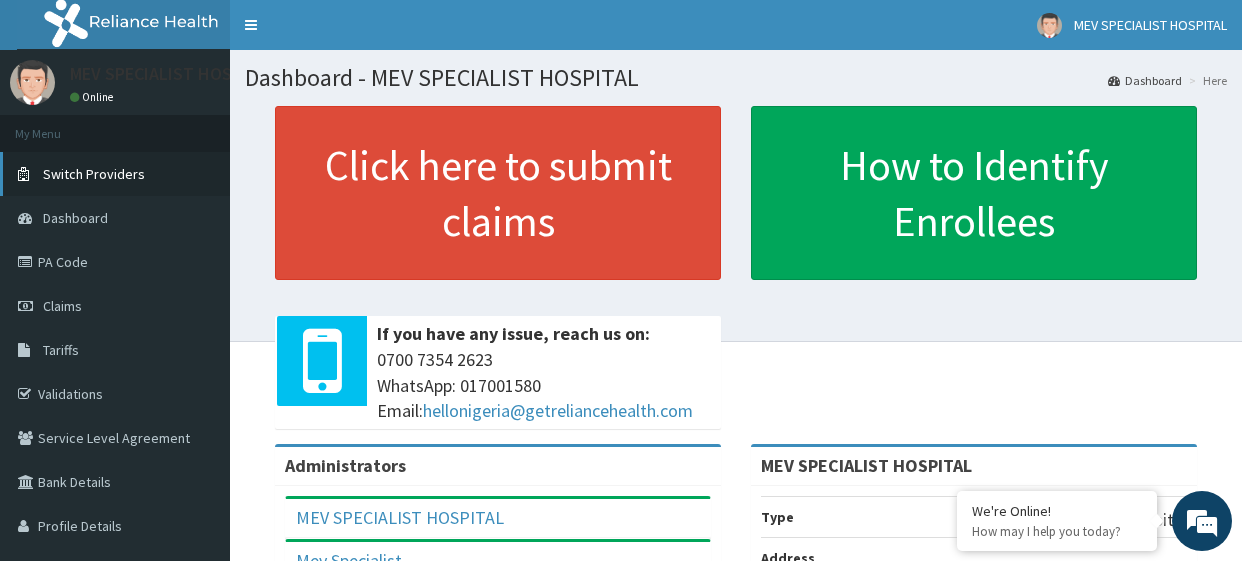 scroll, scrollTop: 0, scrollLeft: 0, axis: both 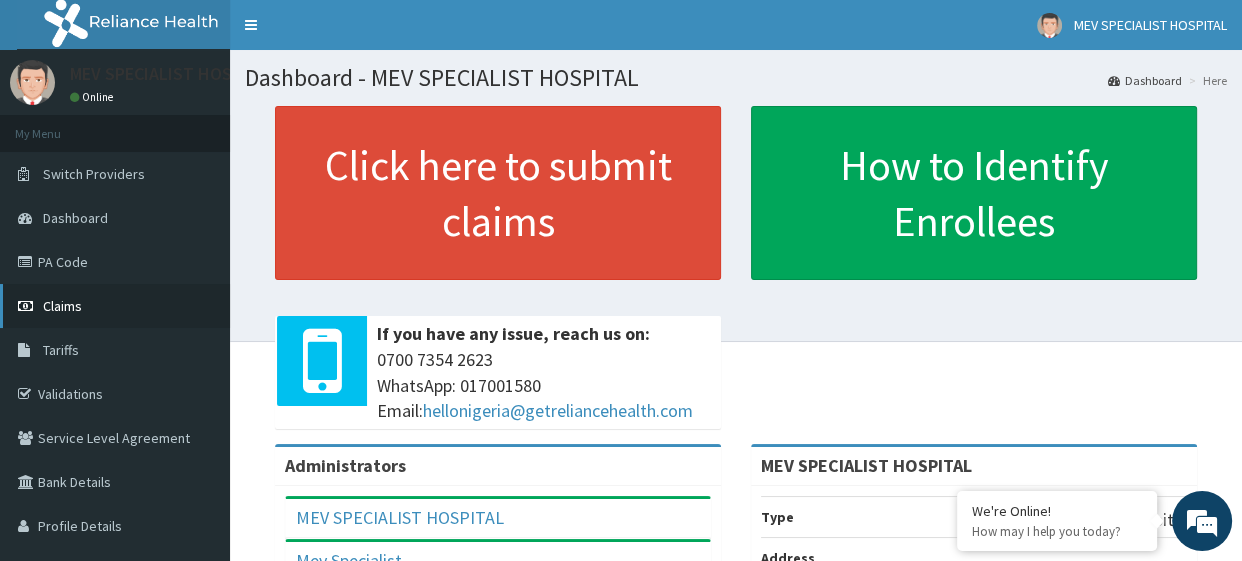 click on "Claims" at bounding box center (115, 306) 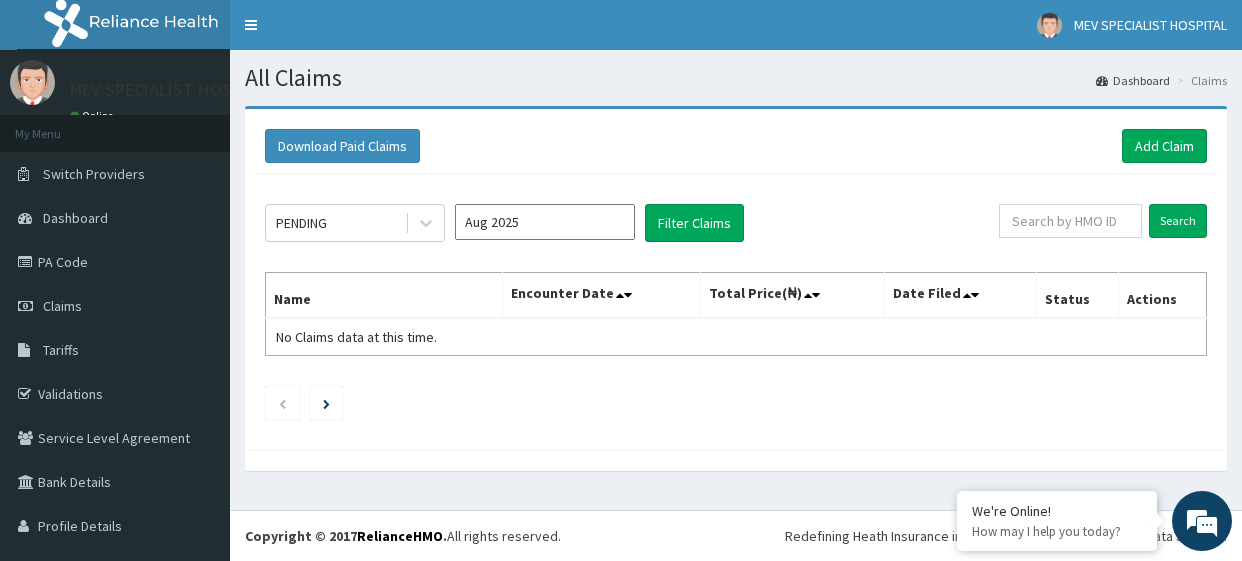 scroll, scrollTop: 0, scrollLeft: 0, axis: both 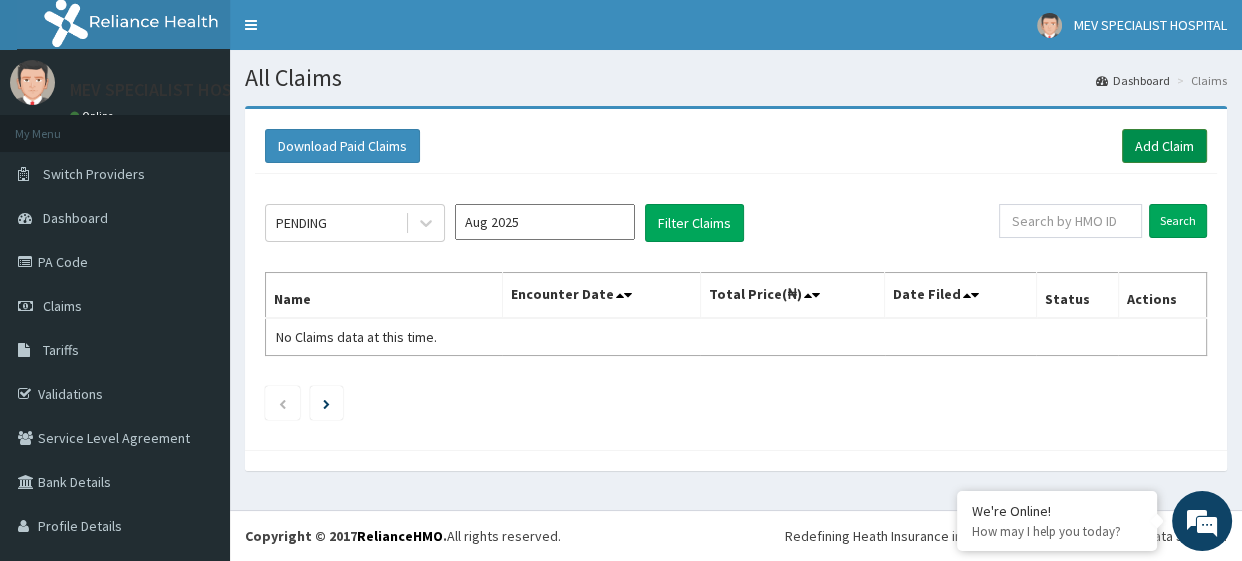click on "Add Claim" at bounding box center [1164, 146] 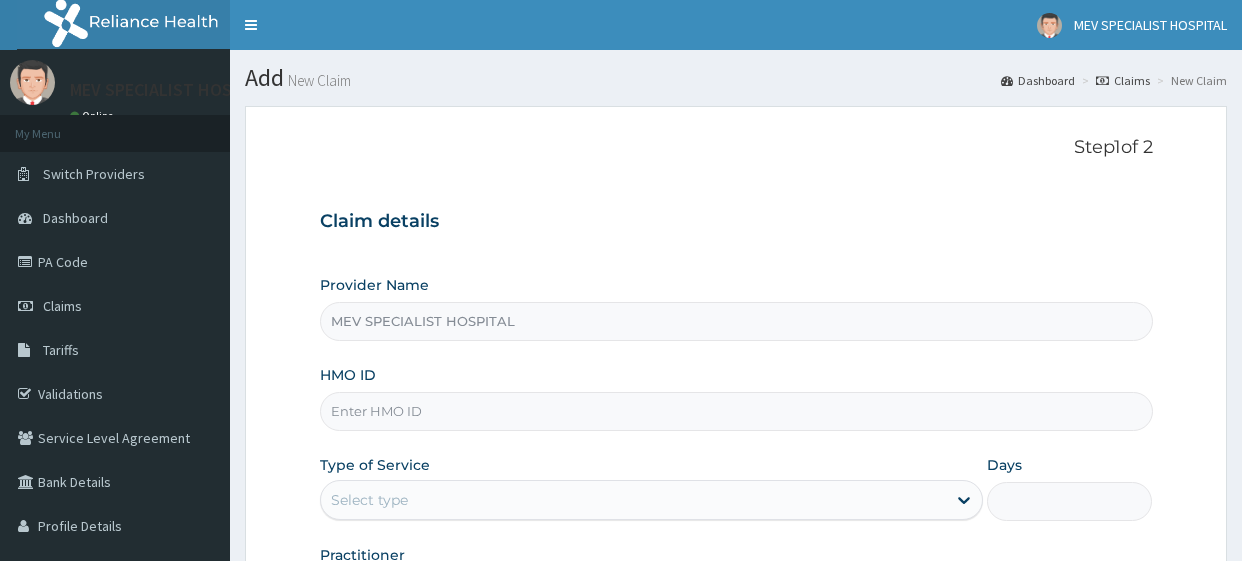 click on "HMO ID" at bounding box center (736, 411) 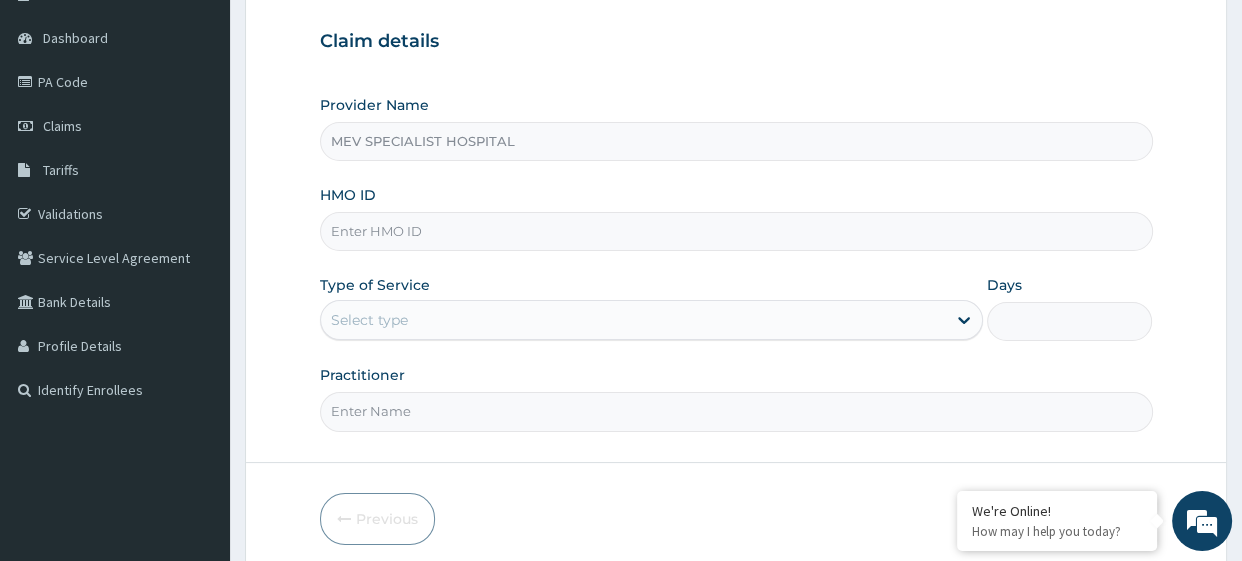 scroll, scrollTop: 180, scrollLeft: 0, axis: vertical 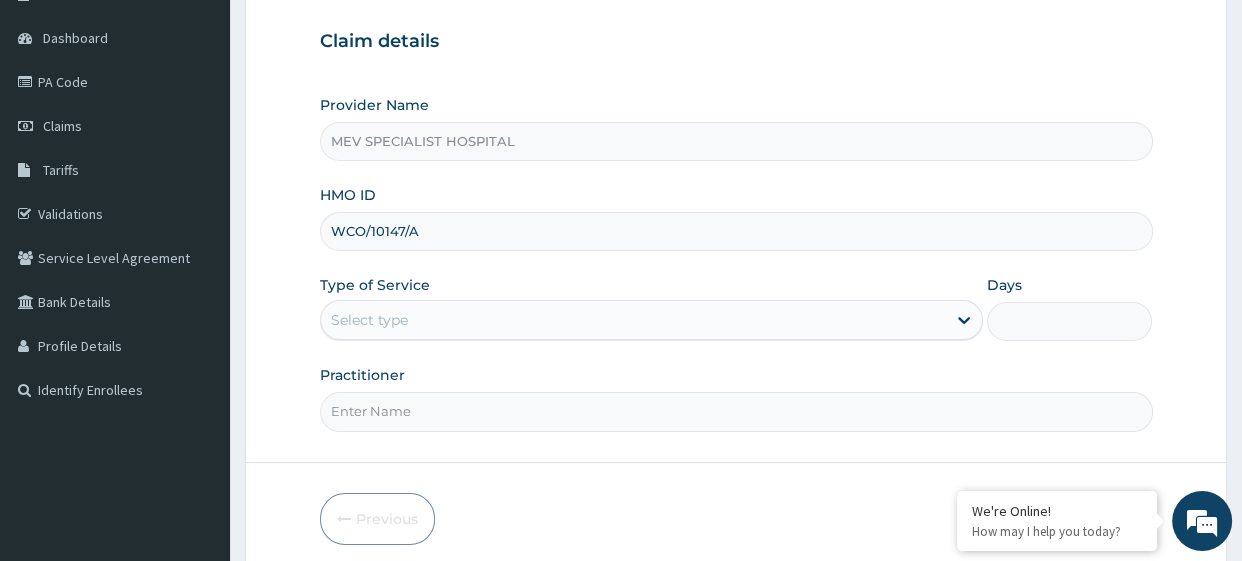 type on "WCO/10147/A" 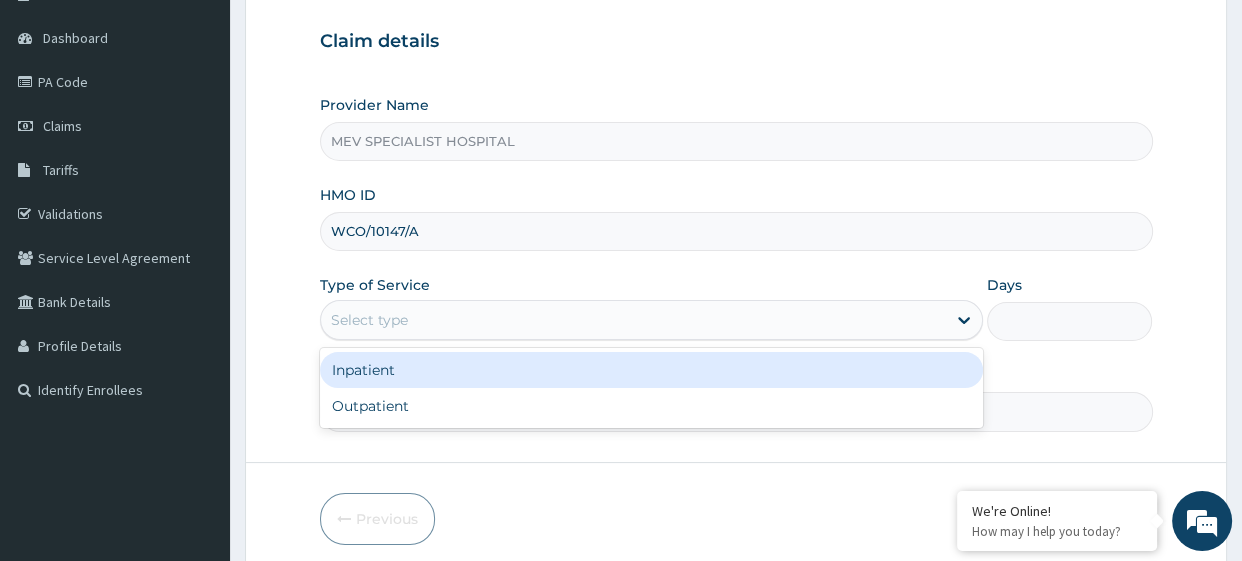 click on "Select type" at bounding box center [369, 320] 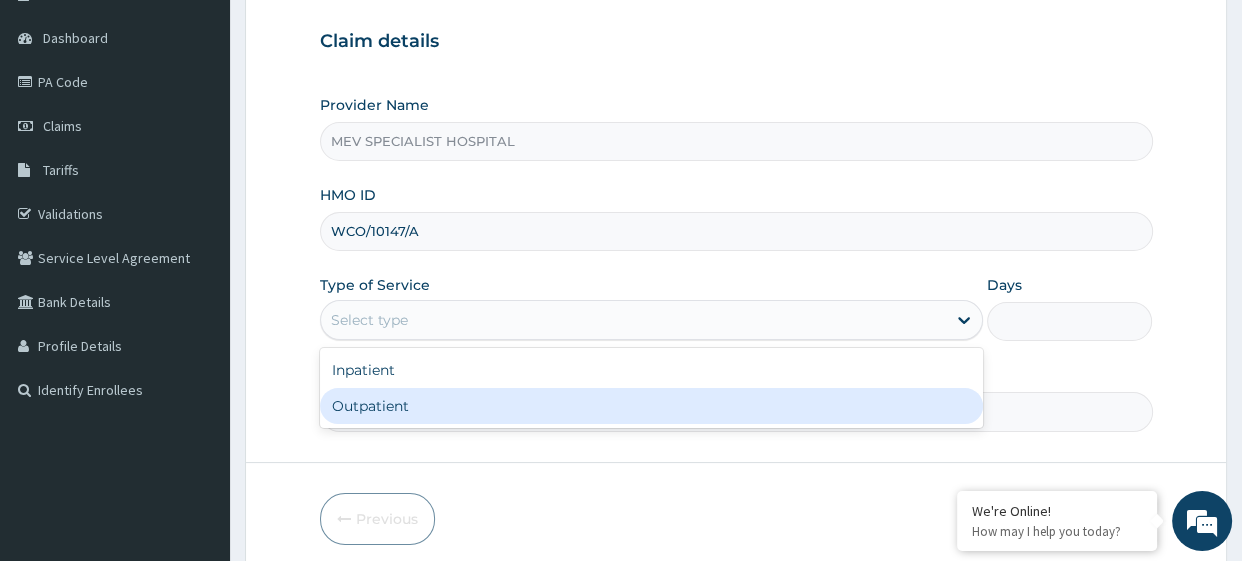 click on "Outpatient" at bounding box center [651, 406] 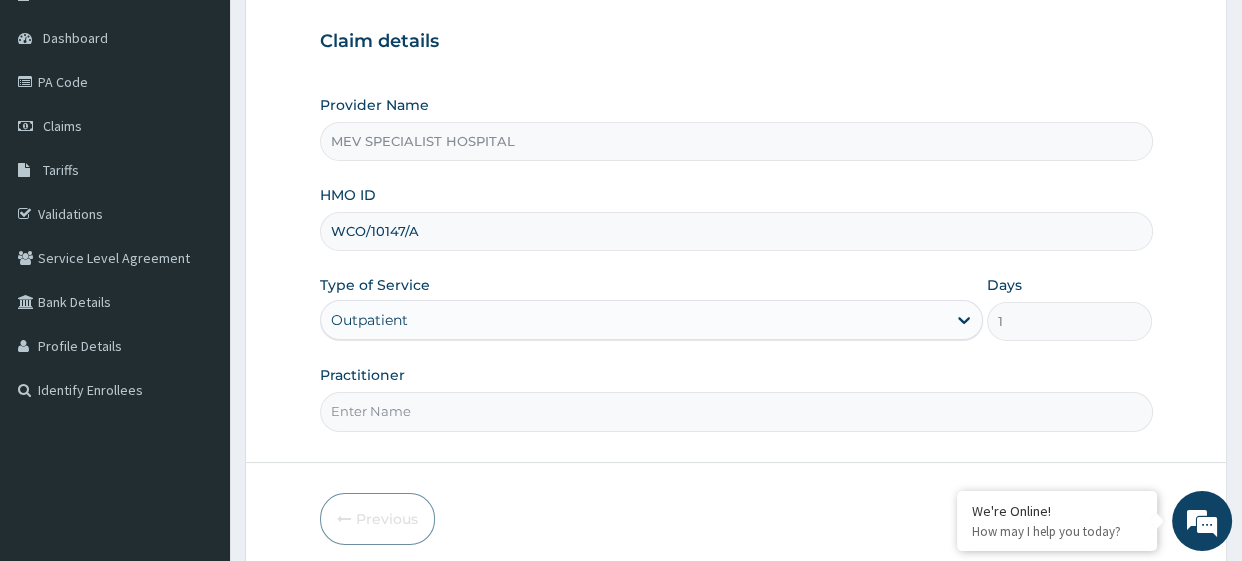 scroll, scrollTop: 0, scrollLeft: 0, axis: both 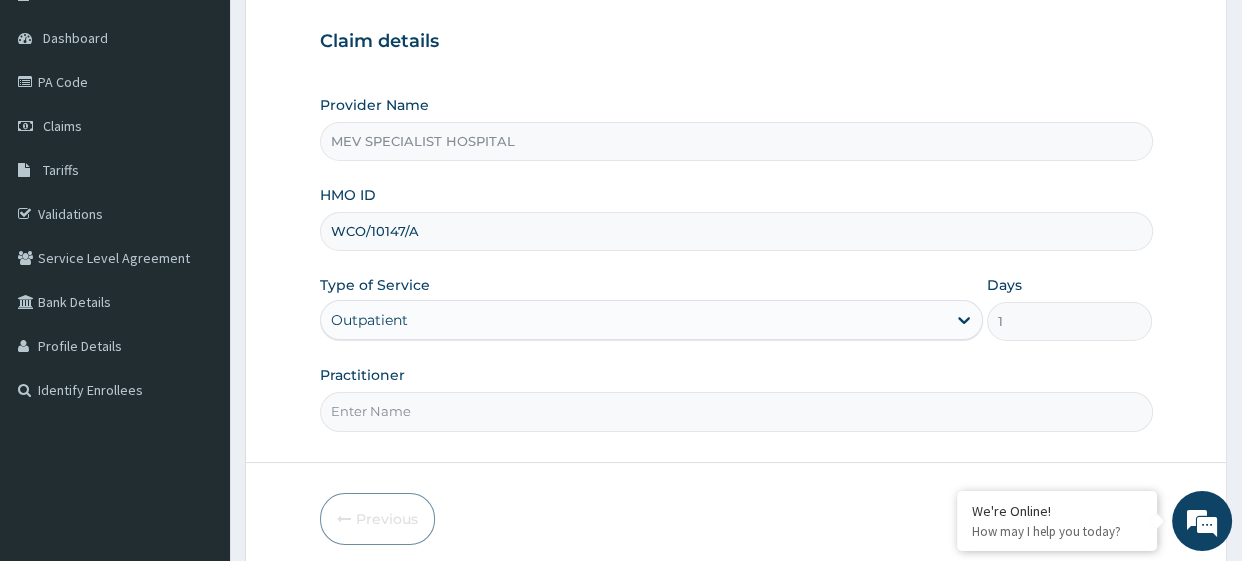 click on "Practitioner" at bounding box center (736, 411) 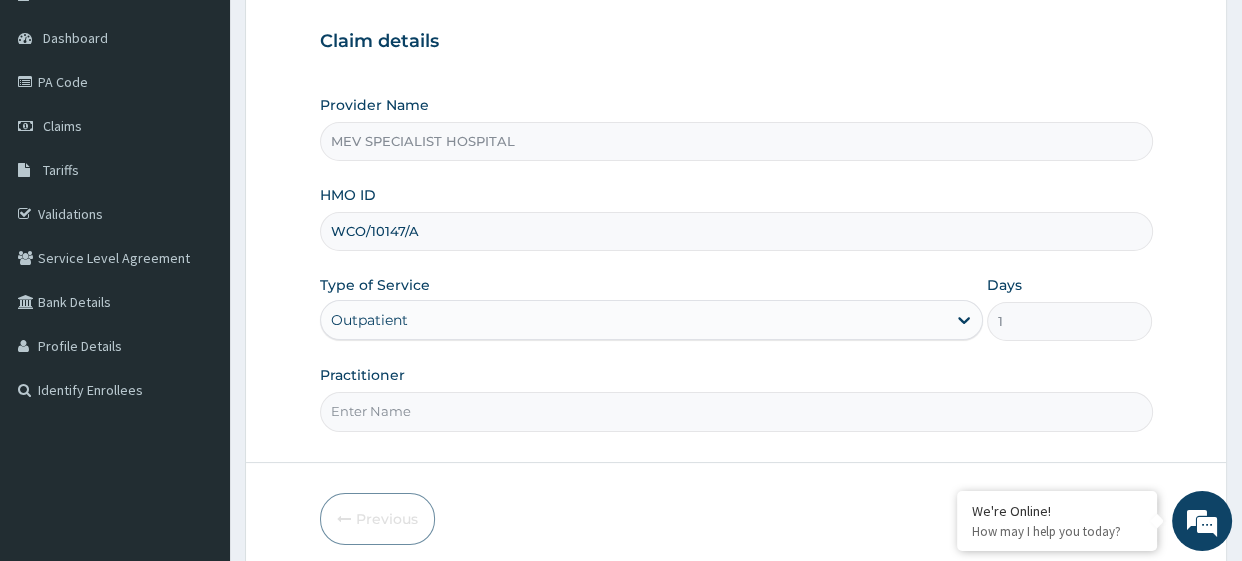 type on "DR ANITA" 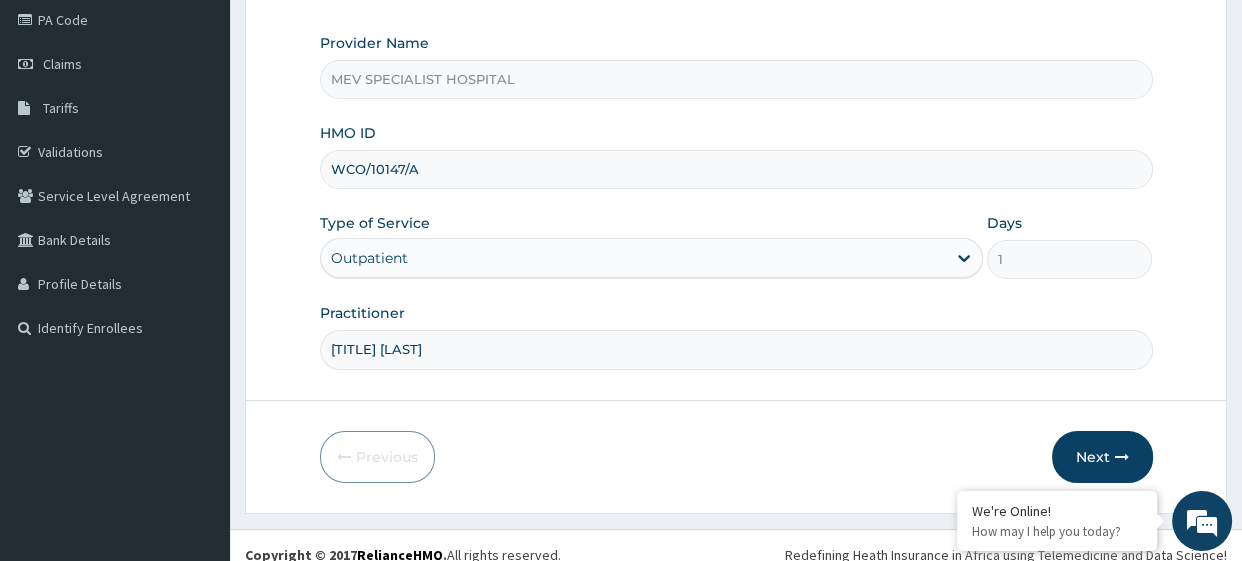 scroll, scrollTop: 248, scrollLeft: 0, axis: vertical 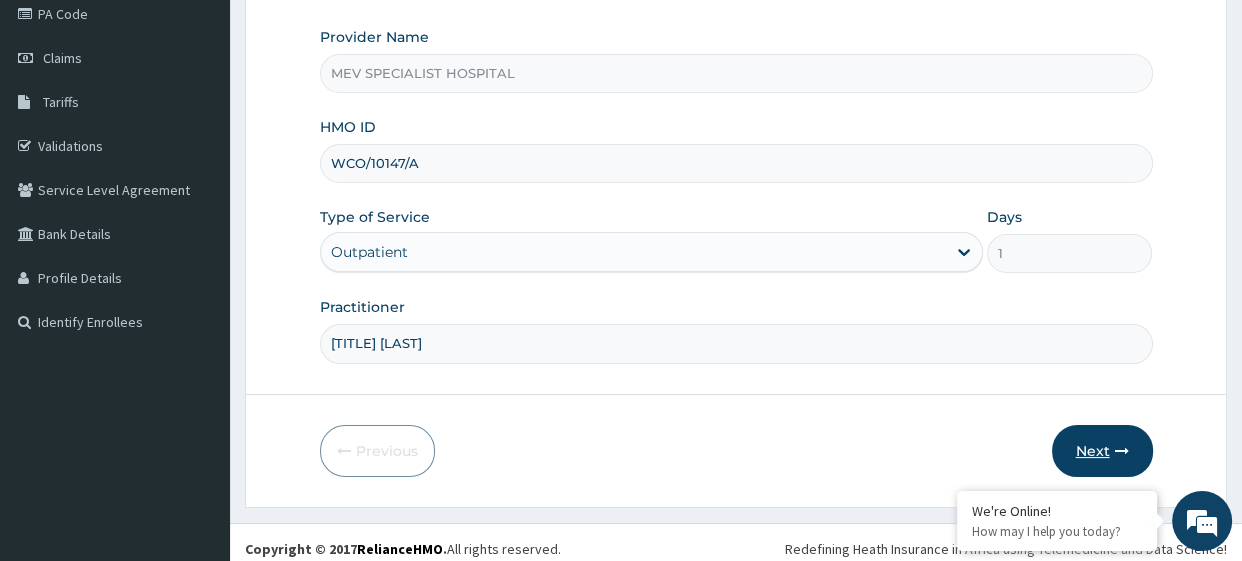 click on "Next" at bounding box center [1102, 451] 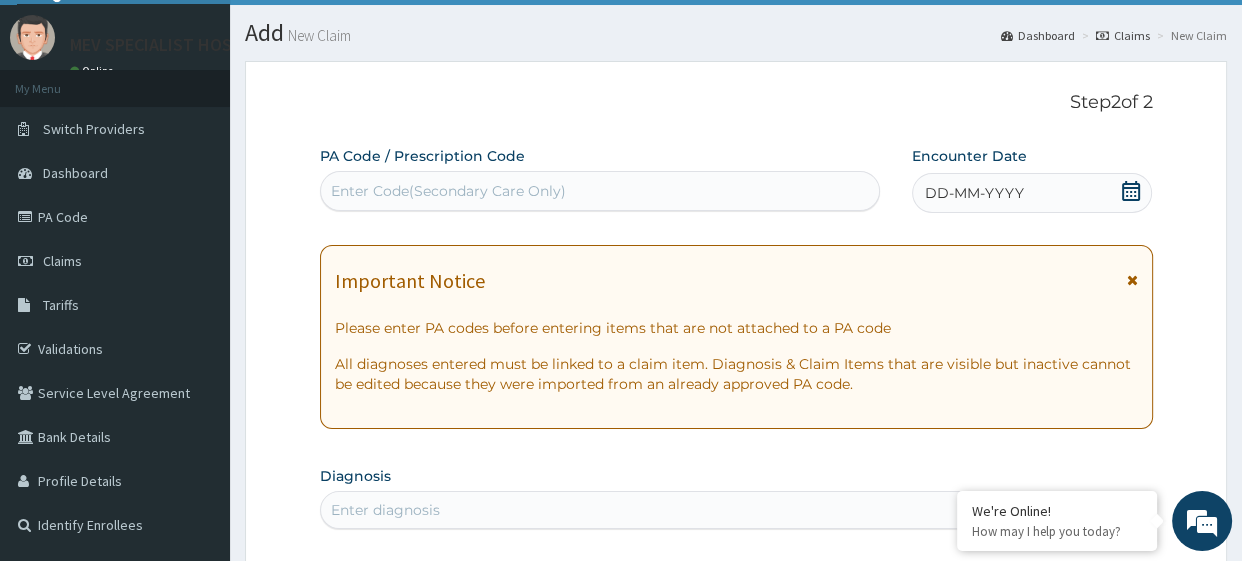scroll, scrollTop: 0, scrollLeft: 0, axis: both 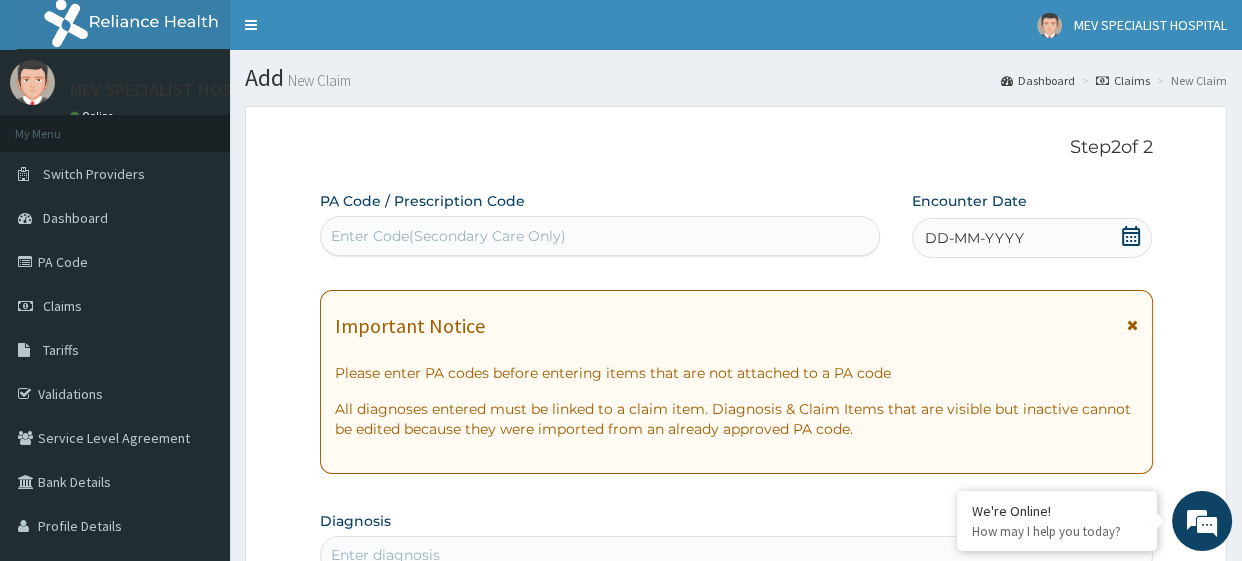 click on "Enter Code(Secondary Care Only)" at bounding box center (600, 236) 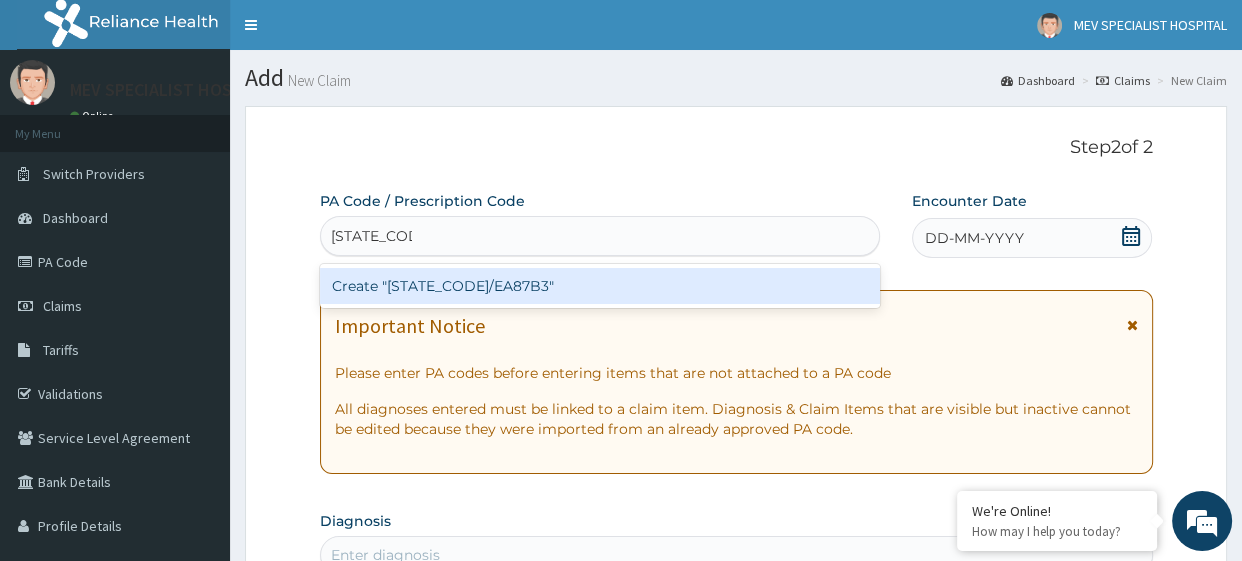 click on "Create "PA/EA87B3"" at bounding box center (600, 286) 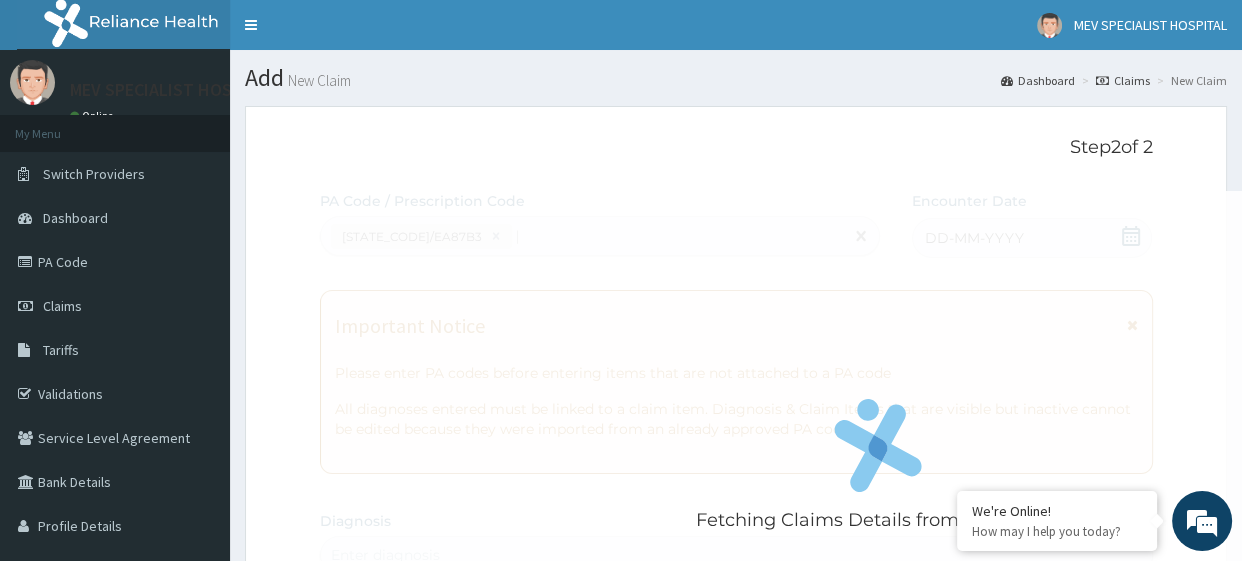 type 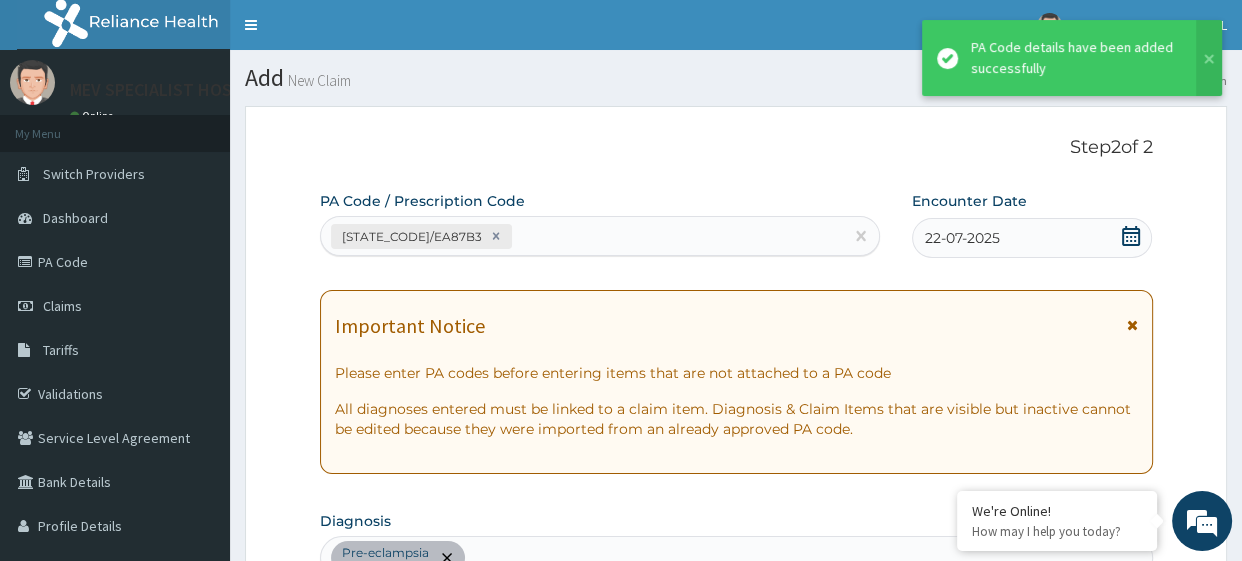 scroll, scrollTop: 549, scrollLeft: 0, axis: vertical 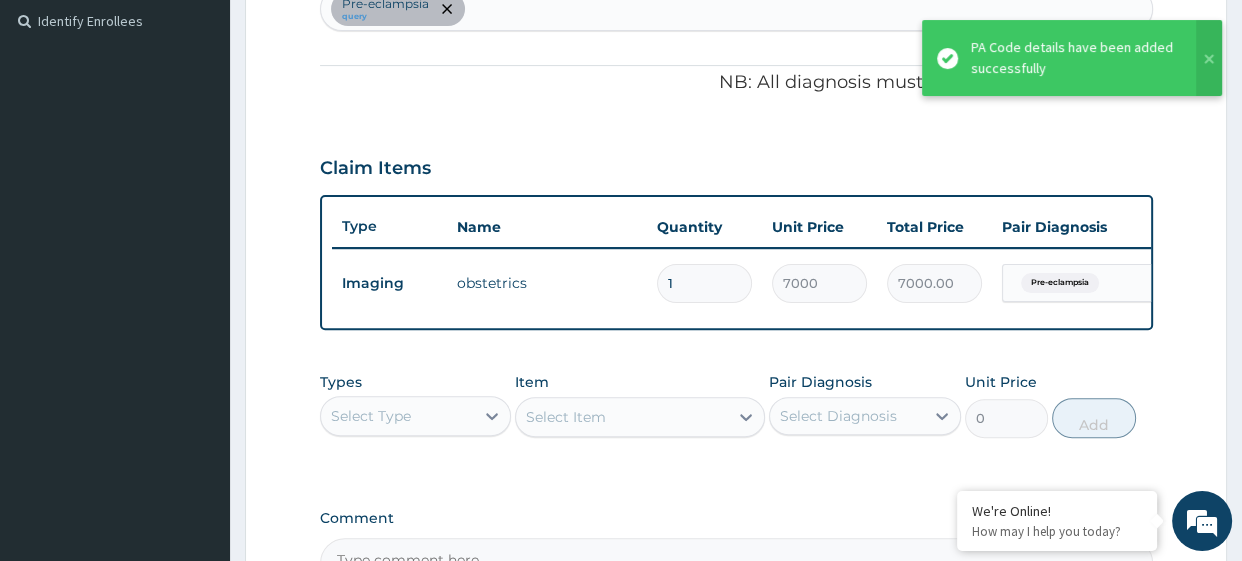 click on "Item Select Item" at bounding box center [640, 405] 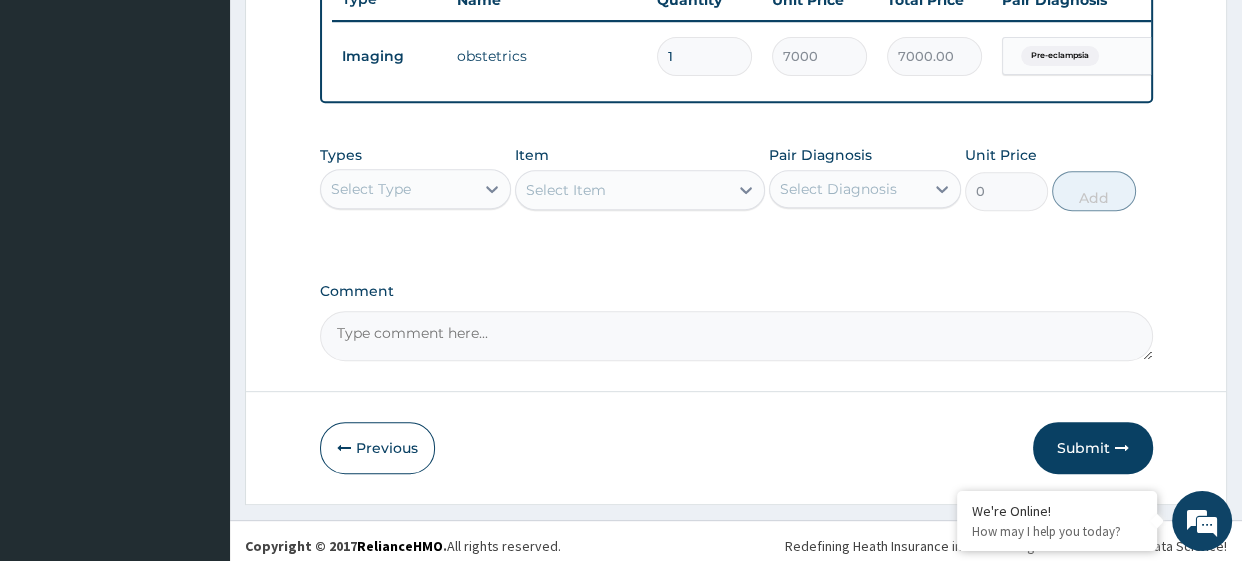 scroll, scrollTop: 782, scrollLeft: 0, axis: vertical 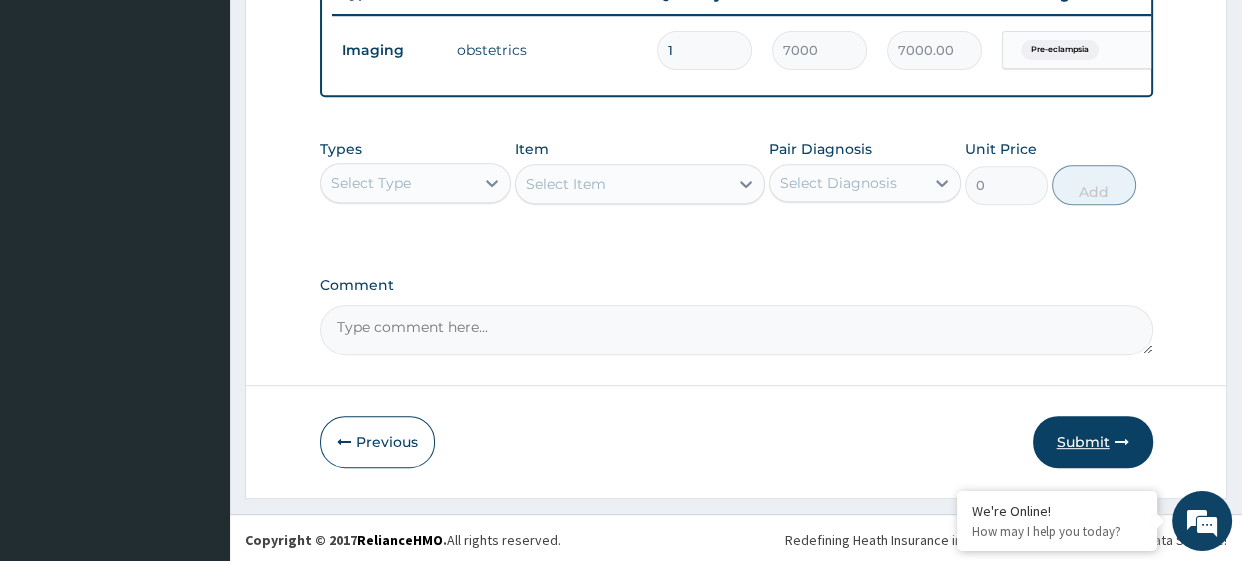 click on "Submit" at bounding box center [1093, 442] 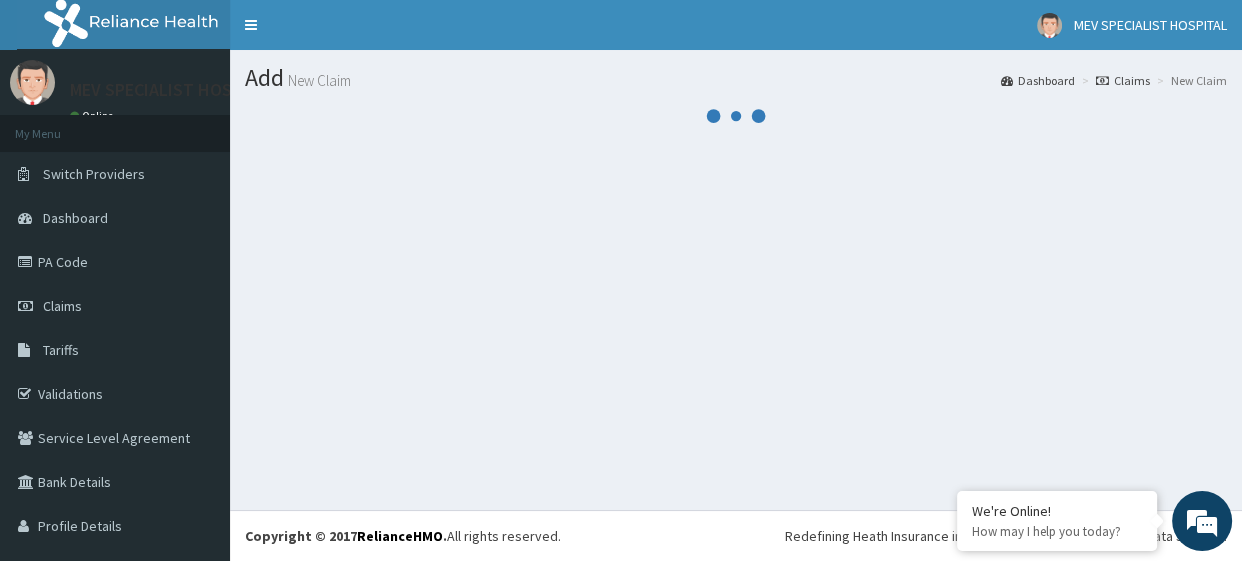 scroll, scrollTop: 0, scrollLeft: 0, axis: both 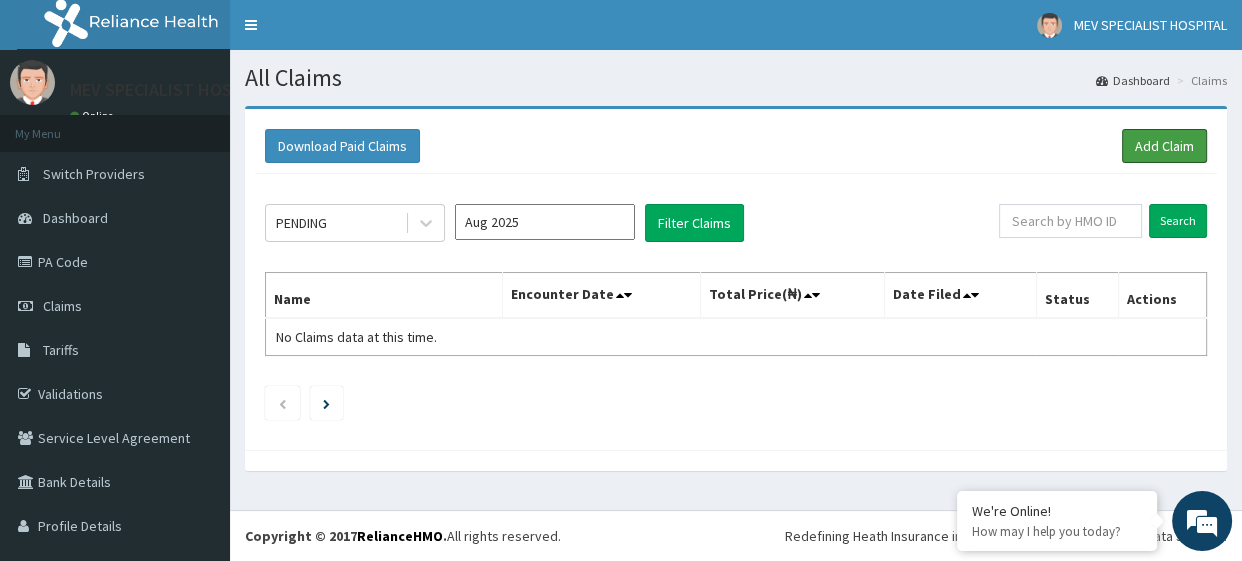 click on "Add Claim" at bounding box center (1164, 146) 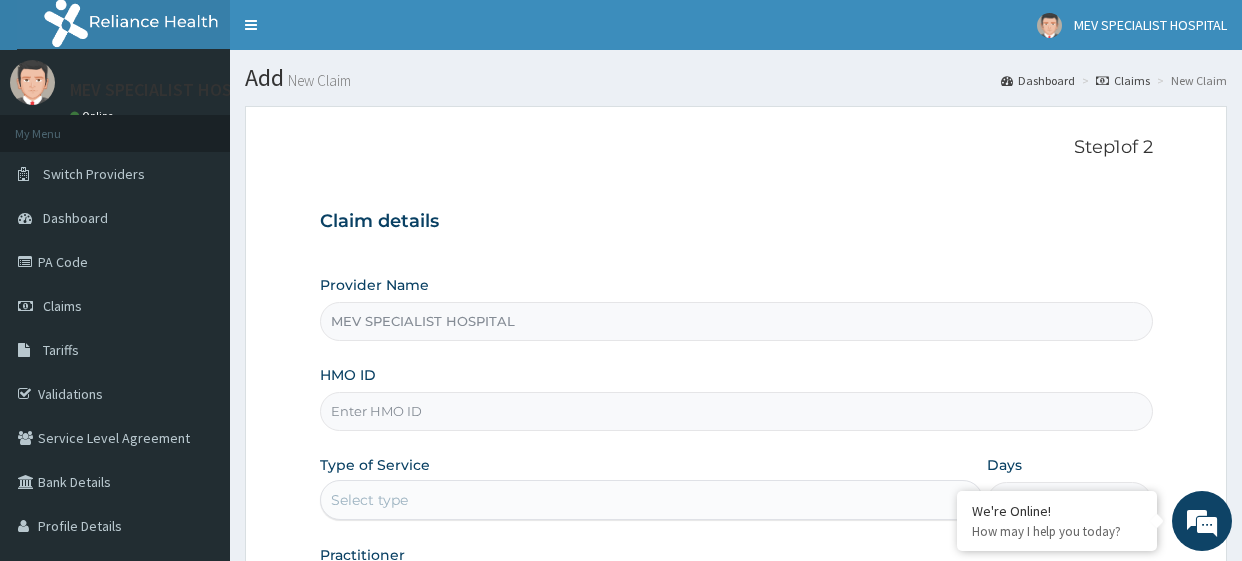 scroll, scrollTop: 0, scrollLeft: 0, axis: both 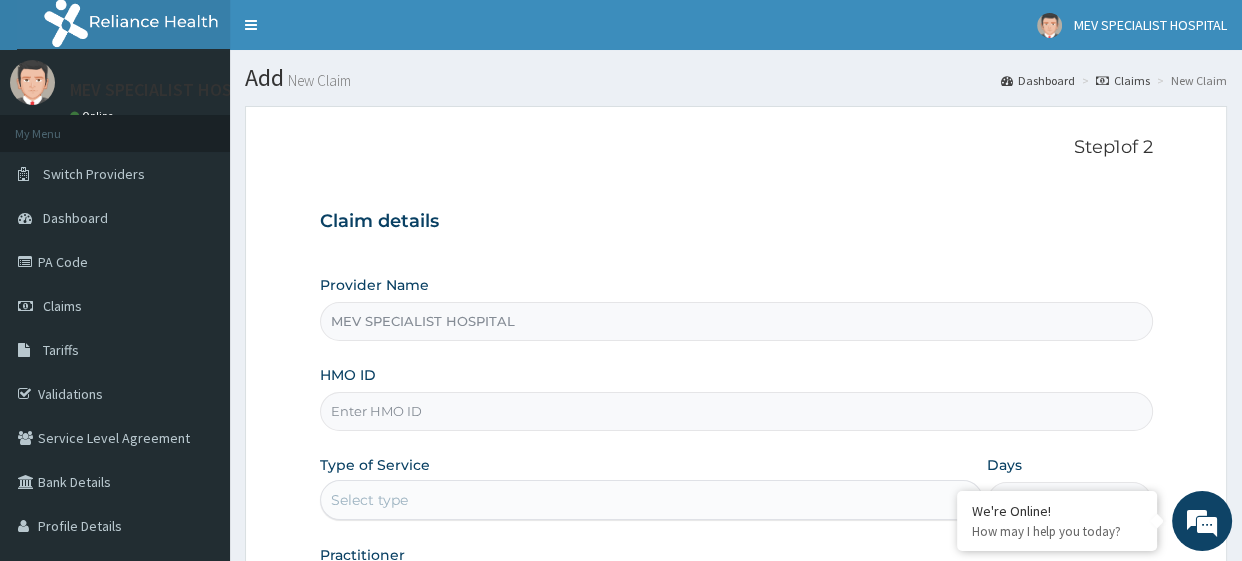 click on "HMO ID" at bounding box center [736, 411] 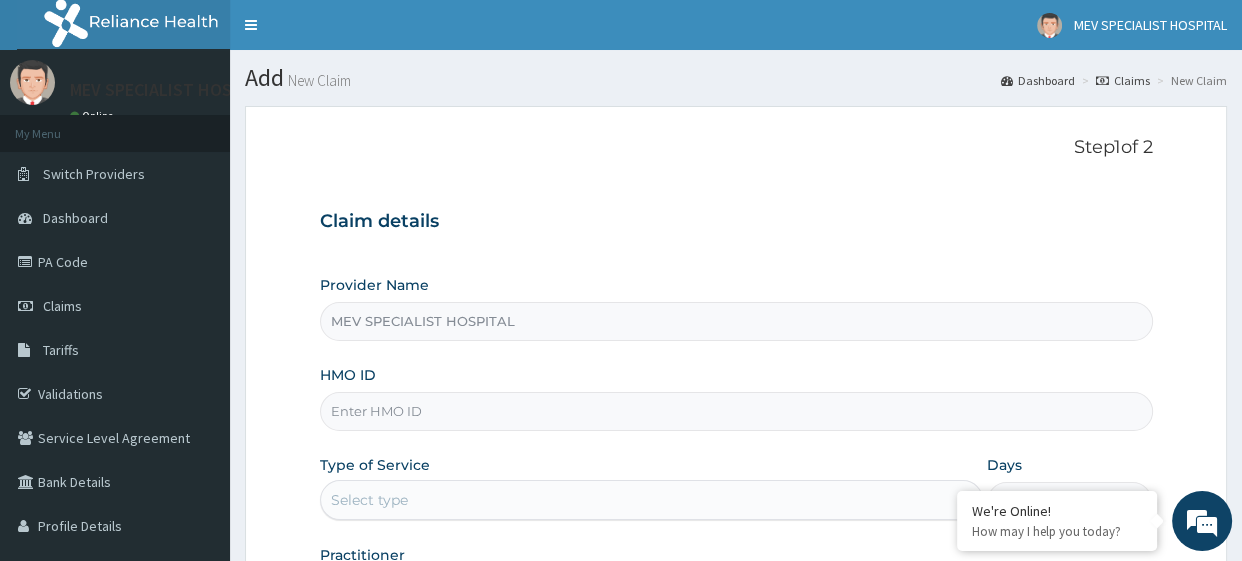 paste on "RMG/10015/A" 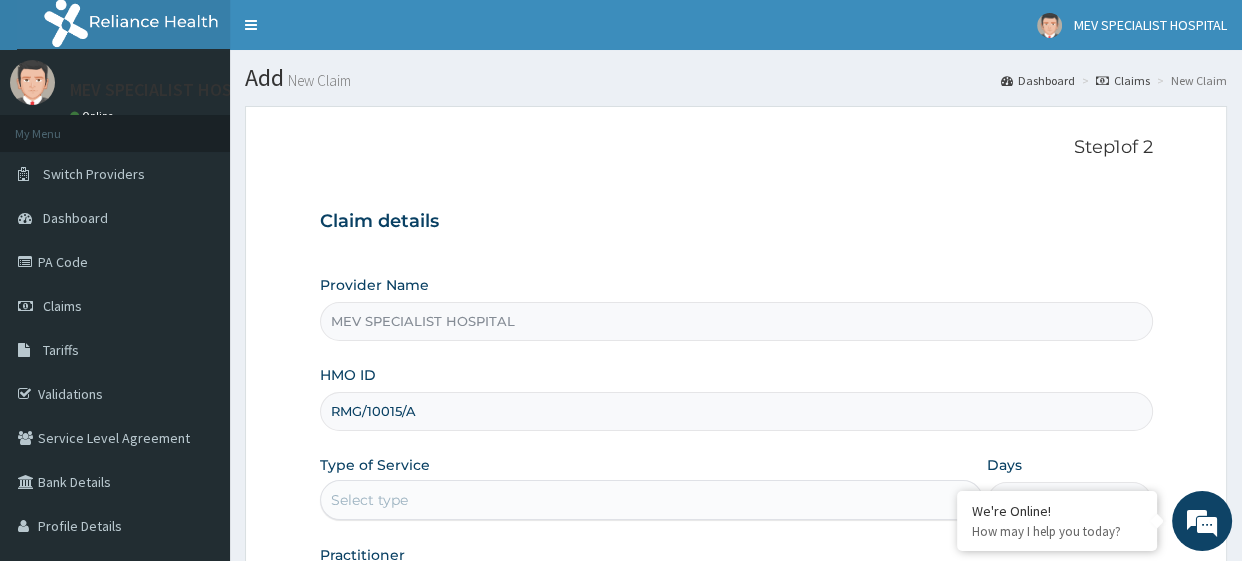 type on "RMG/10015/A" 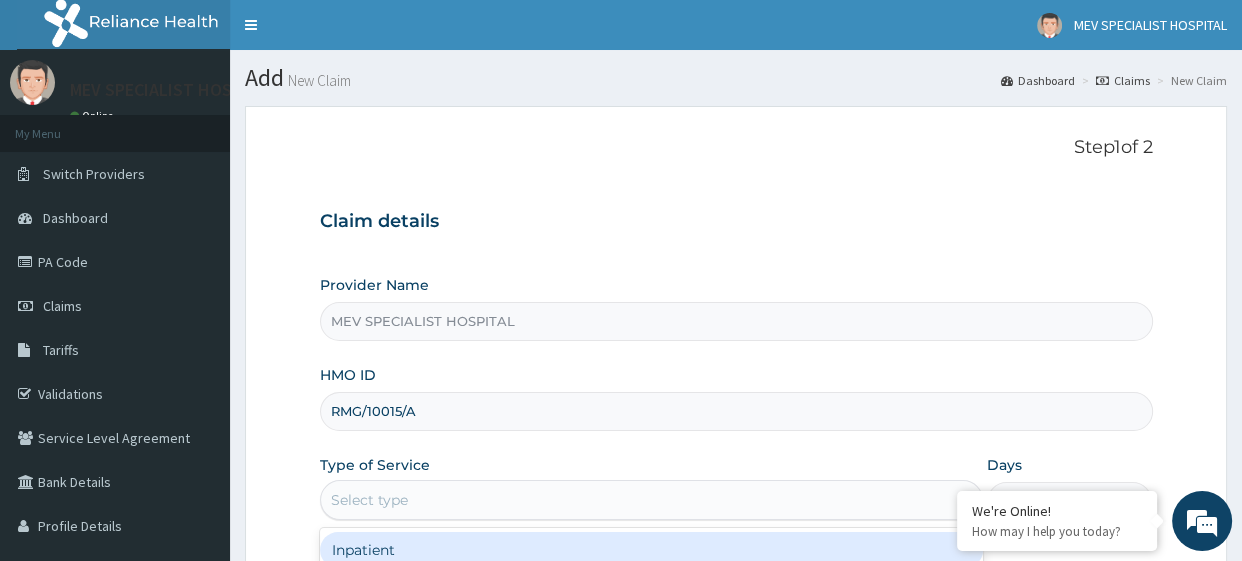 click on "Select type" at bounding box center (633, 500) 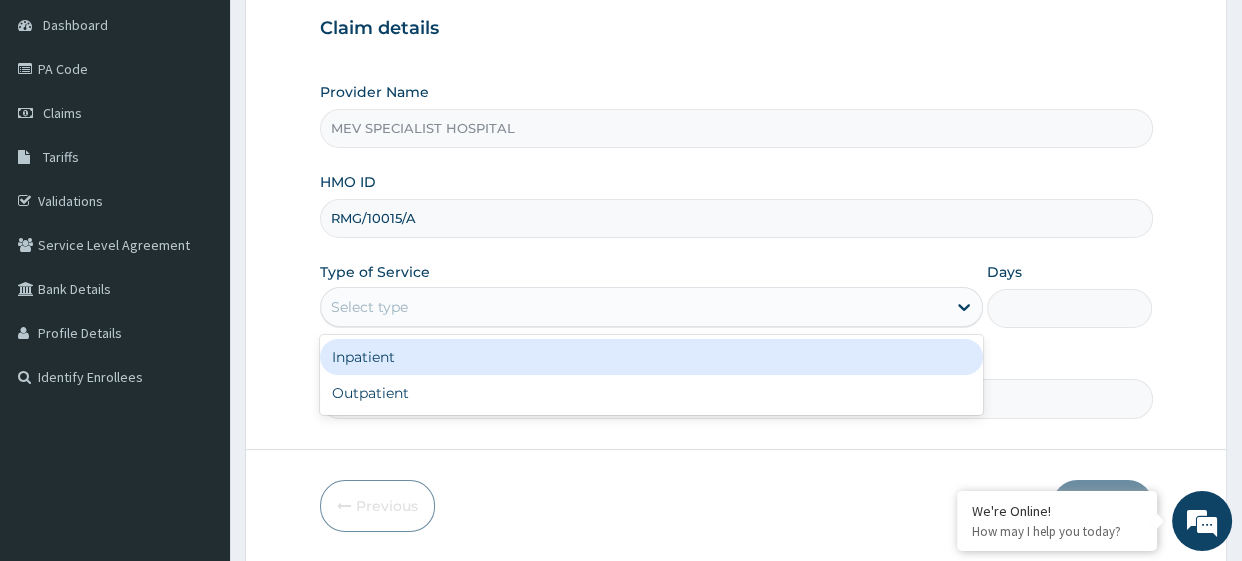 scroll, scrollTop: 257, scrollLeft: 0, axis: vertical 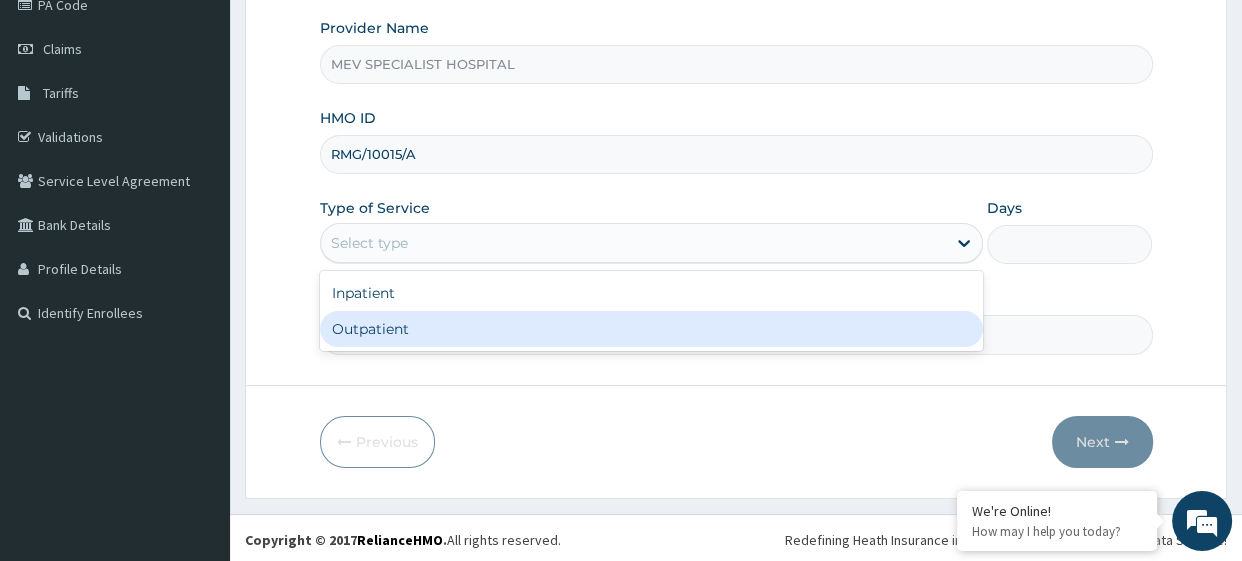 click on "Outpatient" at bounding box center (651, 329) 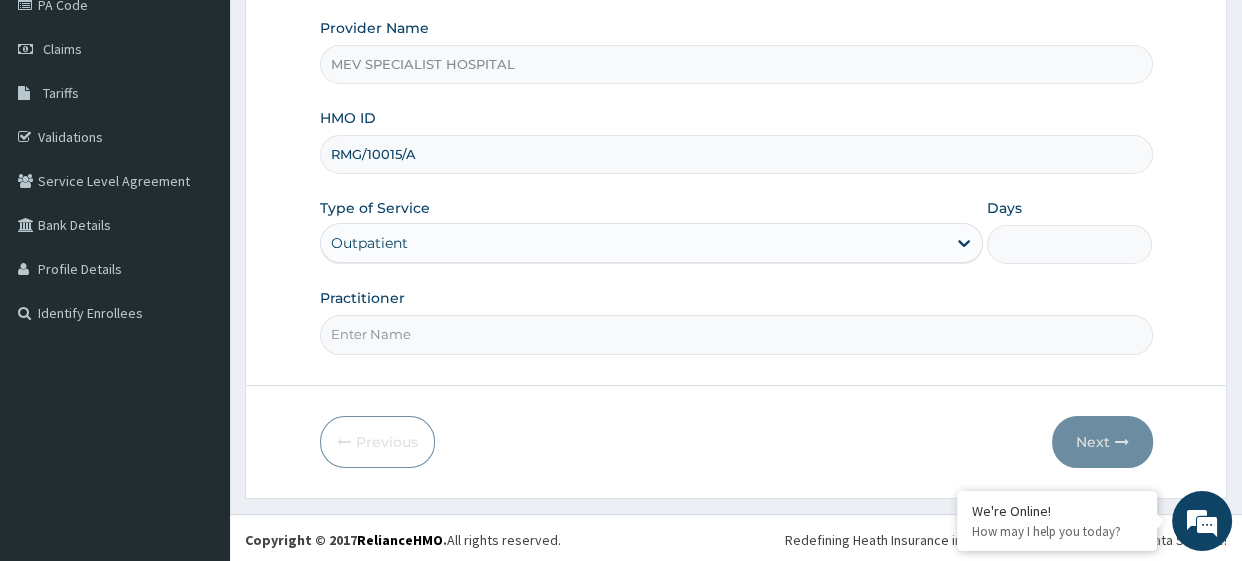 type on "1" 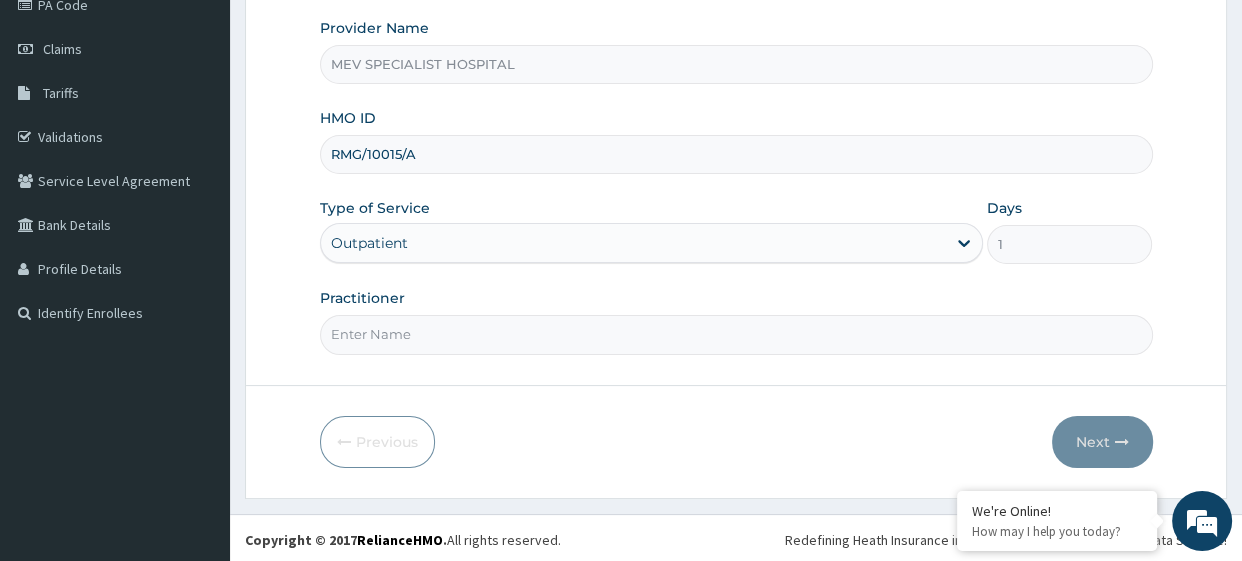 scroll, scrollTop: 0, scrollLeft: 0, axis: both 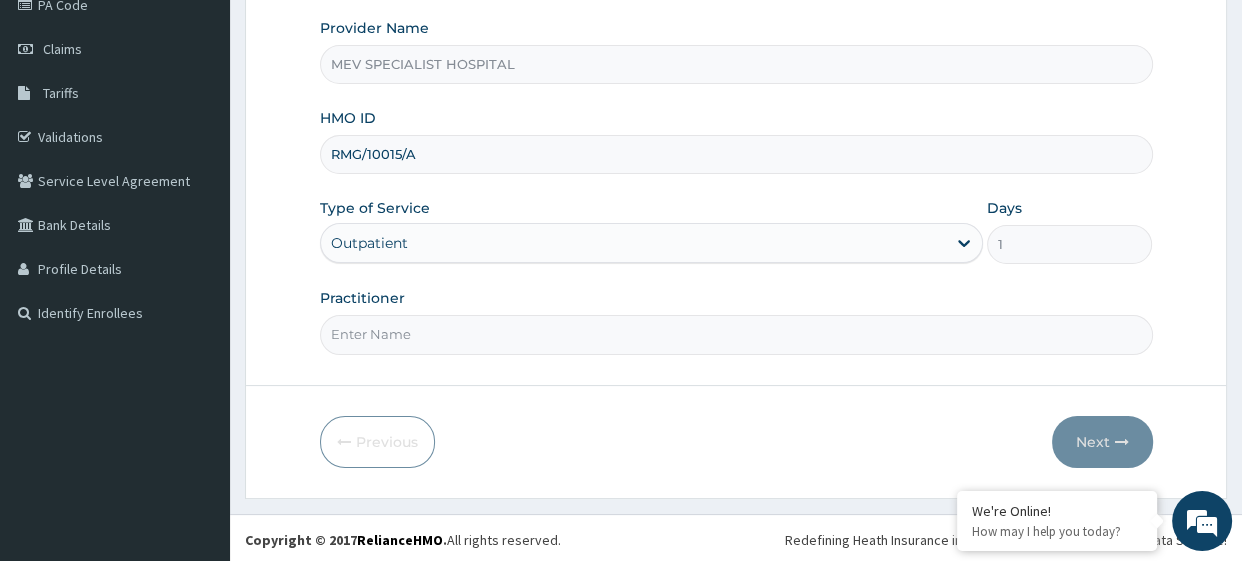 click on "Practitioner" at bounding box center (736, 334) 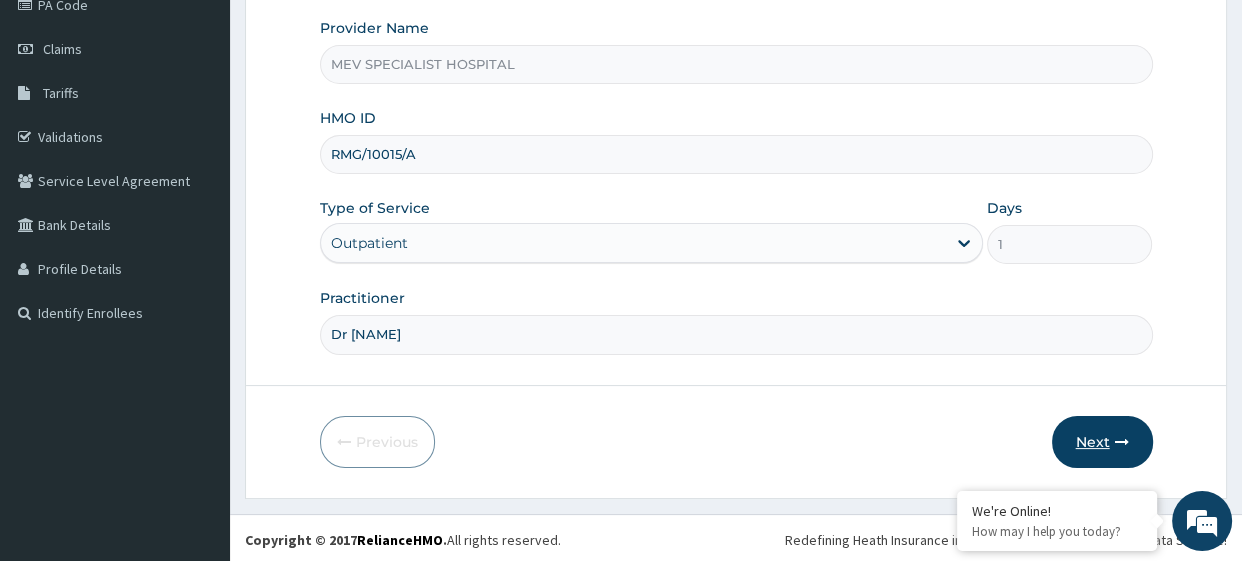 type on "Dr [NAME]" 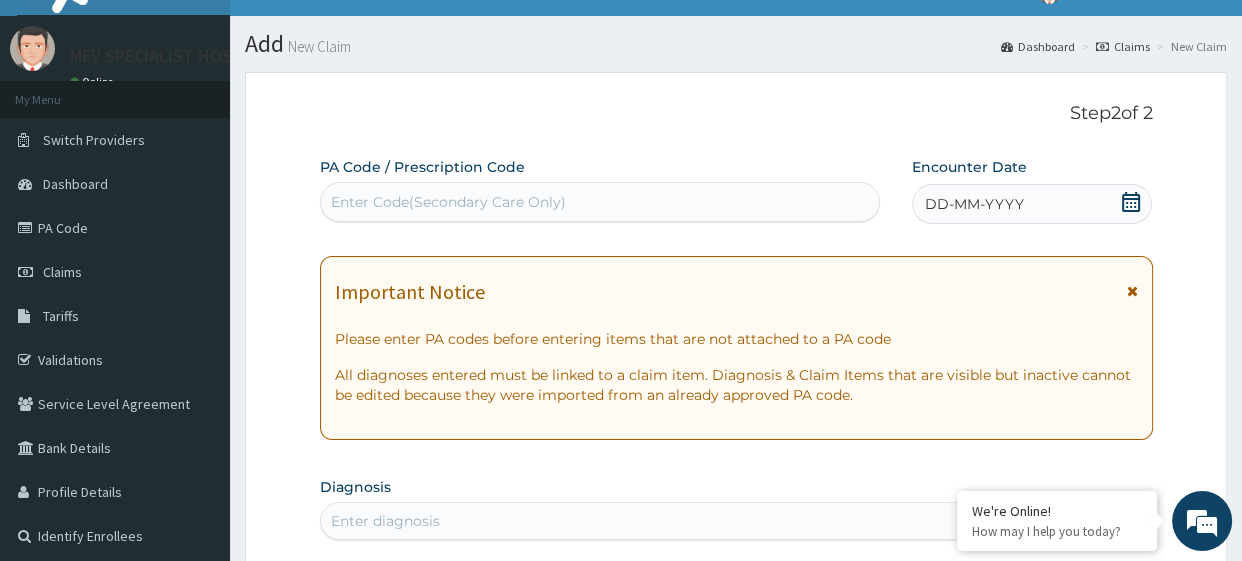 scroll, scrollTop: 0, scrollLeft: 0, axis: both 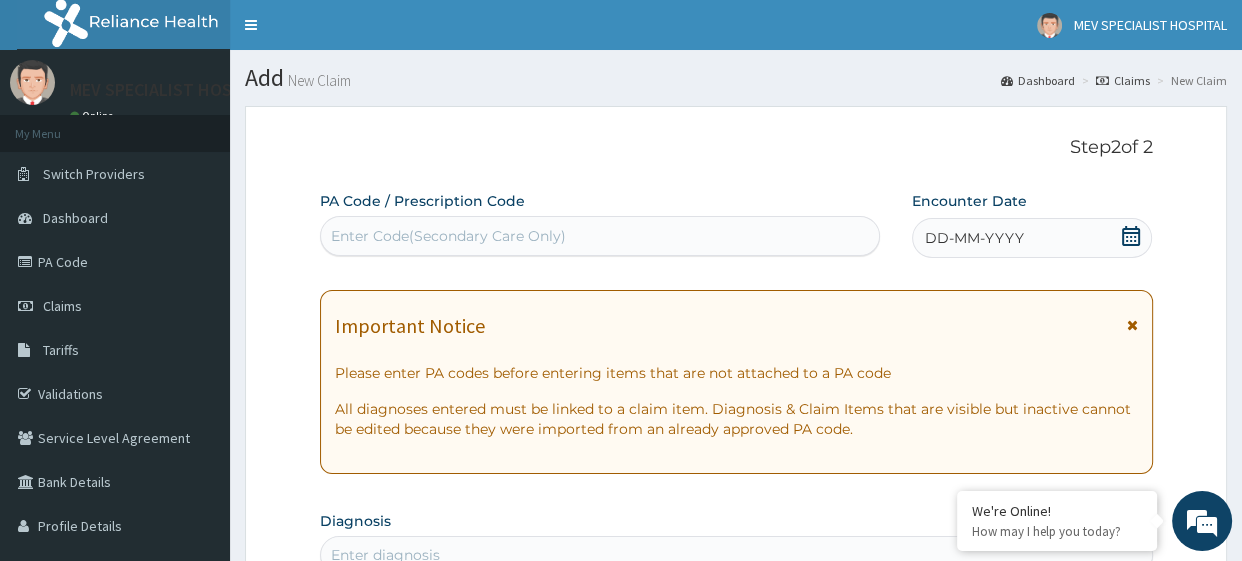click on "Enter Code(Secondary Care Only)" at bounding box center [600, 236] 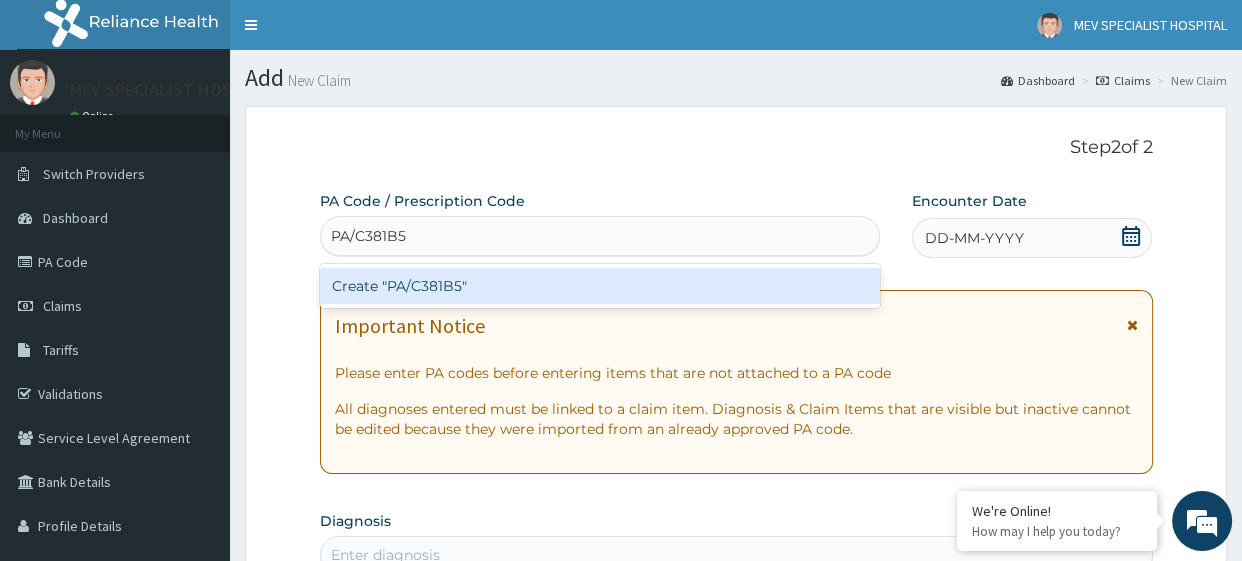 click on "Create "PA/C381B5"" at bounding box center (600, 286) 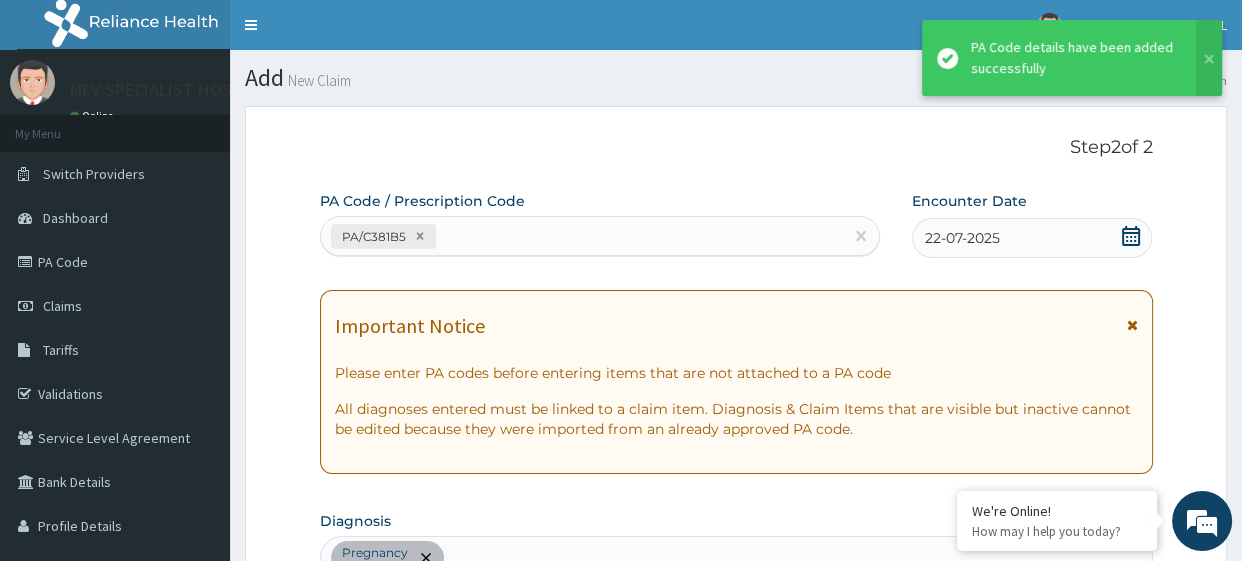 scroll, scrollTop: 549, scrollLeft: 0, axis: vertical 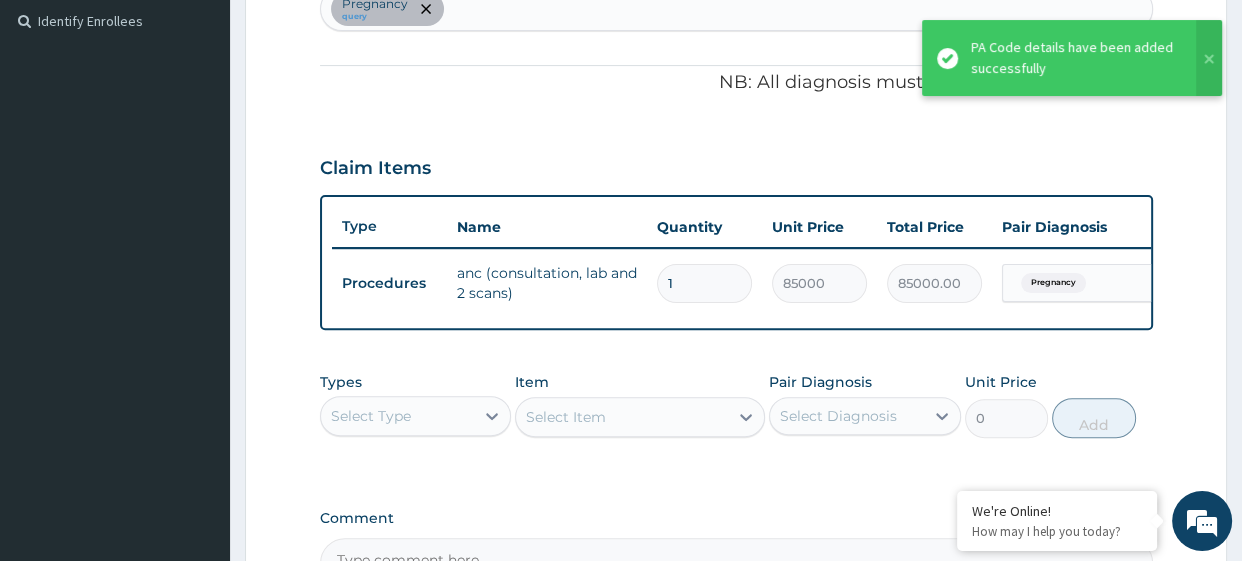 click on "PA Code / Prescription Code PA/C381B5 Encounter Date 22-07-2025 Important Notice Please enter PA codes before entering items that are not attached to a PA code   All diagnoses entered must be linked to a claim item. Diagnosis & Claim Items that are visible but inactive cannot be edited because they were imported from an already approved PA code. Diagnosis Pregnancy query NB: All diagnosis must be linked to a claim item Claim Items Type Name Quantity Unit Price Total Price Pair Diagnosis Actions Procedures anc (consultation, lab and 2 scans) 1 85000 85000.00 Pregnancy Delete Types Select Type Item Select Item Pair Diagnosis Select Diagnosis Unit Price 0 Add Comment" at bounding box center (736, 115) 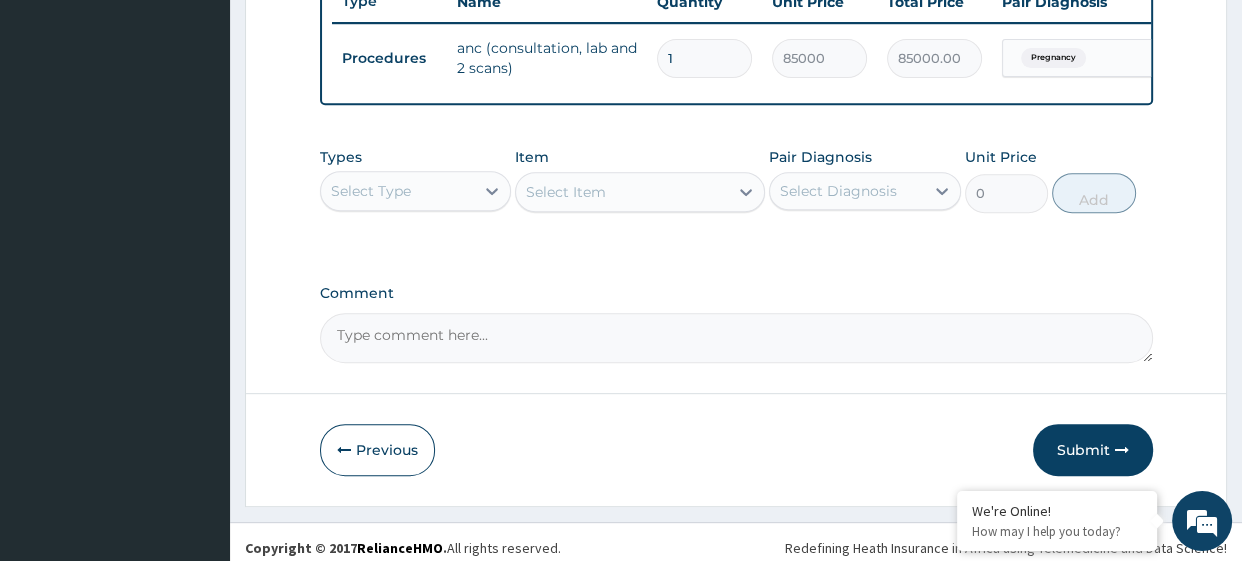 scroll, scrollTop: 782, scrollLeft: 0, axis: vertical 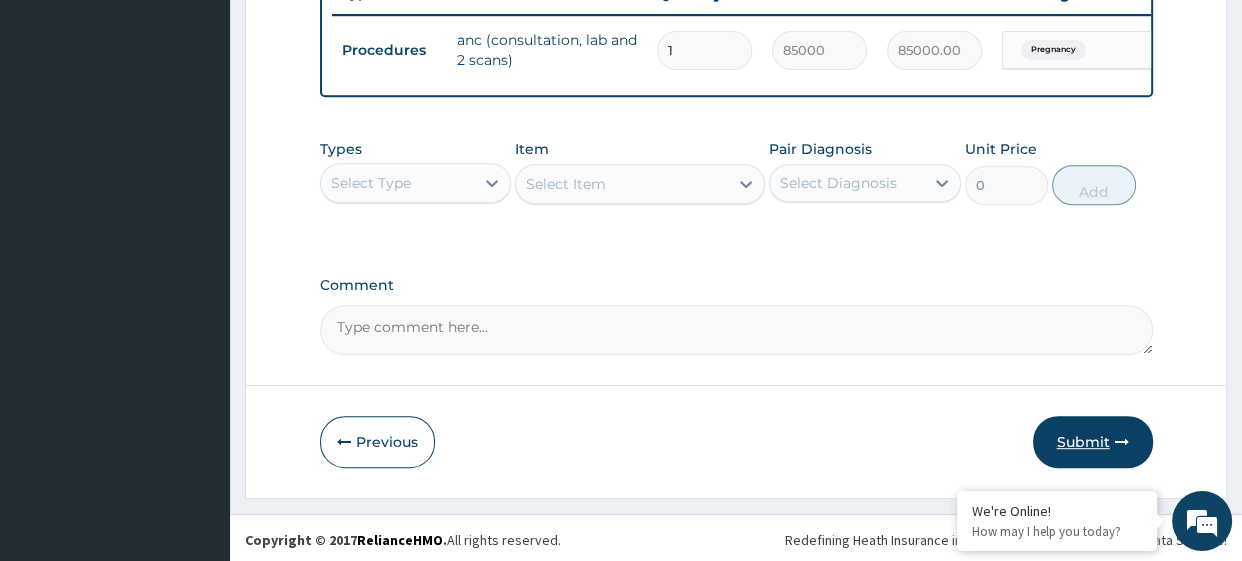 click on "Submit" at bounding box center [1093, 442] 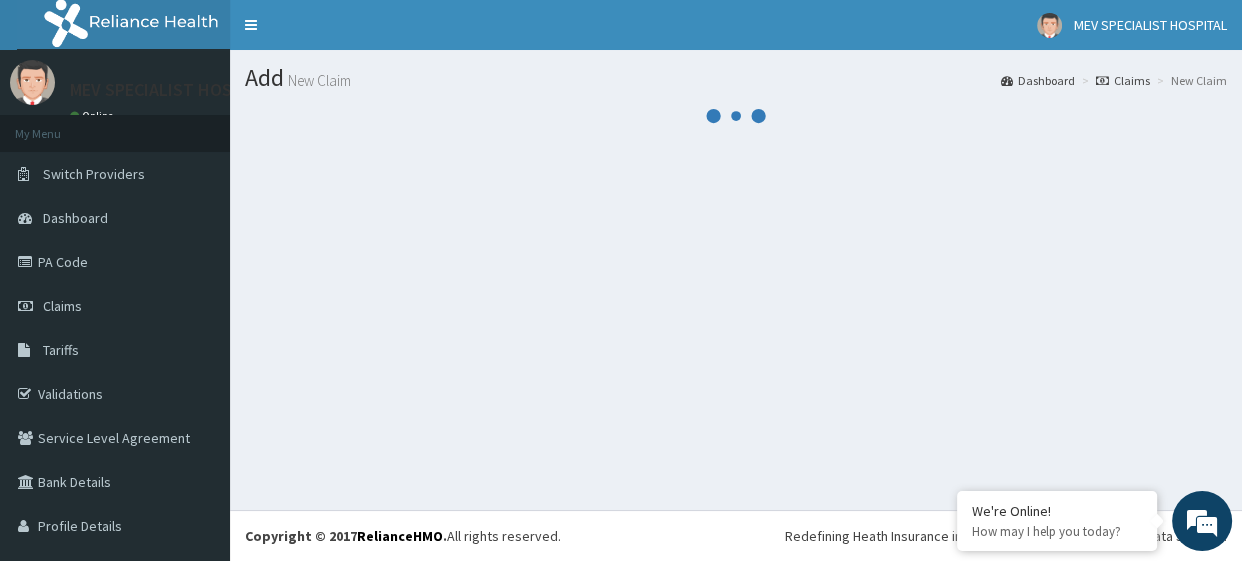 scroll, scrollTop: 0, scrollLeft: 0, axis: both 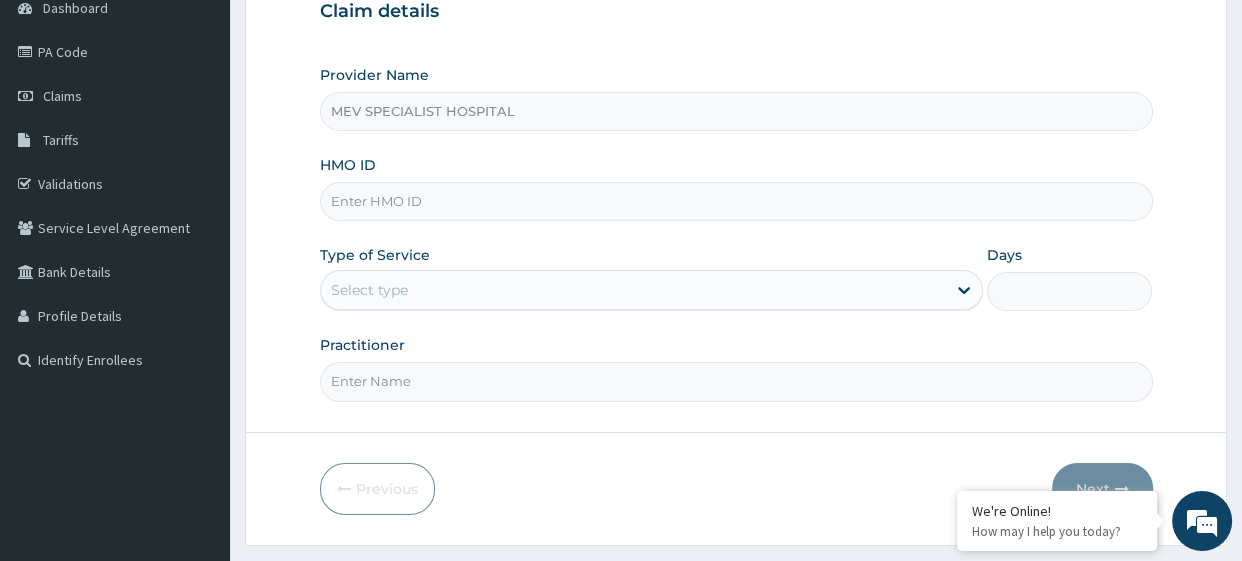click on "HMO ID" at bounding box center (736, 201) 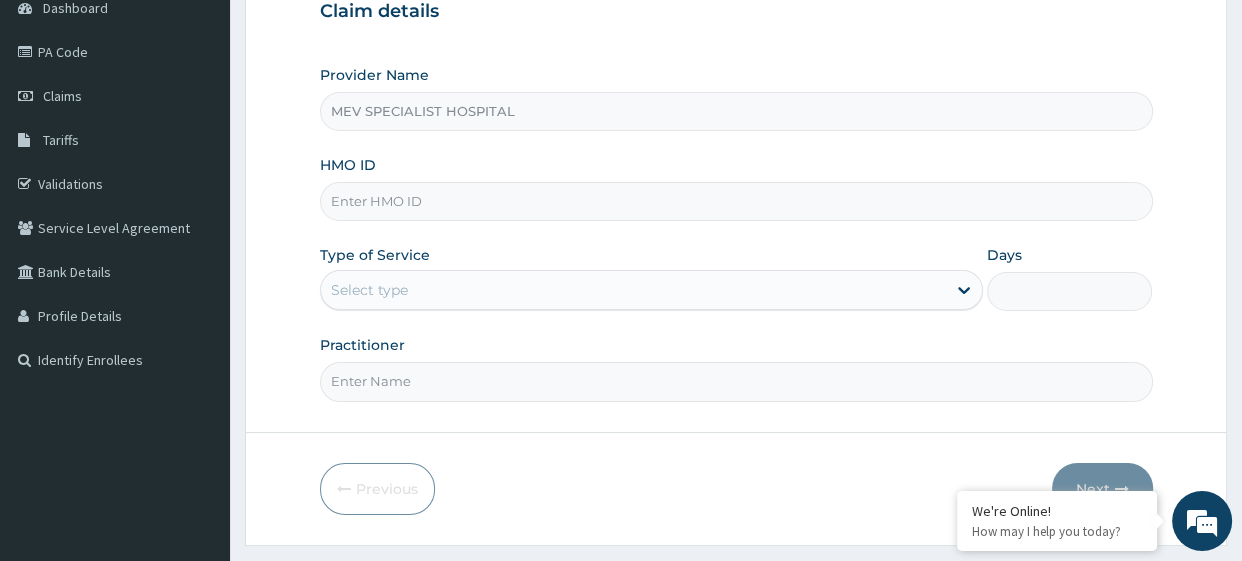 paste on "PLL/10056/A" 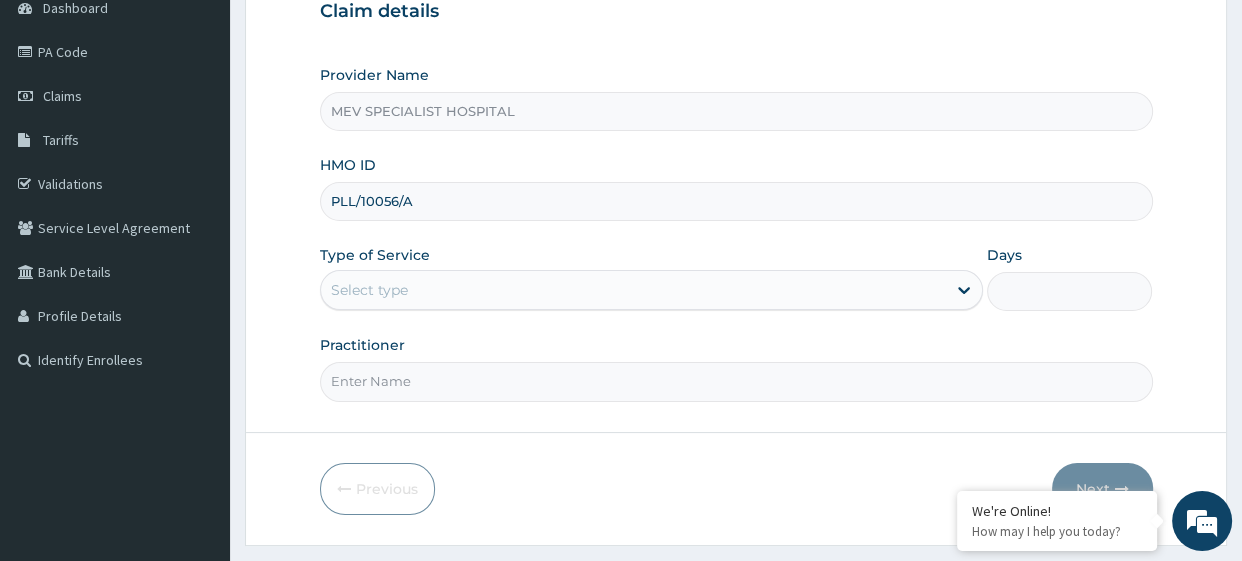 type on "PLL/10056/A" 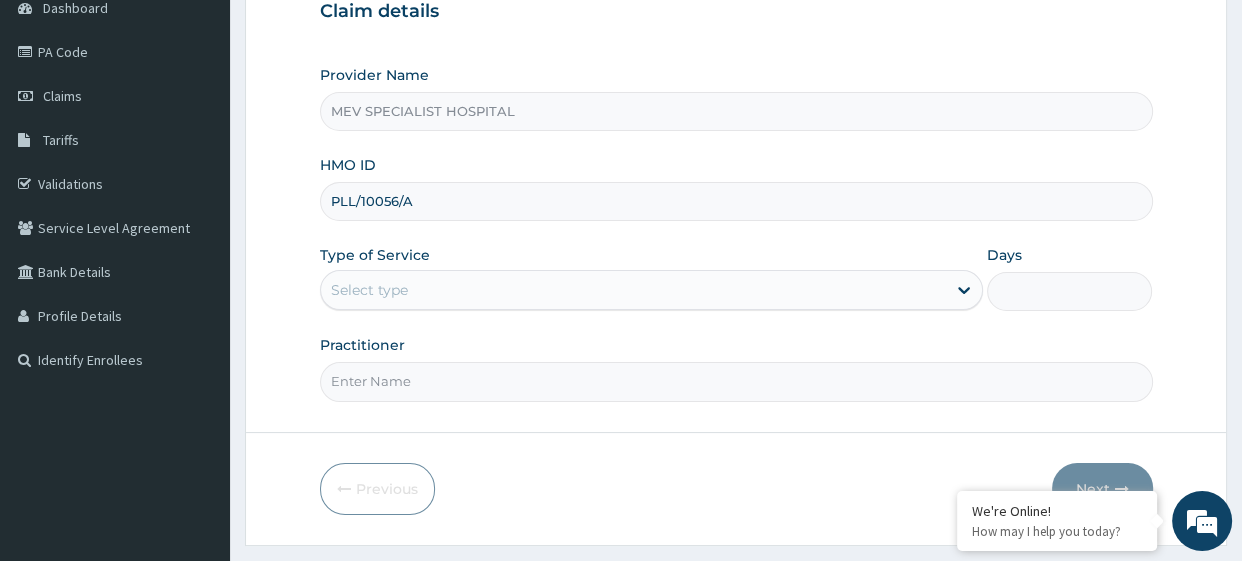 scroll, scrollTop: 0, scrollLeft: 0, axis: both 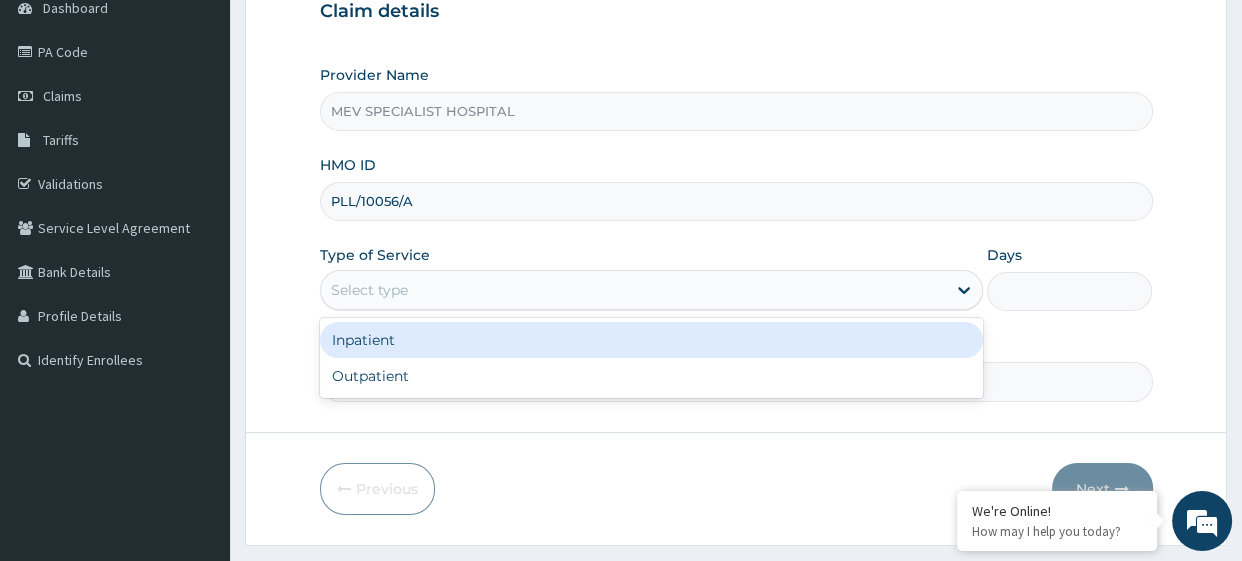 click on "Select type" at bounding box center (633, 290) 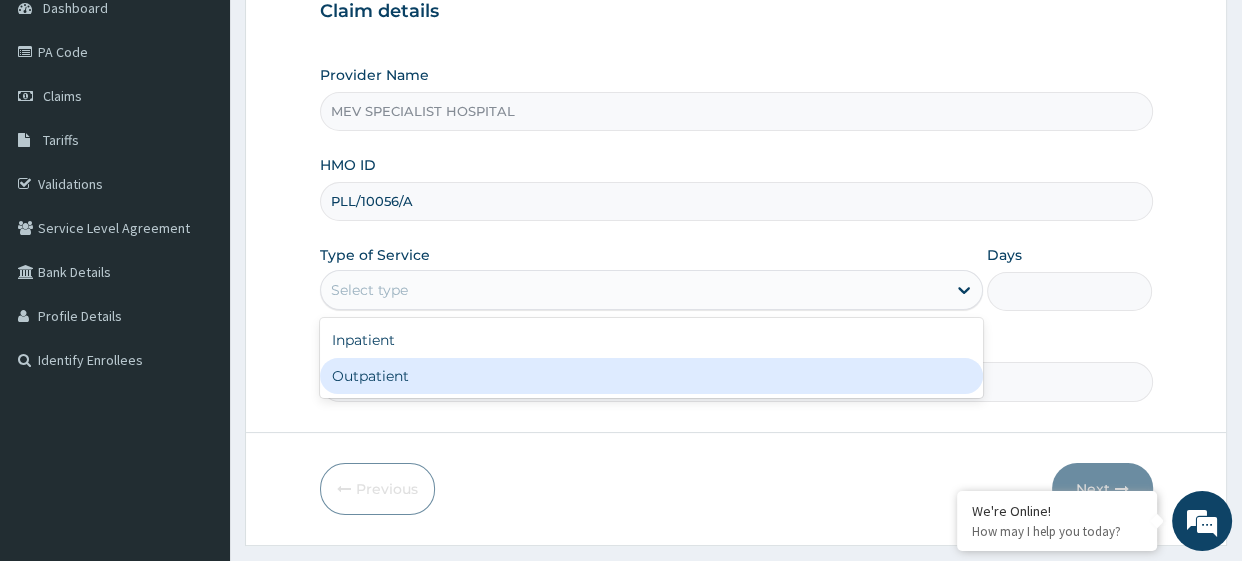 click on "Outpatient" at bounding box center [651, 376] 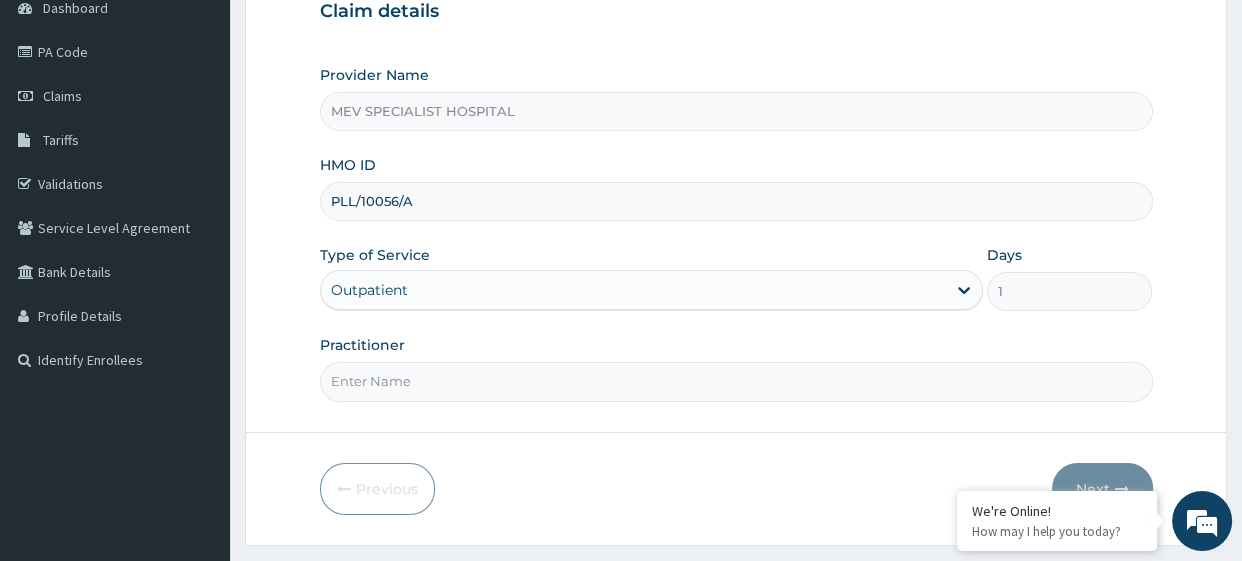 click on "Practitioner" at bounding box center (736, 381) 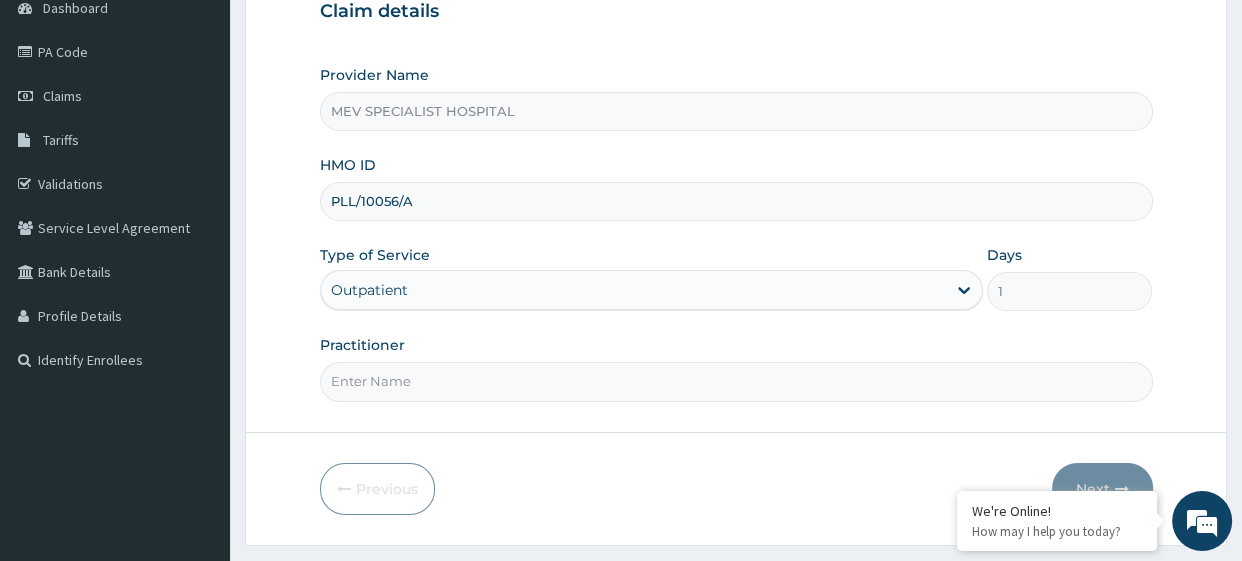 type on "DR ANITA" 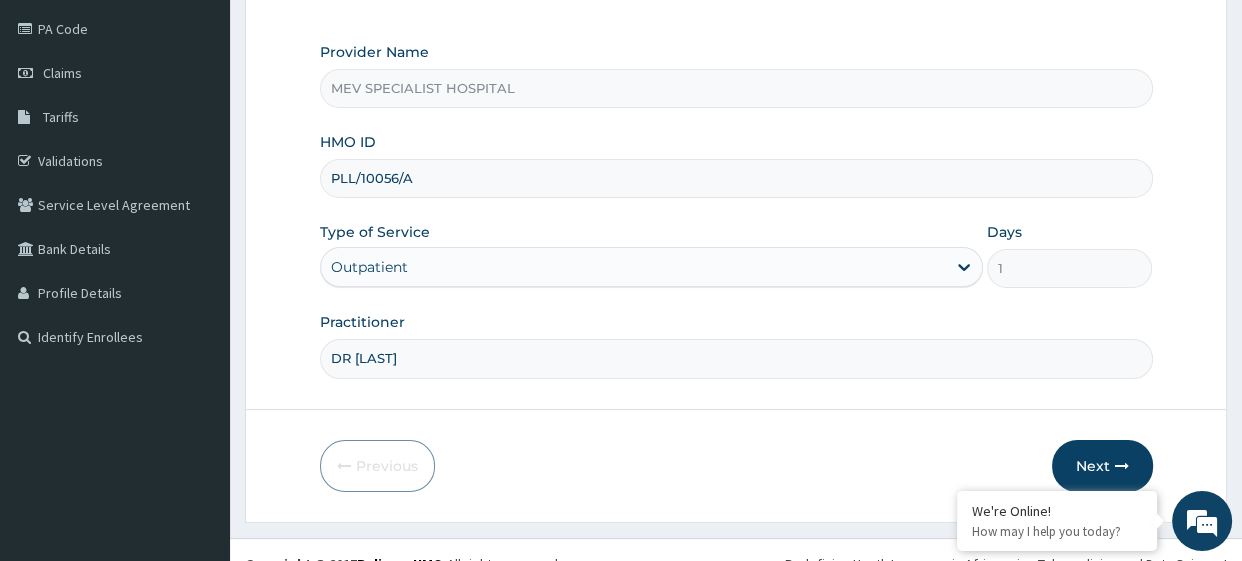 scroll, scrollTop: 257, scrollLeft: 0, axis: vertical 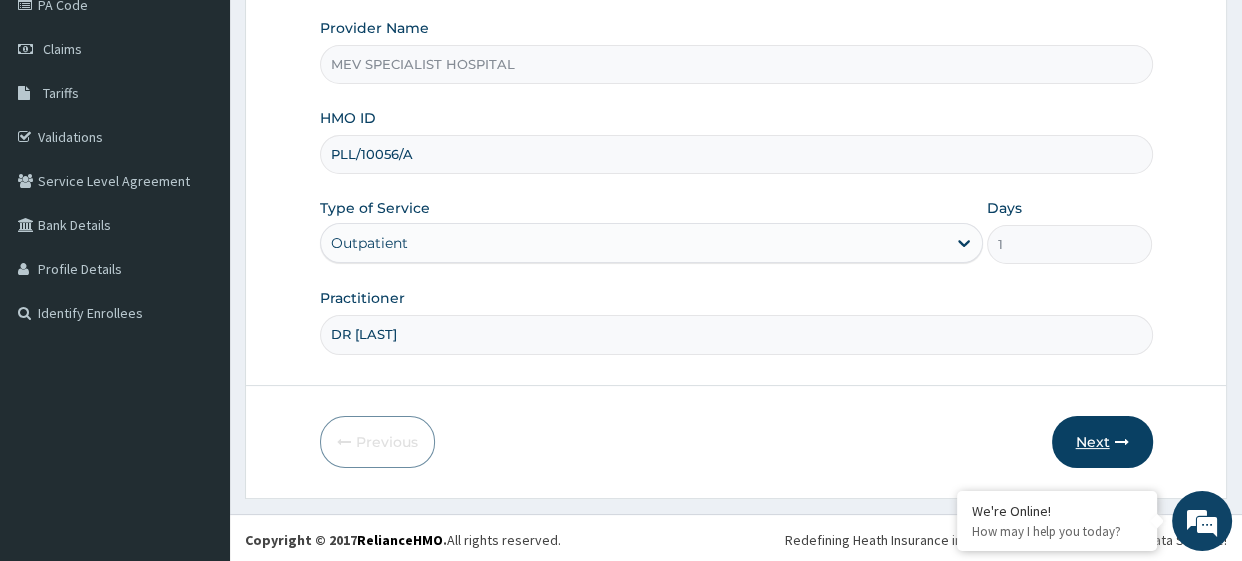 click on "Next" at bounding box center [1102, 442] 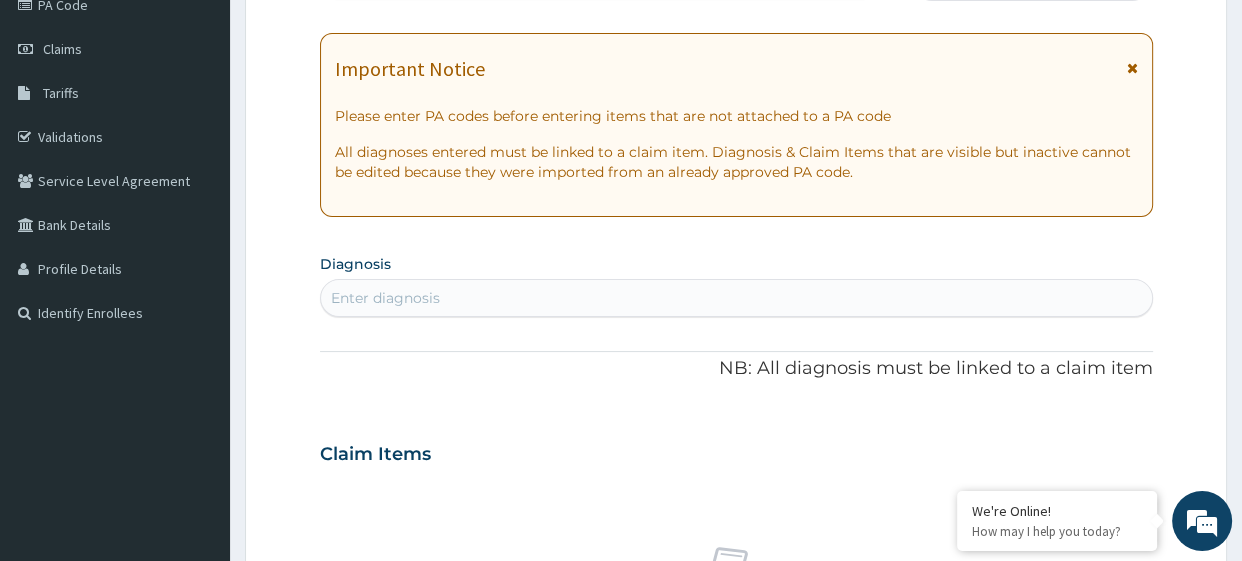 scroll, scrollTop: 0, scrollLeft: 0, axis: both 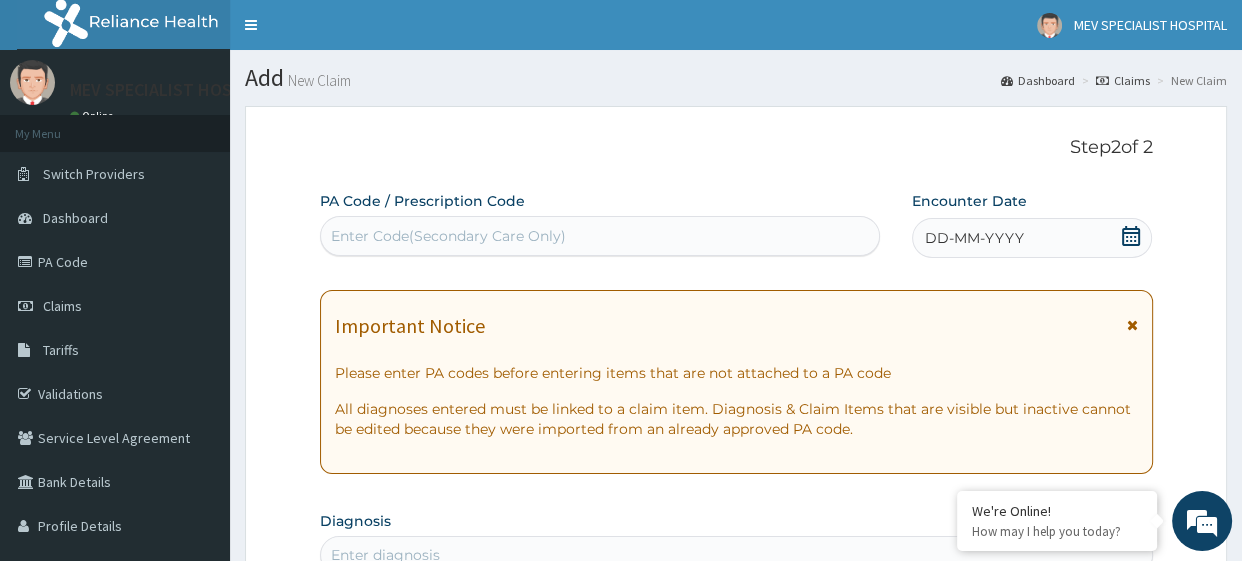 click on "DD-MM-YYYY" at bounding box center (974, 238) 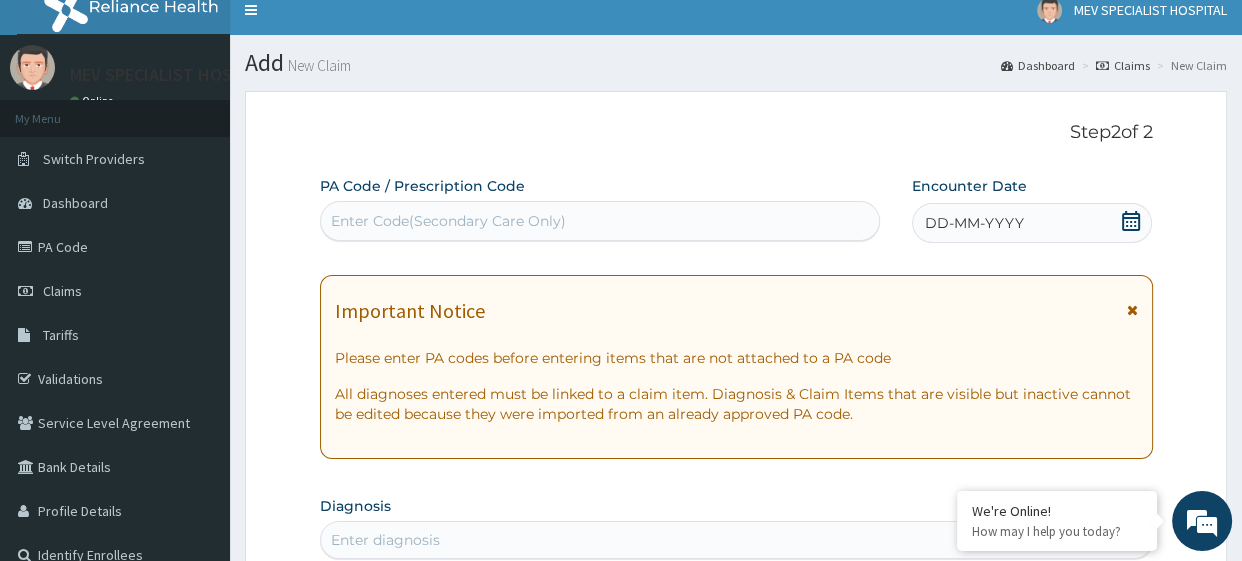 scroll, scrollTop: 105, scrollLeft: 0, axis: vertical 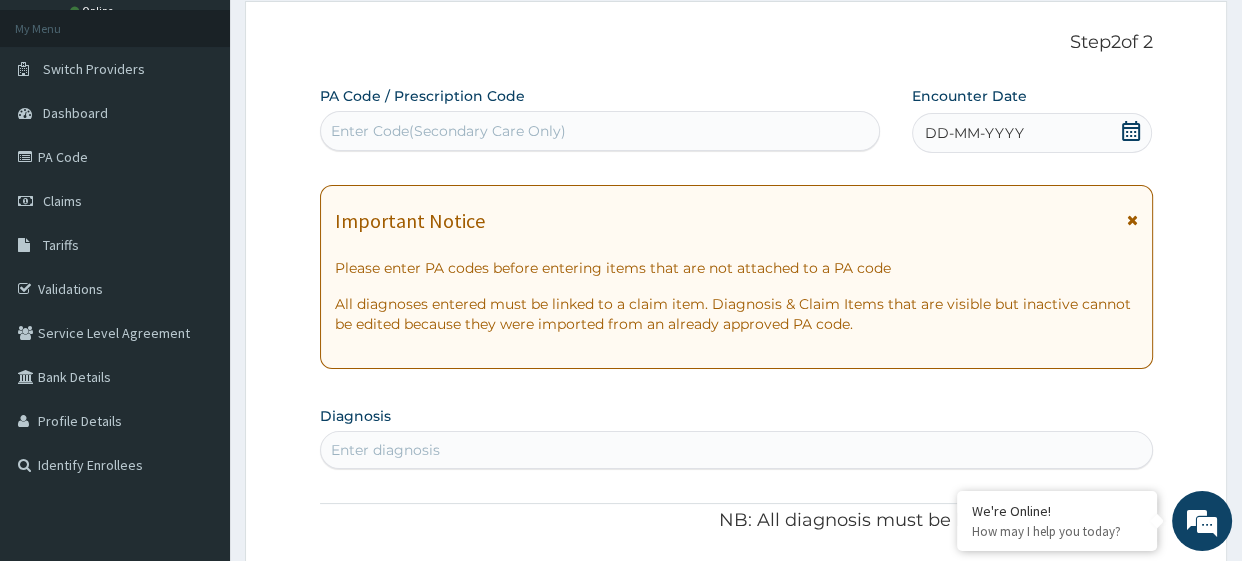 click on "DD-MM-YYYY" at bounding box center [974, 133] 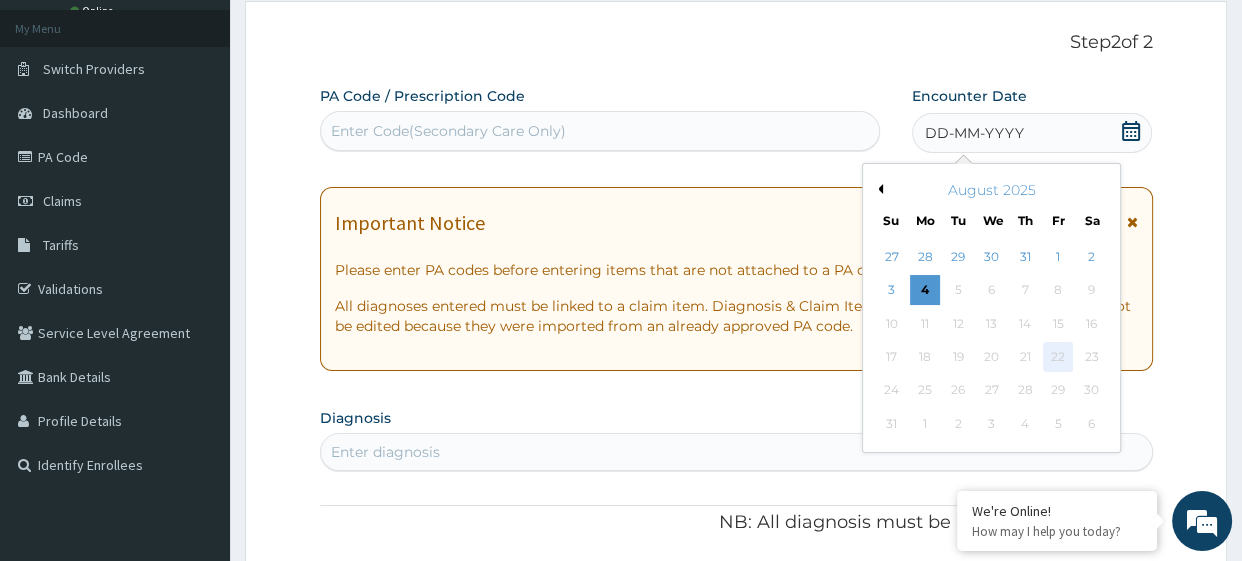 click on "22" at bounding box center (1058, 357) 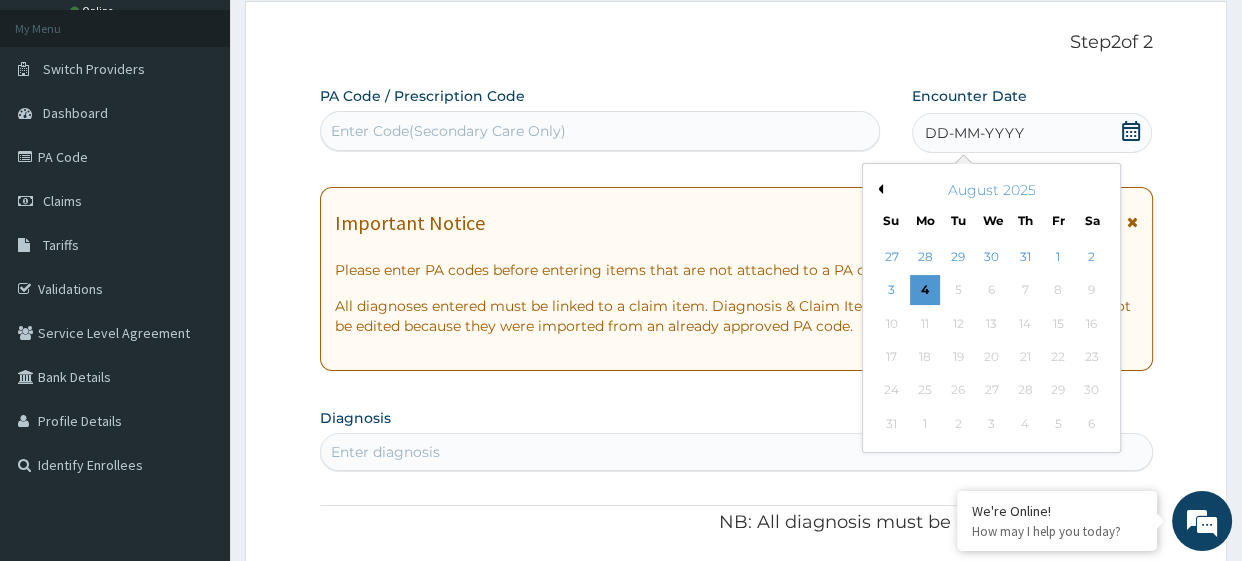 click on "Previous Month" at bounding box center [878, 189] 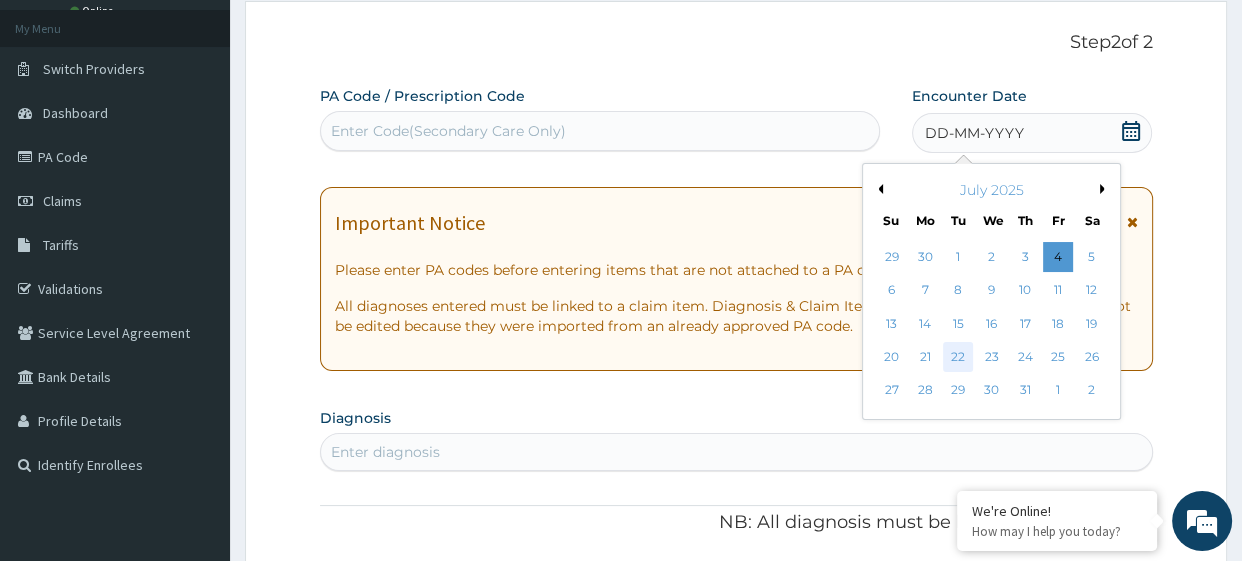 click on "22" at bounding box center [958, 357] 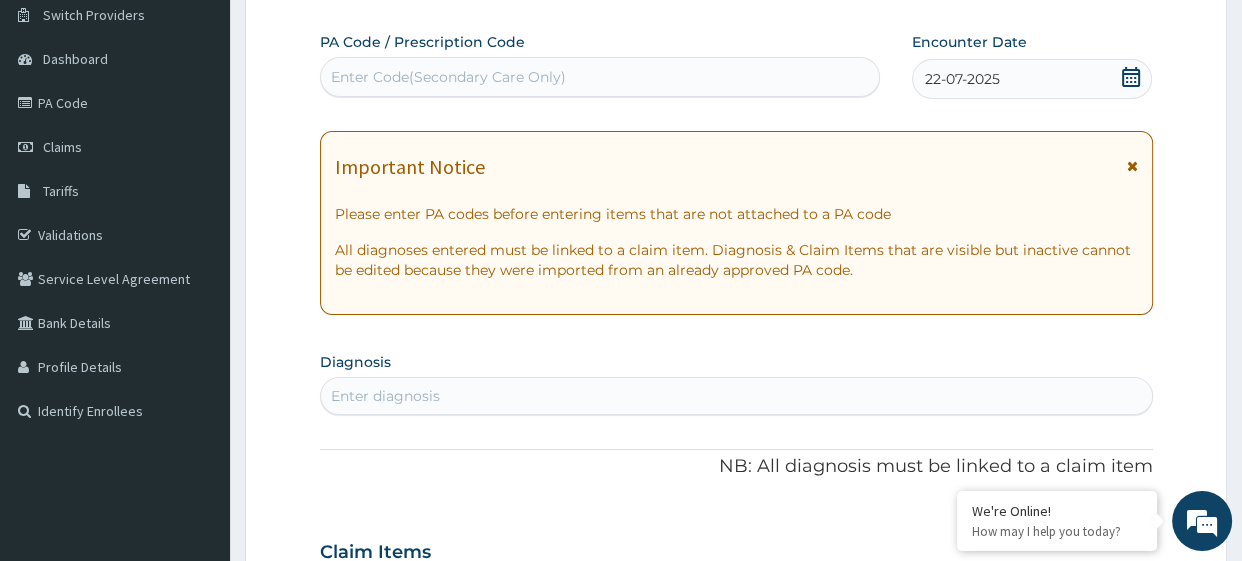 scroll, scrollTop: 178, scrollLeft: 0, axis: vertical 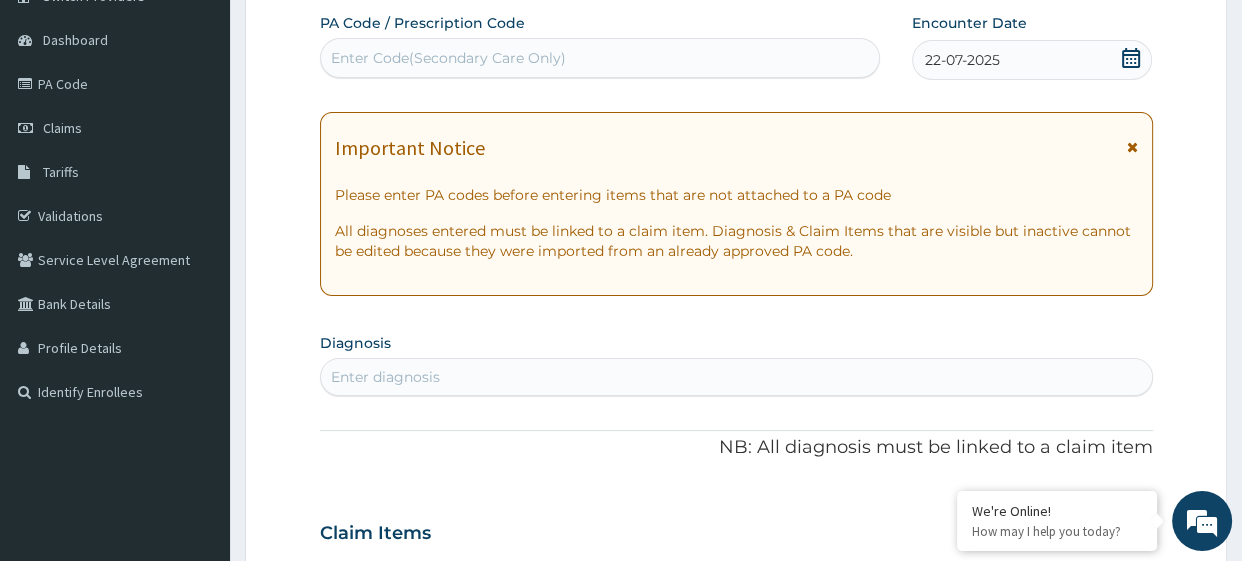 click on "Enter diagnosis" at bounding box center (736, 377) 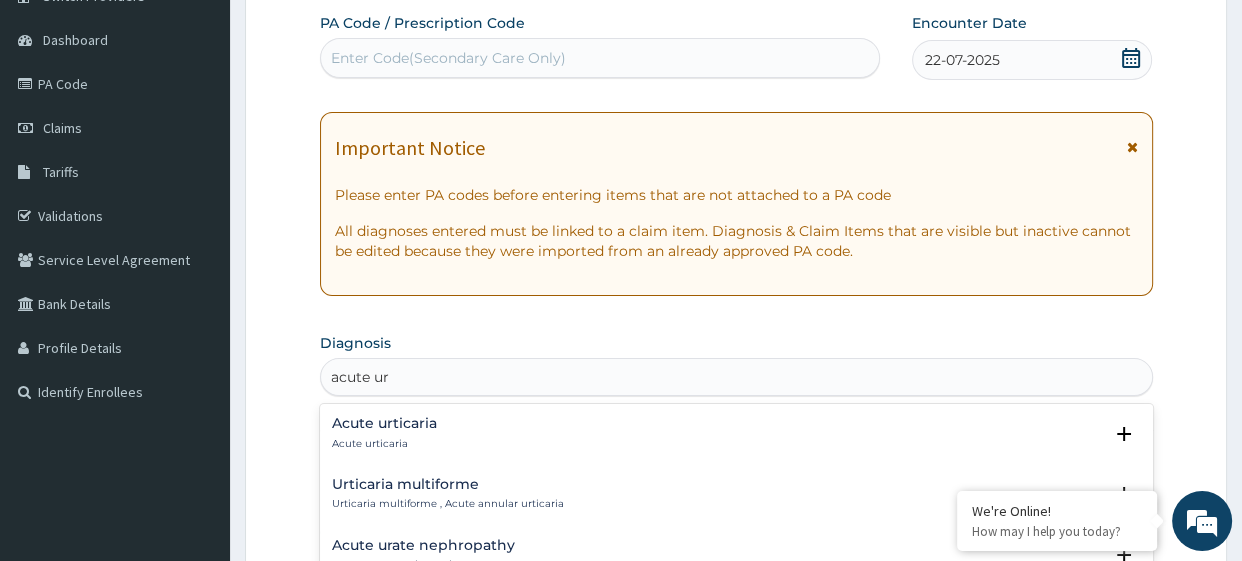 type on "acute uri" 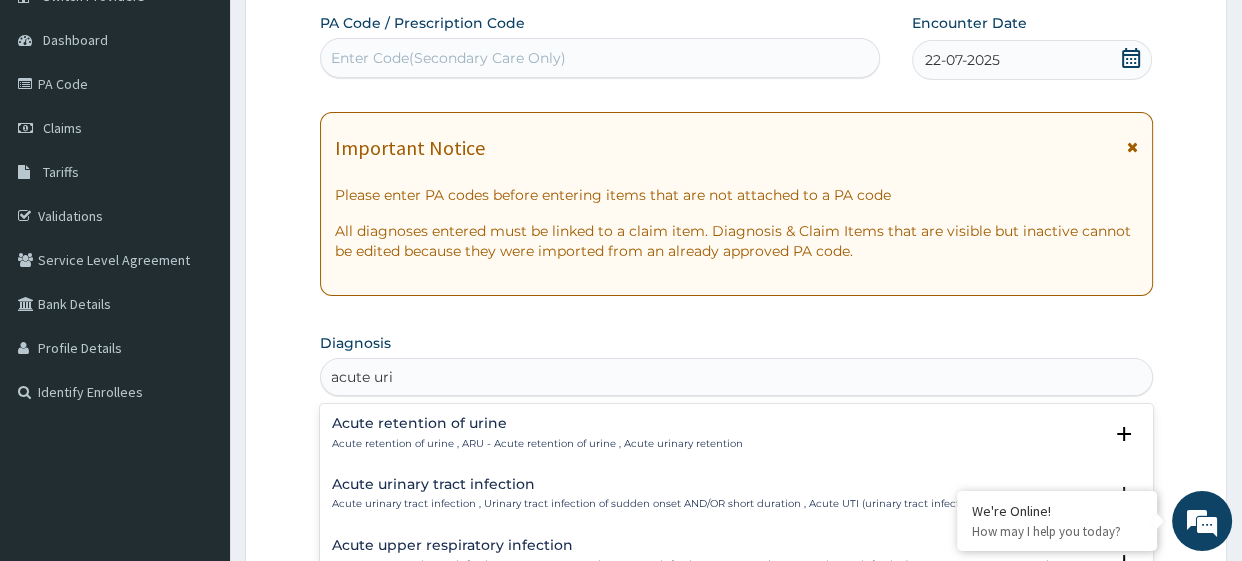 click on "Acute urinary tract infection , Urinary tract infection of sudden onset AND/OR short duration , Acute UTI (urinary tract infection)" at bounding box center [655, 504] 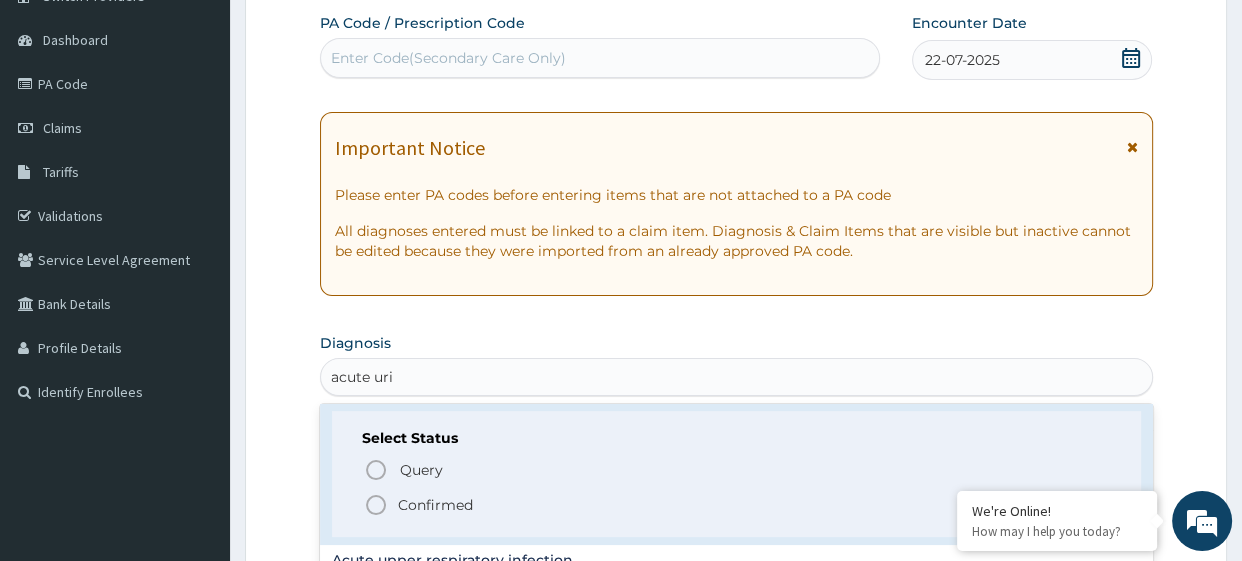scroll, scrollTop: 135, scrollLeft: 0, axis: vertical 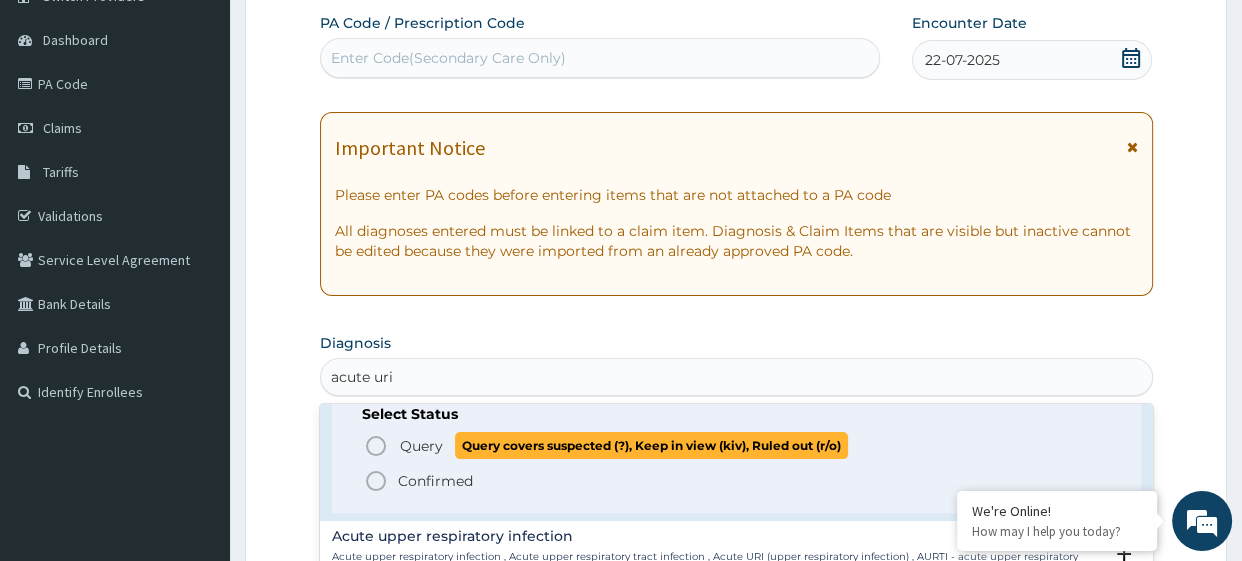 click on "Query Query covers suspected (?), Keep in view (kiv), Ruled out (r/o)" at bounding box center (623, 445) 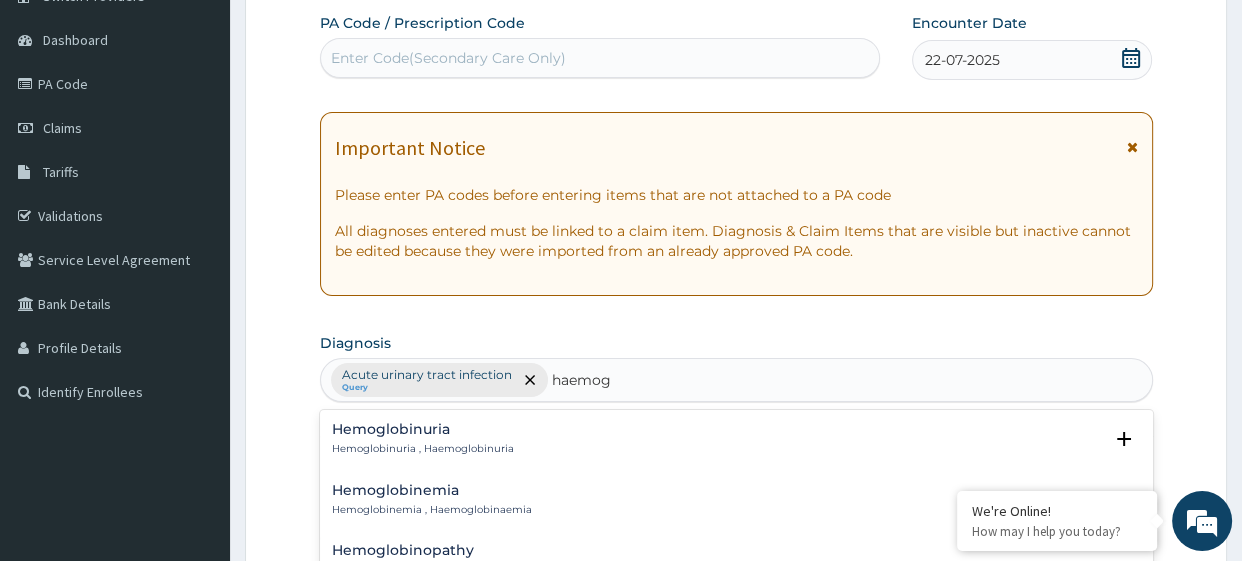 type on "haemogl" 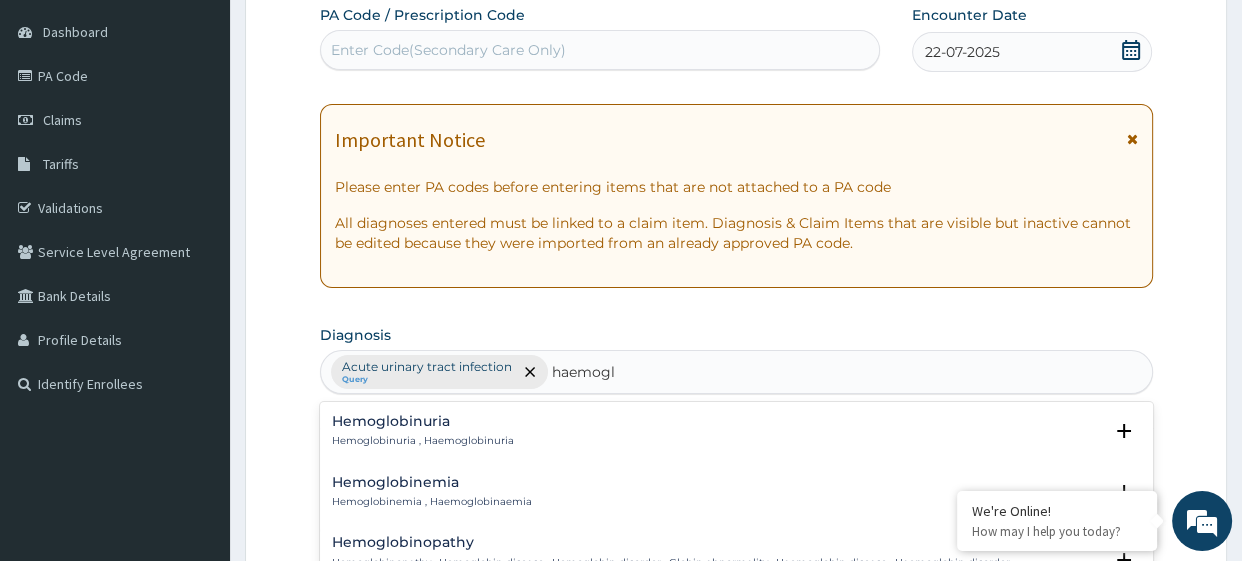 scroll, scrollTop: 190, scrollLeft: 0, axis: vertical 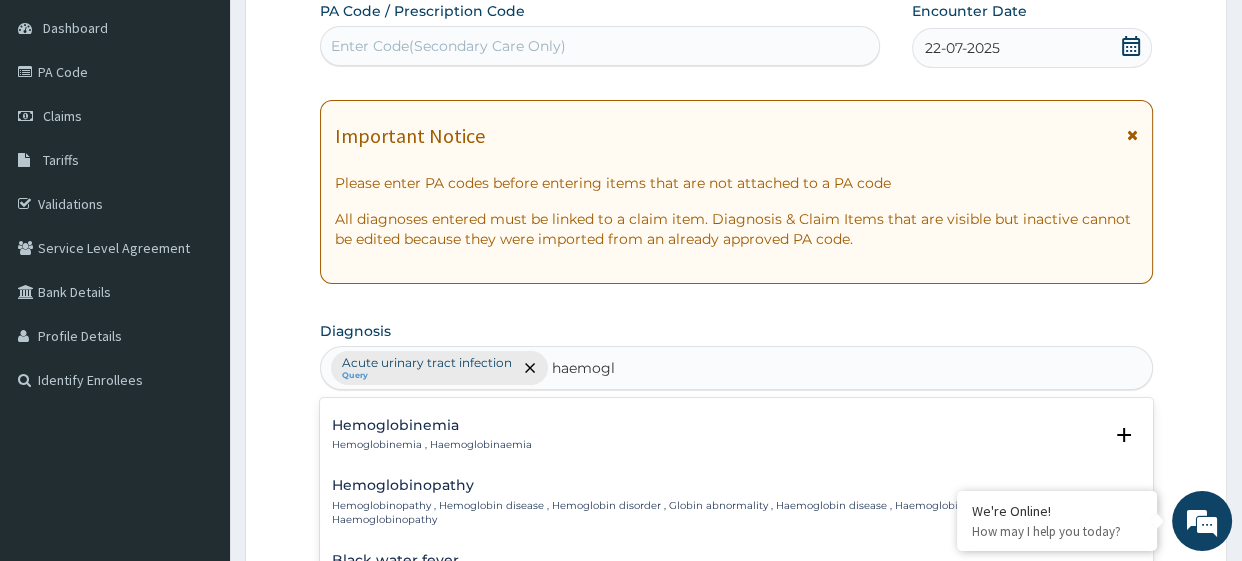 click on "Hemoglobinopathy , Hemoglobin disease , Hemoglobin disorder , Globin abnormality , Haemoglobin disease , Haemoglobin disorder , Haemoglobinopathy" at bounding box center (717, 513) 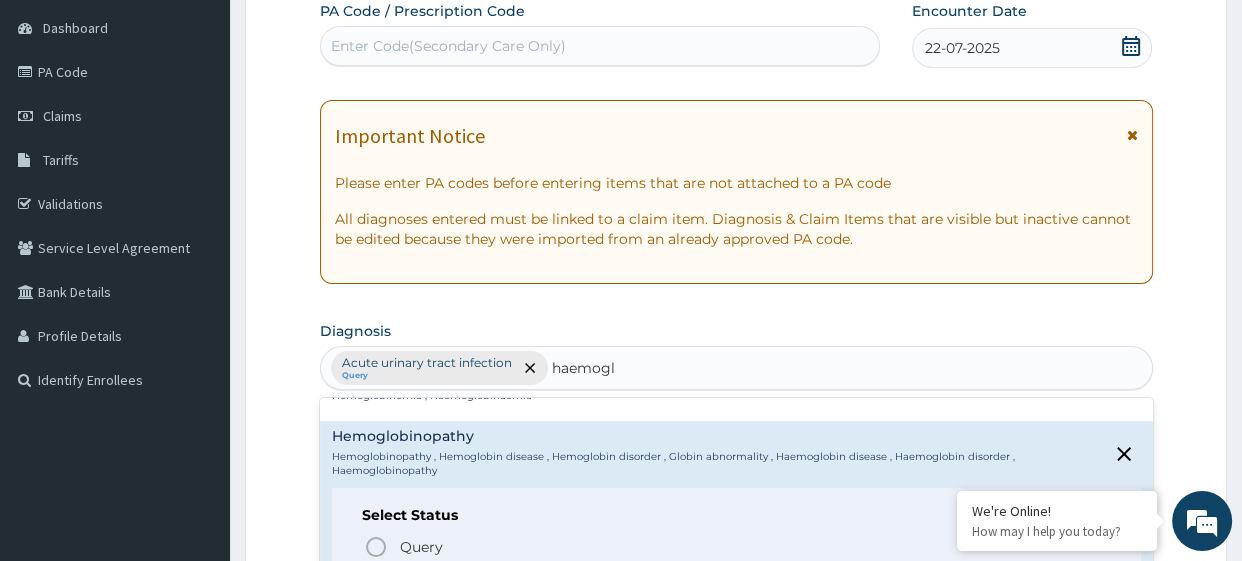 scroll, scrollTop: 105, scrollLeft: 0, axis: vertical 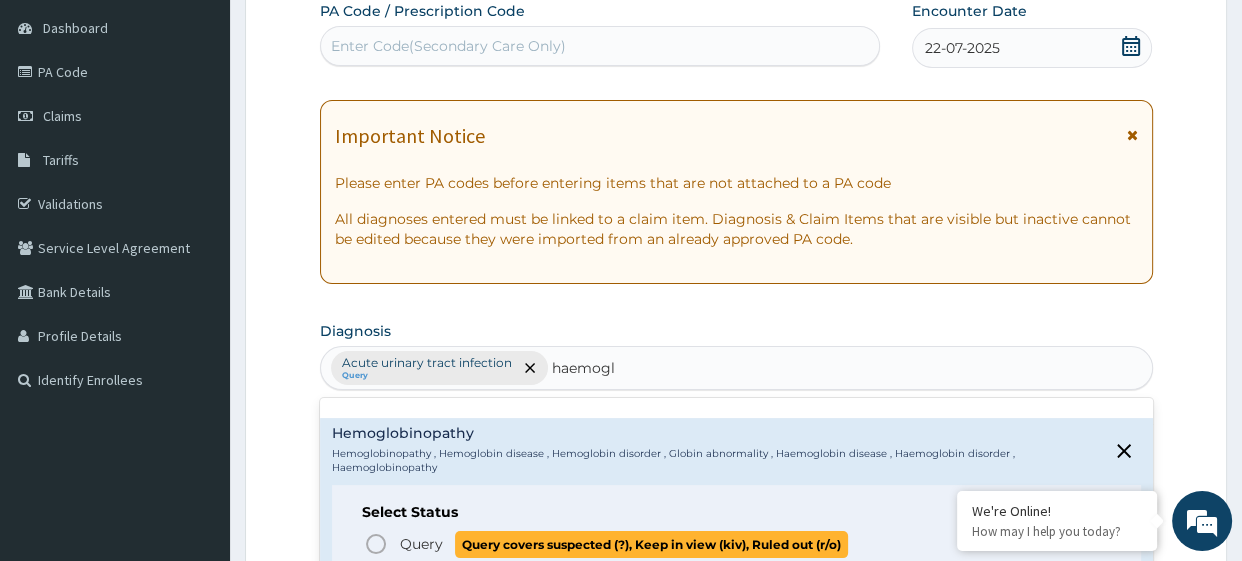 click on "Query" at bounding box center [421, 544] 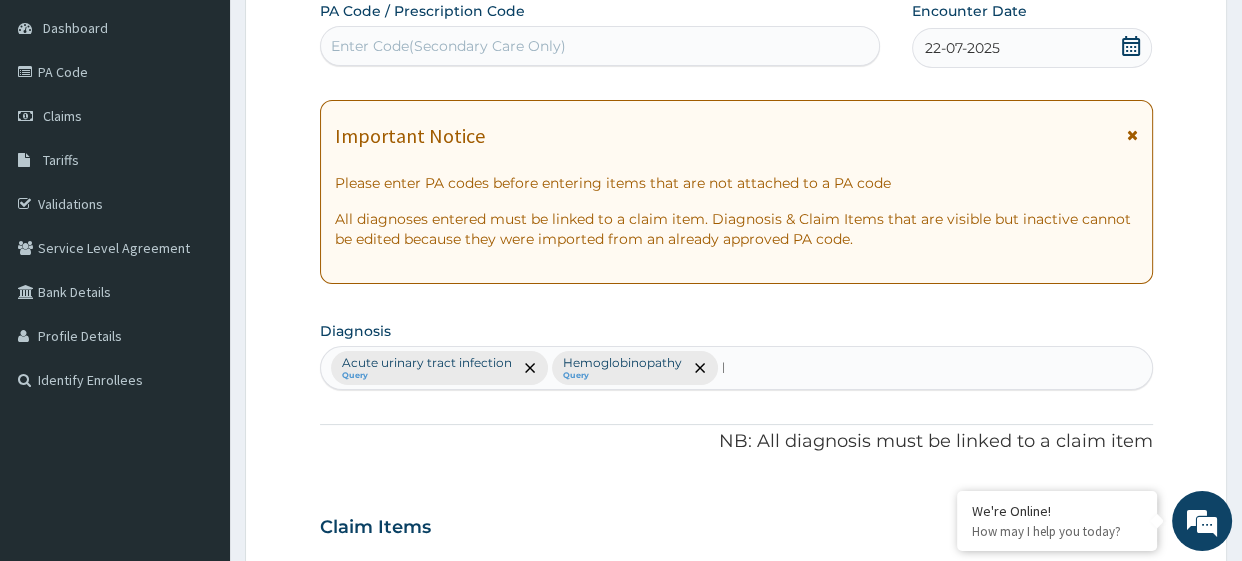 type 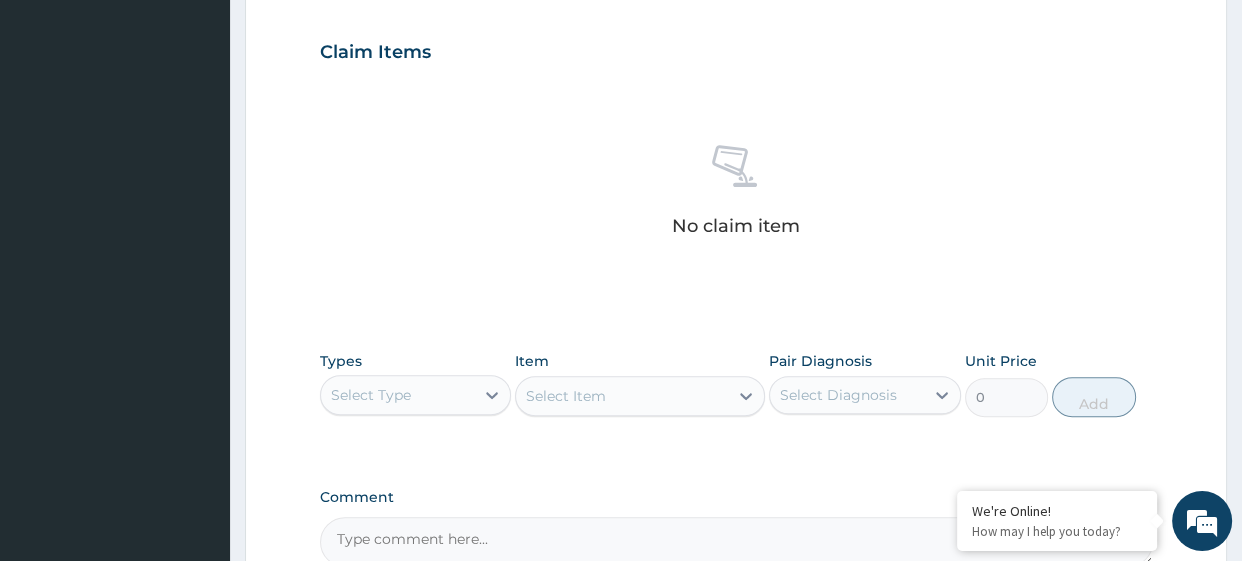 scroll, scrollTop: 668, scrollLeft: 0, axis: vertical 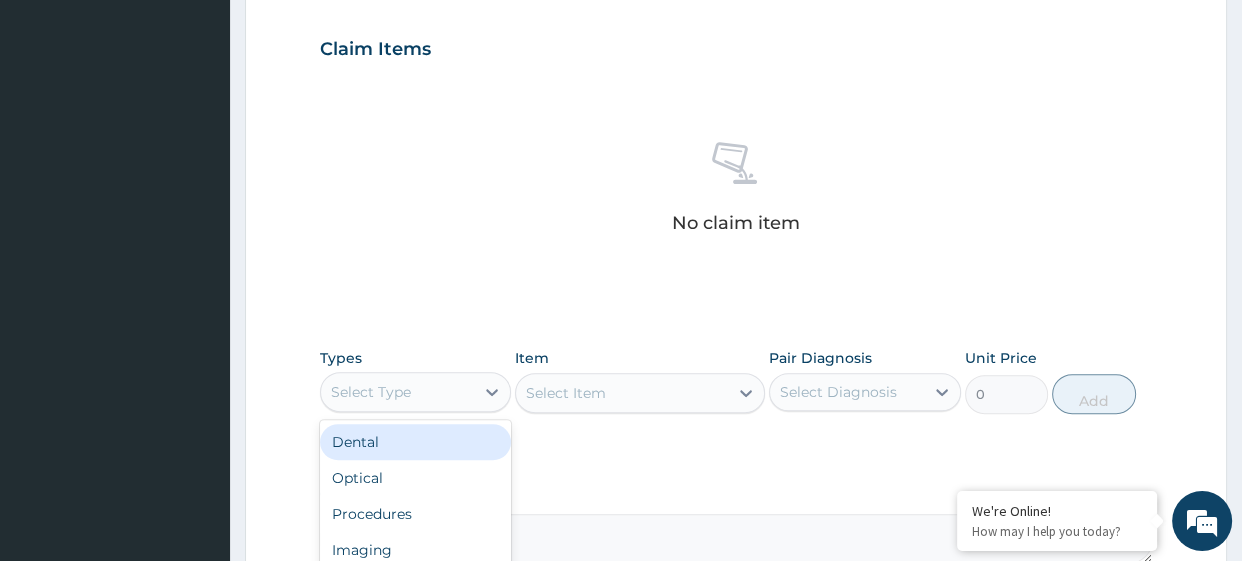 click on "Select Type" at bounding box center (398, 392) 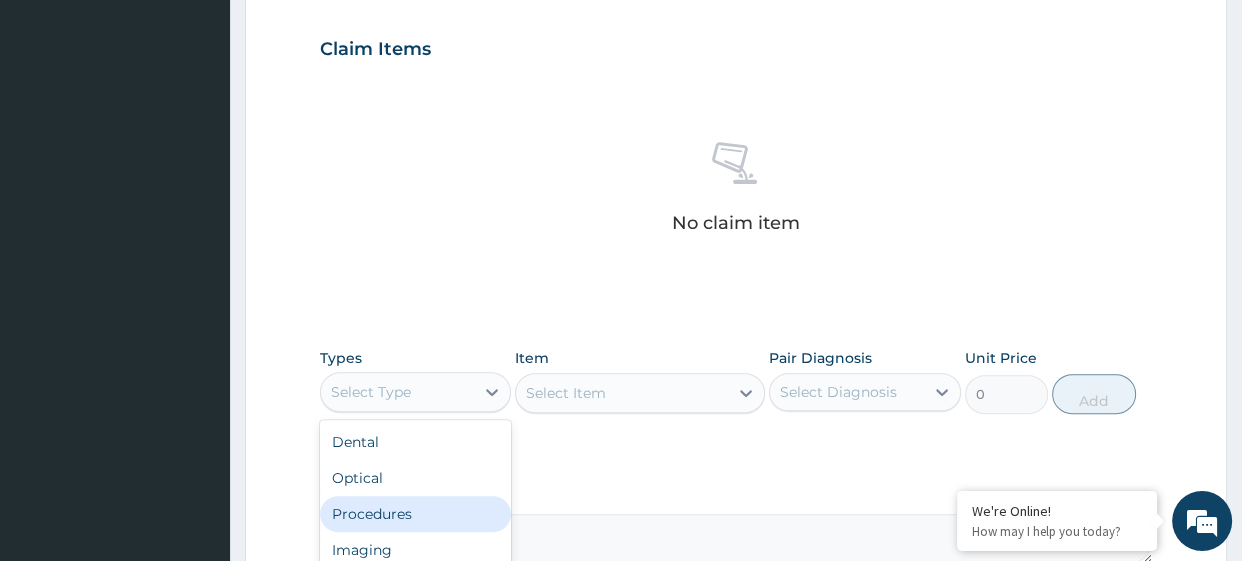 click on "Procedures" at bounding box center (416, 514) 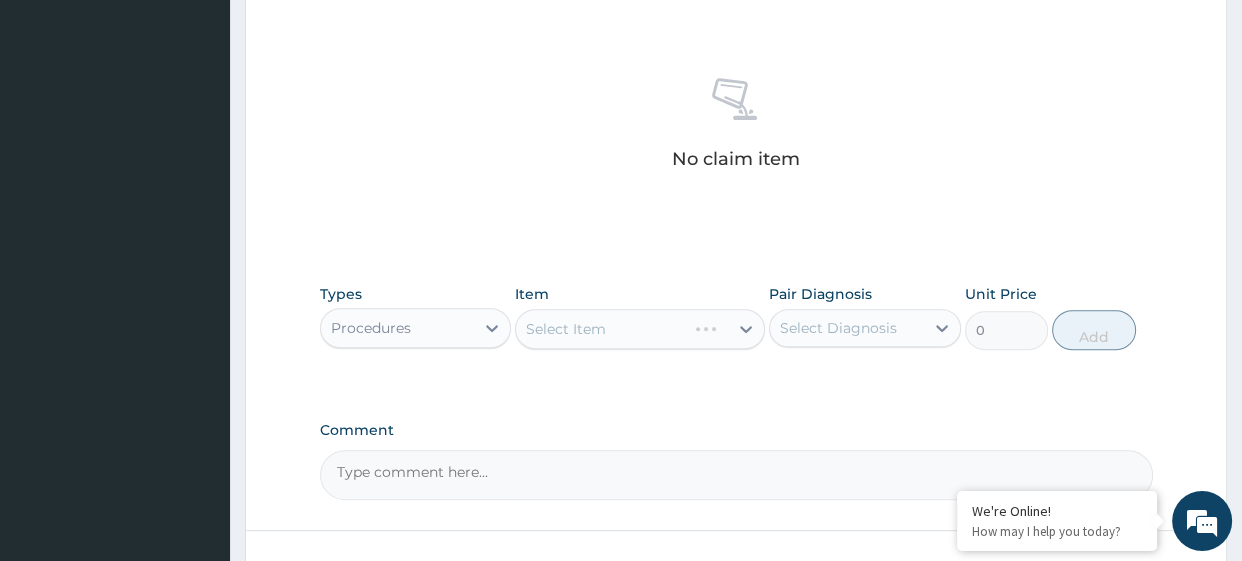 scroll, scrollTop: 759, scrollLeft: 0, axis: vertical 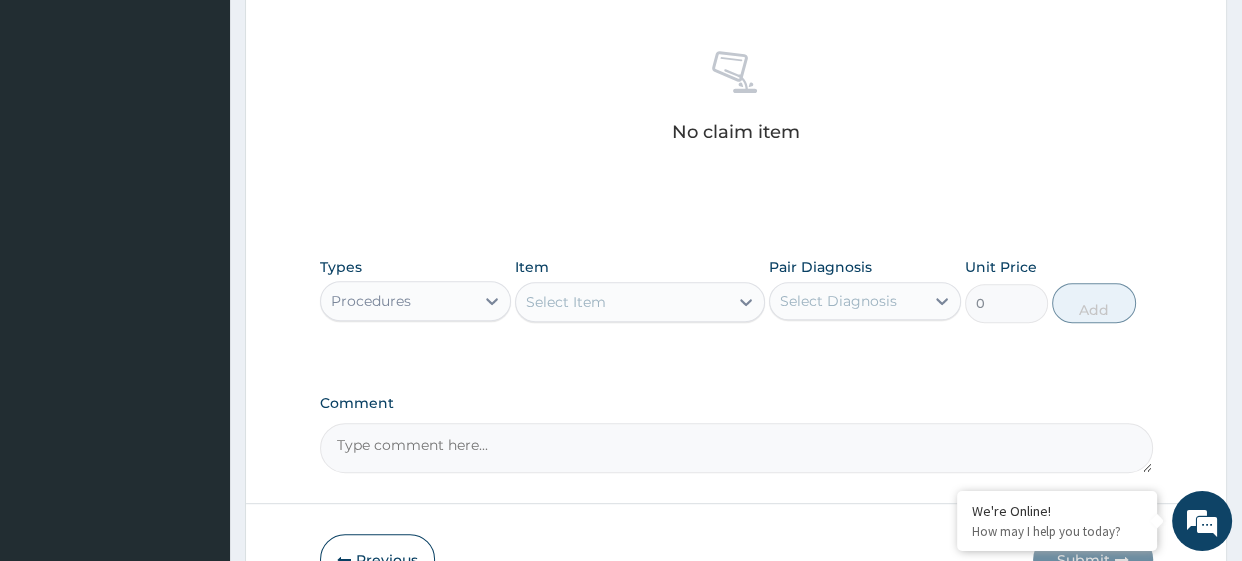 click on "Select Item" at bounding box center [622, 302] 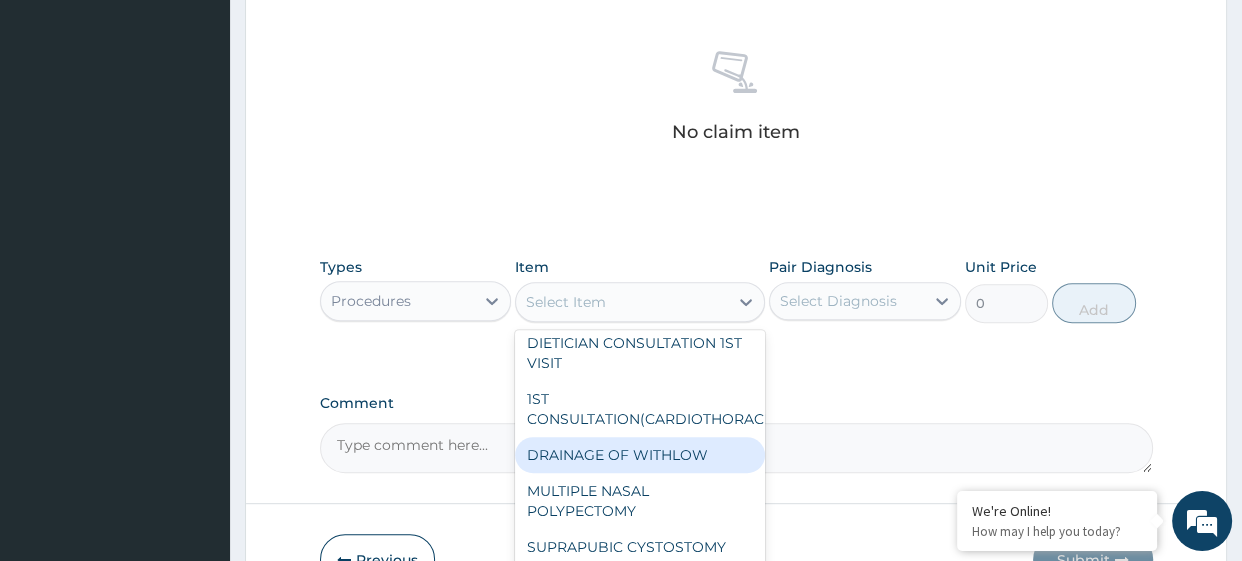 scroll, scrollTop: 129, scrollLeft: 0, axis: vertical 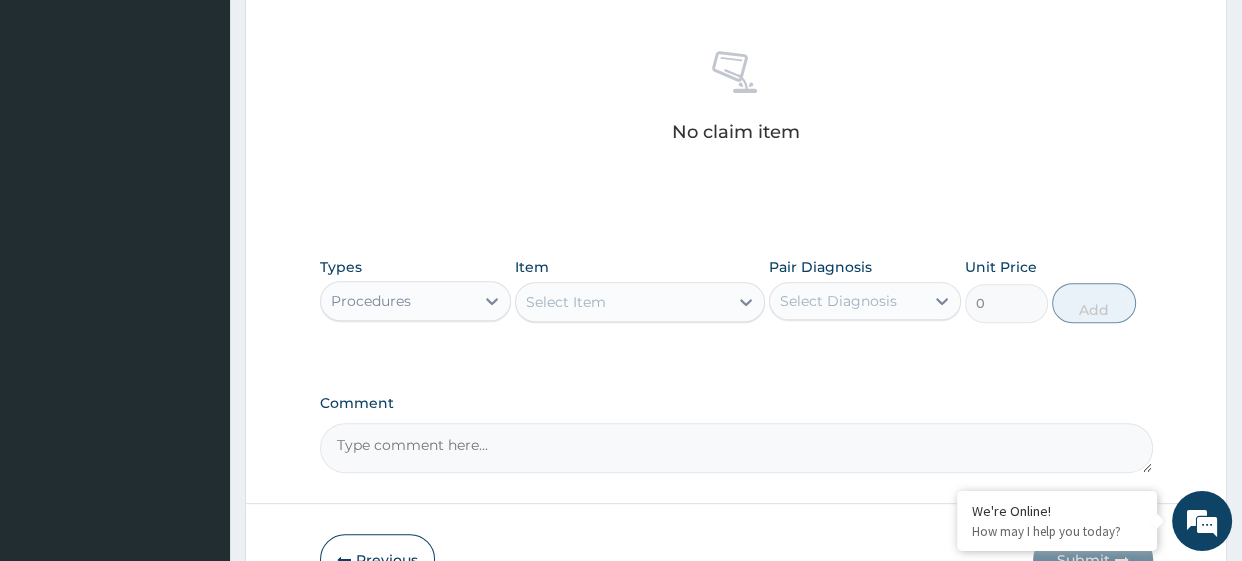 click on "Types Procedures Item Select Item Pair Diagnosis Select Diagnosis Unit Price 0 Add" at bounding box center (736, 305) 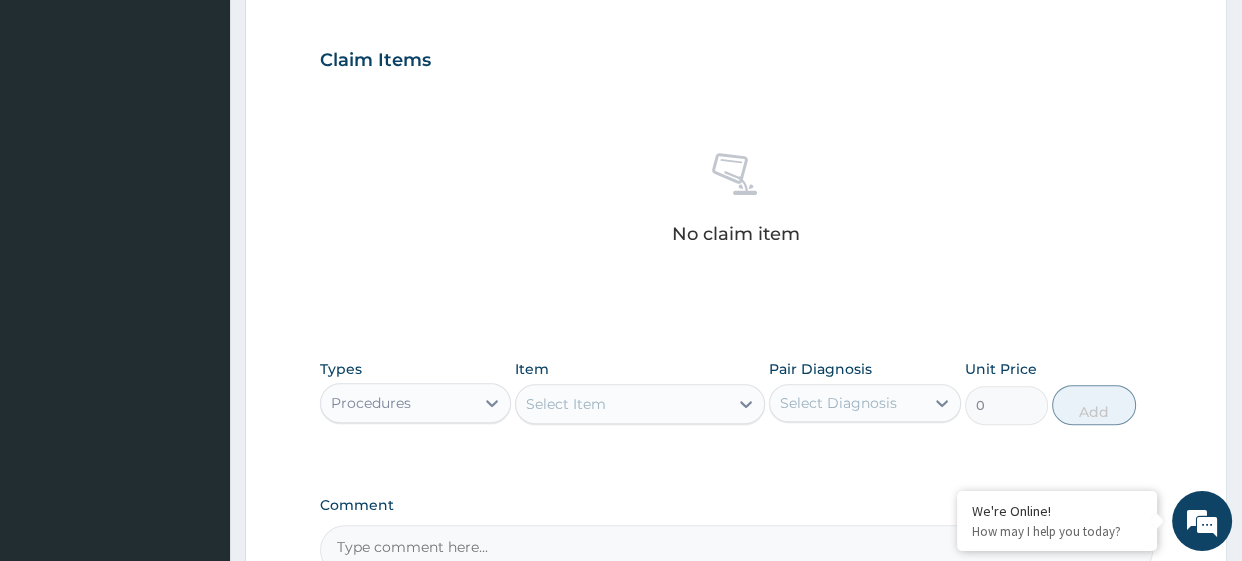 scroll, scrollTop: 739, scrollLeft: 0, axis: vertical 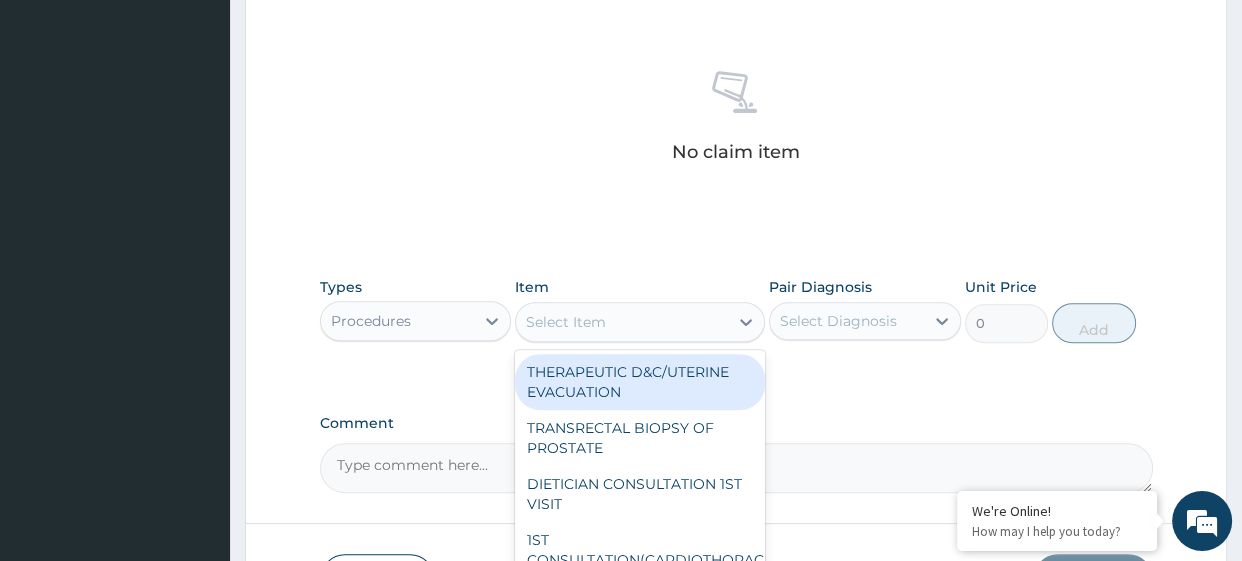 click on "Select Item" at bounding box center [622, 322] 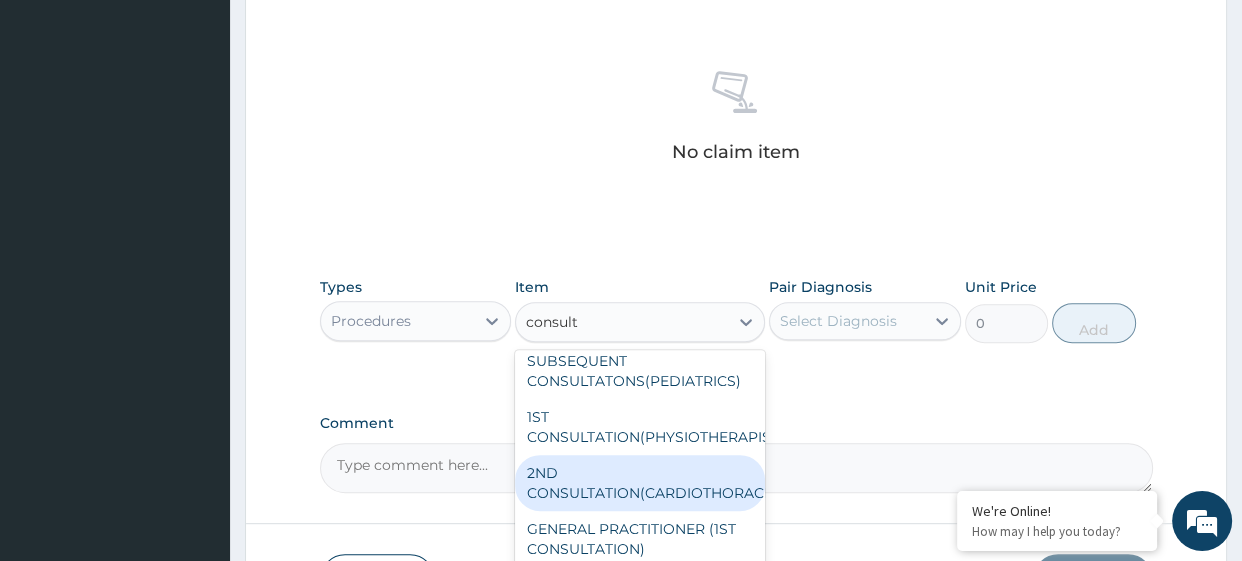 scroll, scrollTop: 863, scrollLeft: 0, axis: vertical 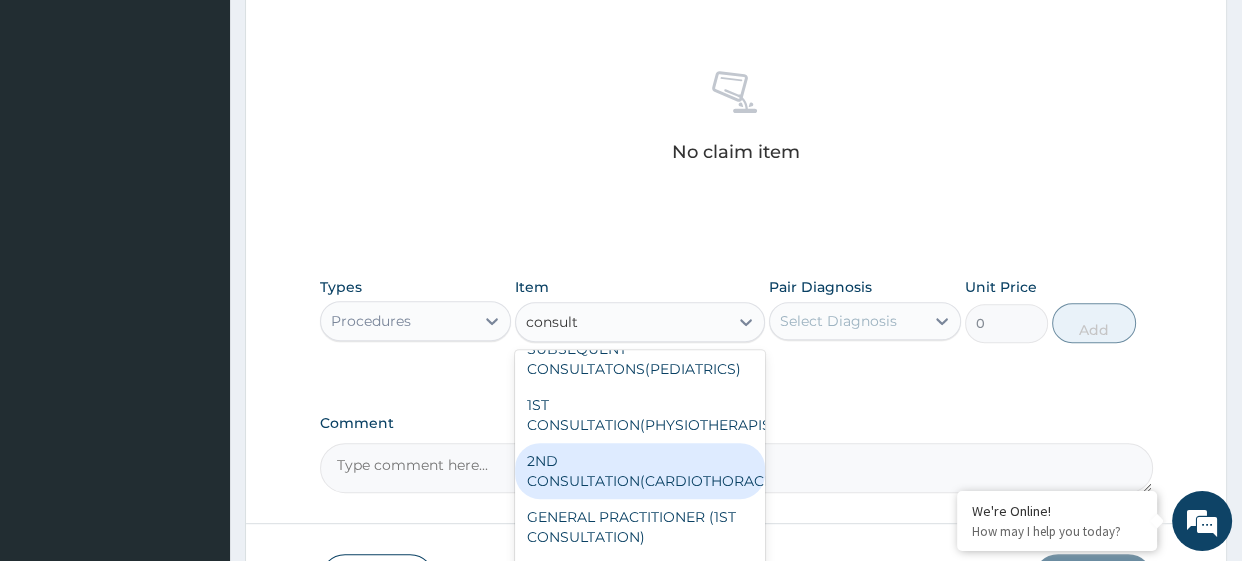 type on "consult" 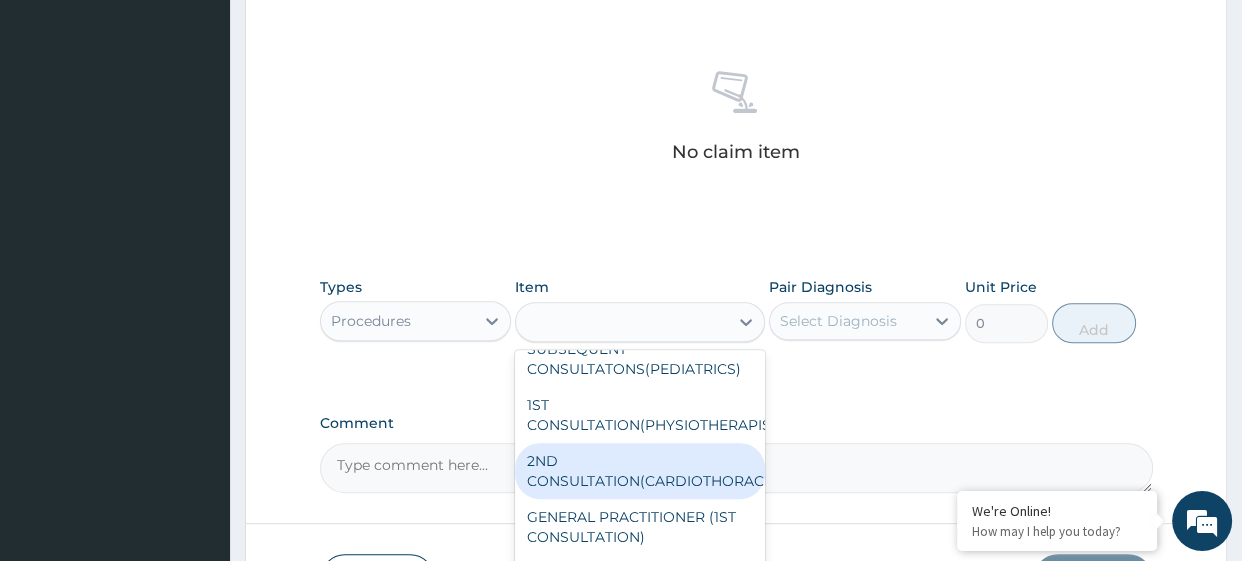 click on "PA Code / Prescription Code Enter Code(Secondary Care Only) Encounter Date 22-07-2025 Important Notice Please enter PA codes before entering items that are not attached to a PA code   All diagnoses entered must be linked to a claim item. Diagnosis & Claim Items that are visible but inactive cannot be edited because they were imported from an already approved PA code. Diagnosis Acute urinary tract infection Query Hemoglobinopathy Query NB: All diagnosis must be linked to a claim item Claim Items No claim item Types Procedures Item option 2ND CONSULTATION(CARDIOTHORACIC) focused, 86 of 176. 41 results available for search term consult. Use Up and Down to choose options, press Enter to select the currently focused option, press Escape to exit the menu, press Tab to select the option and exit the menu. consult DIETICIAN CONSULTATION 1ST VISIT 1ST CONSULTATION(CARDIOTHORACIC) DERMATOLOGIST (2ND CONSULTATION) 1ST CONSULTATION(ORTHOPEDIC) 2ND CONSULTATION( O&G) 2ND CONSULTATION(PHYSIOTHERAPIST) 2ND CONSULTATION(ENT)" at bounding box center [736, -28] 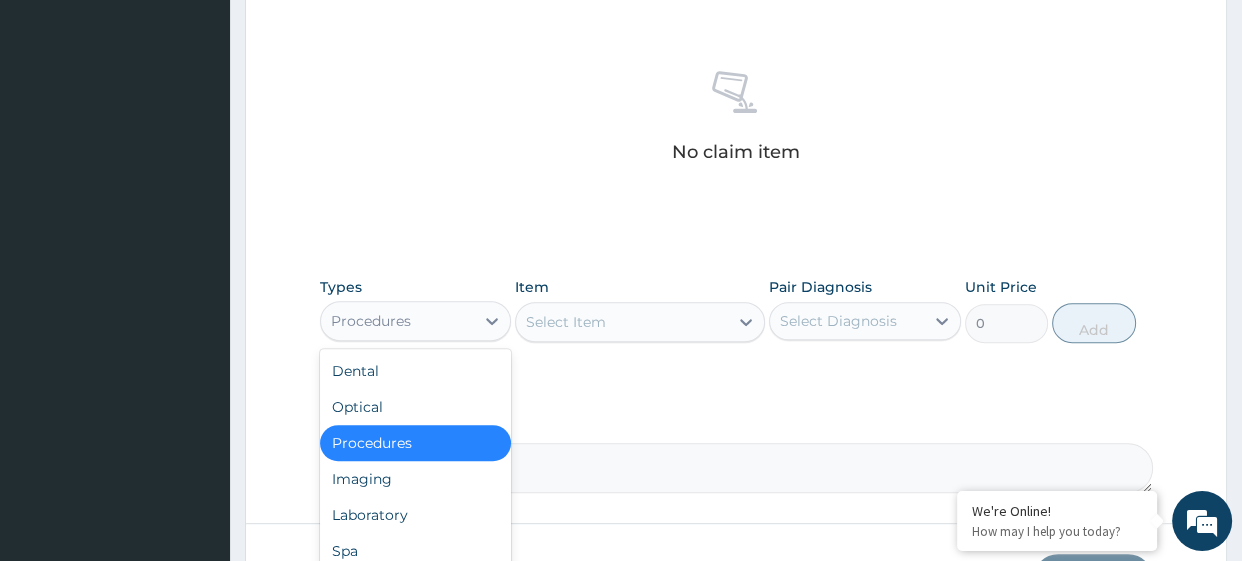 click on "Procedures" at bounding box center [398, 321] 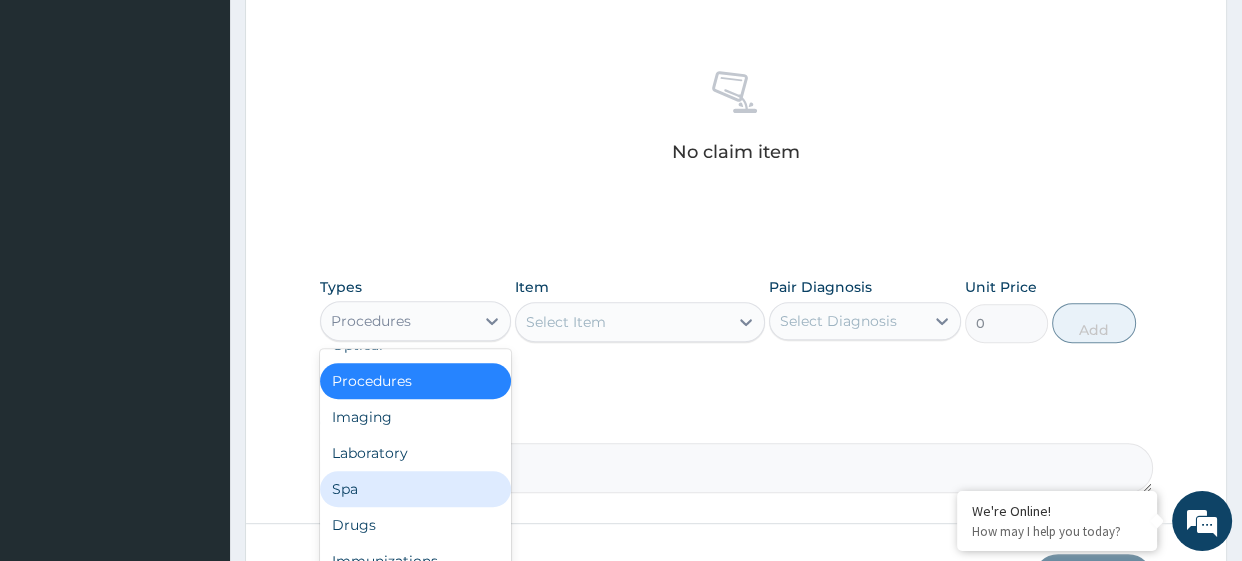 scroll, scrollTop: 68, scrollLeft: 0, axis: vertical 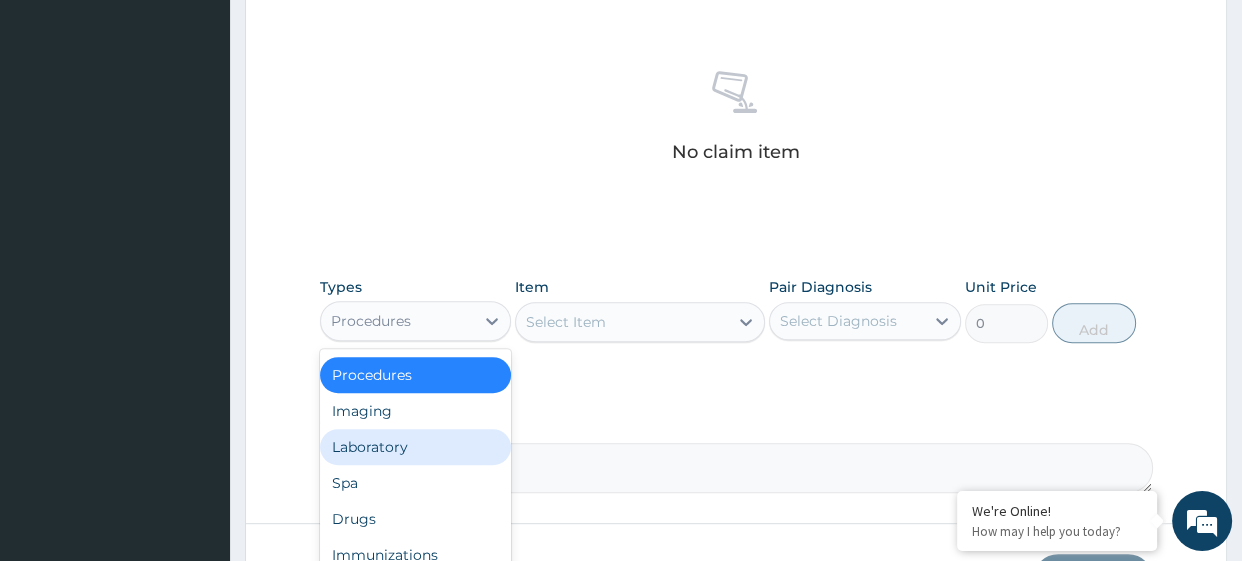 click on "Laboratory" at bounding box center (416, 447) 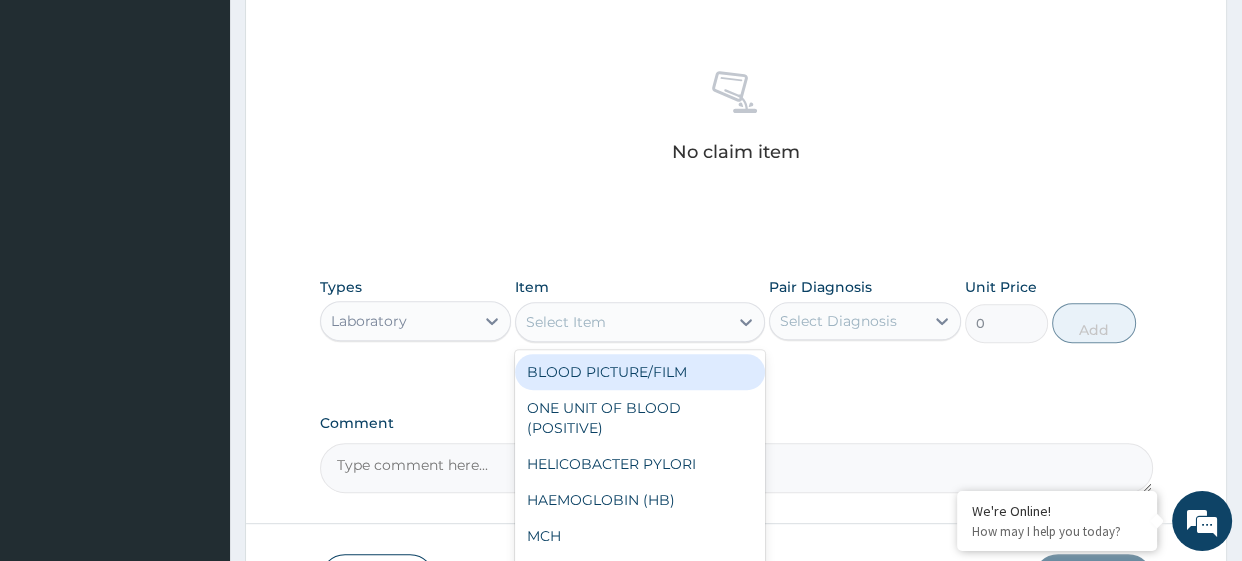 click on "Select Item" at bounding box center [622, 322] 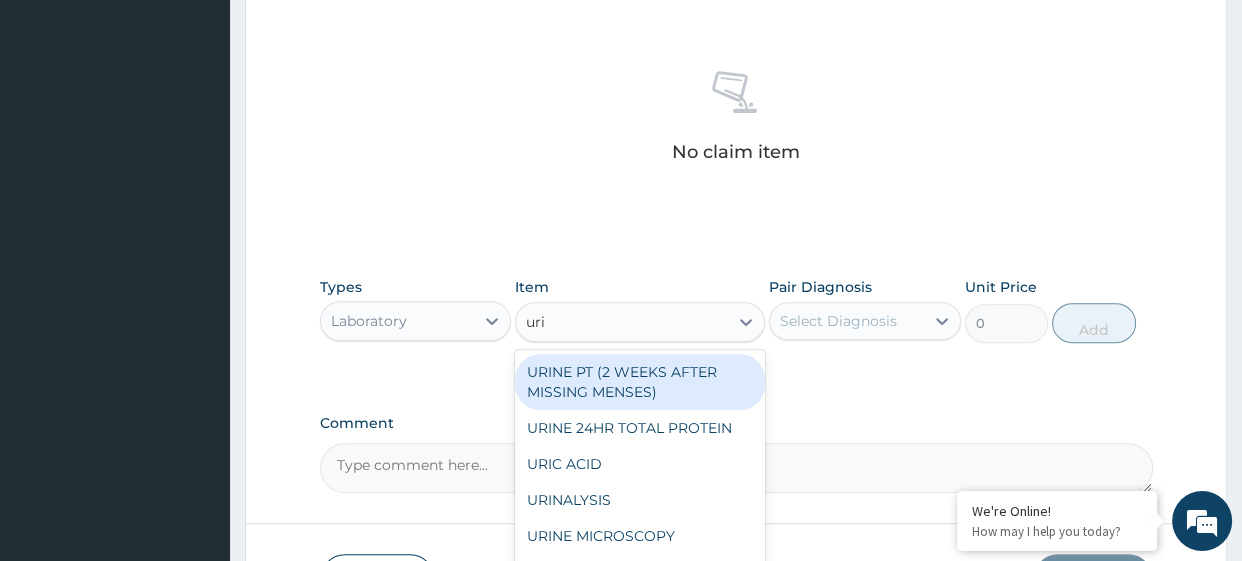 type on "urin" 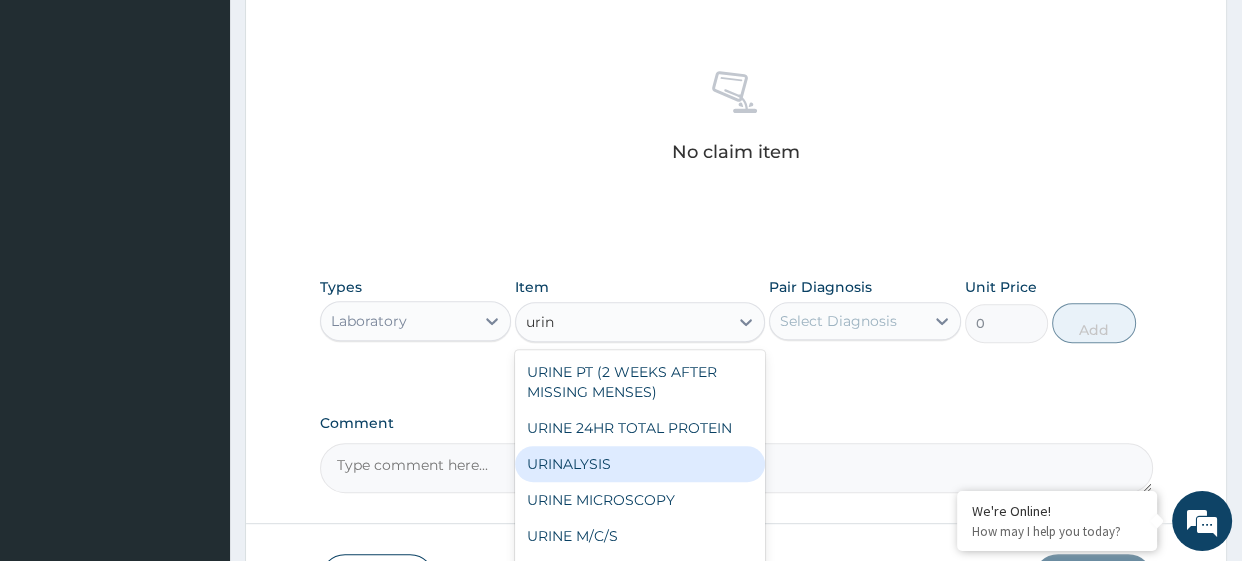 click on "URINALYSIS" at bounding box center (640, 464) 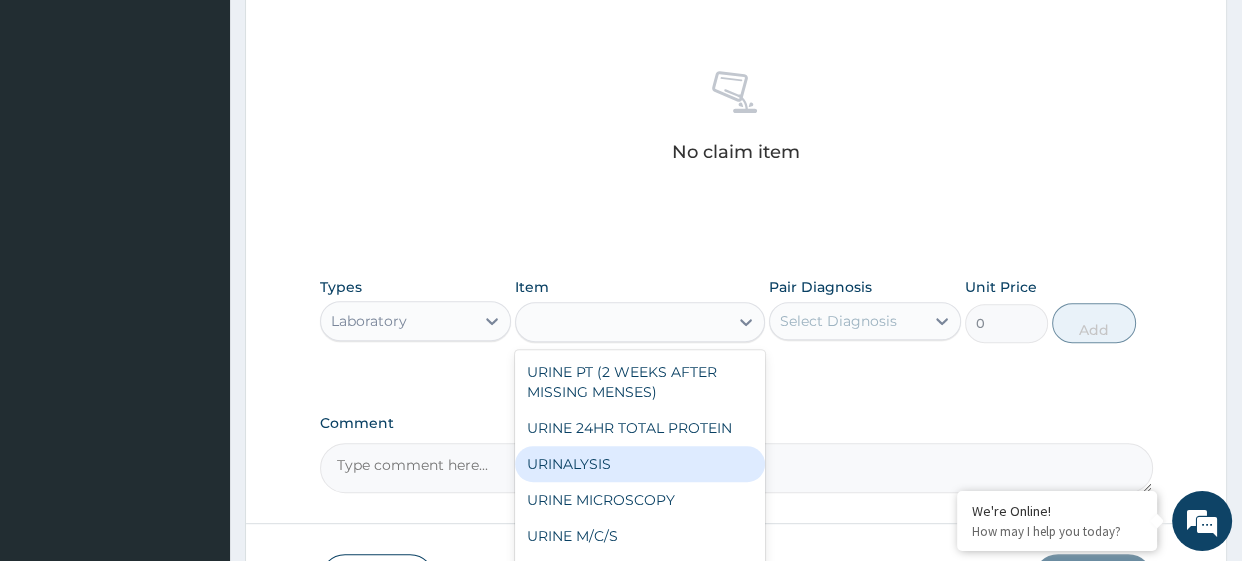 type on "1682.5" 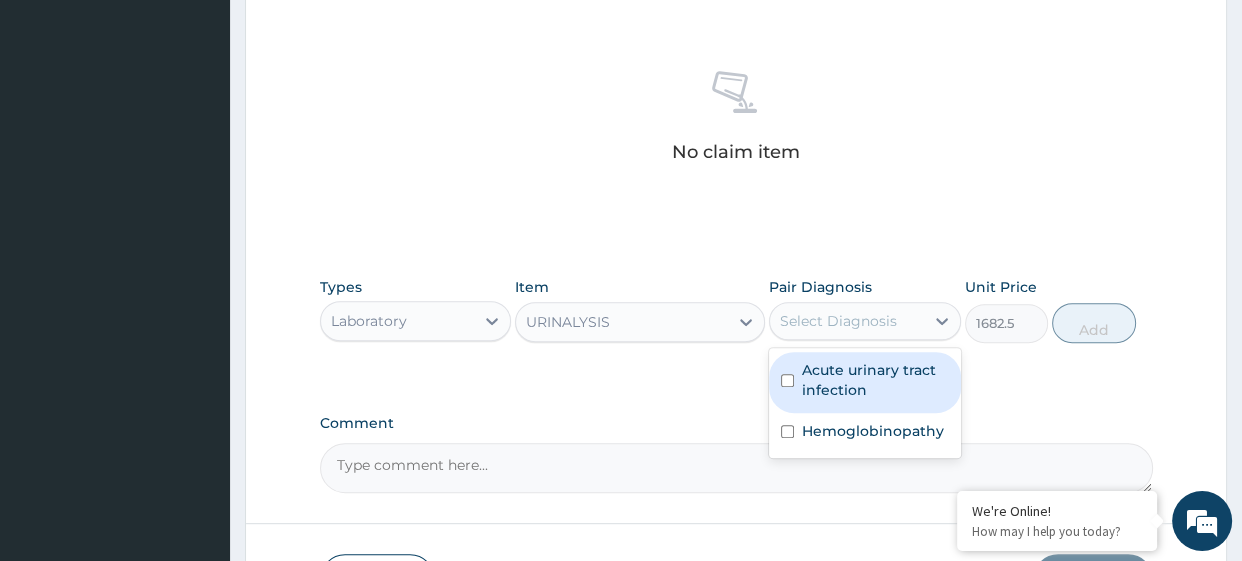 click on "Select Diagnosis" at bounding box center [847, 321] 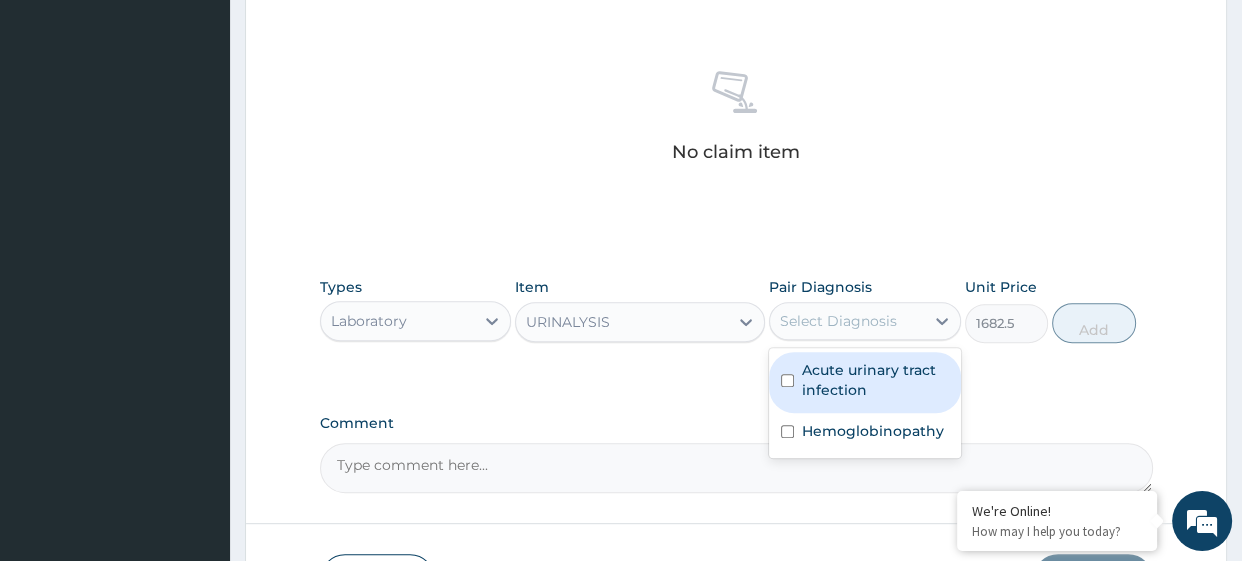 click on "Acute urinary tract infection" at bounding box center [875, 380] 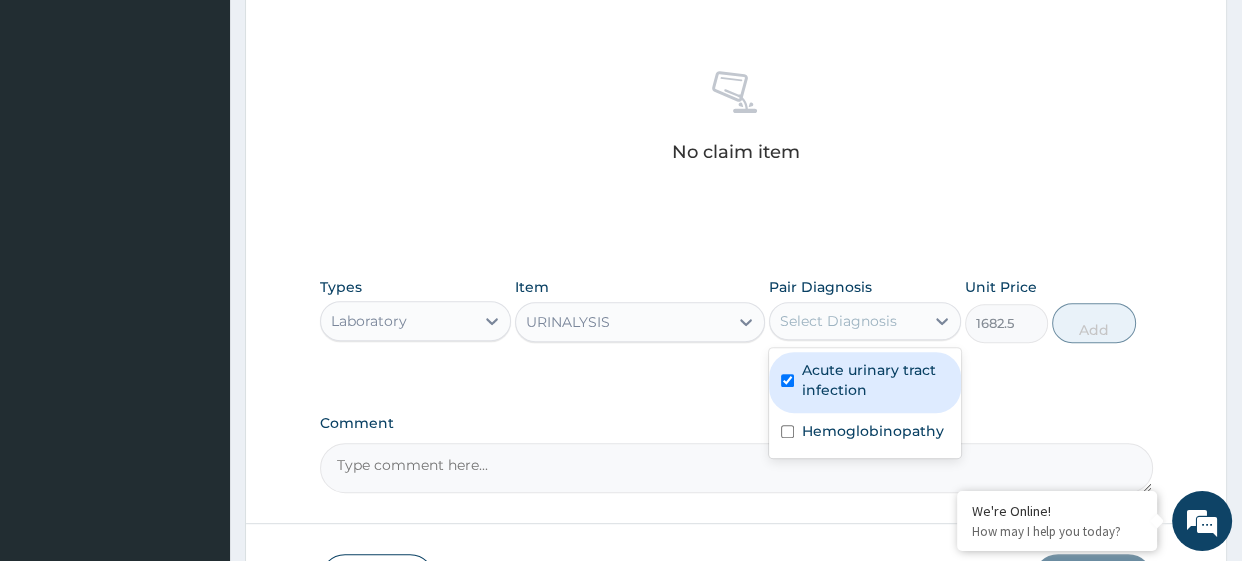 checkbox on "true" 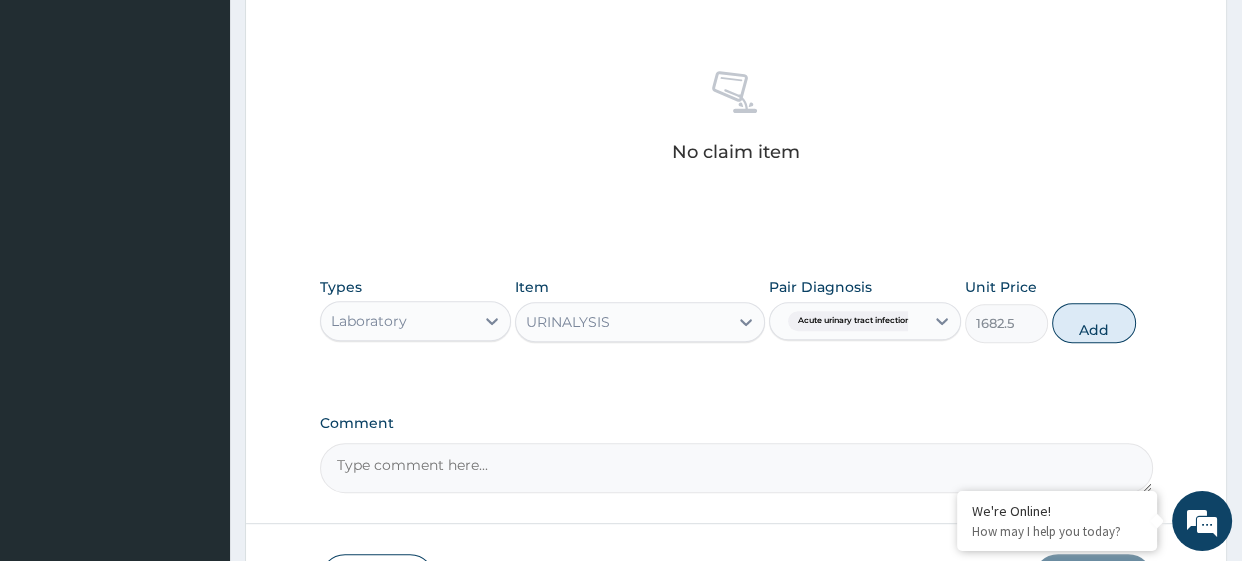click on "Add" at bounding box center [1093, 323] 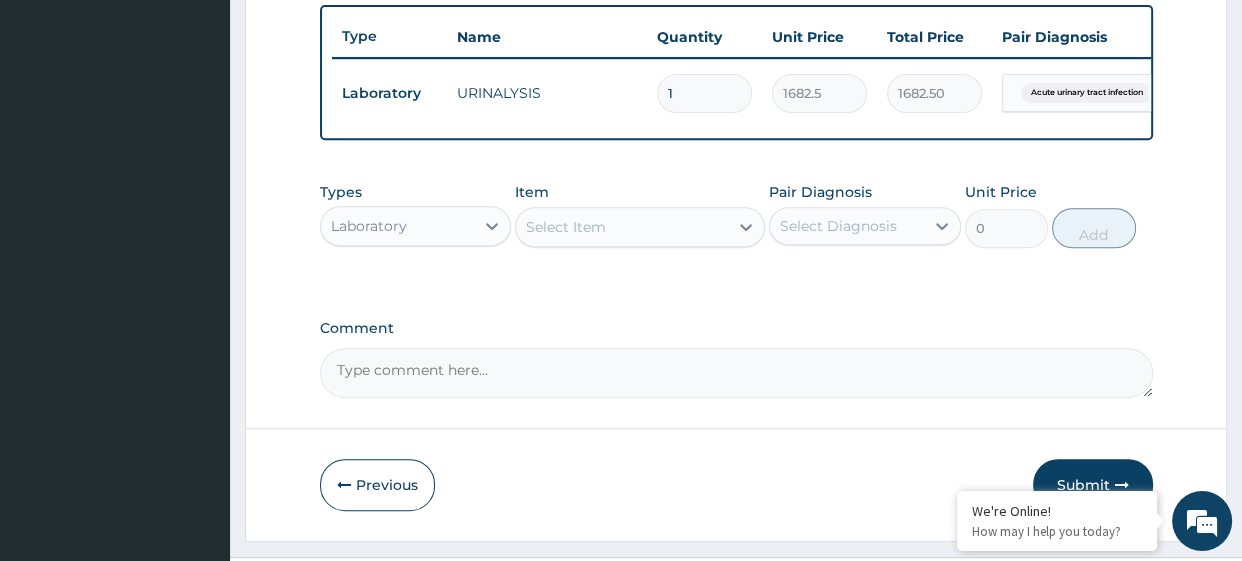 click on "Comment" at bounding box center [736, 328] 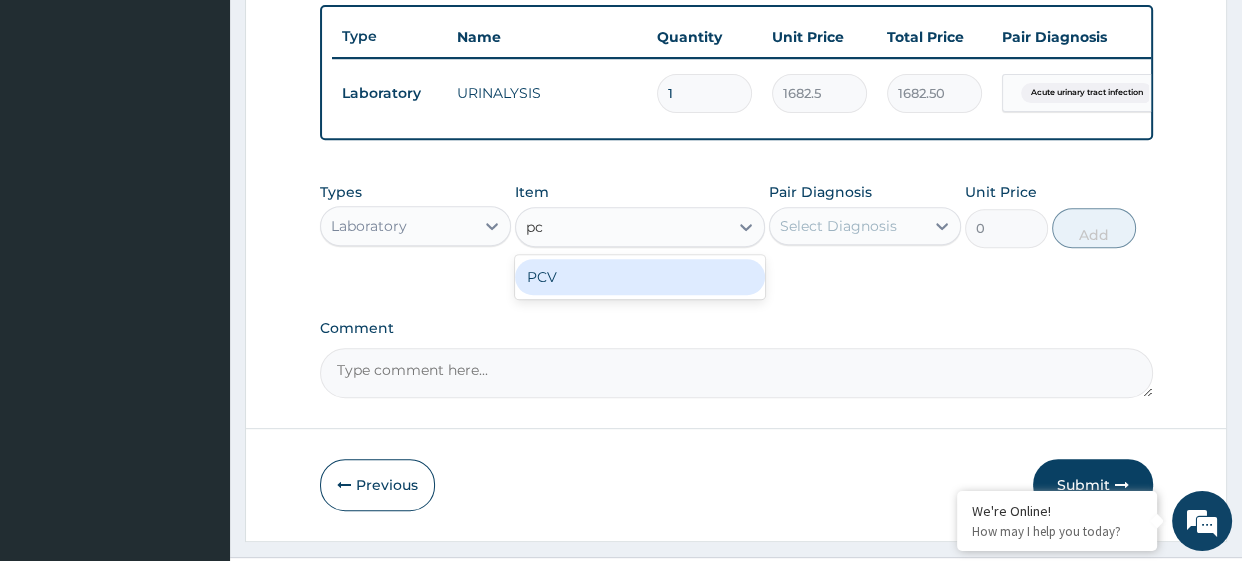 type on "pcv" 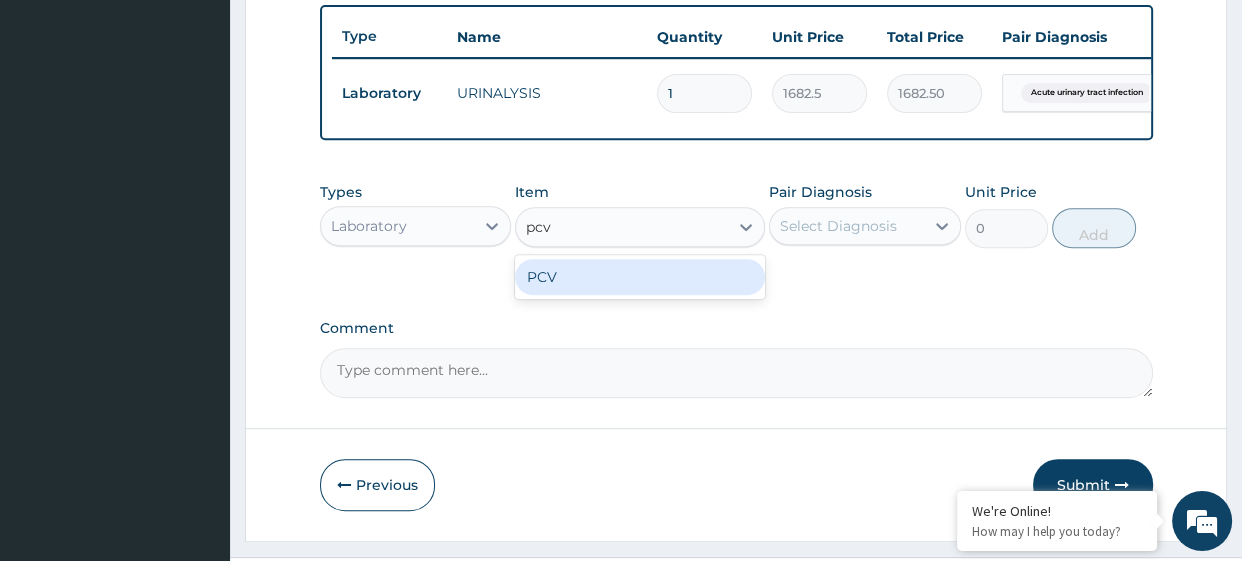 click on "PCV" at bounding box center [640, 277] 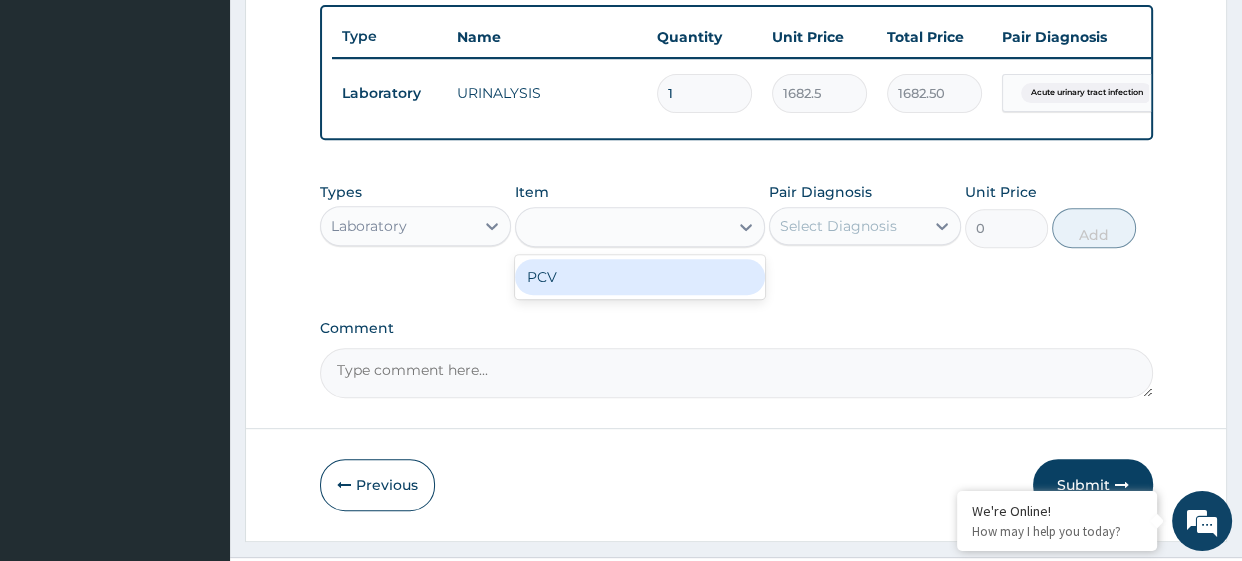 type on "1091.25" 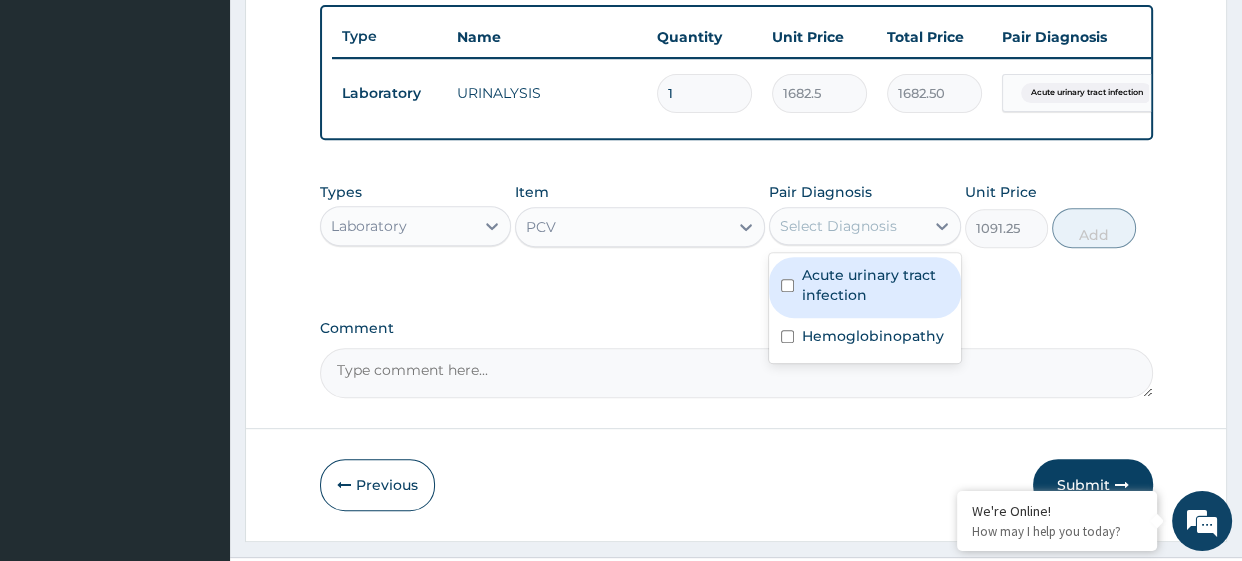 click on "Select Diagnosis" at bounding box center [838, 226] 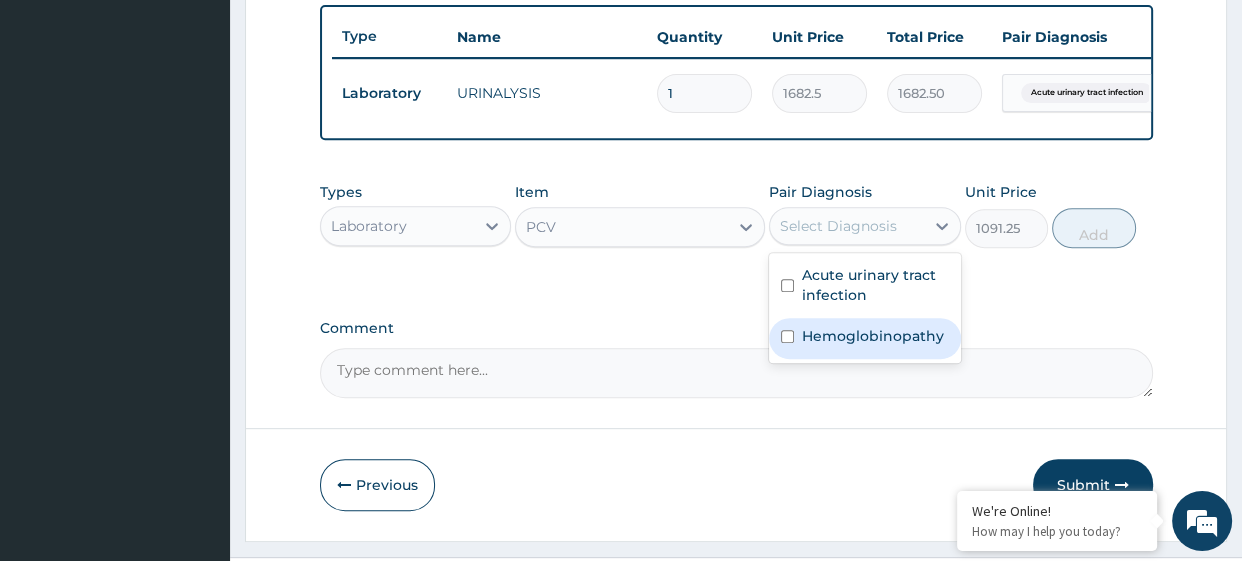 click on "Hemoglobinopathy" at bounding box center (865, 338) 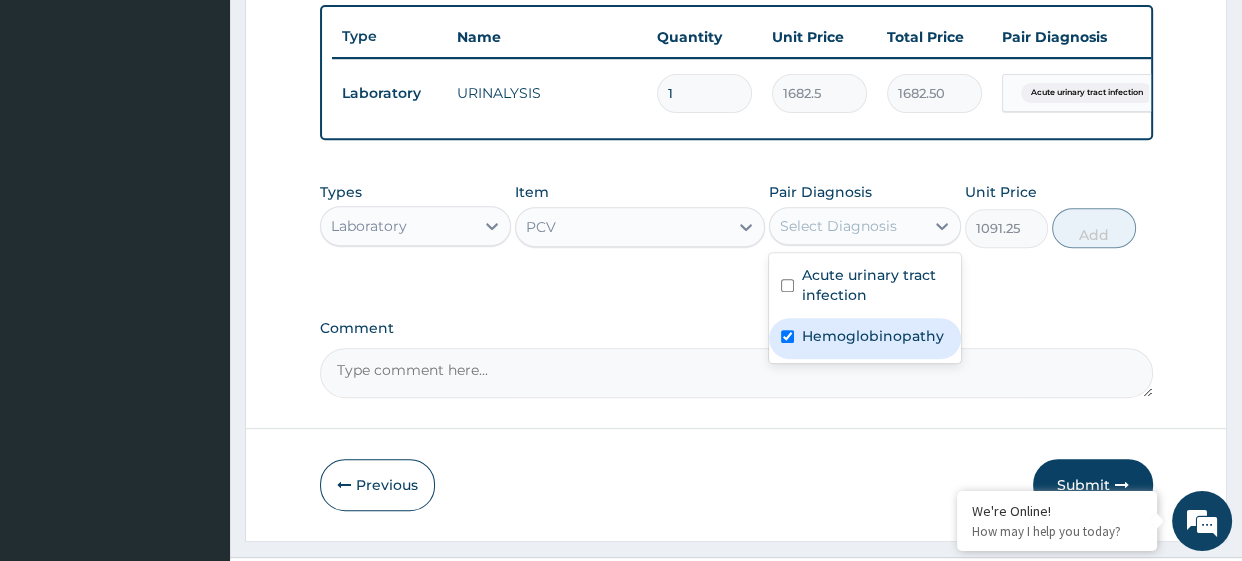 checkbox on "true" 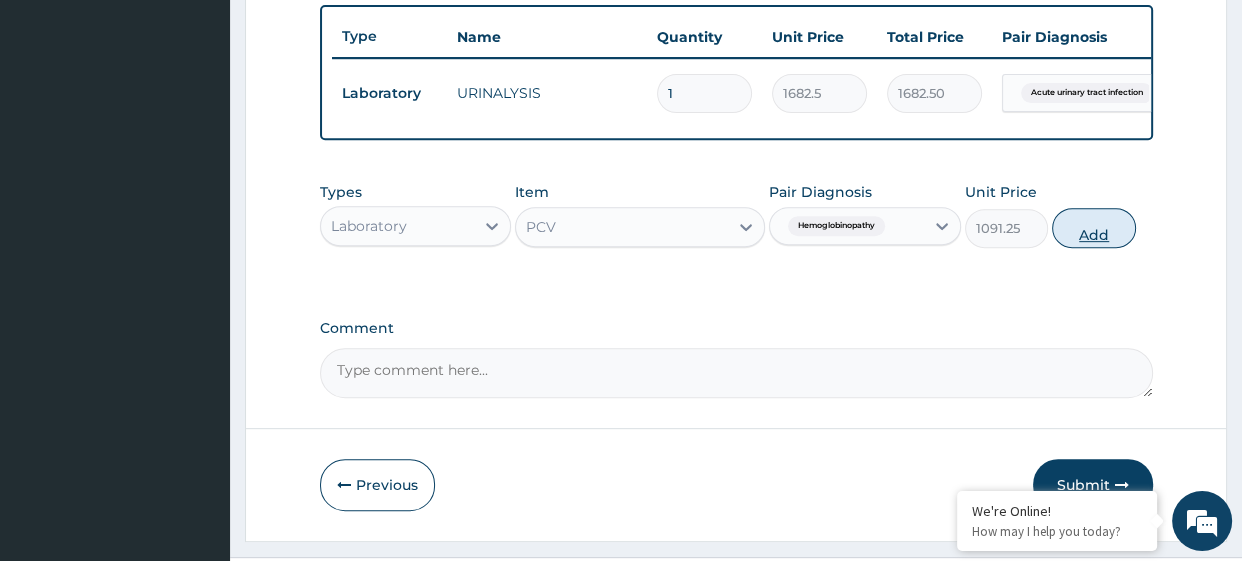 click on "Add" at bounding box center [1093, 228] 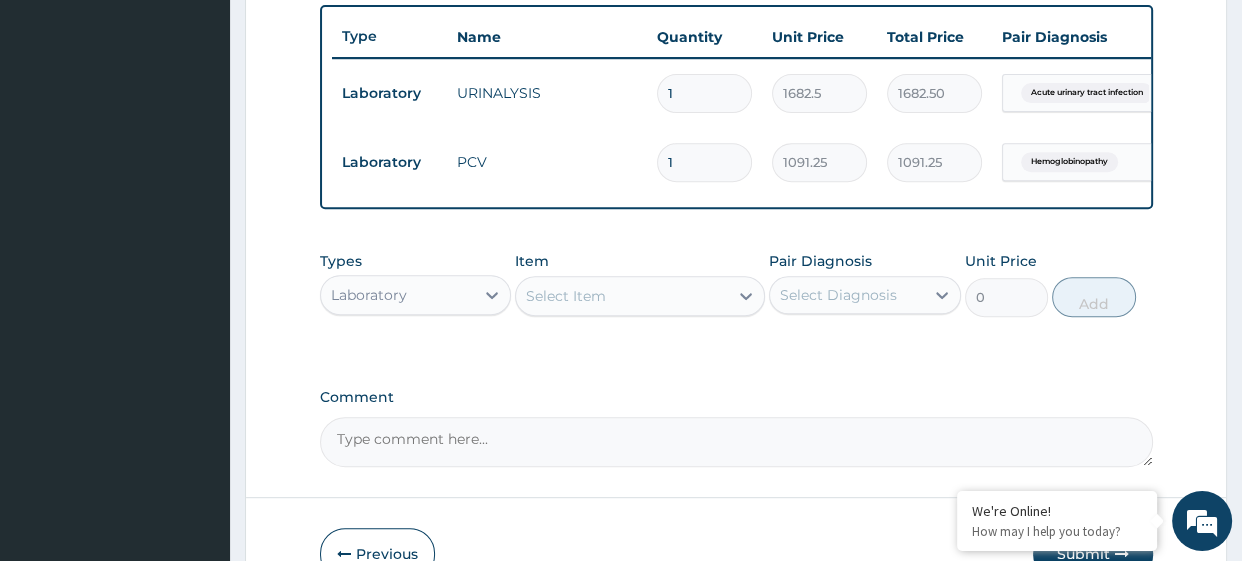 click on "Types Laboratory Item Select Item Pair Diagnosis Select Diagnosis Unit Price 0 Add" at bounding box center (736, 299) 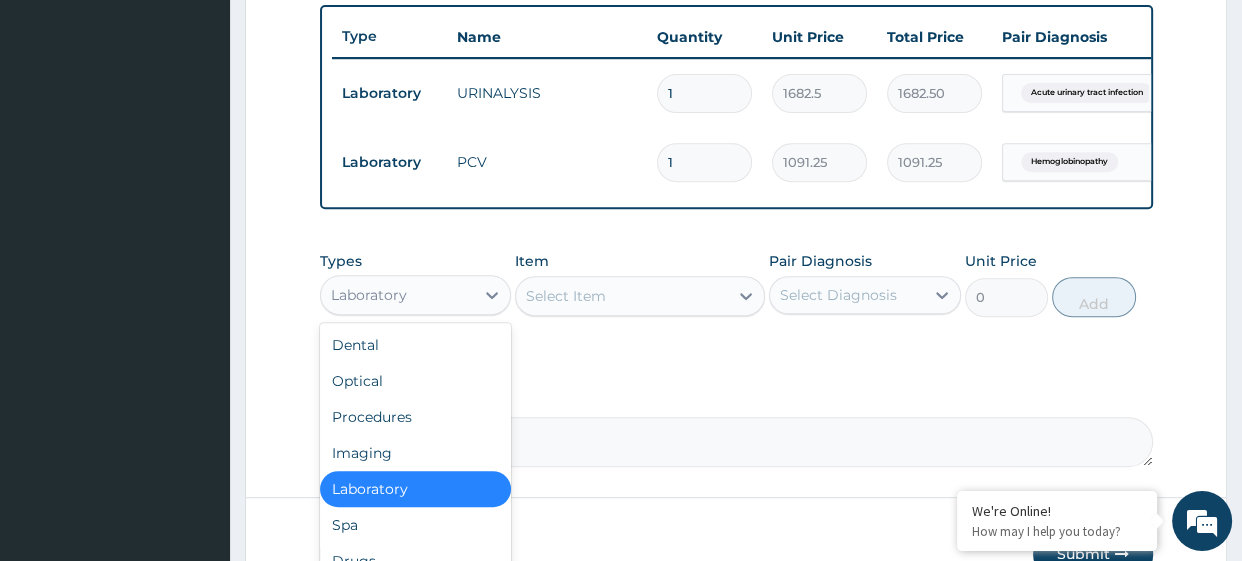 click on "Laboratory" at bounding box center (416, 295) 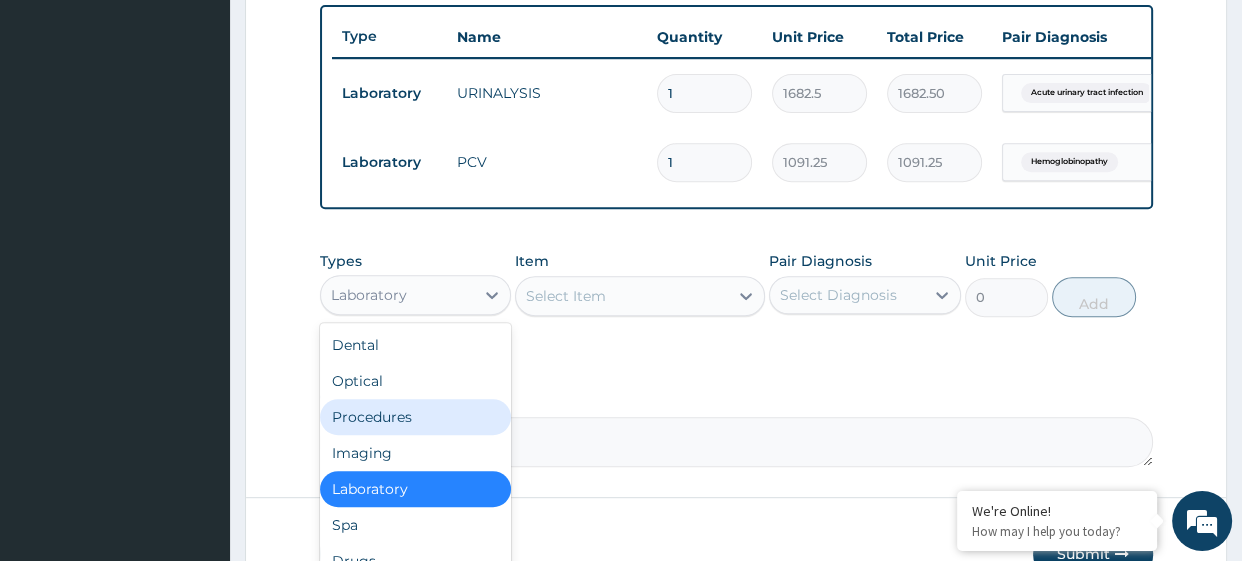 click on "Procedures" at bounding box center [416, 417] 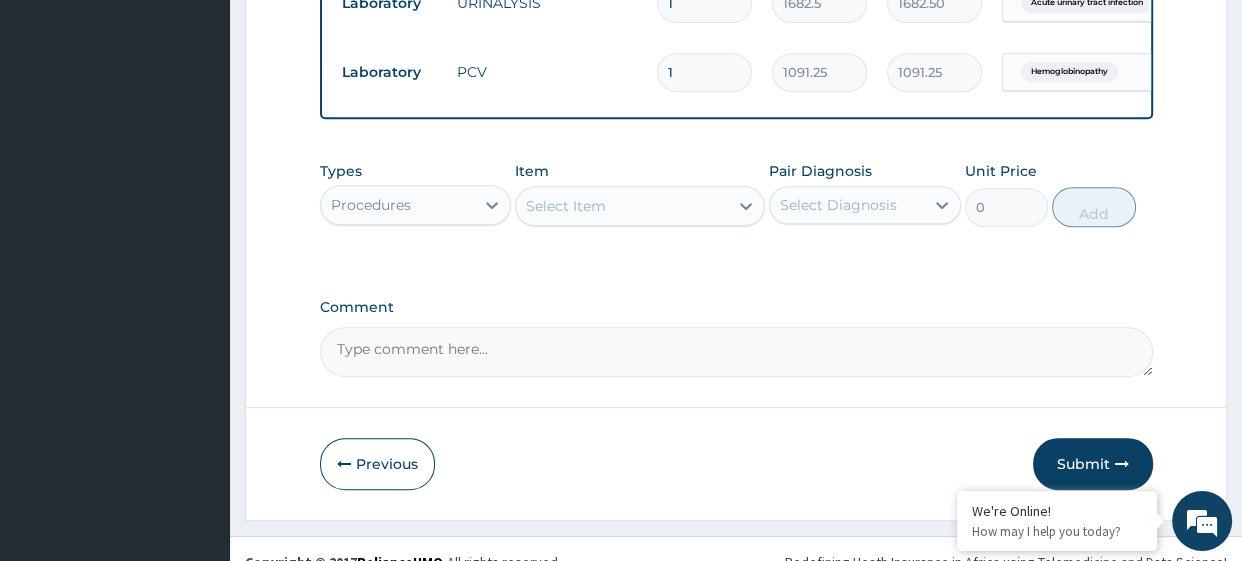 scroll, scrollTop: 830, scrollLeft: 0, axis: vertical 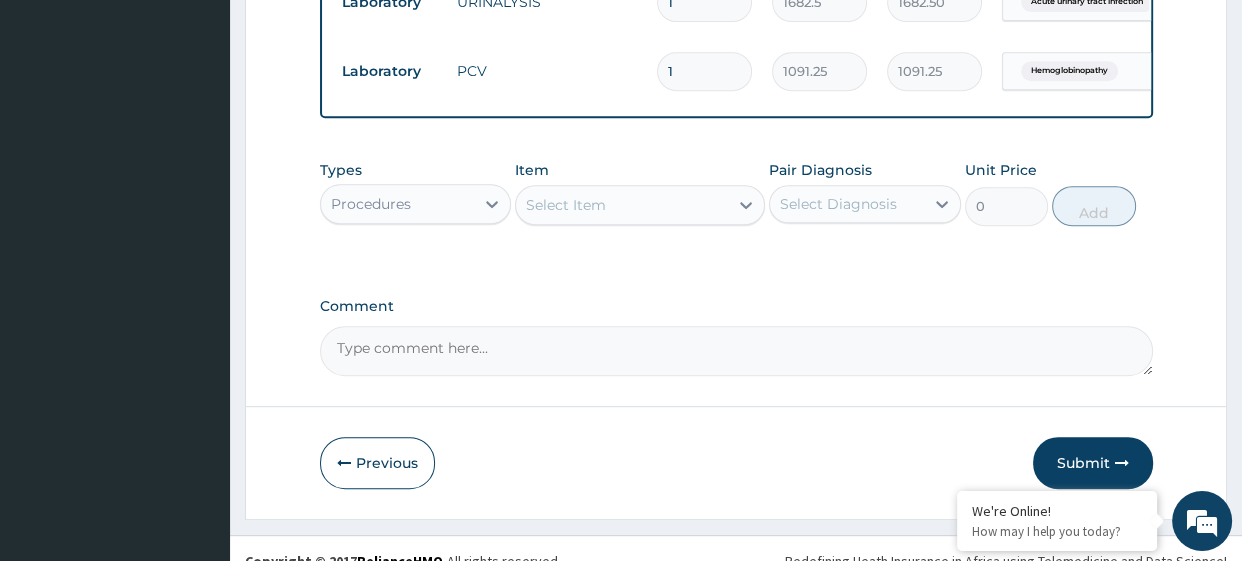 click on "Select Item" at bounding box center (622, 205) 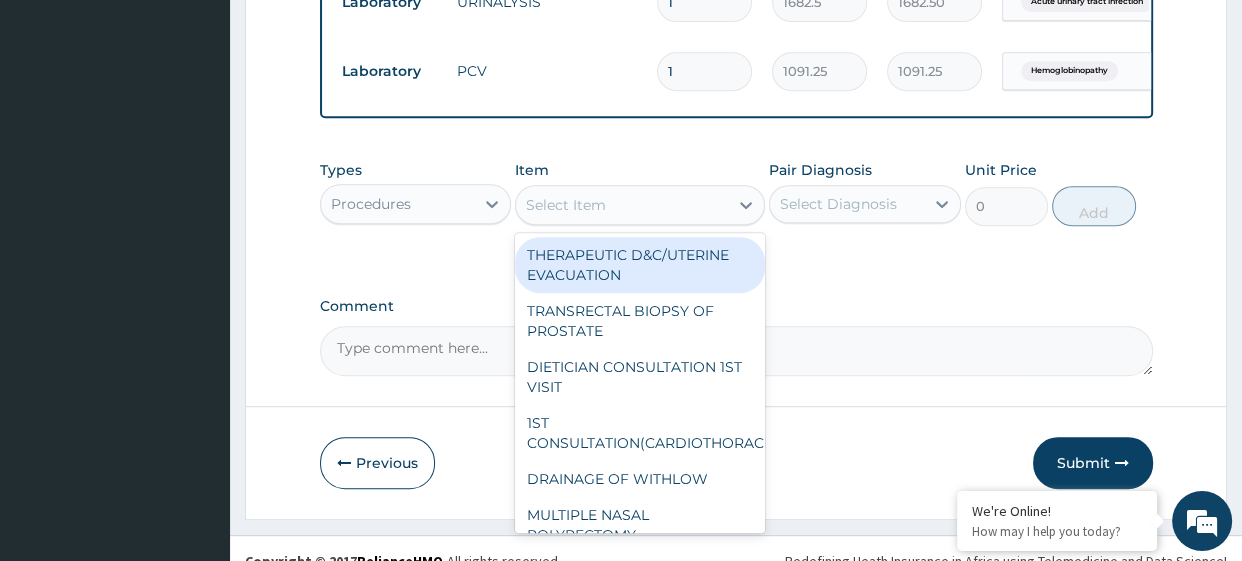 click on "Select Item" at bounding box center (622, 205) 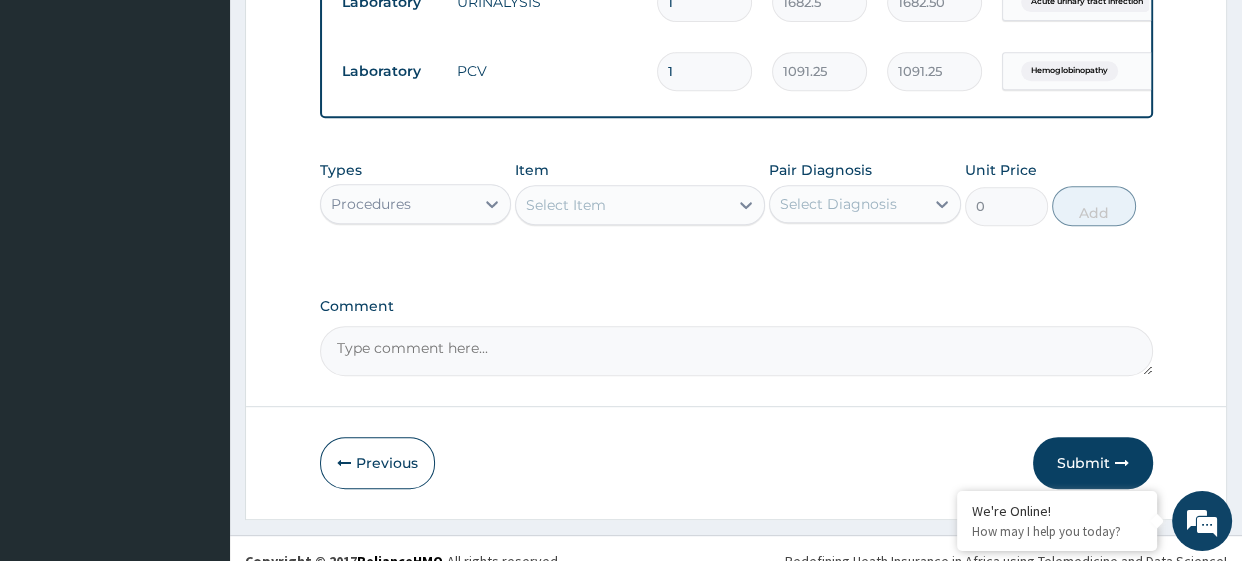 click on "Select Item" at bounding box center [622, 205] 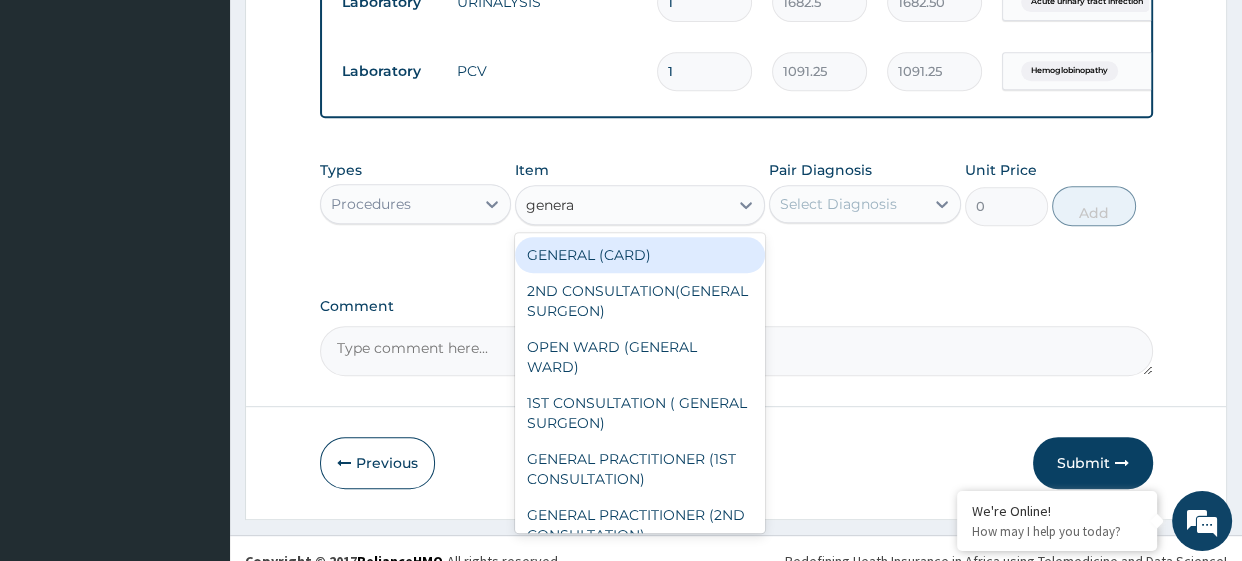 type on "general" 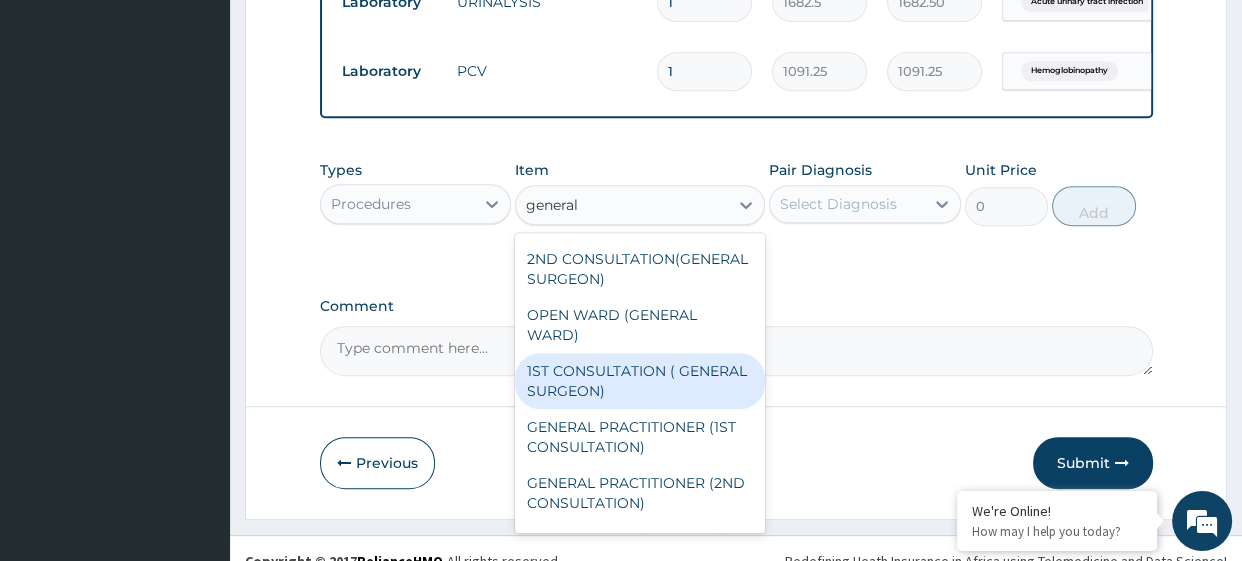 scroll, scrollTop: 40, scrollLeft: 0, axis: vertical 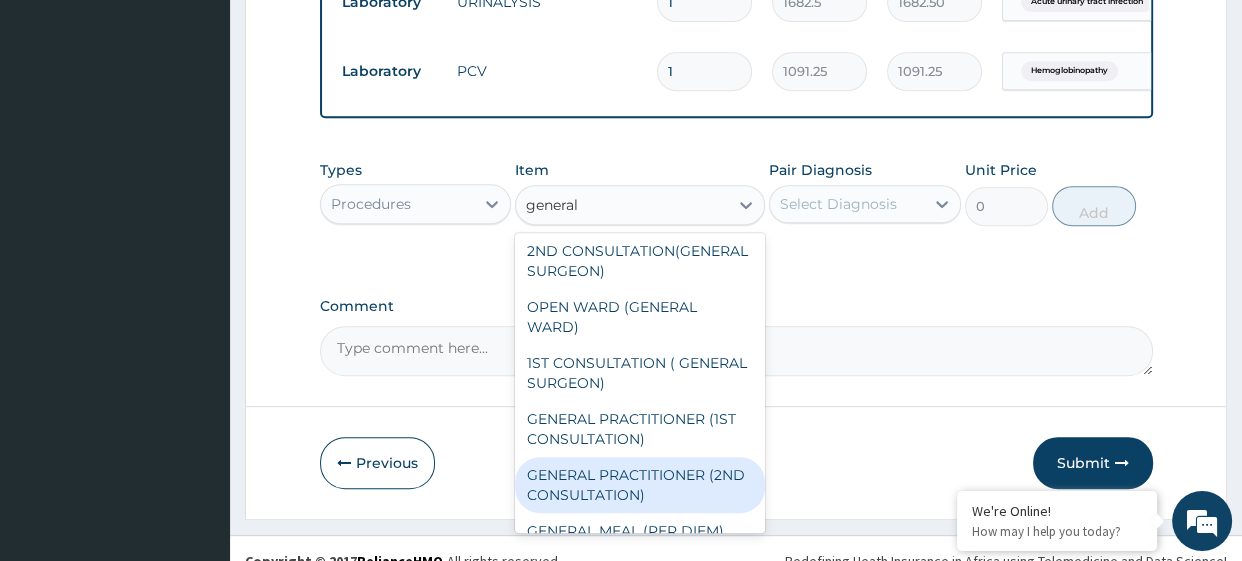 click on "GENERAL PRACTITIONER (2ND CONSULTATION)" at bounding box center [640, 485] 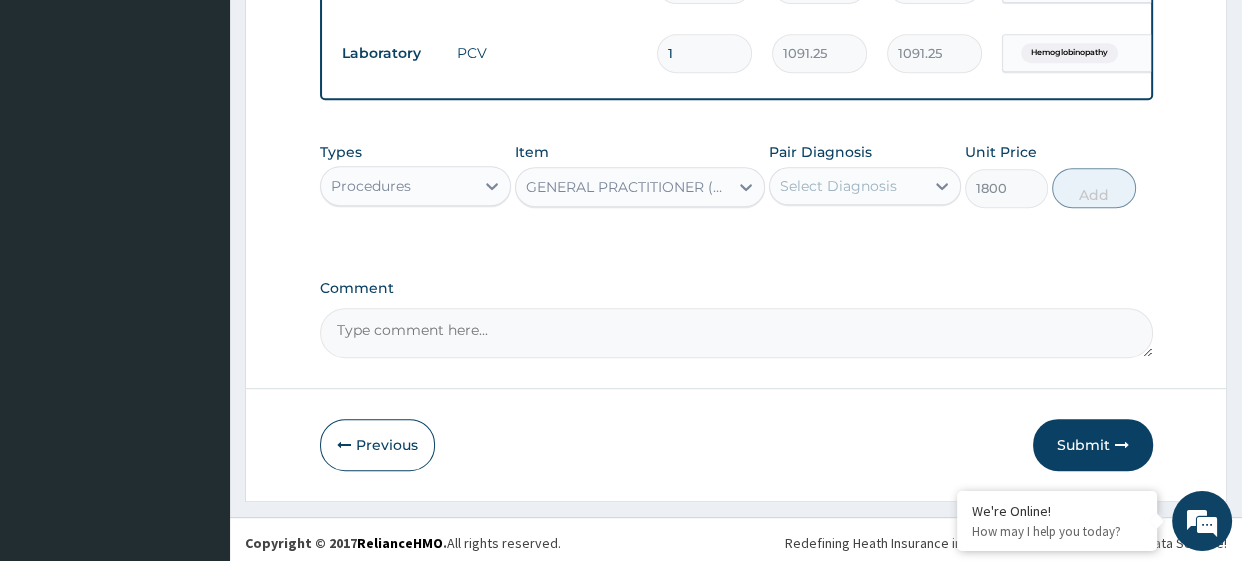 scroll, scrollTop: 851, scrollLeft: 0, axis: vertical 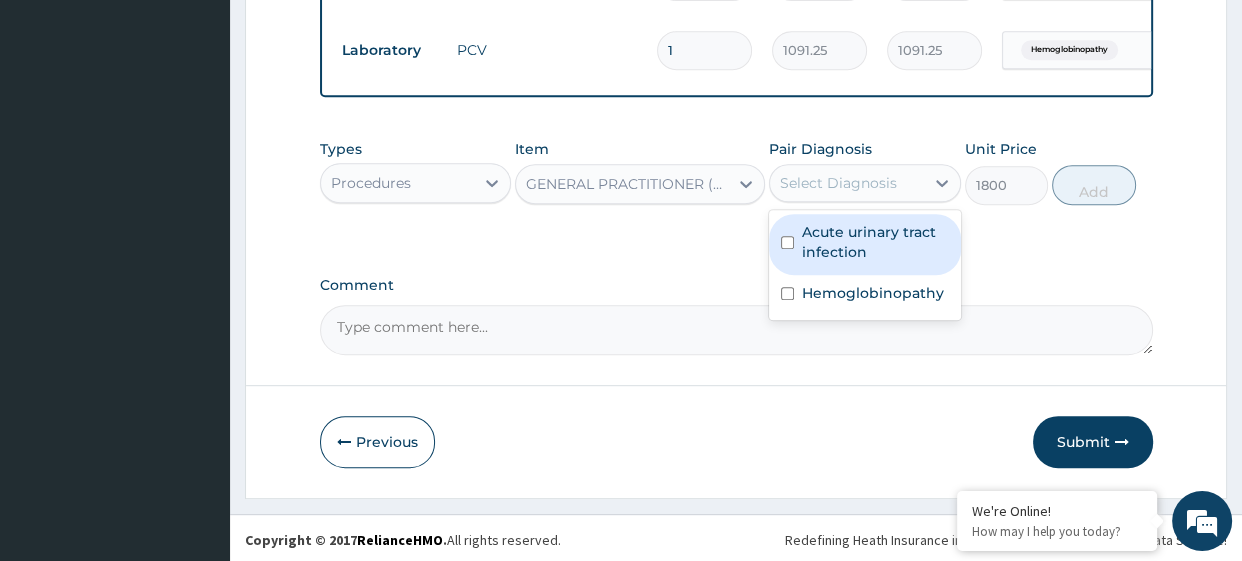 click on "Select Diagnosis" at bounding box center [838, 183] 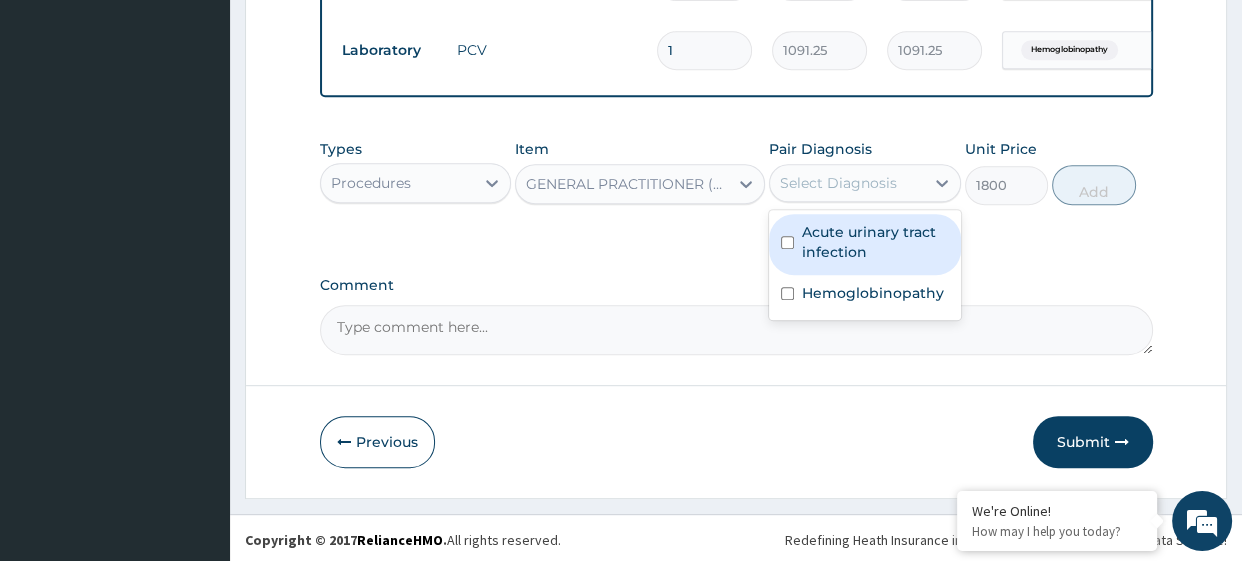click on "Acute urinary tract infection" at bounding box center [875, 242] 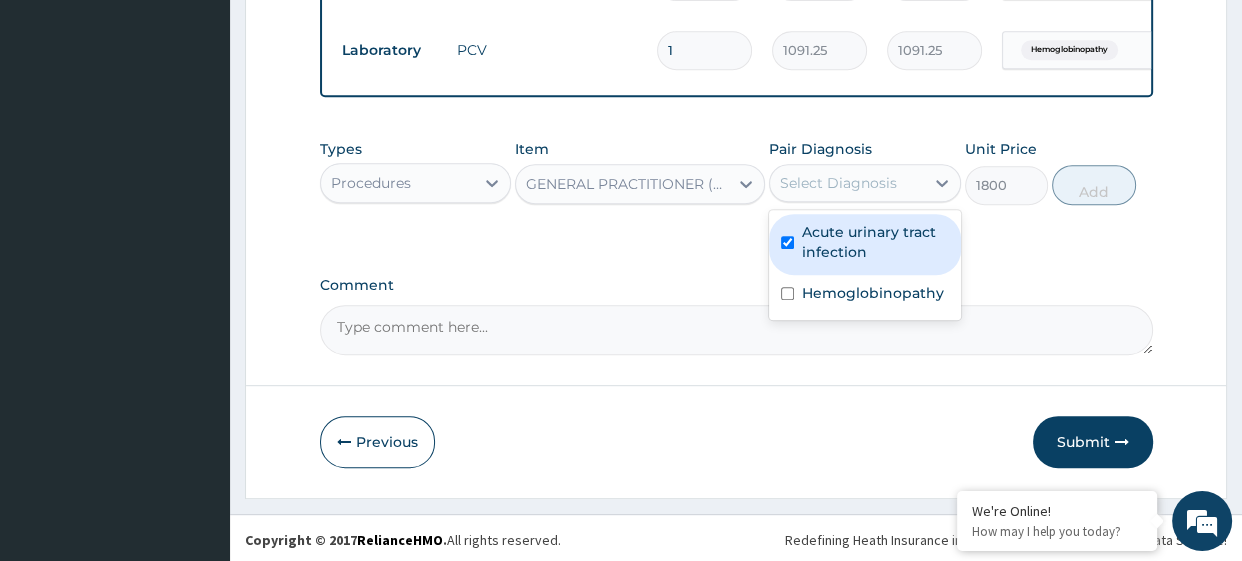 checkbox on "true" 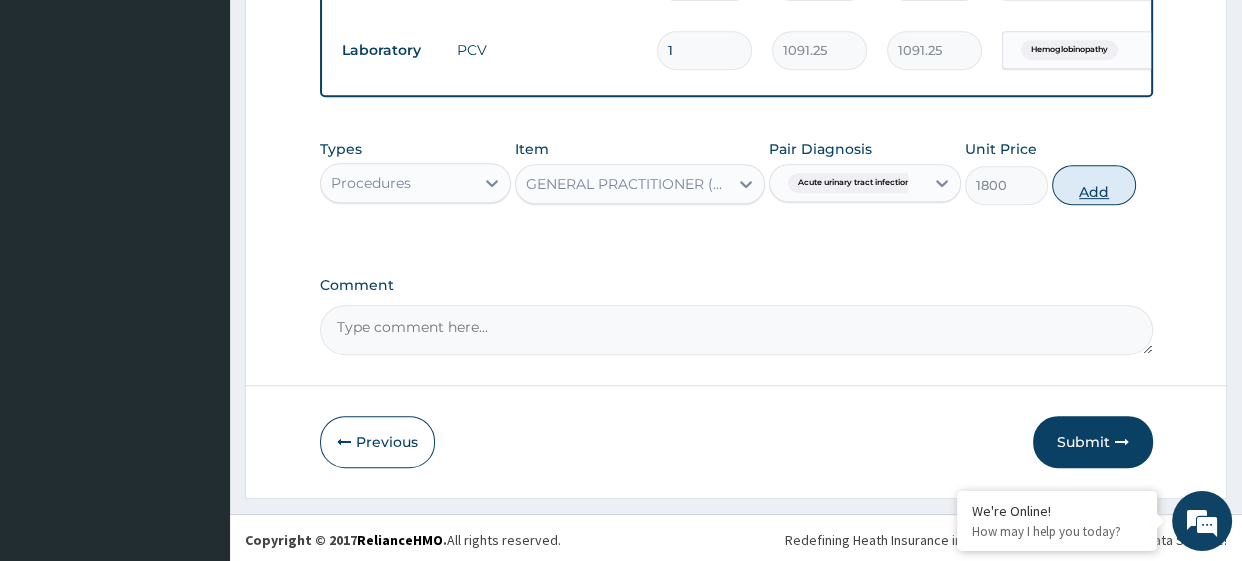 click on "Add" at bounding box center (1093, 185) 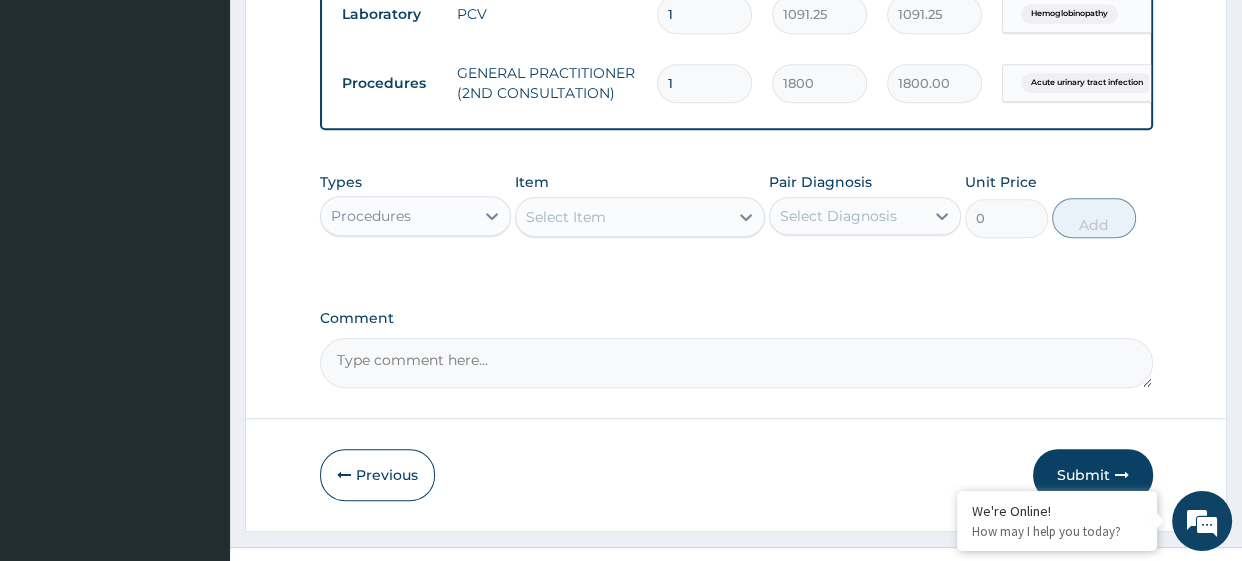 scroll, scrollTop: 890, scrollLeft: 0, axis: vertical 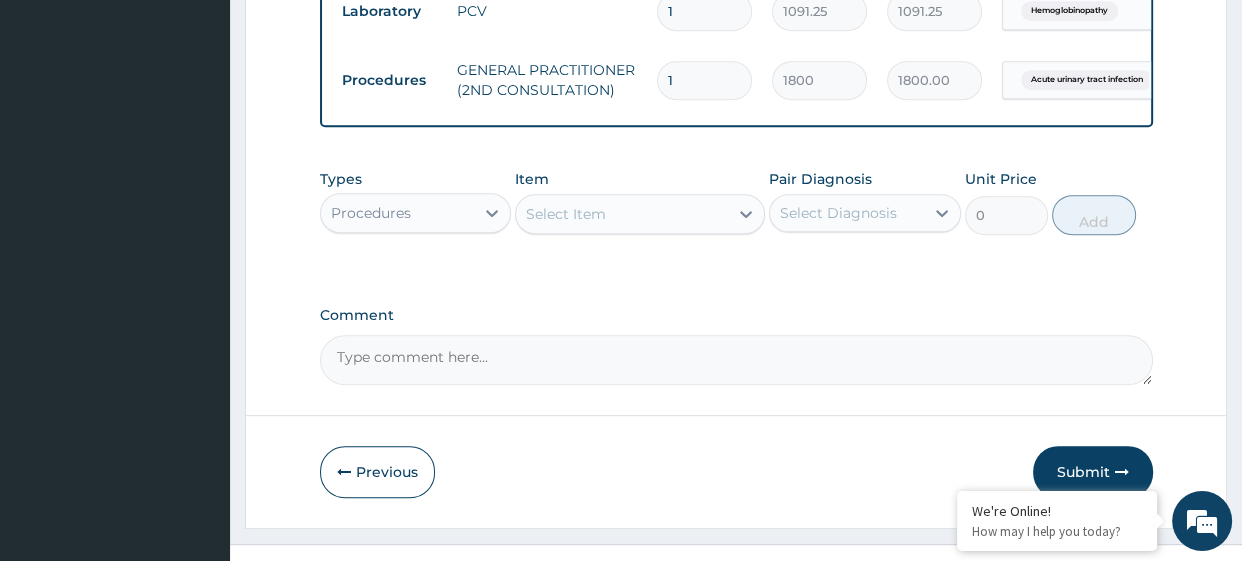 click on "Comment" at bounding box center (736, 315) 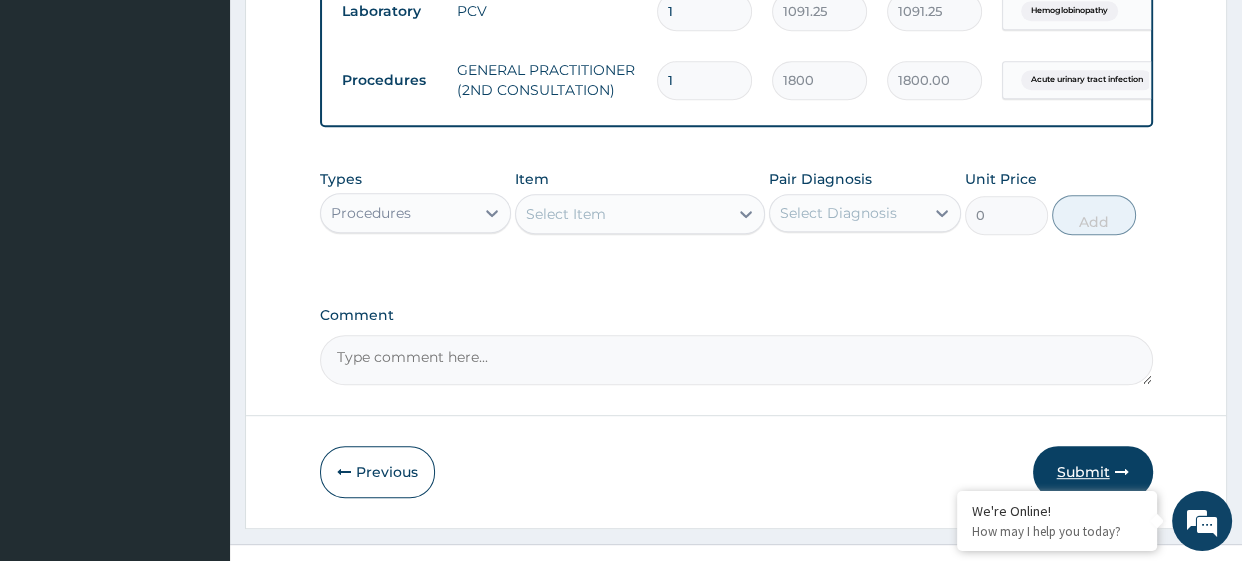 click on "Submit" at bounding box center [1093, 472] 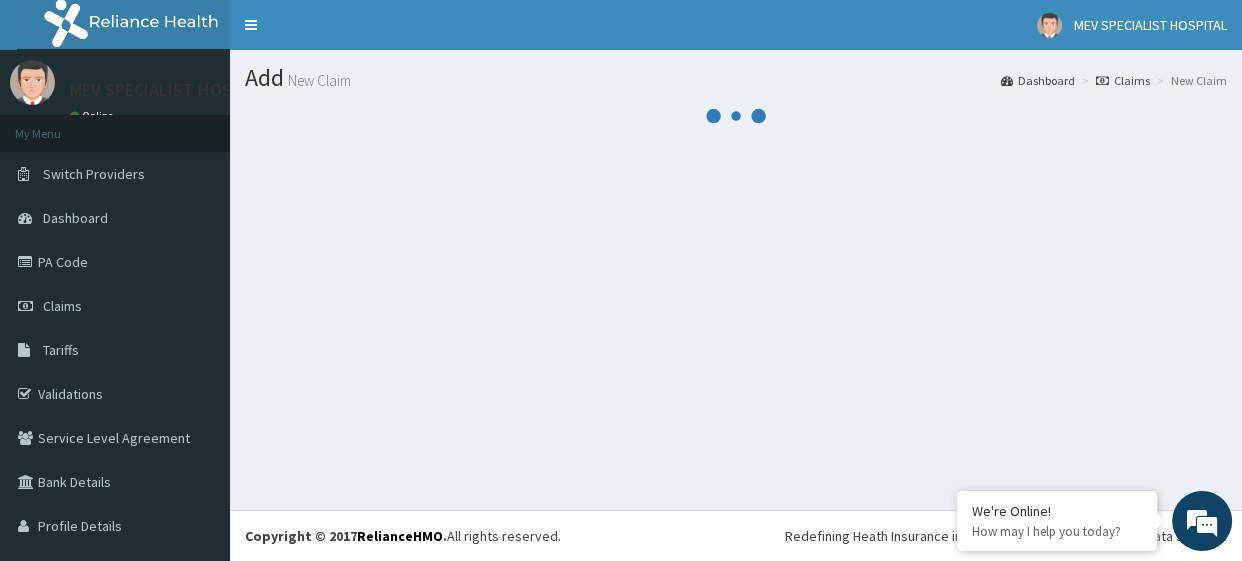 scroll, scrollTop: 0, scrollLeft: 0, axis: both 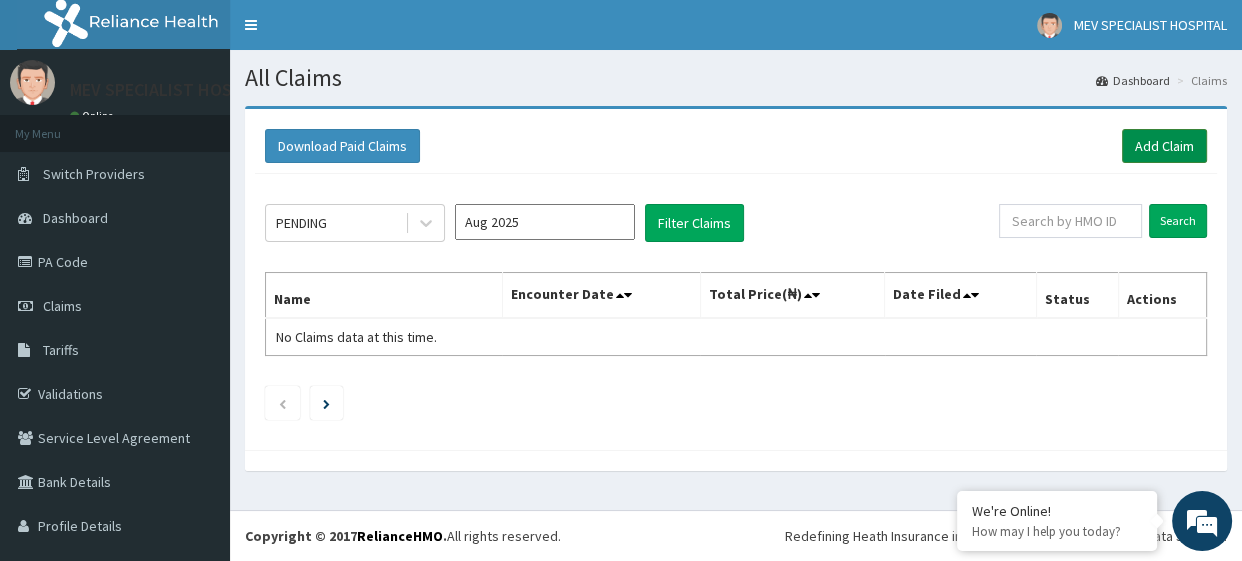 click on "Add Claim" at bounding box center (1164, 146) 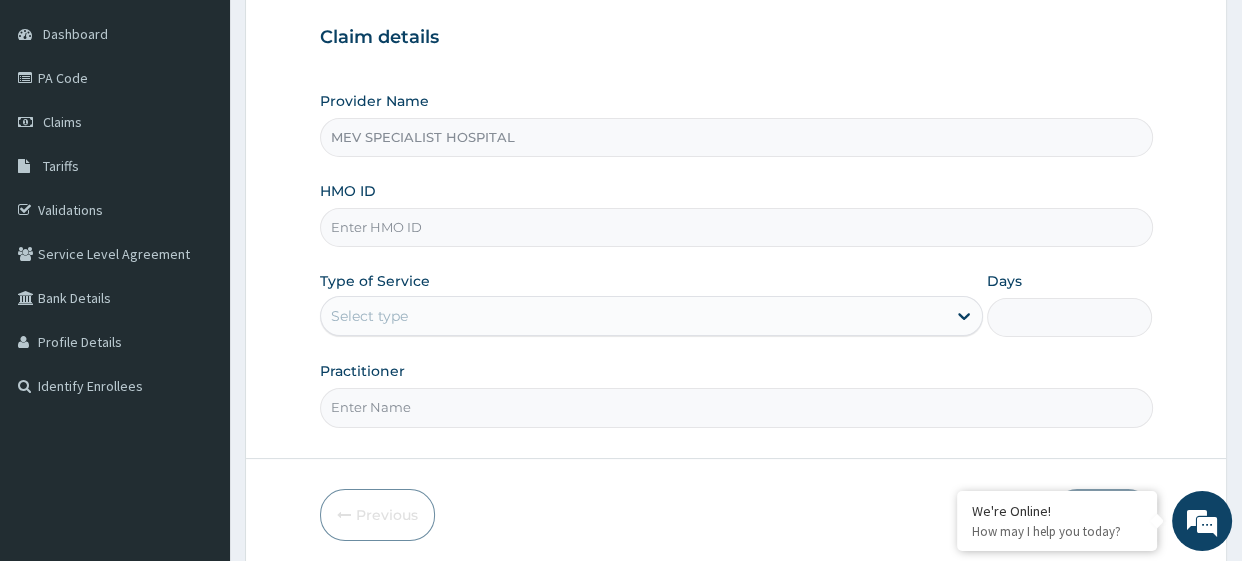 scroll, scrollTop: 184, scrollLeft: 0, axis: vertical 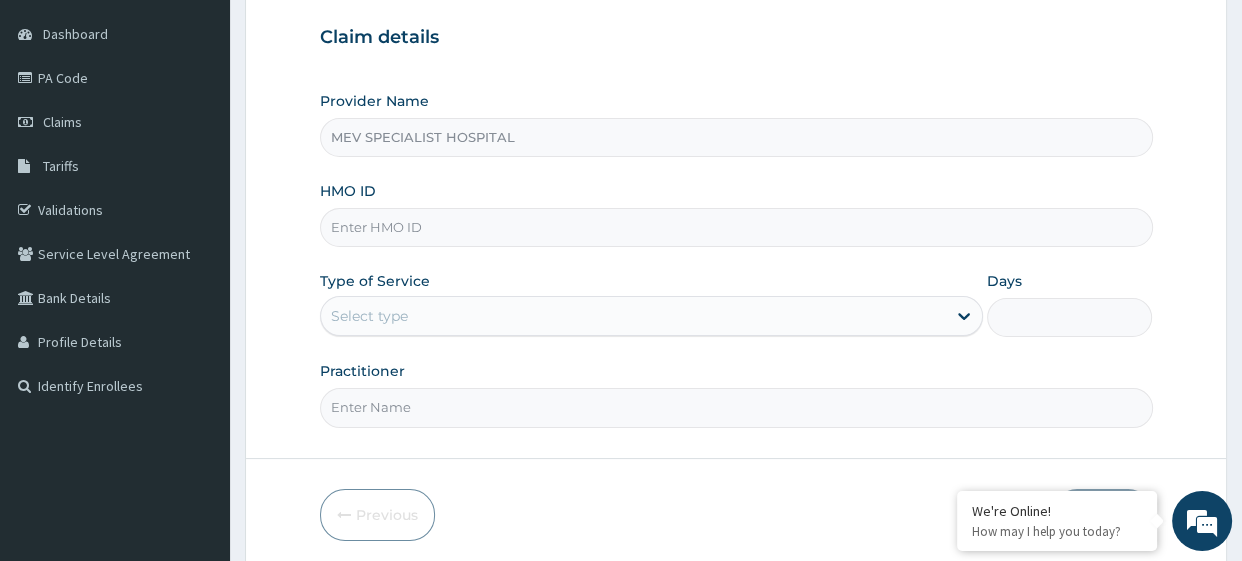 click on "HMO ID" at bounding box center [736, 227] 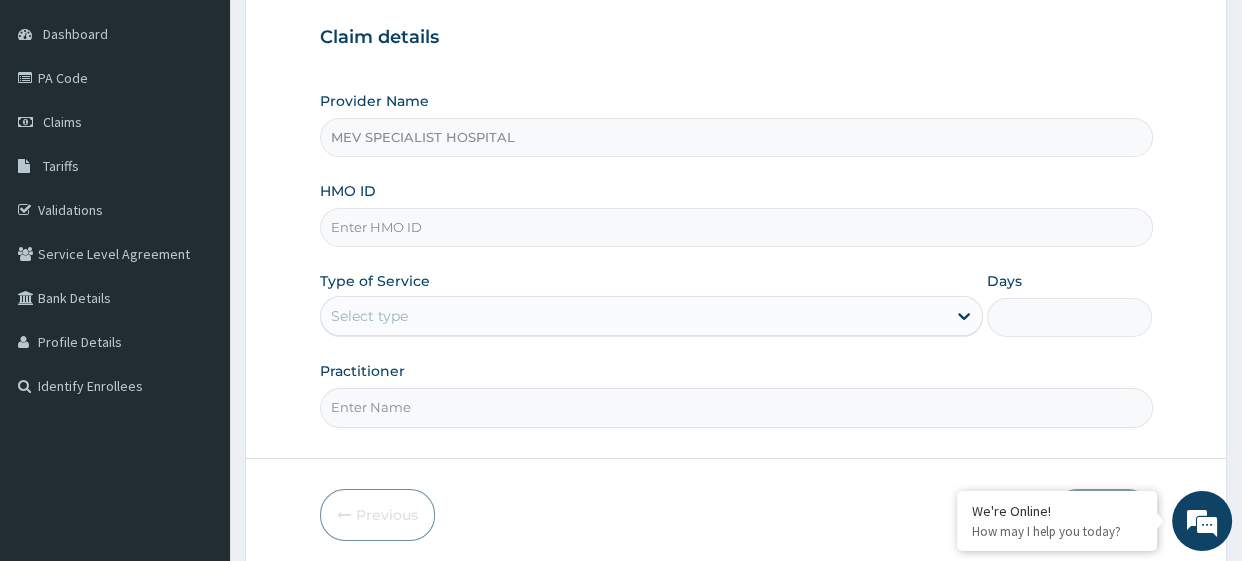 paste on "NLN/10040/A" 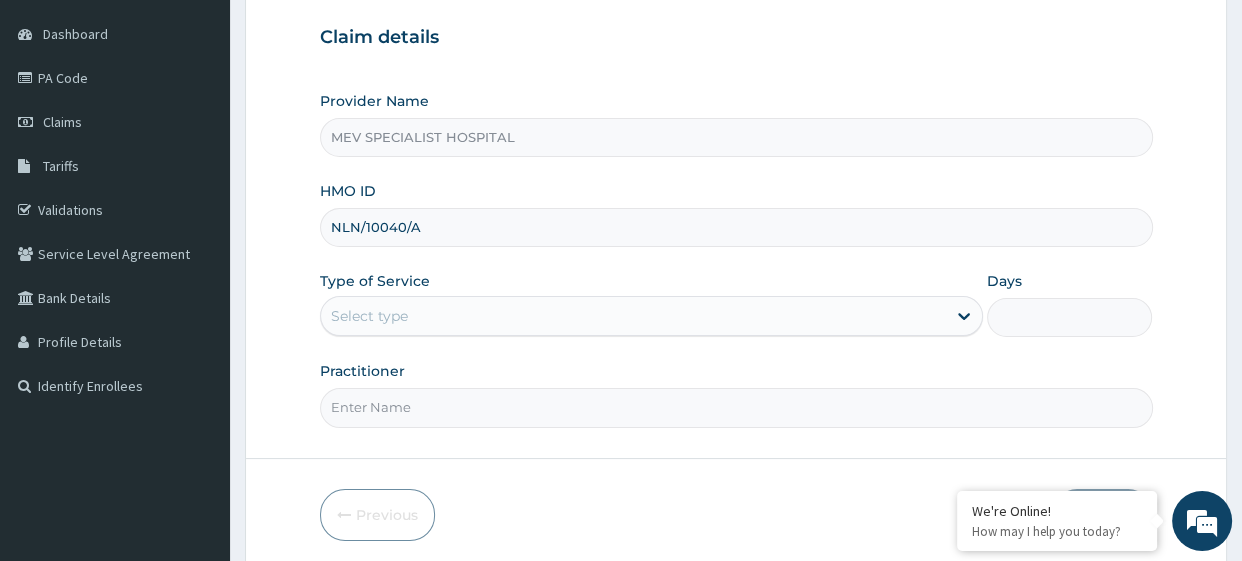 type on "NLN/10040/A" 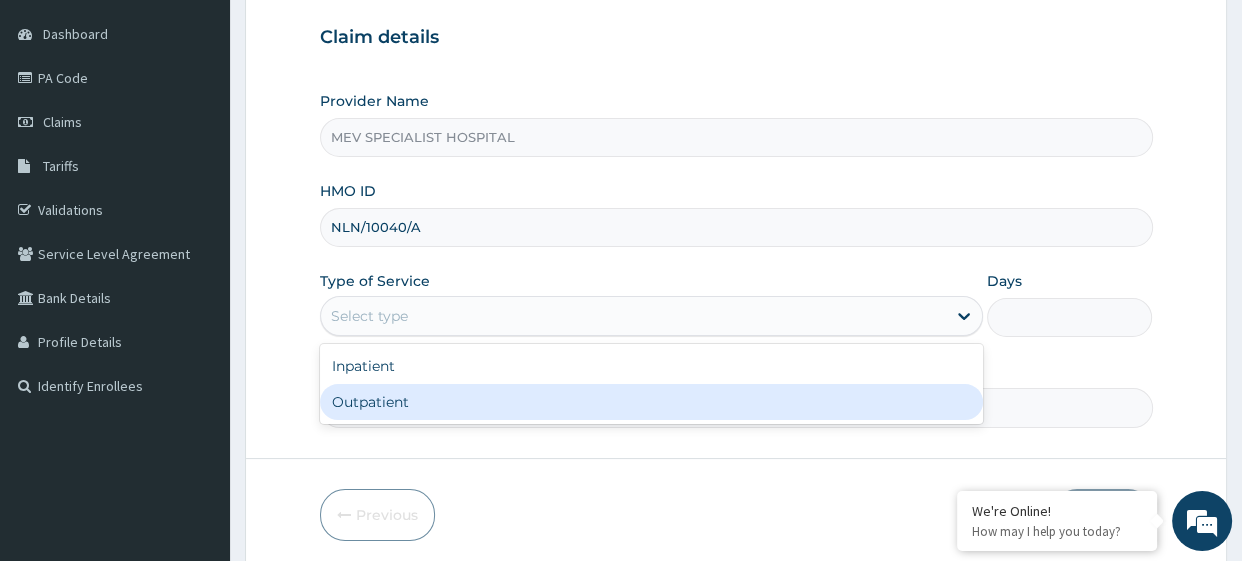 click on "Outpatient" at bounding box center (651, 402) 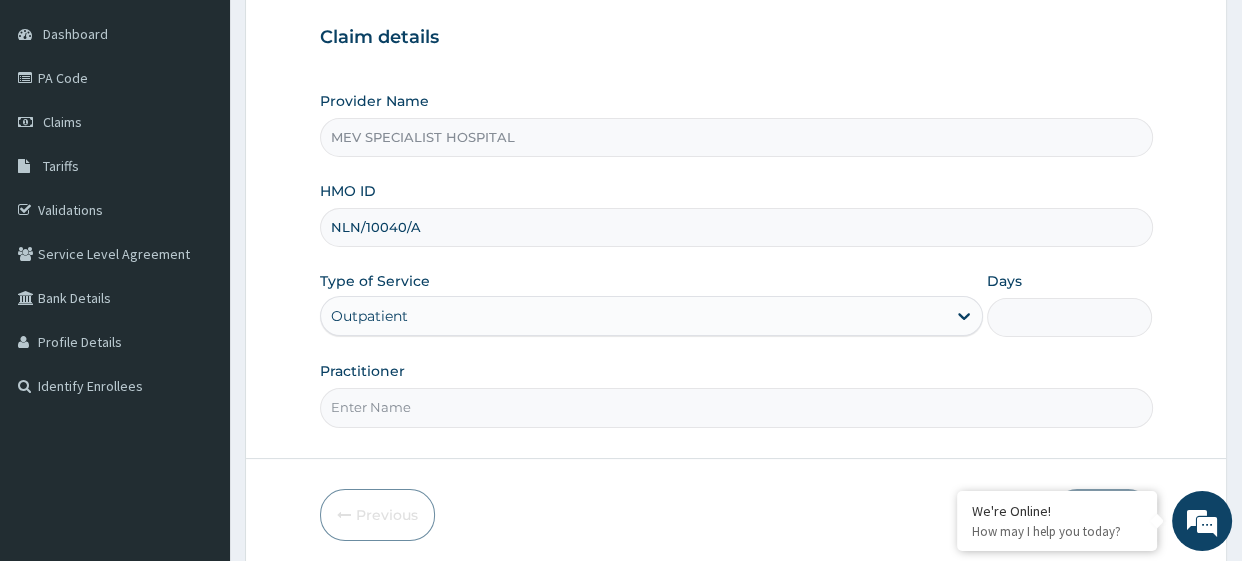 type on "1" 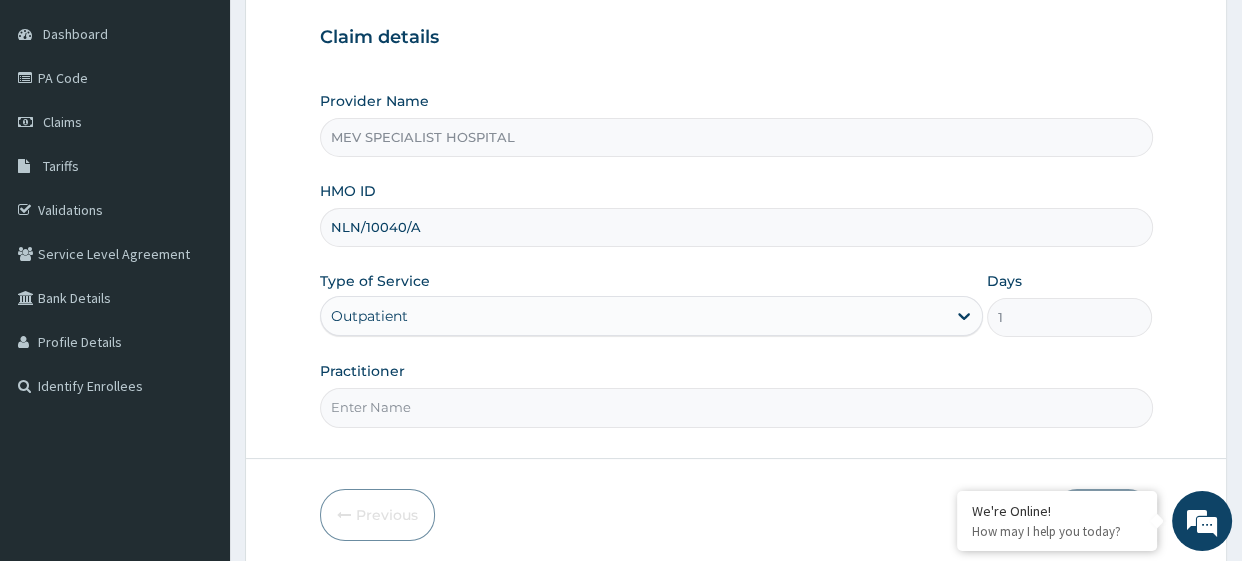 click on "Practitioner" at bounding box center [736, 407] 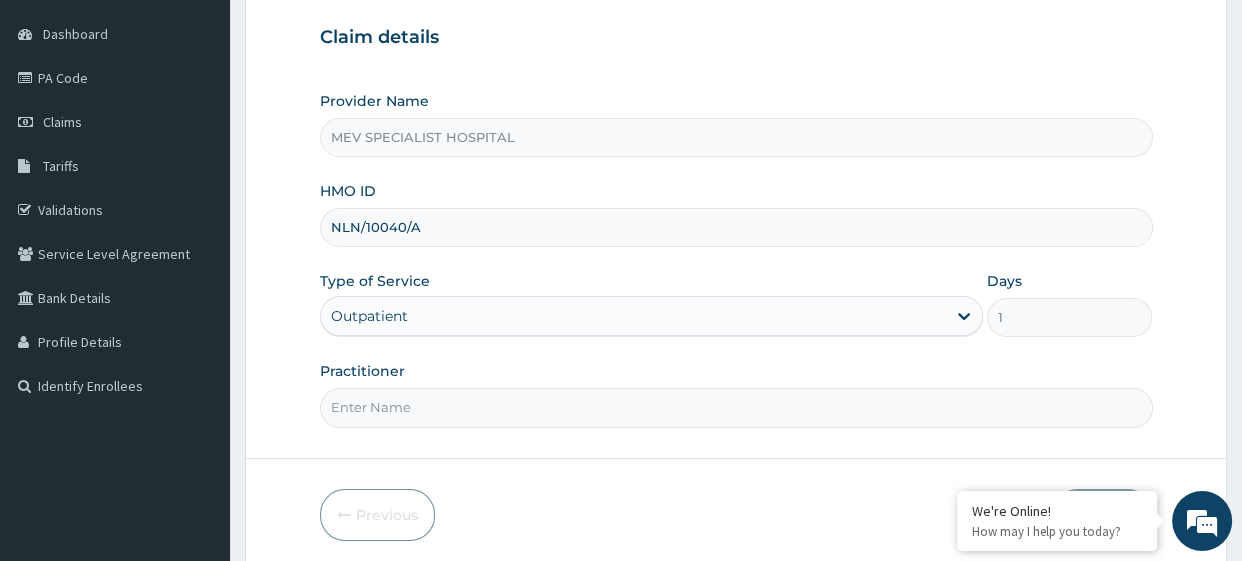 scroll, scrollTop: 0, scrollLeft: 0, axis: both 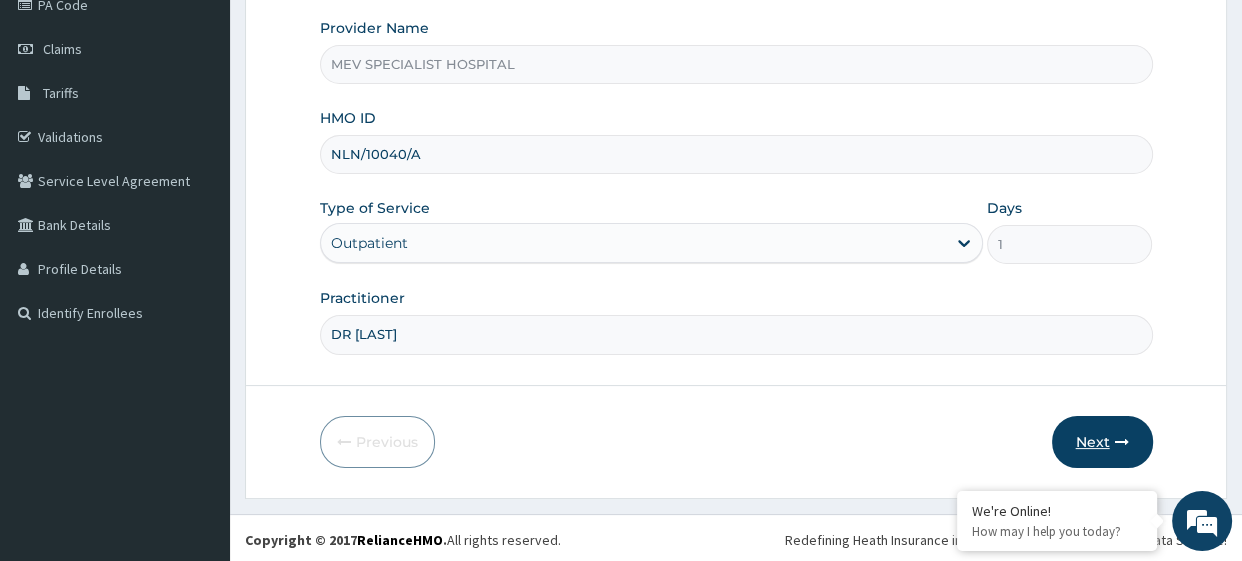 click on "Next" at bounding box center (1102, 442) 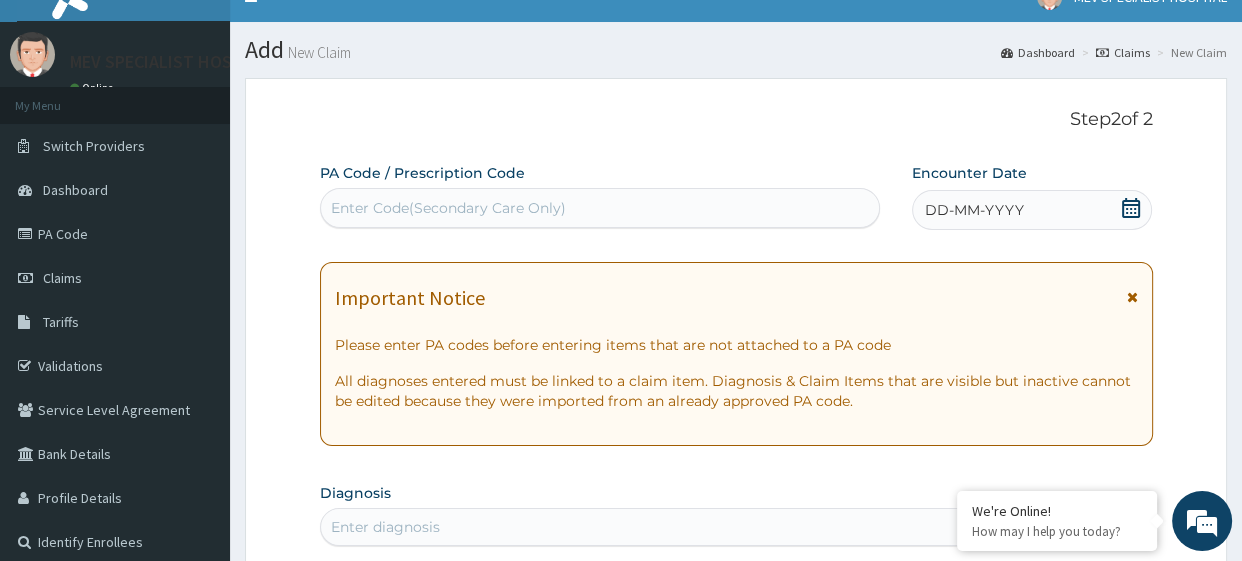 scroll, scrollTop: 0, scrollLeft: 0, axis: both 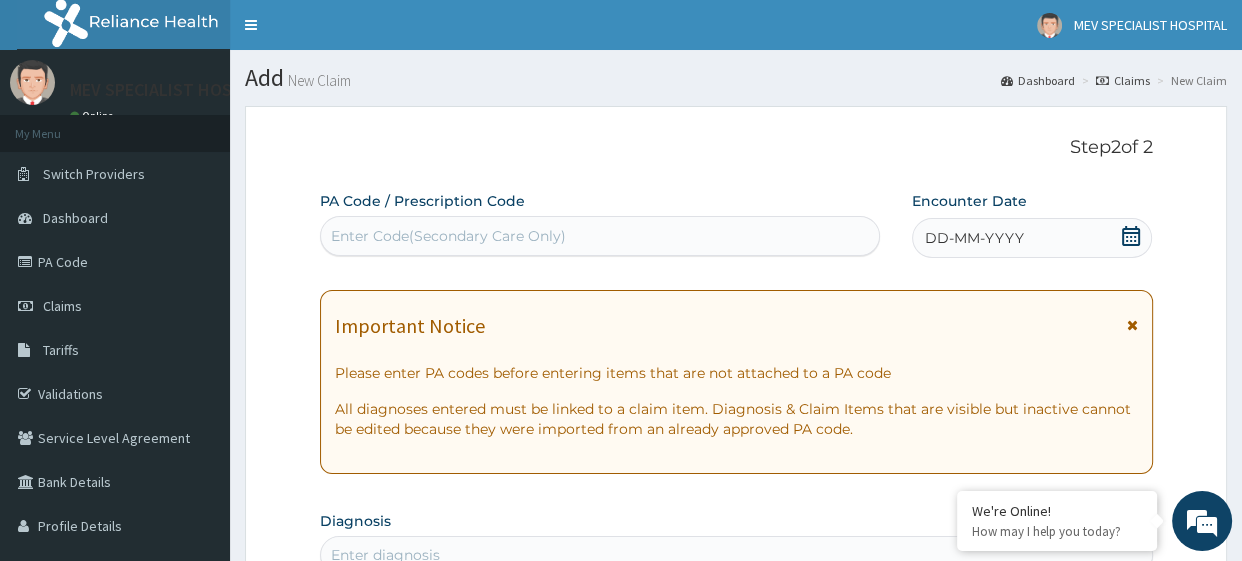 click on "Enter Code(Secondary Care Only)" at bounding box center [600, 236] 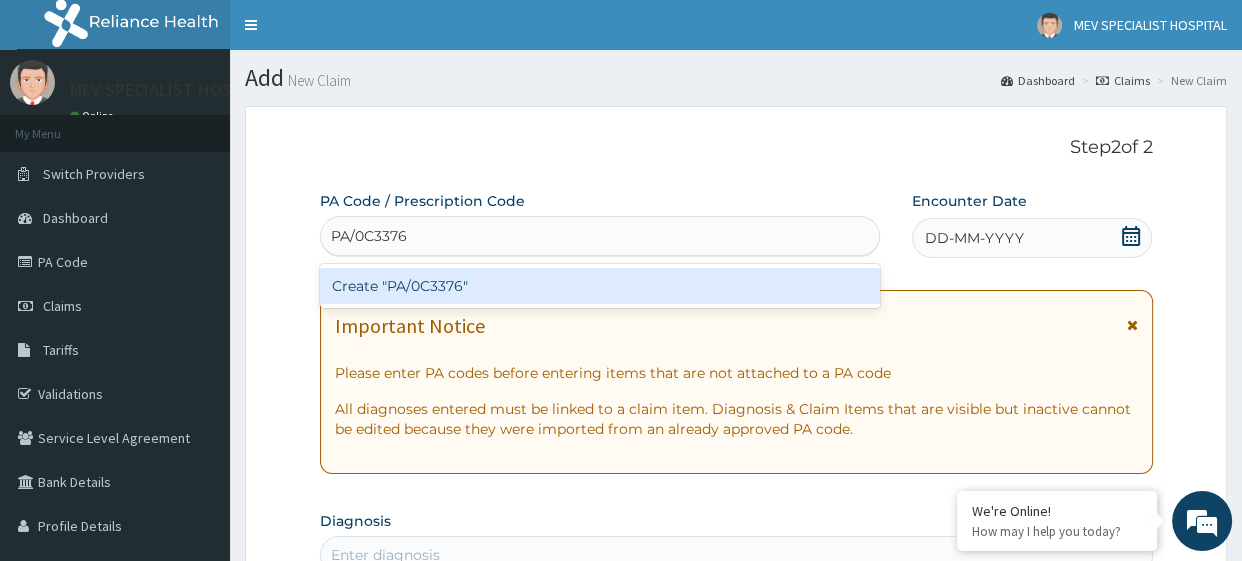 type on "PA/0C3376" 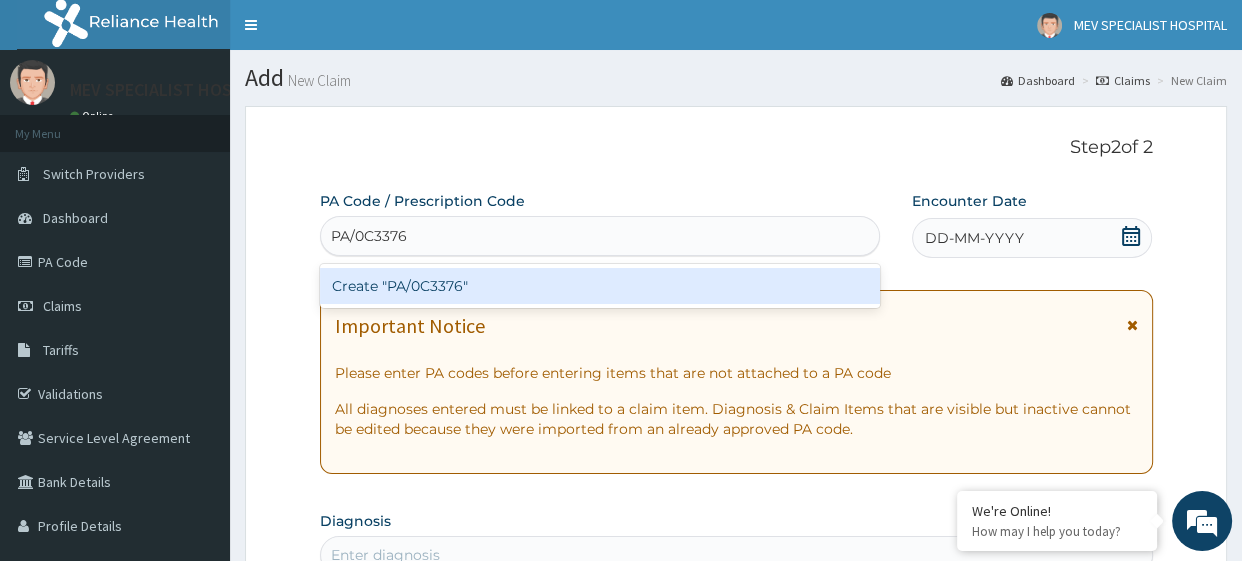 click on "Create "PA/0C3376"" at bounding box center (600, 286) 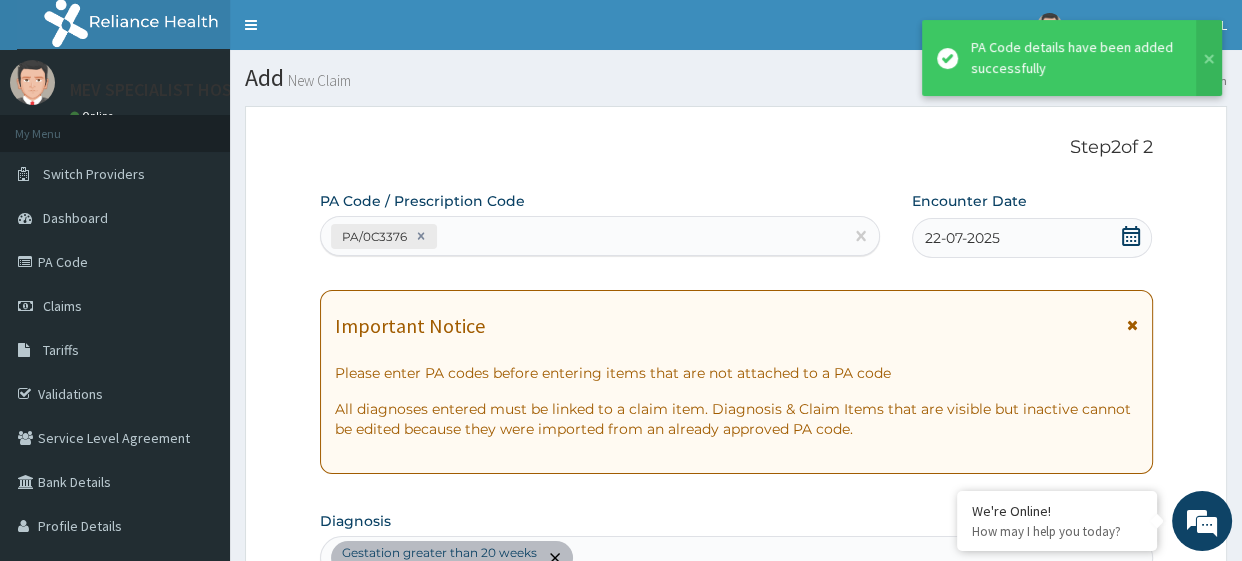scroll, scrollTop: 549, scrollLeft: 0, axis: vertical 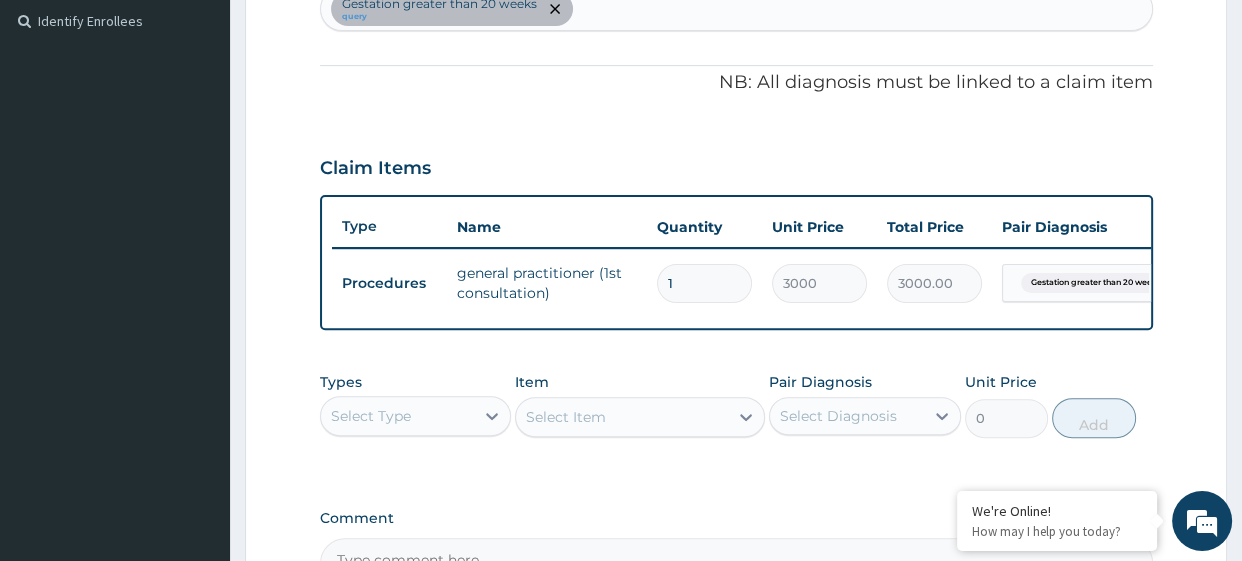 click on "PA Code / Prescription Code PA/0C3376 Encounter Date 22-07-2025 Important Notice Please enter PA codes before entering items that are not attached to a PA code   All diagnoses entered must be linked to a claim item. Diagnosis & Claim Items that are visible but inactive cannot be edited because they were imported from an already approved PA code. Diagnosis Gestation greater than 20 weeks query NB: All diagnosis must be linked to a claim item Claim Items Type Name Quantity Unit Price Total Price Pair Diagnosis Actions Procedures general practitioner (1st consultation) 1 3000 3000.00 Gestation greater than 20 week... Delete Types Select Type Item Select Item Pair Diagnosis Select Diagnosis Unit Price 0 Add Comment" at bounding box center (736, 115) 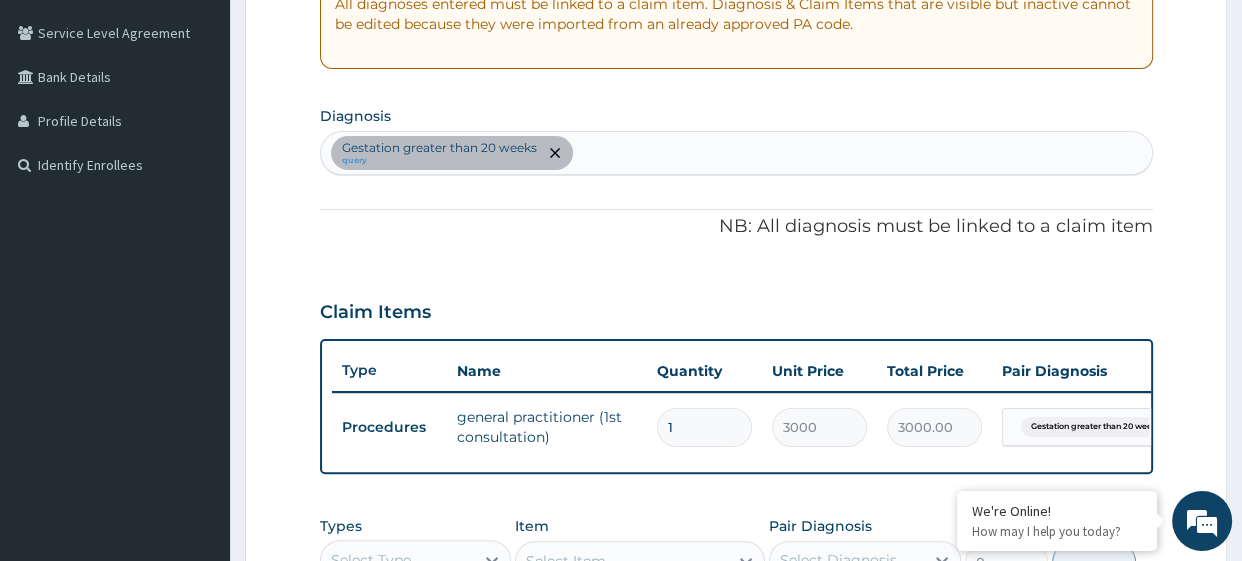 scroll, scrollTop: 375, scrollLeft: 0, axis: vertical 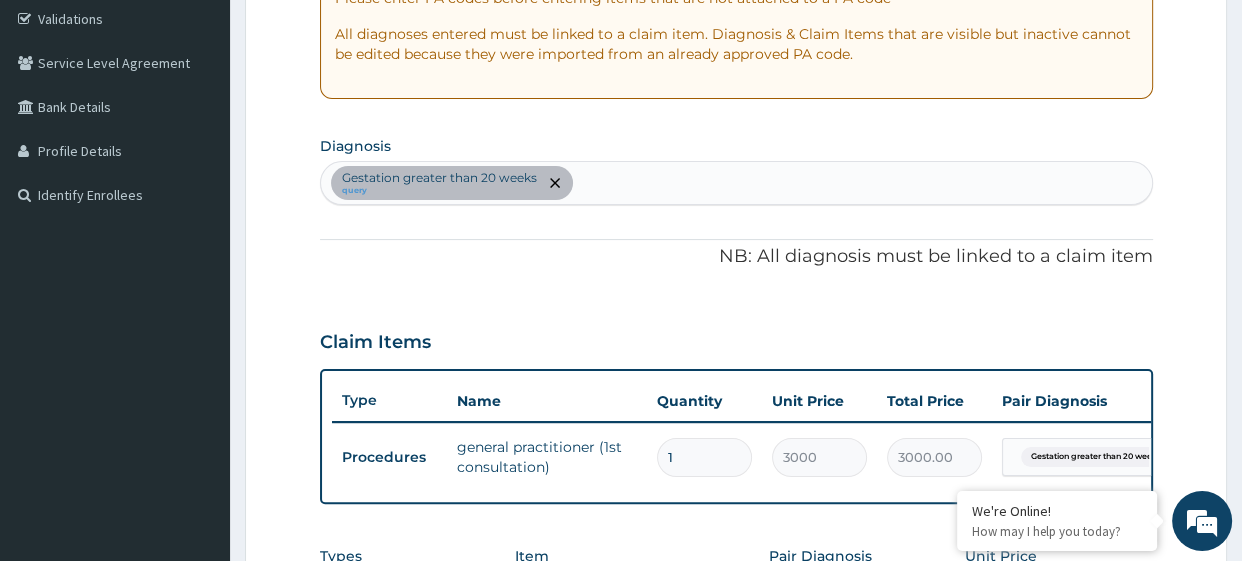 click on "Gestation greater than 20 weeks query" at bounding box center [736, 183] 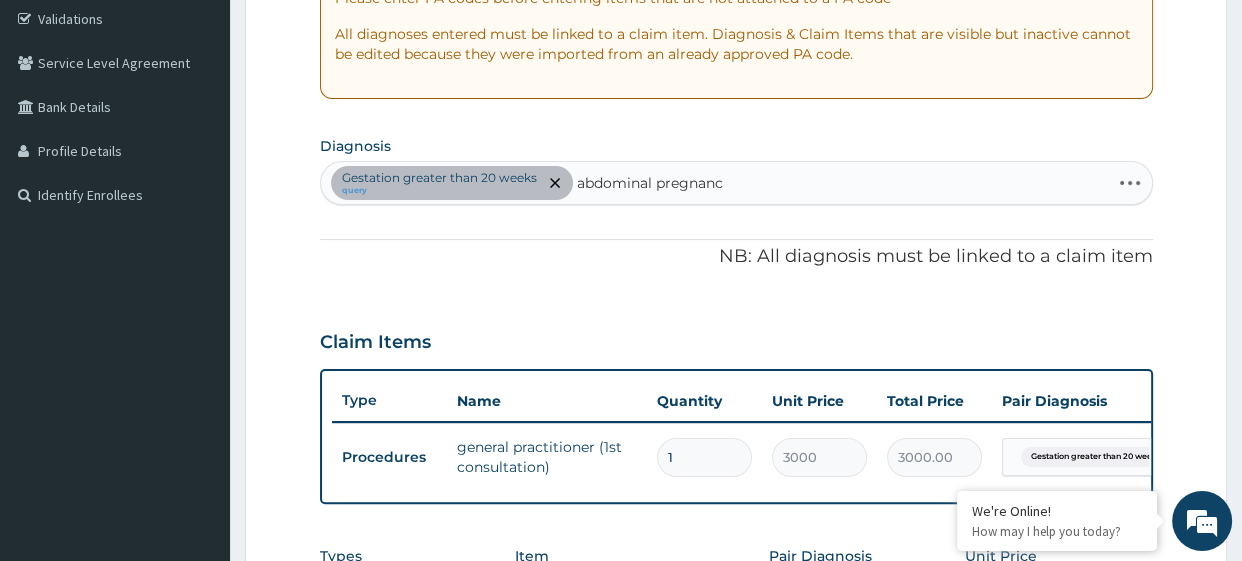 type on "abdominal pregnancy" 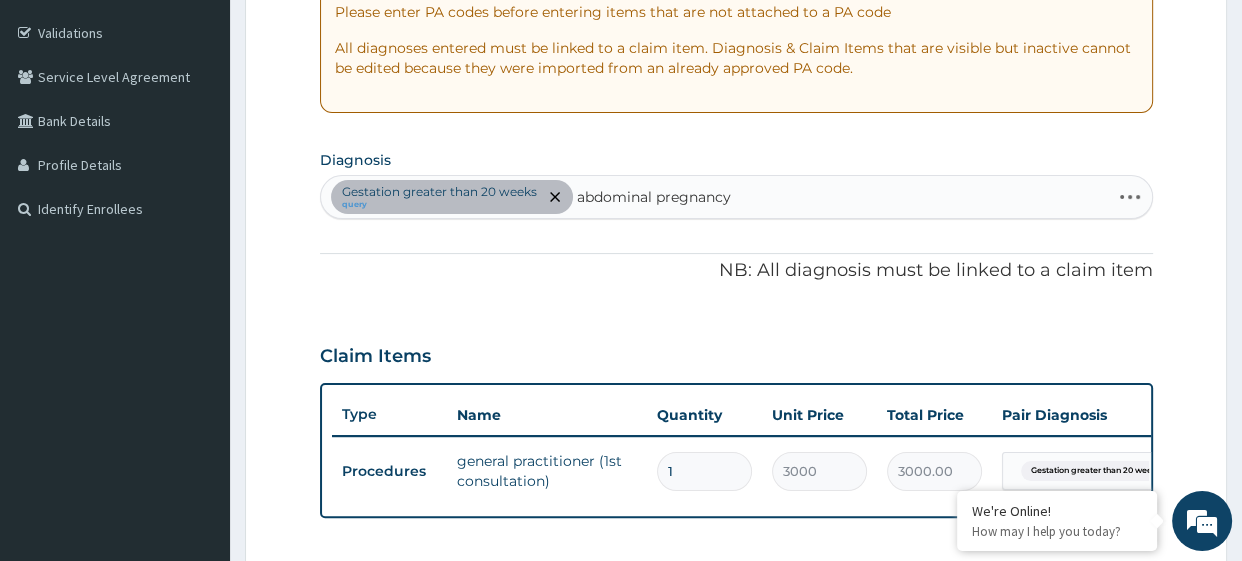 scroll, scrollTop: 360, scrollLeft: 0, axis: vertical 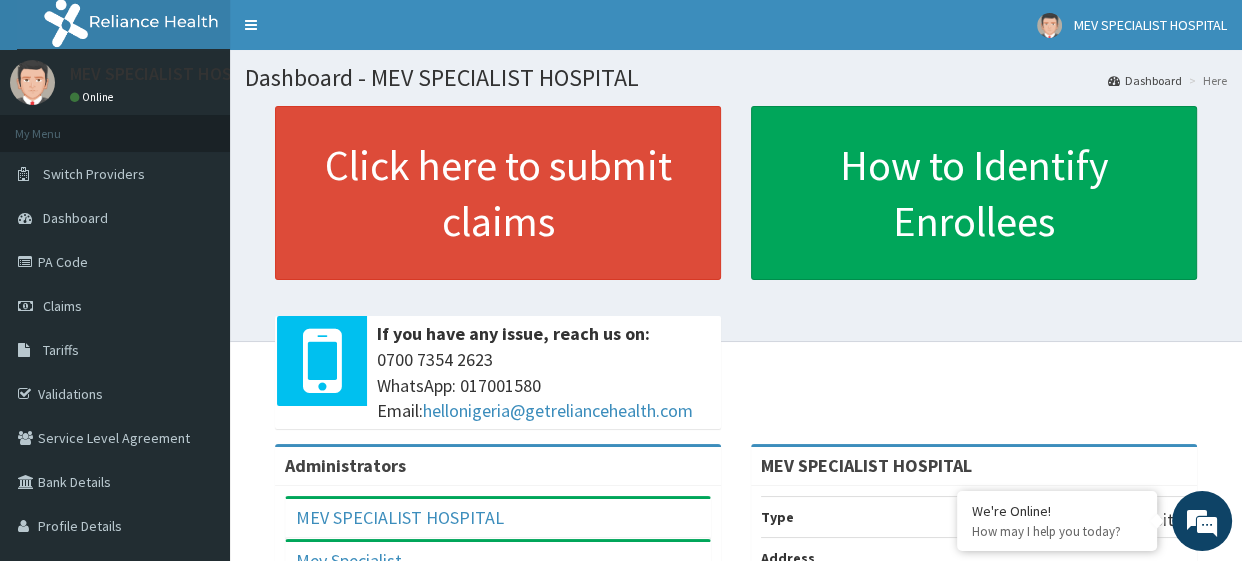 click on "Claims" at bounding box center [115, 306] 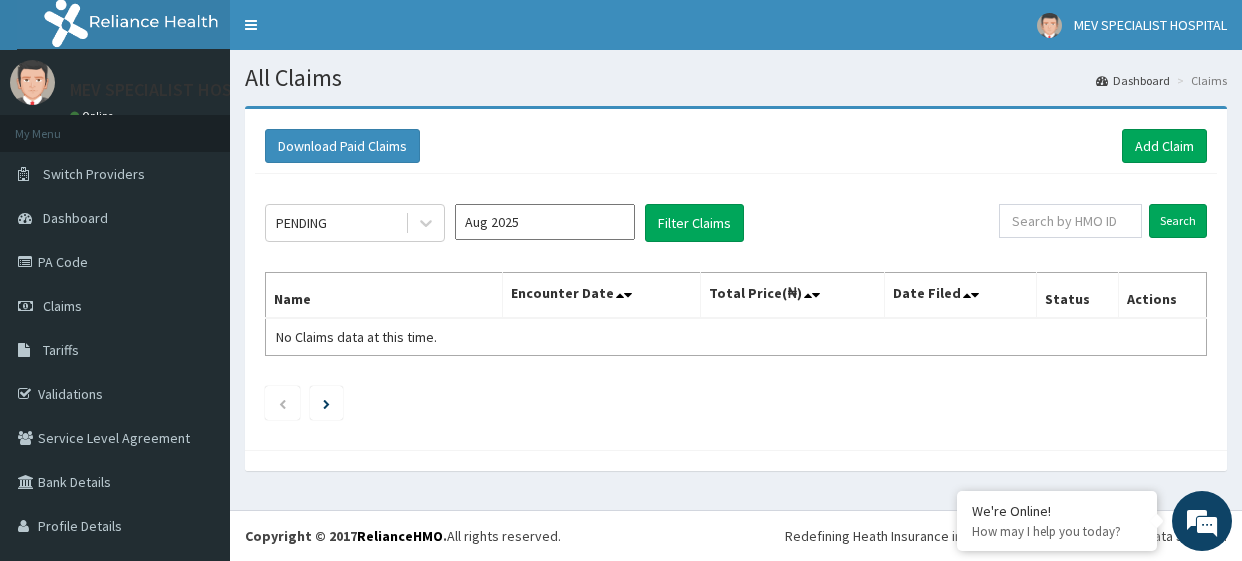 scroll, scrollTop: 0, scrollLeft: 0, axis: both 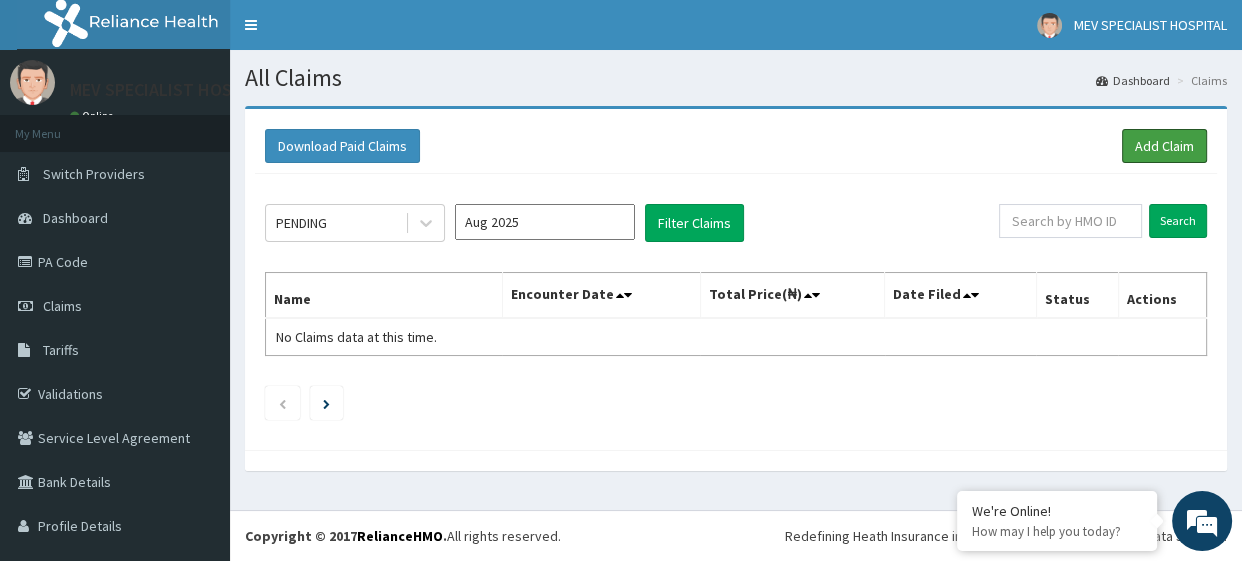 click on "Add Claim" at bounding box center (1164, 146) 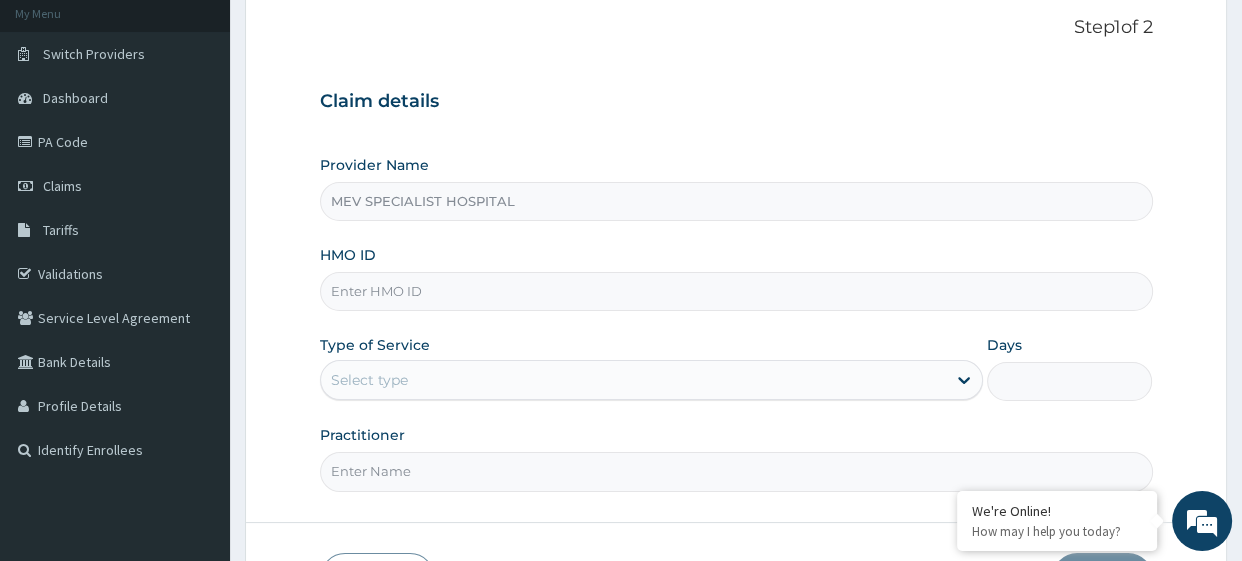 scroll, scrollTop: 125, scrollLeft: 0, axis: vertical 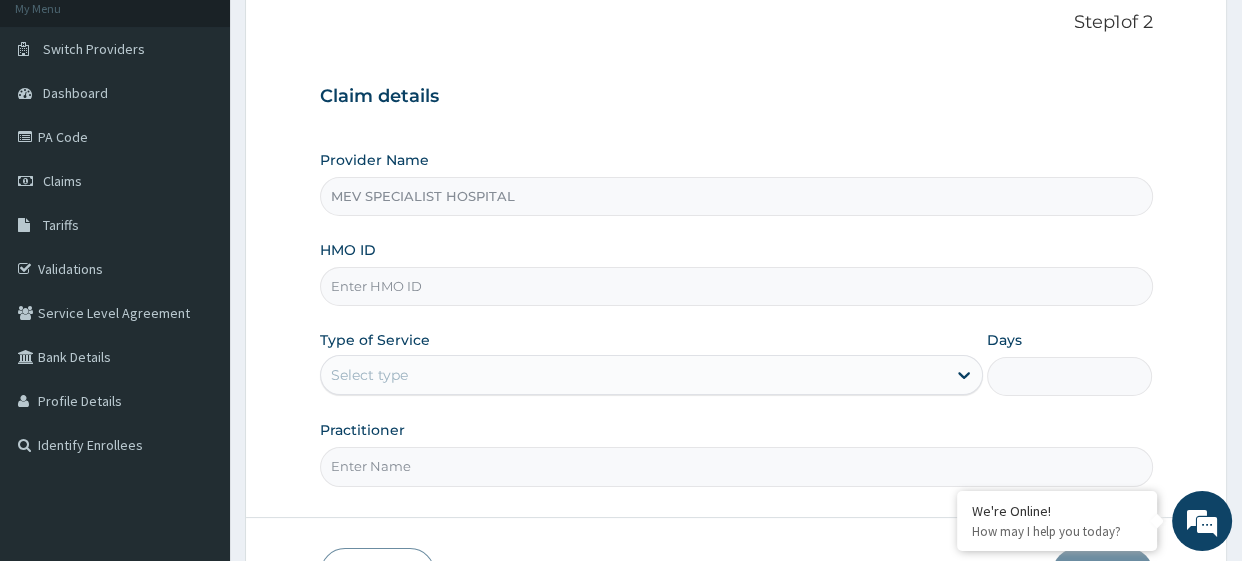 click on "HMO ID" at bounding box center [736, 286] 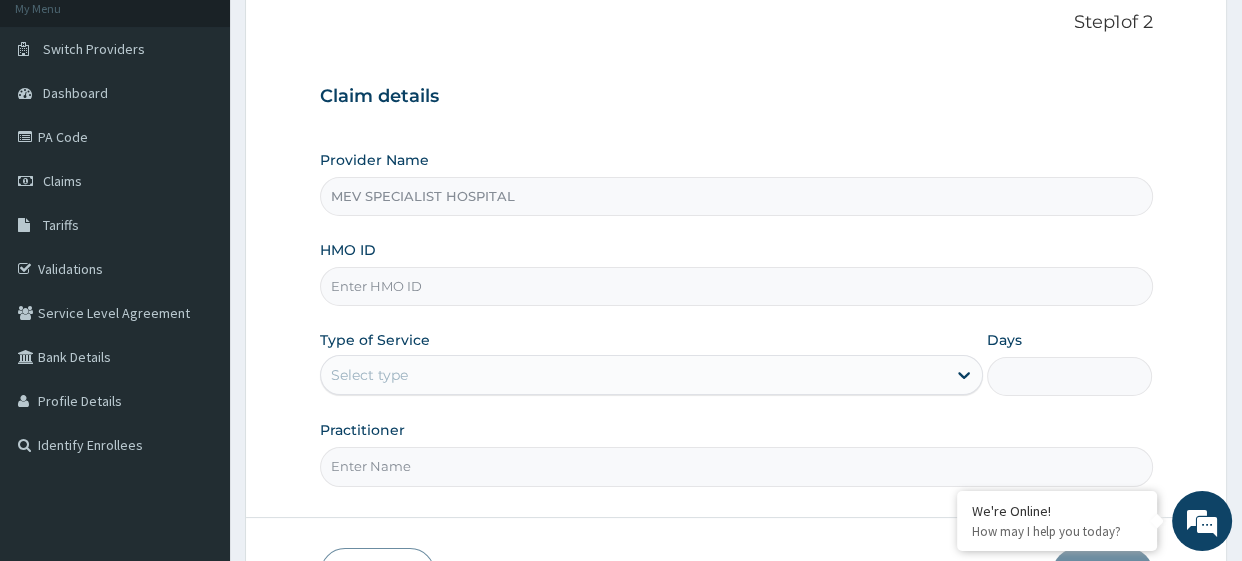 paste on "NLN/10040/A" 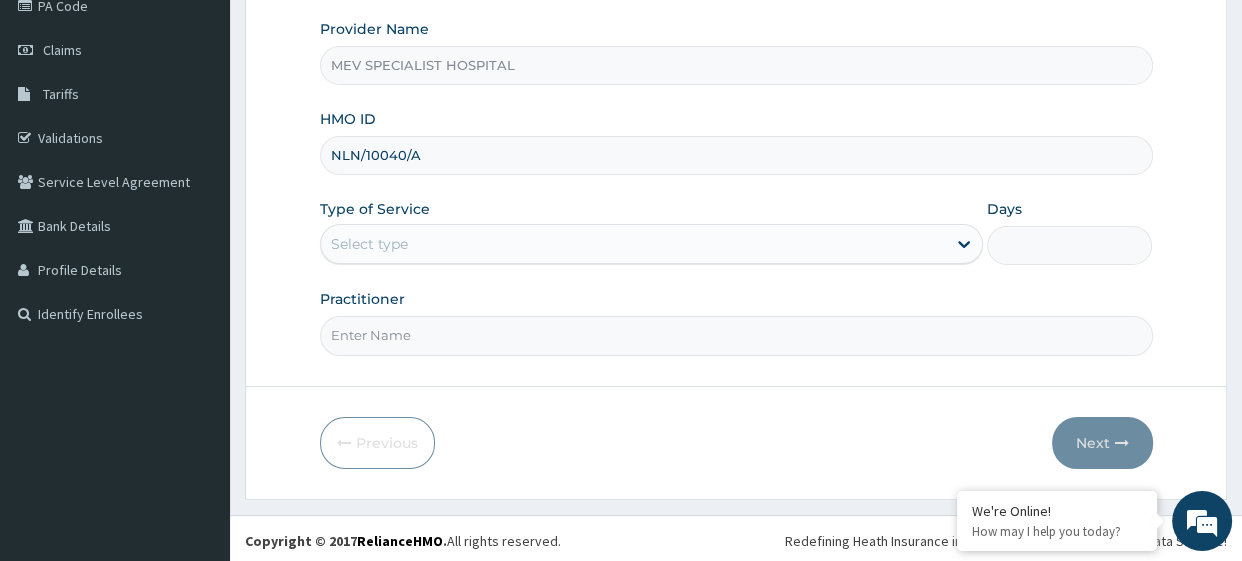 scroll, scrollTop: 257, scrollLeft: 0, axis: vertical 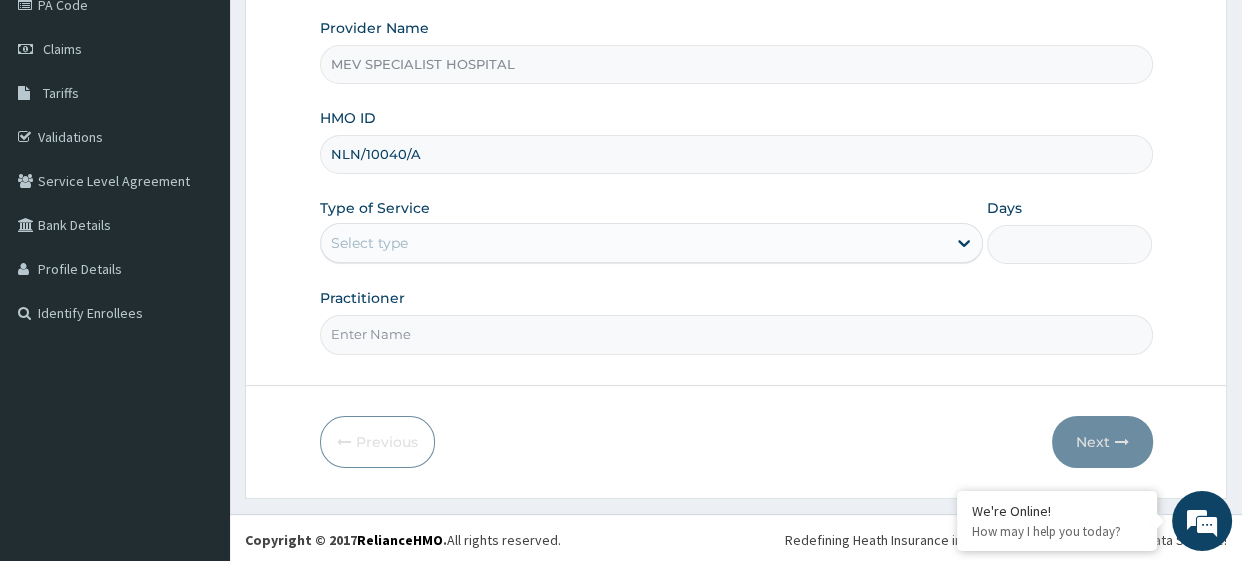 type on "NLN/10040/A" 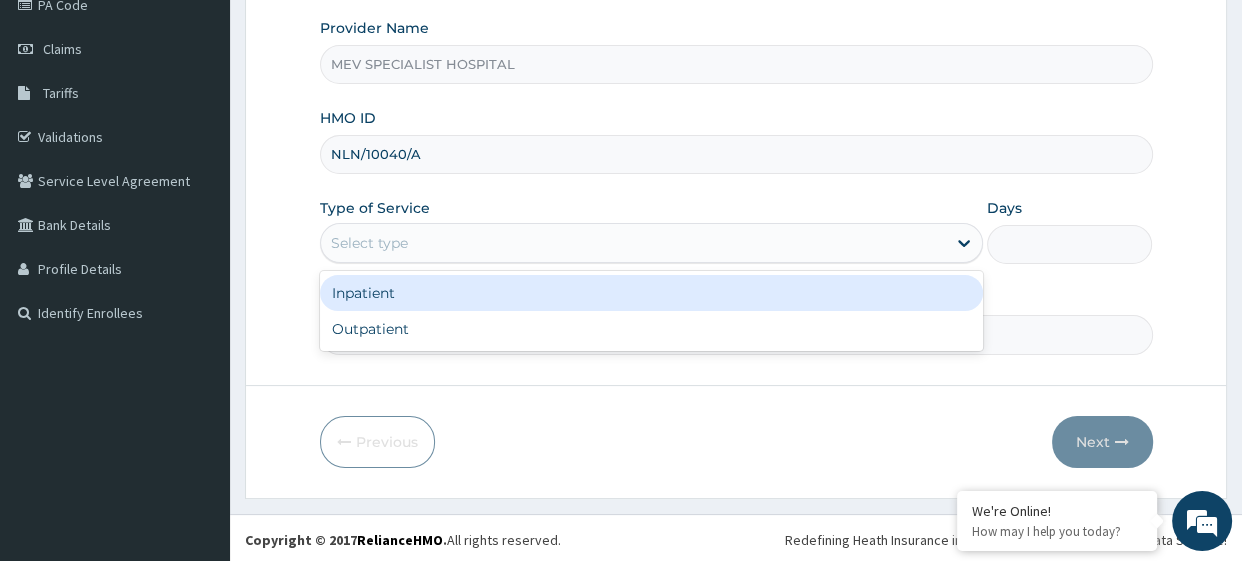 click on "Select type" at bounding box center [633, 243] 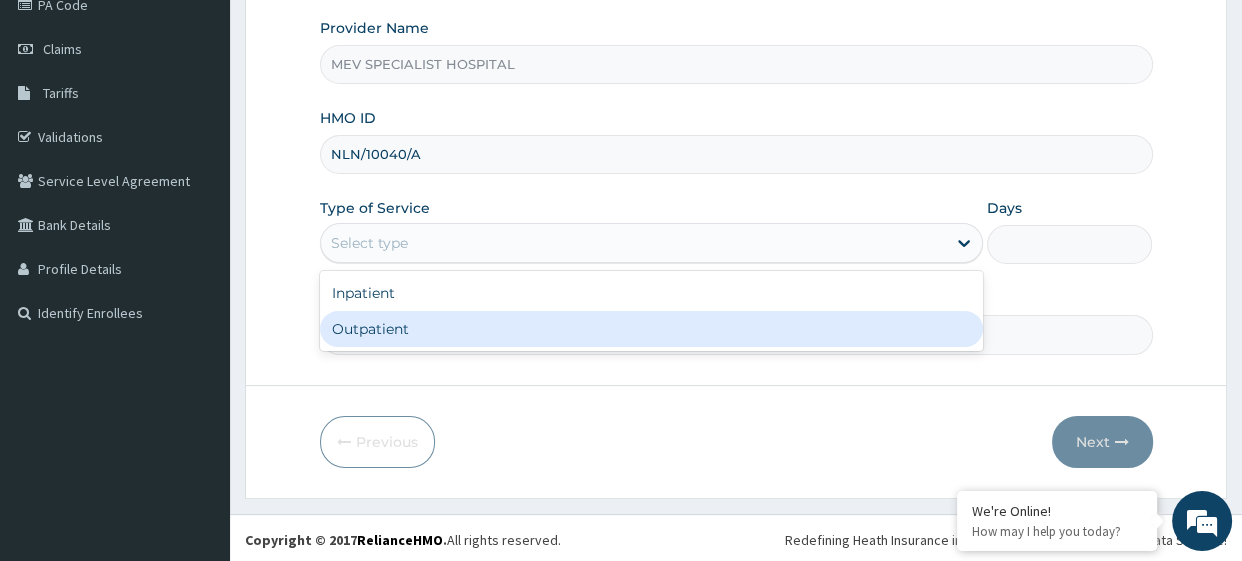 click on "Outpatient" at bounding box center [651, 329] 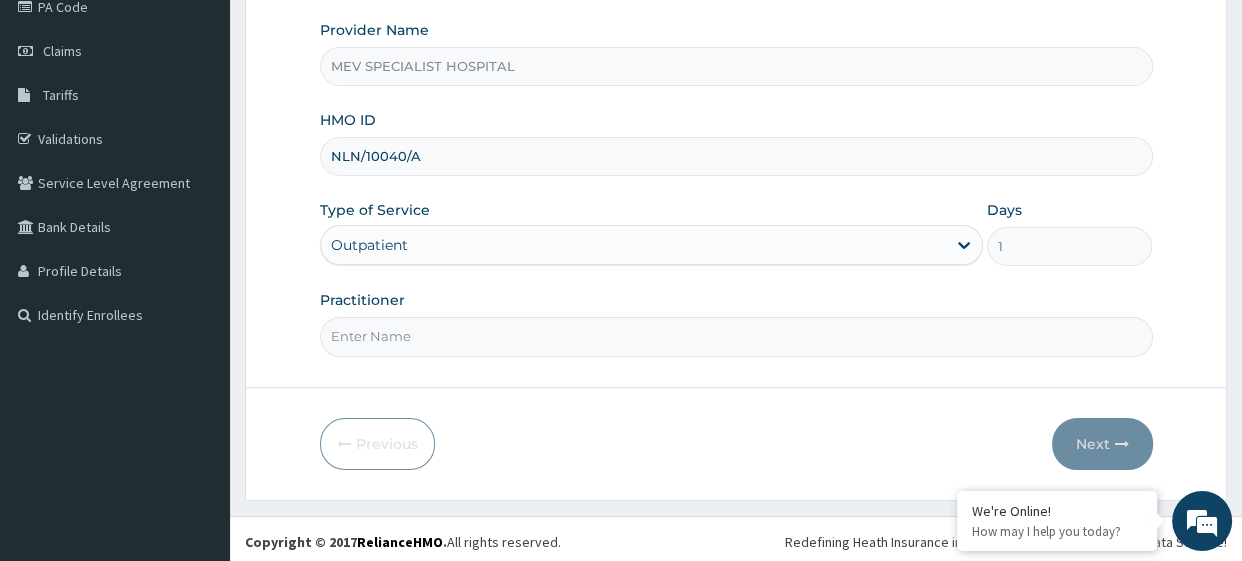 scroll, scrollTop: 257, scrollLeft: 0, axis: vertical 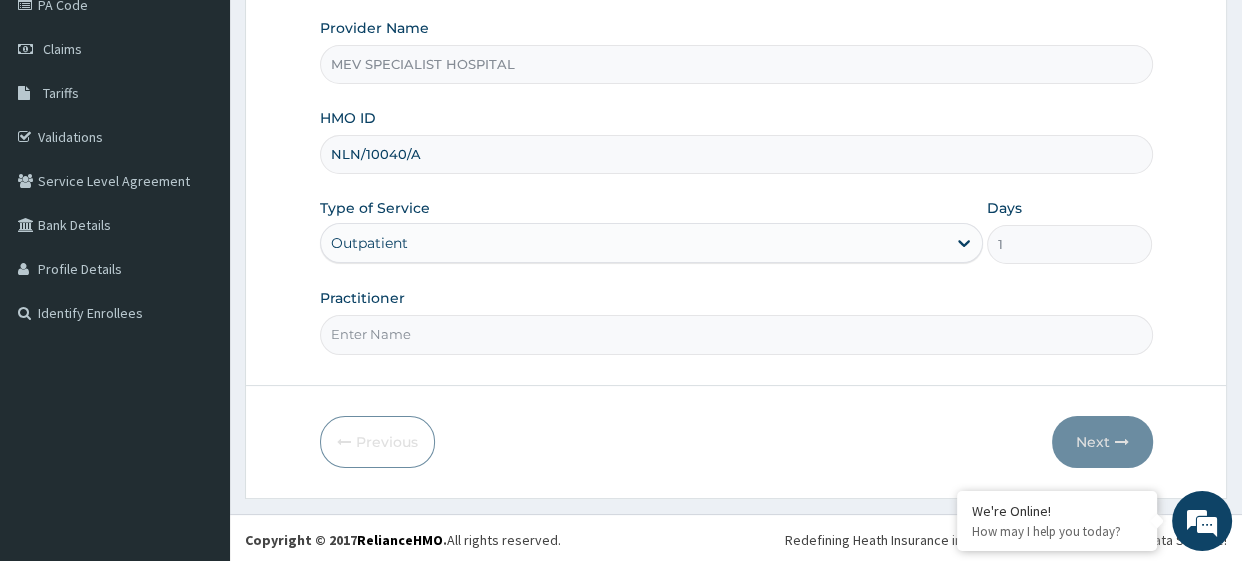 click on "Practitioner" at bounding box center (736, 334) 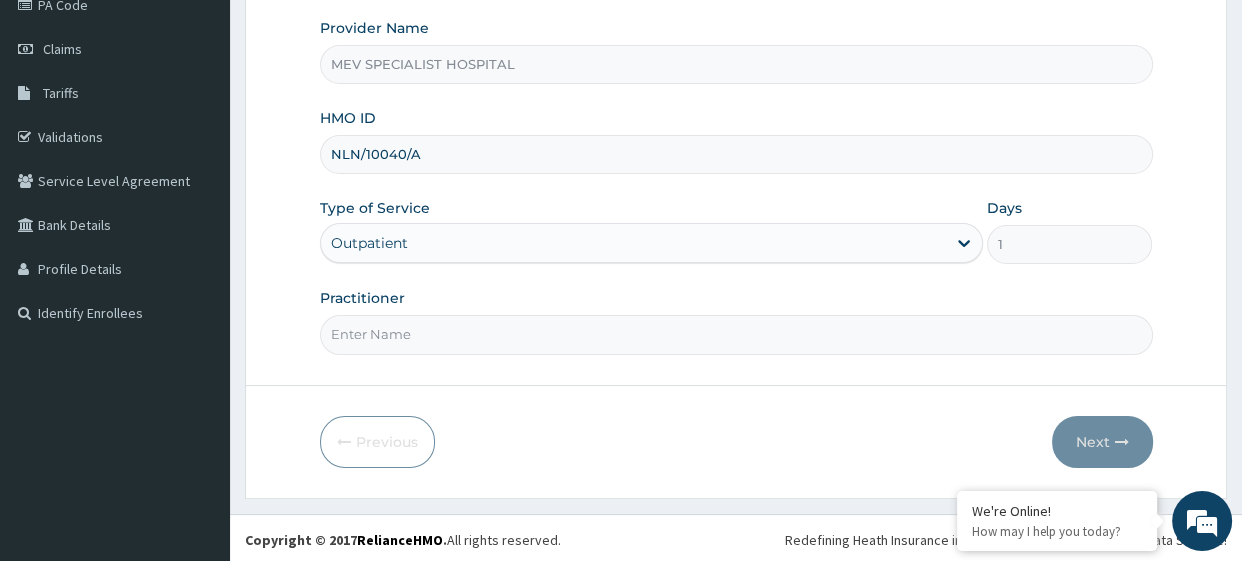type on "DR ANITA" 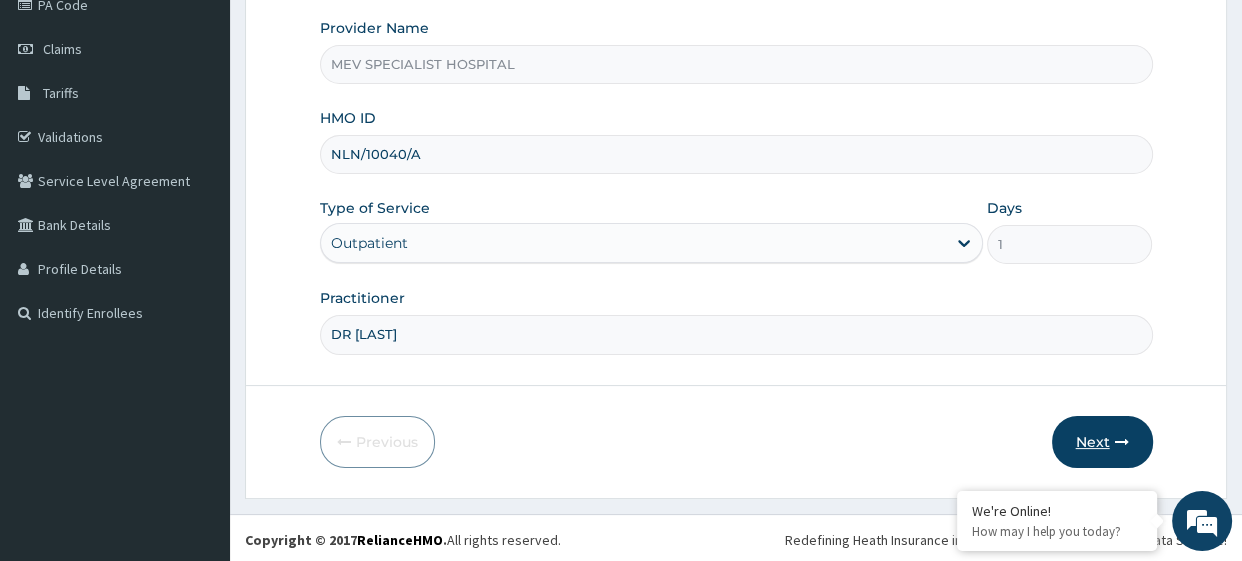click on "Next" at bounding box center [1102, 442] 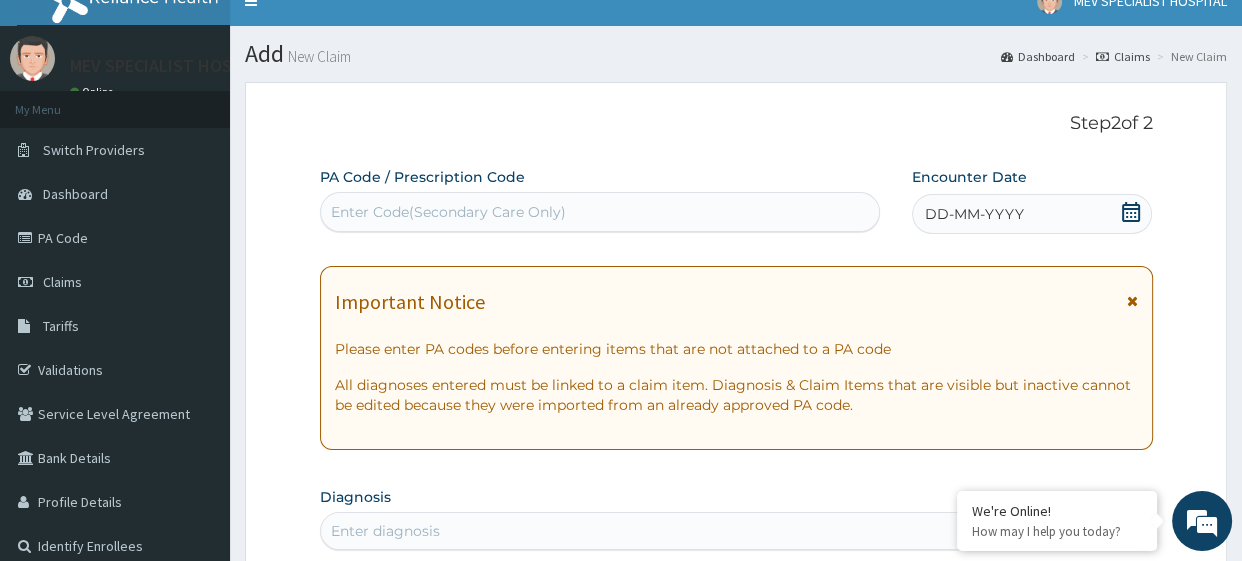 scroll, scrollTop: 7, scrollLeft: 0, axis: vertical 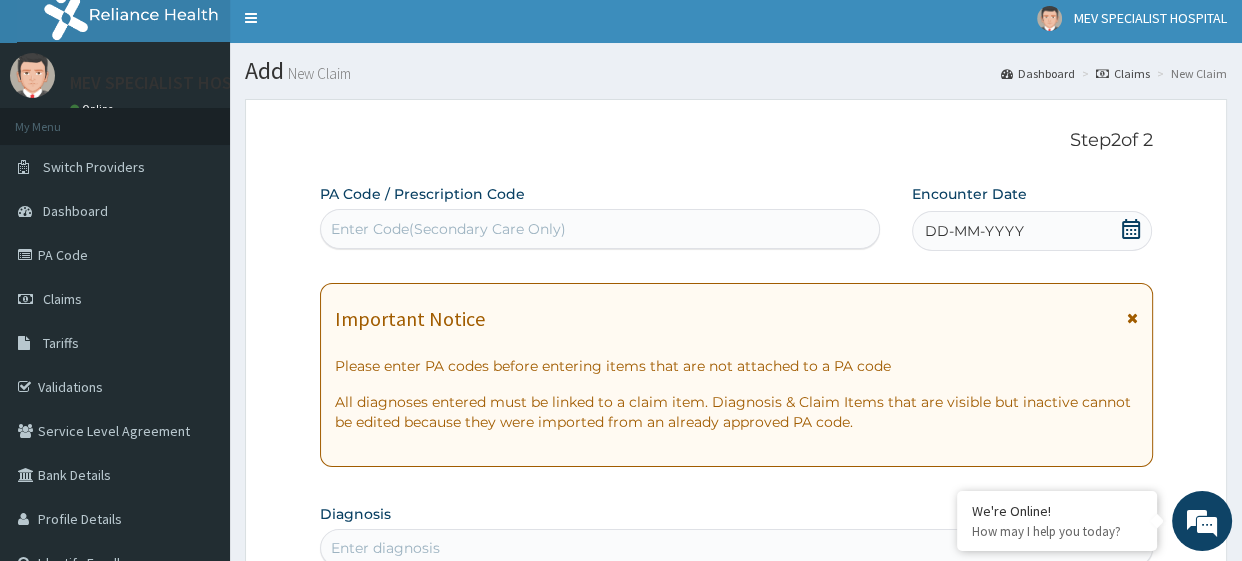 click on "Enter Code(Secondary Care Only)" at bounding box center (600, 229) 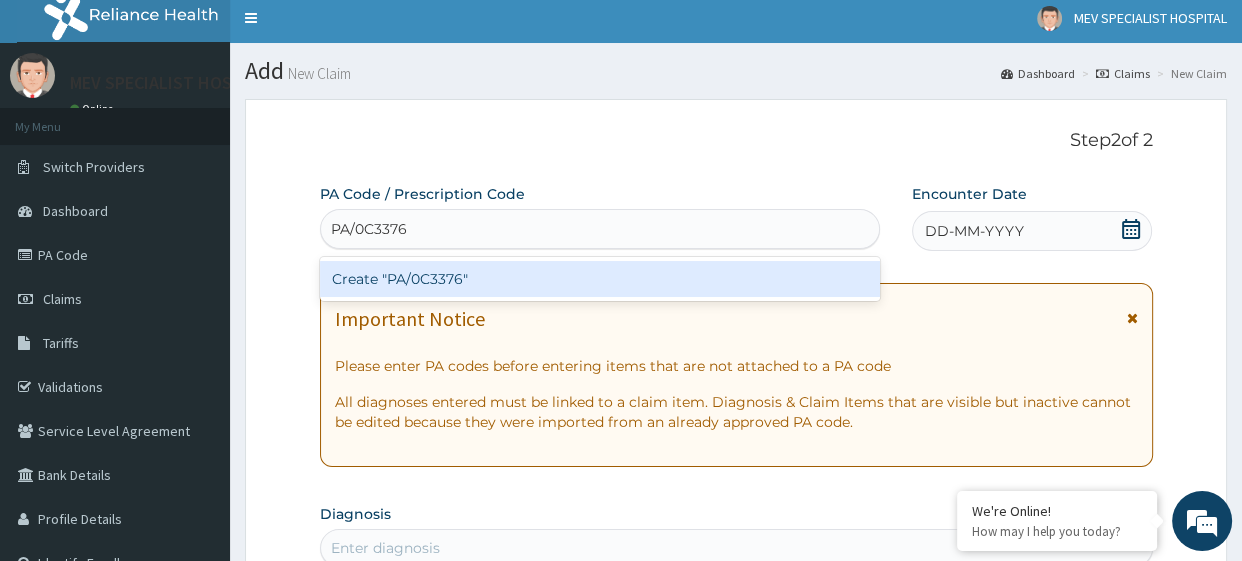 click on "Create "PA/0C3376"" at bounding box center (600, 279) 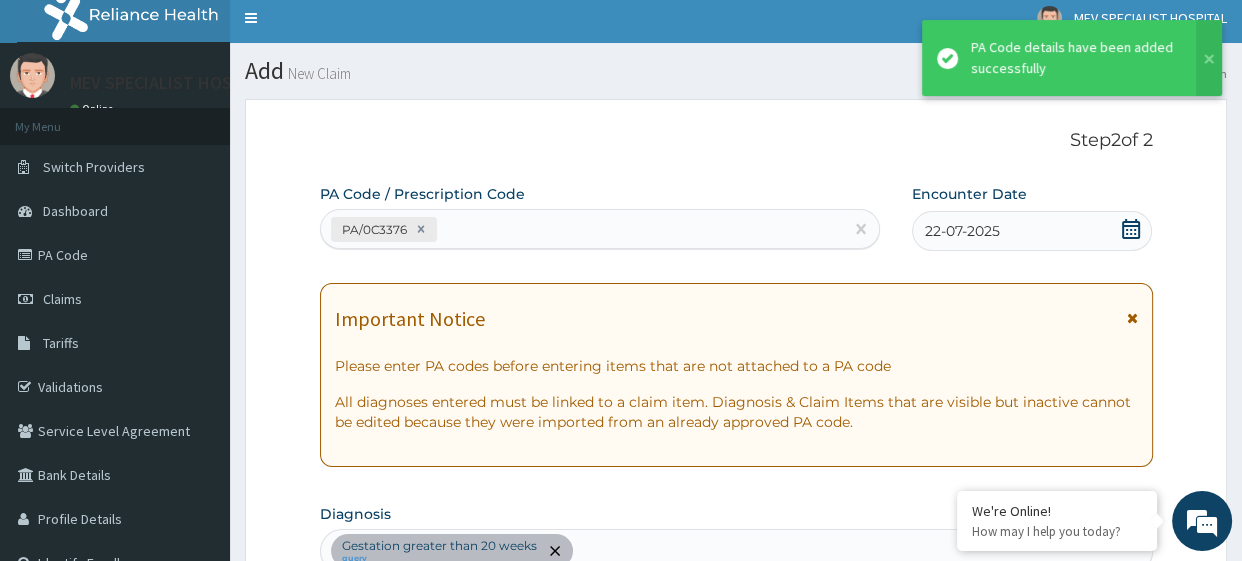 scroll, scrollTop: 549, scrollLeft: 0, axis: vertical 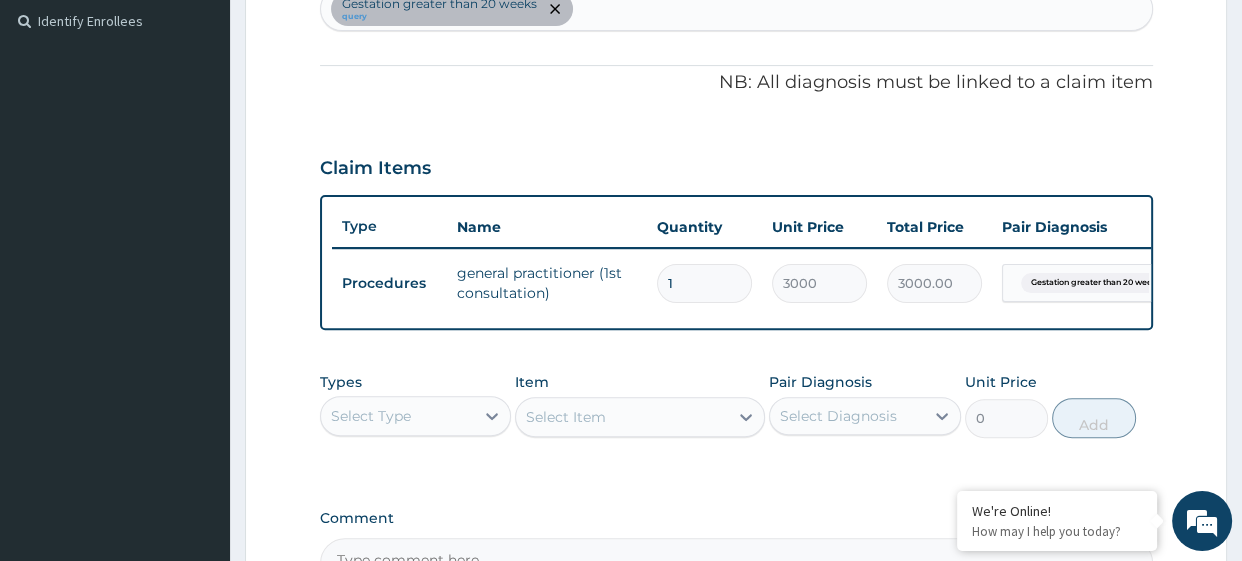 click on "PA Code / Prescription Code PA/0C3376 Encounter Date 22-07-2025 Important Notice Please enter PA codes before entering items that are not attached to a PA code   All diagnoses entered must be linked to a claim item. Diagnosis & Claim Items that are visible but inactive cannot be edited because they were imported from an already approved PA code. Diagnosis Gestation greater than 20 weeks query NB: All diagnosis must be linked to a claim item Claim Items Type Name Quantity Unit Price Total Price Pair Diagnosis Actions Procedures general practitioner (1st consultation) 1 3000 3000.00 Gestation greater than 20 week... Delete Types Select Type Item Select Item Pair Diagnosis Select Diagnosis Unit Price 0 Add Comment" at bounding box center [736, 115] 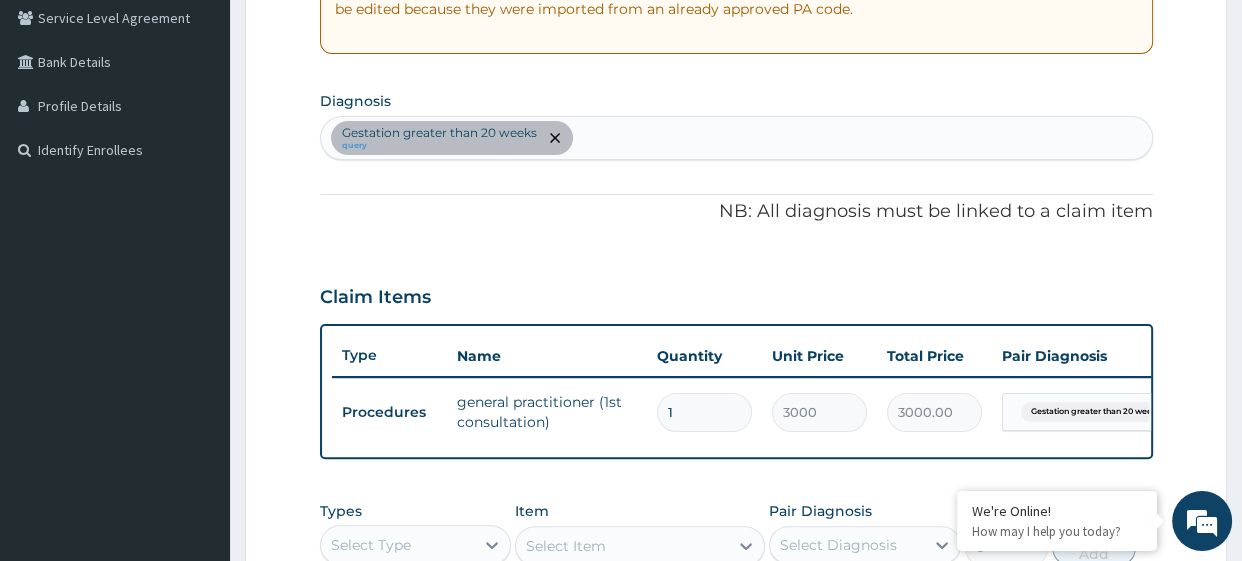 scroll, scrollTop: 414, scrollLeft: 0, axis: vertical 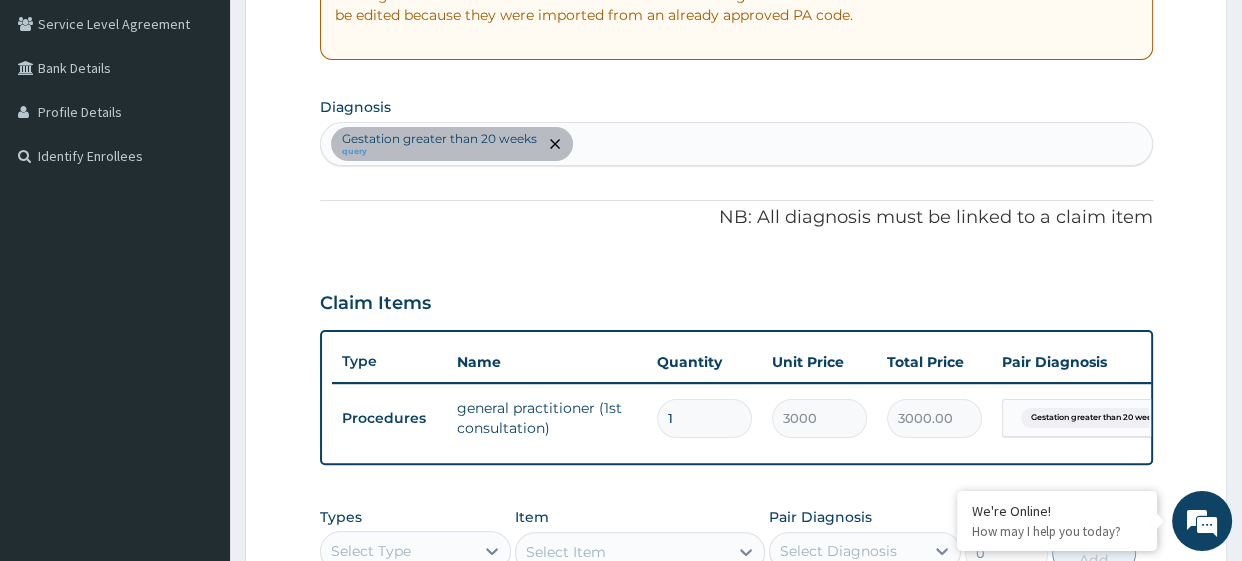 click on "Gestation greater than 20 weeks query" at bounding box center (736, 144) 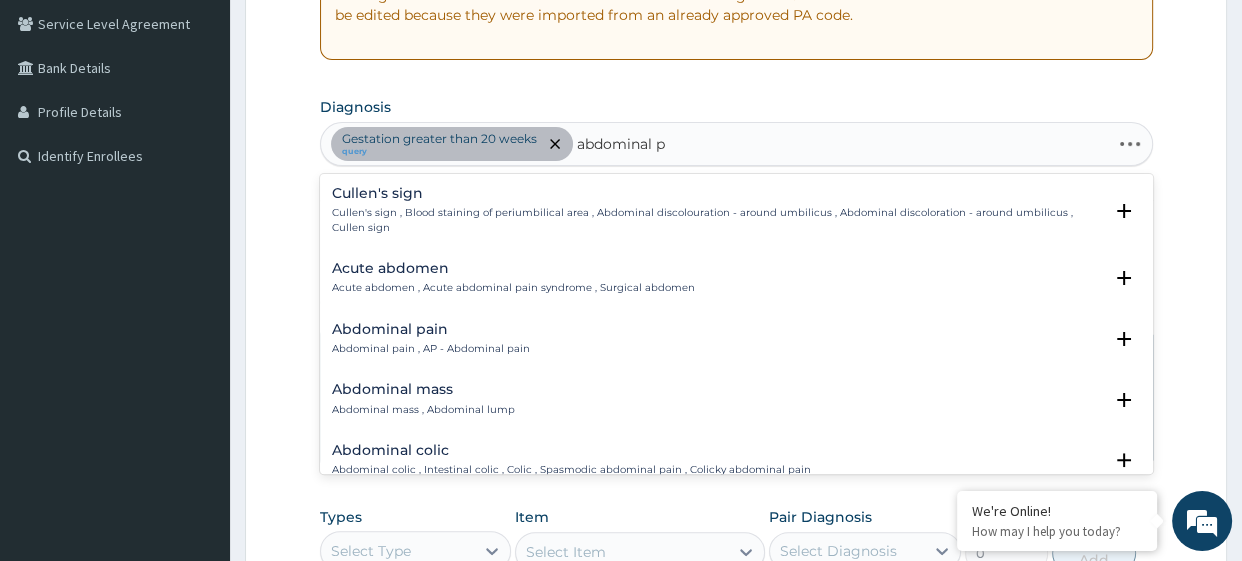 type on "abdominal pr" 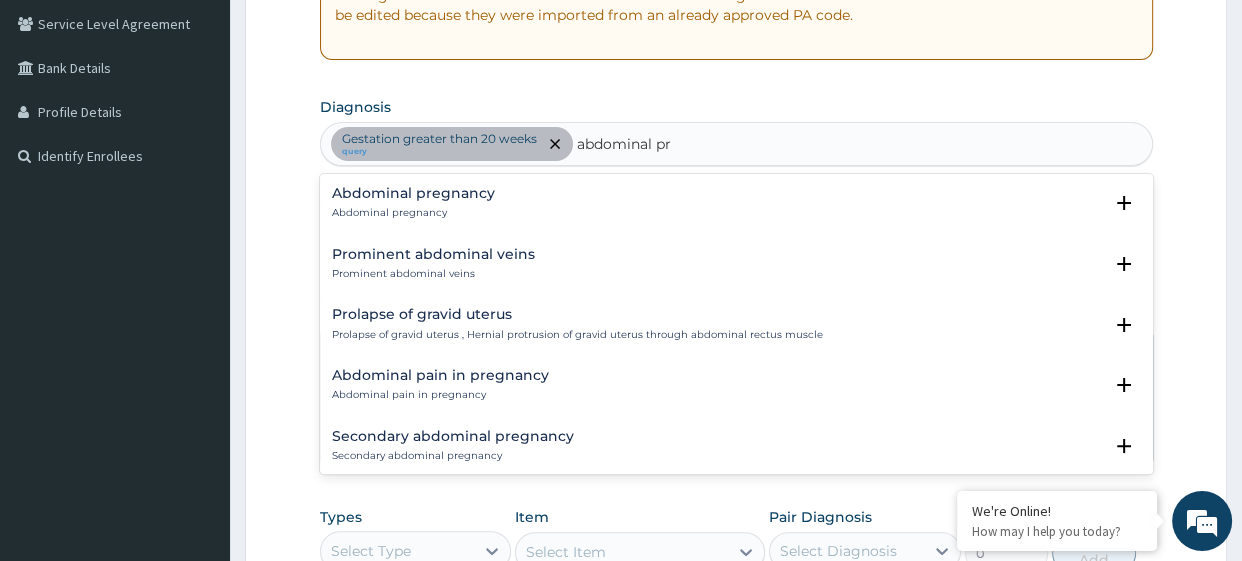 click on "Abdominal pregnancy" at bounding box center [413, 213] 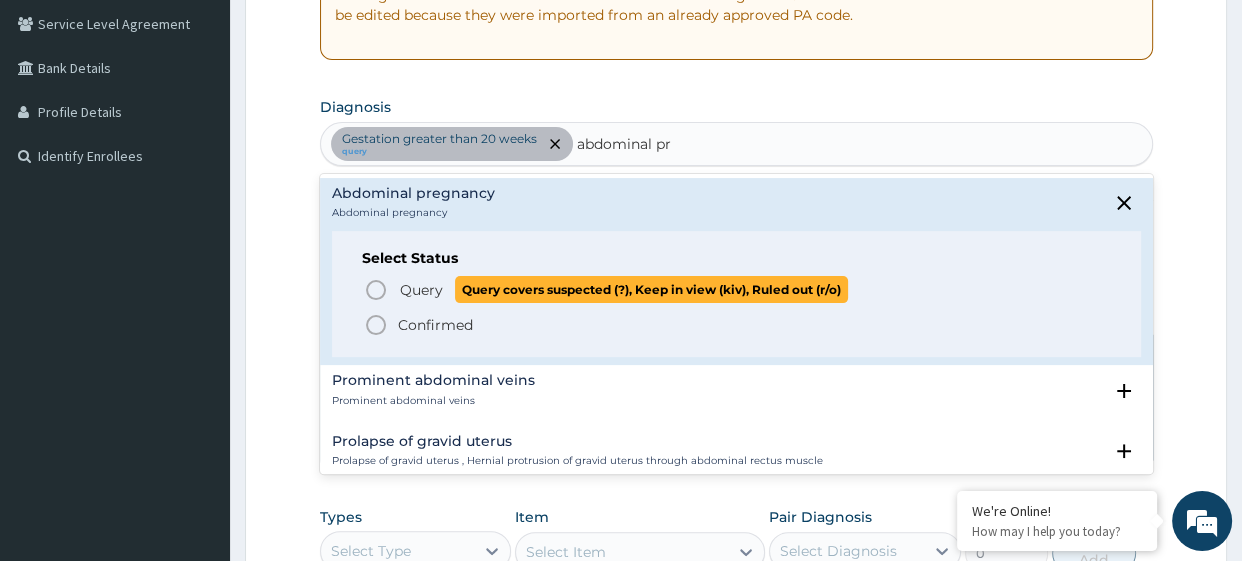 click on "Query" at bounding box center (421, 290) 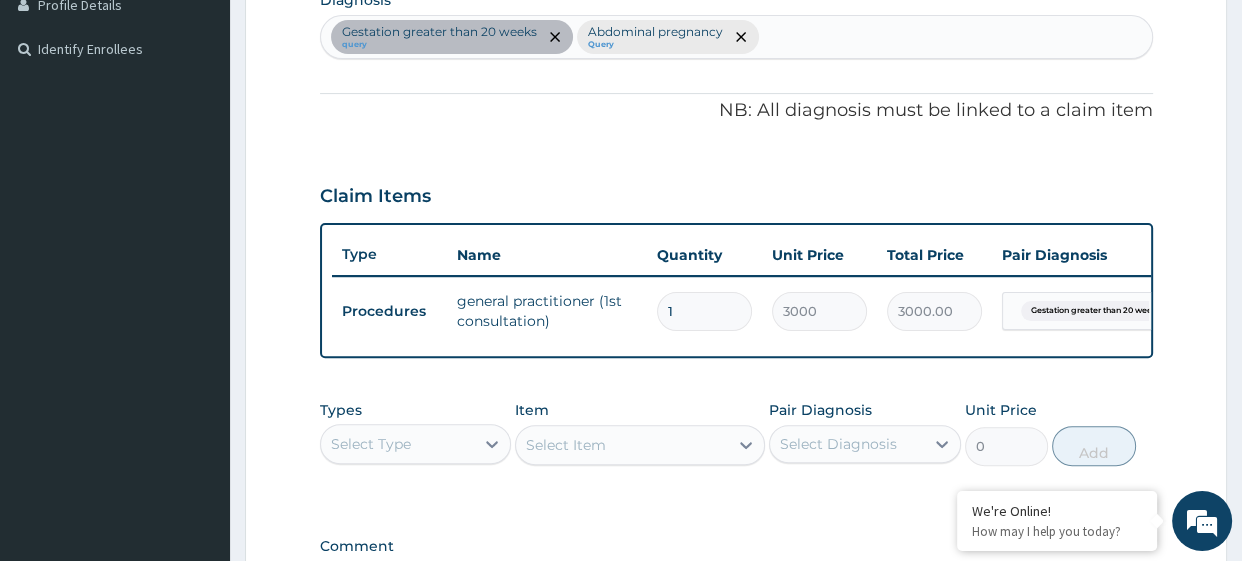 scroll, scrollTop: 566, scrollLeft: 0, axis: vertical 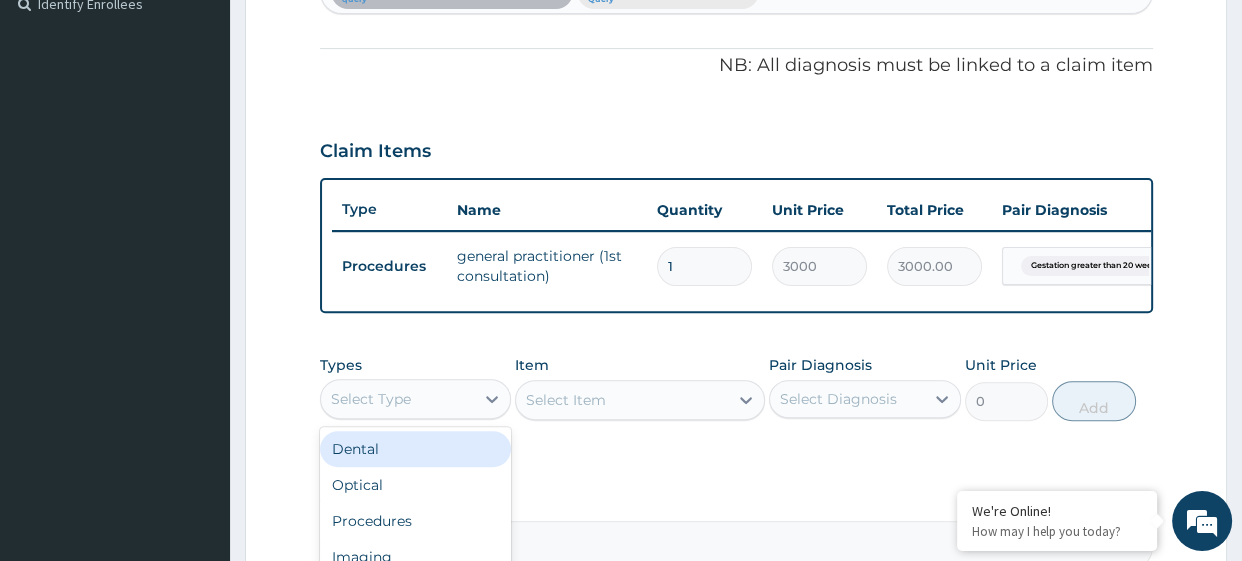 click on "Select Type" at bounding box center (398, 399) 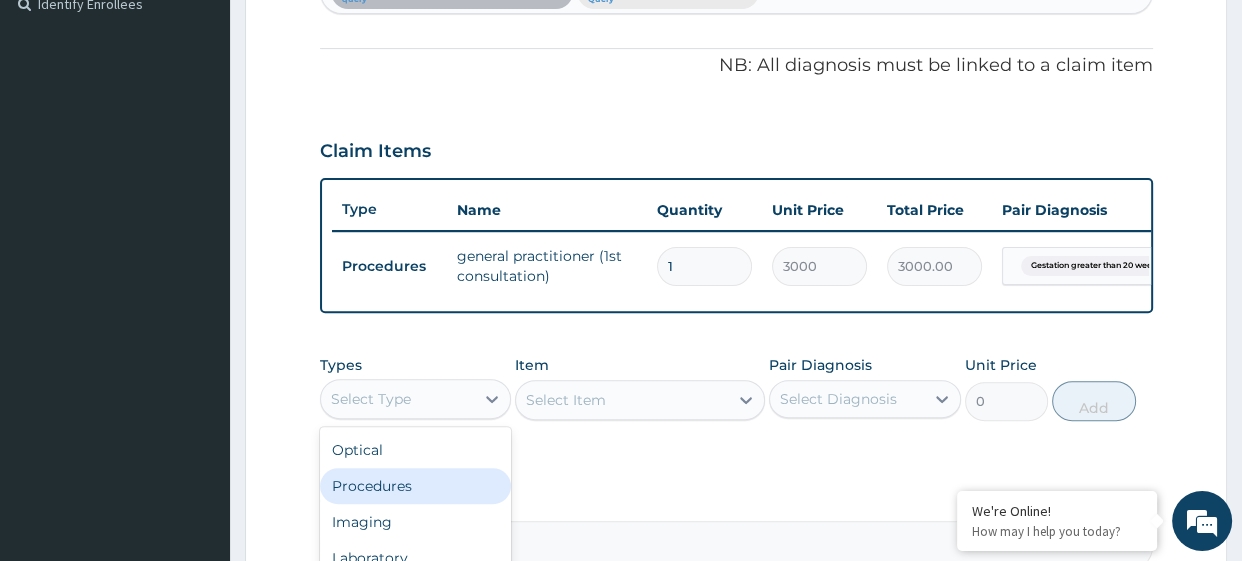 scroll, scrollTop: 68, scrollLeft: 0, axis: vertical 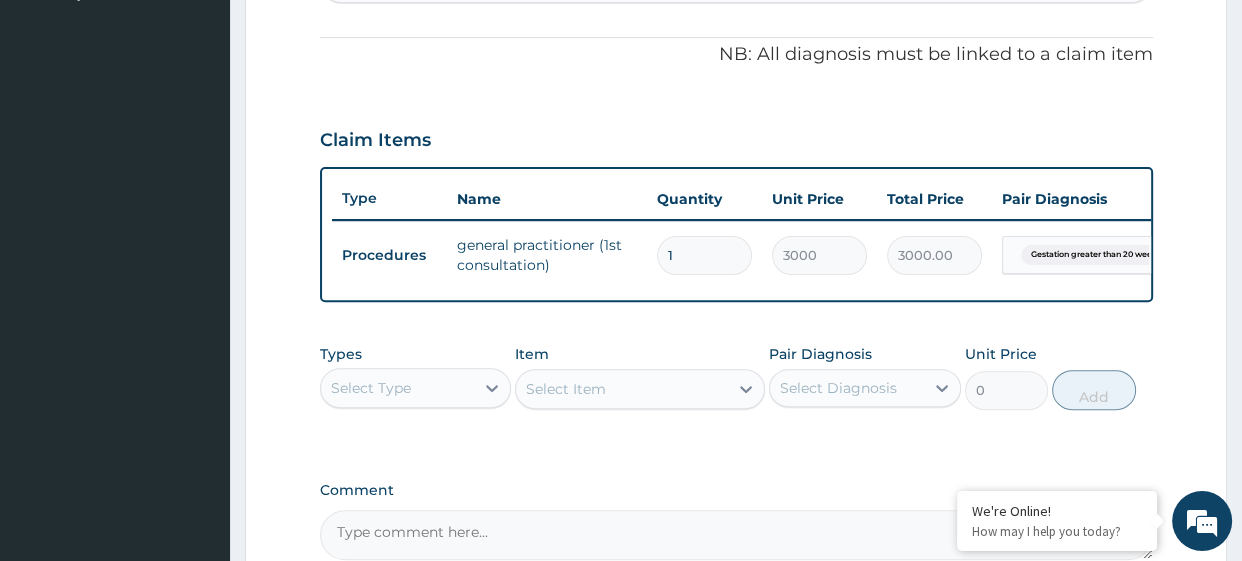 click on "PA Code / Prescription Code PA/0C3376 Encounter Date 22-07-2025 Important Notice Please enter PA codes before entering items that are not attached to a PA code   All diagnoses entered must be linked to a claim item. Diagnosis & Claim Items that are visible but inactive cannot be edited because they were imported from an already approved PA code. Diagnosis Gestation greater than 20 weeks query Abdominal pregnancy Query NB: All diagnosis must be linked to a claim item Claim Items Type Name Quantity Unit Price Total Price Pair Diagnosis Actions Procedures general practitioner (1st consultation) 1 3000 3000.00 Gestation greater than 20 week... Delete Types Select Type Item Select Item Pair Diagnosis Select Diagnosis Unit Price 0 Add Comment" at bounding box center (736, 87) 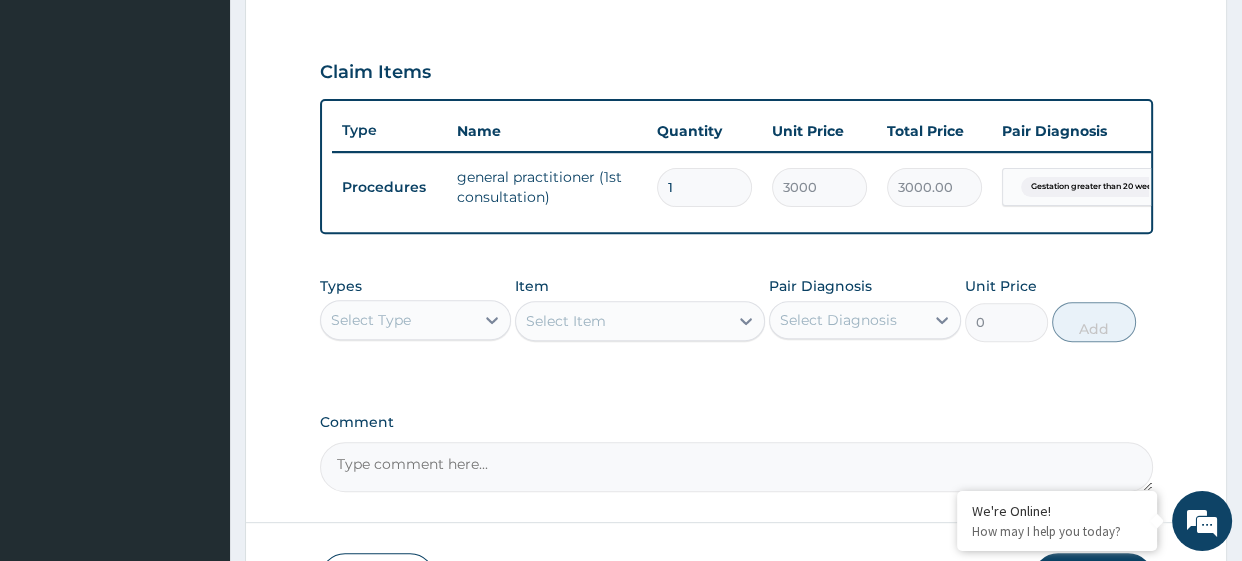 scroll, scrollTop: 690, scrollLeft: 0, axis: vertical 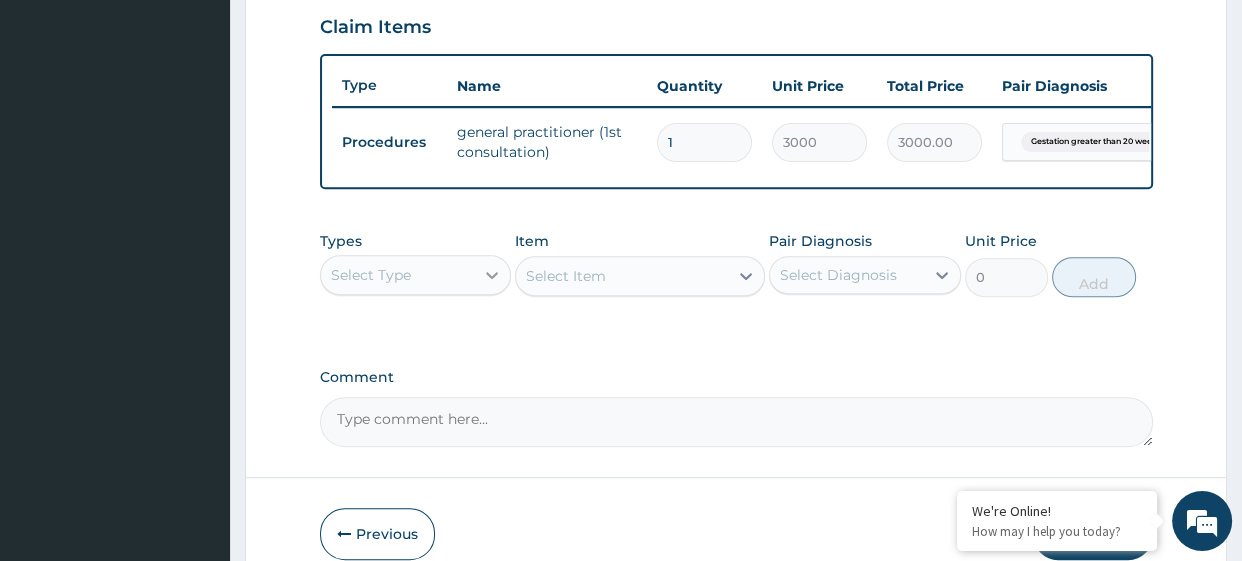 click 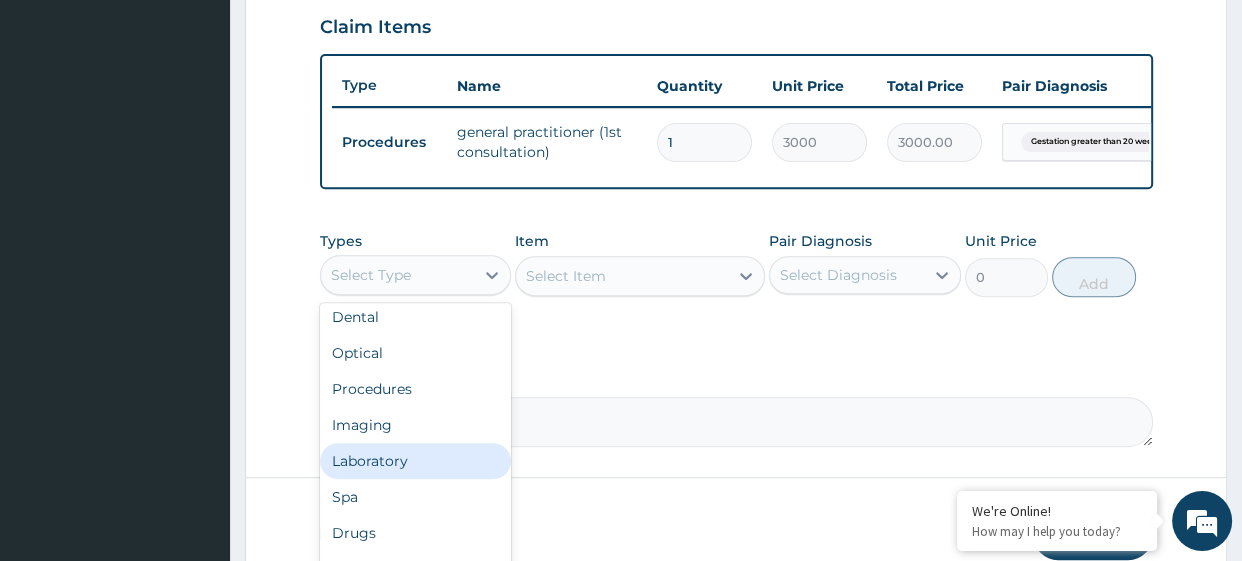 scroll, scrollTop: 68, scrollLeft: 0, axis: vertical 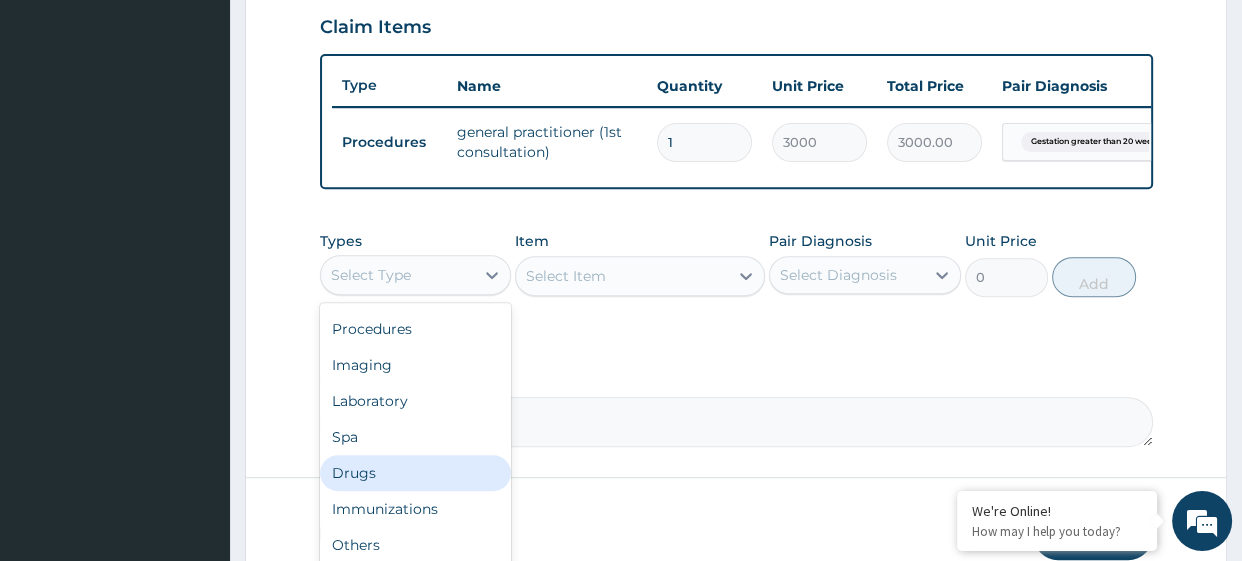 click on "Drugs" at bounding box center [416, 473] 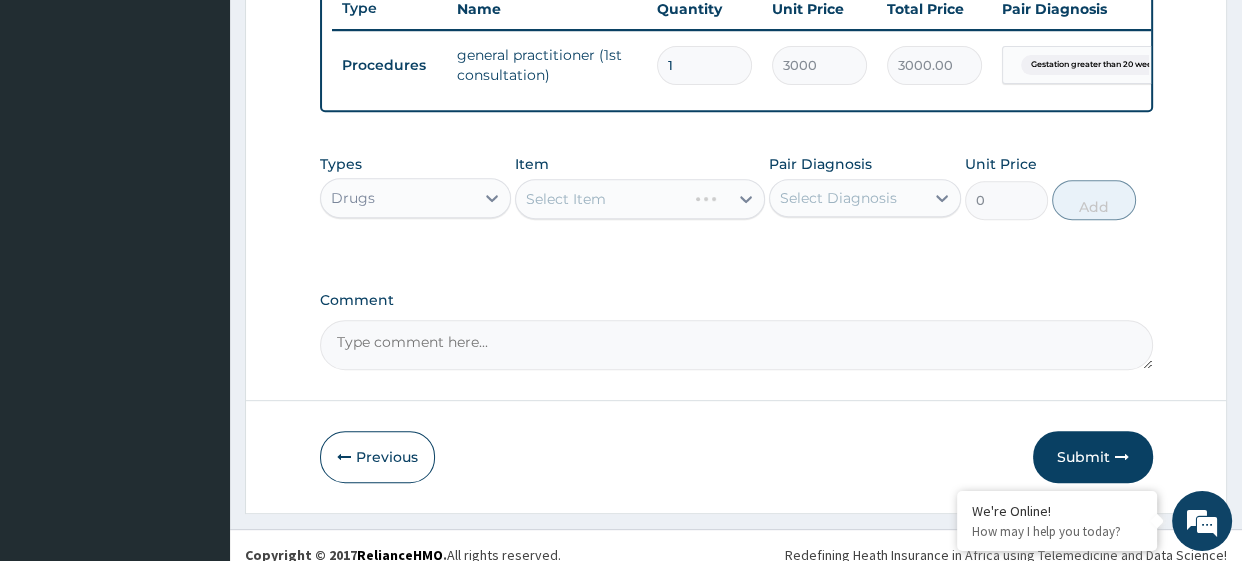 scroll, scrollTop: 768, scrollLeft: 0, axis: vertical 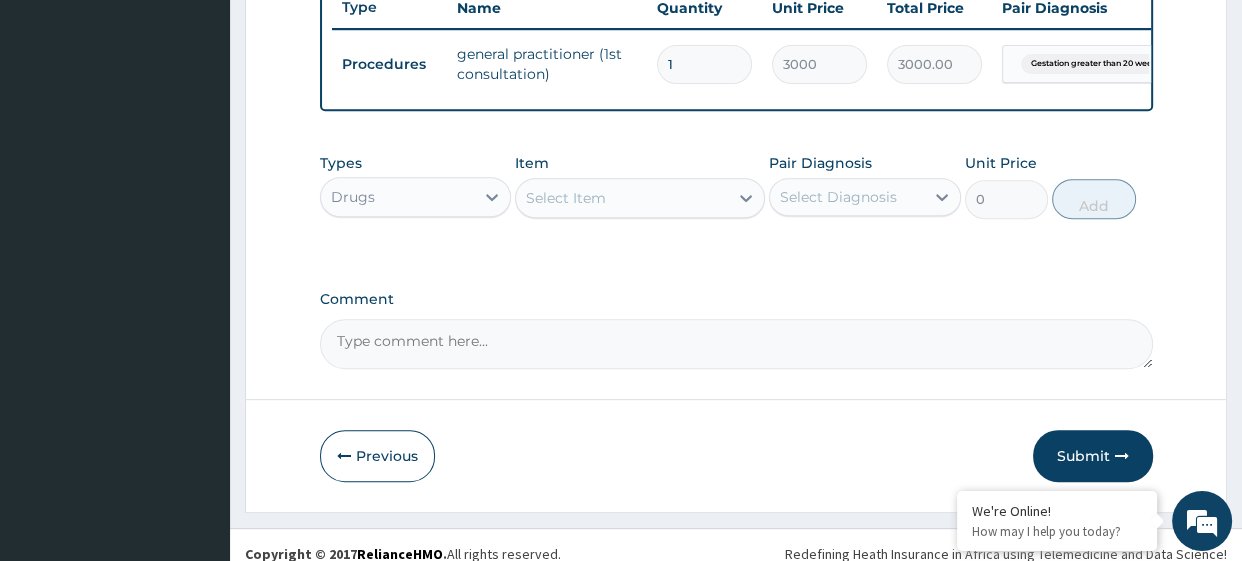 click on "Select Item" at bounding box center [566, 198] 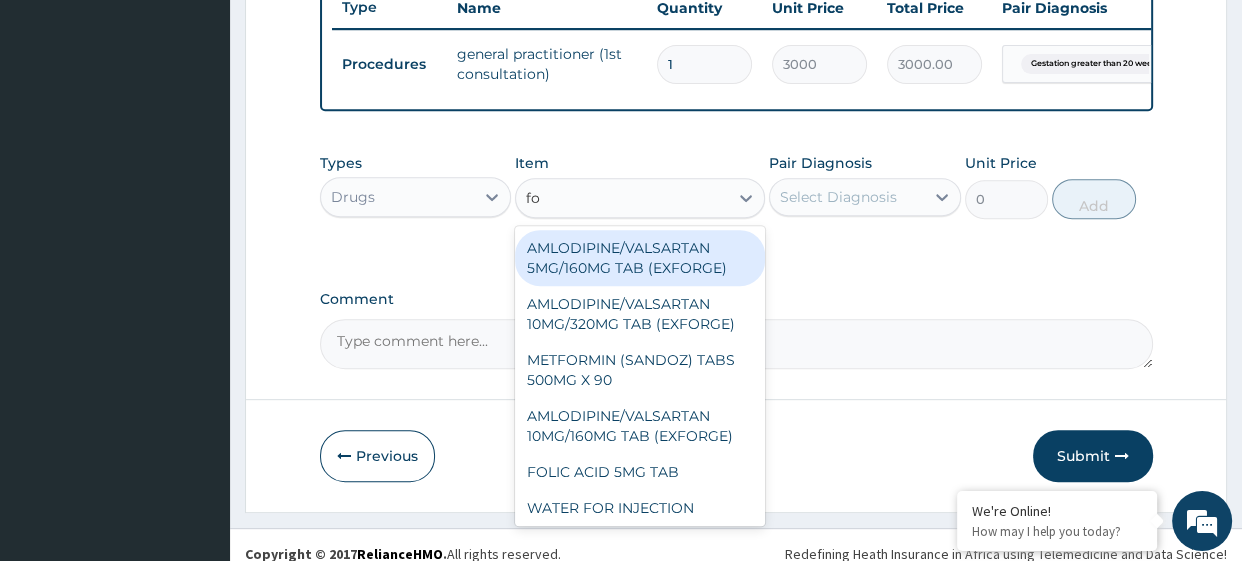 type on "fol" 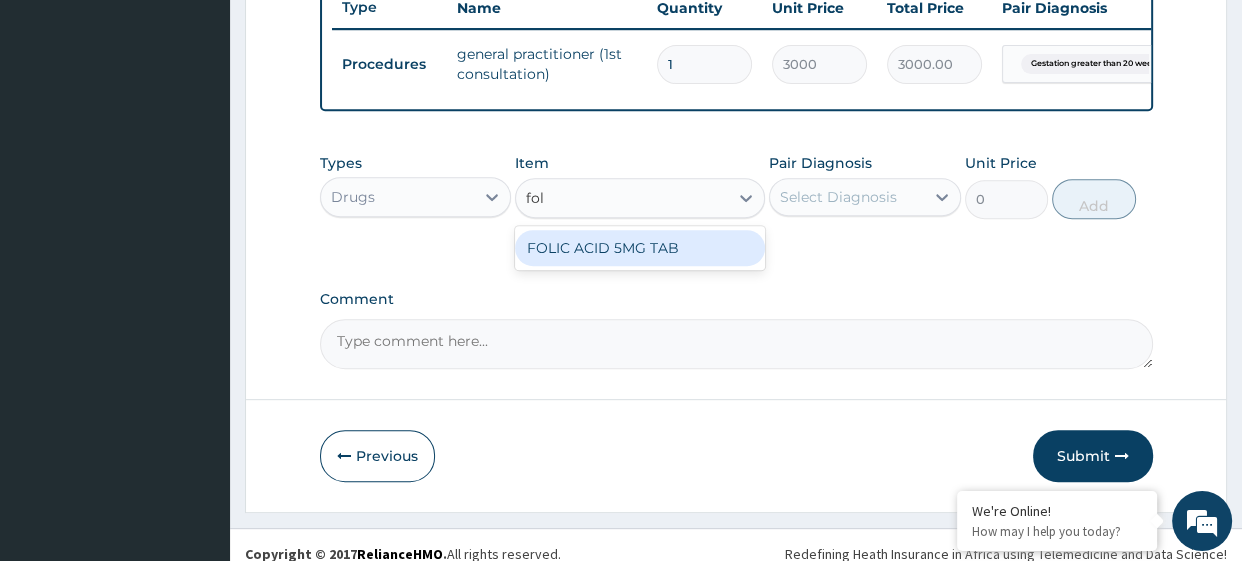 click on "FOLIC ACID 5MG TAB" at bounding box center [640, 248] 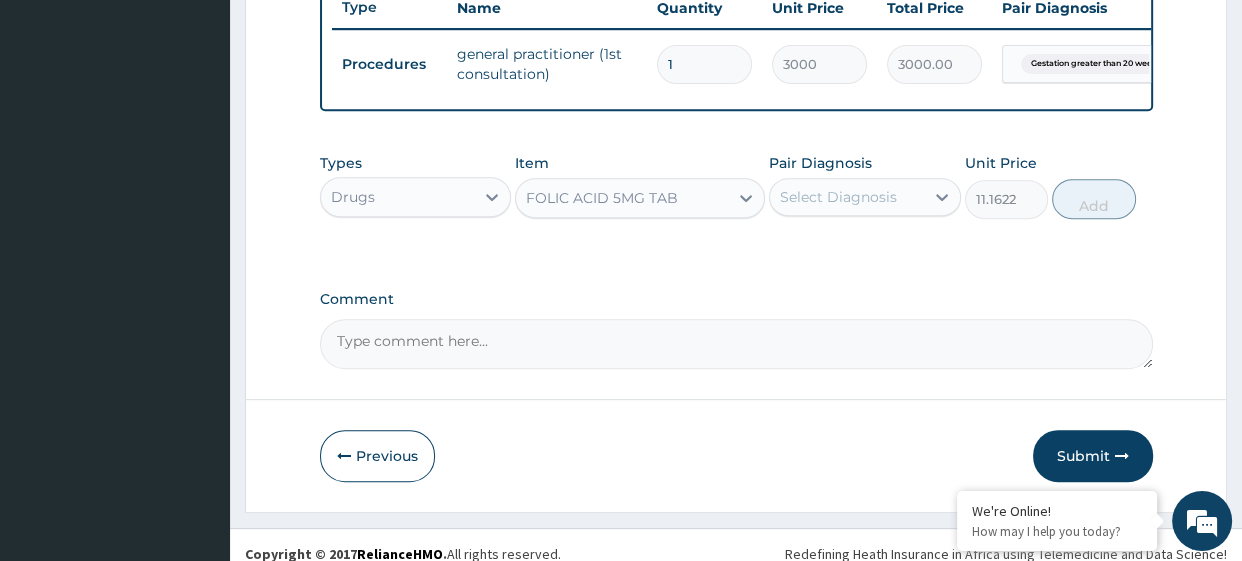 click on "Select Diagnosis" at bounding box center (838, 197) 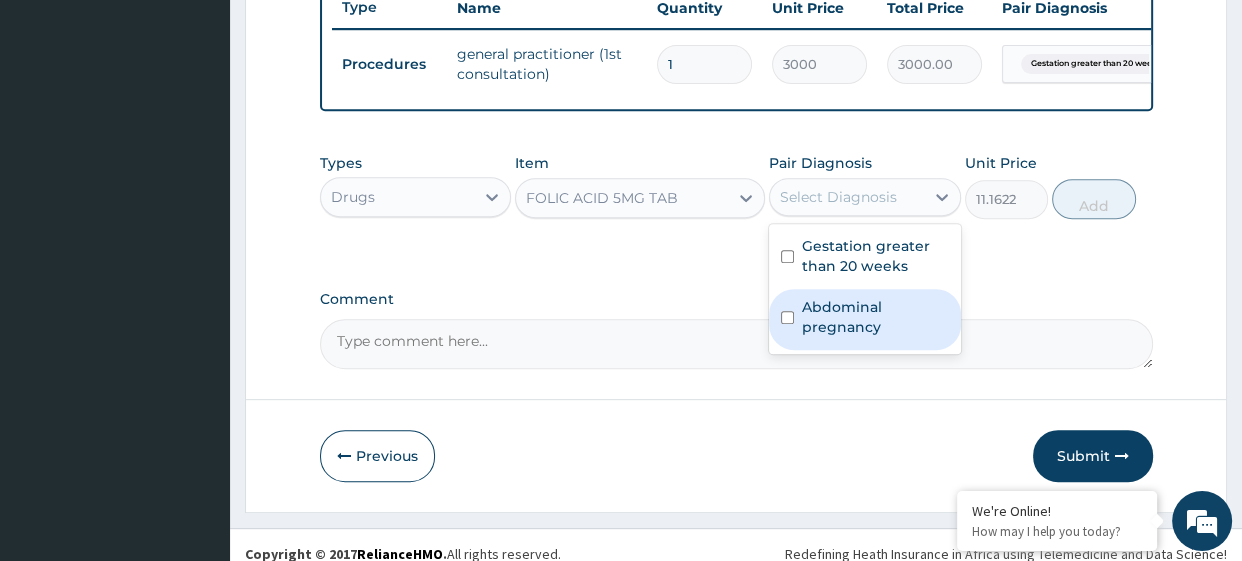 click on "Abdominal pregnancy" at bounding box center (875, 317) 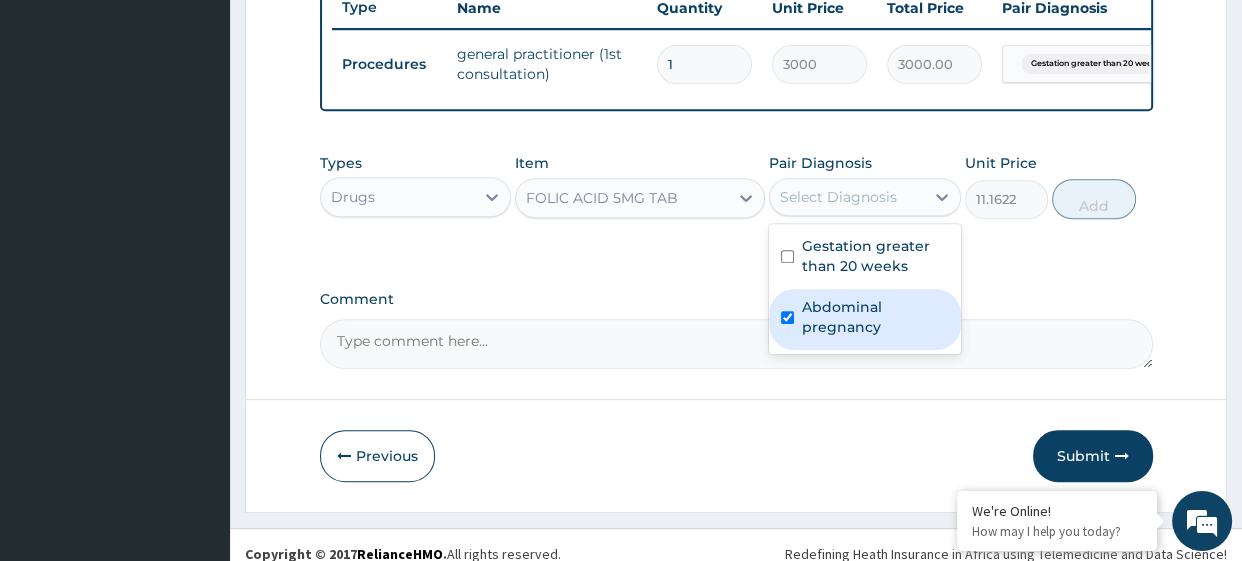 checkbox on "true" 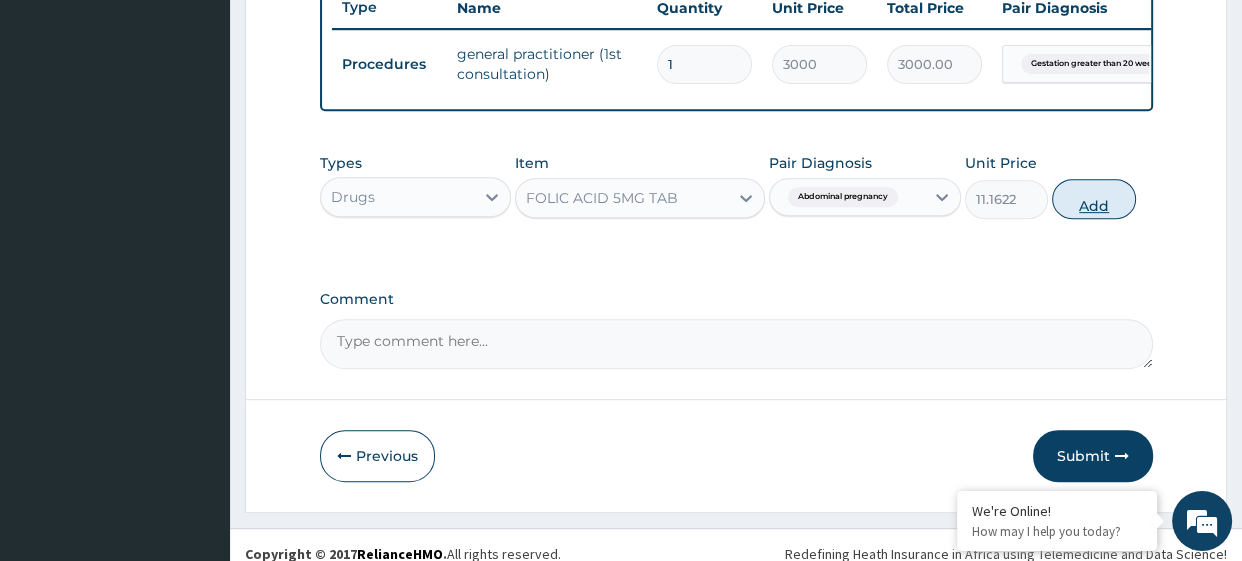 click on "Add" at bounding box center [1093, 199] 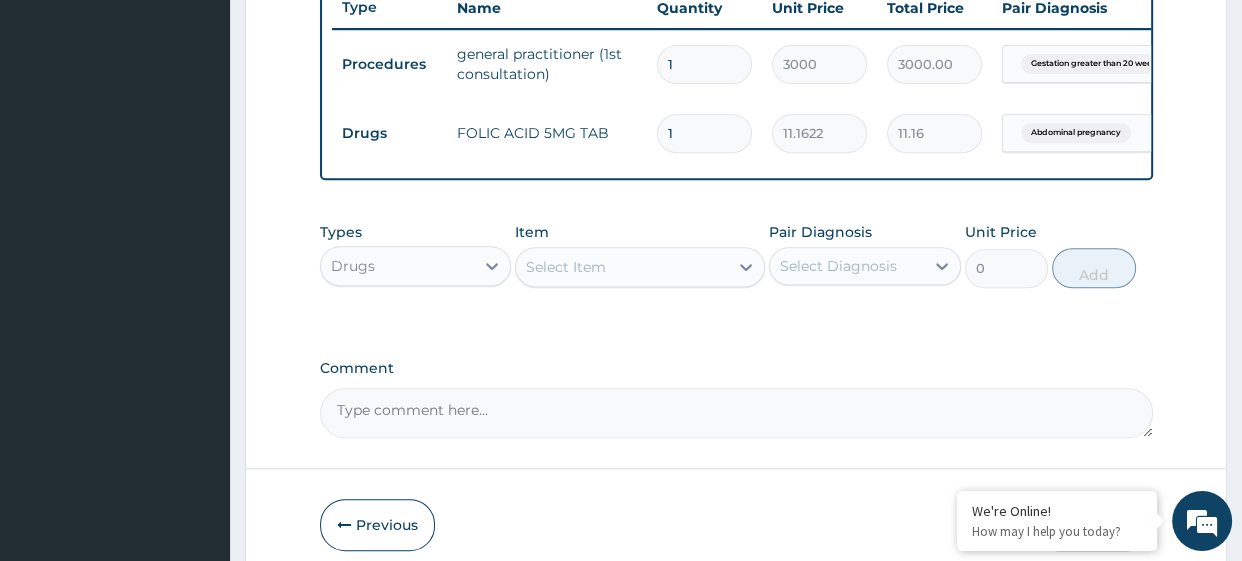 click on "Select Item" at bounding box center (566, 267) 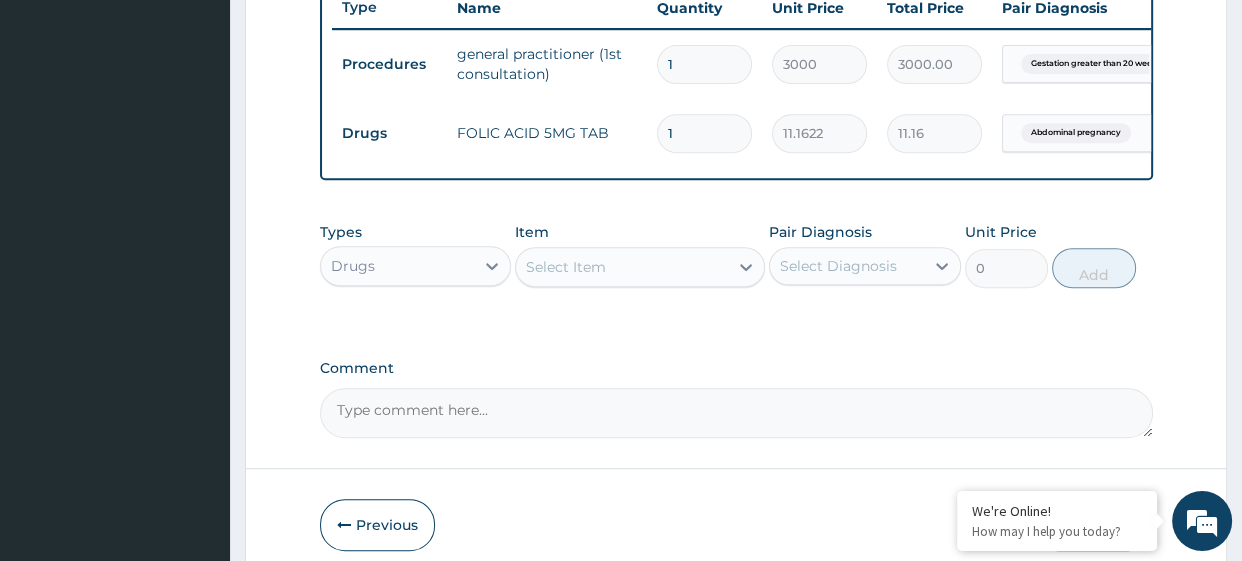 click on "1" at bounding box center (704, 133) 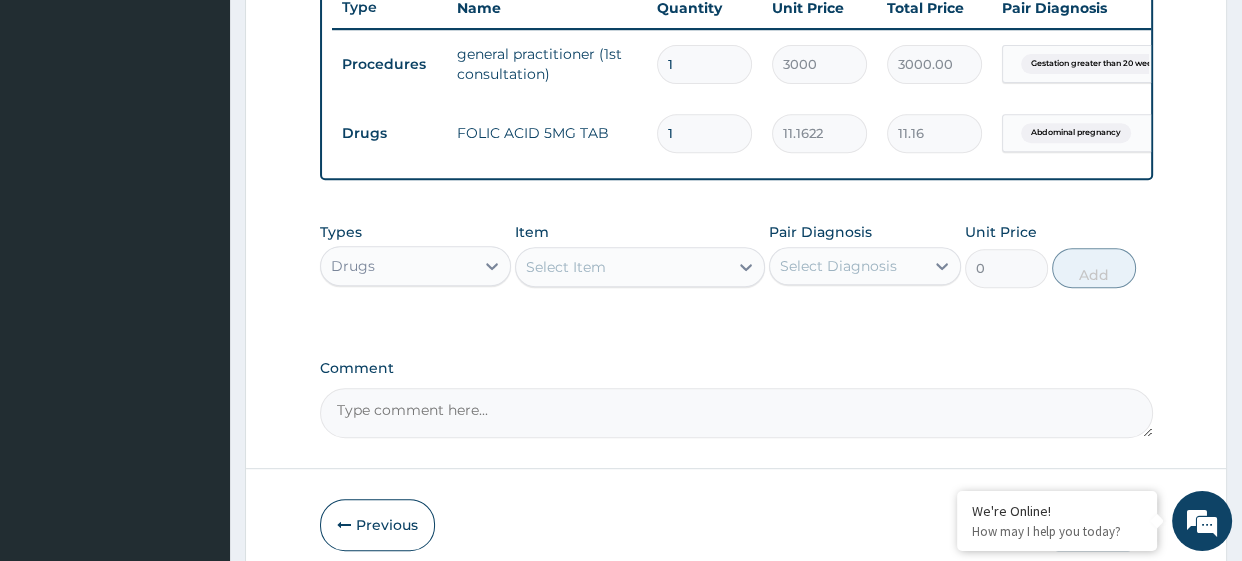 type 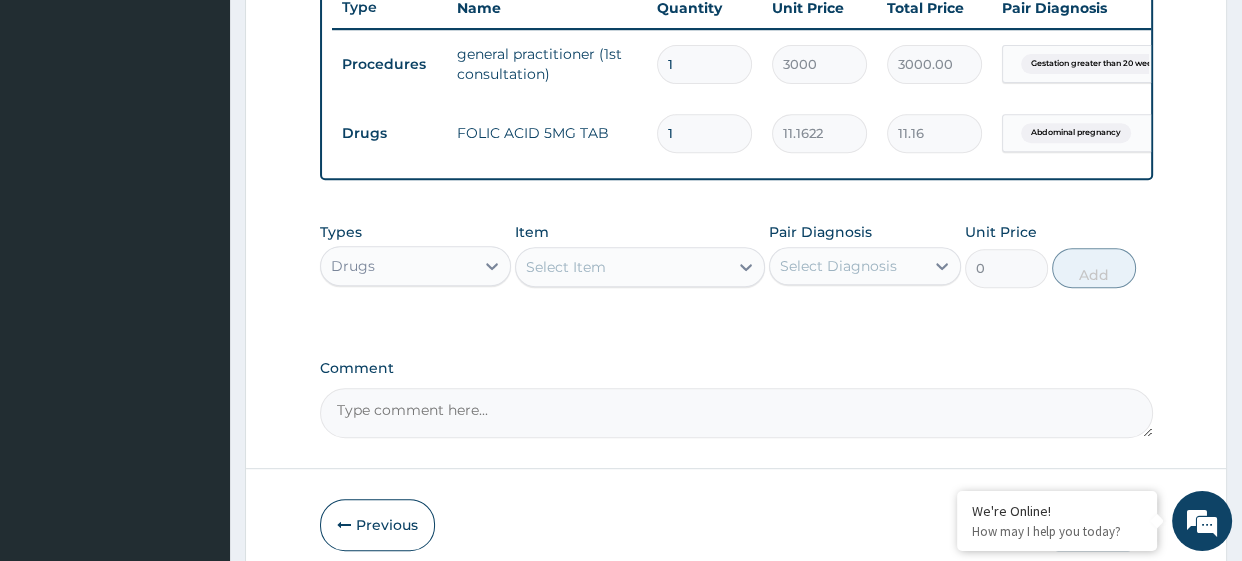 type on "0.00" 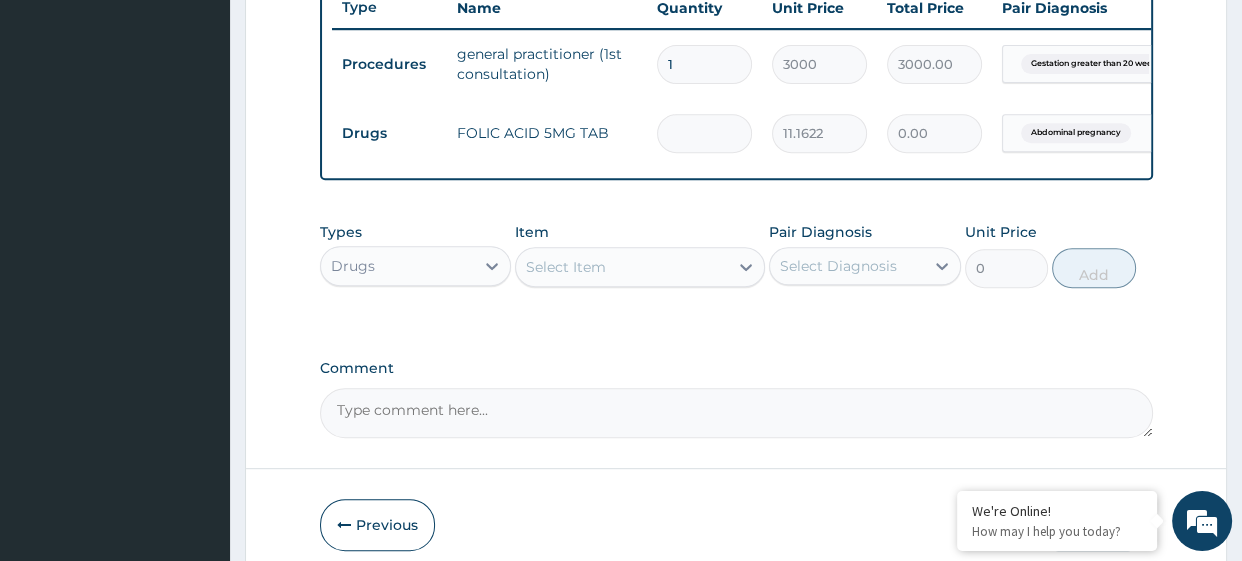 type on "3" 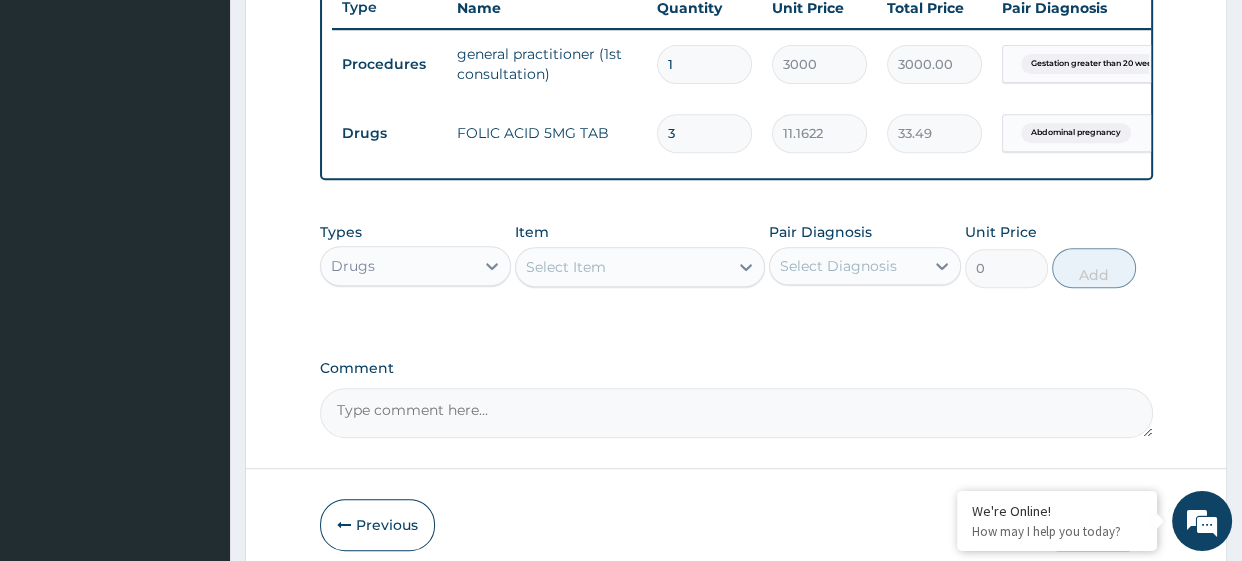 type on "30" 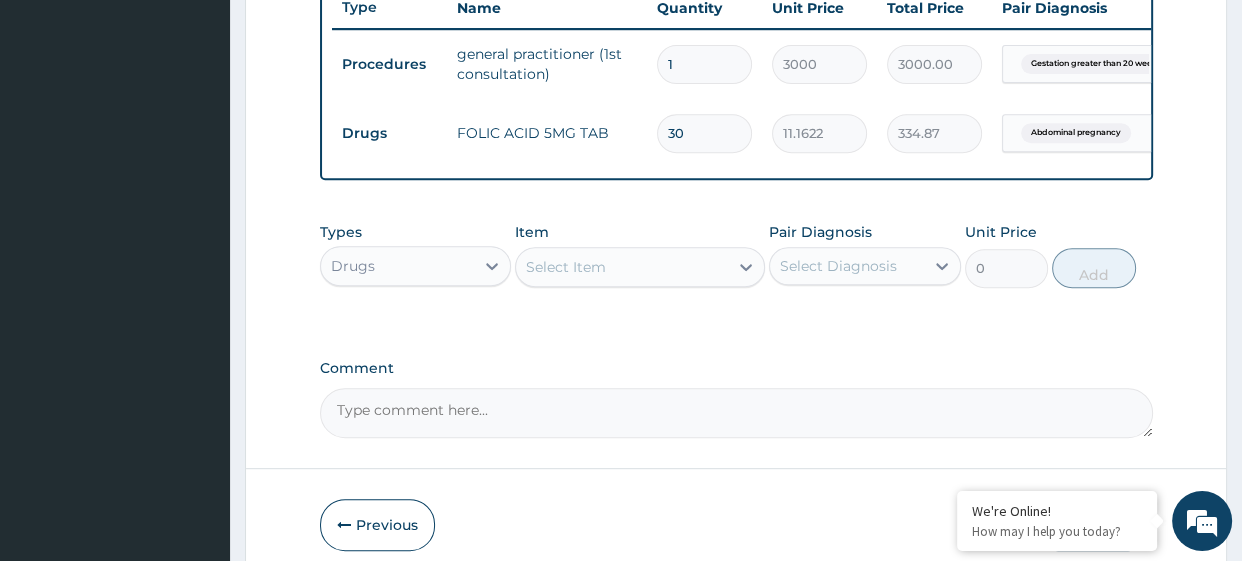 type on "30" 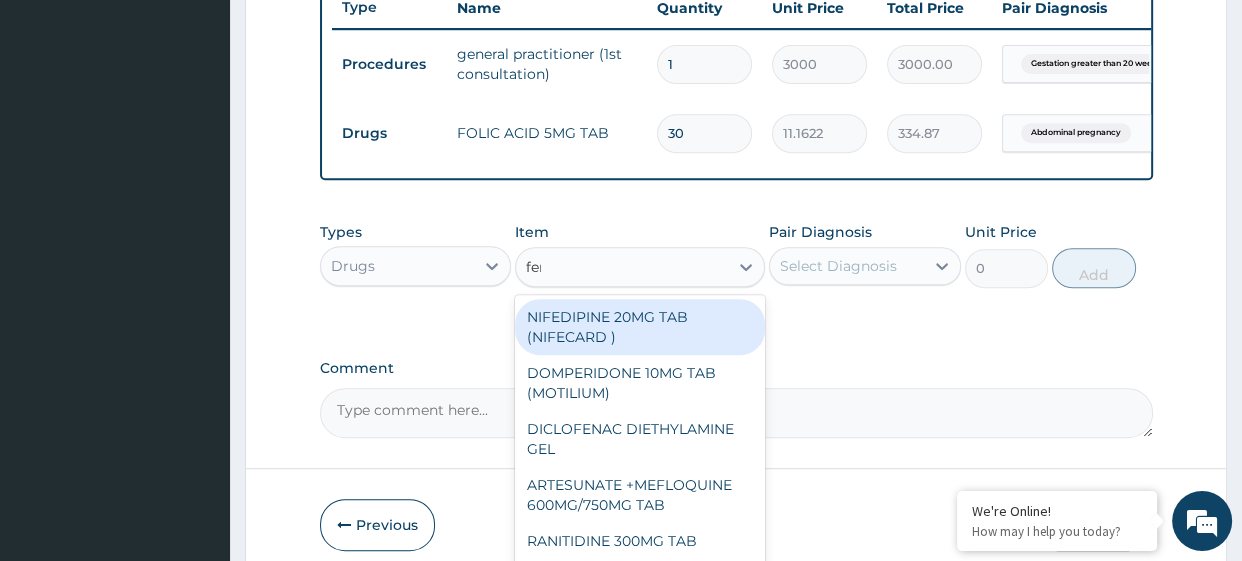 type on "ferr" 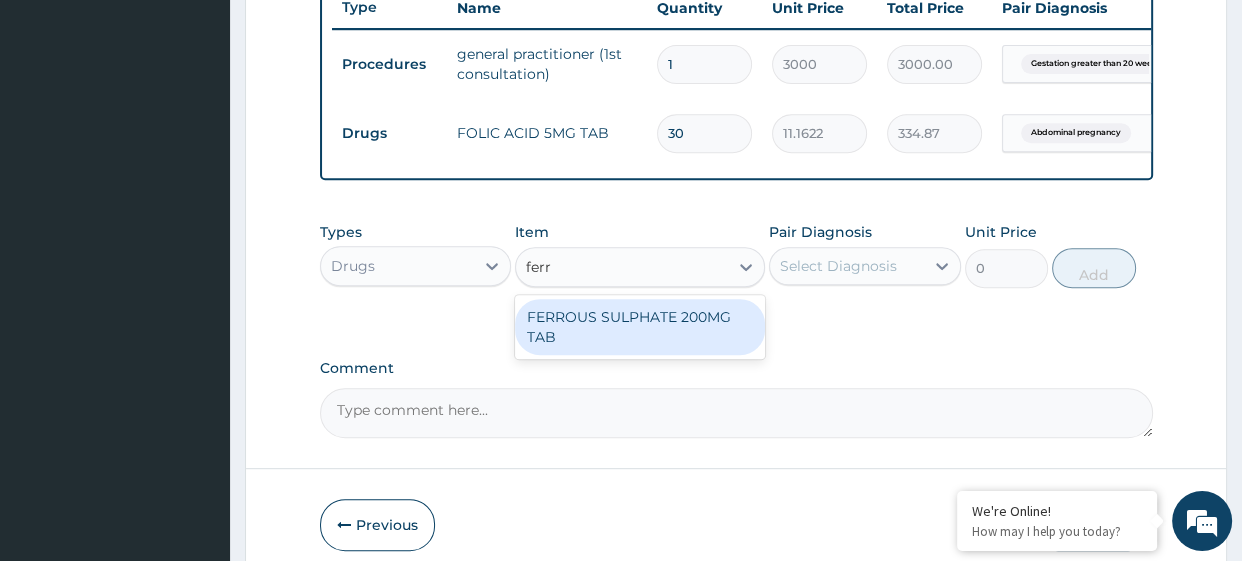click on "FERROUS SULPHATE 200MG TAB" at bounding box center (640, 327) 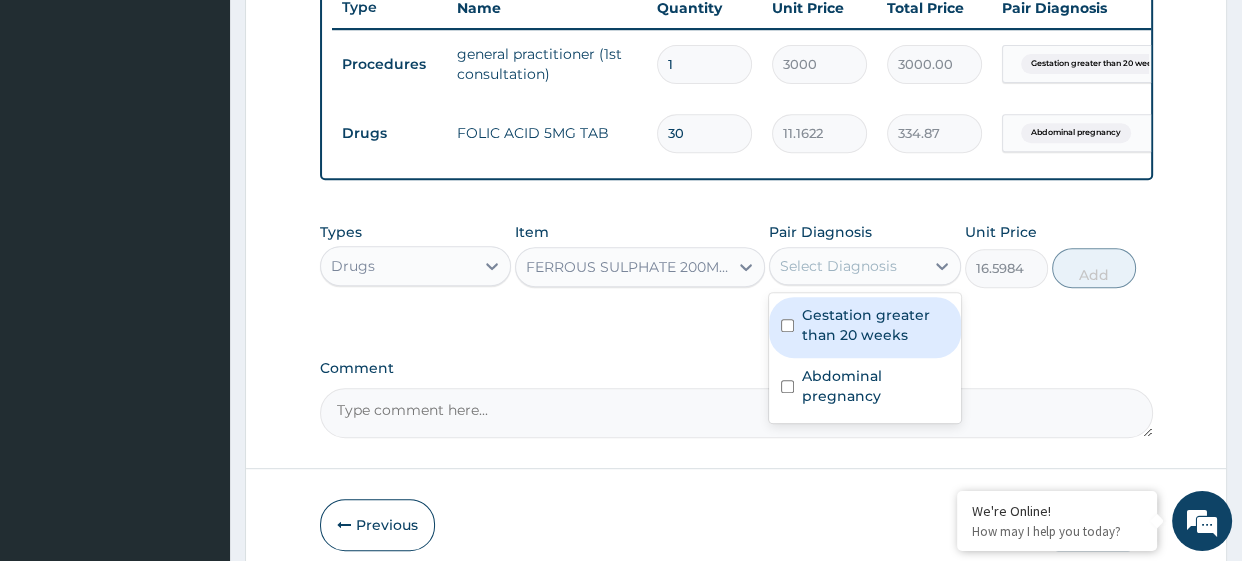 click on "Select Diagnosis" at bounding box center [847, 266] 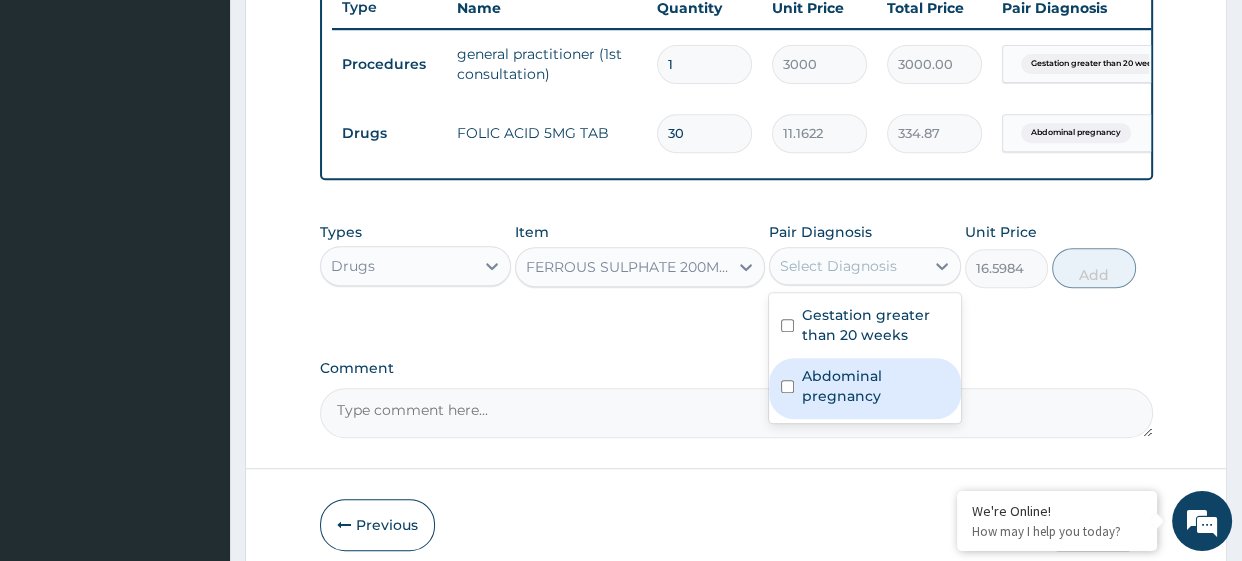 click on "Abdominal pregnancy" at bounding box center [875, 386] 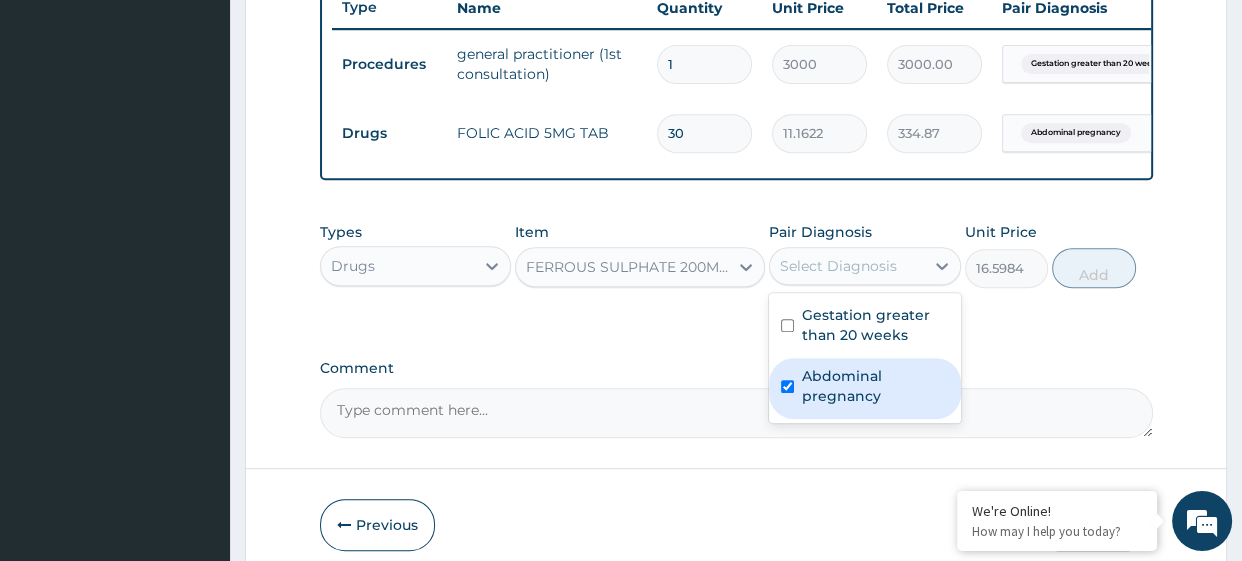 checkbox on "true" 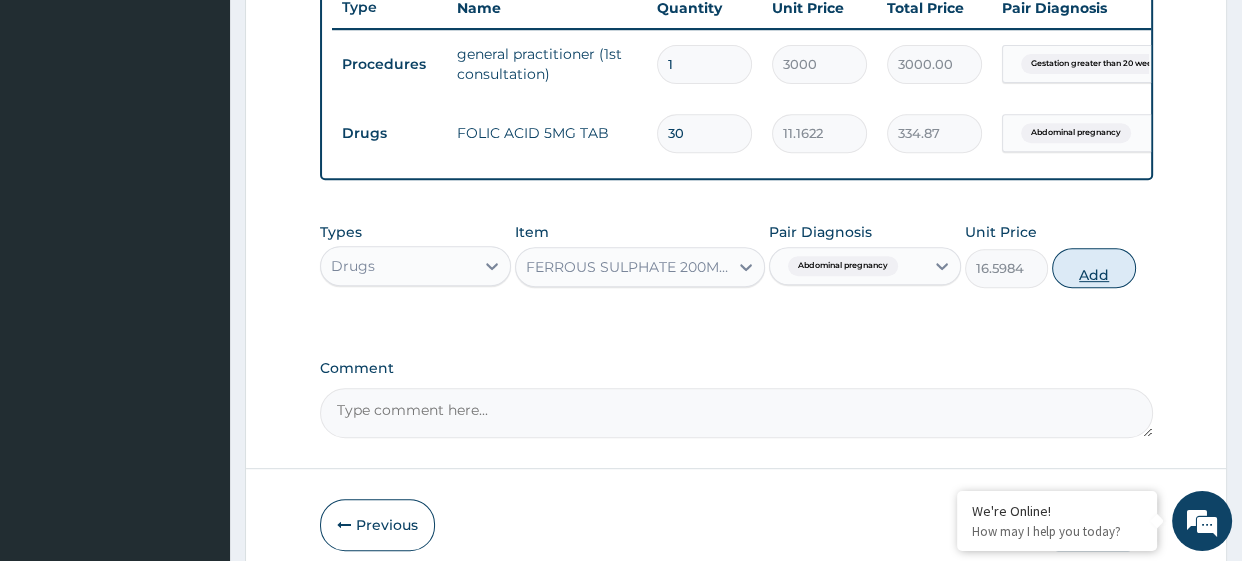 click on "Add" at bounding box center [1093, 268] 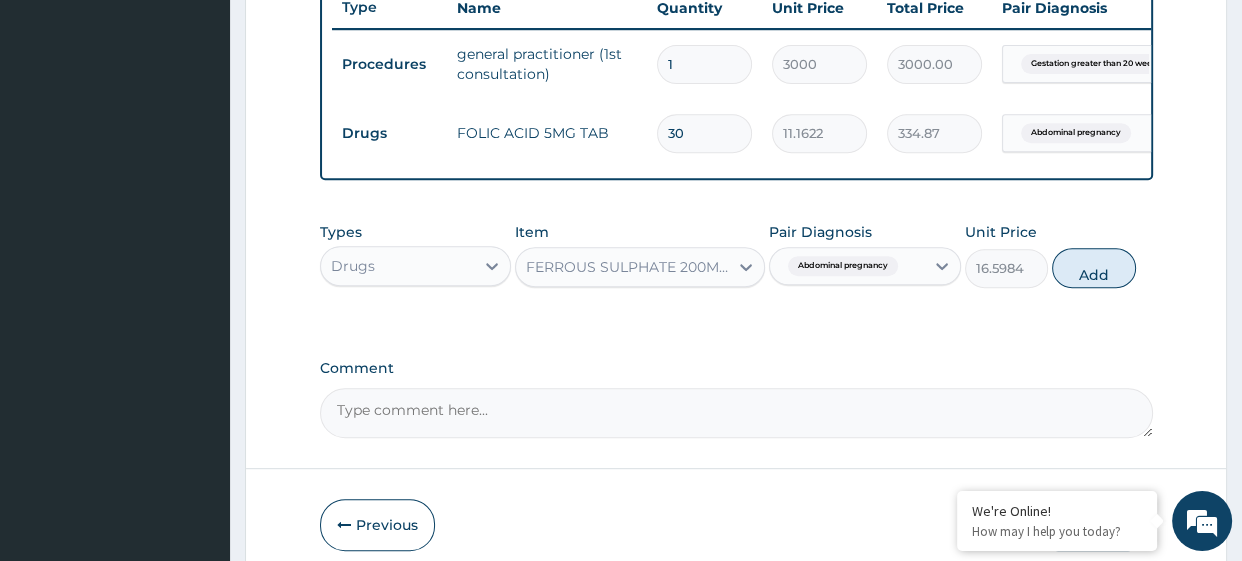 type on "0" 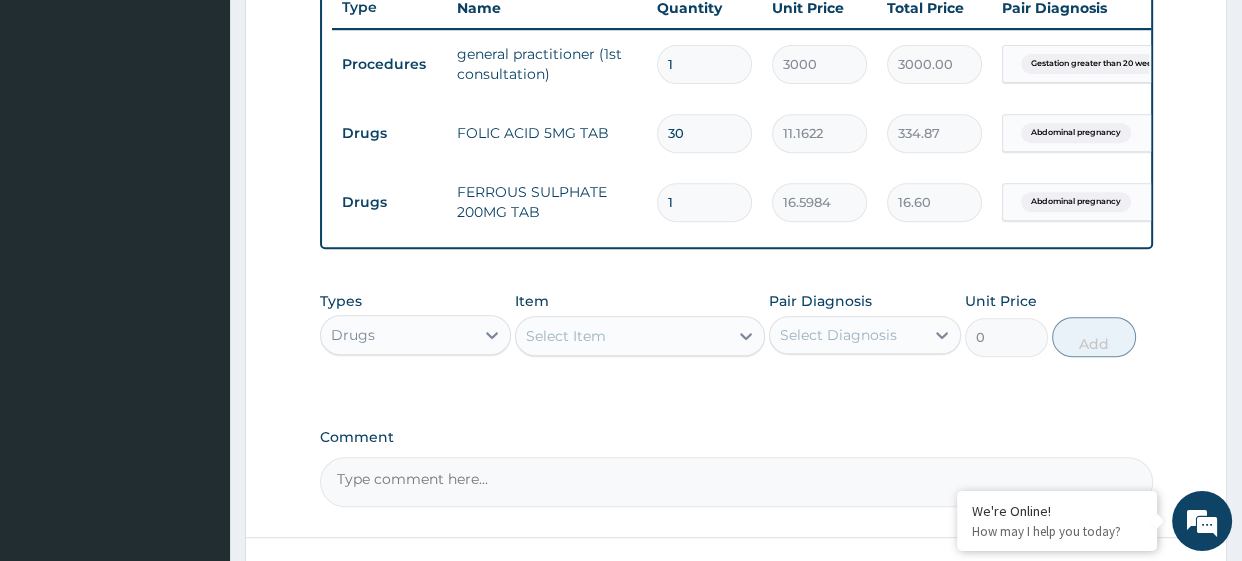 type 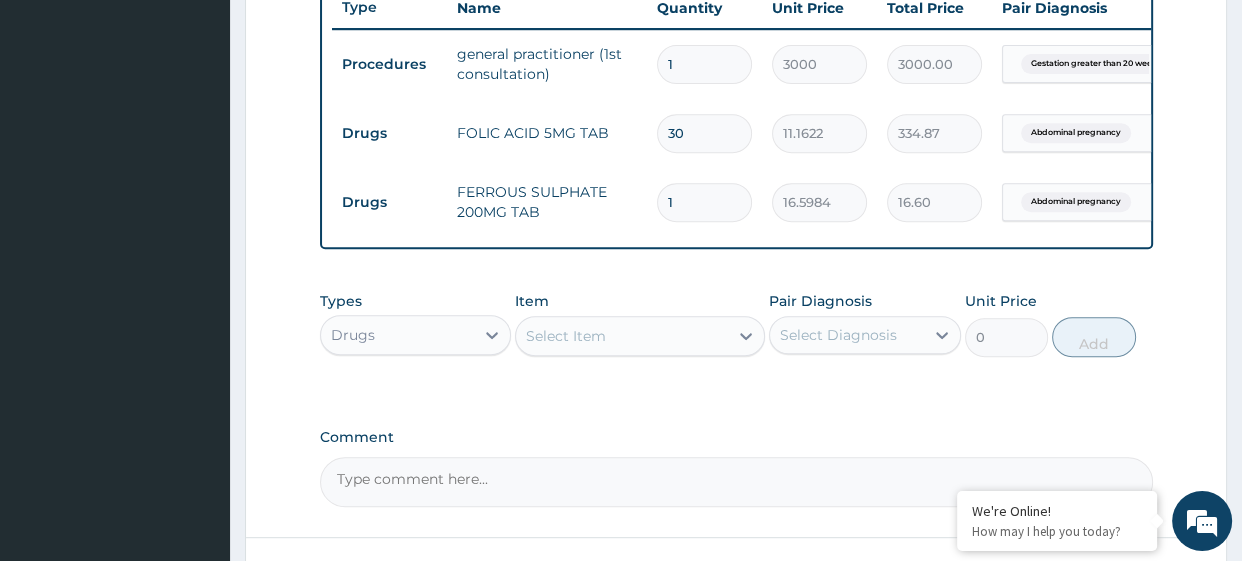 type on "0.00" 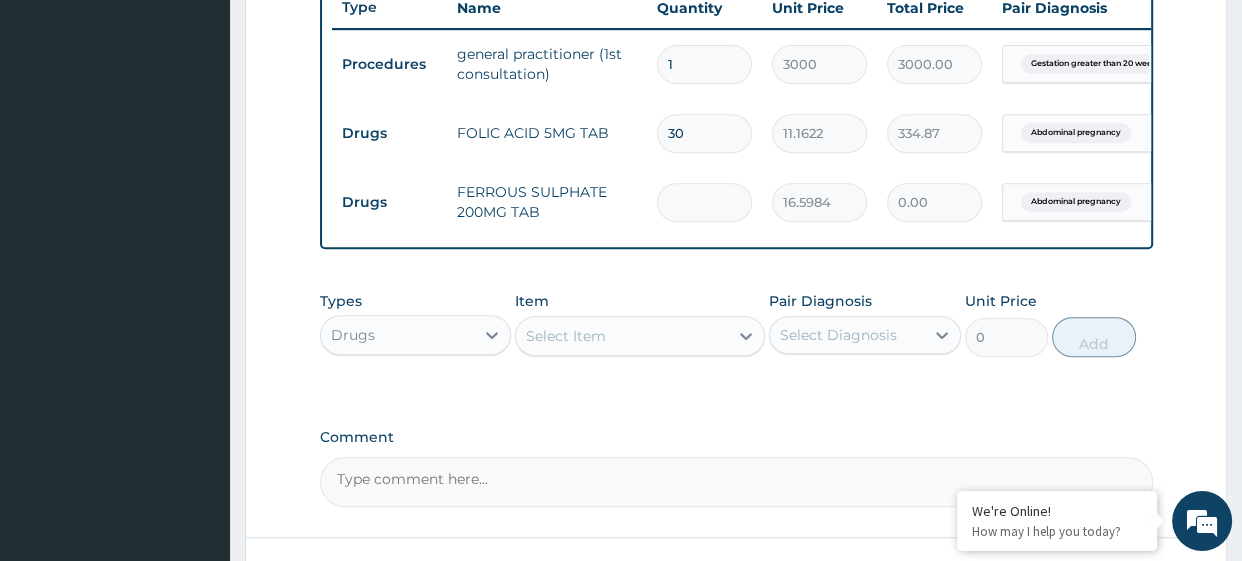 type on "3" 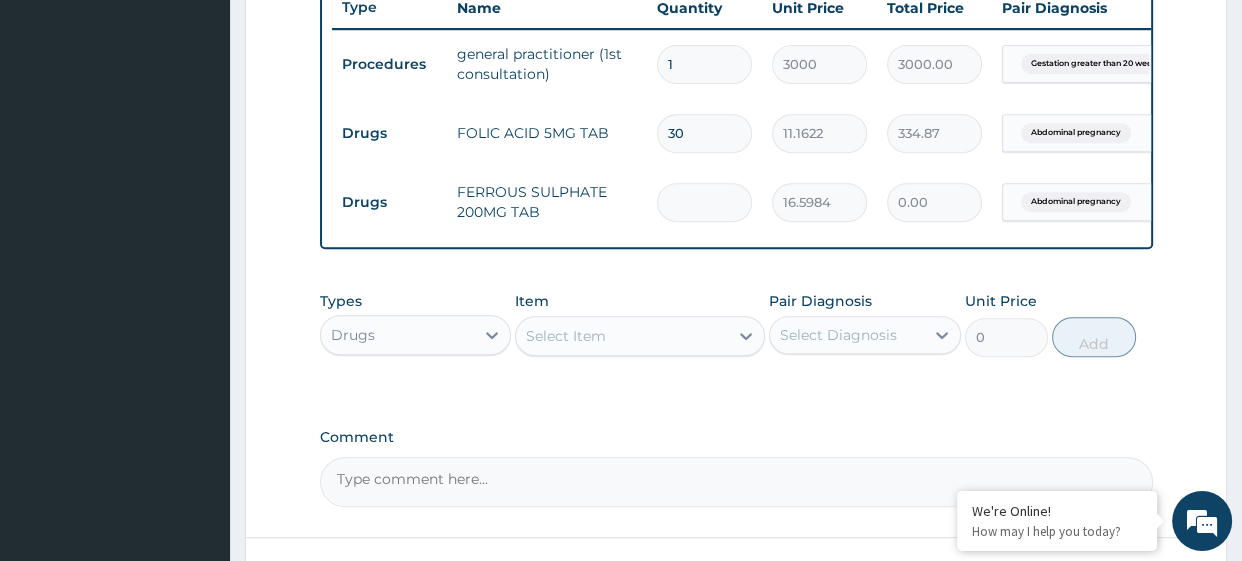 type on "49.80" 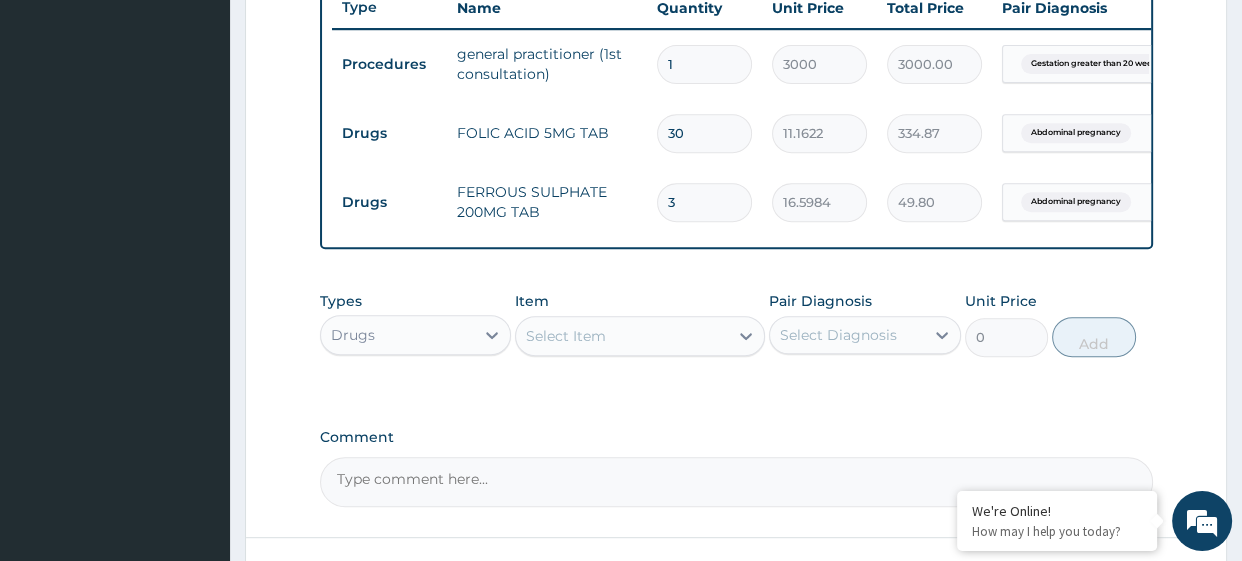 type on "30" 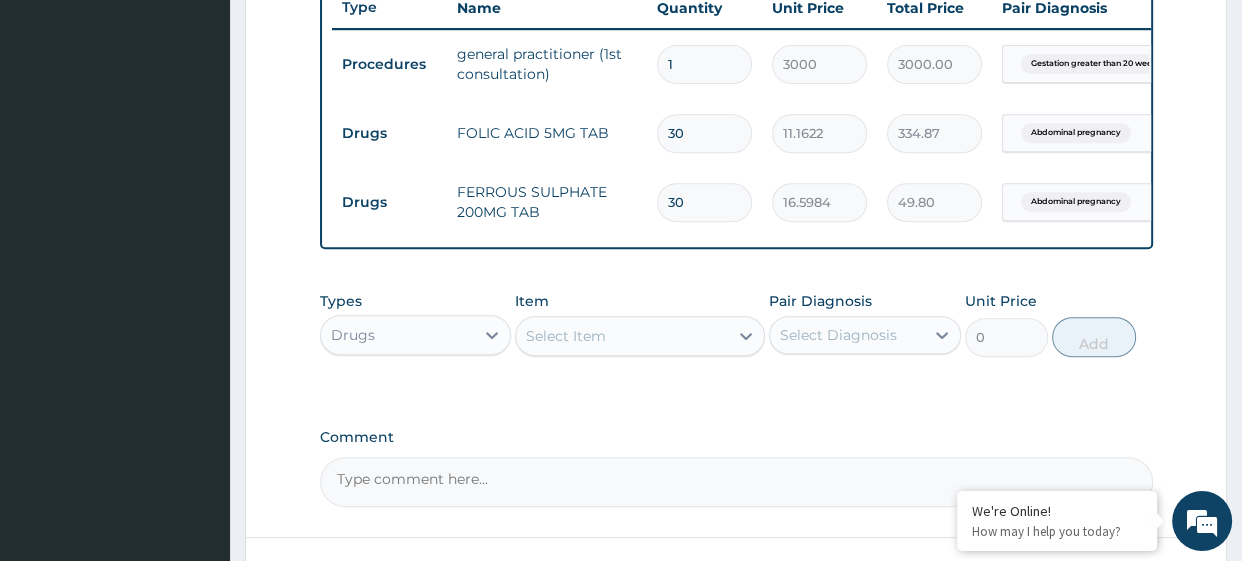 type on "497.95" 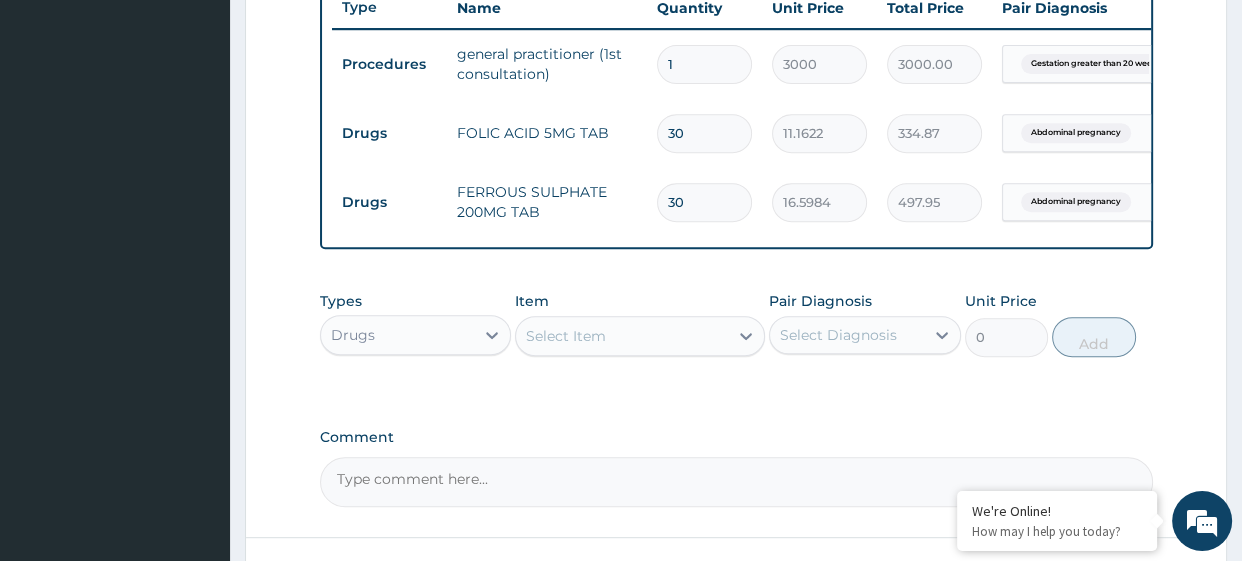 type on "30" 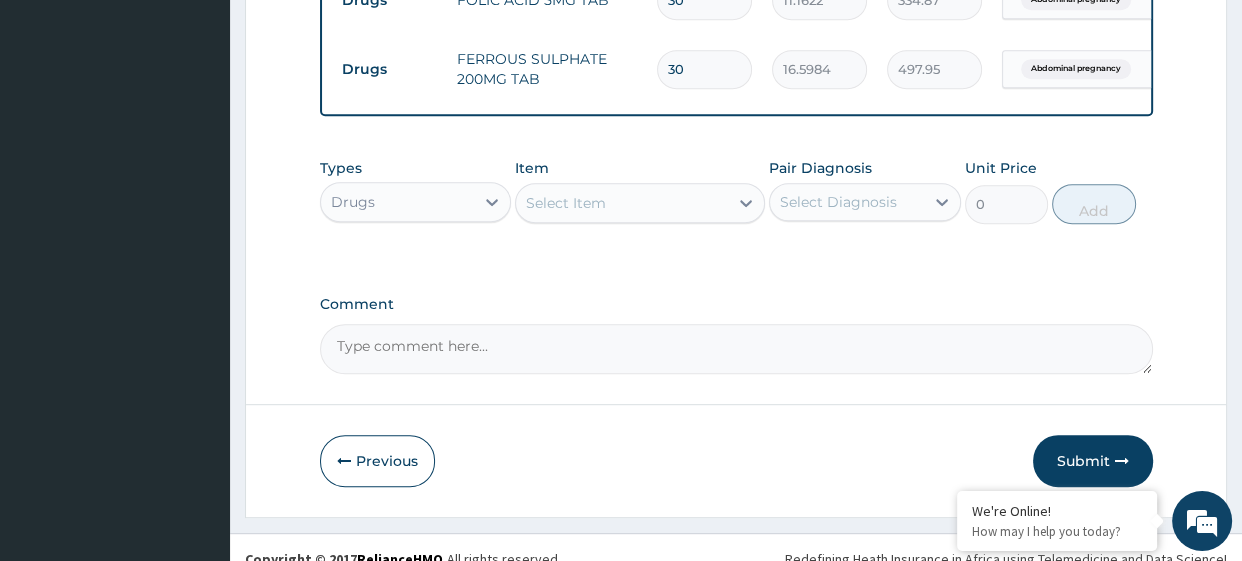 scroll, scrollTop: 906, scrollLeft: 0, axis: vertical 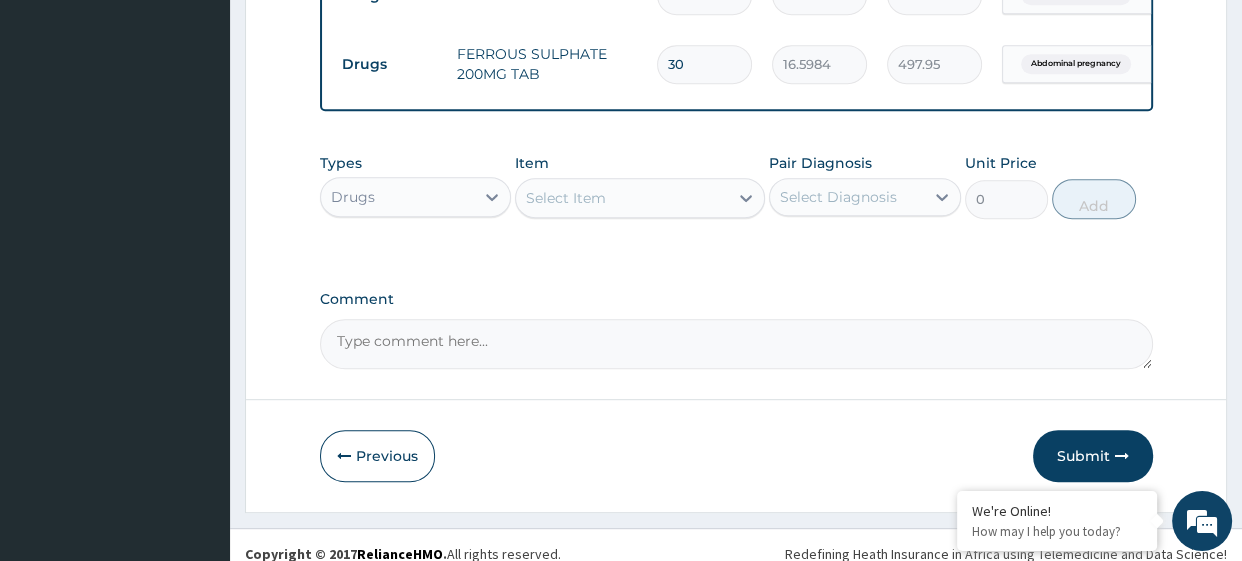 click on "Submit" at bounding box center [1093, 456] 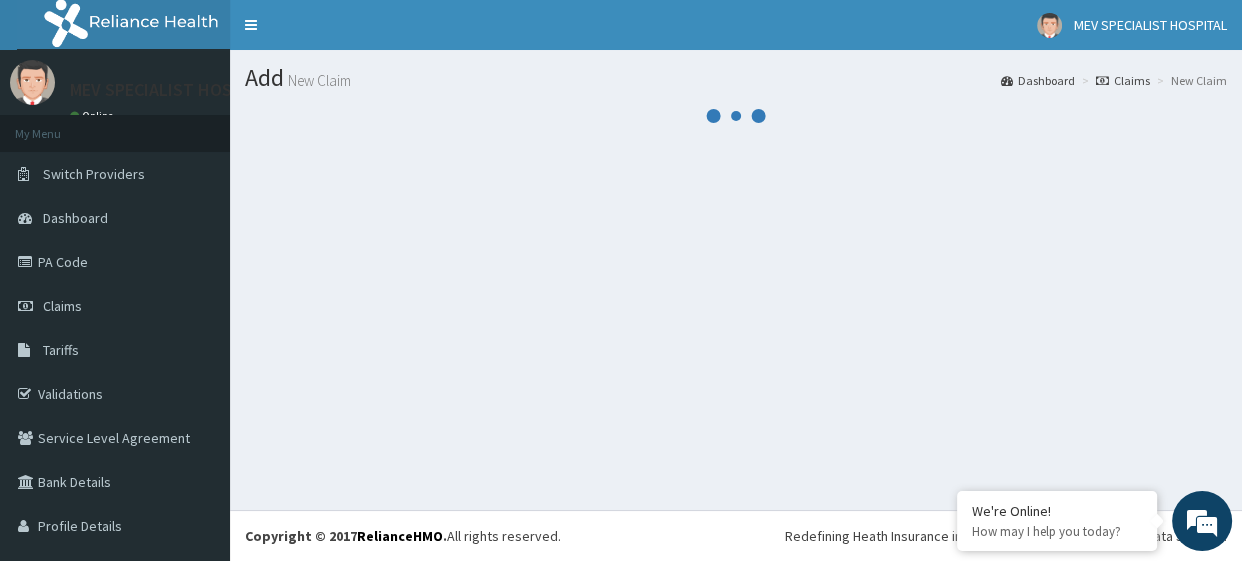 scroll, scrollTop: 0, scrollLeft: 0, axis: both 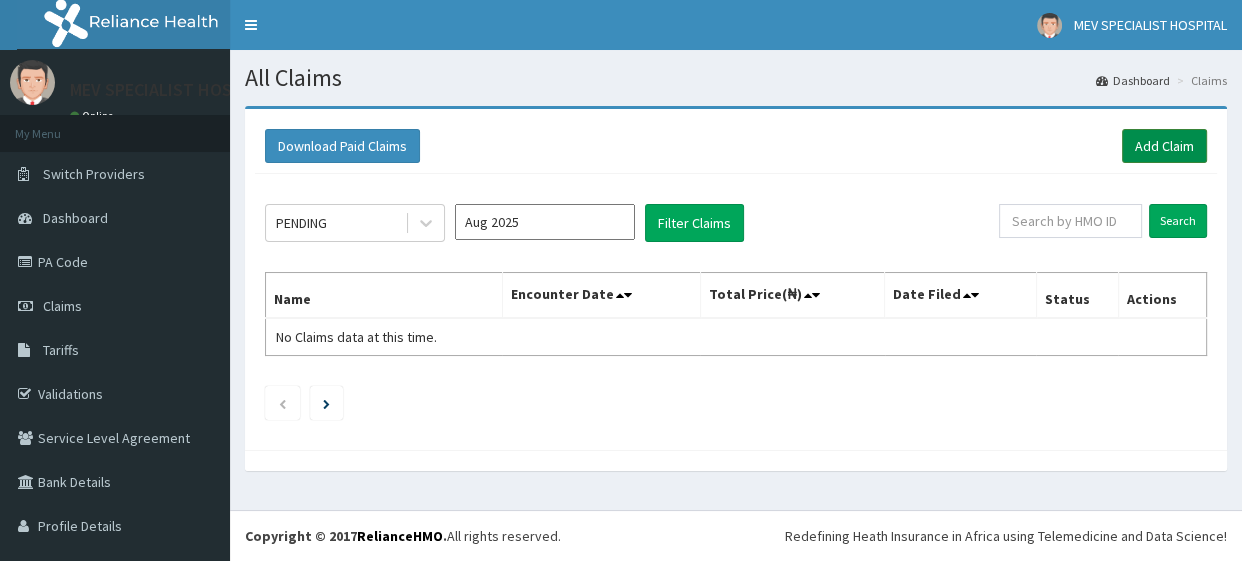 click on "Add Claim" at bounding box center [1164, 146] 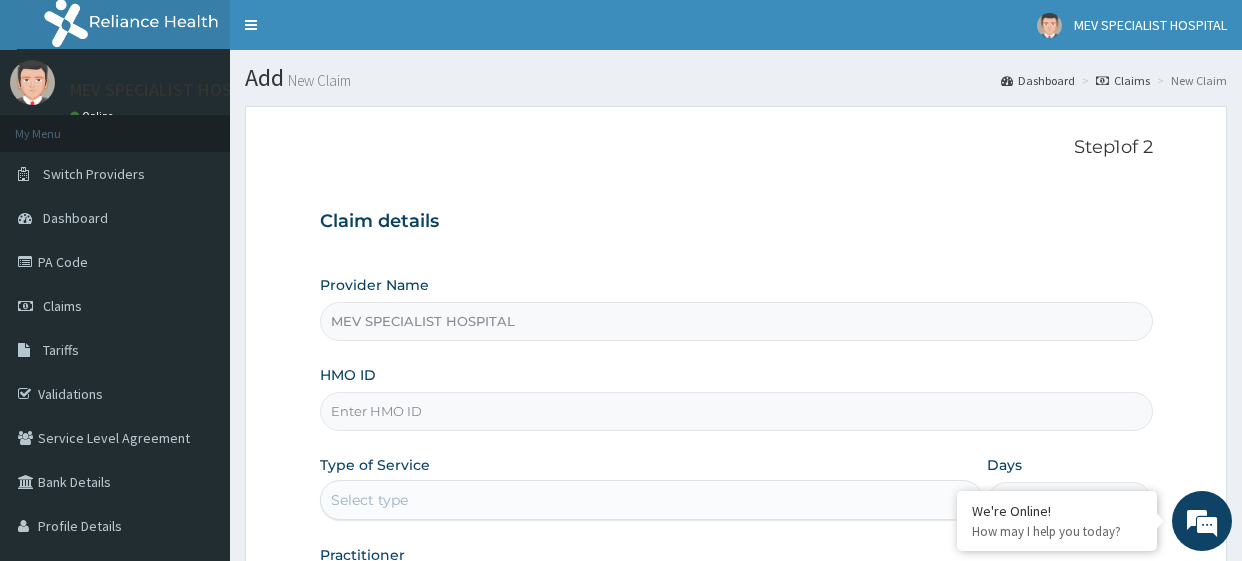 scroll, scrollTop: 0, scrollLeft: 0, axis: both 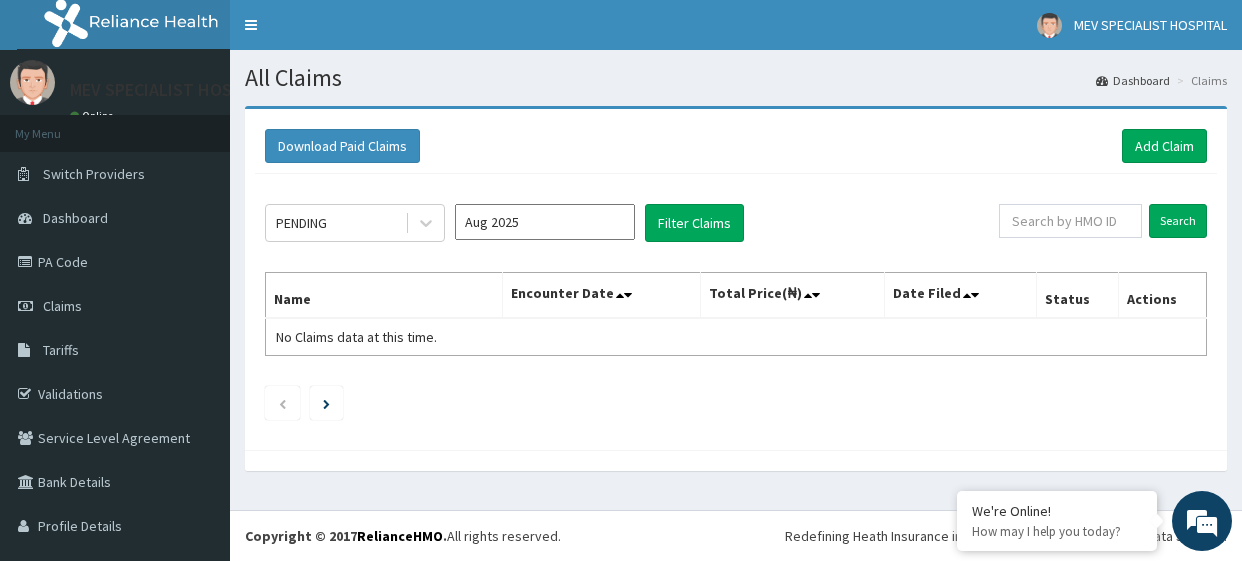 click on "Add Claim" at bounding box center (1164, 146) 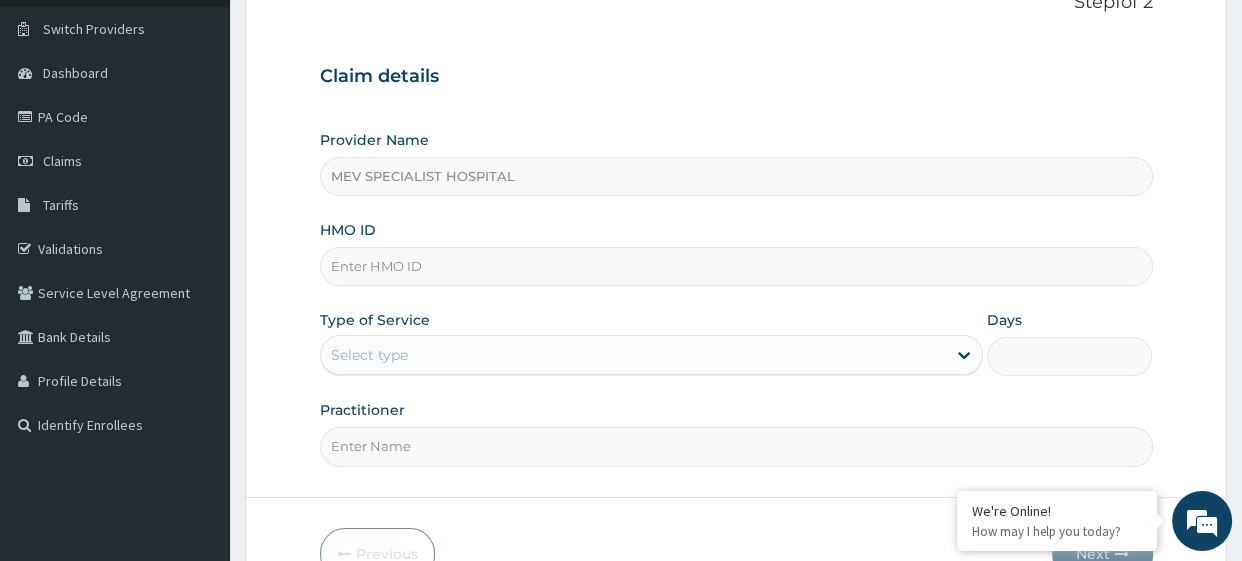 scroll, scrollTop: 145, scrollLeft: 0, axis: vertical 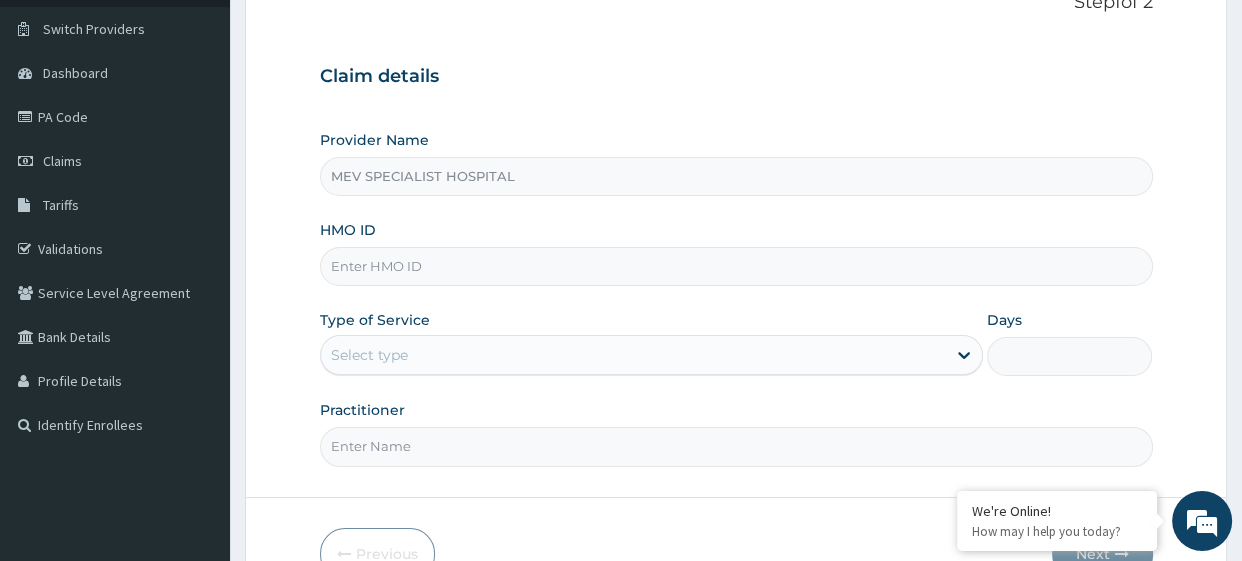click on "HMO ID" at bounding box center (736, 266) 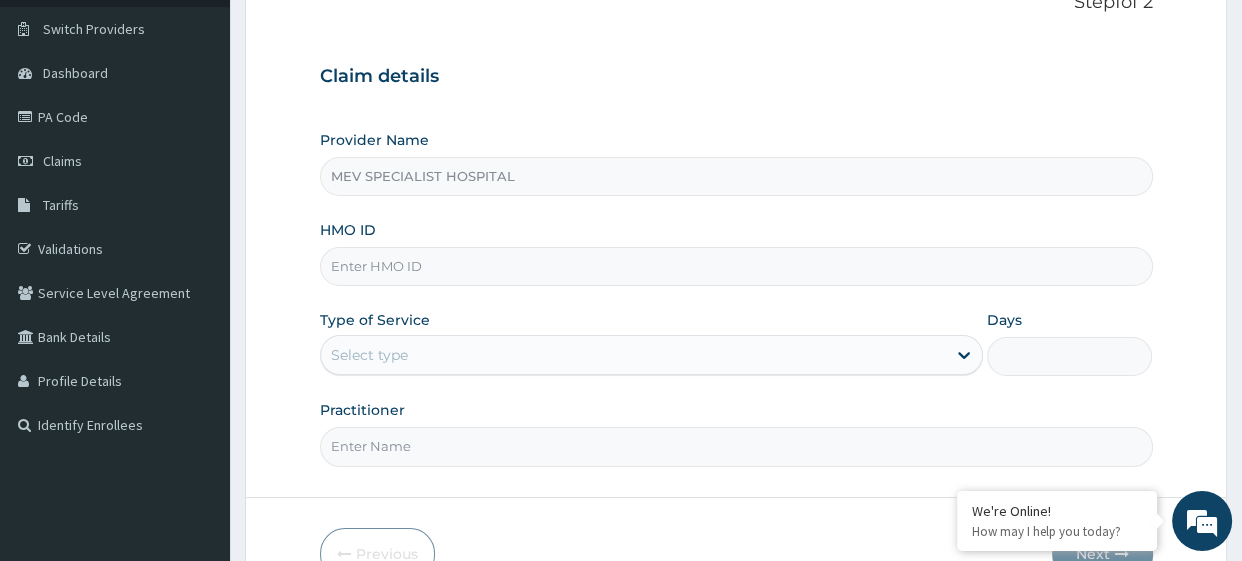 paste on "KLN/10043/A" 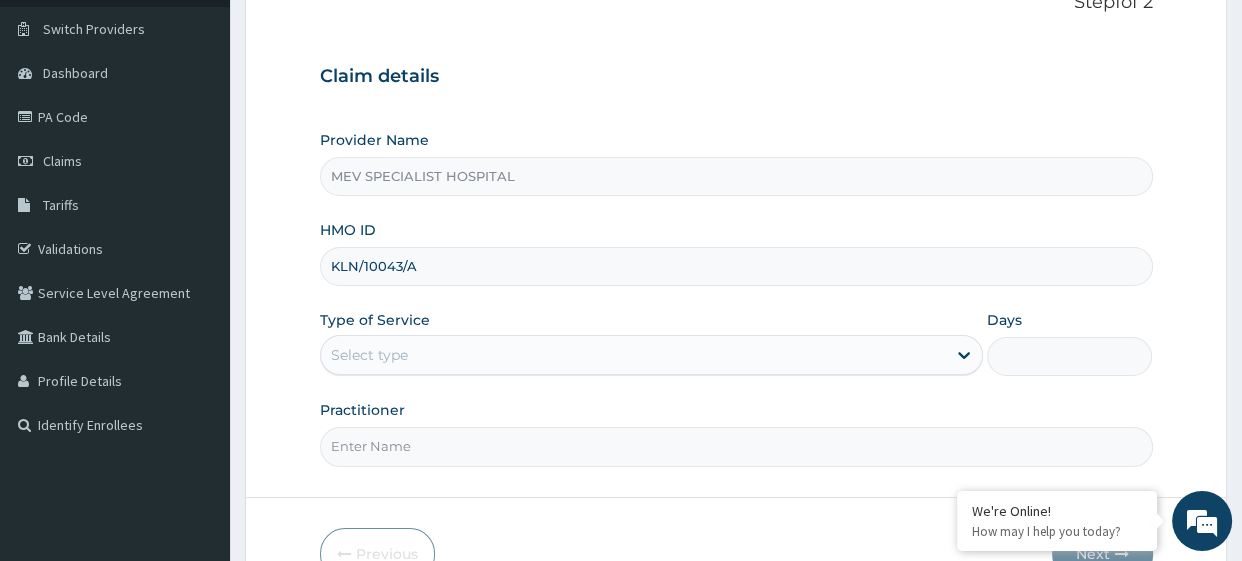 type on "KLN/10043/A" 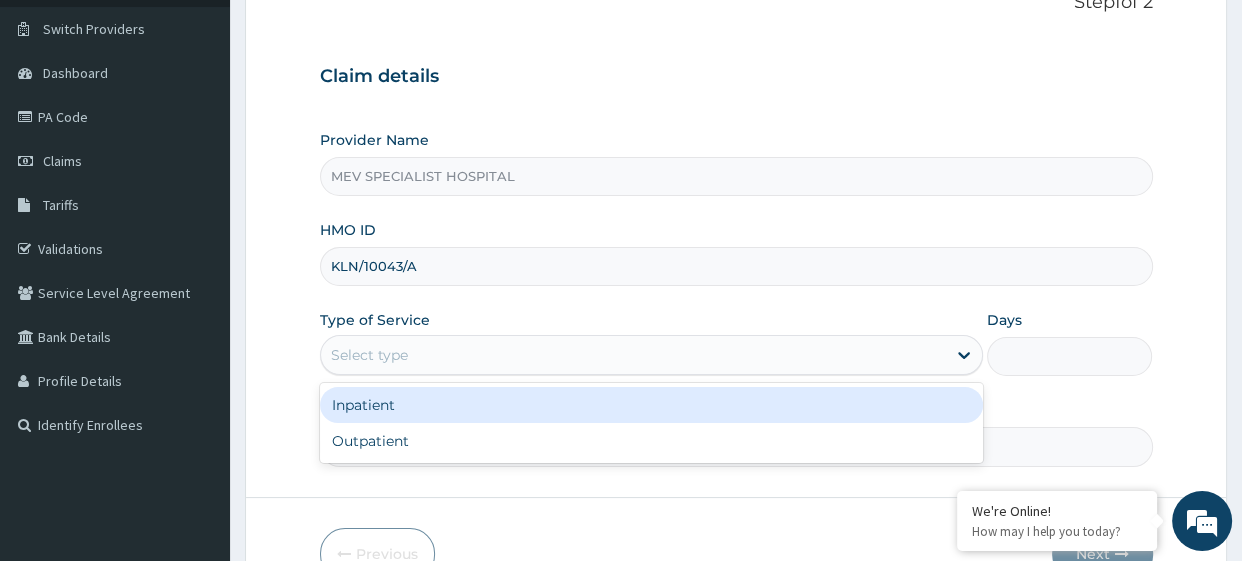 click on "Select type" at bounding box center (369, 355) 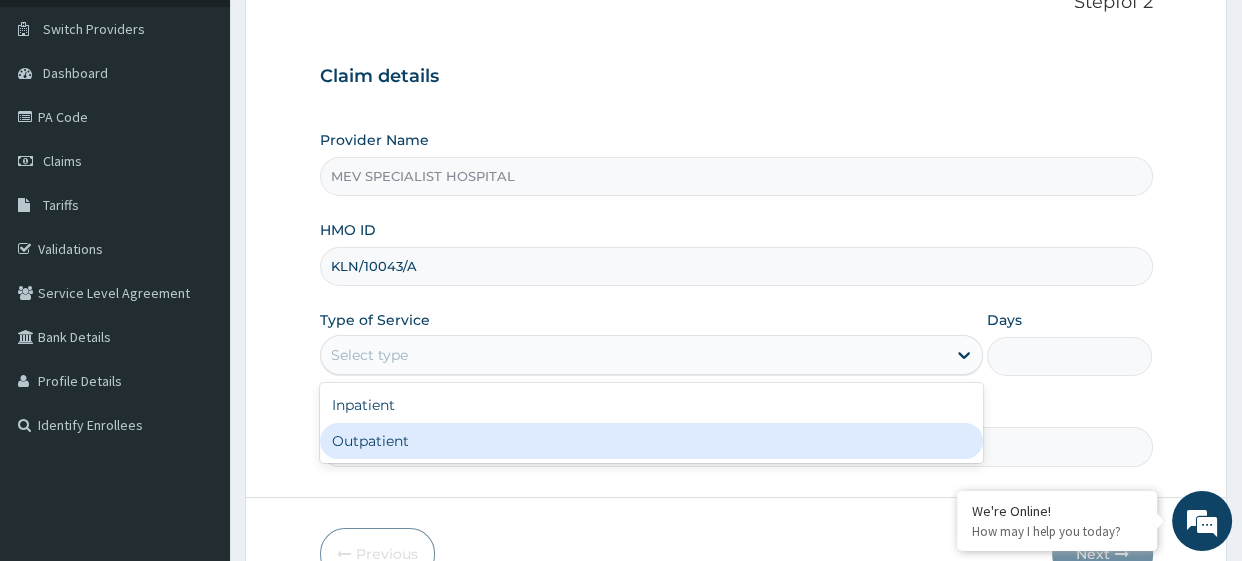 click on "Outpatient" at bounding box center (651, 441) 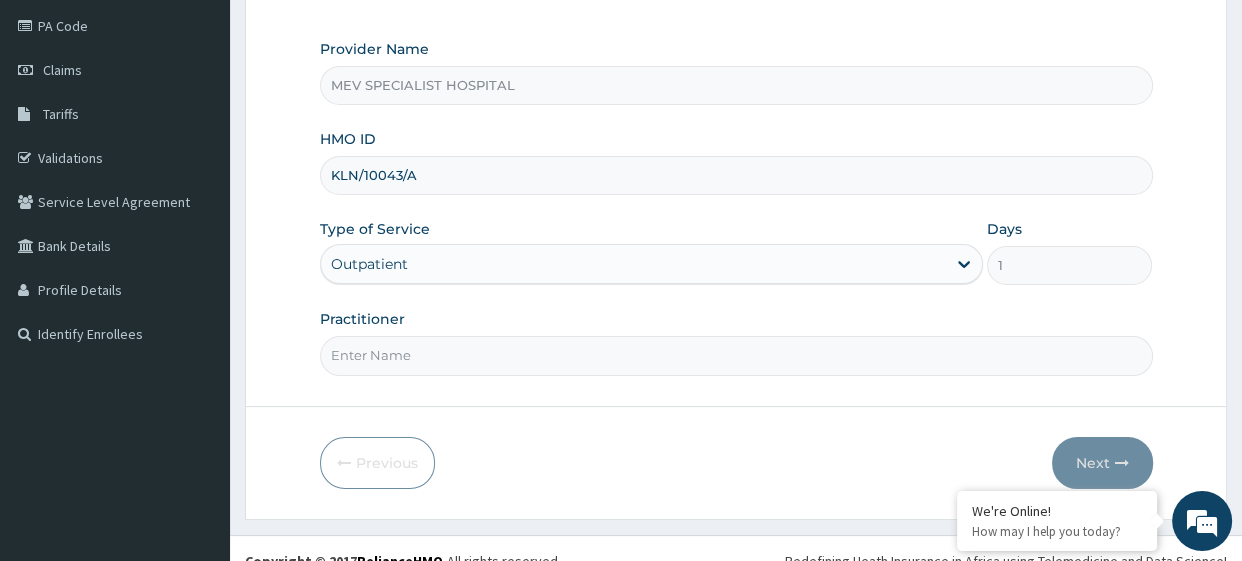 scroll, scrollTop: 257, scrollLeft: 0, axis: vertical 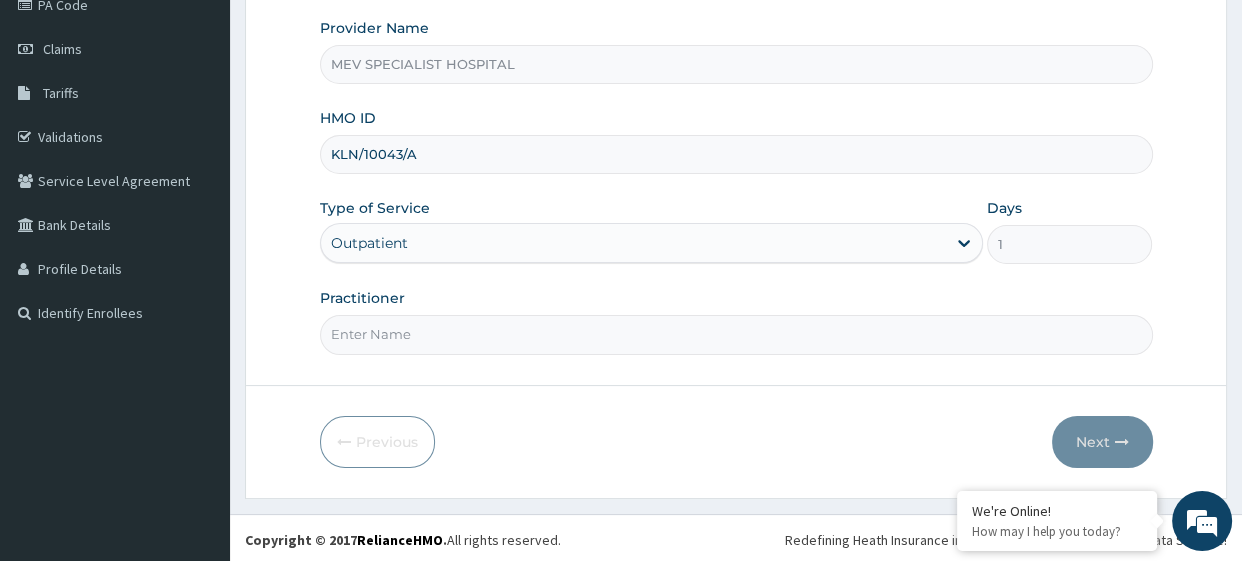 click on "Practitioner" at bounding box center [736, 334] 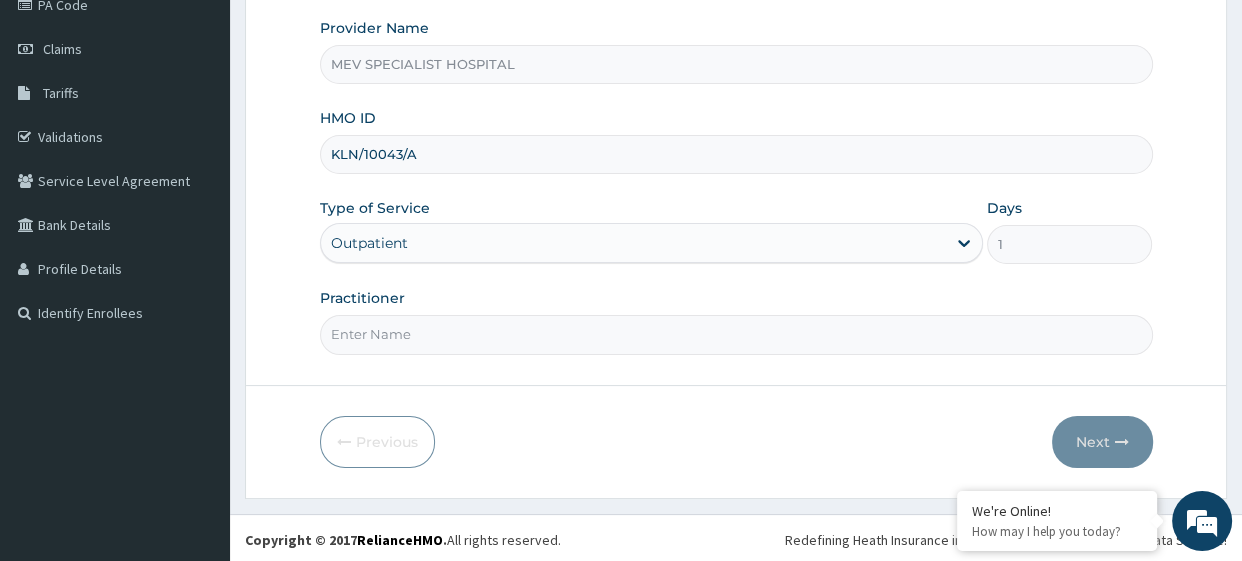 type on "DR ANITA" 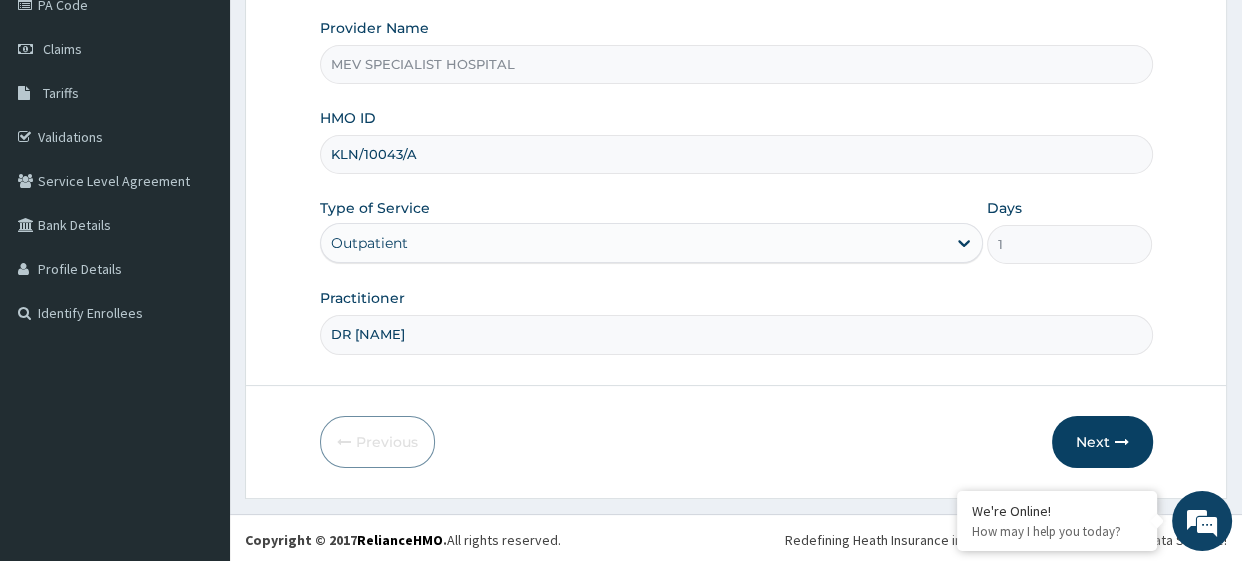 scroll, scrollTop: 0, scrollLeft: 0, axis: both 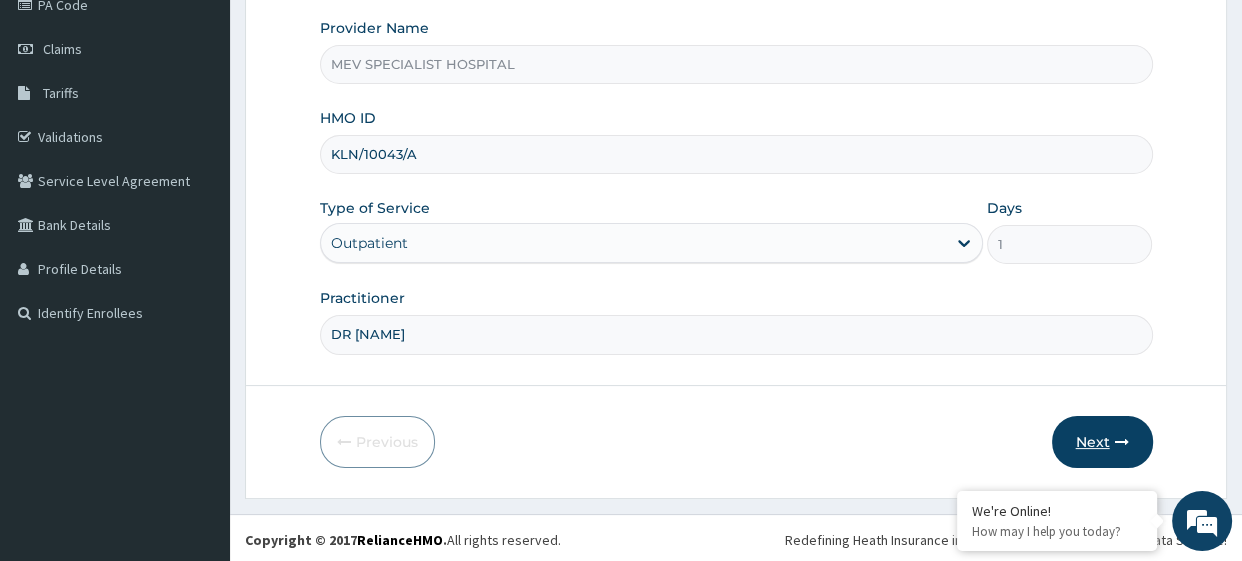 click on "Next" at bounding box center (1102, 442) 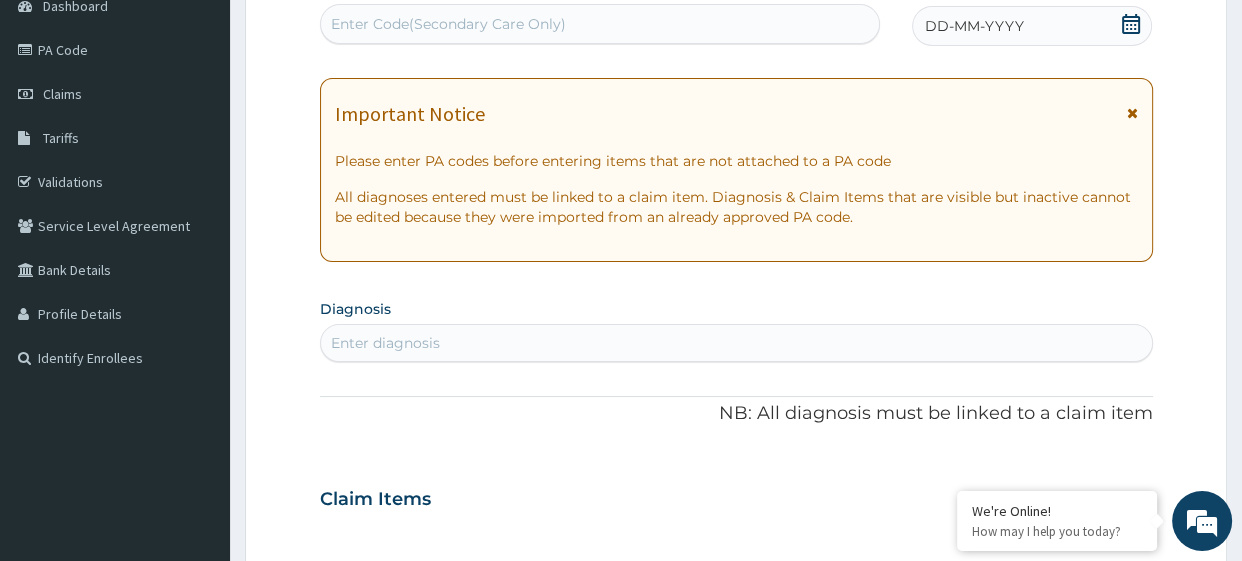 scroll, scrollTop: 15, scrollLeft: 0, axis: vertical 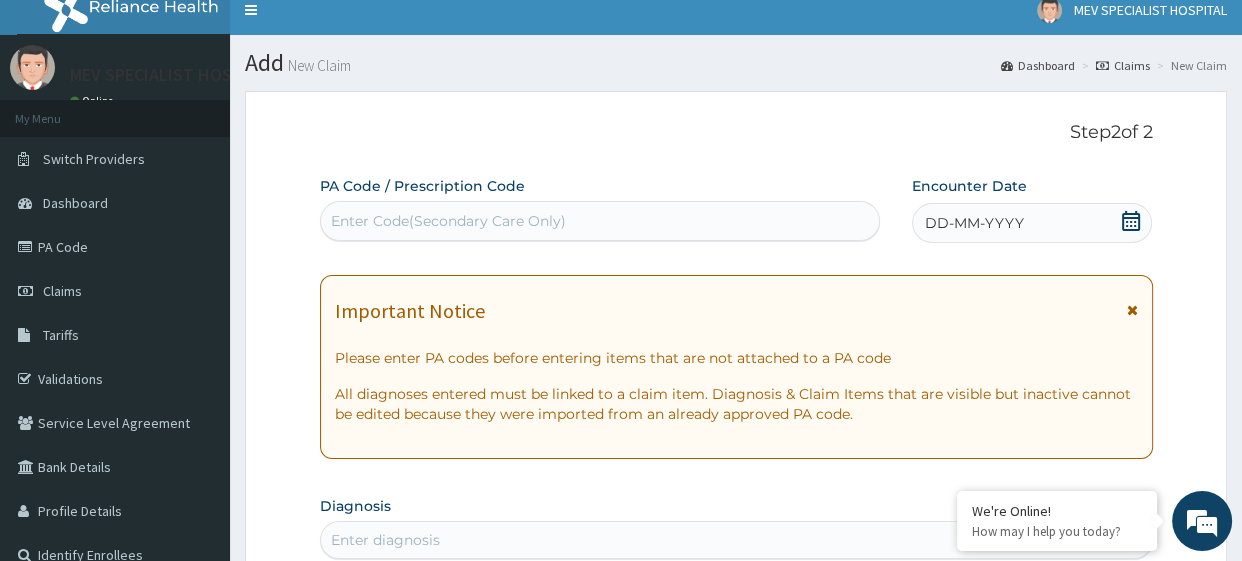 click on "DD-MM-YYYY" at bounding box center (974, 223) 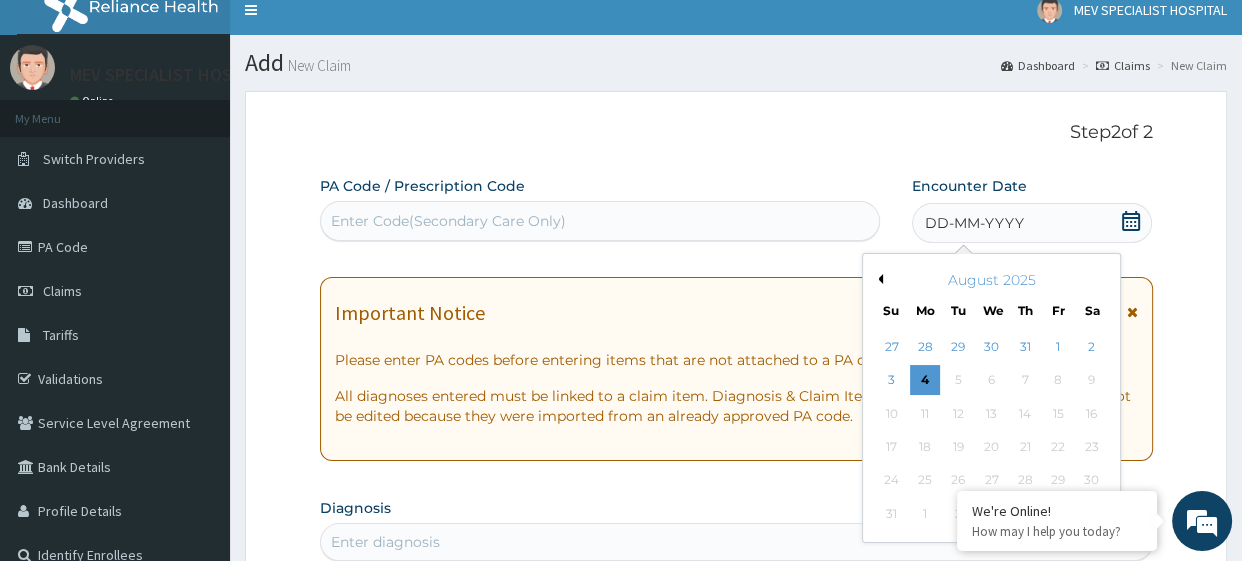 click on "Previous Month" at bounding box center [878, 279] 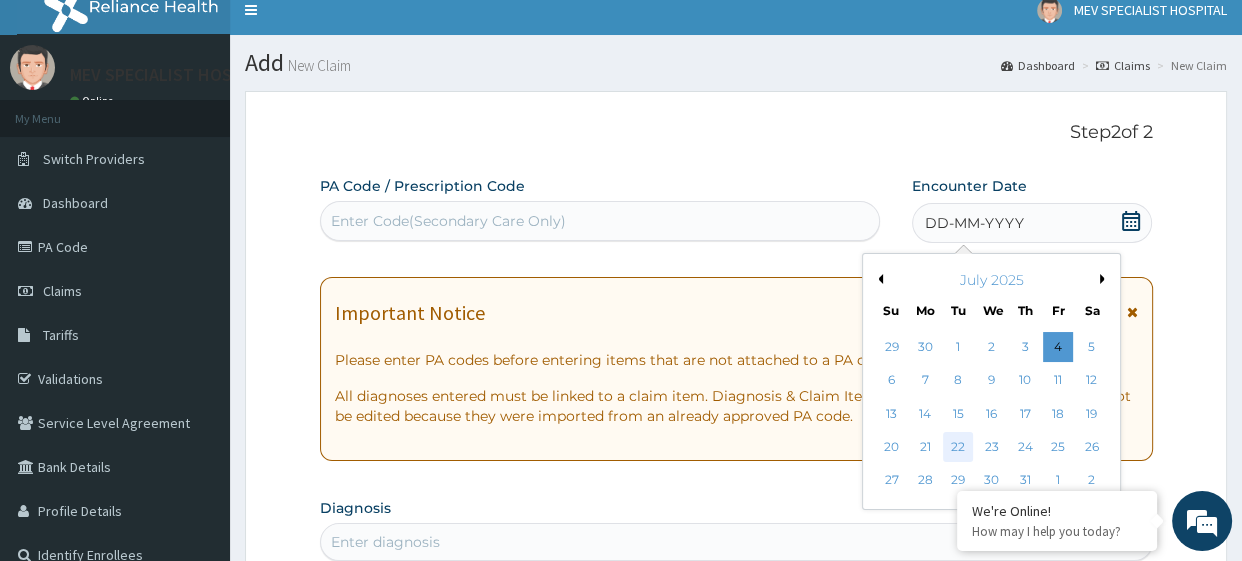 click on "22" at bounding box center (958, 447) 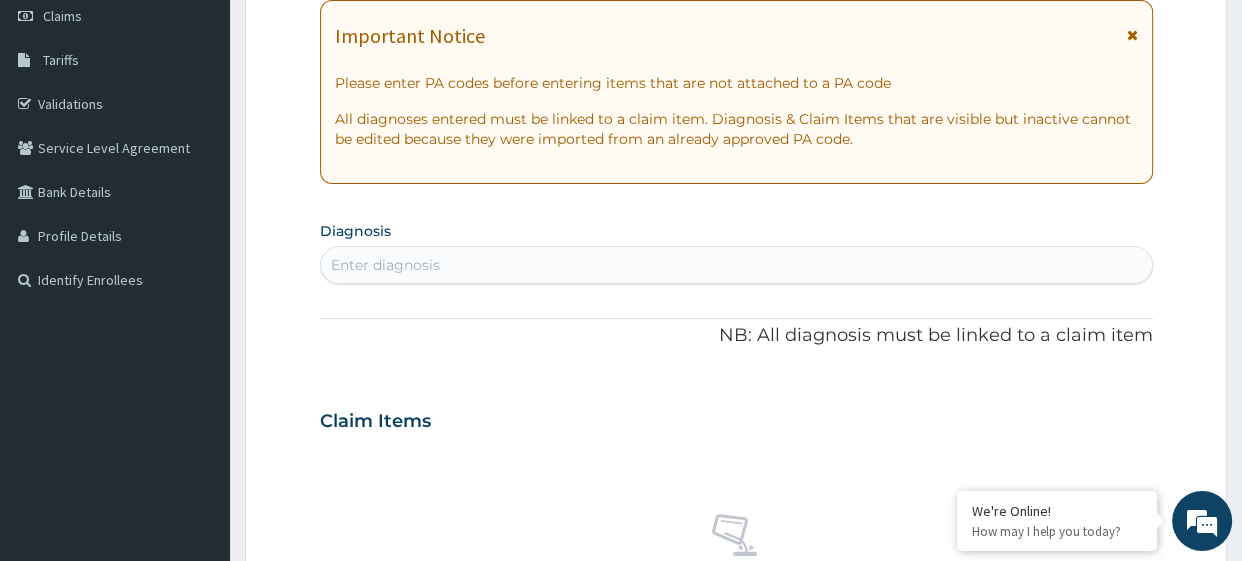 scroll, scrollTop: 310, scrollLeft: 0, axis: vertical 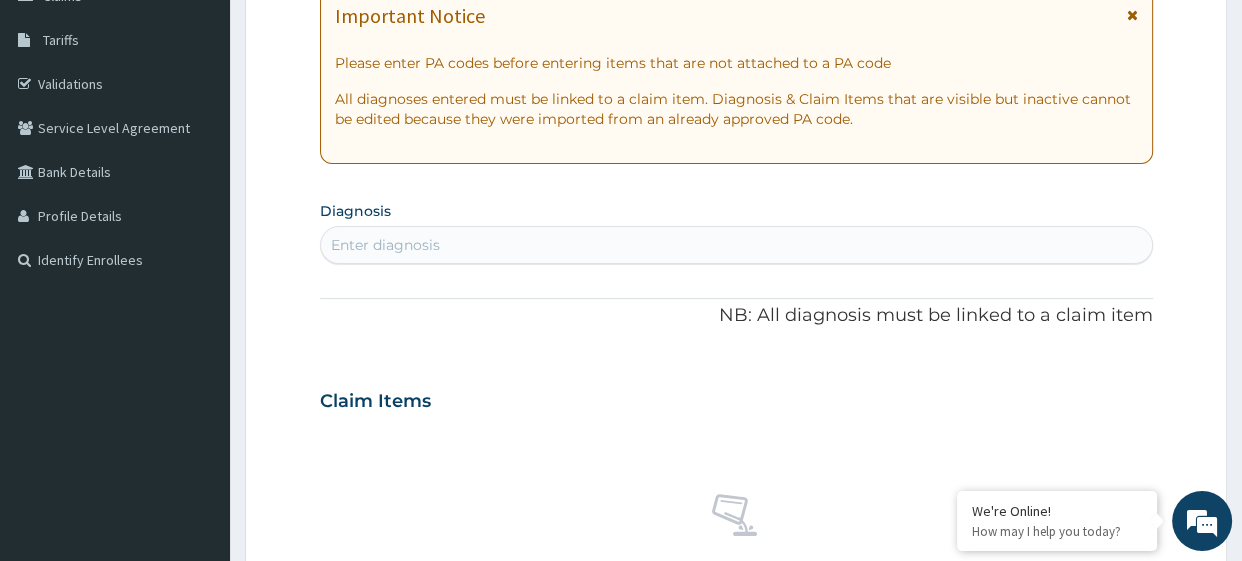 click on "Enter diagnosis" at bounding box center [736, 245] 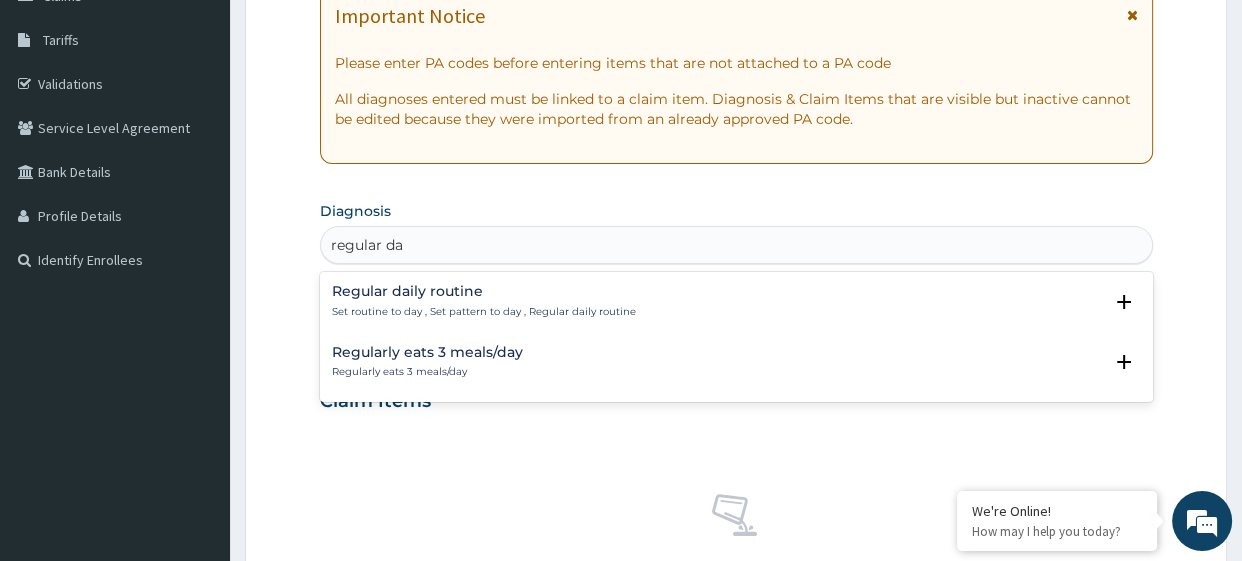 type on "regular dai" 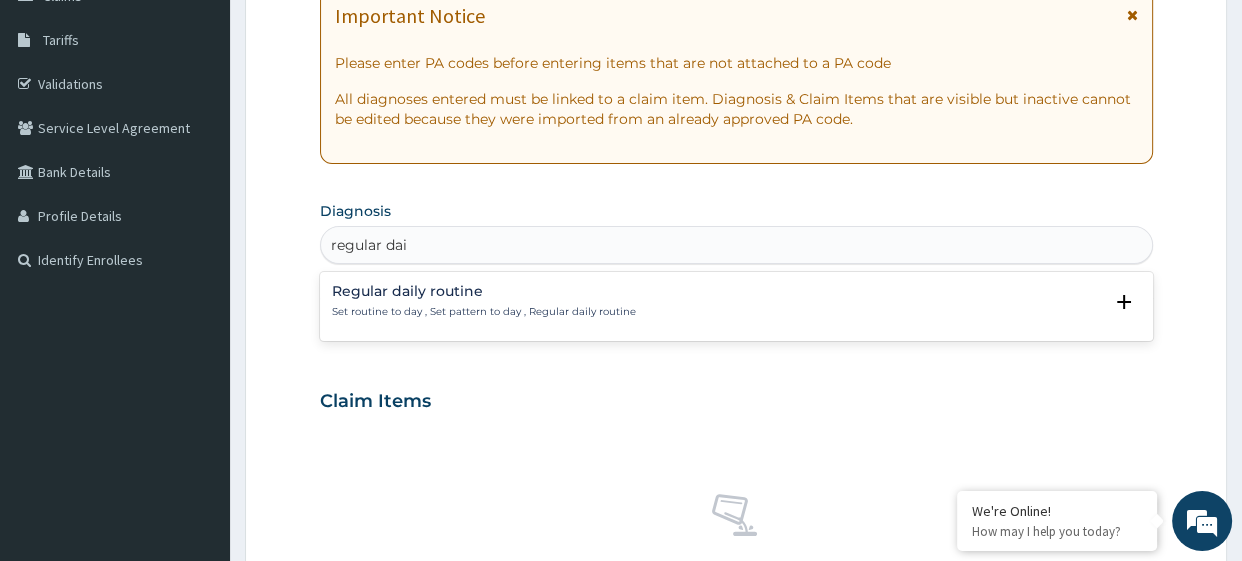 click on "Regular daily routine Set routine to day , Set pattern to day , Regular daily routine" at bounding box center [736, 301] 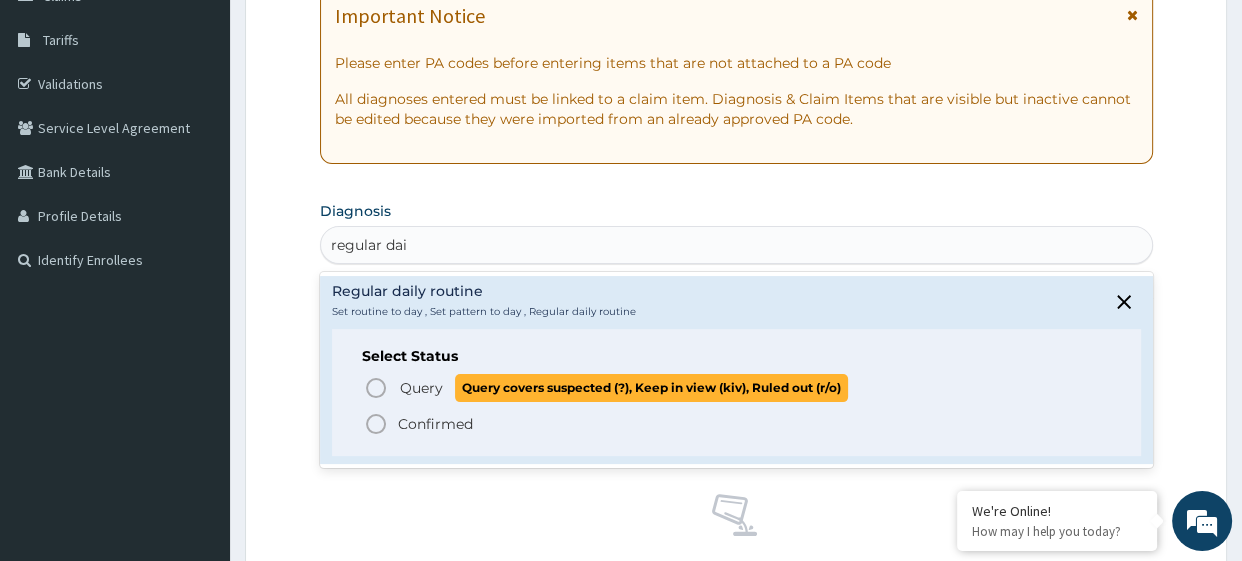 click on "Query Query covers suspected (?), Keep in view (kiv), Ruled out (r/o)" at bounding box center [623, 387] 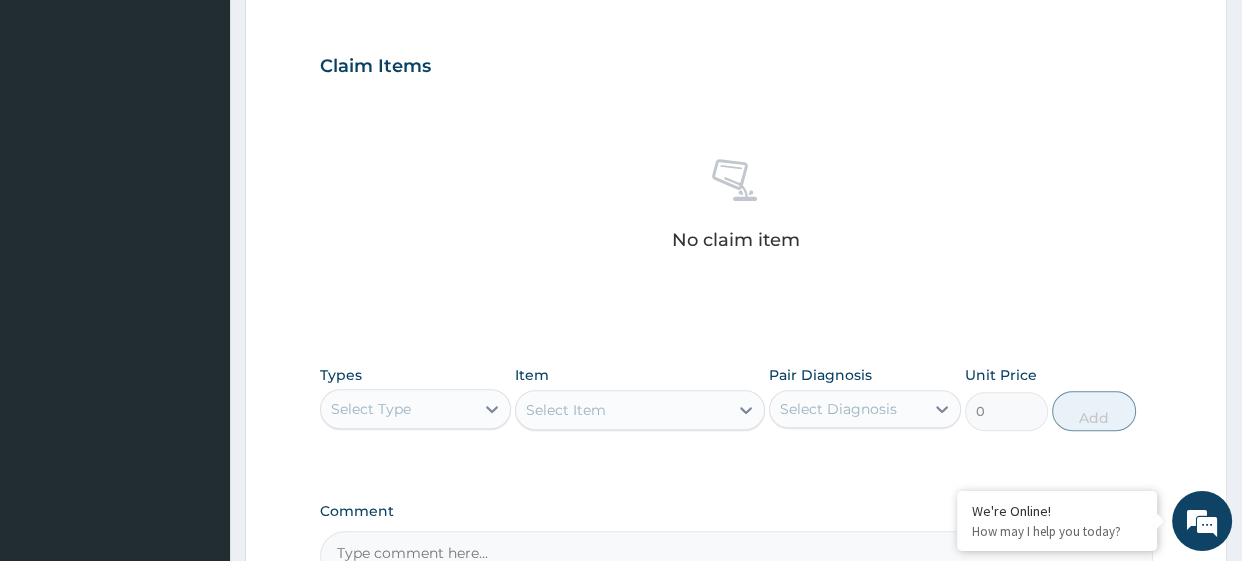 scroll, scrollTop: 661, scrollLeft: 0, axis: vertical 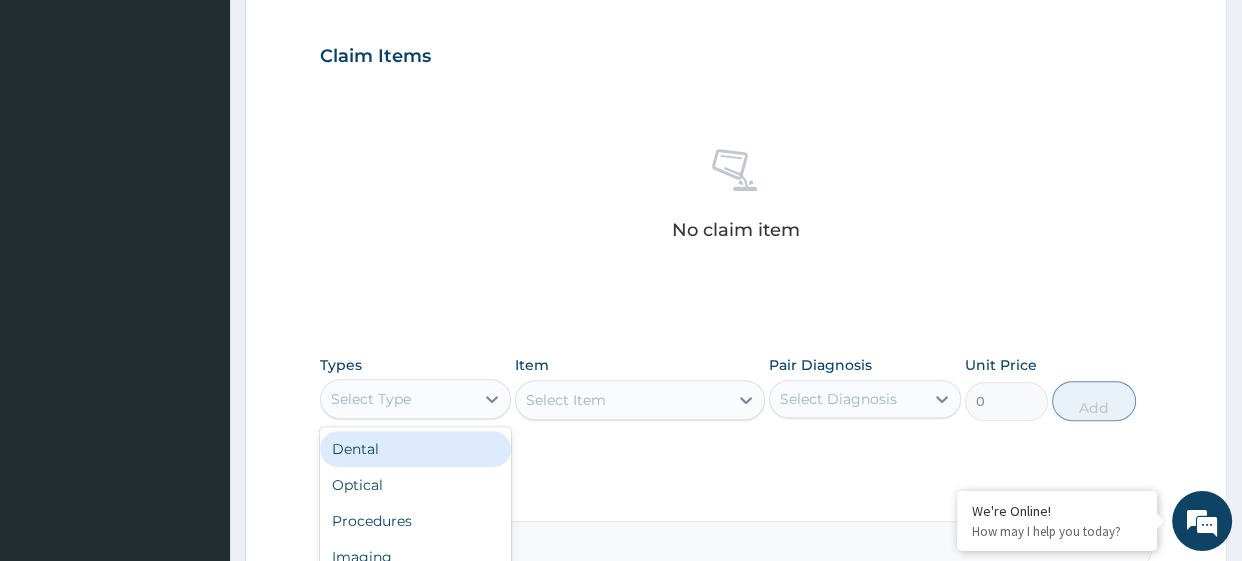 click on "Select Type" at bounding box center (398, 399) 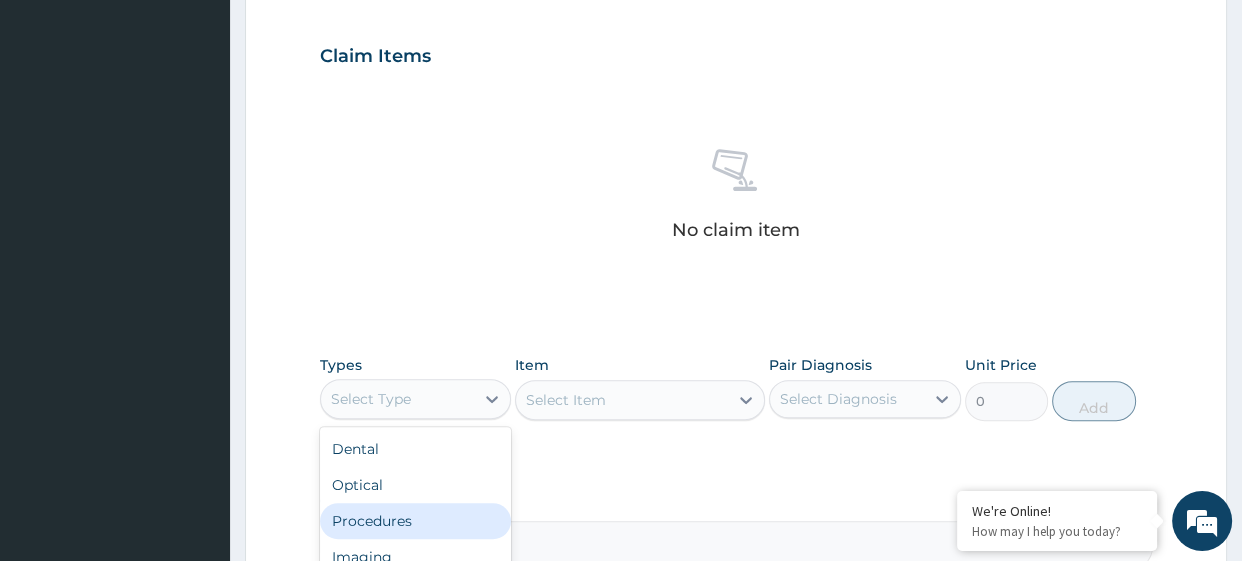 click on "Procedures" at bounding box center [416, 521] 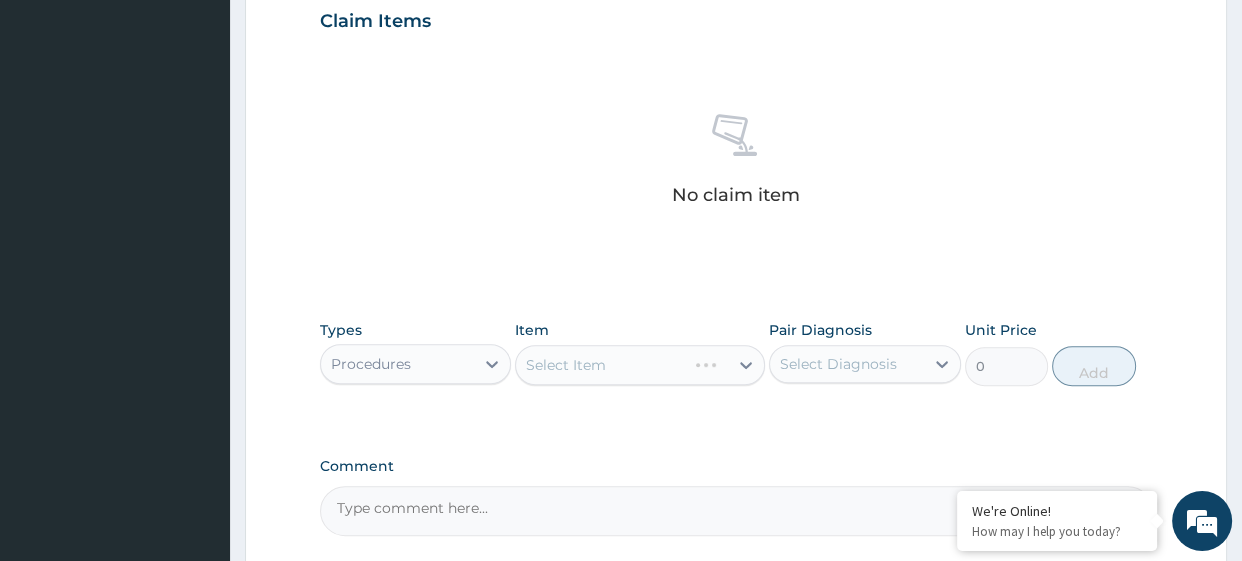 scroll, scrollTop: 708, scrollLeft: 0, axis: vertical 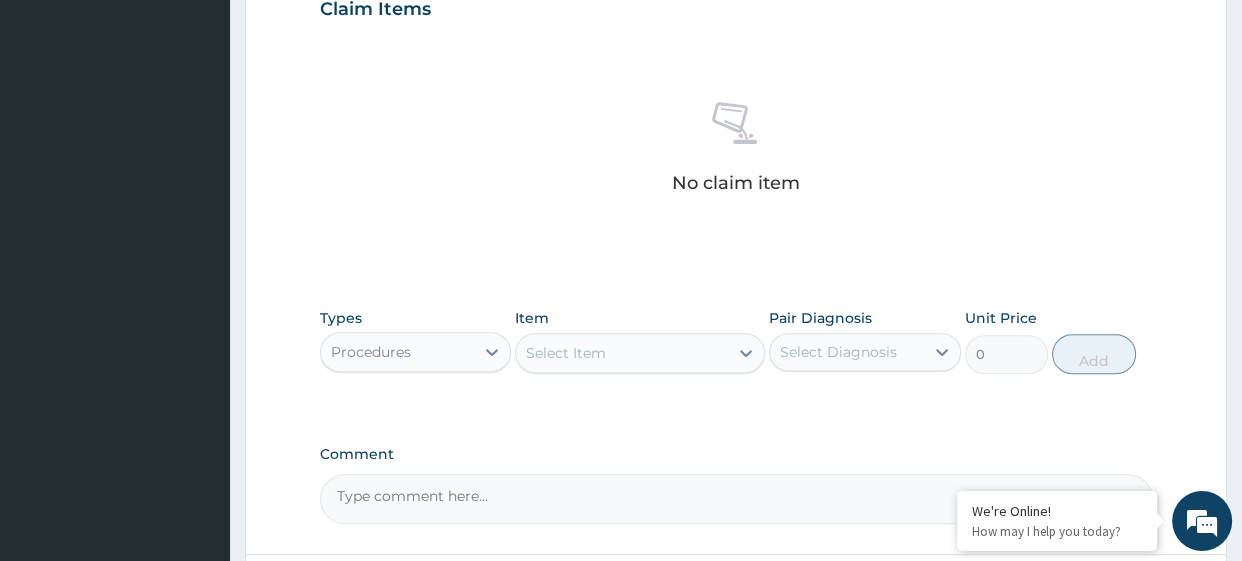 click on "Select Item" at bounding box center [566, 353] 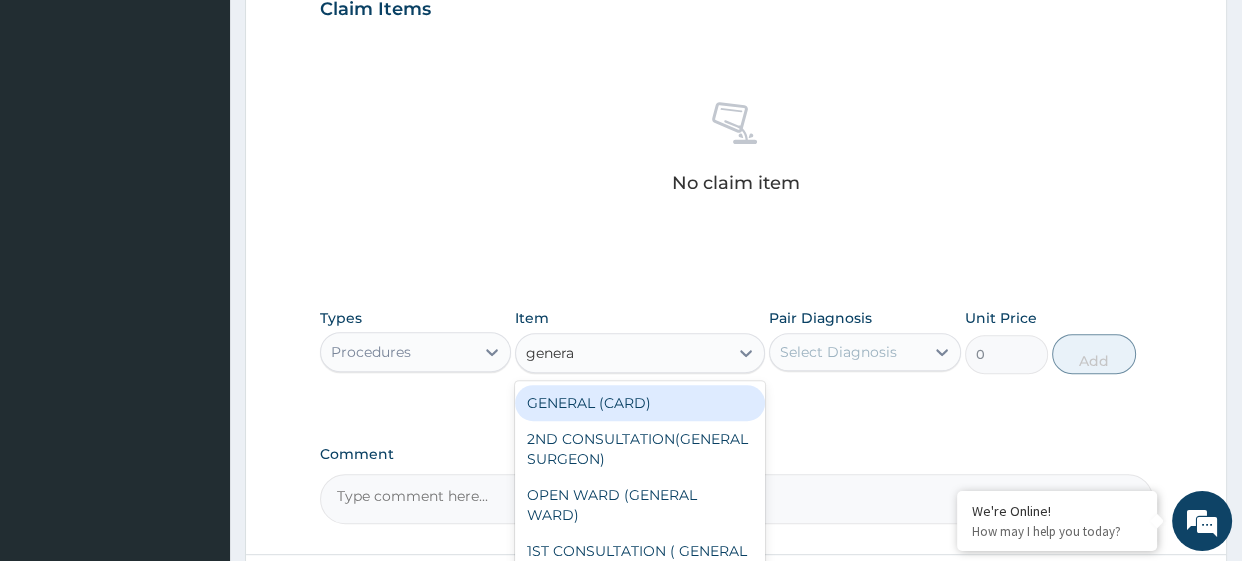 type on "general" 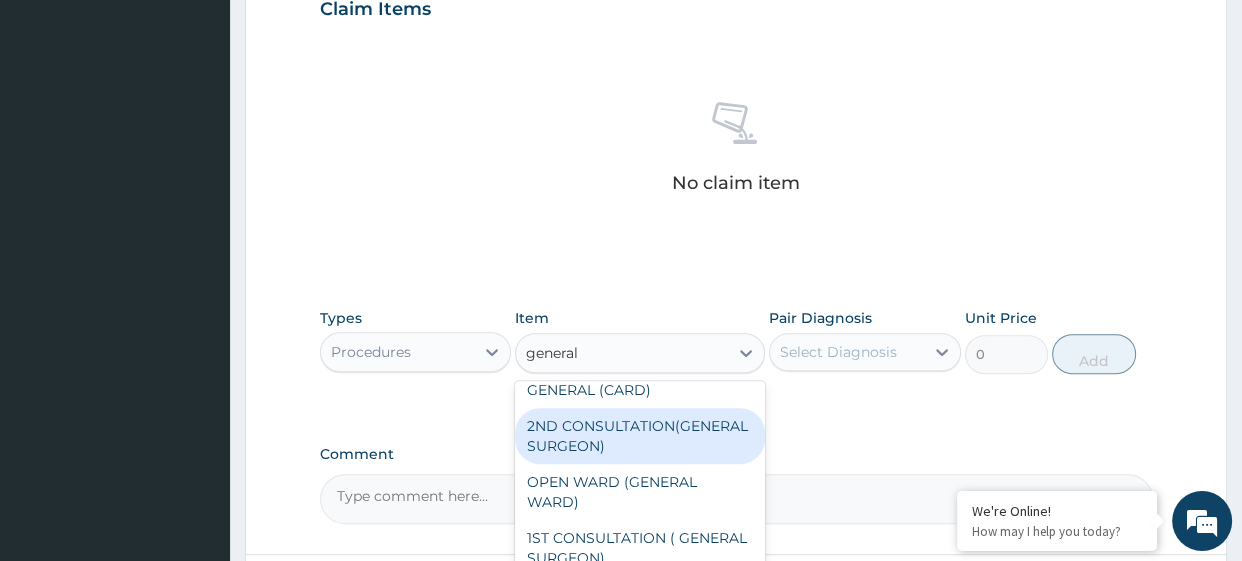 scroll, scrollTop: 40, scrollLeft: 0, axis: vertical 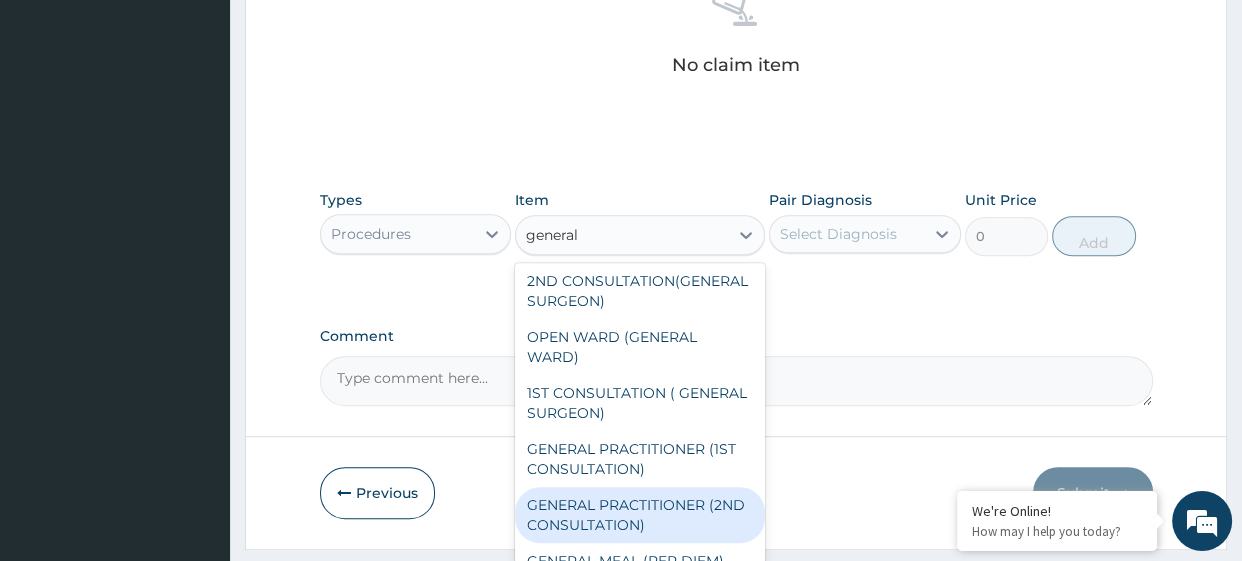 click on "GENERAL PRACTITIONER (2ND CONSULTATION)" at bounding box center (640, 515) 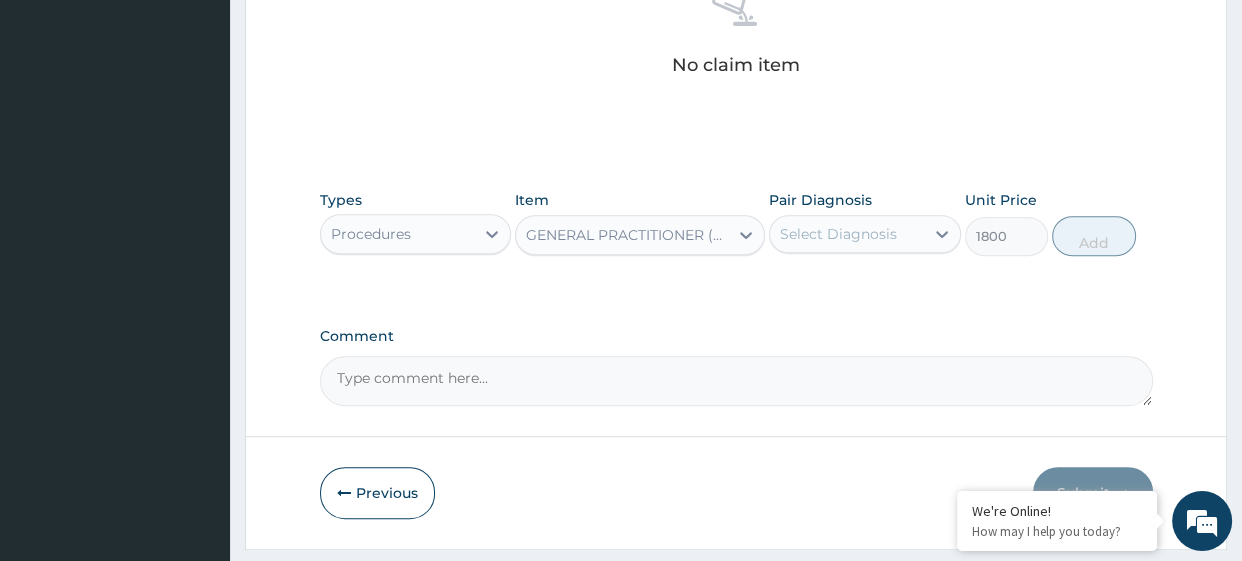 type 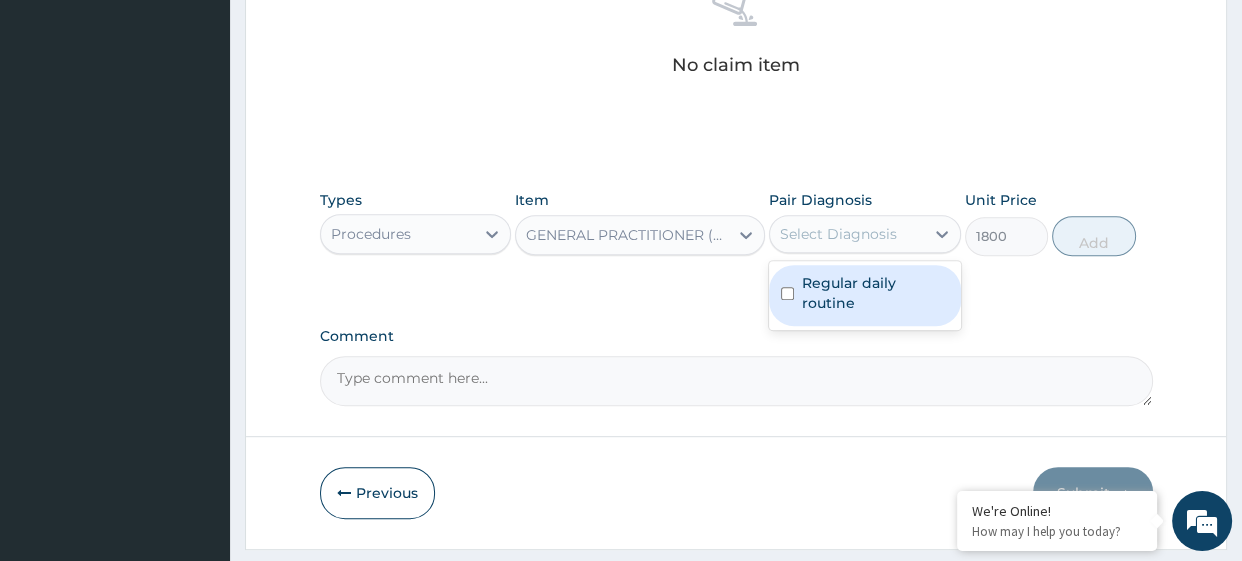 click on "Select Diagnosis" at bounding box center (838, 234) 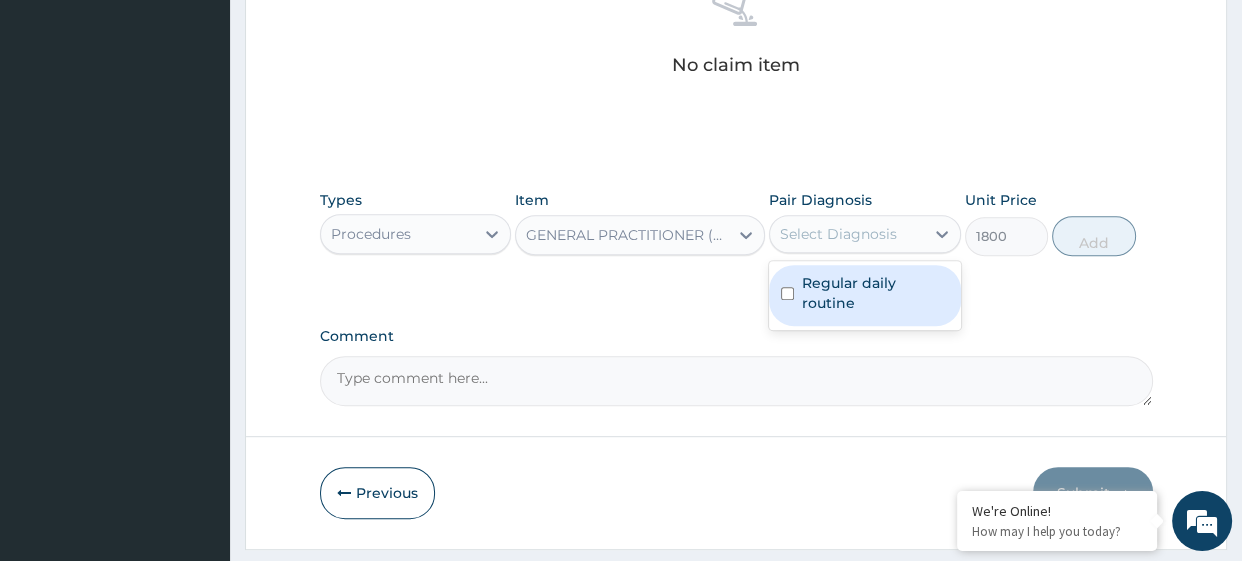 click on "Regular daily routine" at bounding box center (875, 293) 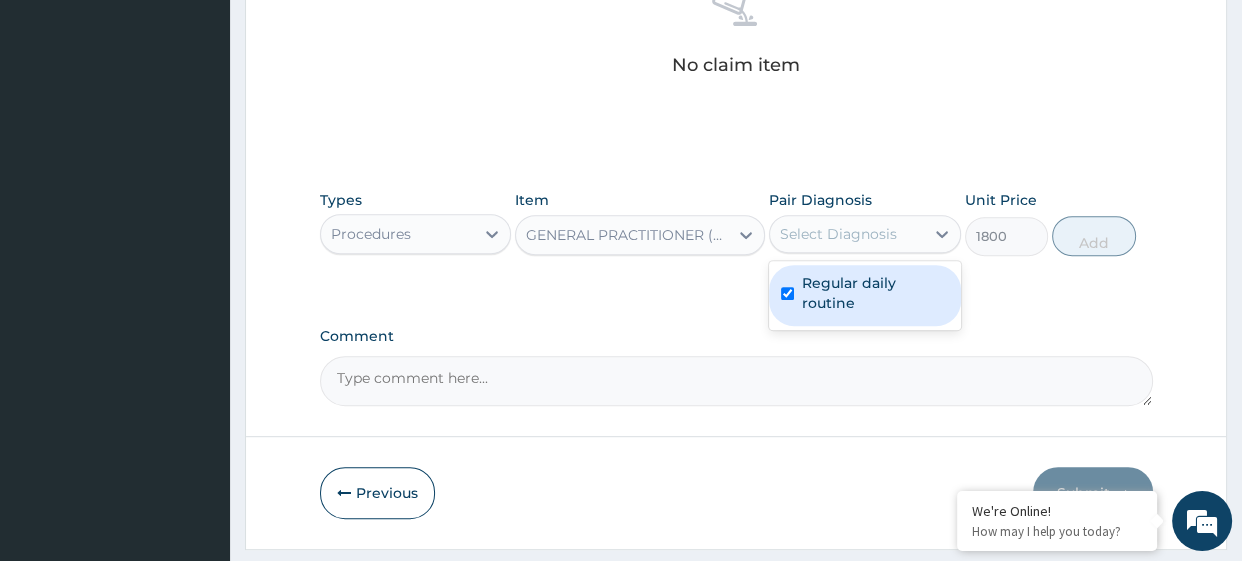 checkbox on "true" 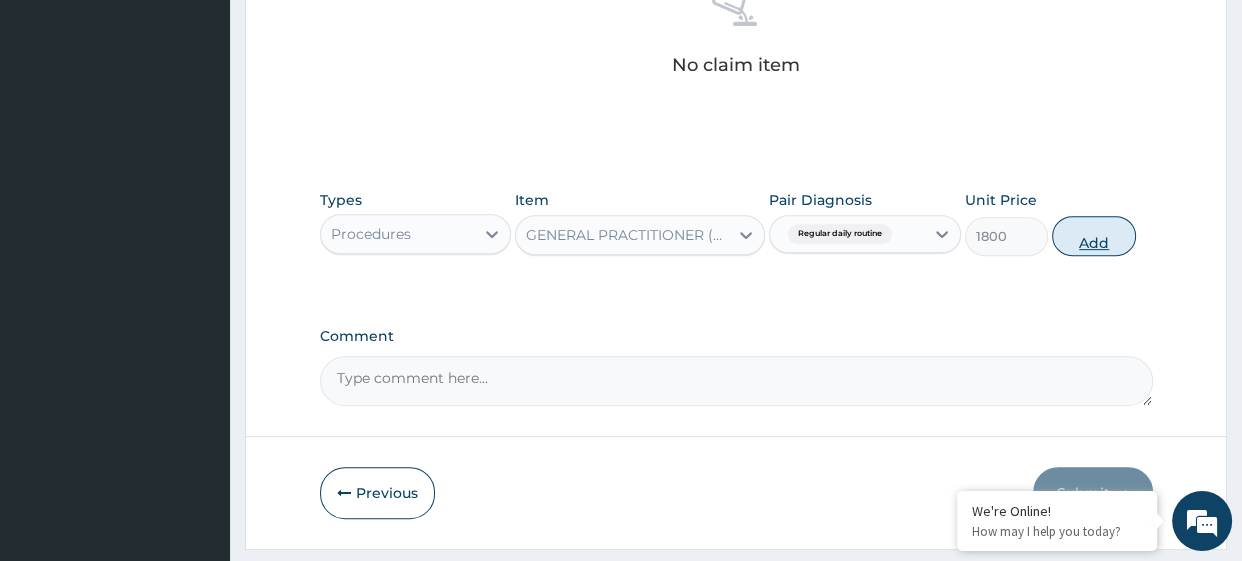 click on "Add" at bounding box center [1093, 236] 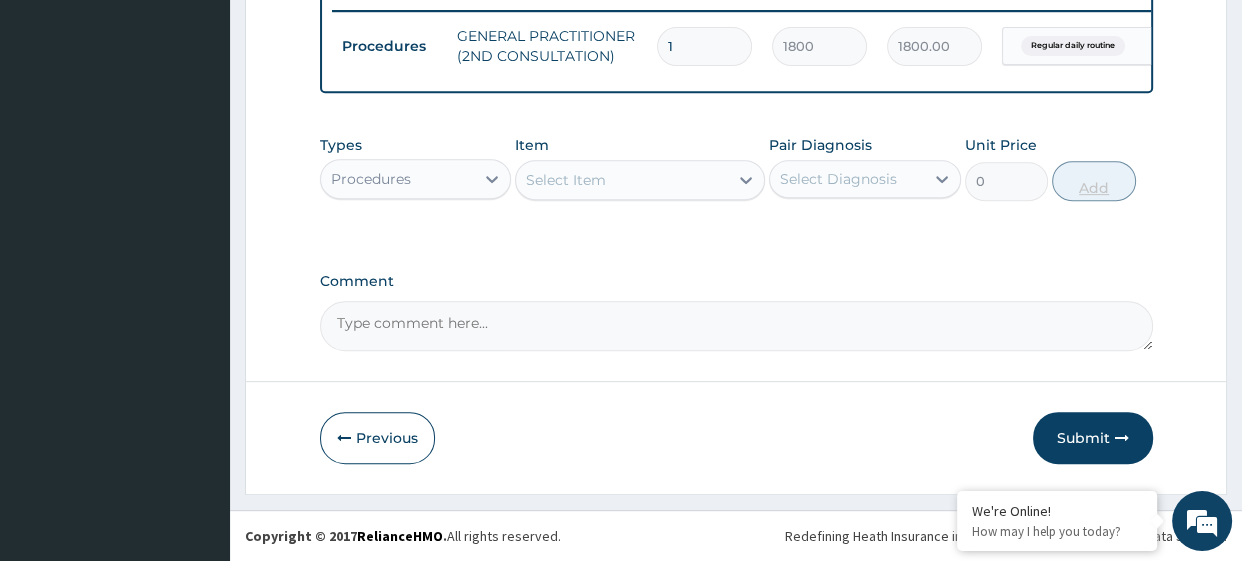 scroll, scrollTop: 782, scrollLeft: 0, axis: vertical 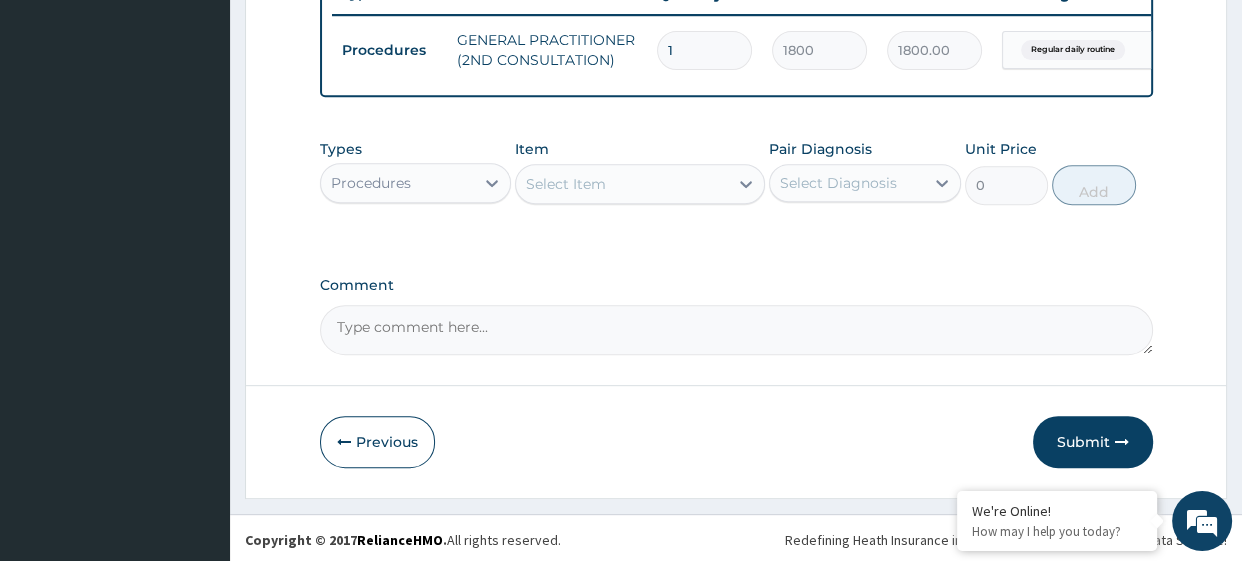 click on "PA Code / Prescription Code Enter Code(Secondary Care Only) Encounter Date 22-07-2025 Important Notice Please enter PA codes before entering items that are not attached to a PA code   All diagnoses entered must be linked to a claim item. Diagnosis & Claim Items that are visible but inactive cannot be edited because they were imported from an already approved PA code. Diagnosis Regular daily routine Query NB: All diagnosis must be linked to a claim item Claim Items Type Name Quantity Unit Price Total Price Pair Diagnosis Actions Procedures GENERAL PRACTITIONER (2ND CONSULTATION) 1 1800 1800.00 Regular daily routine Delete Types Procedures Item Select Item Pair Diagnosis Select Diagnosis Unit Price 0 Add Comment" at bounding box center (736, -118) 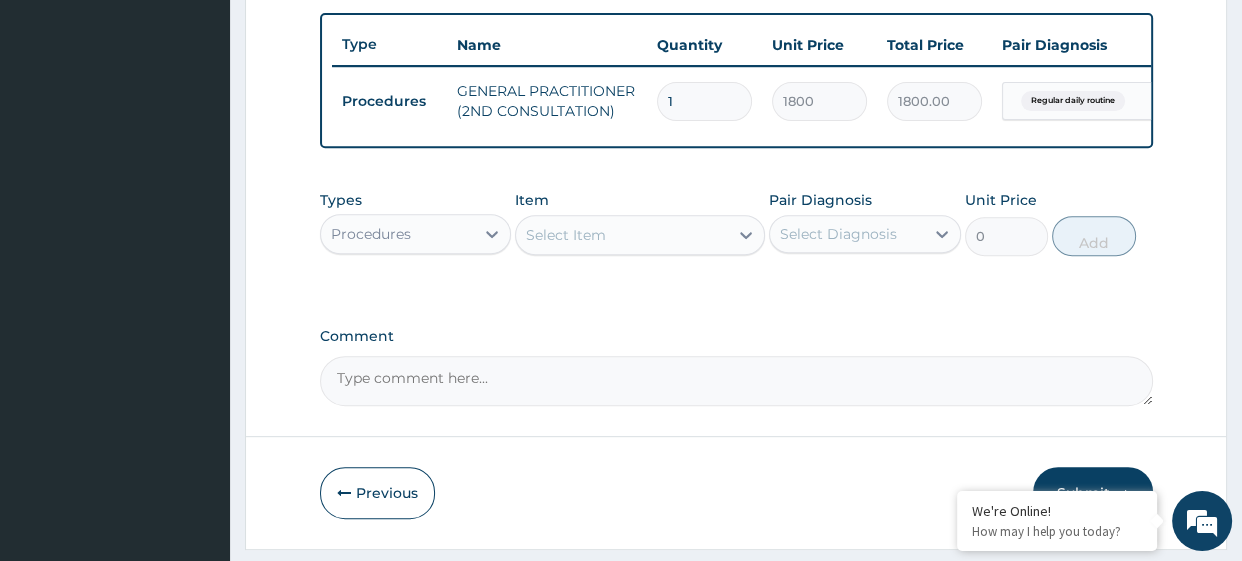 scroll, scrollTop: 782, scrollLeft: 0, axis: vertical 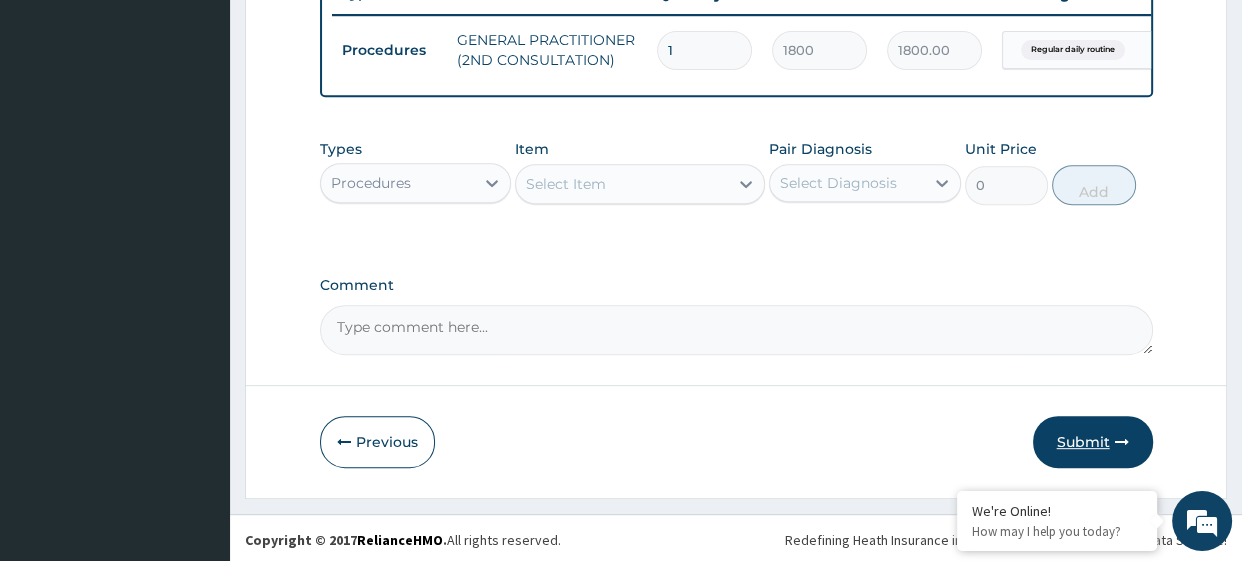 click on "Submit" at bounding box center (1093, 442) 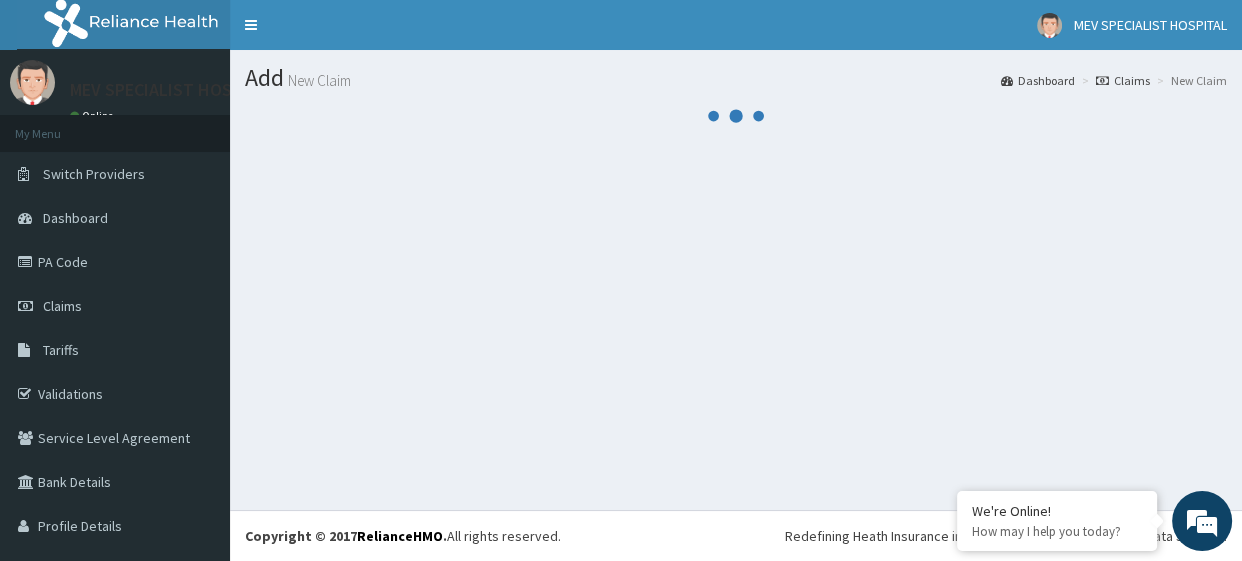 scroll, scrollTop: 0, scrollLeft: 0, axis: both 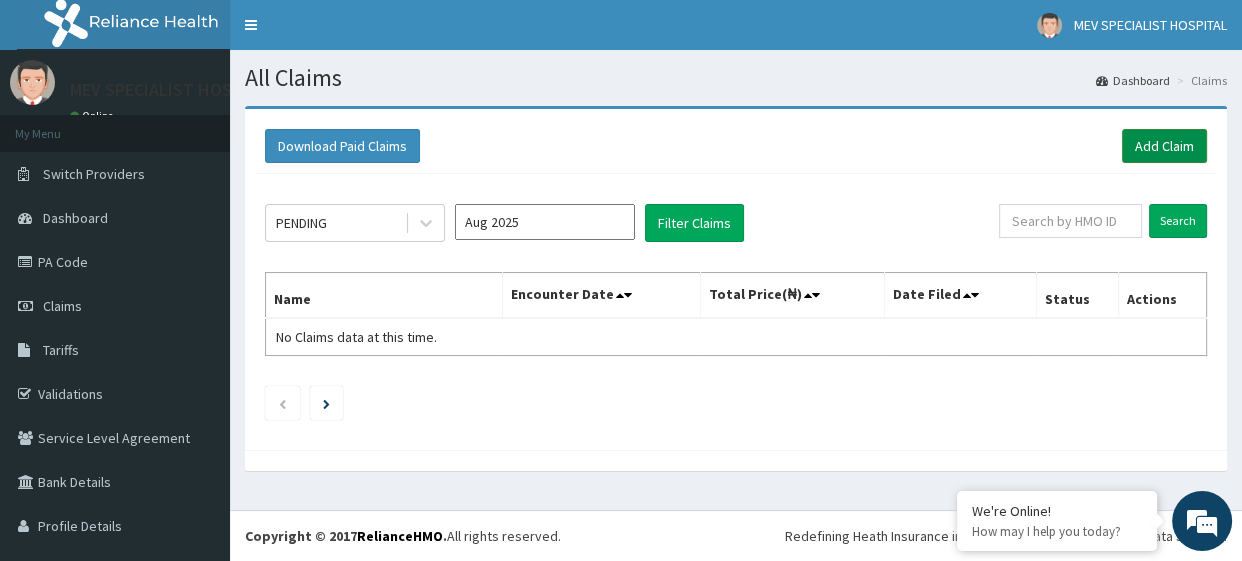 click on "Add Claim" at bounding box center (1164, 146) 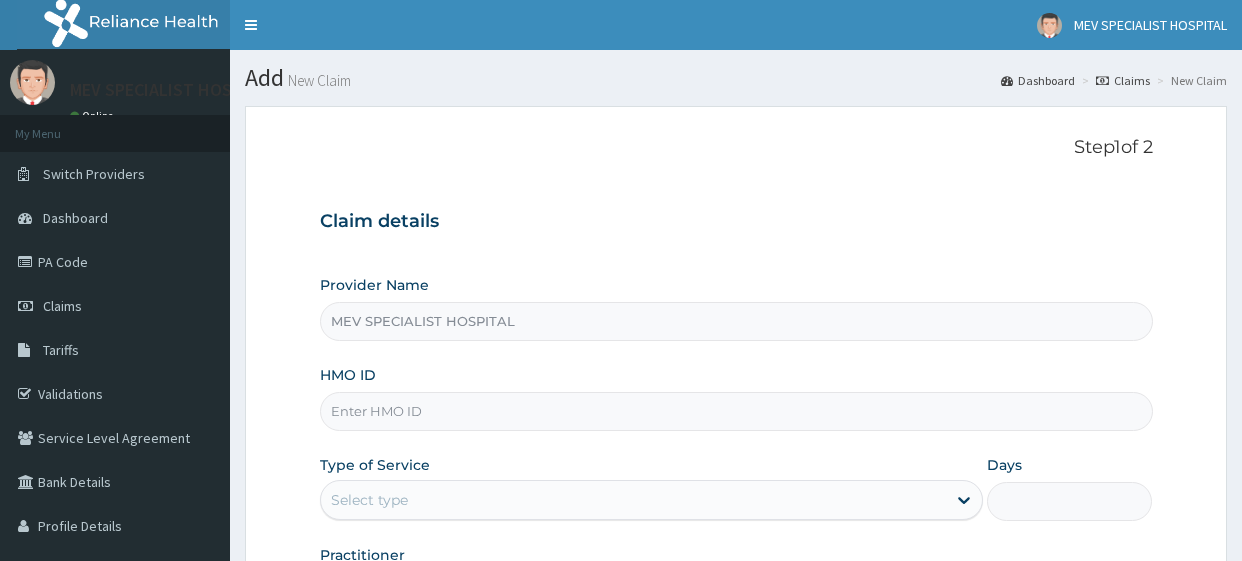 scroll, scrollTop: 0, scrollLeft: 0, axis: both 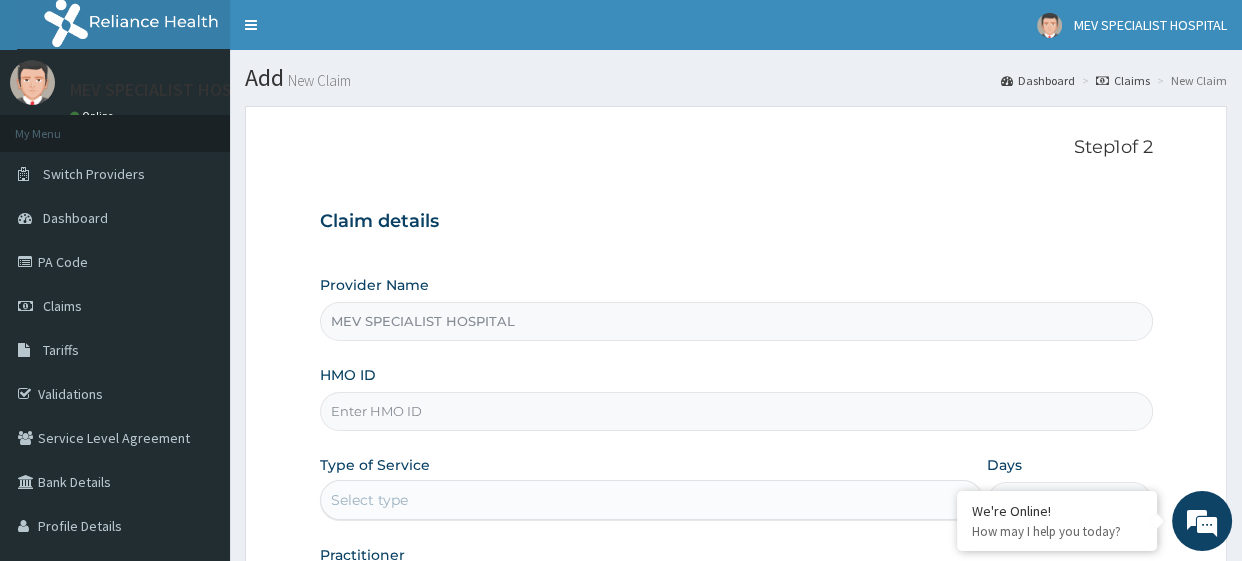 click on "HMO ID" at bounding box center [736, 411] 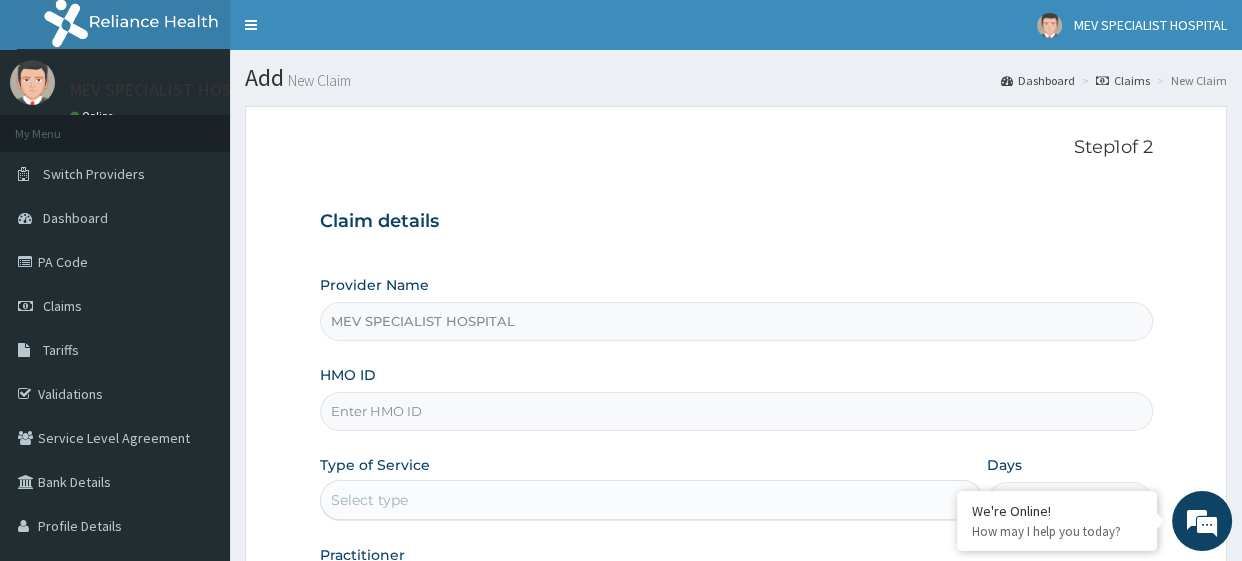 paste on "SBD/10041/A" 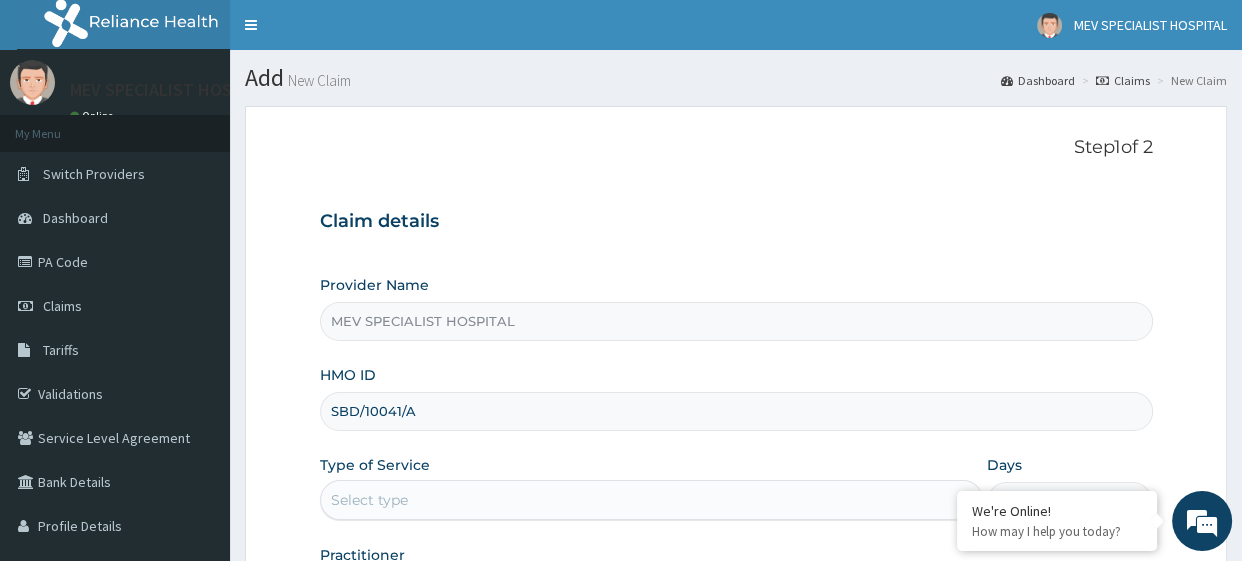 type on "SBD/10041/A" 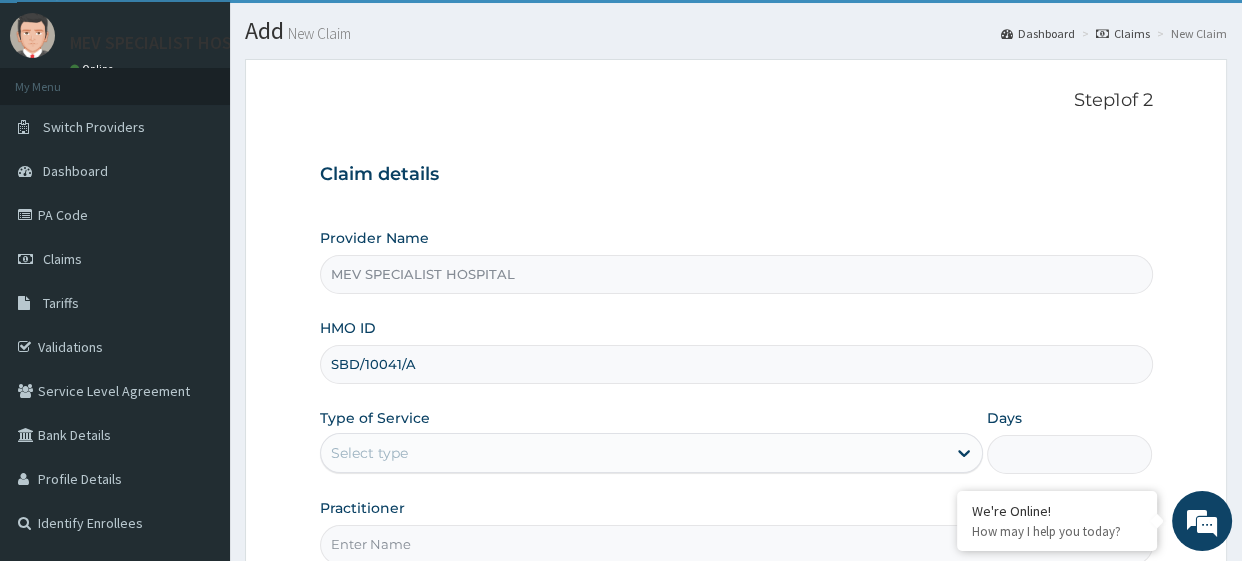 scroll, scrollTop: 66, scrollLeft: 0, axis: vertical 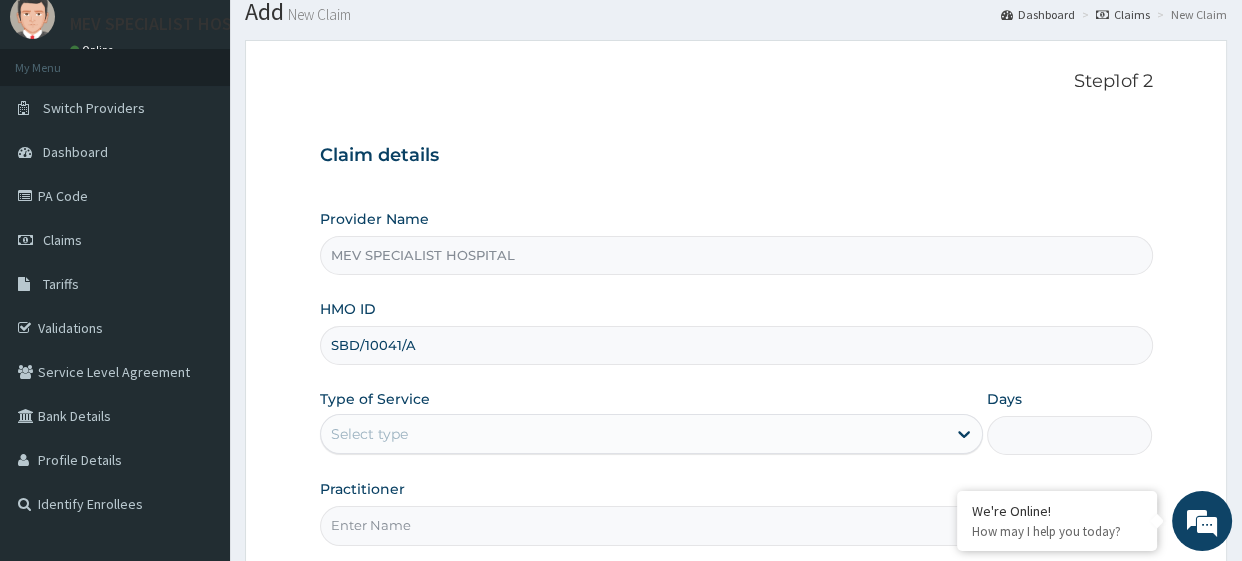 click on "Select type" at bounding box center [633, 434] 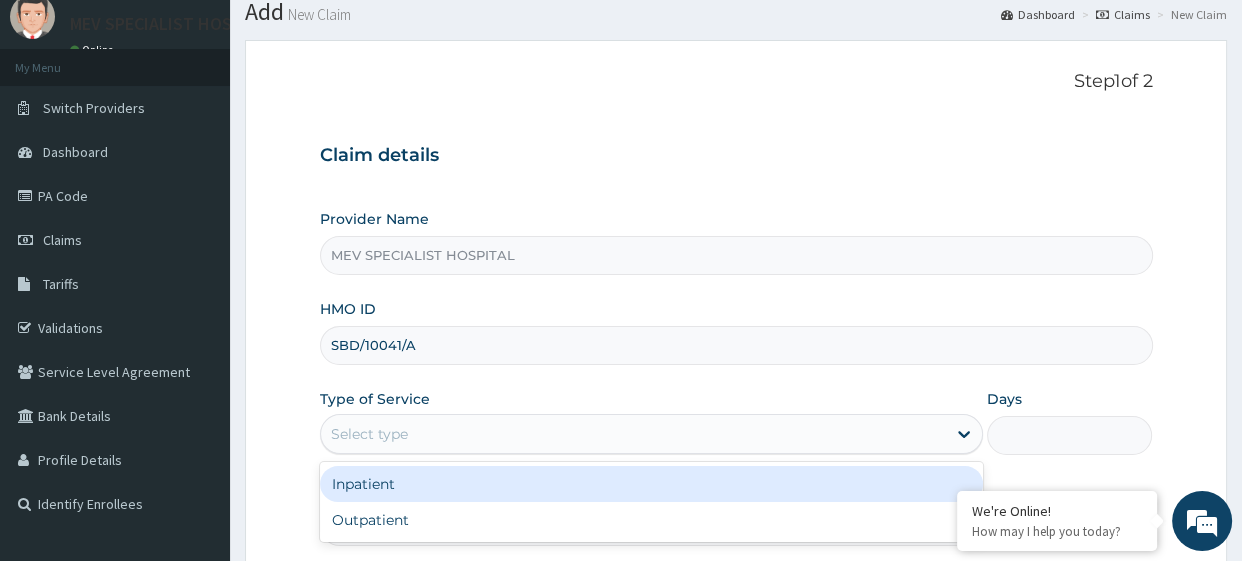 scroll, scrollTop: 0, scrollLeft: 0, axis: both 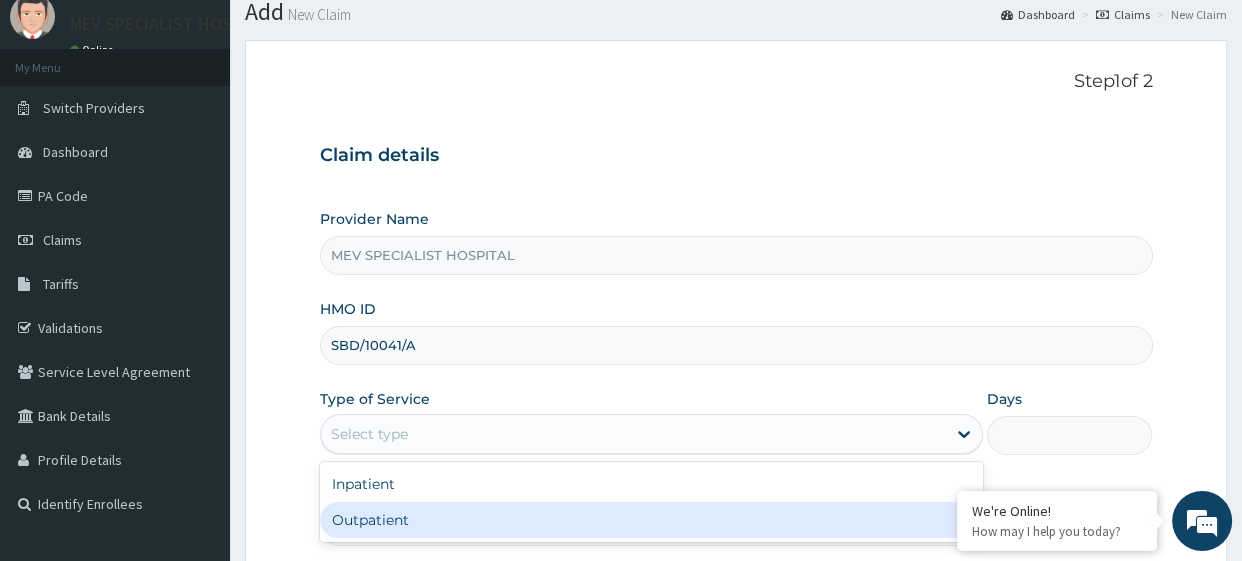 click on "Outpatient" at bounding box center [651, 520] 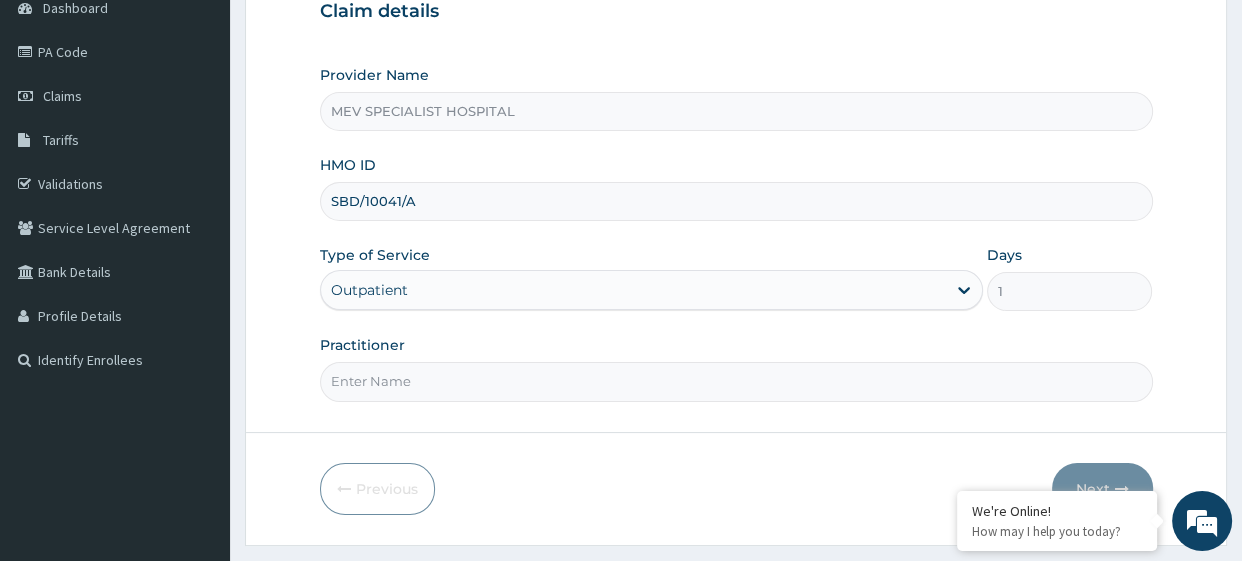 scroll, scrollTop: 257, scrollLeft: 0, axis: vertical 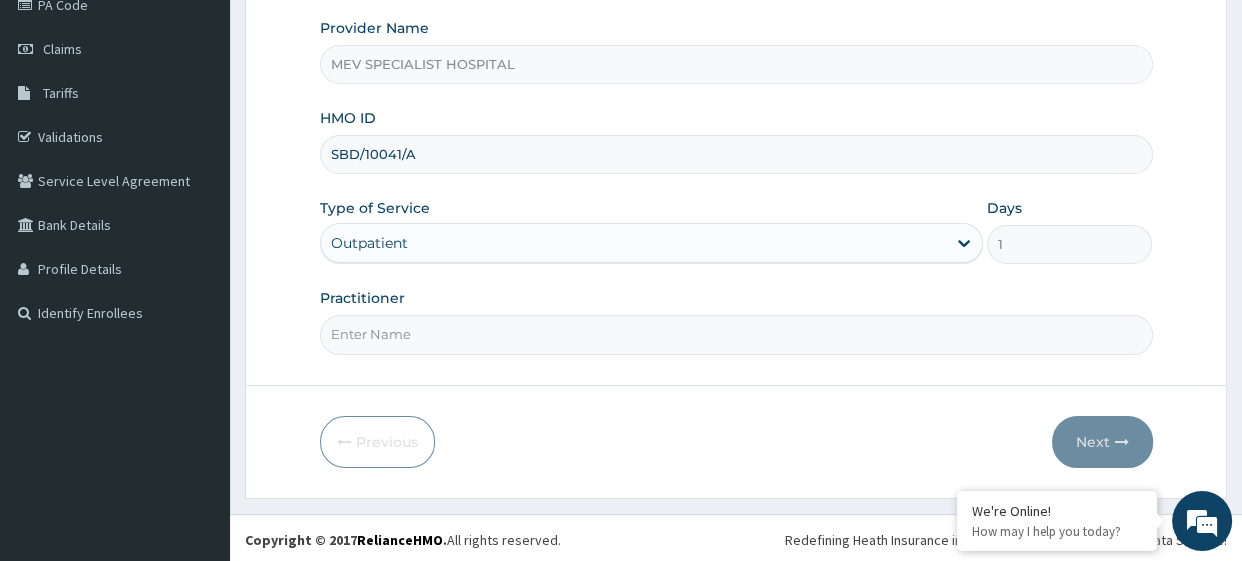 click on "Practitioner" at bounding box center [736, 334] 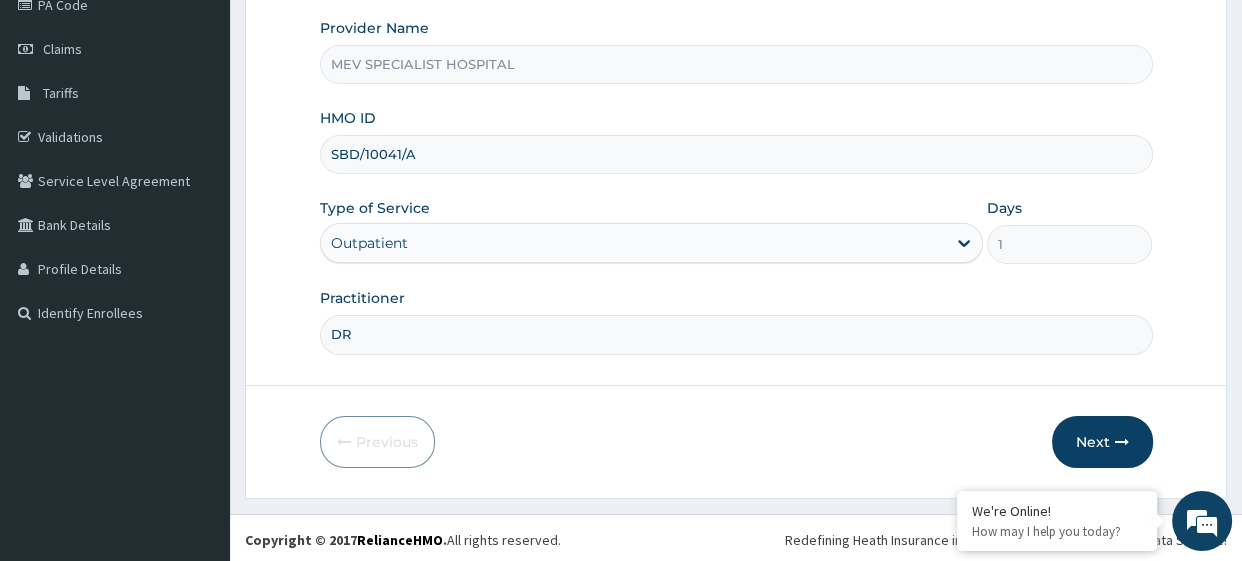 type on "D" 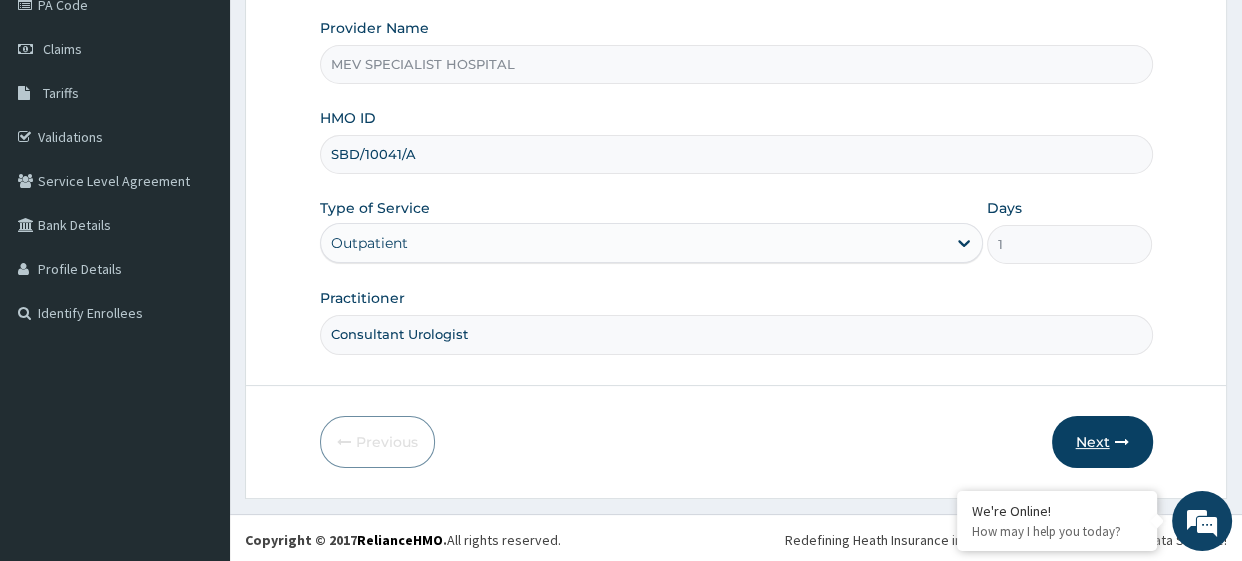 type on "Consultant Urologist" 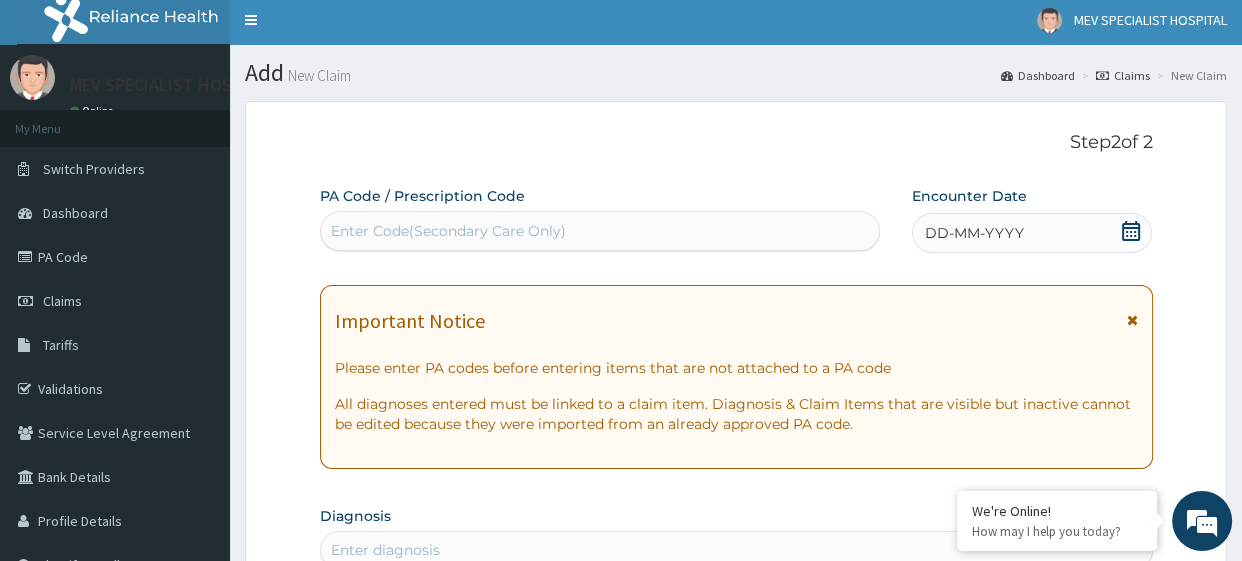 scroll, scrollTop: 0, scrollLeft: 0, axis: both 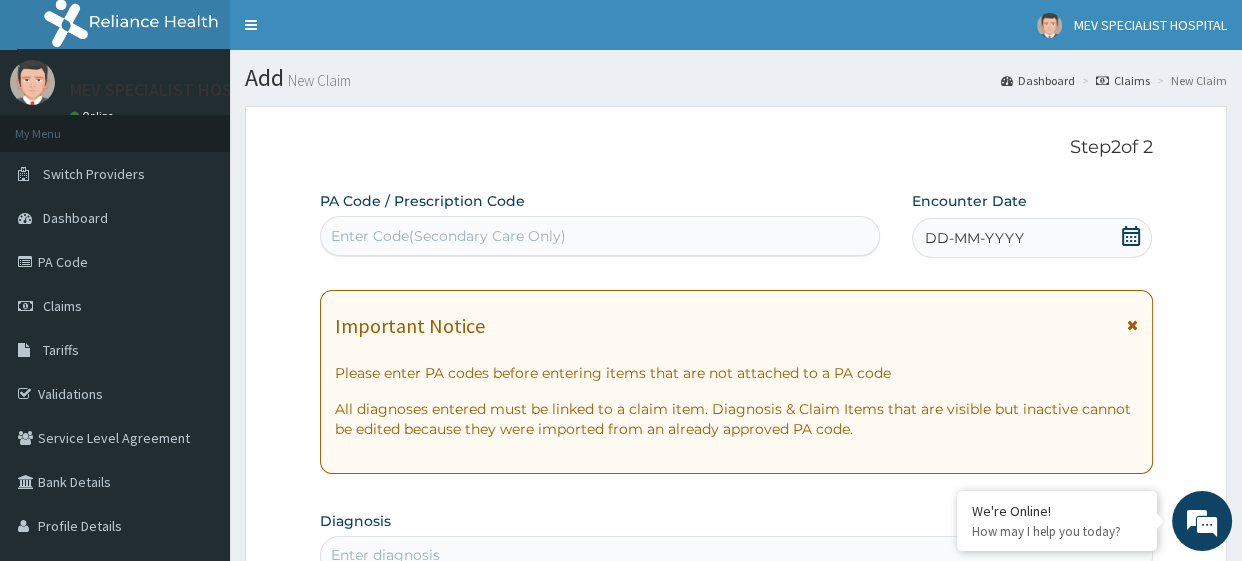 click on "PA Code / Prescription Code Enter Code(Secondary Care Only) Encounter Date DD-MM-YYYY Important Notice Please enter PA codes before entering items that are not attached to a PA code   All diagnoses entered must be linked to a claim item. Diagnosis & Claim Items that are visible but inactive cannot be edited because they were imported from an already approved PA code. Diagnosis Enter diagnosis NB: All diagnosis must be linked to a claim item Claim Items No claim item Types Select Type Item Select Item Pair Diagnosis Select Diagnosis Unit Price 0 Add Comment" at bounding box center [736, 708] 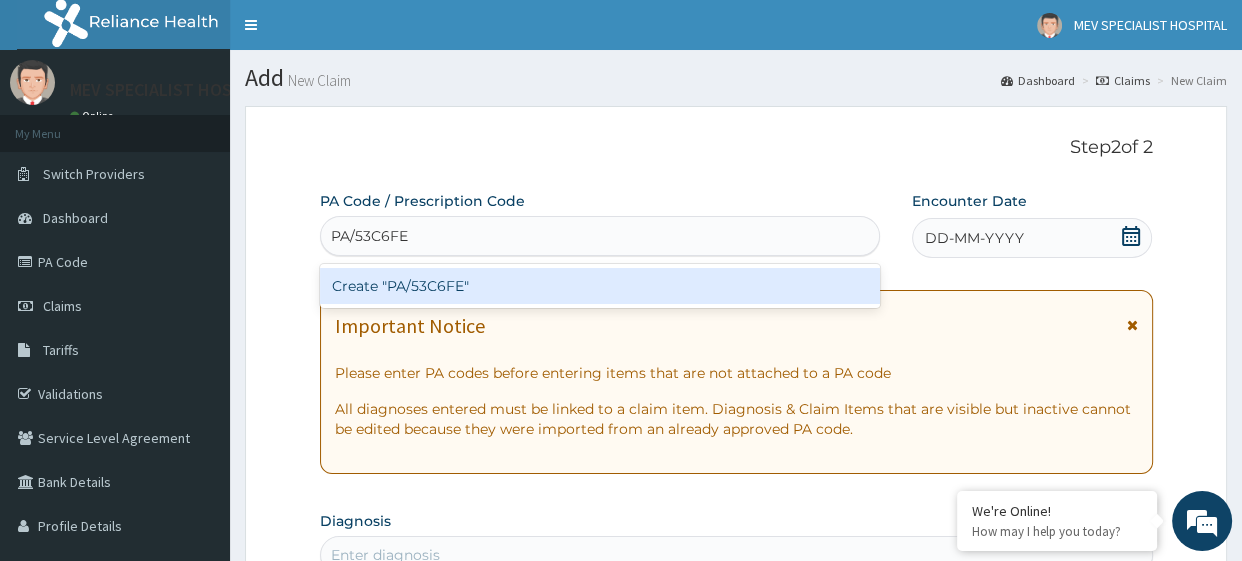 click on "Create "PA/53C6FE"" at bounding box center (600, 286) 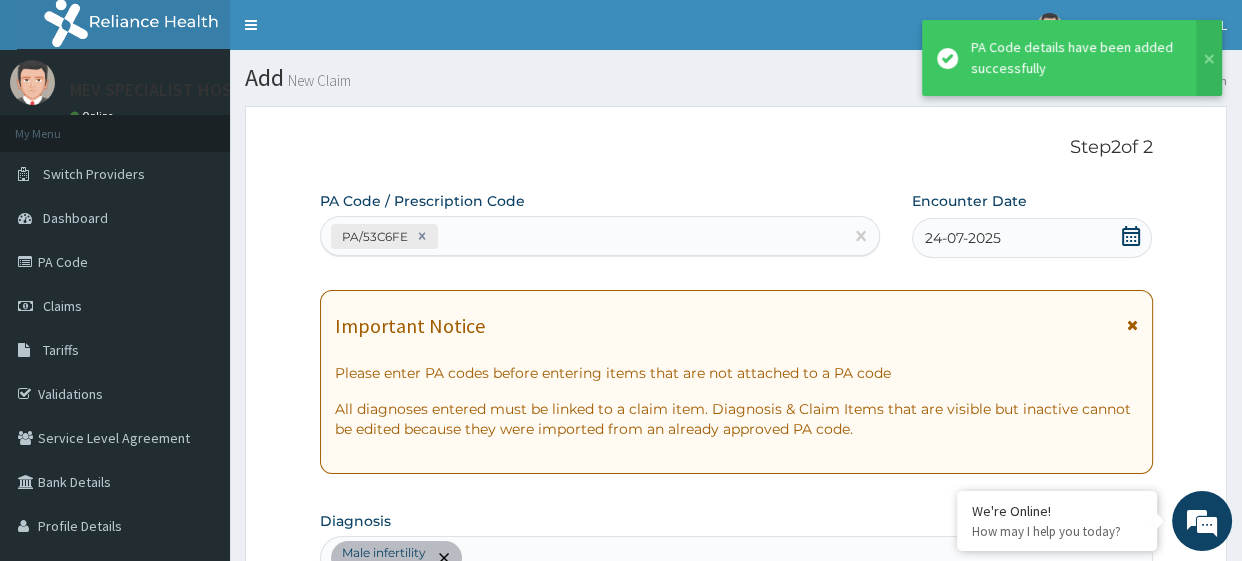 scroll, scrollTop: 619, scrollLeft: 0, axis: vertical 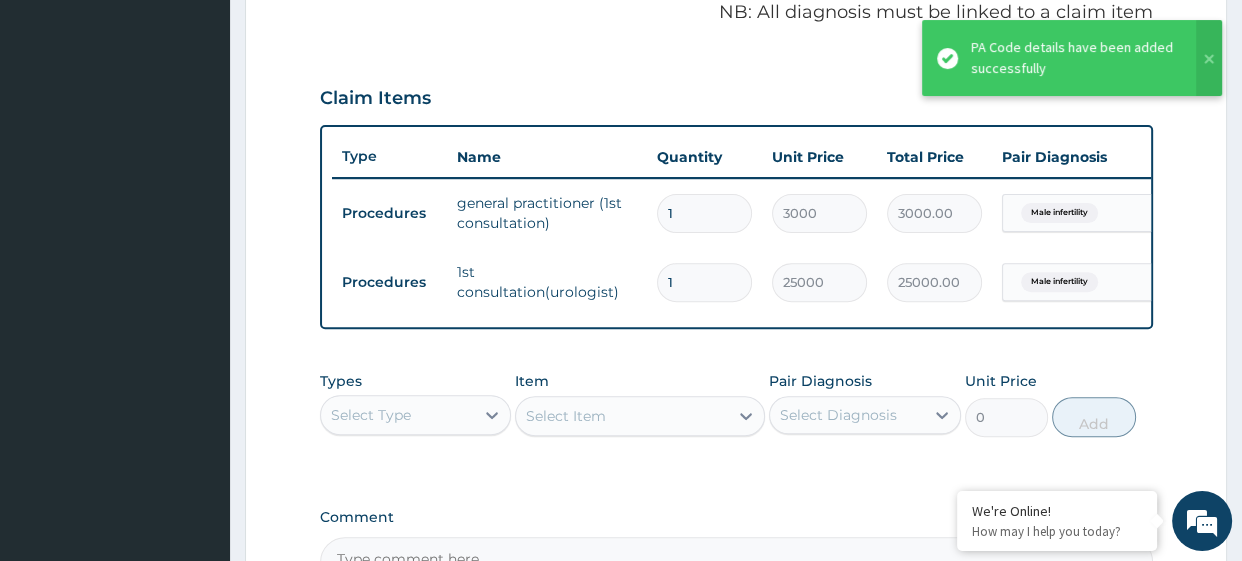 click on "PA Code / Prescription Code PA/53C6FE Encounter Date [DATE] Important Notice Please enter PA codes before entering items that are not attached to a PA code   All diagnoses entered must be linked to a claim item. Diagnosis & Claim Items that are visible but inactive cannot be edited because they were imported from an already approved PA code. Diagnosis Male infertility query NB: All diagnosis must be linked to a claim item Claim Items Type Name Quantity Unit Price Total Price Pair Diagnosis Actions Procedures general practitioner (1st consultation) 1 3000 3000.00 Male infertility Delete Procedures 1st consultation(urologist) 1 25000 25000.00 Male infertility Delete Types Select Type Item Select Item Pair Diagnosis Select Diagnosis Unit Price 0 Add Comment" at bounding box center [736, 79] 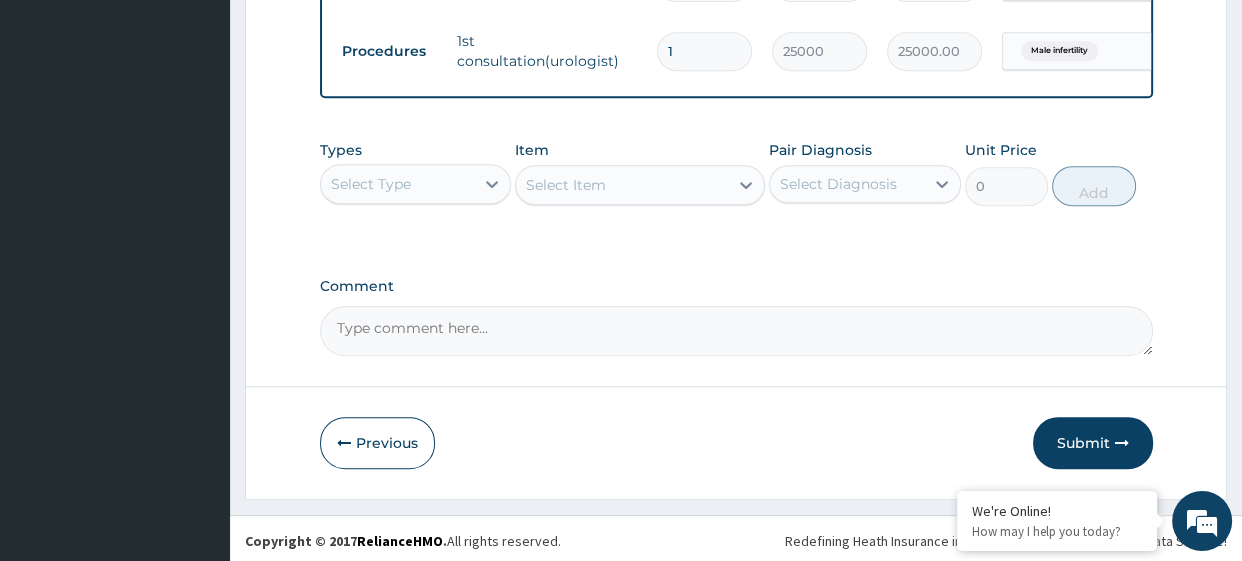 scroll, scrollTop: 851, scrollLeft: 0, axis: vertical 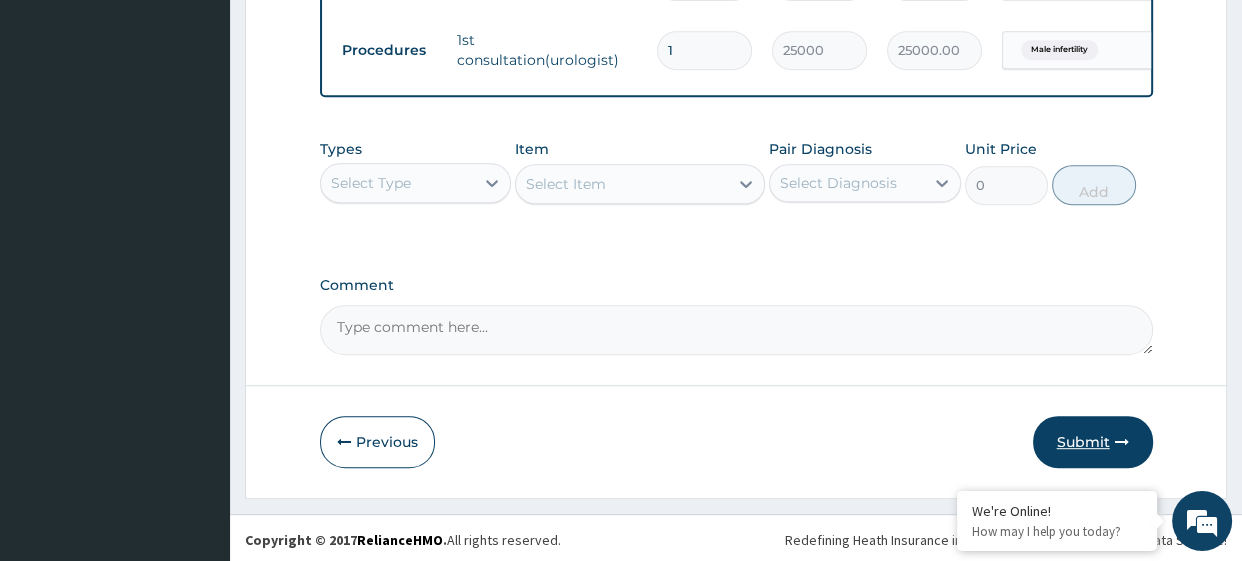 click on "Submit" at bounding box center [1093, 442] 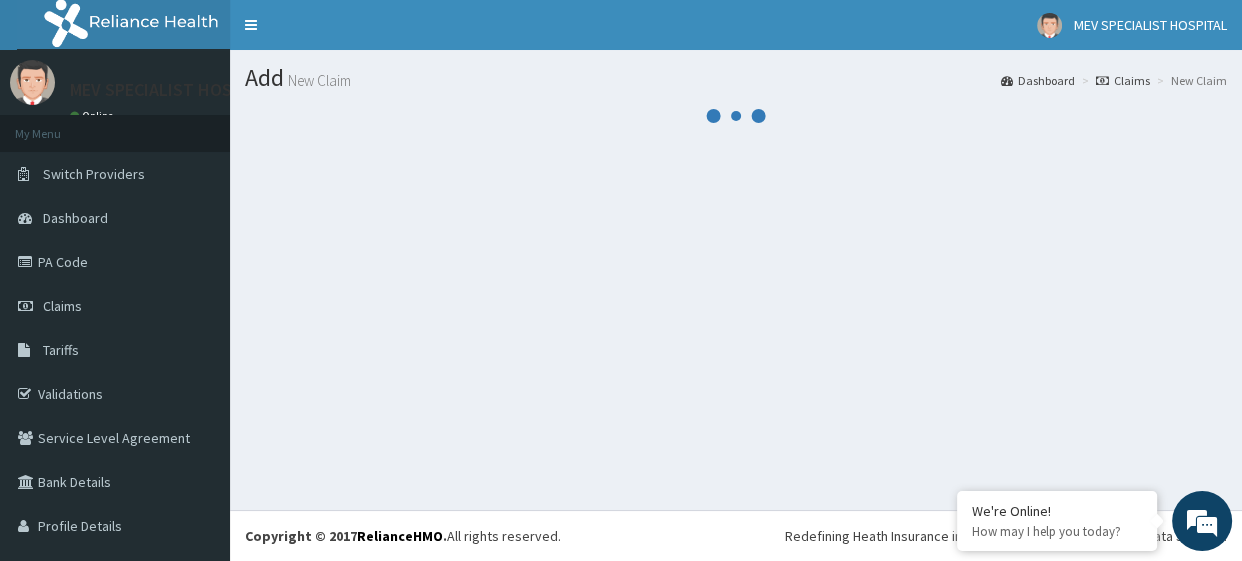 scroll, scrollTop: 0, scrollLeft: 0, axis: both 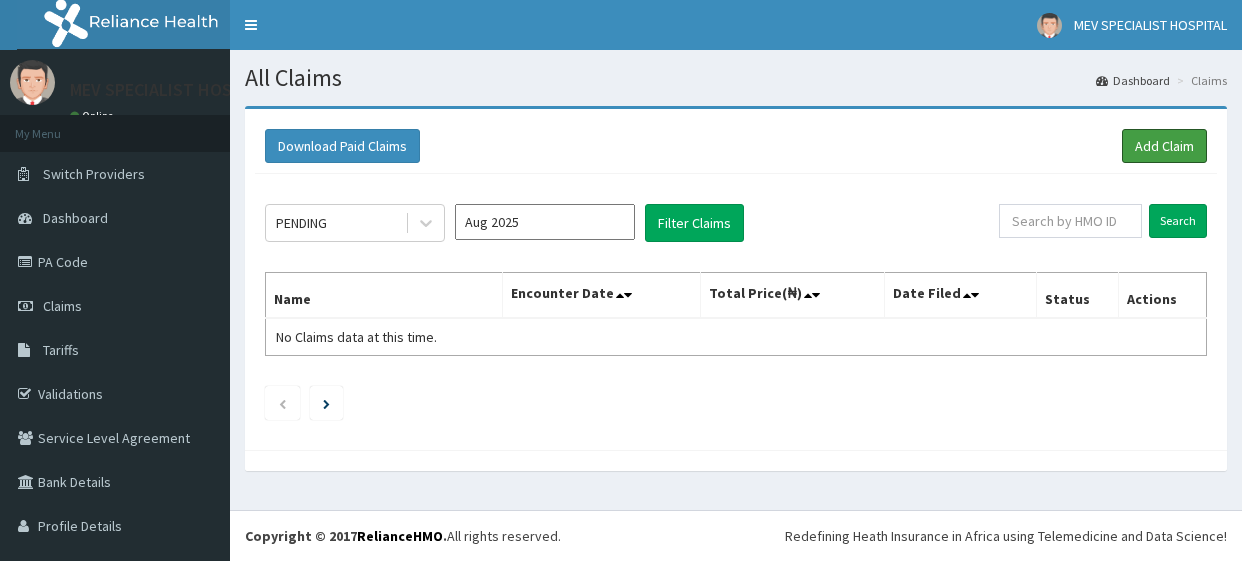 click on "Add Claim" at bounding box center (1164, 146) 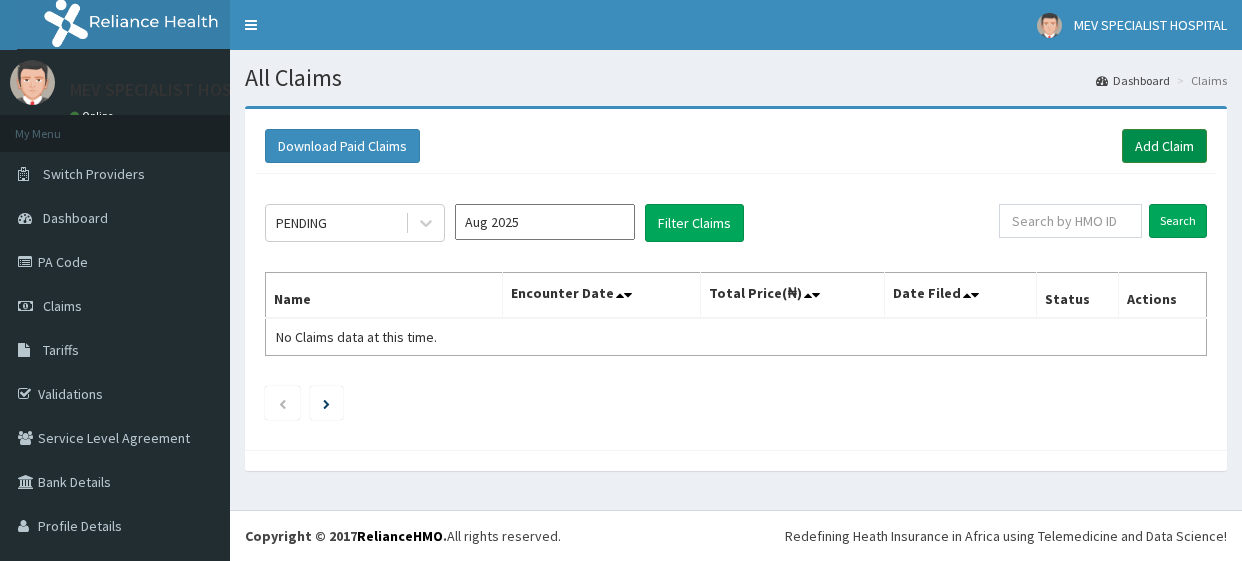 scroll, scrollTop: 0, scrollLeft: 0, axis: both 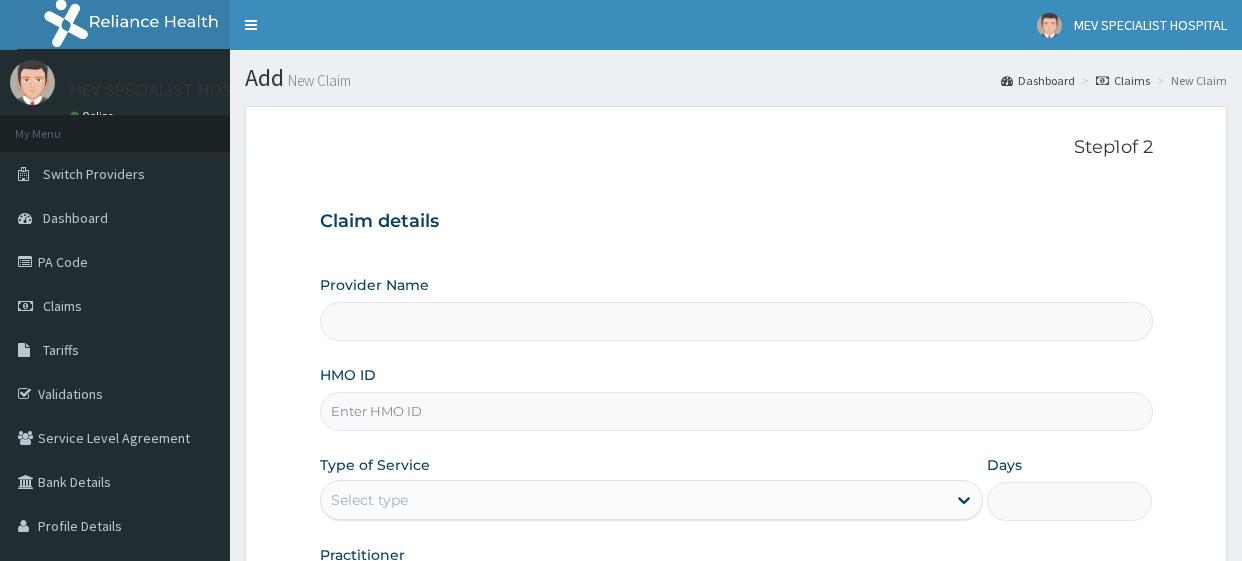 type on "MEV SPECIALIST HOSPITAL" 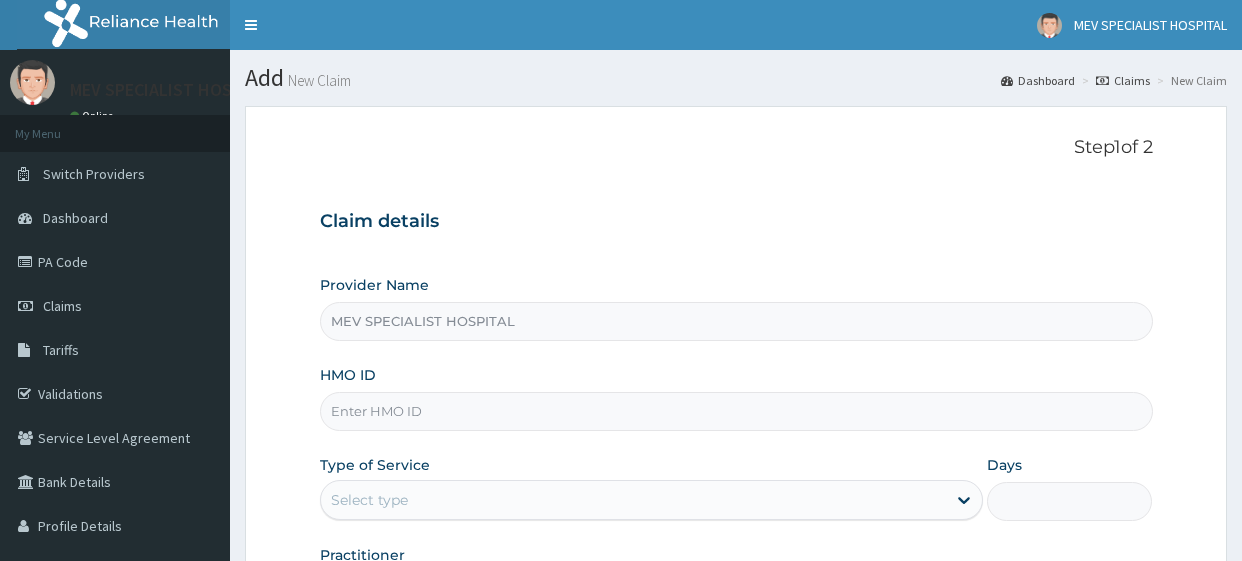 scroll, scrollTop: 0, scrollLeft: 0, axis: both 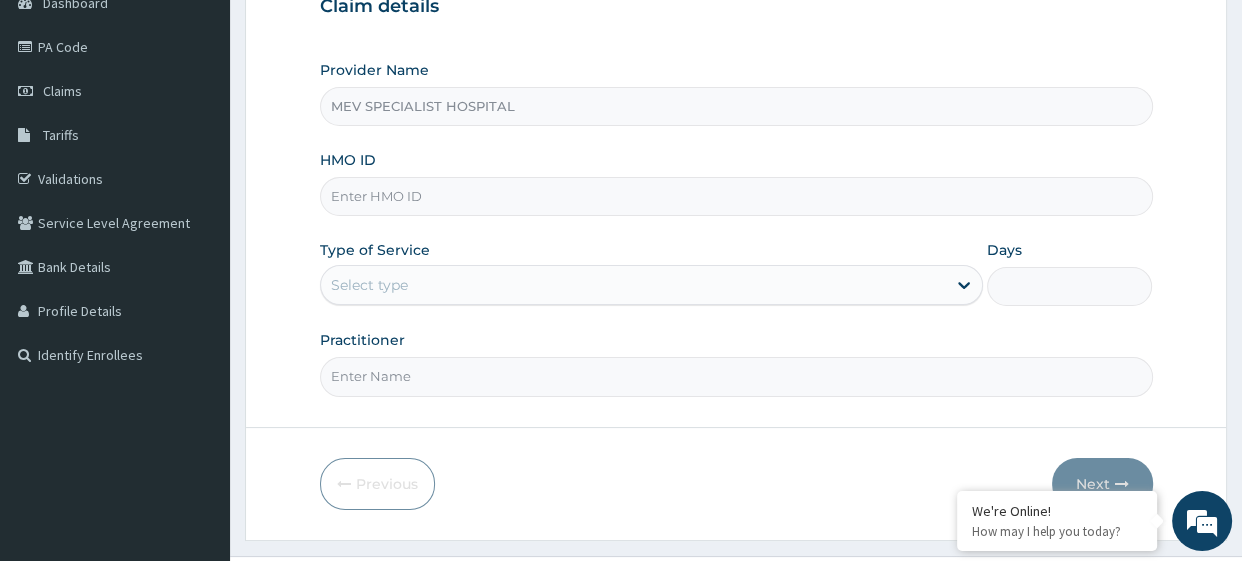 click on "HMO ID" at bounding box center [736, 196] 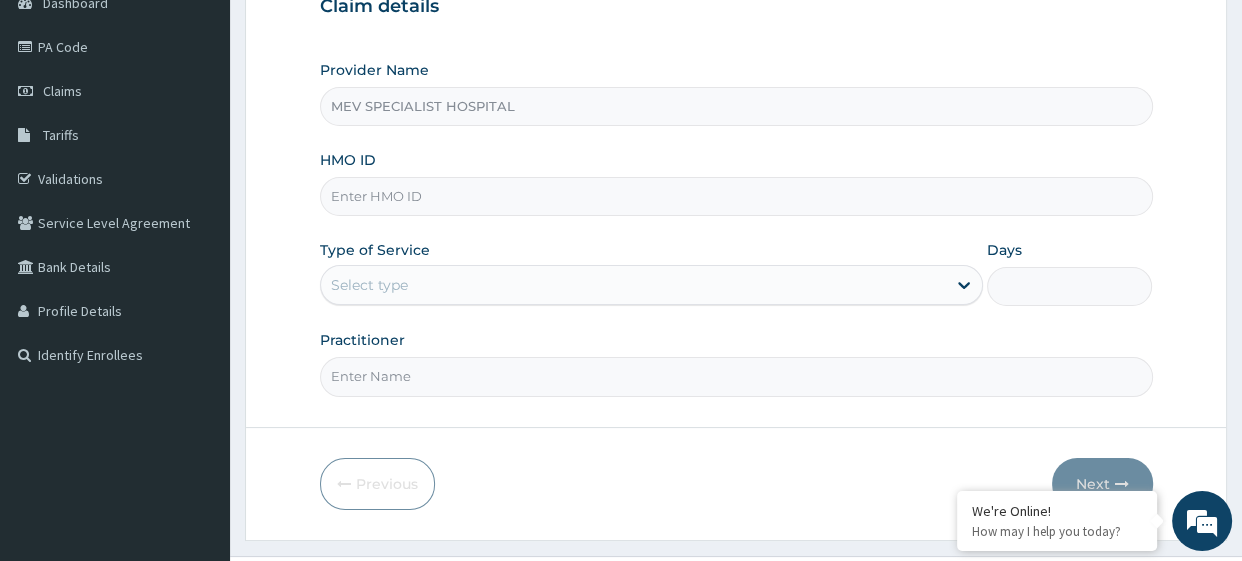 paste on "ARM/10268/A" 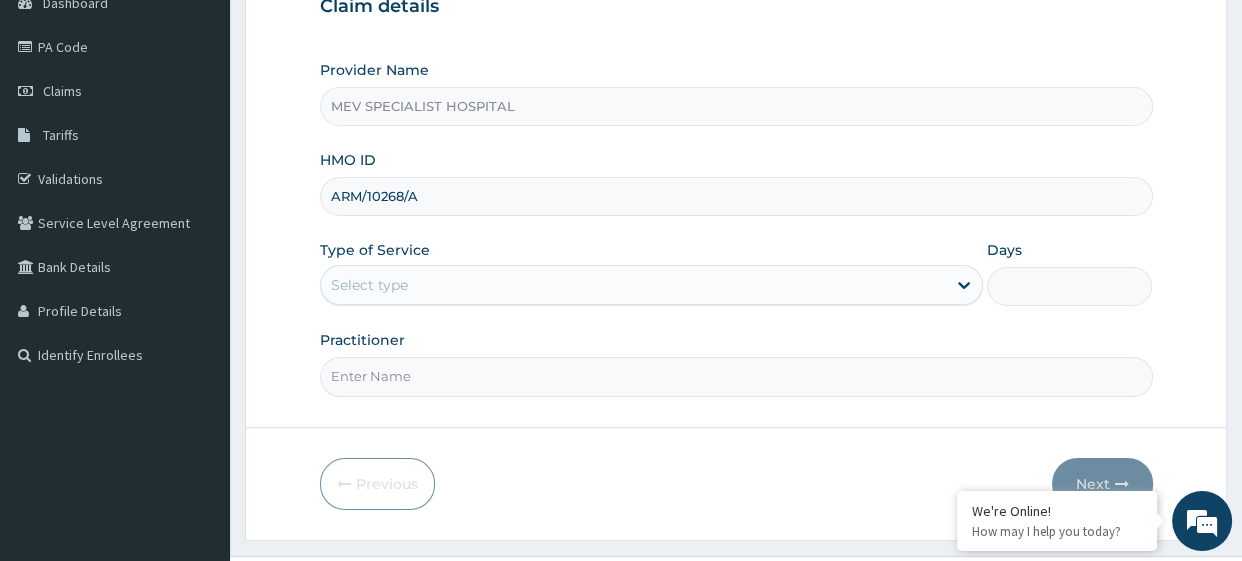type on "ARM/10268/A" 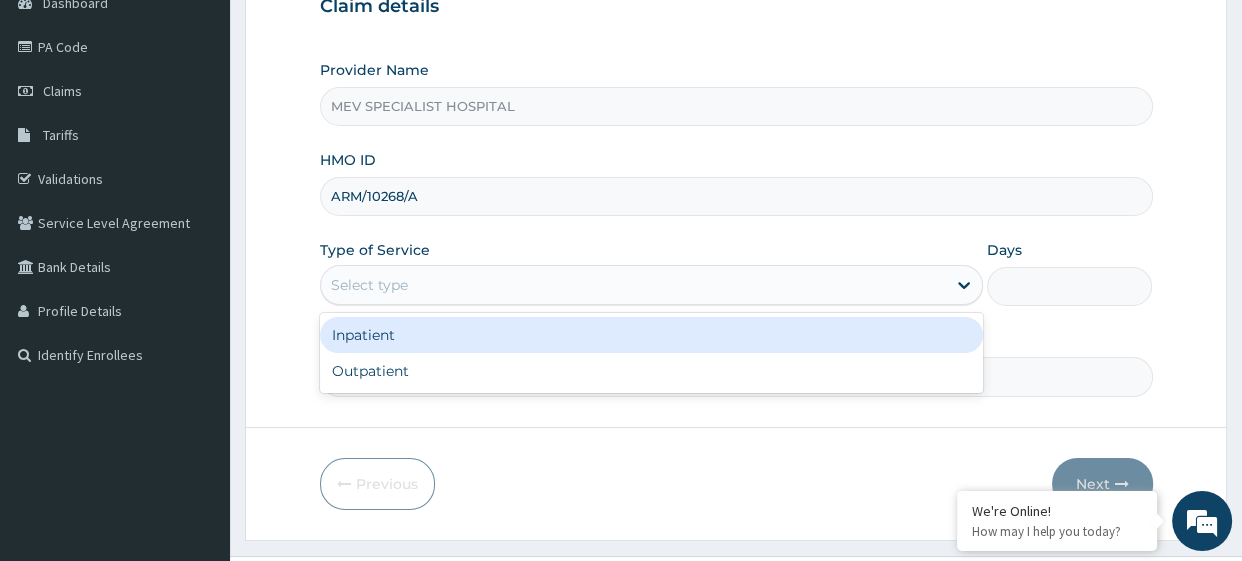 click on "Select type" at bounding box center (633, 285) 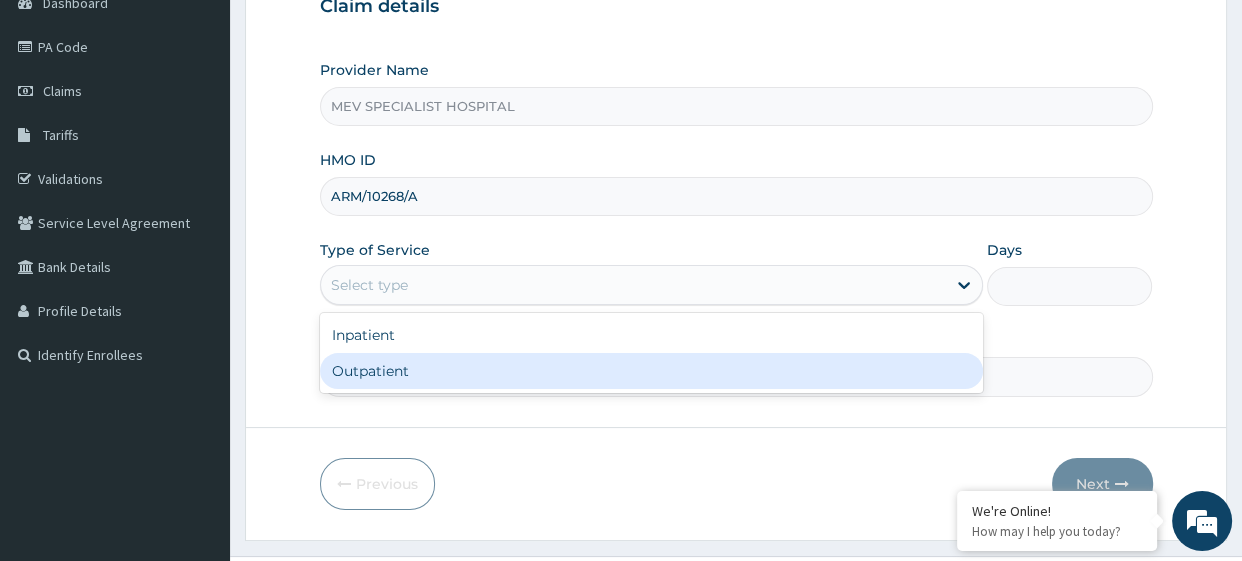 click on "Outpatient" at bounding box center [651, 371] 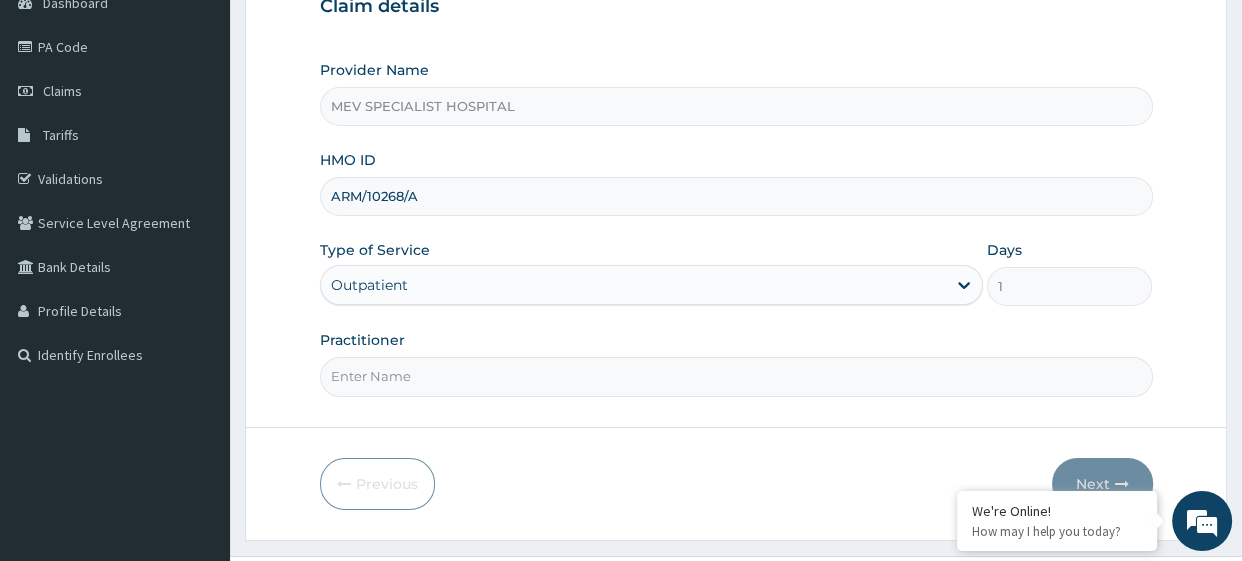 click on "Practitioner" at bounding box center (736, 376) 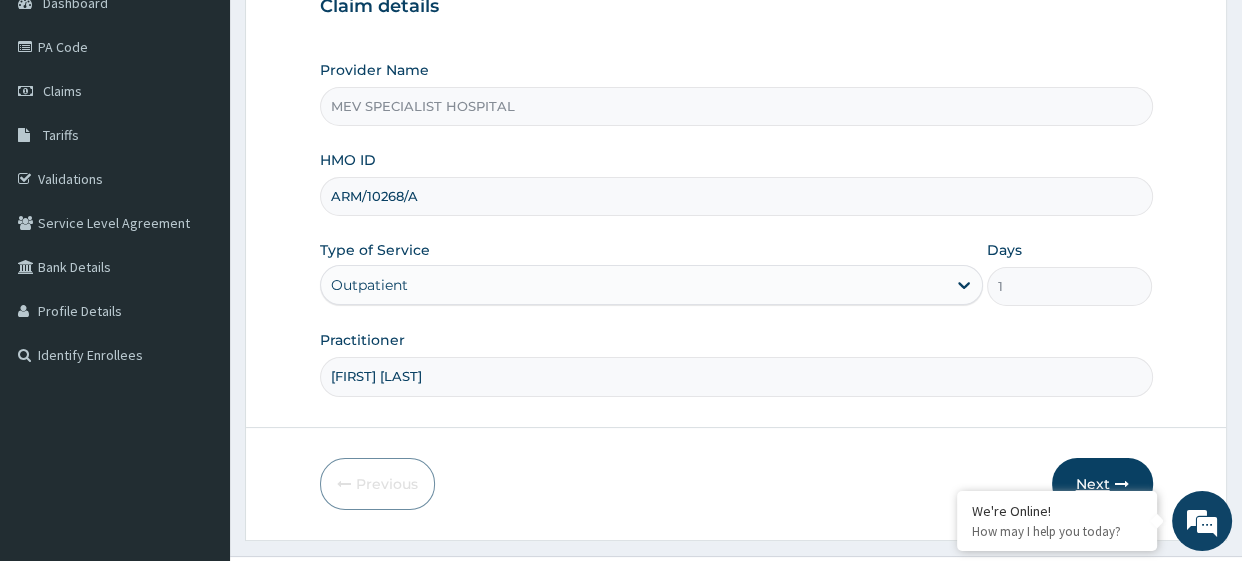 type on "[FIRST] [LAST]" 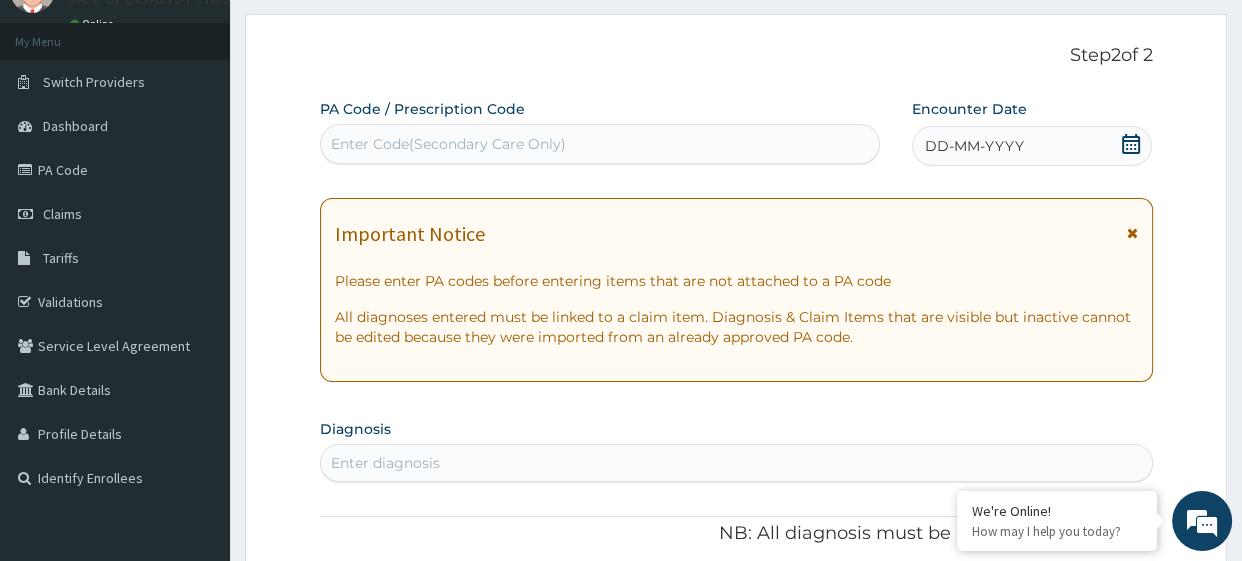 scroll, scrollTop: 0, scrollLeft: 0, axis: both 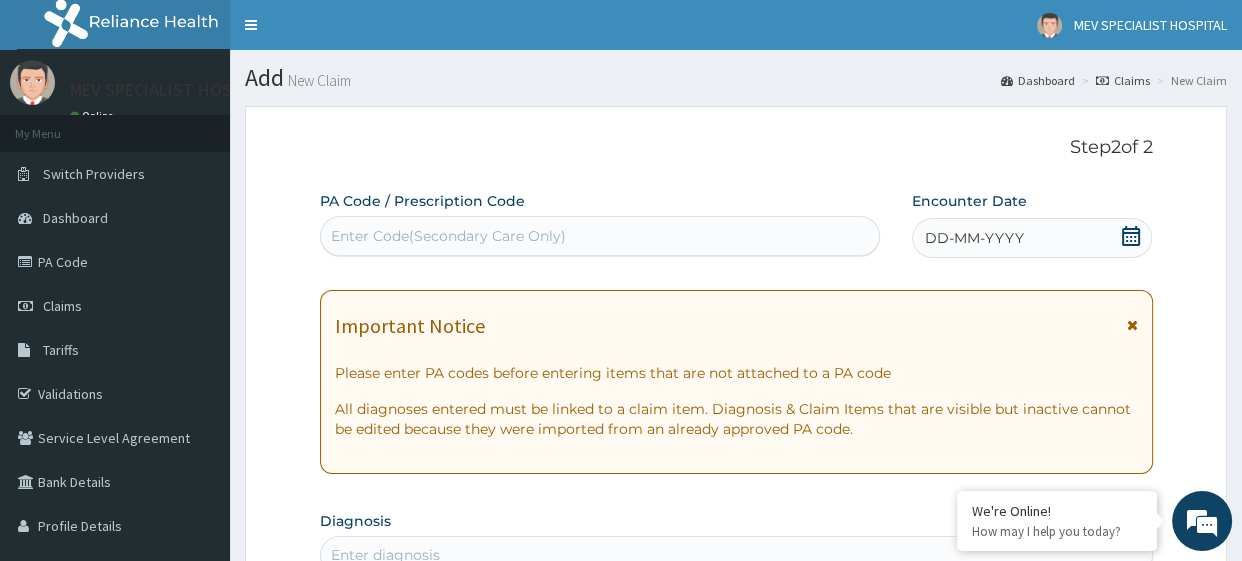 click on "Enter Code(Secondary Care Only)" at bounding box center (600, 236) 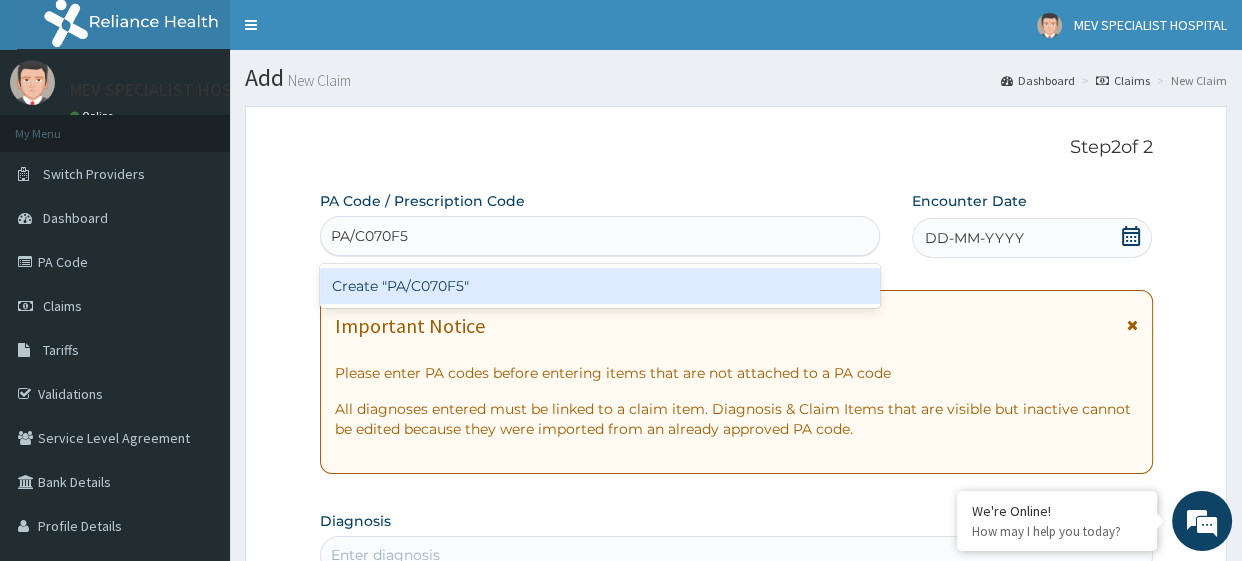 click on "Create "PA/C070F5"" at bounding box center [600, 286] 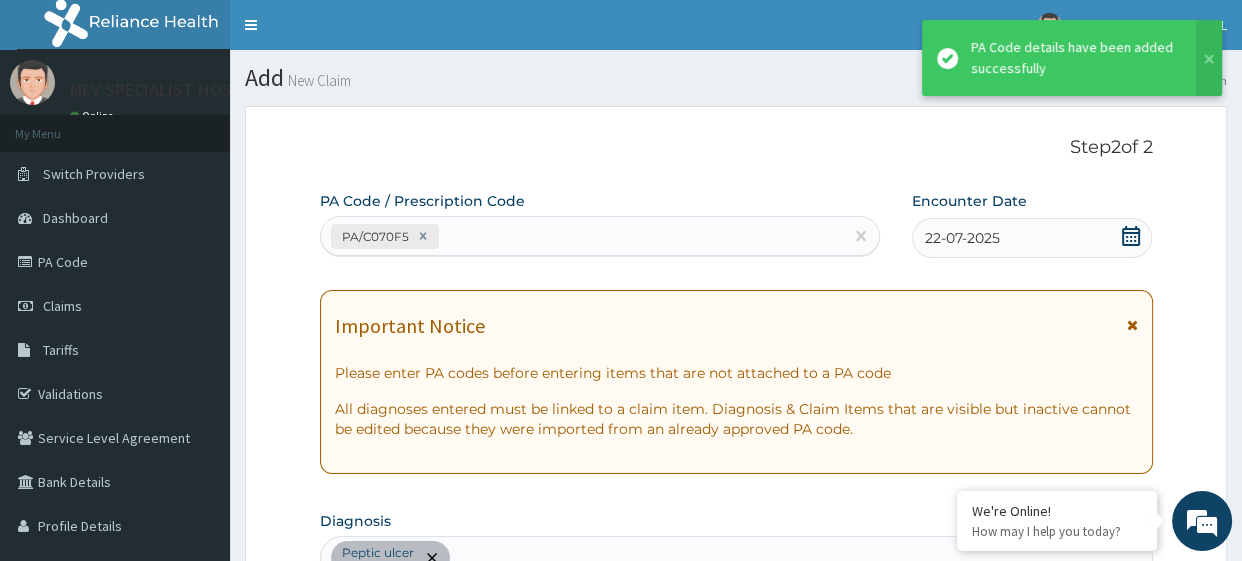 scroll, scrollTop: 619, scrollLeft: 0, axis: vertical 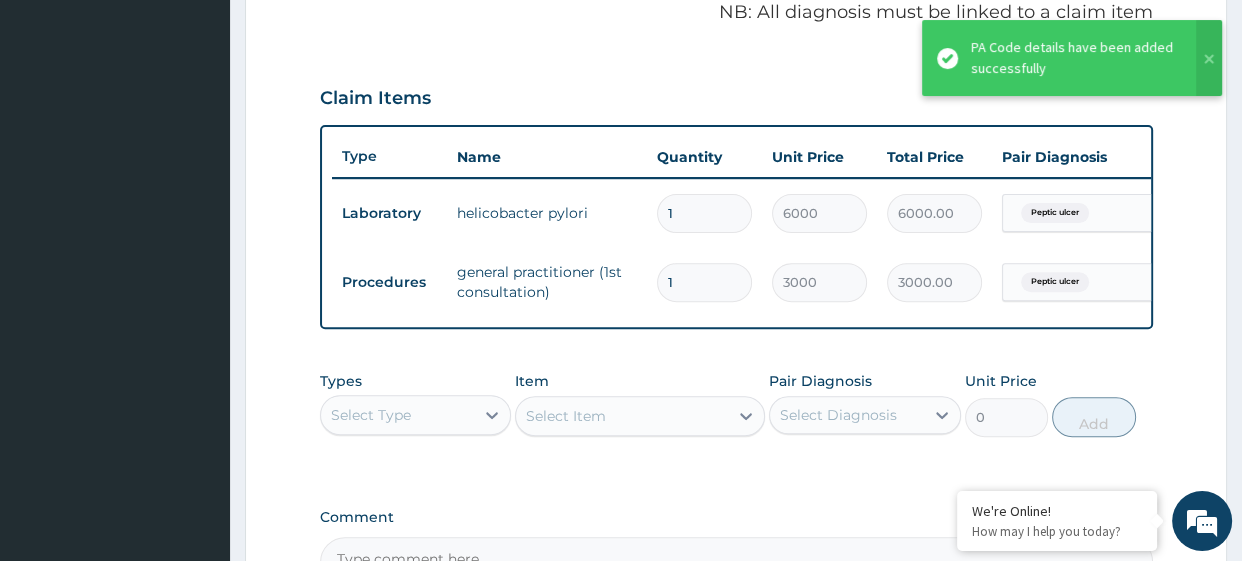 click on "PA Code / Prescription Code PA/C070F5 Encounter Date 22-07-2025 Important Notice Please enter PA codes before entering items that are not attached to a PA code   All diagnoses entered must be linked to a claim item. Diagnosis & Claim Items that are visible but inactive cannot be edited because they were imported from an already approved PA code. Diagnosis Peptic ulcer query NB: All diagnosis must be linked to a claim item Claim Items Type Name Quantity Unit Price Total Price Pair Diagnosis Actions Laboratory helicobacter pylori 1 6000 6000.00 Peptic ulcer Delete Procedures general practitioner (1st consultation) 1 3000 3000.00 Peptic ulcer Delete Types Select Type Item Select Item Pair Diagnosis Select Diagnosis Unit Price 0 Add Comment" at bounding box center [736, 79] 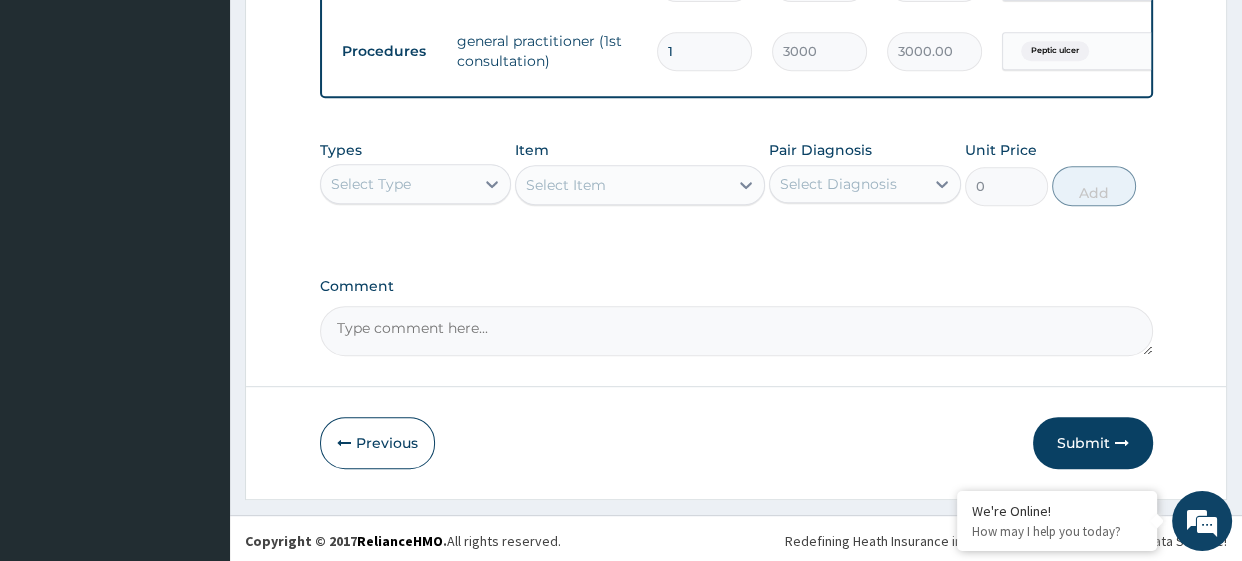 scroll, scrollTop: 851, scrollLeft: 0, axis: vertical 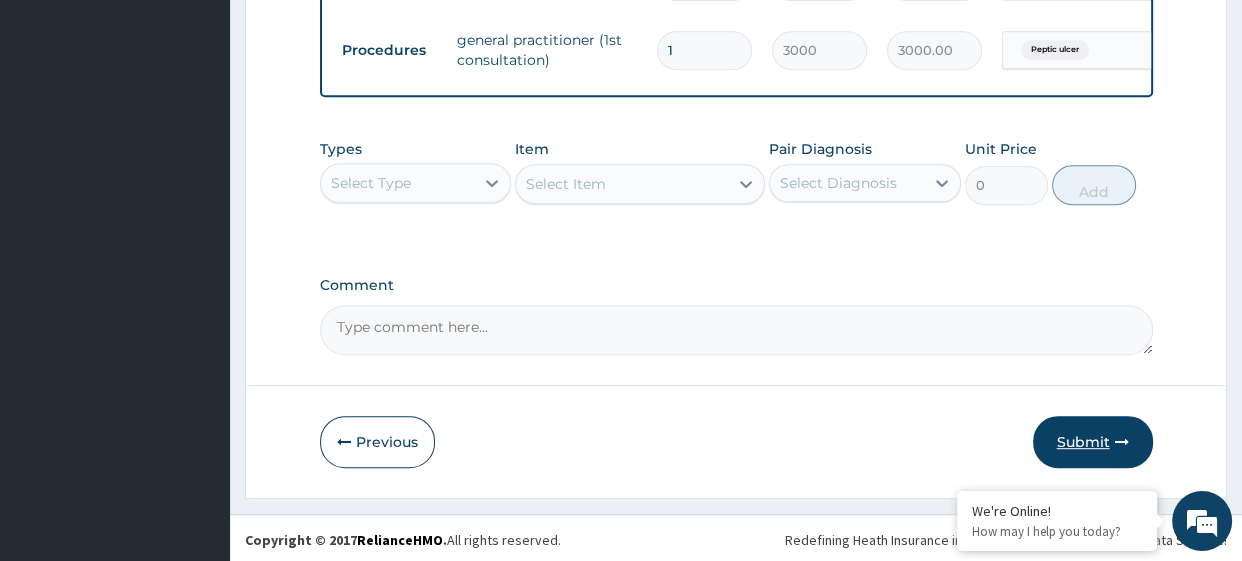 click on "Submit" at bounding box center (1093, 442) 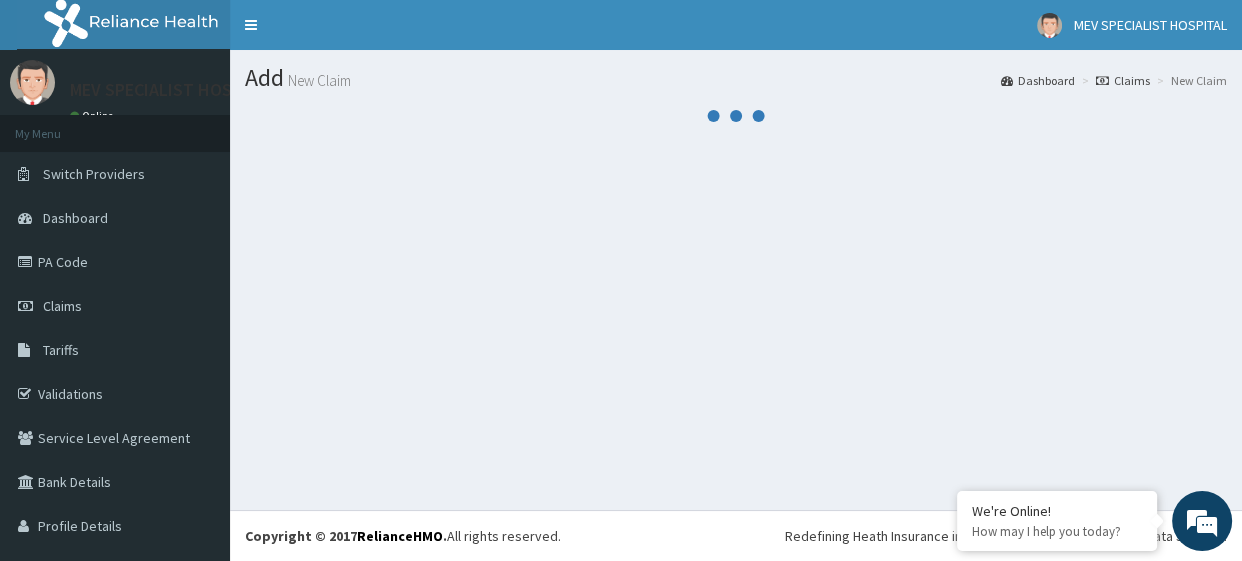 scroll, scrollTop: 0, scrollLeft: 0, axis: both 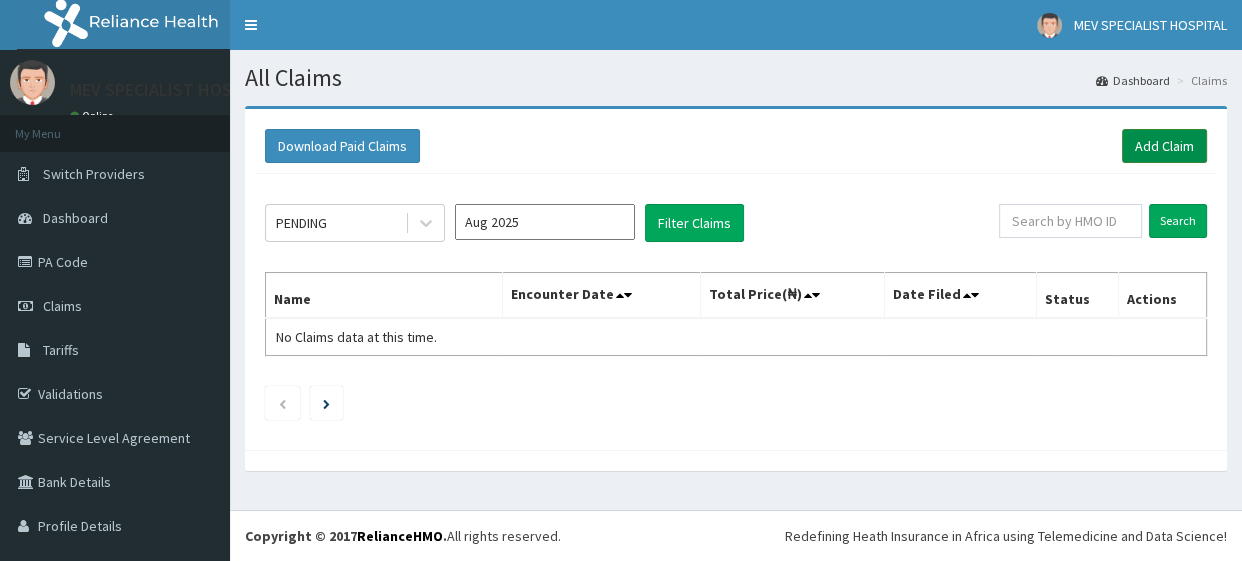 click on "Add Claim" at bounding box center [1164, 146] 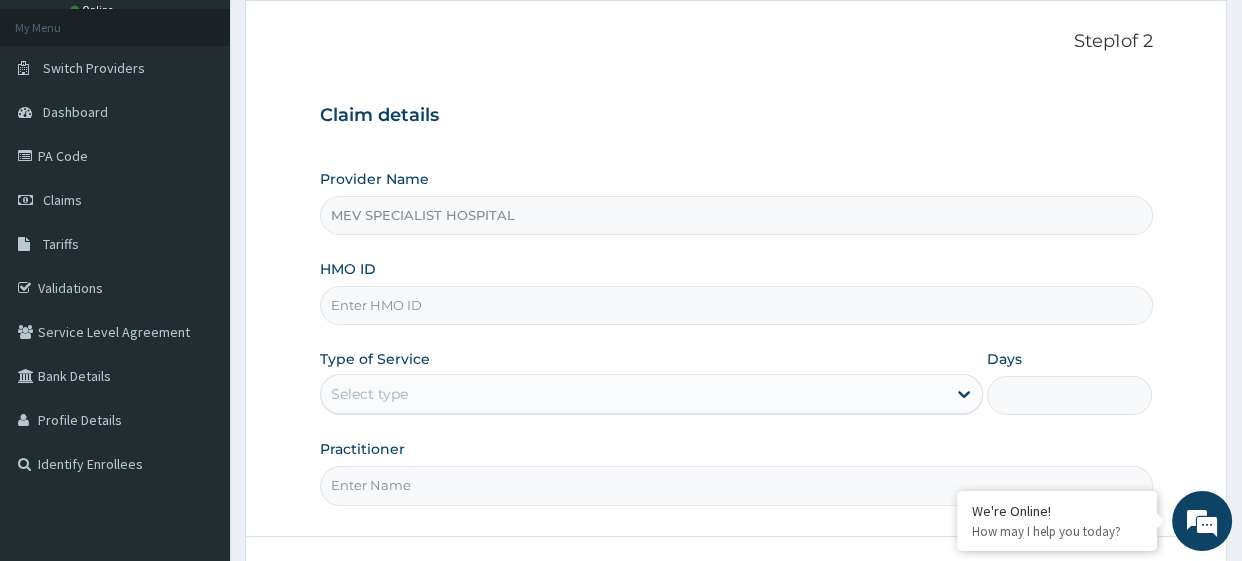 scroll, scrollTop: 110, scrollLeft: 0, axis: vertical 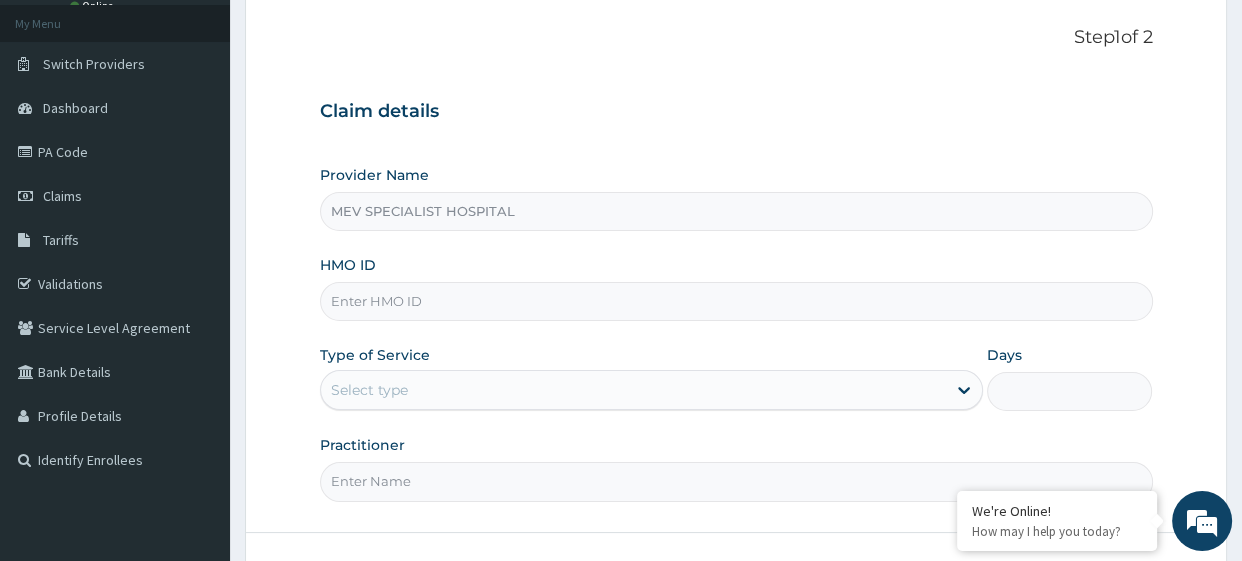 click on "HMO ID" at bounding box center (736, 301) 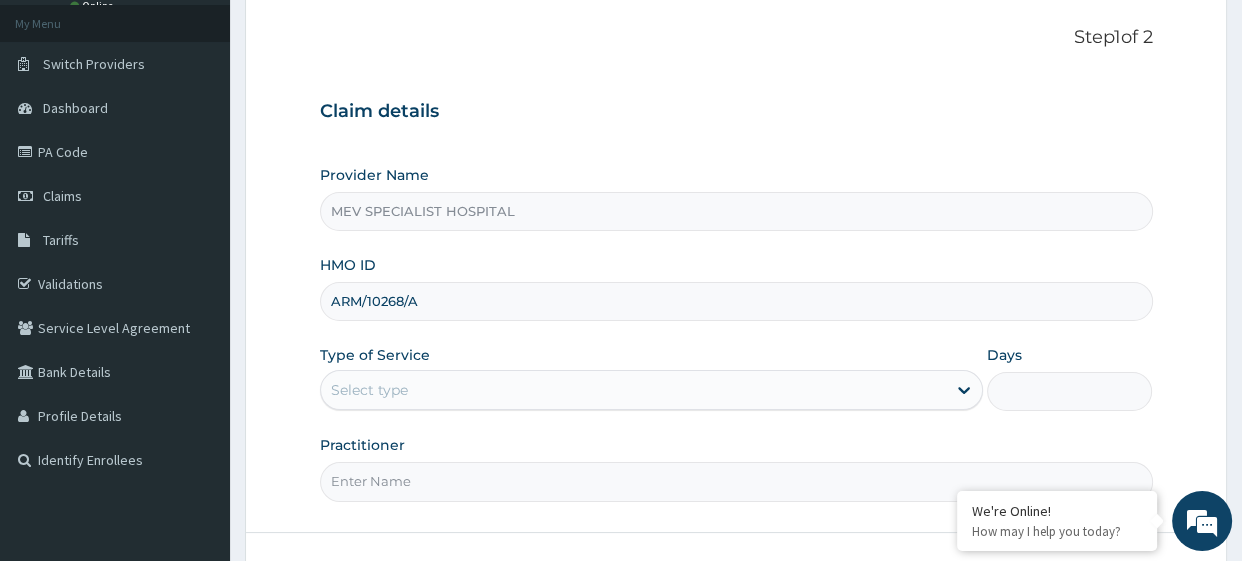 type on "ARM/10268/A" 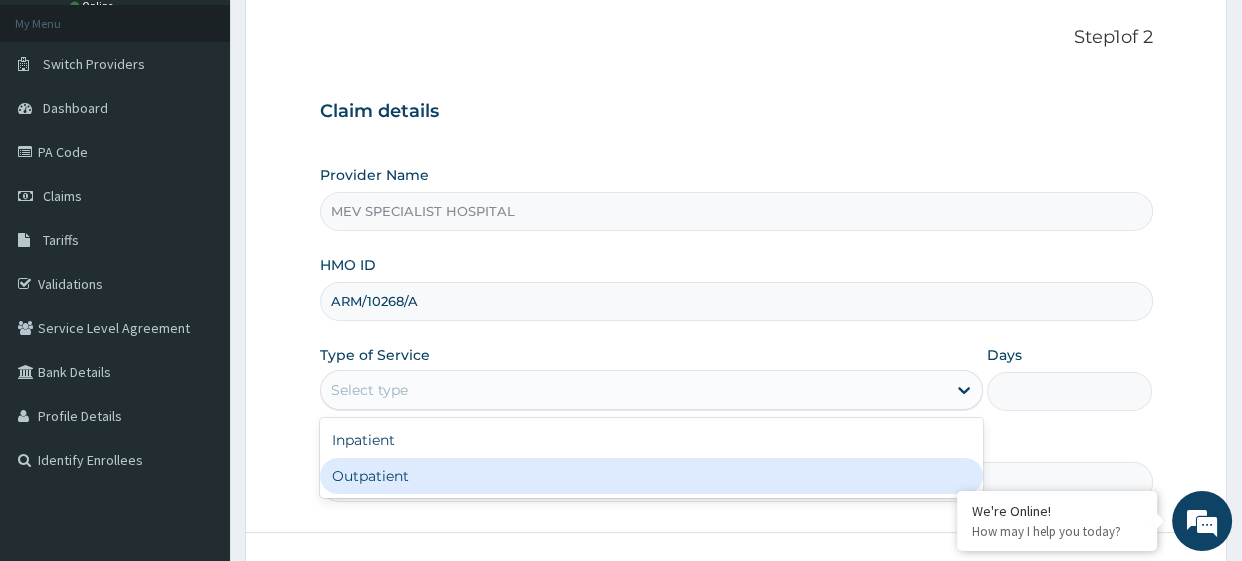 click on "Outpatient" at bounding box center [651, 476] 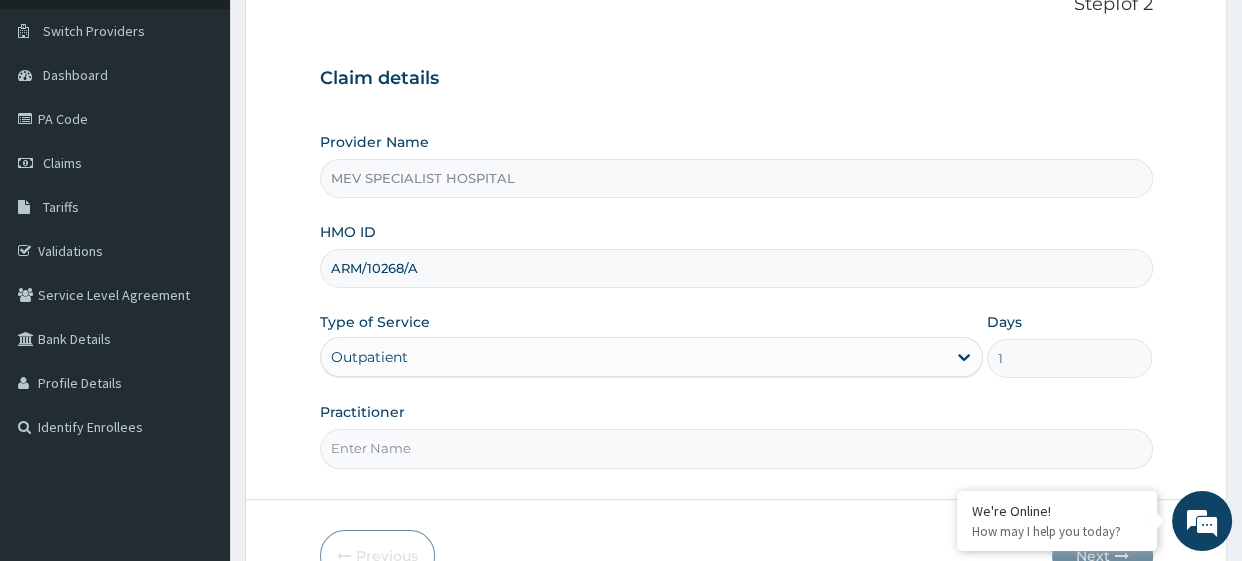 scroll, scrollTop: 231, scrollLeft: 0, axis: vertical 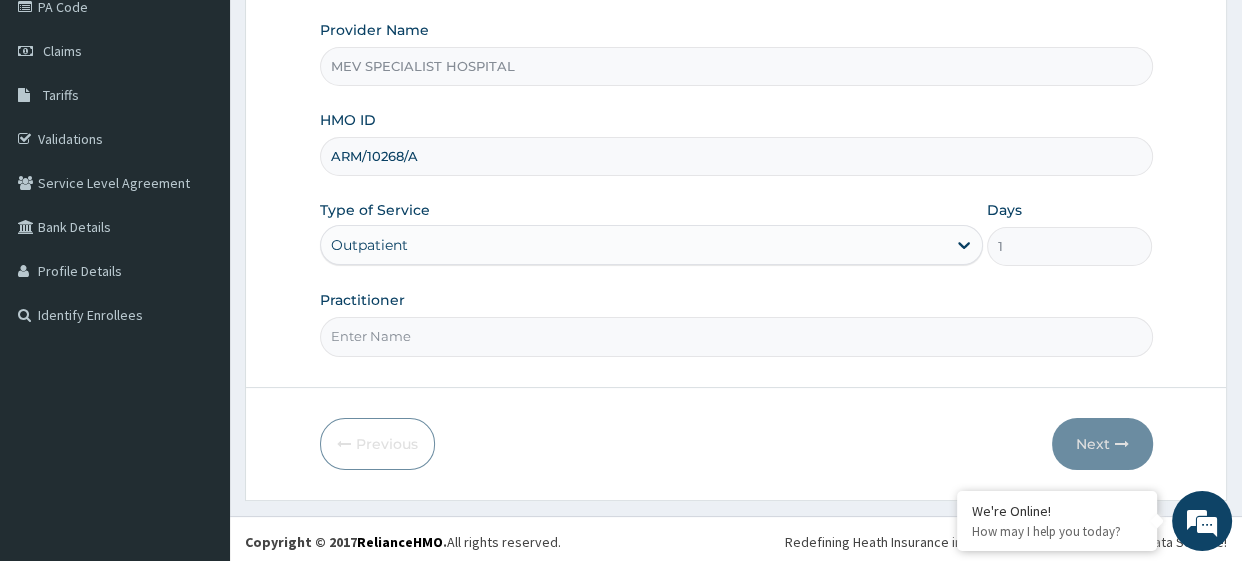 click on "Practitioner" at bounding box center [736, 336] 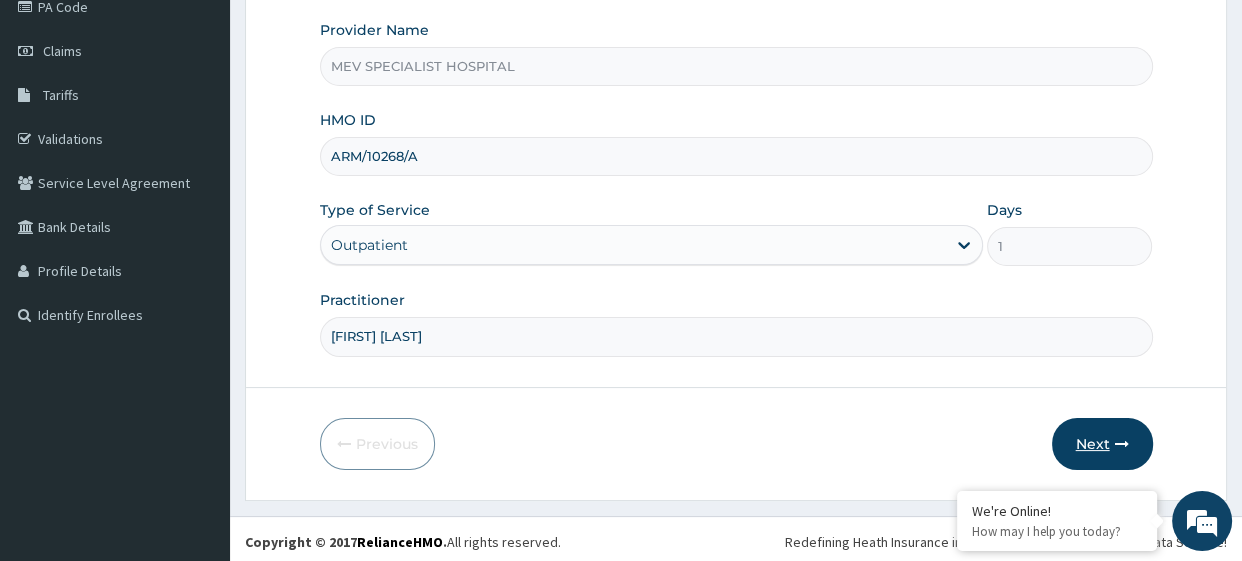 type on "Jane Ibe" 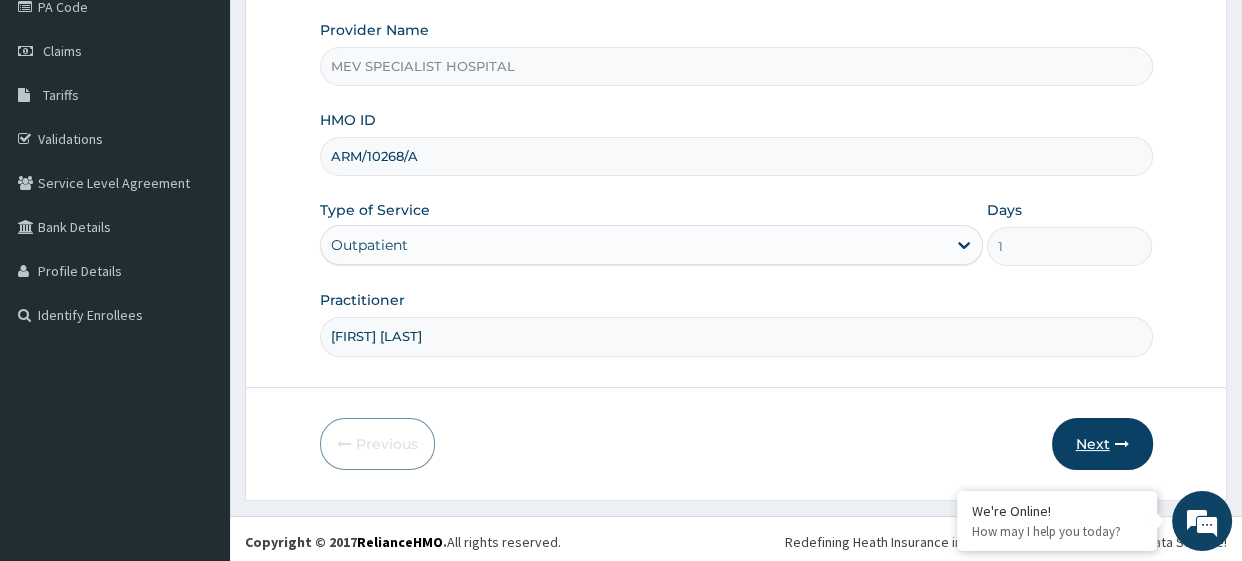 click on "Next" at bounding box center [1102, 444] 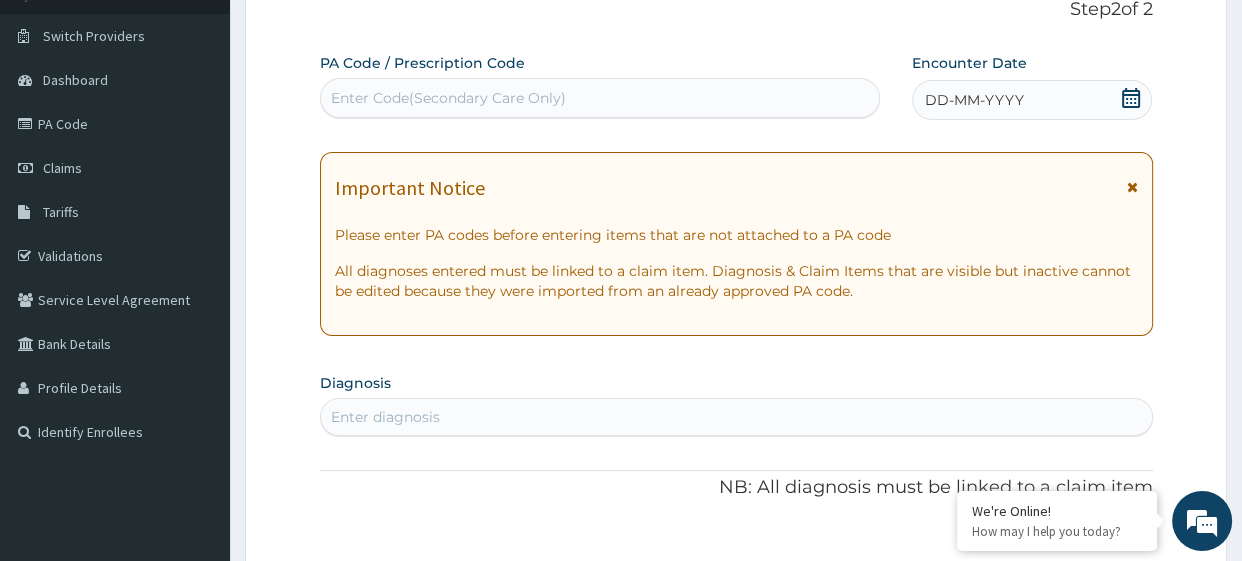 scroll, scrollTop: 0, scrollLeft: 0, axis: both 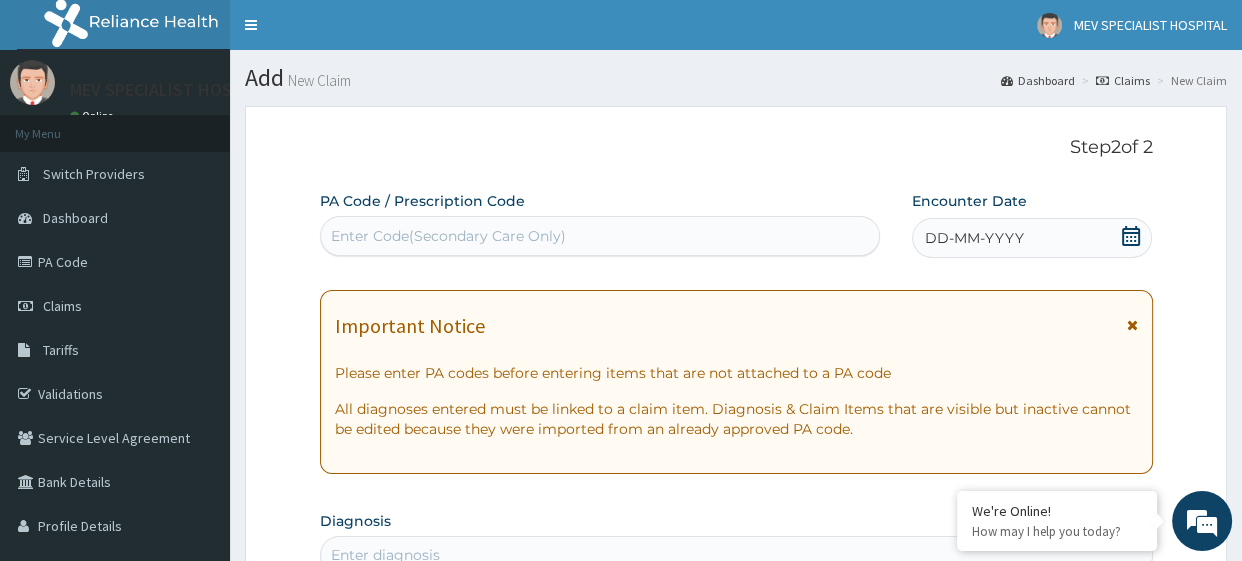 click on "Enter Code(Secondary Care Only)" at bounding box center (600, 236) 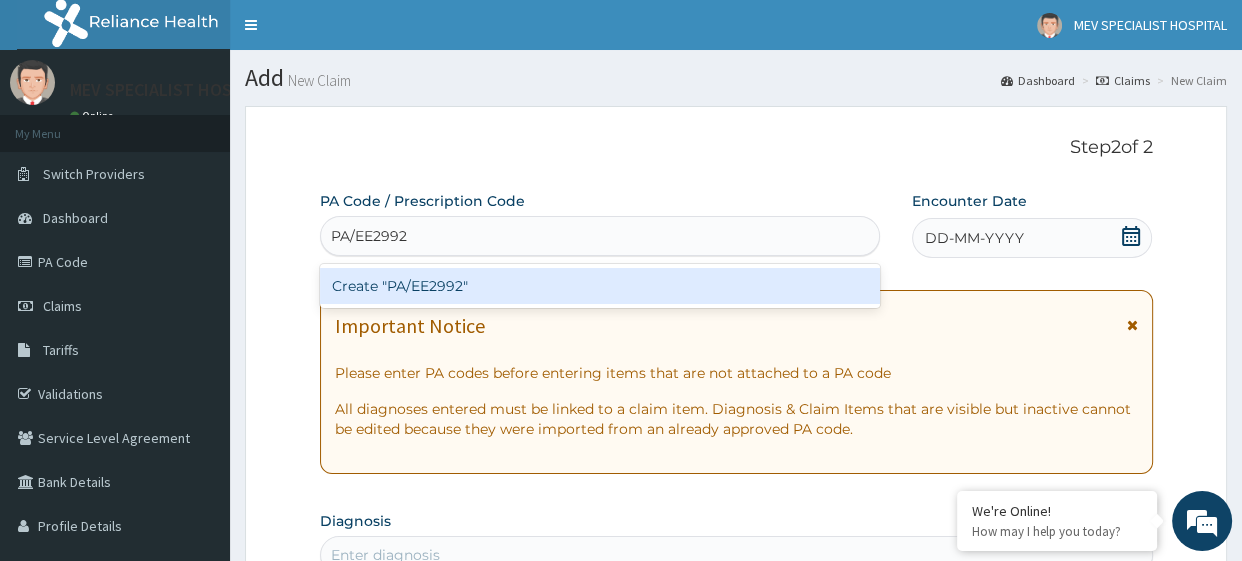 click on "Create "PA/EE2992"" at bounding box center (600, 286) 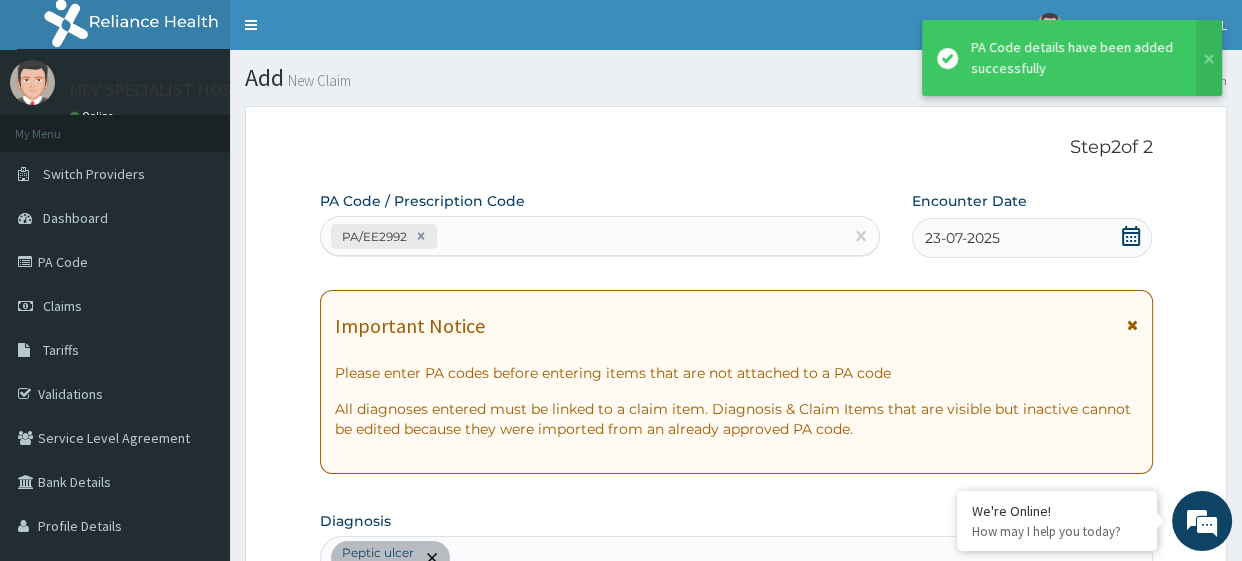 scroll, scrollTop: 619, scrollLeft: 0, axis: vertical 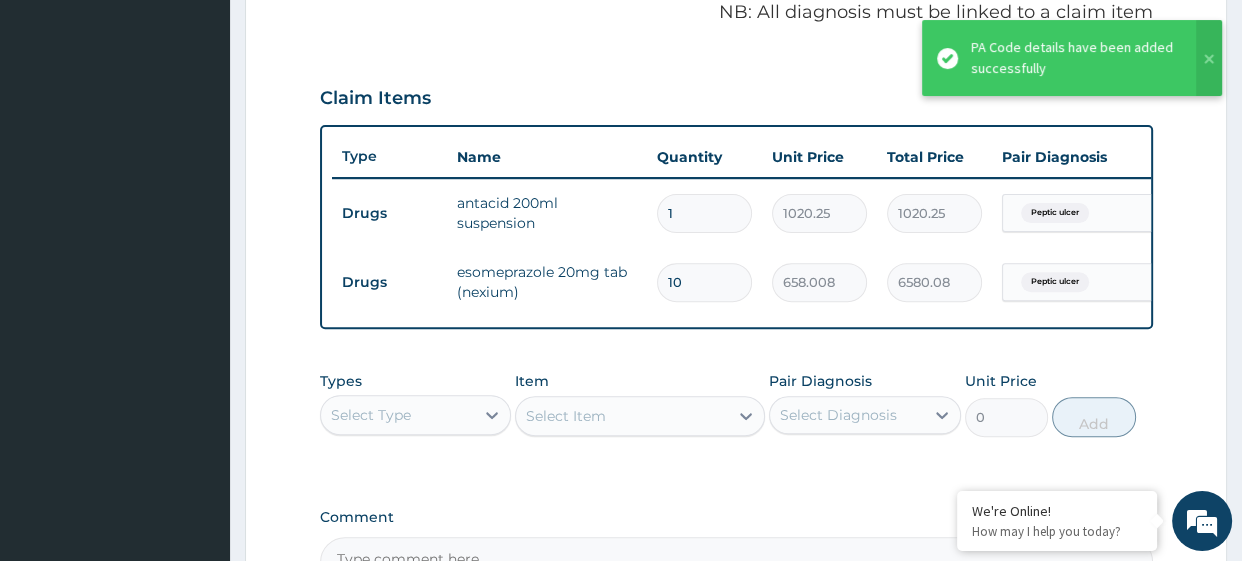 click on "PA Code / Prescription Code PA/EE2992 Encounter Date 23-07-2025 Important Notice Please enter PA codes before entering items that are not attached to a PA code   All diagnoses entered must be linked to a claim item. Diagnosis & Claim Items that are visible but inactive cannot be edited because they were imported from an already approved PA code. Diagnosis Peptic ulcer query NB: All diagnosis must be linked to a claim item Claim Items Type Name Quantity Unit Price Total Price Pair Diagnosis Actions Drugs antacid 200ml suspension 1 1020.25 1020.25 Peptic ulcer Delete Drugs esomeprazole 20mg tab (nexium) 10 658.008 6580.08 Peptic ulcer Delete Types Select Type Item Select Item Pair Diagnosis Select Diagnosis Unit Price 0 Add Comment" at bounding box center (736, 79) 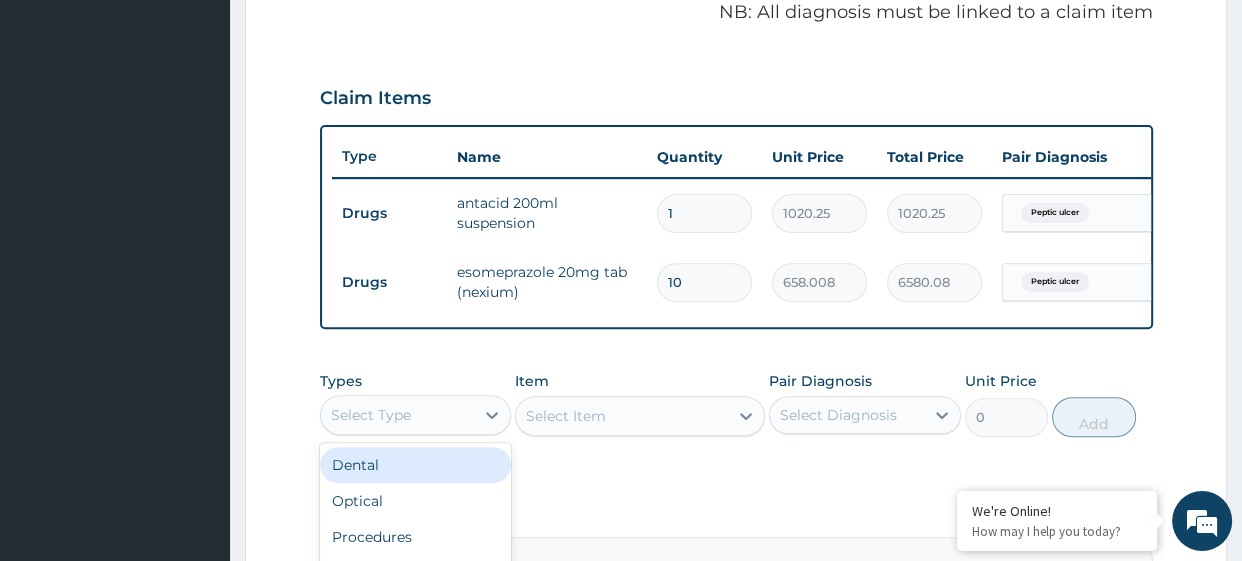 click on "Select Type" at bounding box center [398, 415] 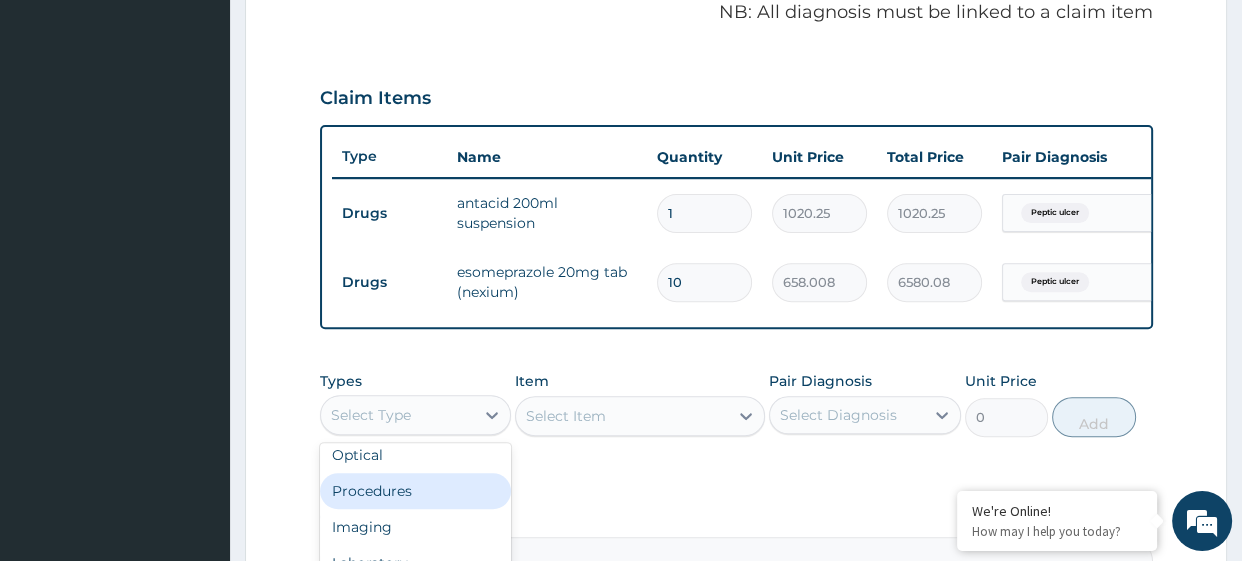 scroll, scrollTop: 68, scrollLeft: 0, axis: vertical 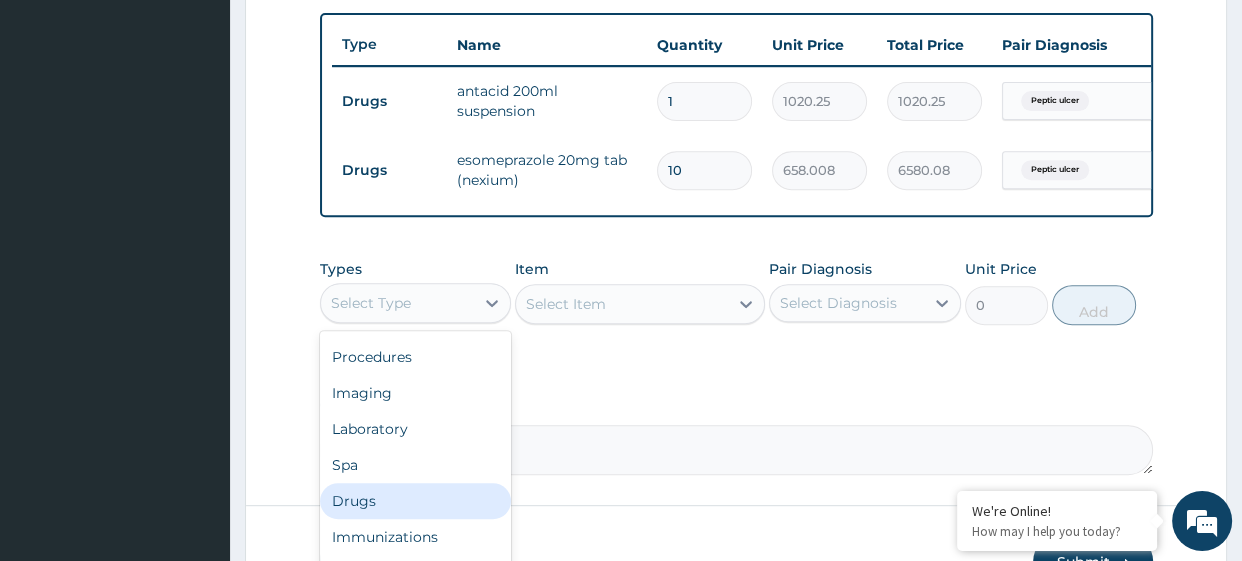 click on "Drugs" at bounding box center (416, 501) 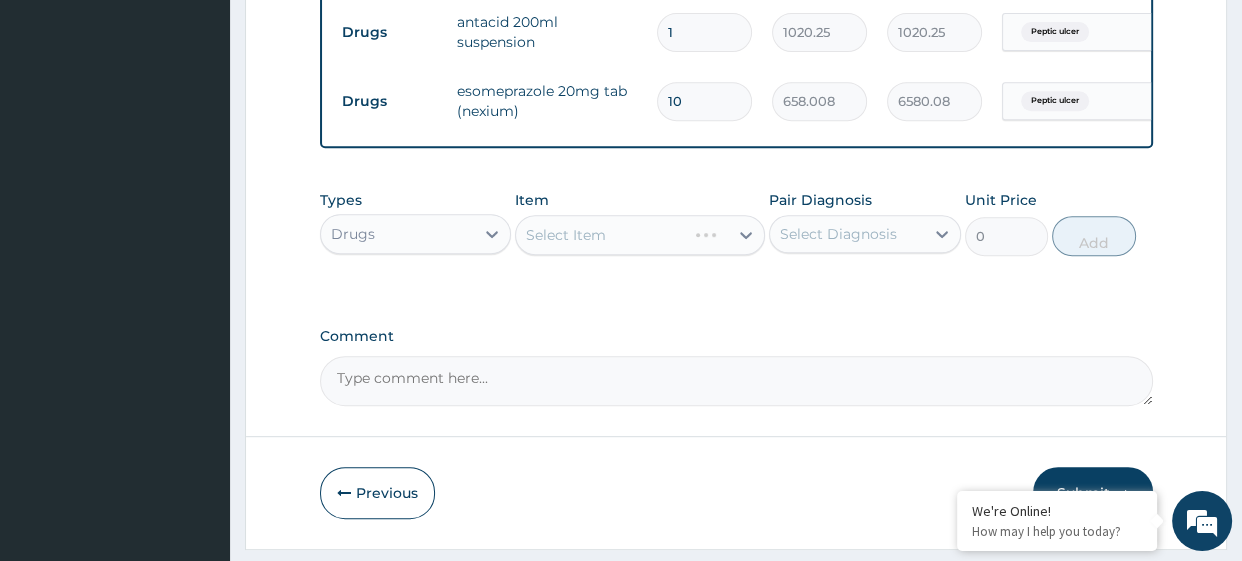 scroll, scrollTop: 801, scrollLeft: 0, axis: vertical 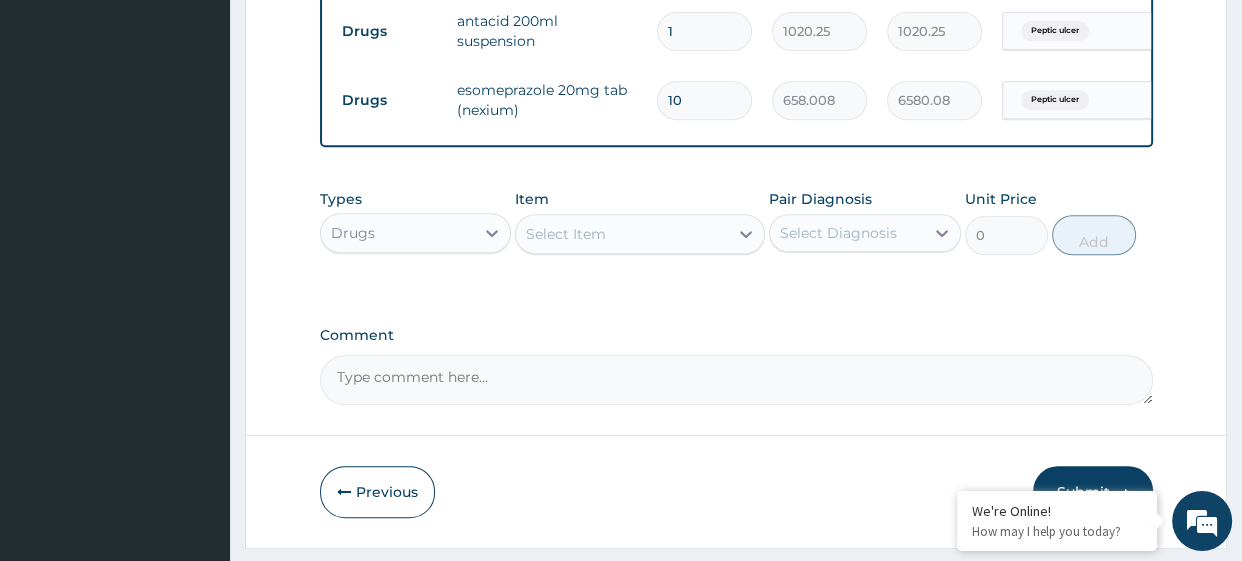 click on "Select Item" 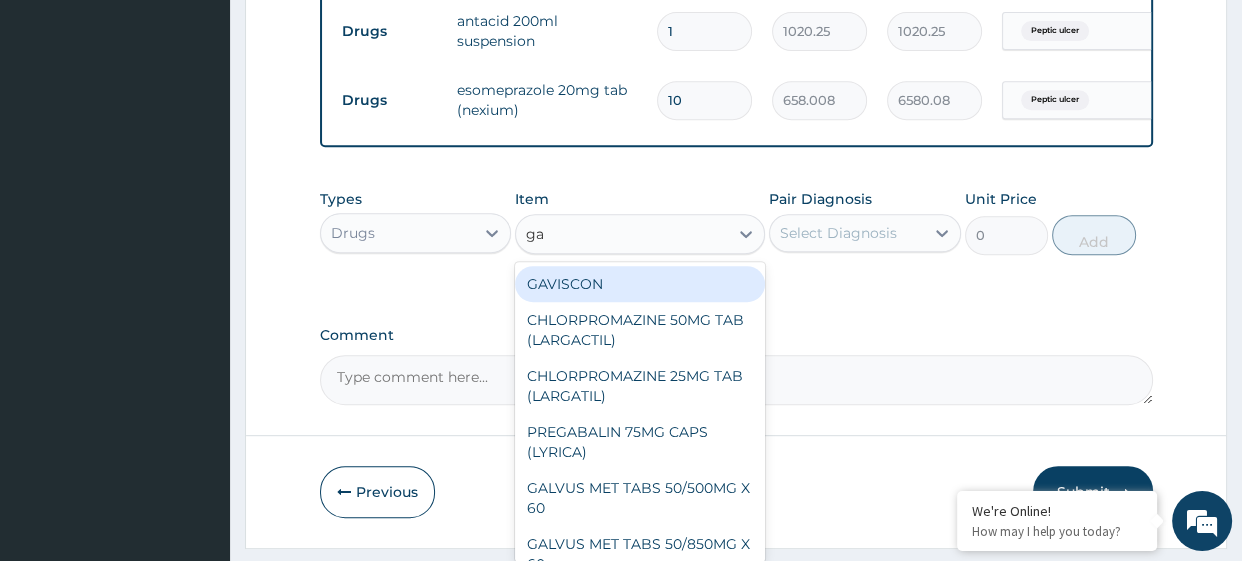 type on "gav" 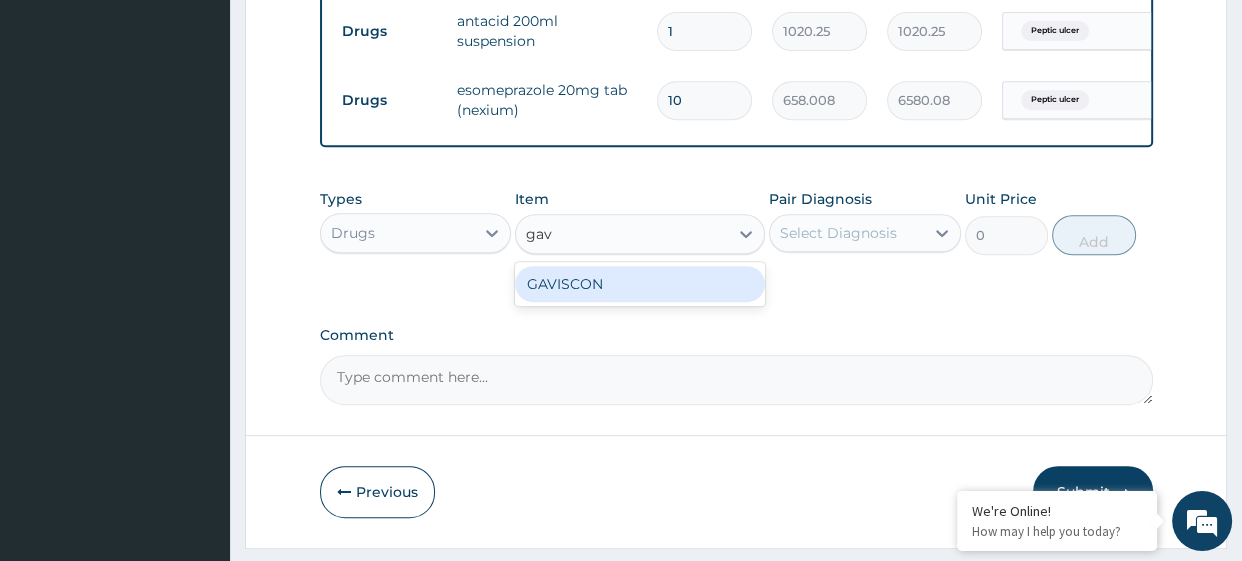 click on "GAVISCON" 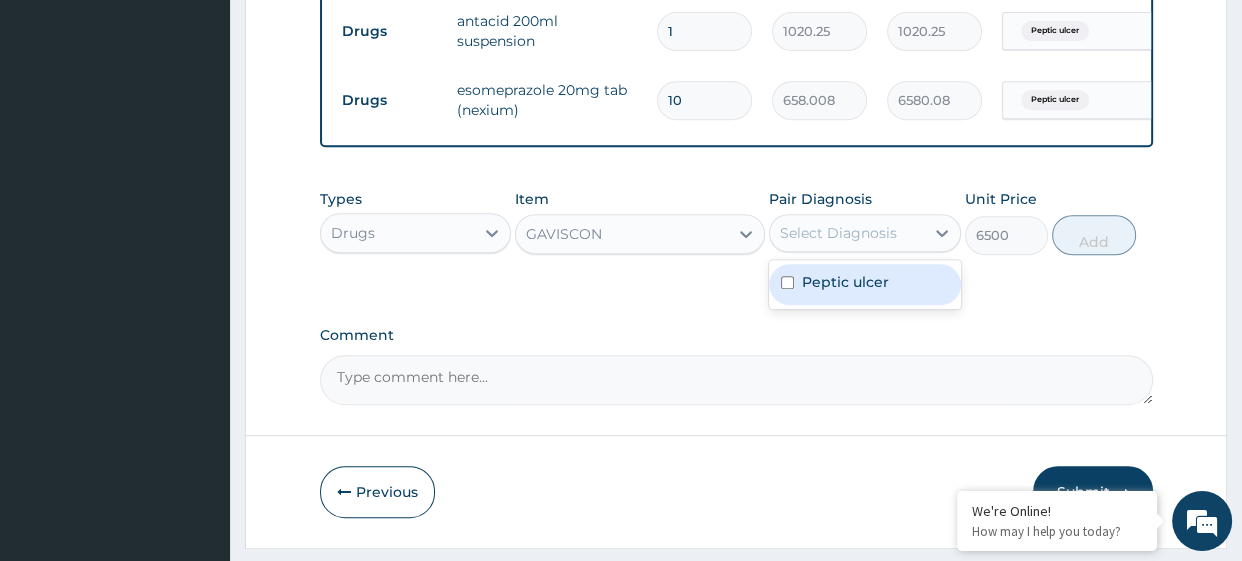 click on "Select Diagnosis" 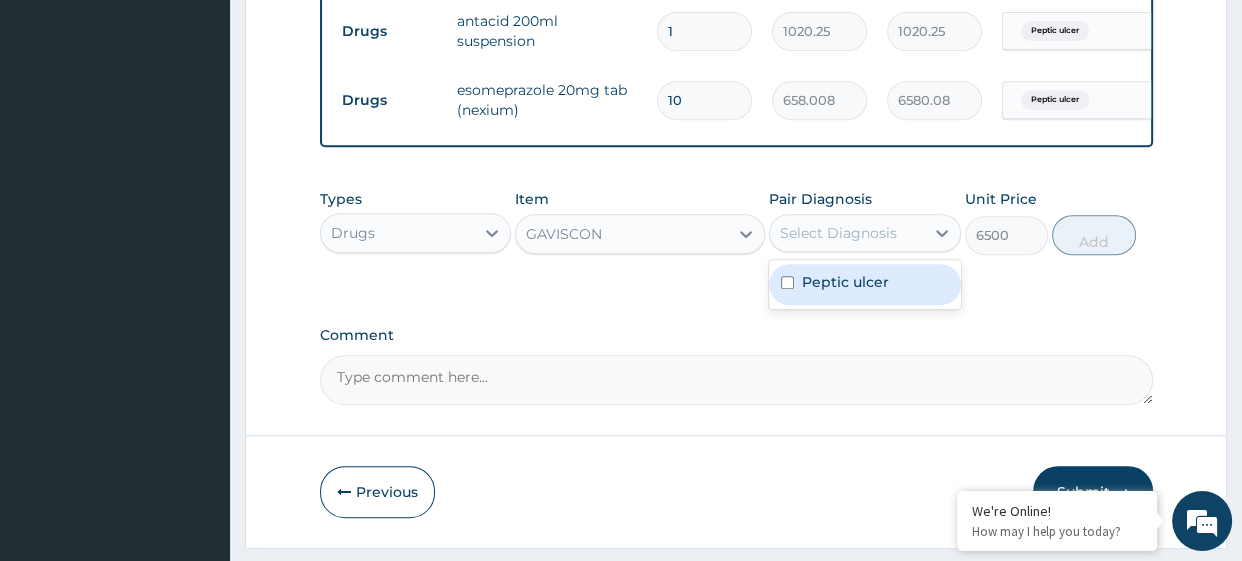 click on "Peptic ulcer" 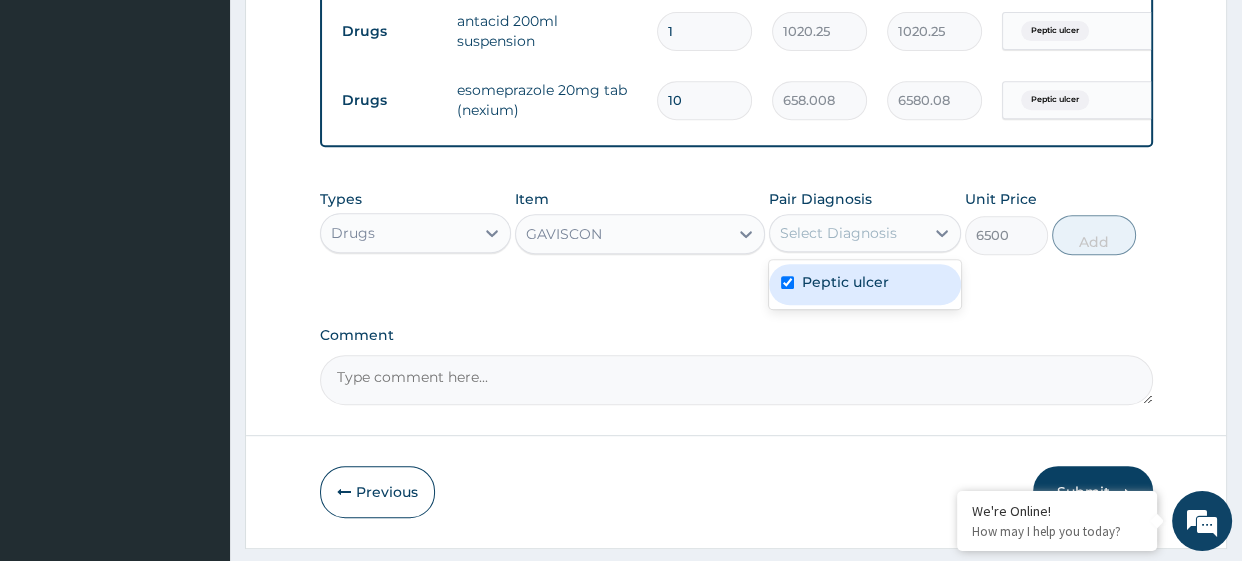 checkbox on "true" 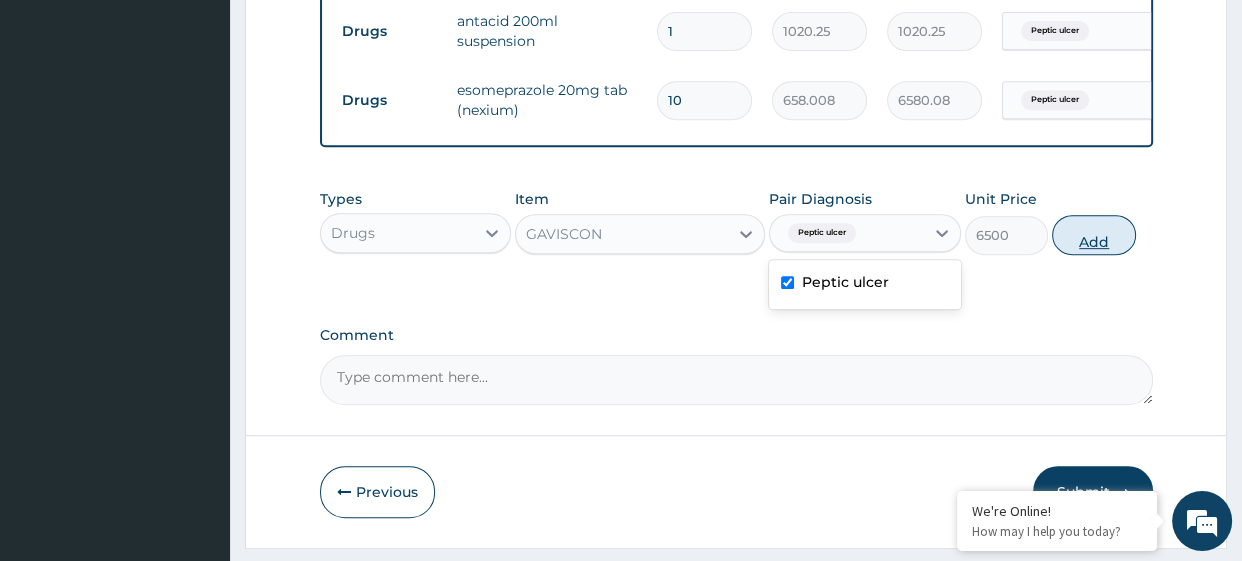 click on "Add" 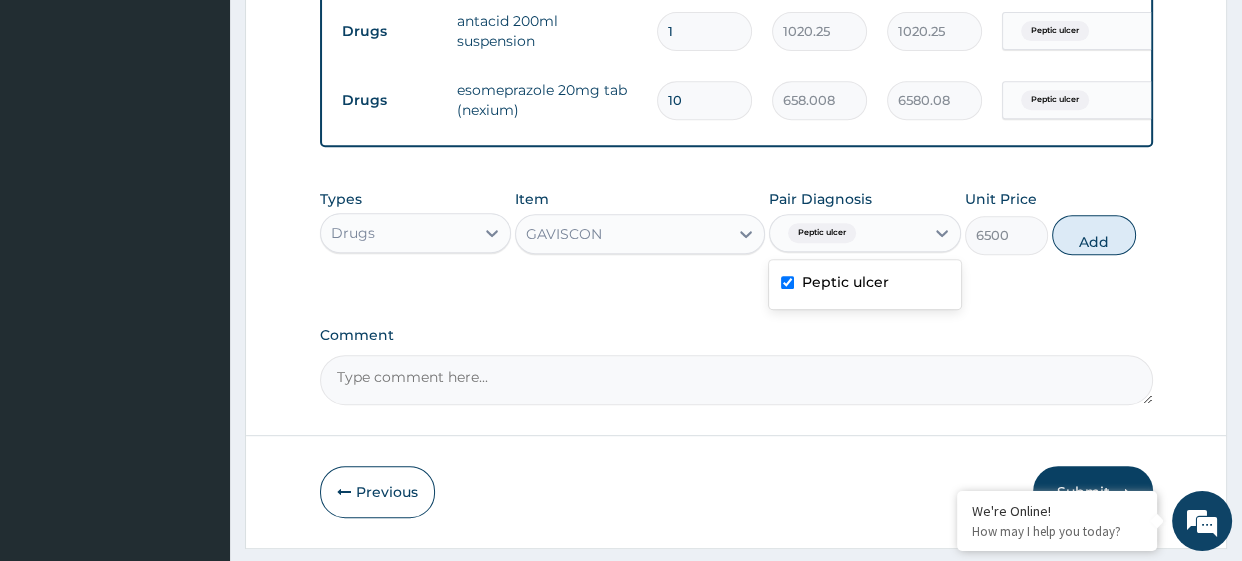 type on "0" 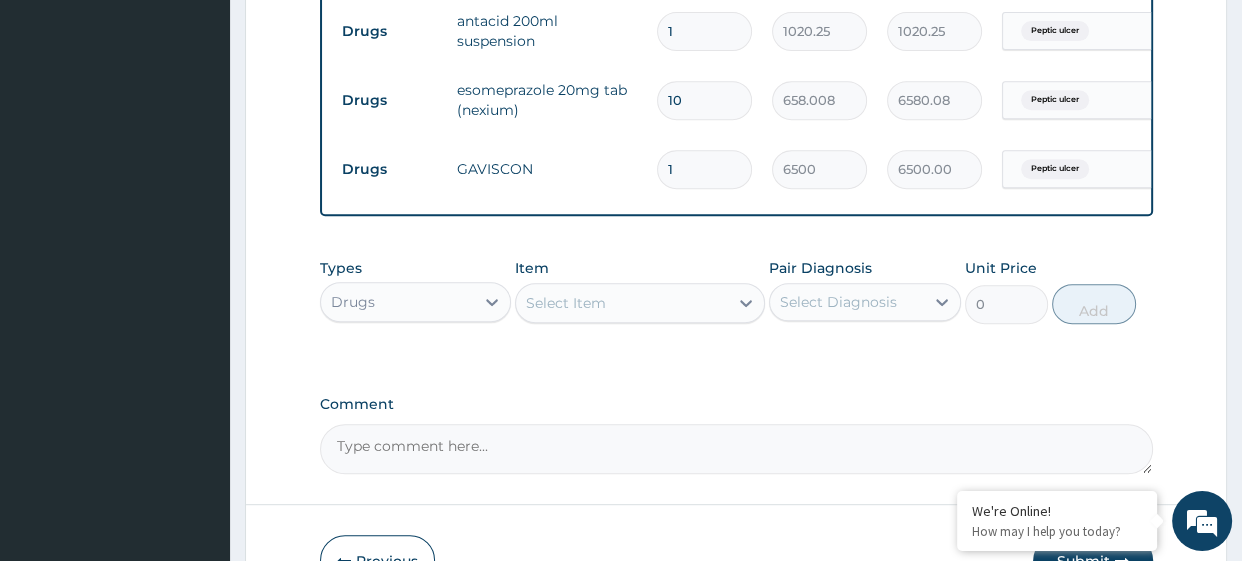 click on "Types Drugs Item Select Item Pair Diagnosis Select Diagnosis Unit Price 0 Add" 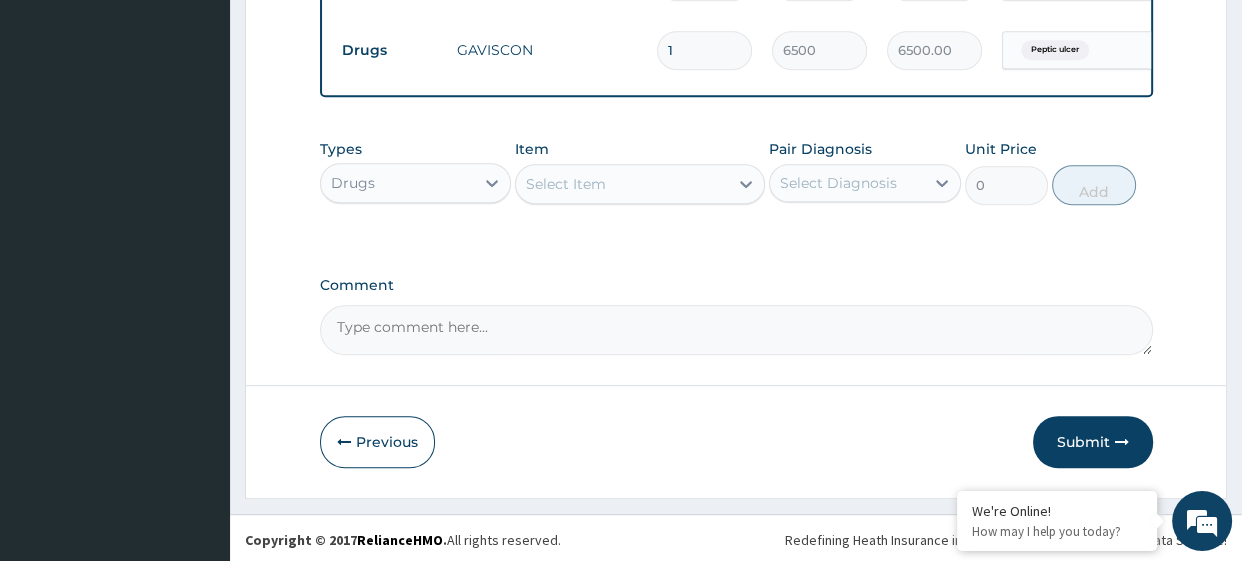 scroll, scrollTop: 921, scrollLeft: 0, axis: vertical 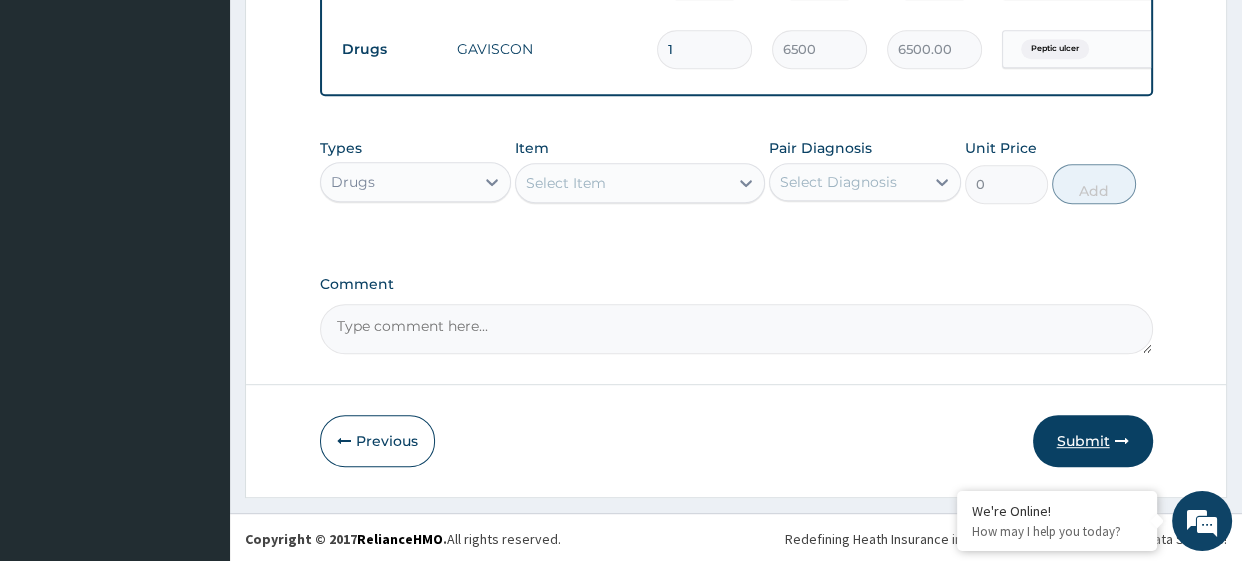 click on "Submit" 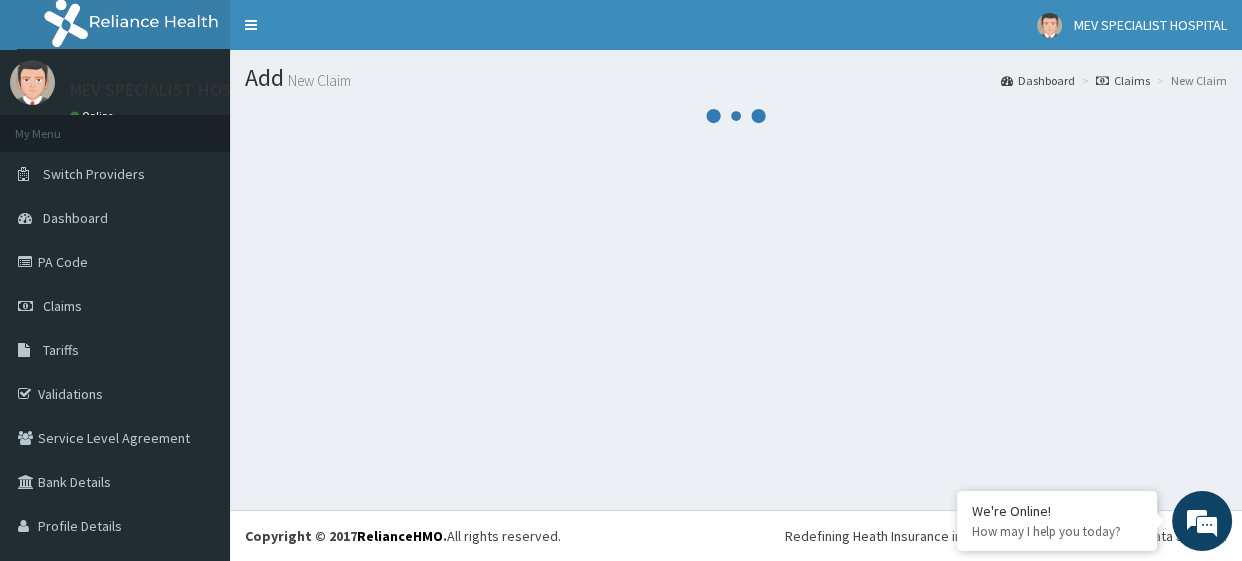 scroll, scrollTop: 0, scrollLeft: 0, axis: both 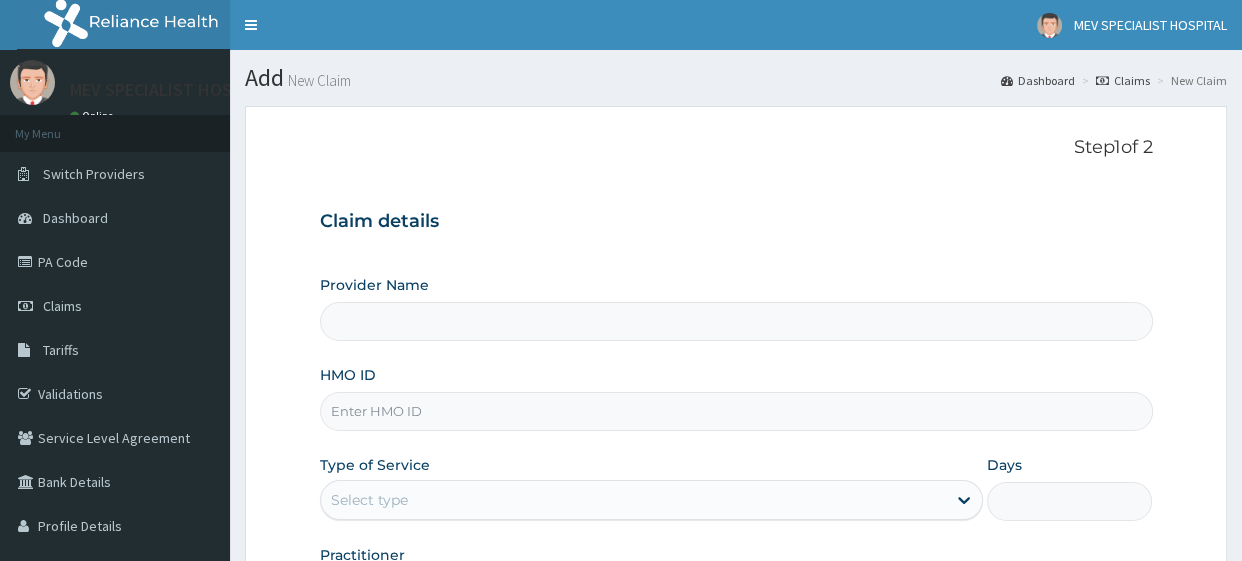 type on "MEV SPECIALIST HOSPITAL" 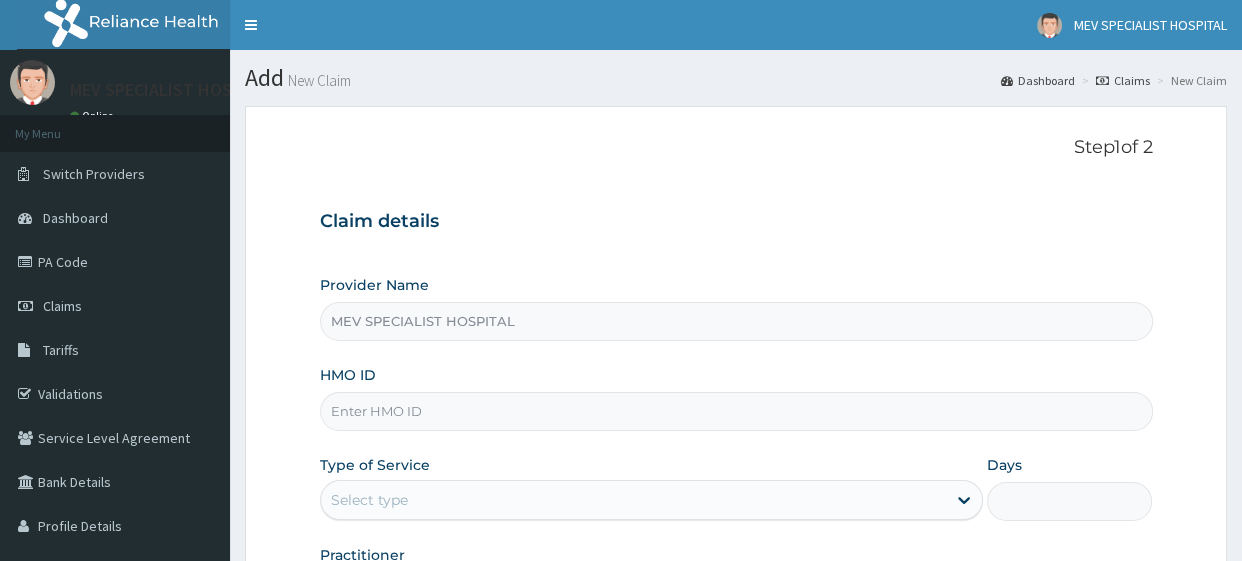 click on "HMO ID" at bounding box center (736, 411) 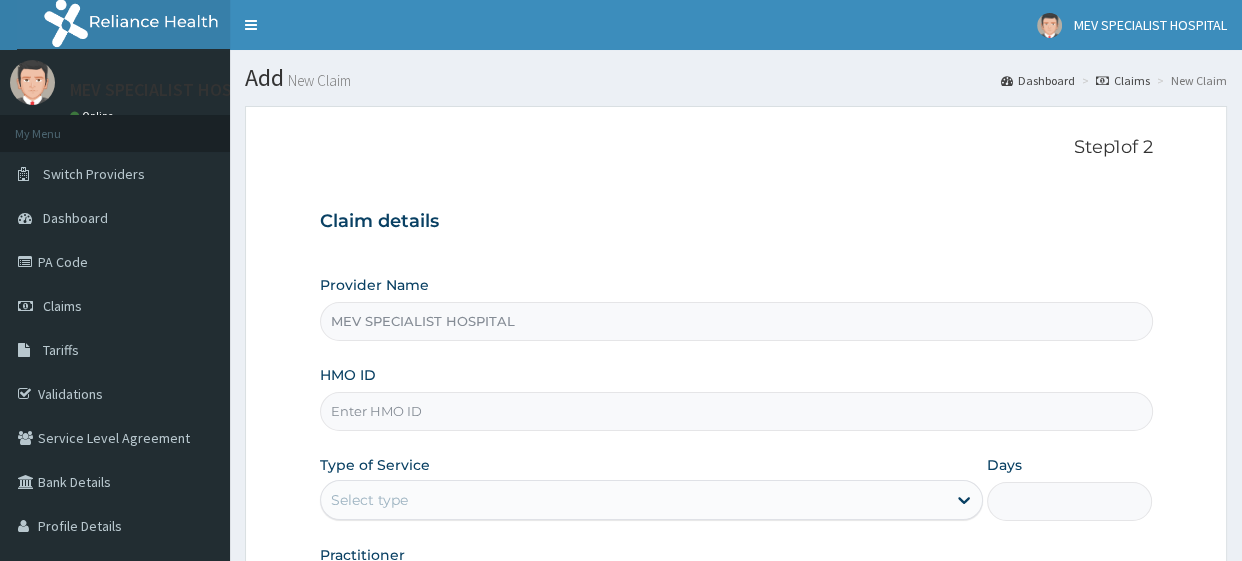 paste on "WTC/10154/D" 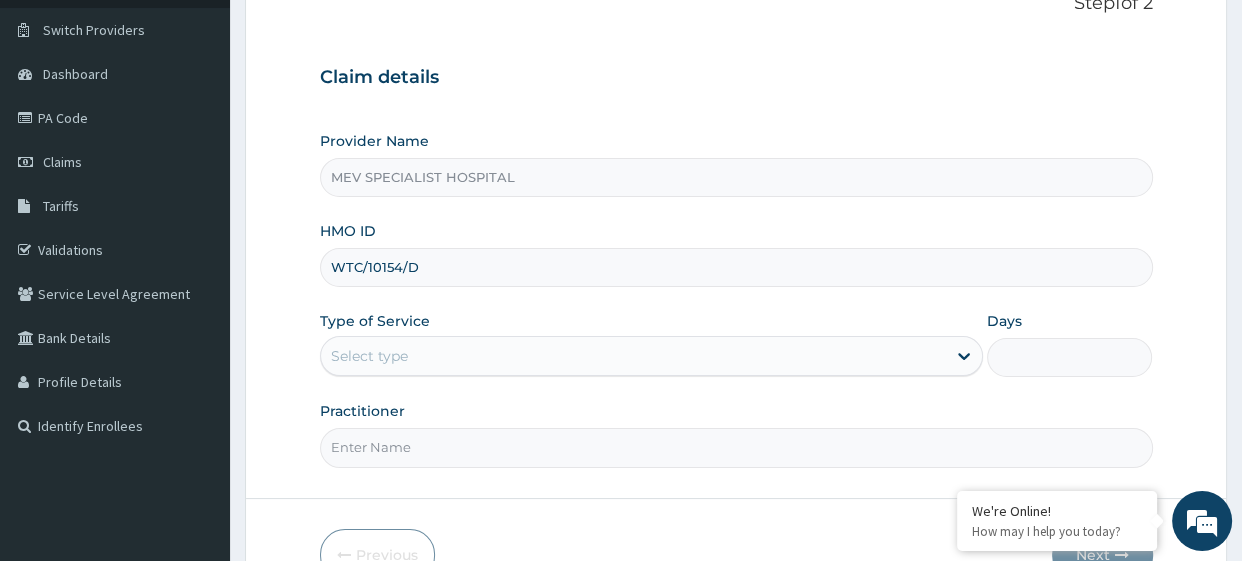 scroll, scrollTop: 257, scrollLeft: 0, axis: vertical 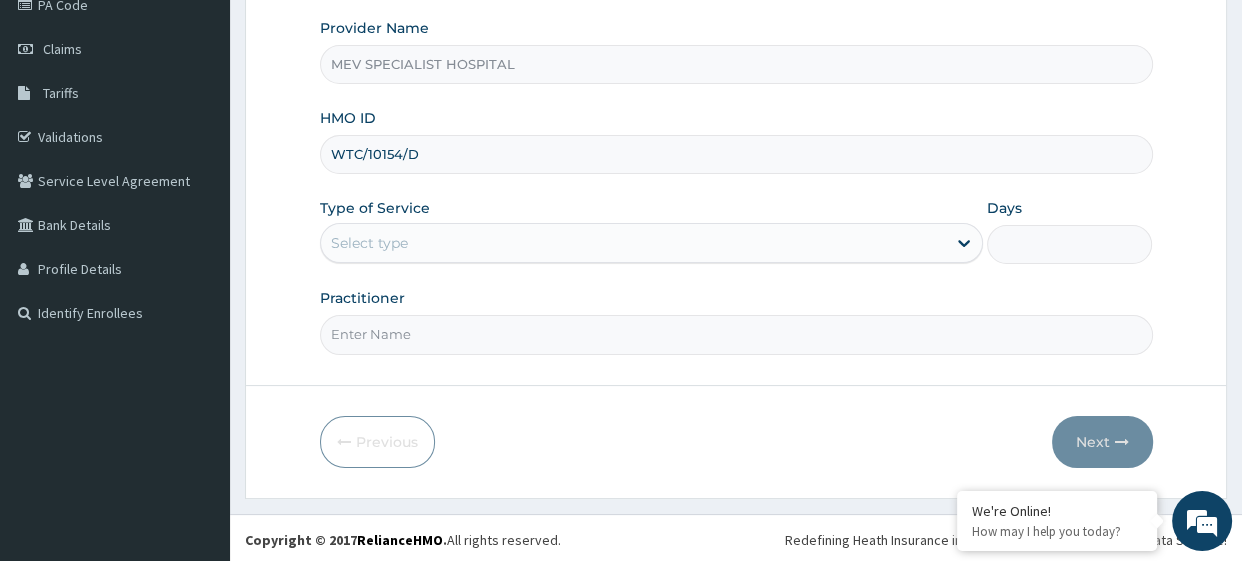 type on "WTC/10154/D" 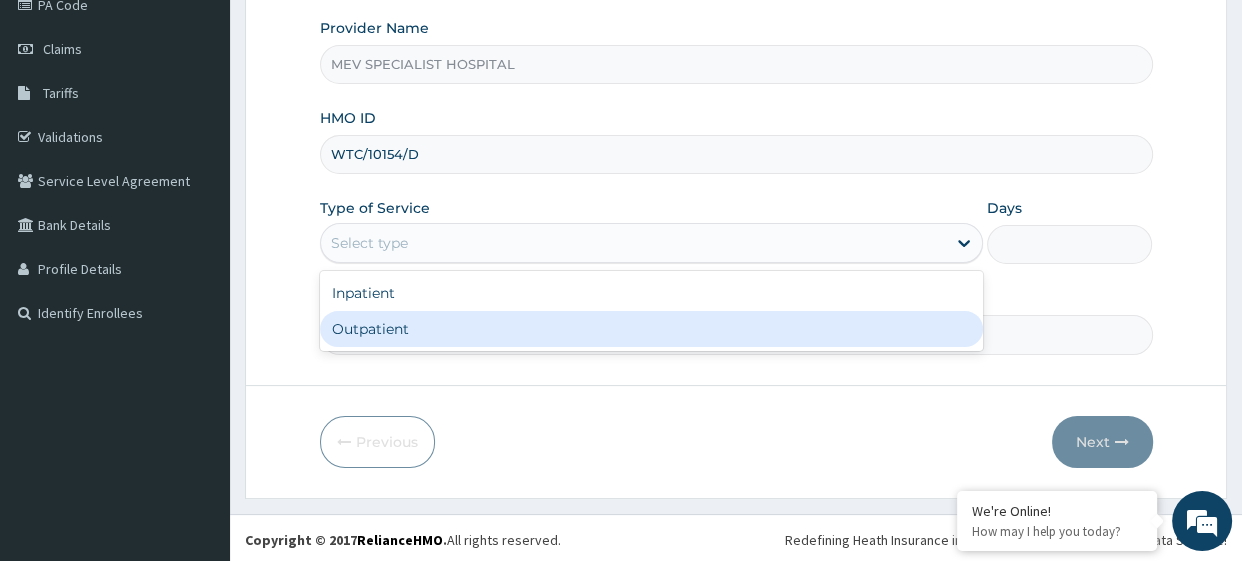 click on "Outpatient" at bounding box center (651, 329) 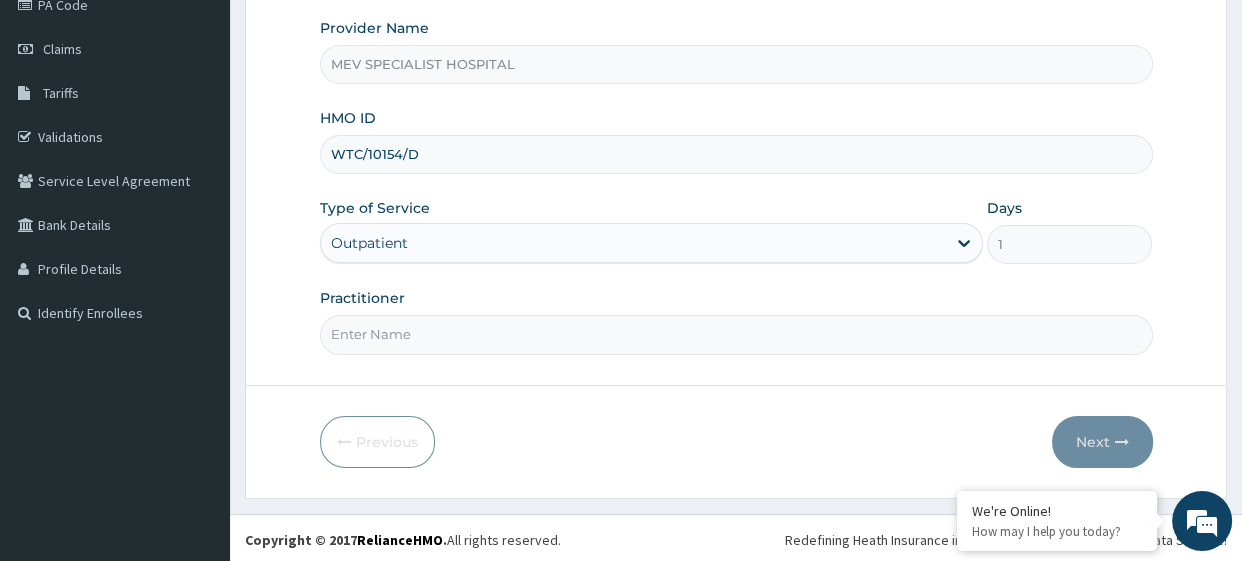 click on "Practitioner" at bounding box center [736, 334] 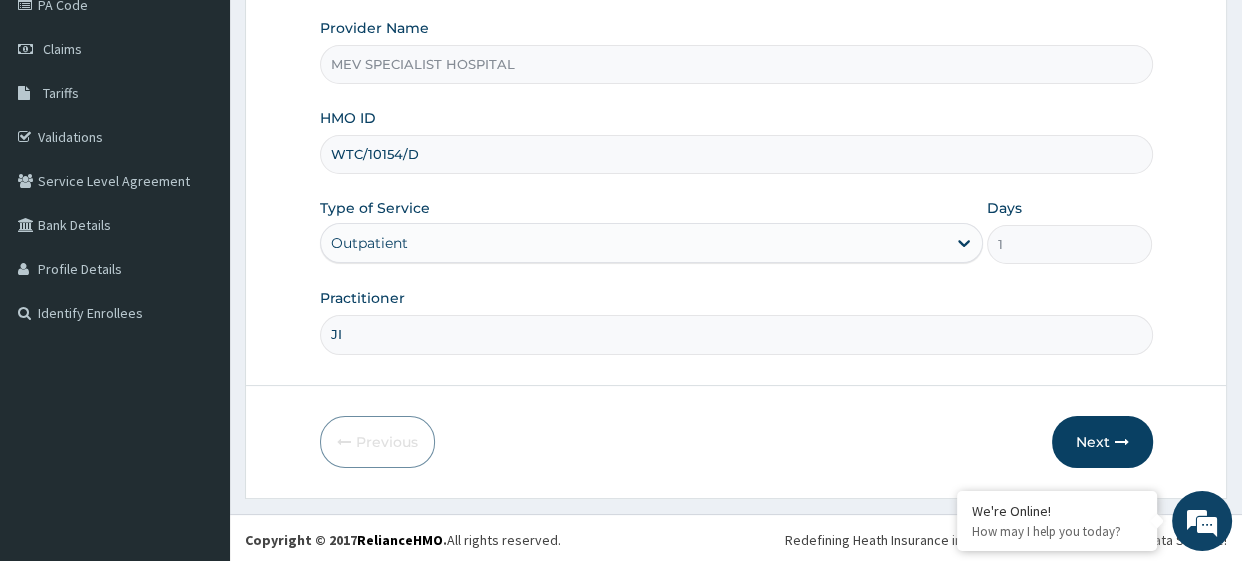 scroll, scrollTop: 0, scrollLeft: 0, axis: both 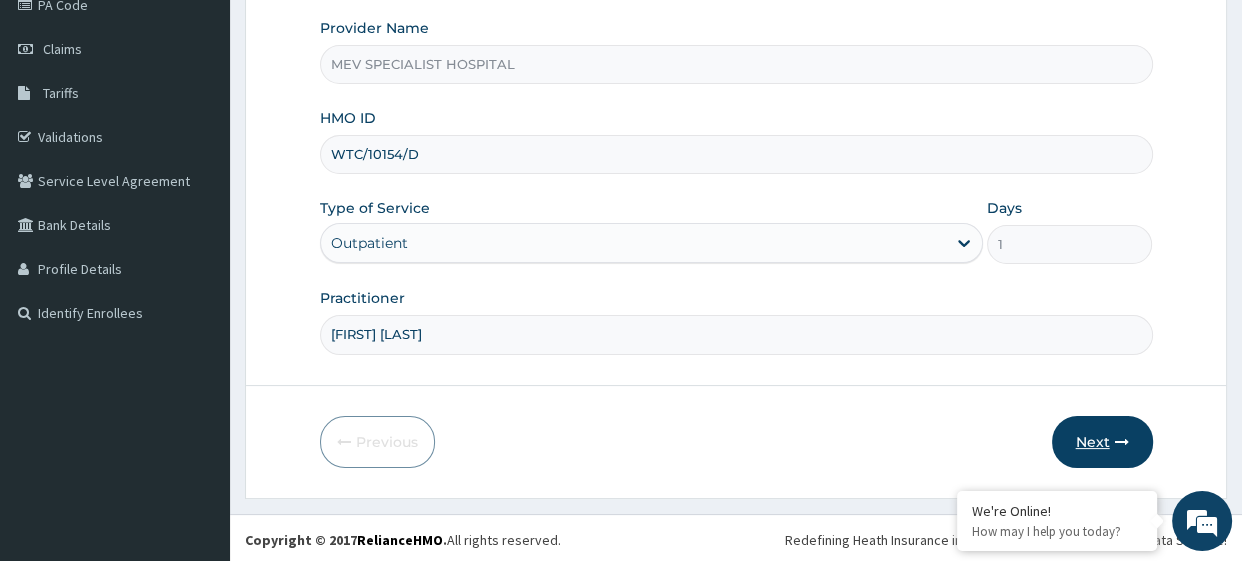 type on "Jane Ibe" 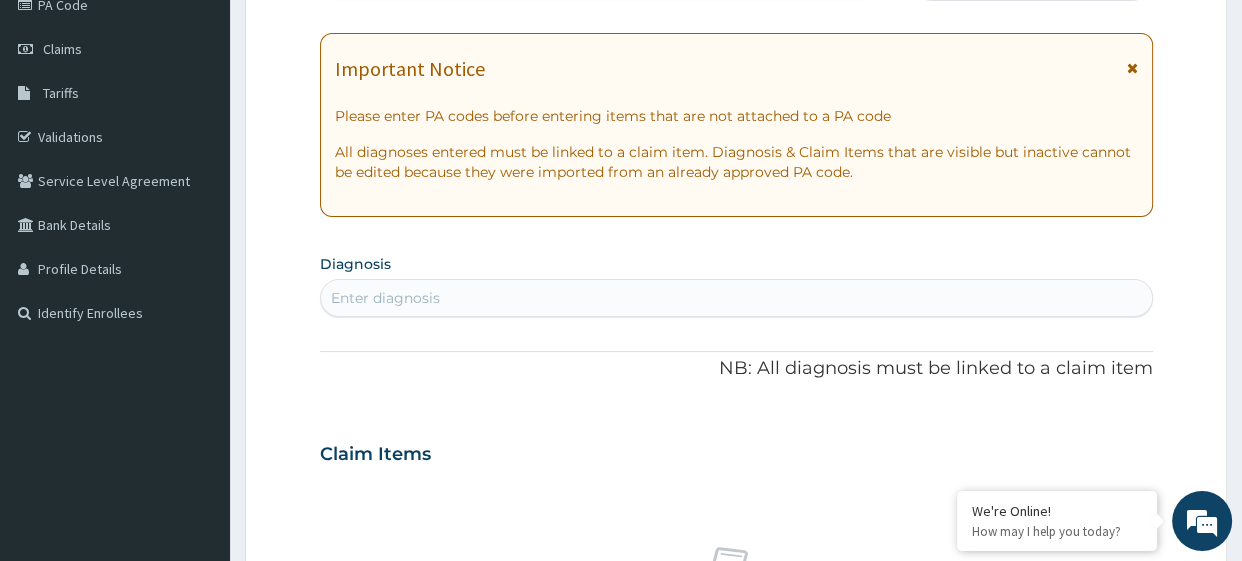 scroll, scrollTop: 0, scrollLeft: 0, axis: both 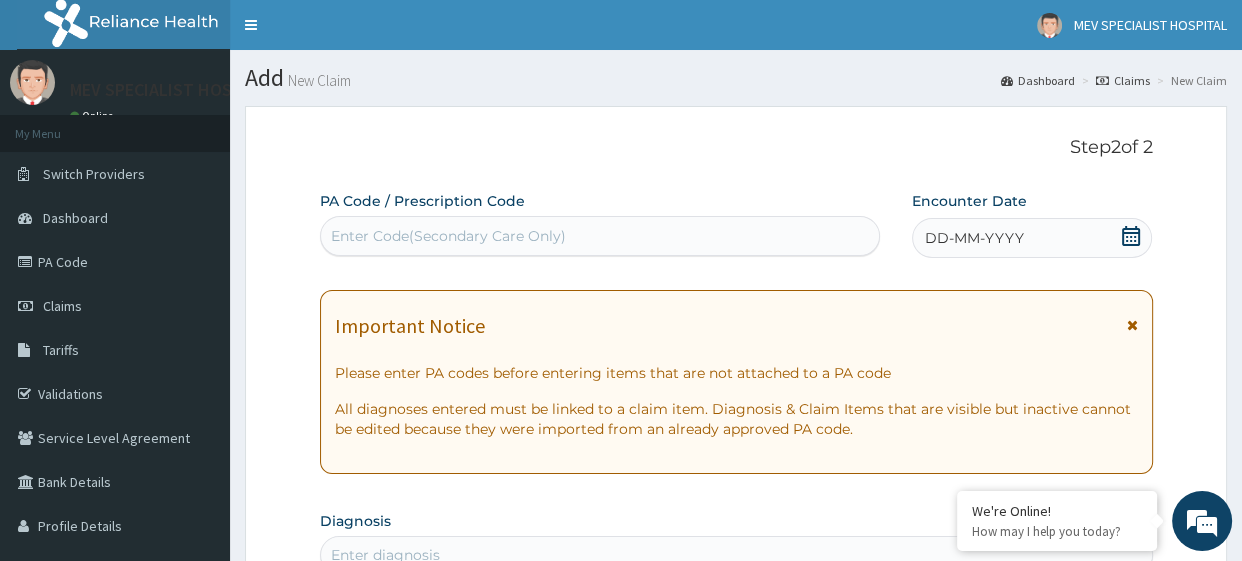 click on "Enter Code(Secondary Care Only)" at bounding box center [600, 236] 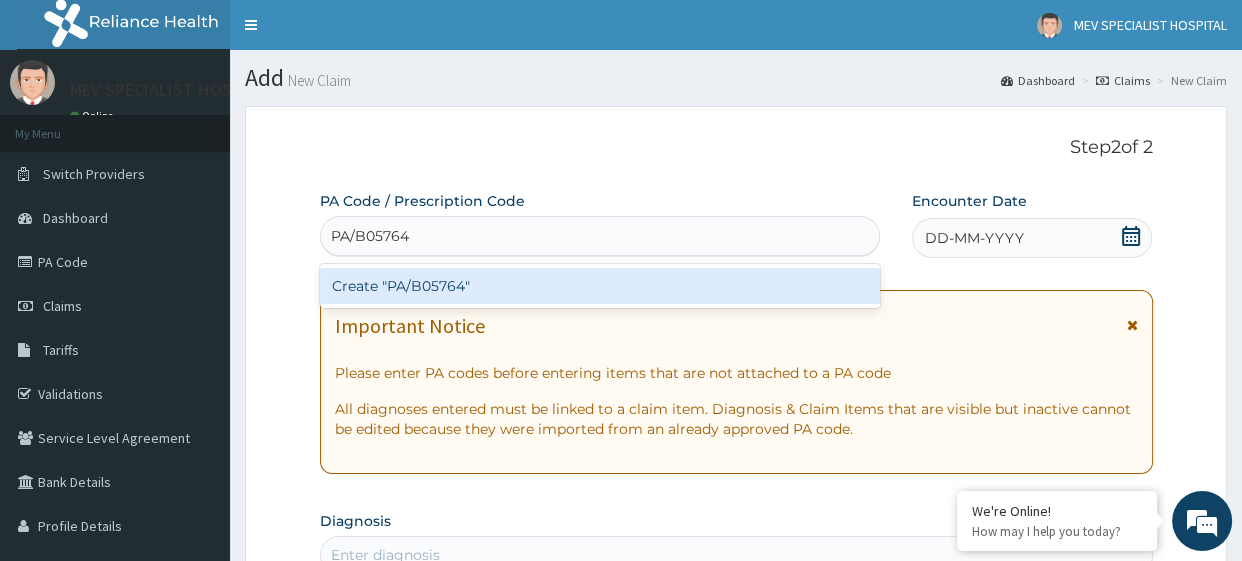 type on "PA/B05764" 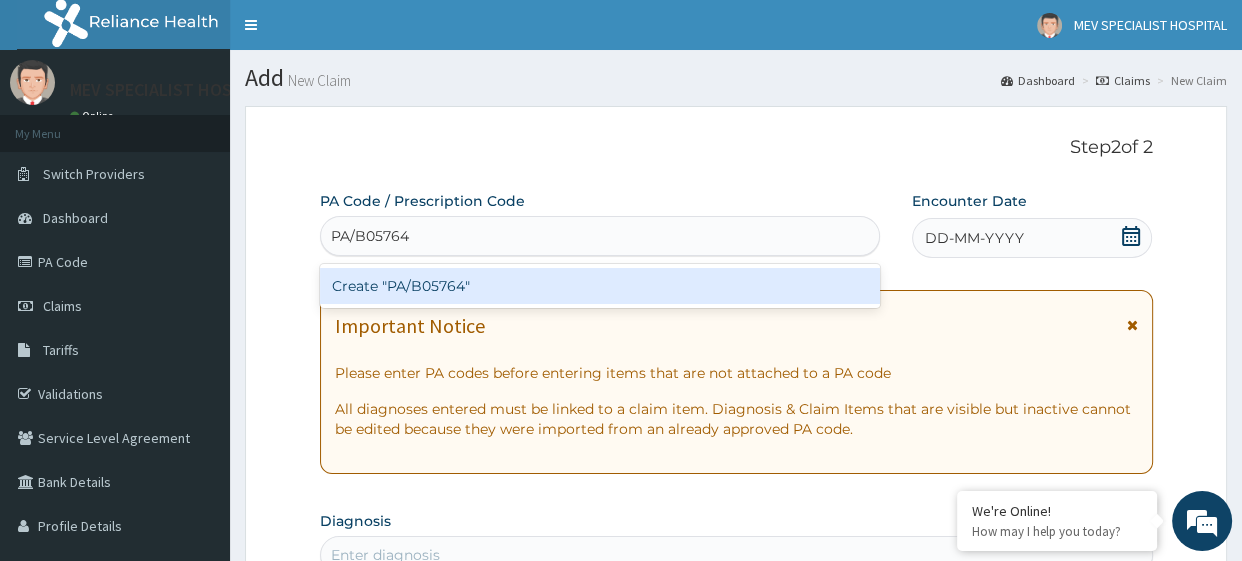 click on "Create "PA/B05764"" at bounding box center [600, 286] 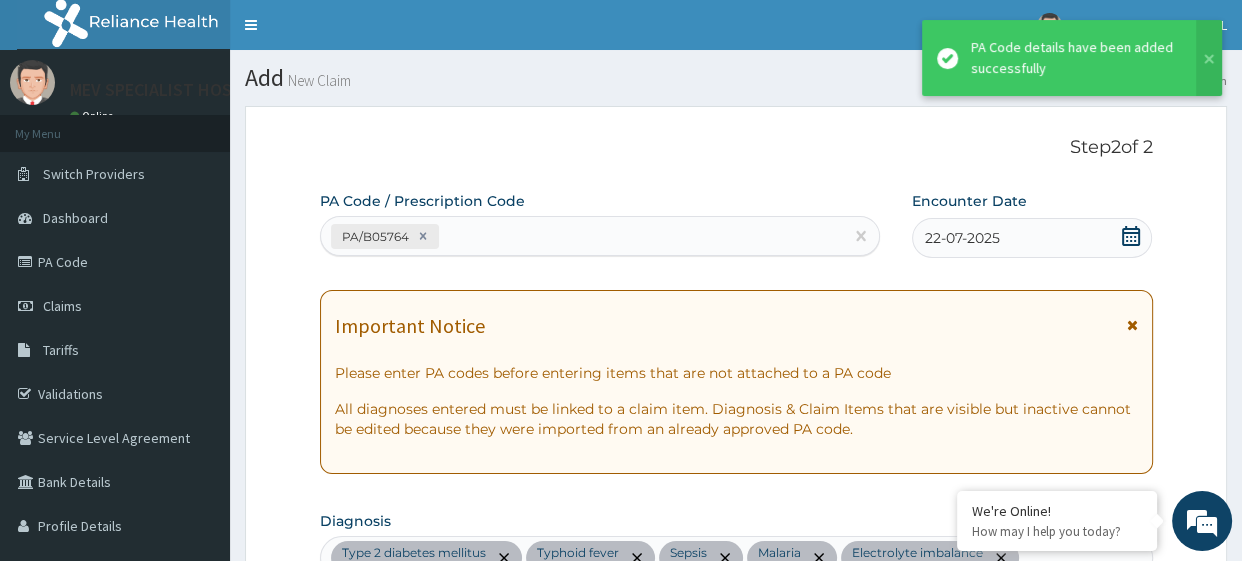 scroll, scrollTop: 896, scrollLeft: 0, axis: vertical 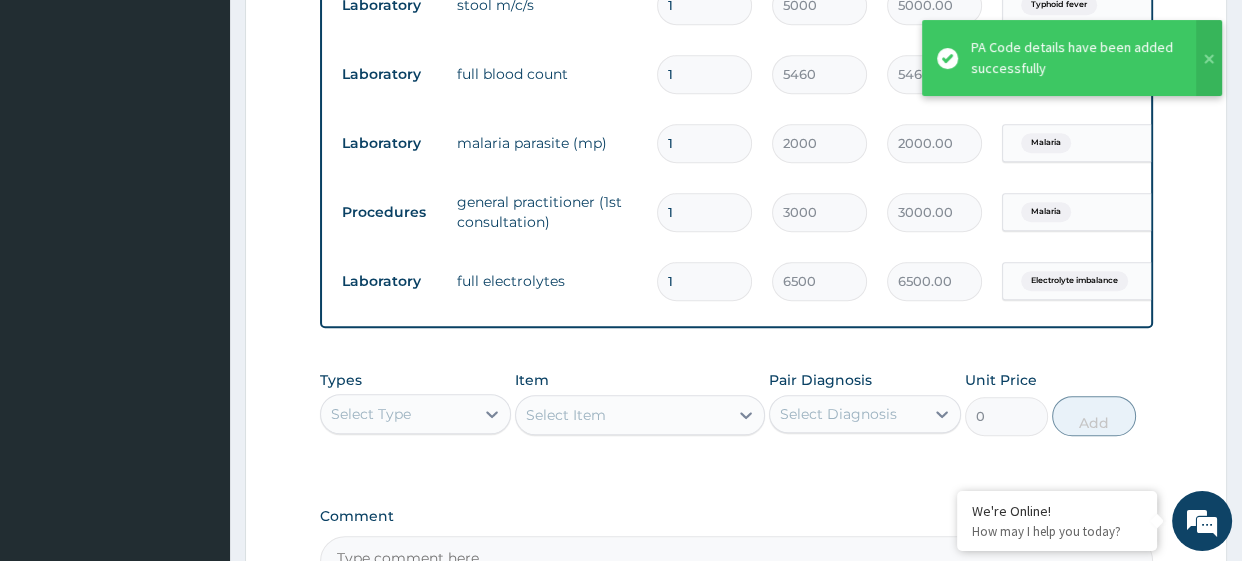click on "Item Select Item" at bounding box center [640, 403] 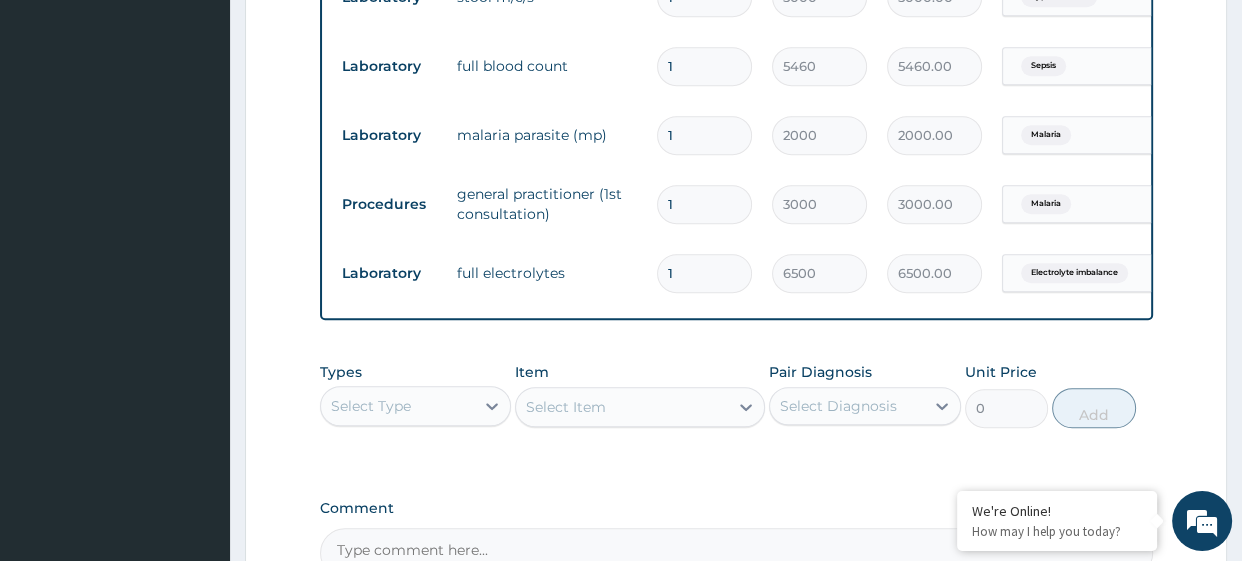scroll, scrollTop: 1100, scrollLeft: 0, axis: vertical 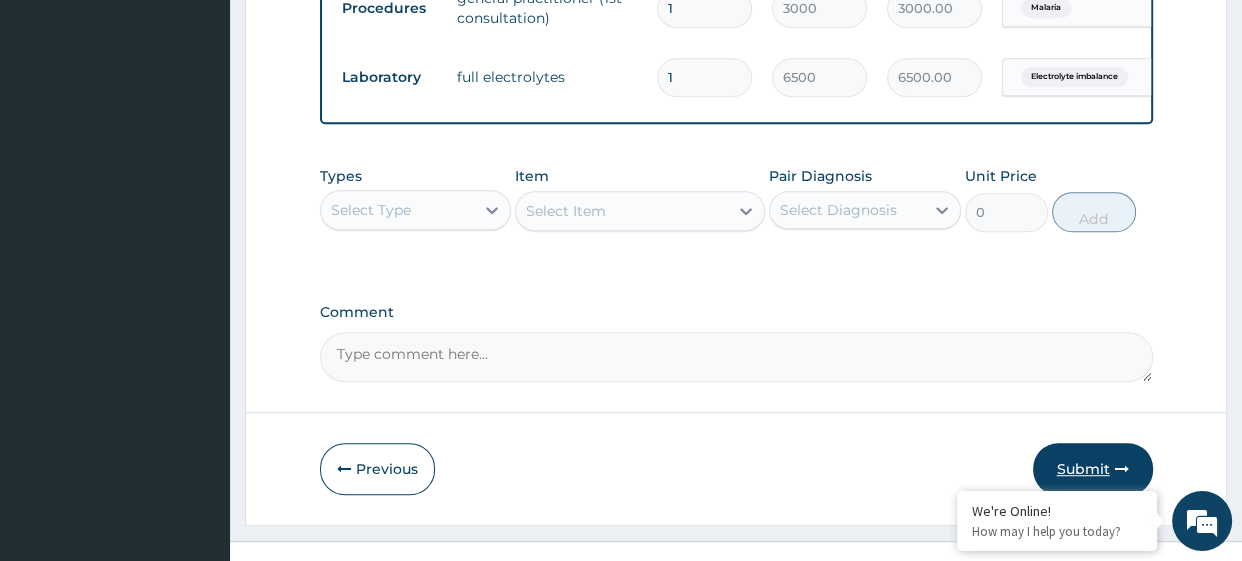 click on "Submit" at bounding box center [1093, 469] 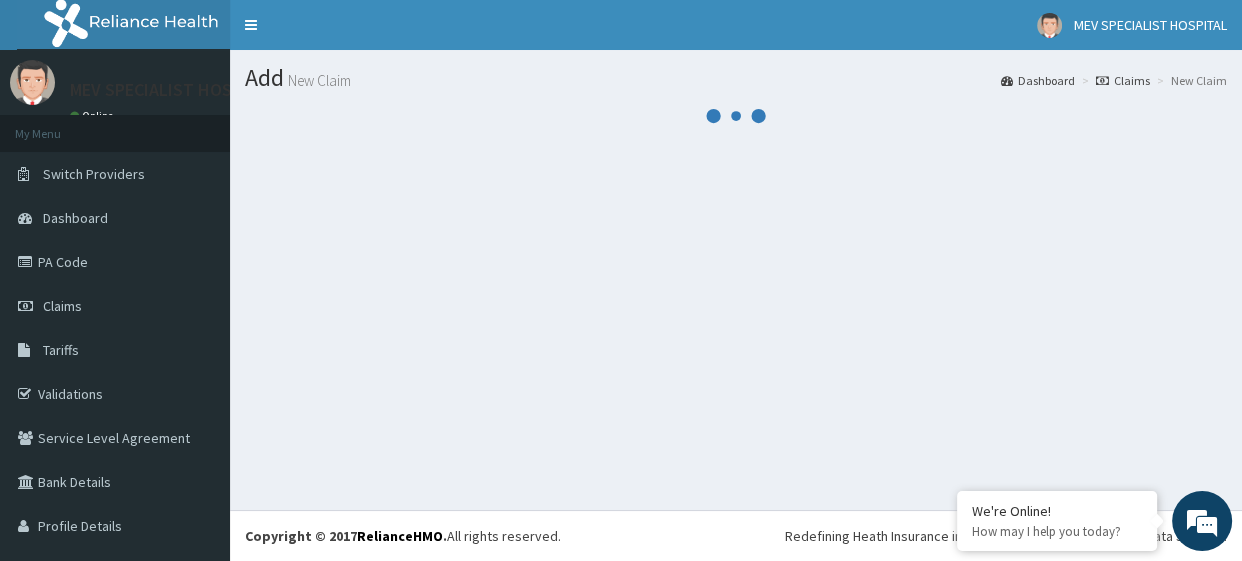 scroll, scrollTop: 0, scrollLeft: 0, axis: both 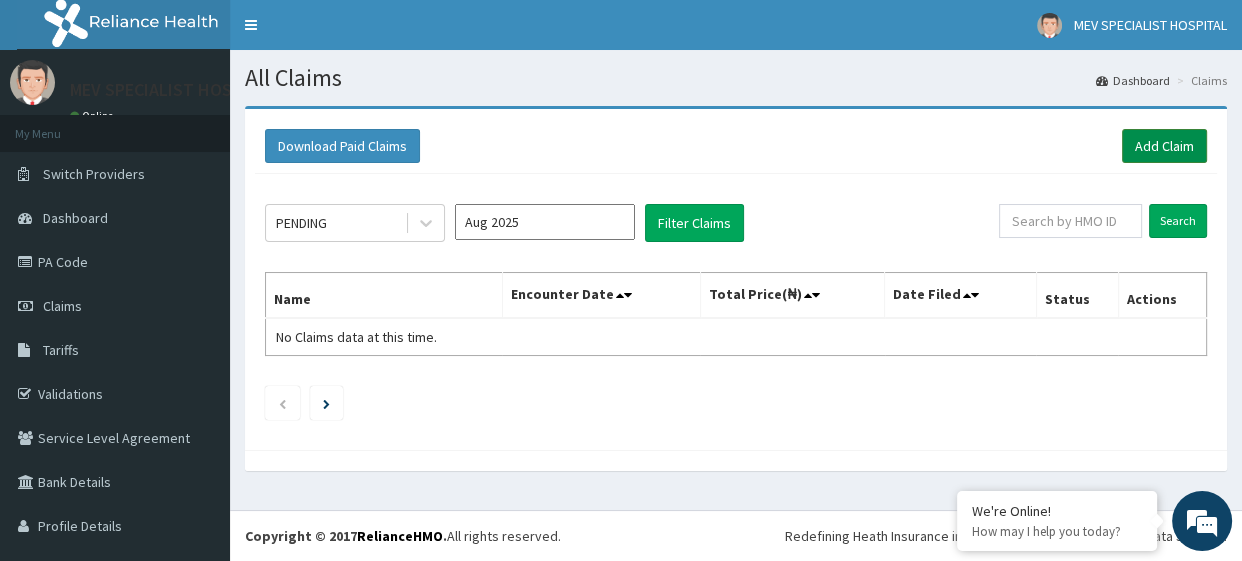 click on "Add Claim" at bounding box center [1164, 146] 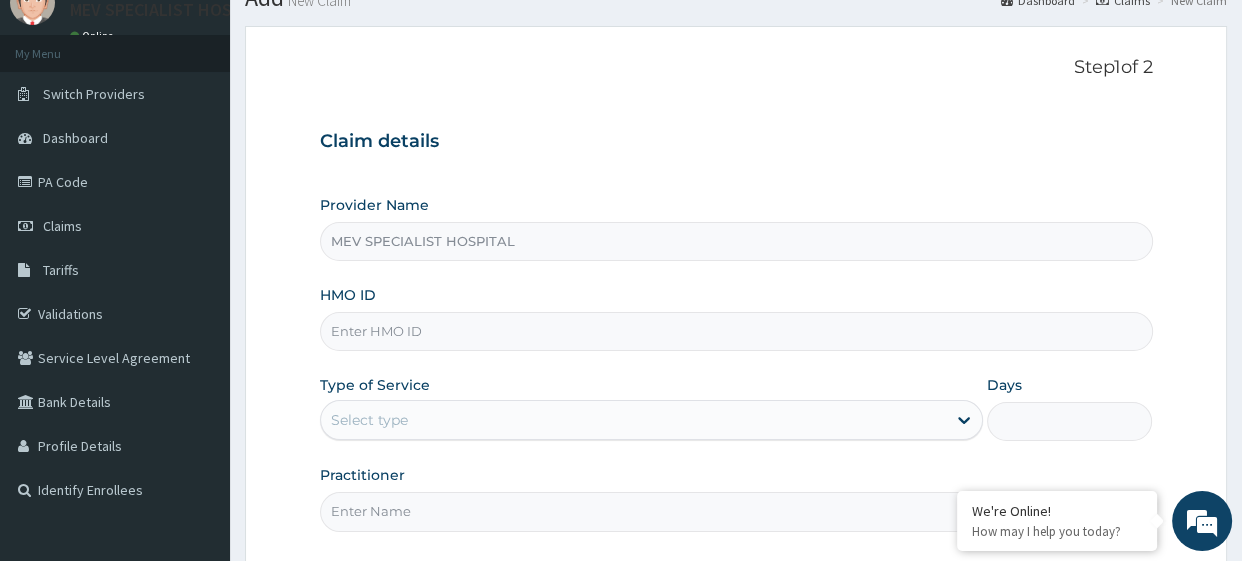 scroll, scrollTop: 92, scrollLeft: 0, axis: vertical 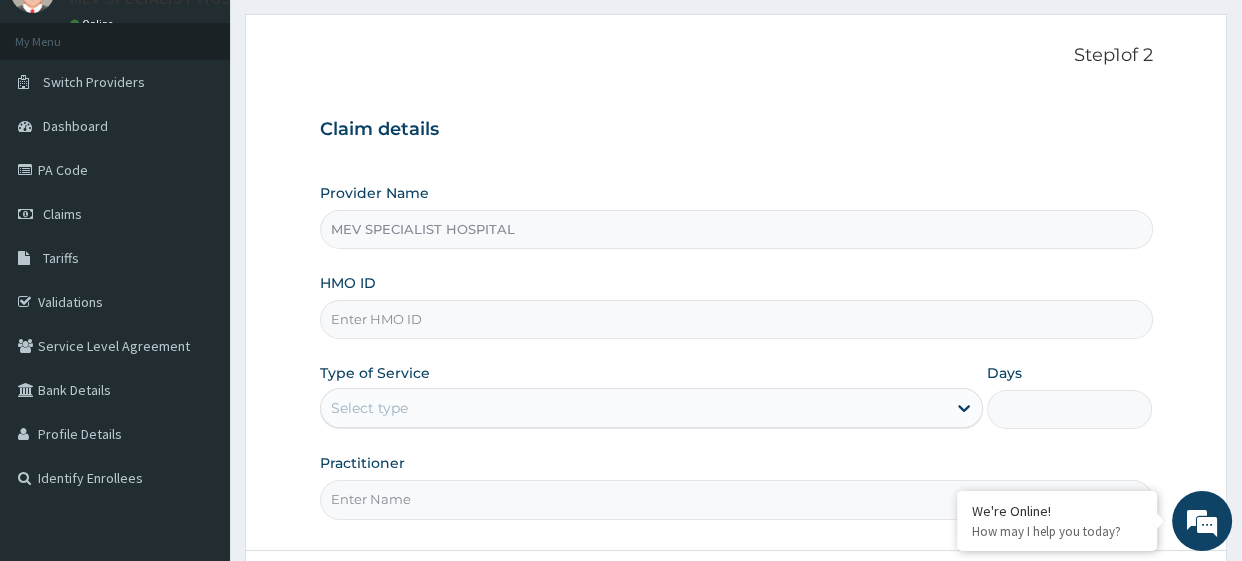 click on "HMO ID" at bounding box center [736, 319] 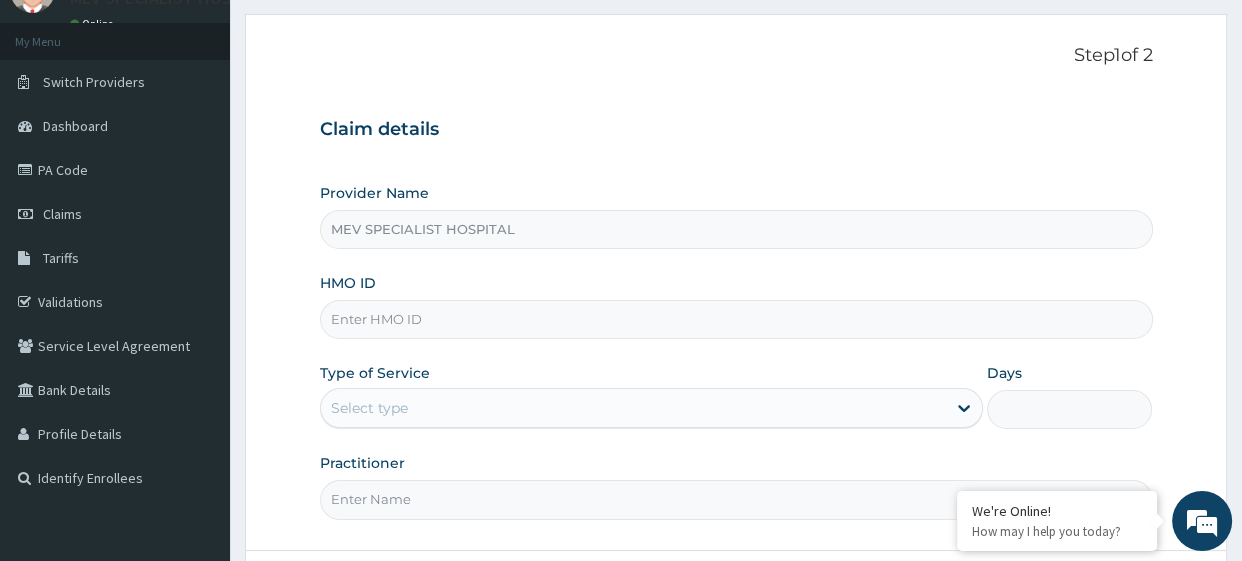 scroll, scrollTop: 0, scrollLeft: 0, axis: both 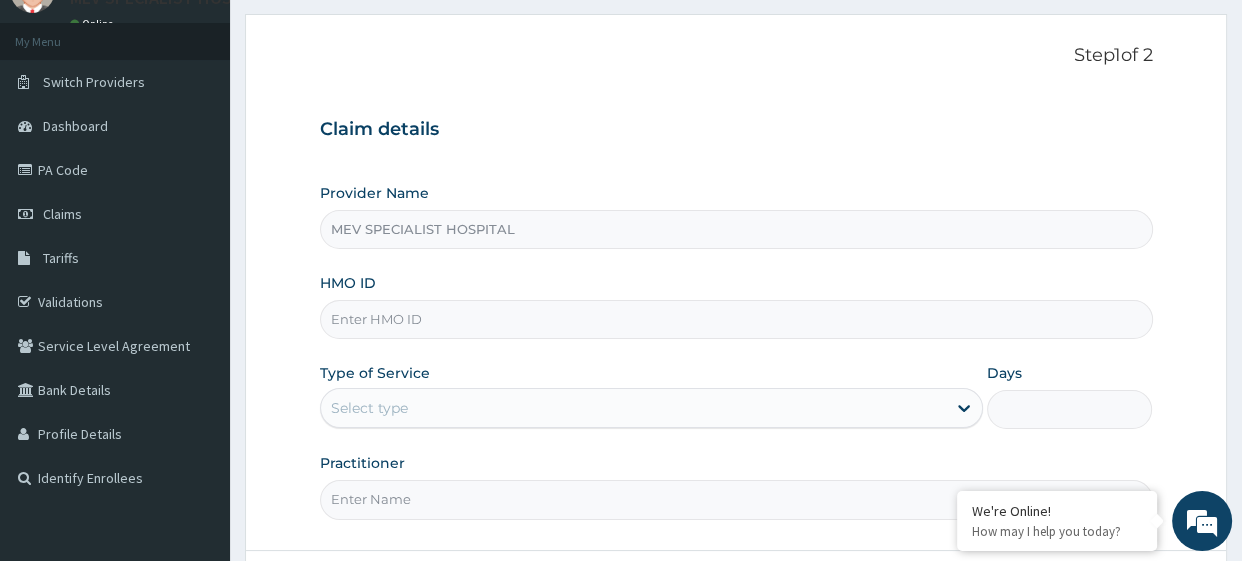 paste on "WTC/10154/D" 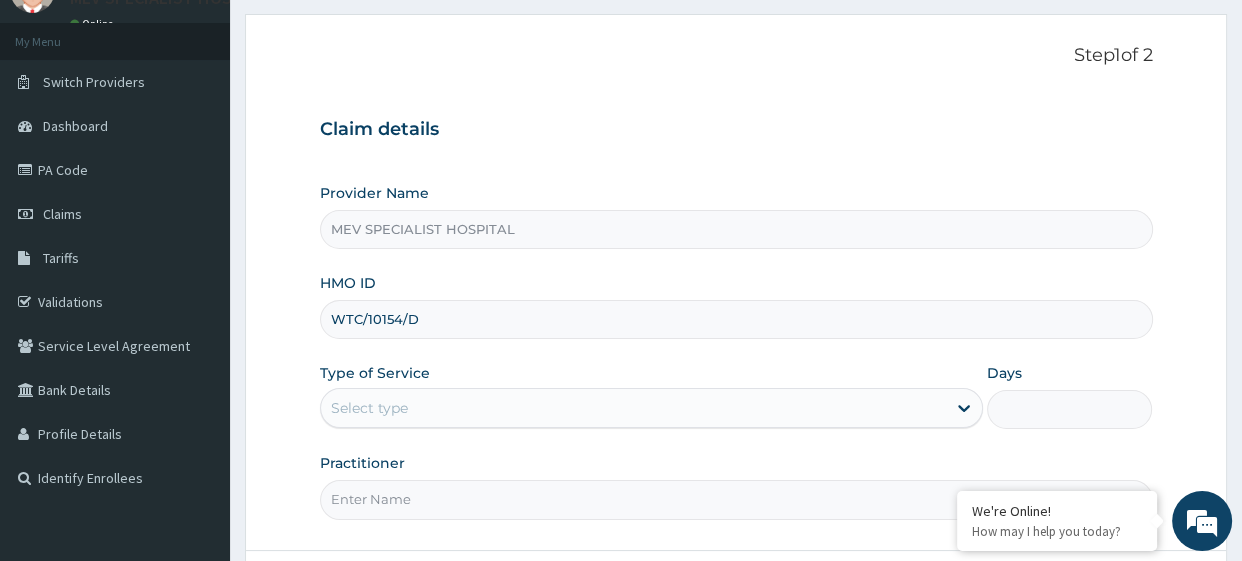 type on "WTC/10154/D" 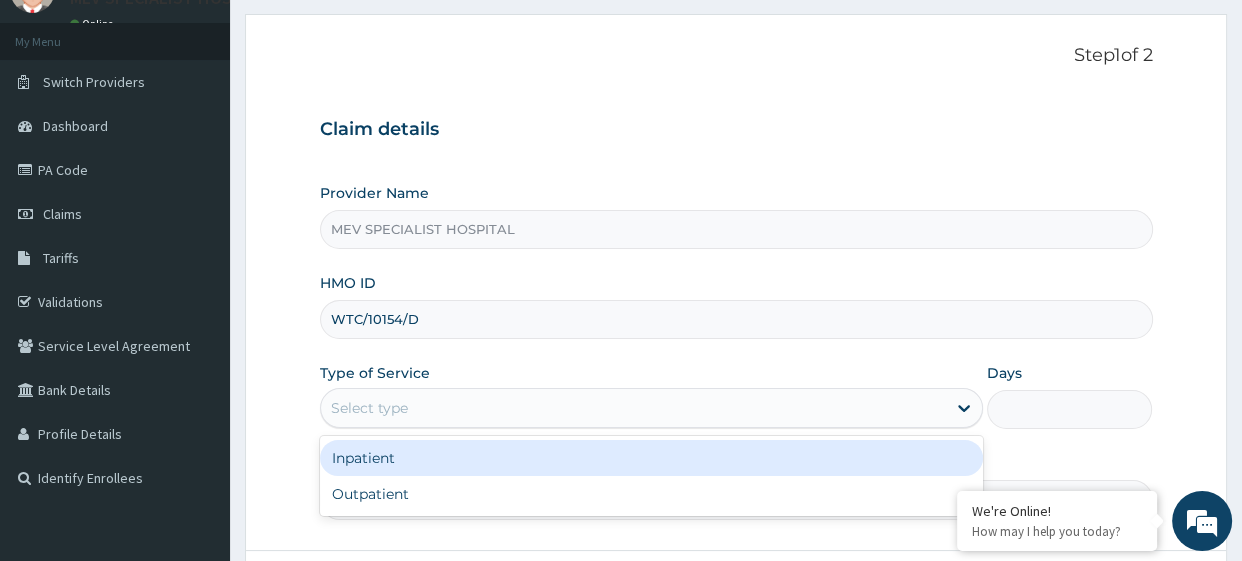 click on "Select type" at bounding box center (369, 408) 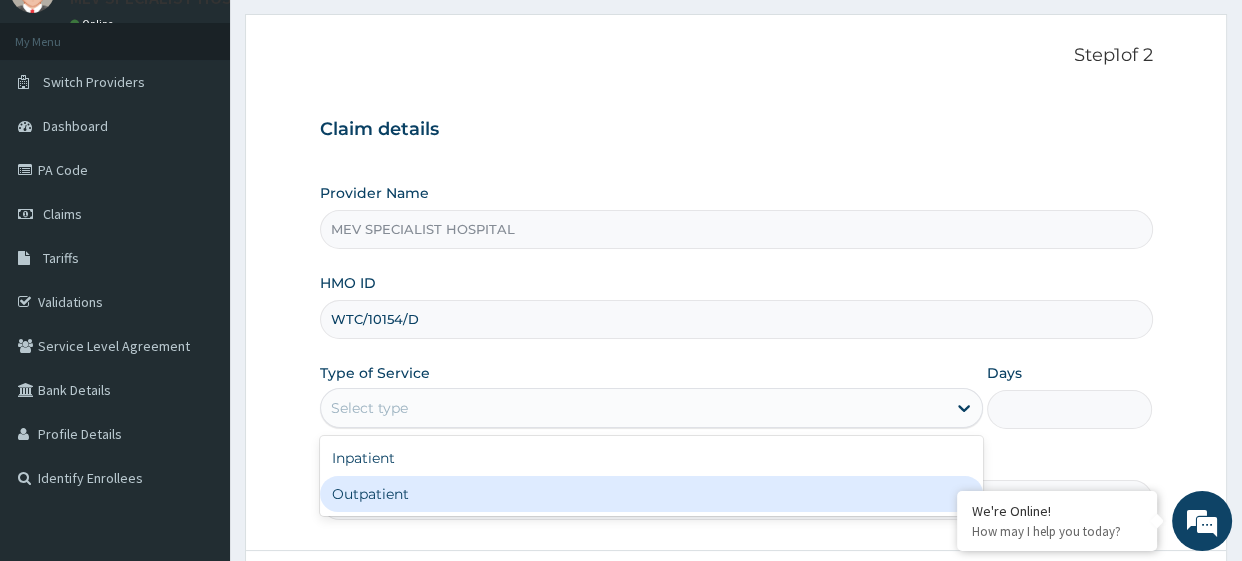 click on "Outpatient" at bounding box center (651, 494) 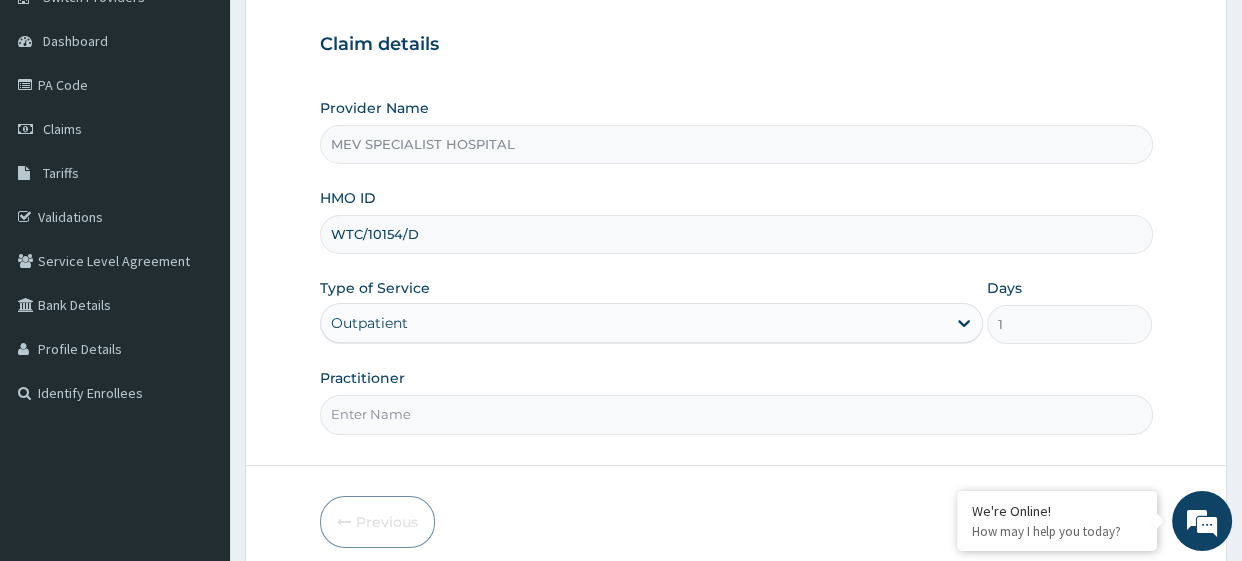 scroll, scrollTop: 257, scrollLeft: 0, axis: vertical 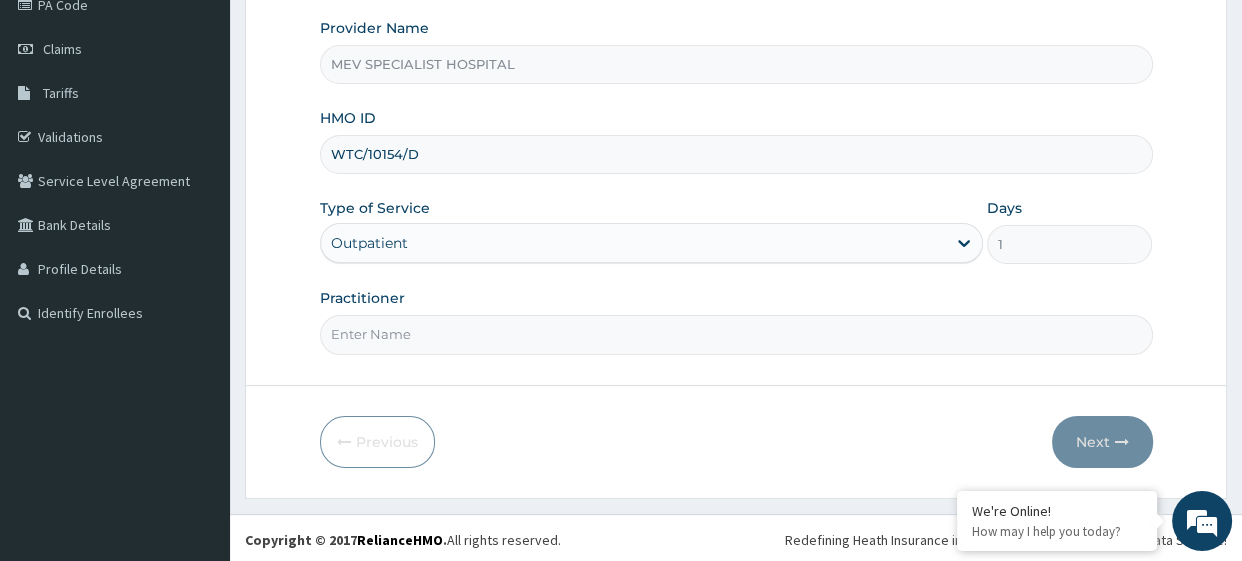 click on "Practitioner" at bounding box center [736, 334] 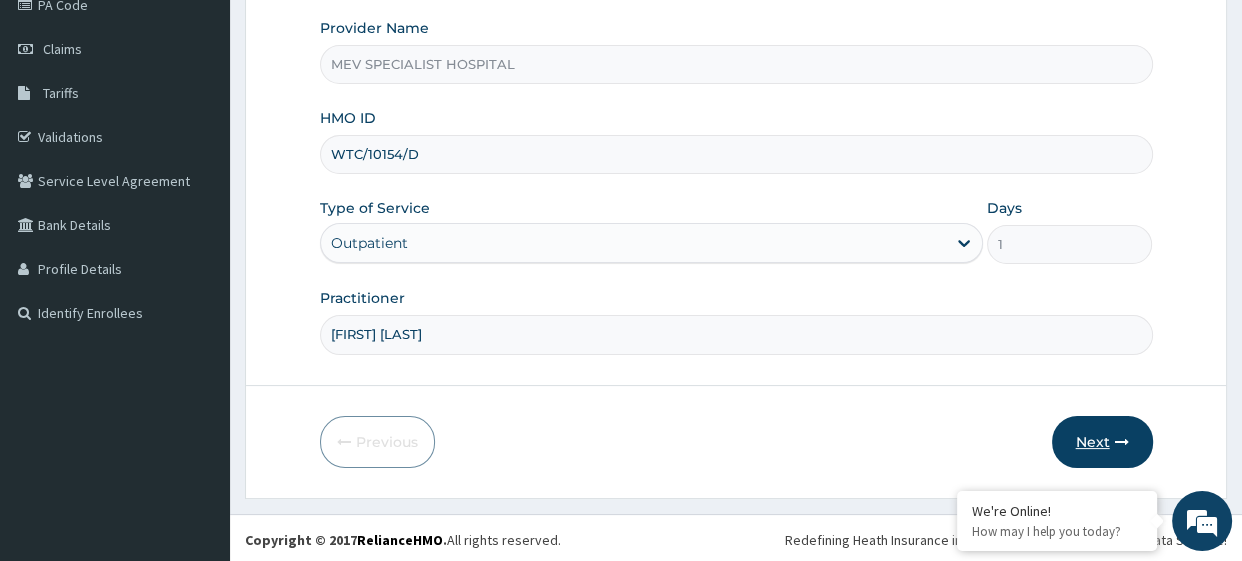 type on "[FIRST] [LAST]" 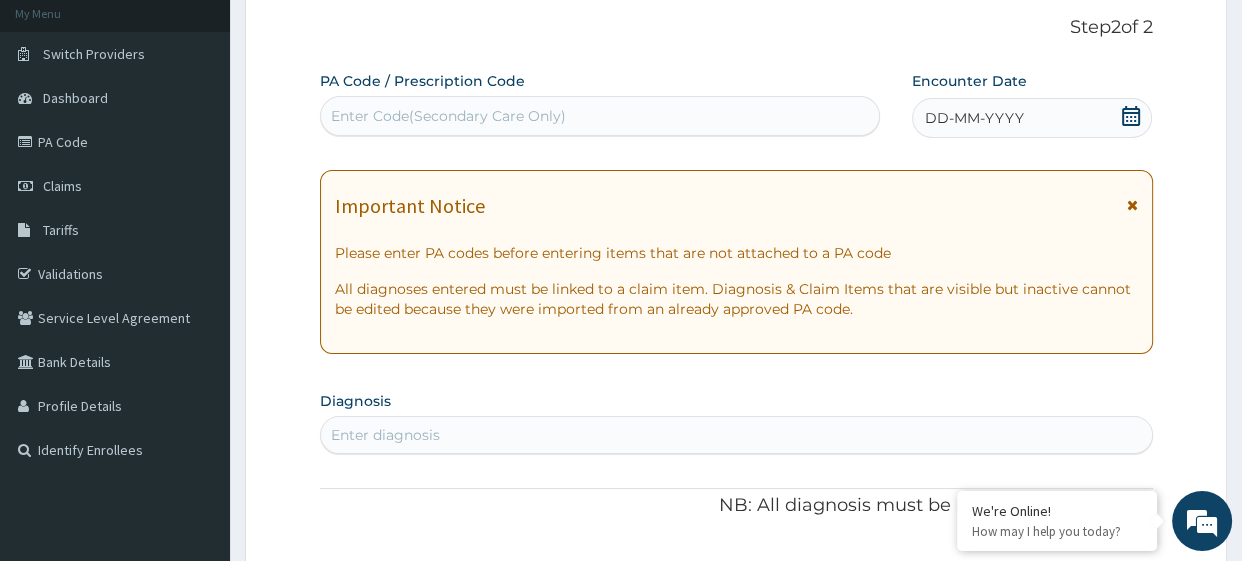 scroll, scrollTop: 0, scrollLeft: 0, axis: both 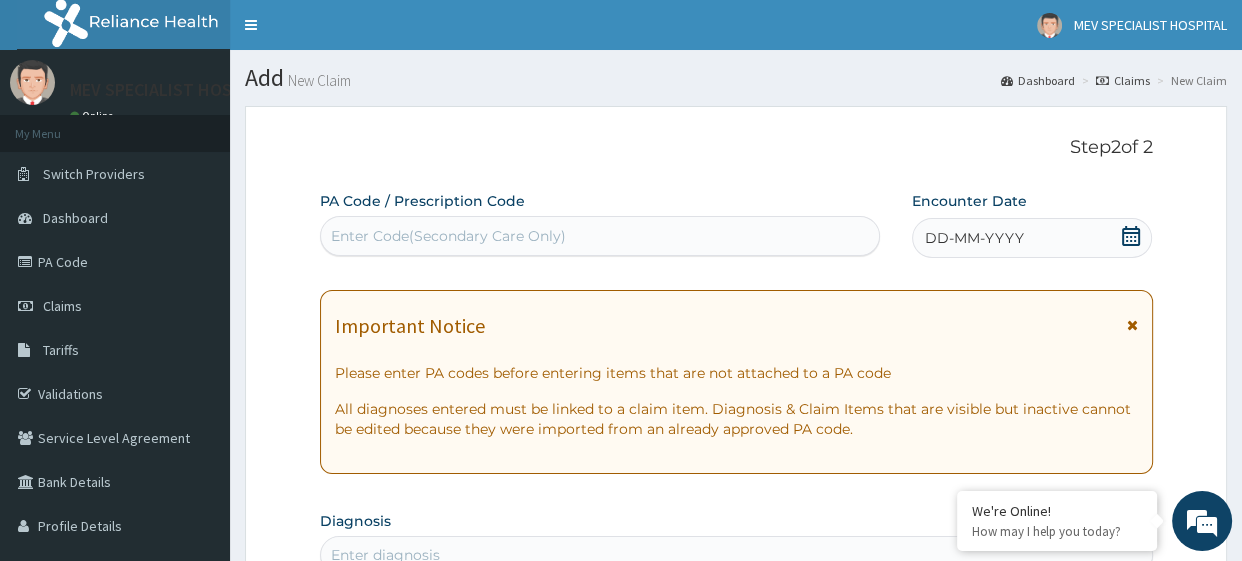 click on "Enter Code(Secondary Care Only)" at bounding box center (600, 236) 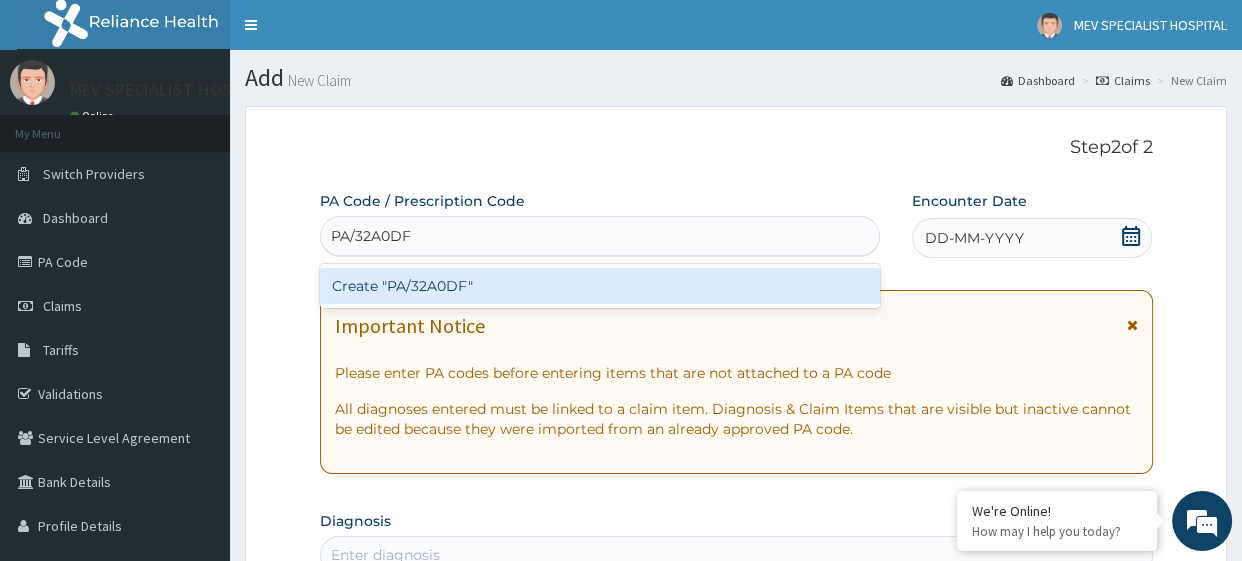 click on "Create "PA/32A0DF"" at bounding box center [600, 286] 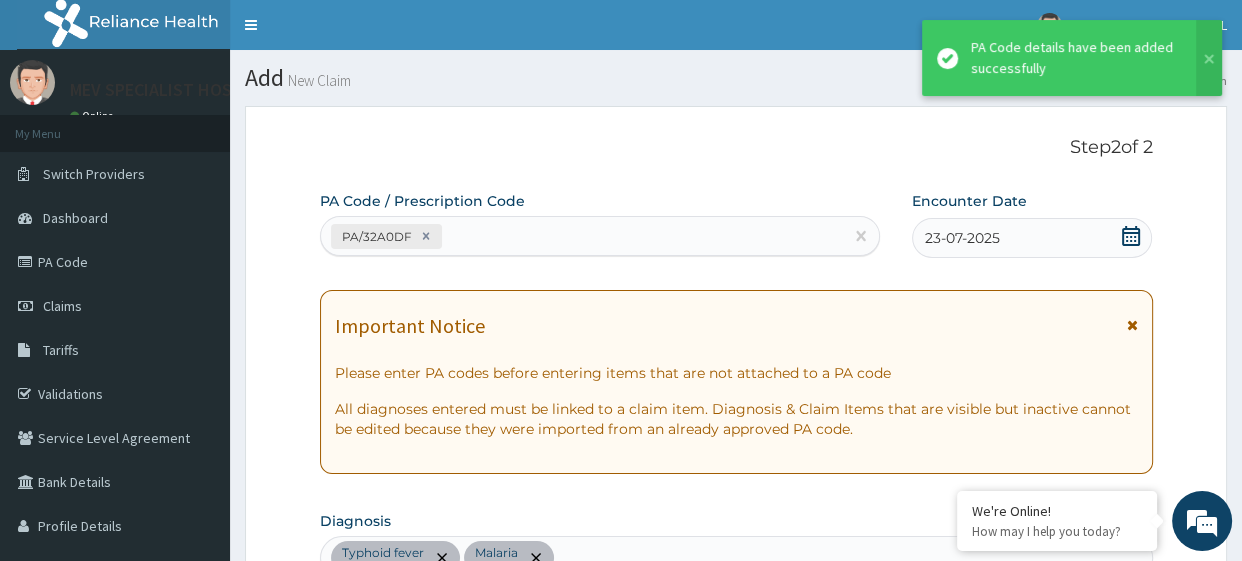 scroll, scrollTop: 827, scrollLeft: 0, axis: vertical 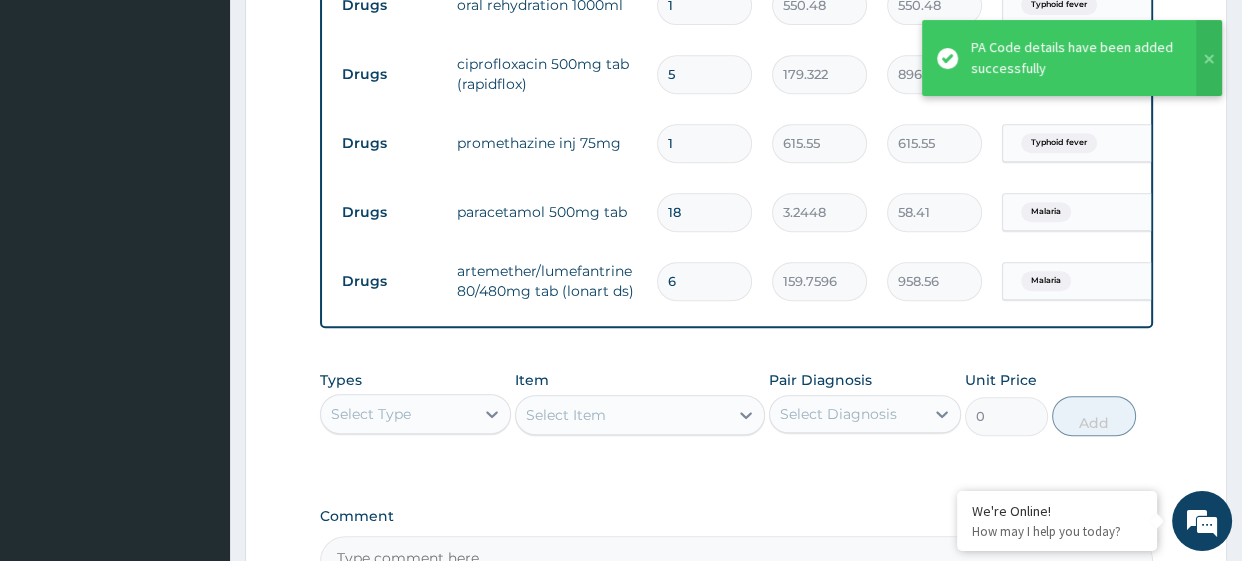 click on "PA Code / Prescription Code PA/32A0DF Encounter Date 23-07-2025 Important Notice Please enter PA codes before entering items that are not attached to a PA code   All diagnoses entered must be linked to a claim item. Diagnosis & Claim Items that are visible but inactive cannot be edited because they were imported from an already approved PA code. Diagnosis Typhoid fever query Malaria query NB: All diagnosis must be linked to a claim item Claim Items Type Name Quantity Unit Price Total Price Pair Diagnosis Actions Drugs oral rehydration 1000ml 1 550.48 550.48 Typhoid fever Delete Drugs ciprofloxacin 500mg tab (rapidflox) 5 179.322 896.61 Typhoid fever Delete Drugs promethazine inj 75mg 1 615.55 615.55 Typhoid fever Delete Drugs paracetamol 500mg tab 18 3.2448 58.41 Malaria Delete Drugs artemether/lumefantrine 80/480mg tab (lonart ds) 6 159.7596 958.56 Malaria Delete Types Select Type Item Select Item Pair Diagnosis Select Diagnosis Unit Price 0 Add Comment" at bounding box center [736, -25] 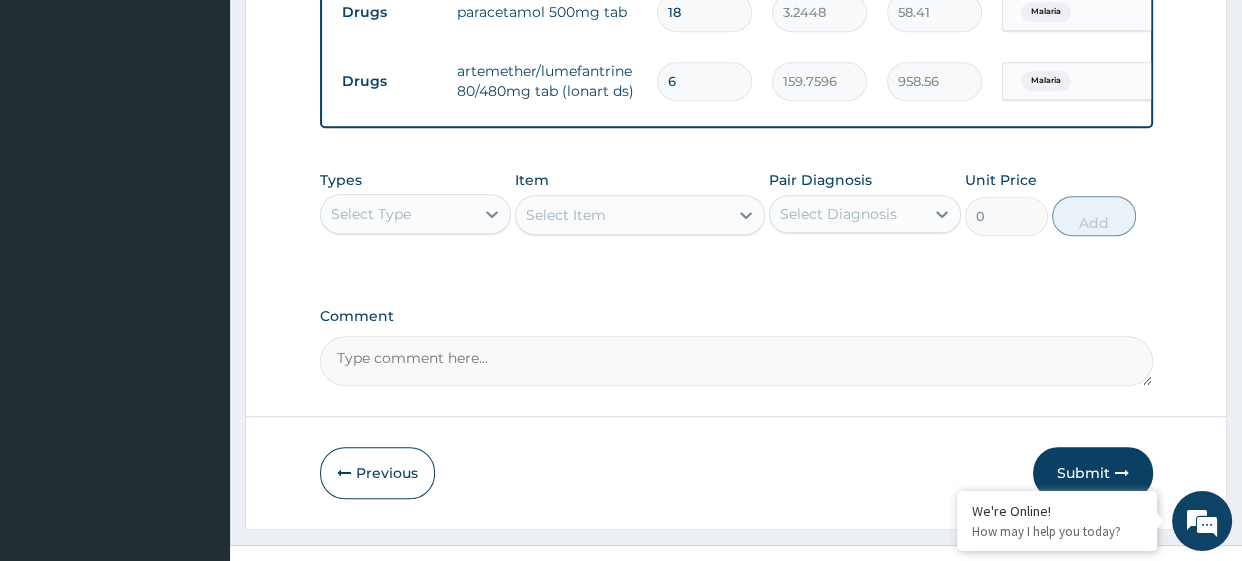 scroll, scrollTop: 1028, scrollLeft: 0, axis: vertical 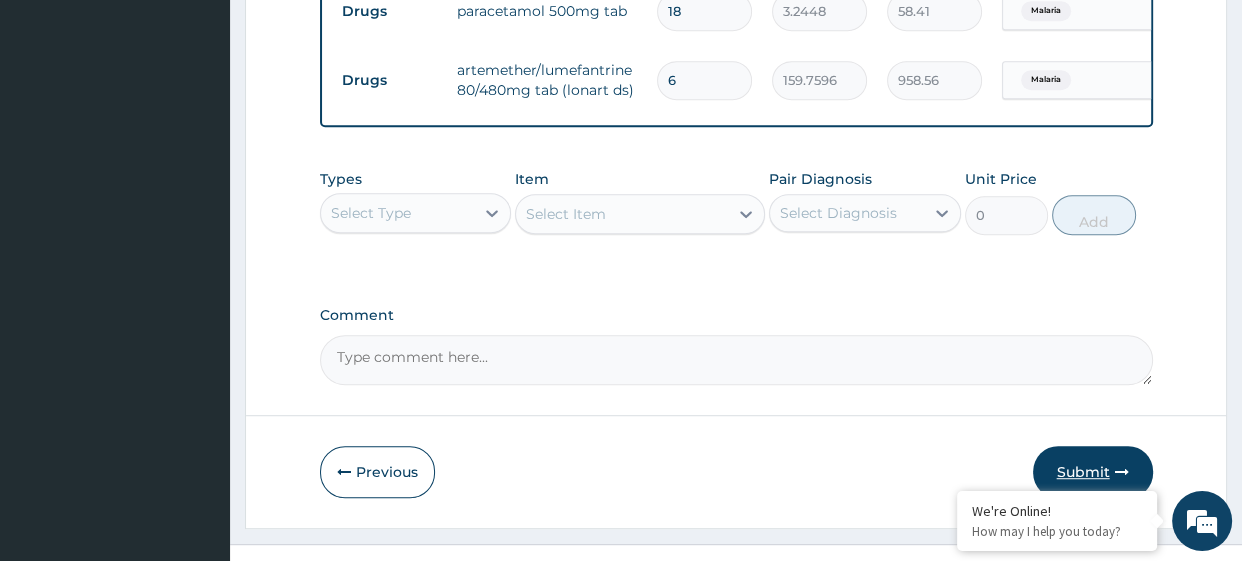 click on "Submit" at bounding box center (1093, 472) 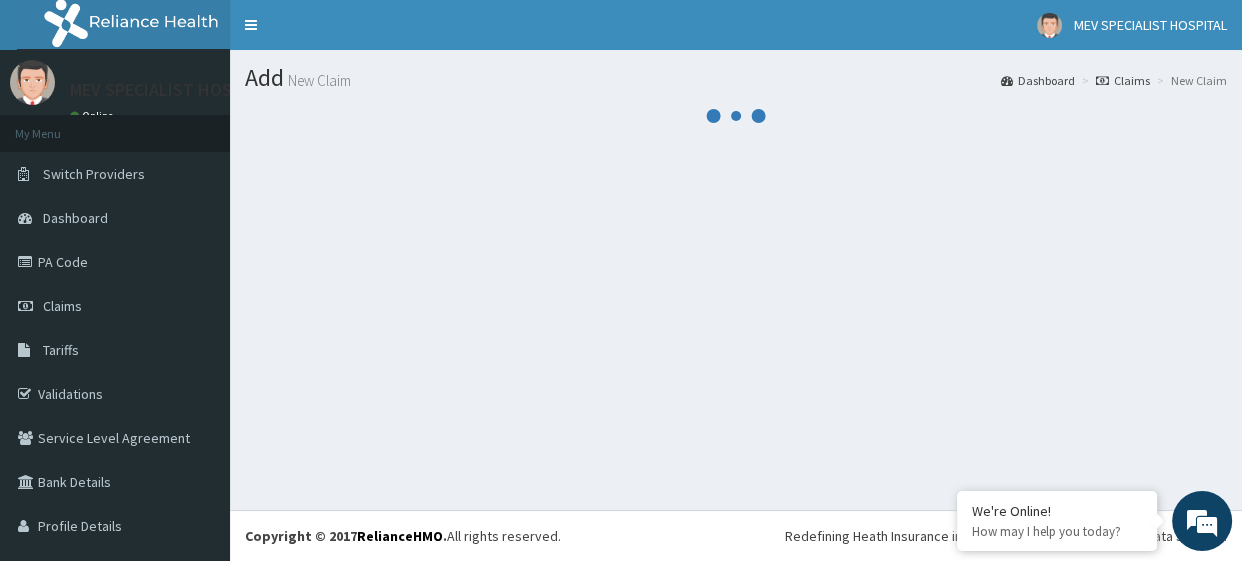scroll, scrollTop: 0, scrollLeft: 0, axis: both 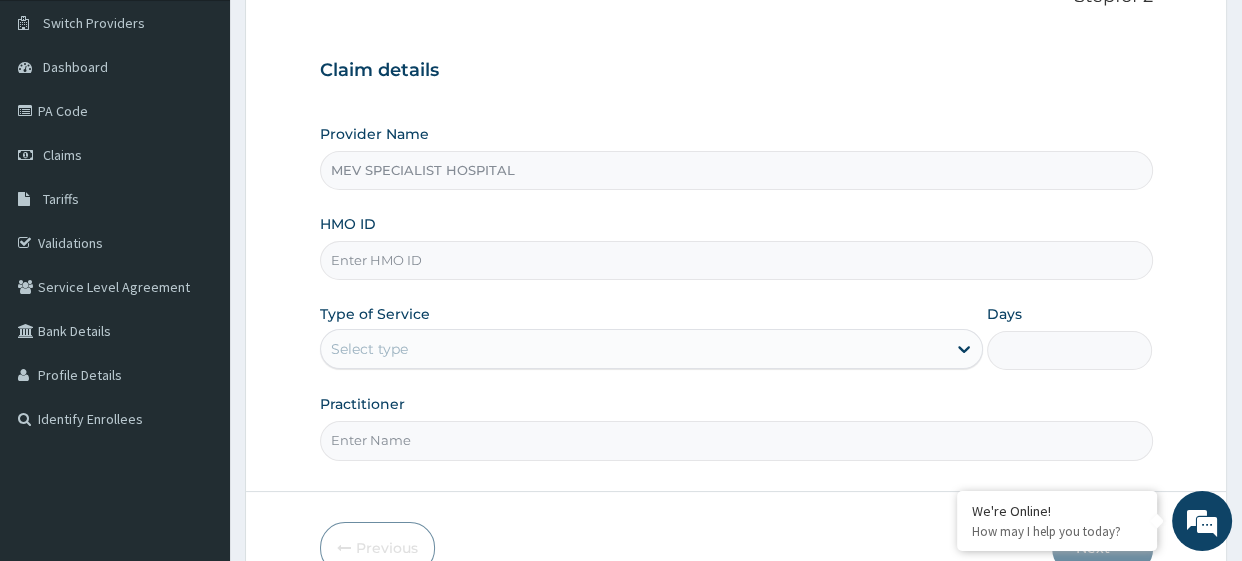 click on "HMO ID" at bounding box center (736, 260) 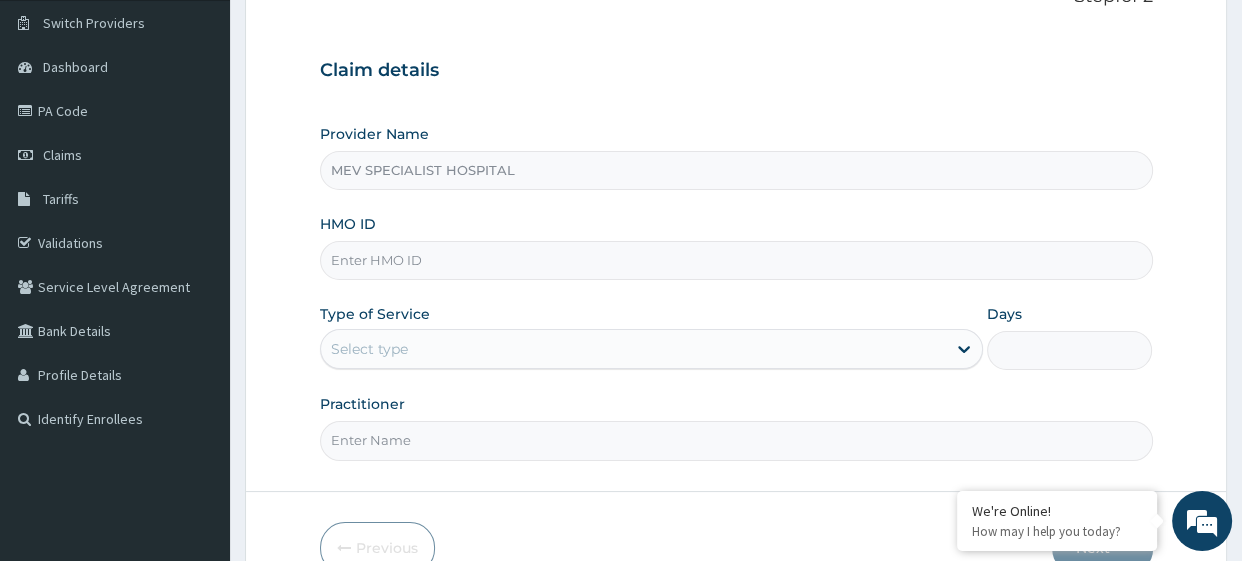 paste on "WTC/10154/C" 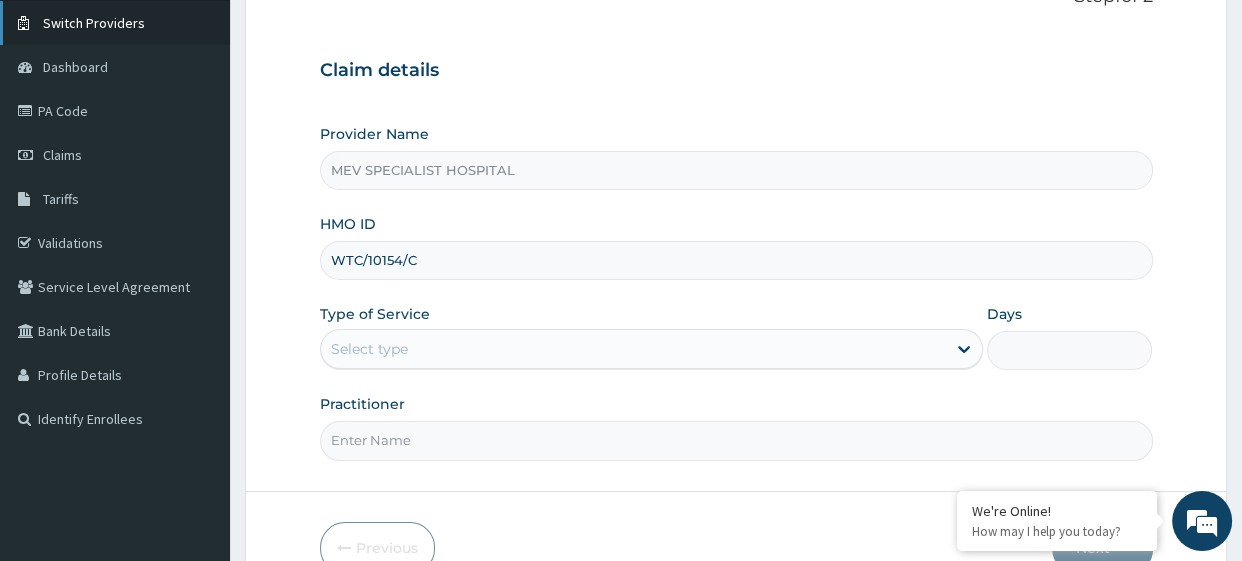 type on "WTC/10154/C" 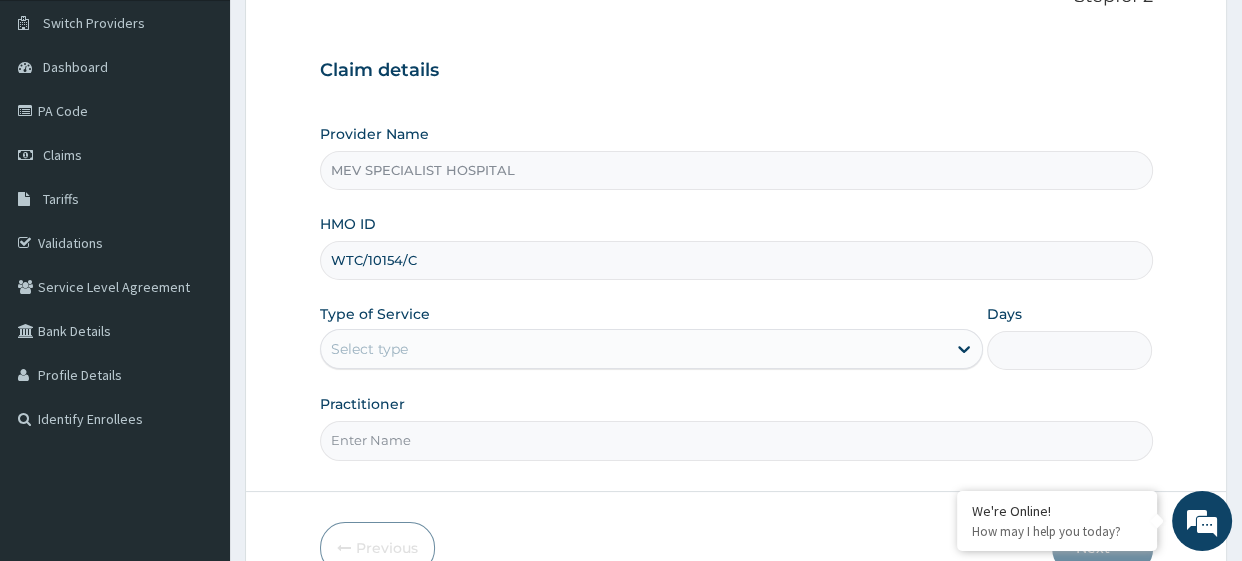 scroll, scrollTop: 0, scrollLeft: 0, axis: both 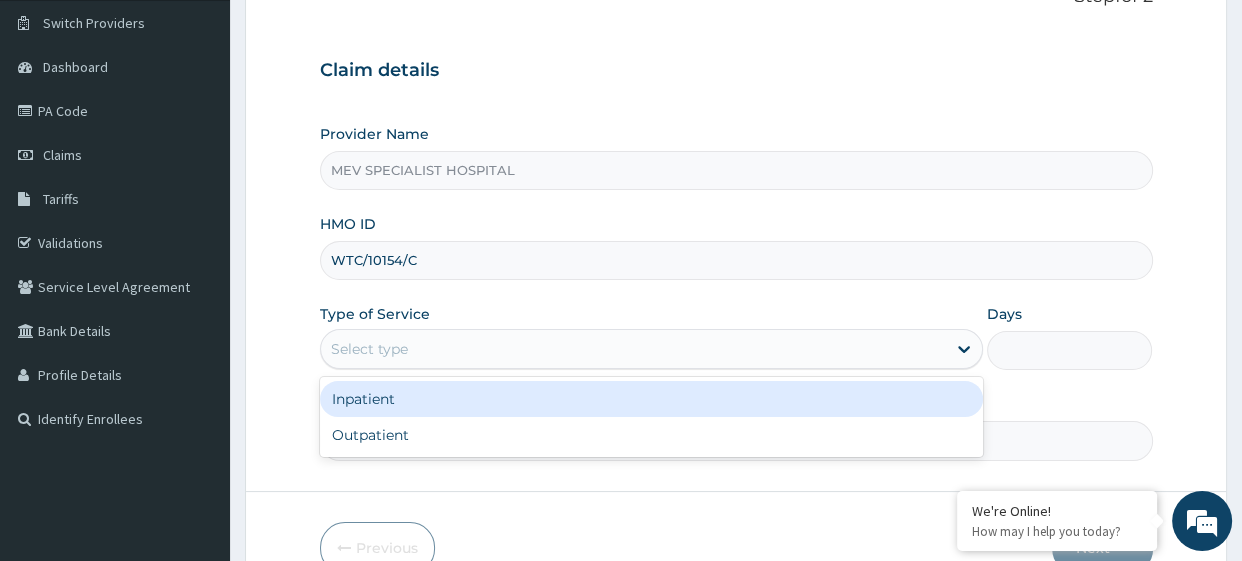 click on "Select type" at bounding box center [633, 349] 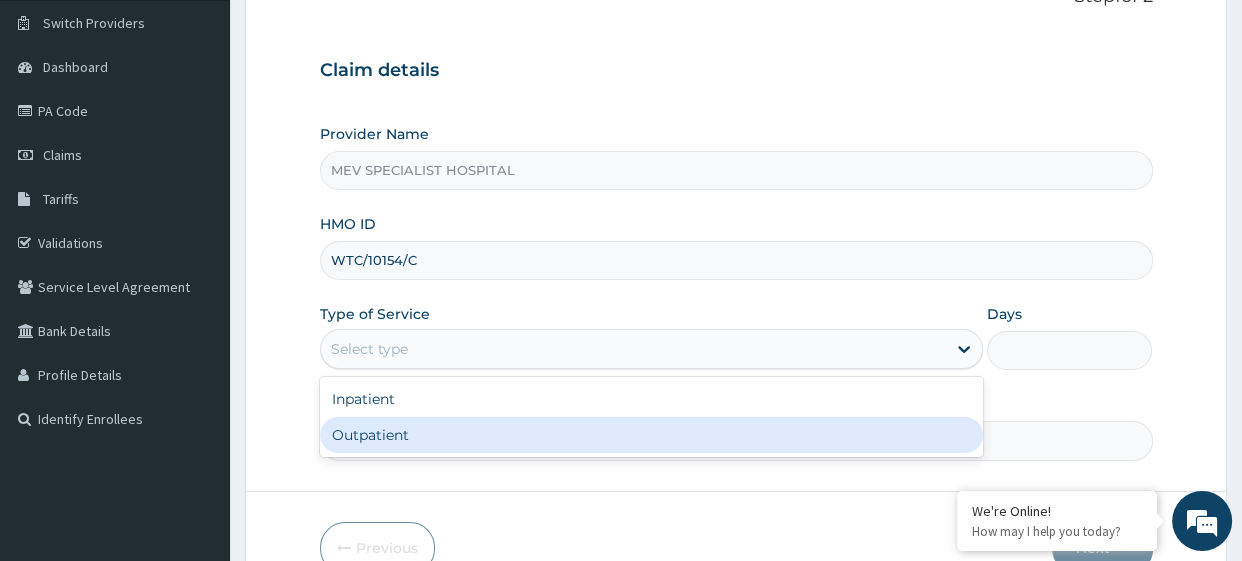 click on "Outpatient" at bounding box center (651, 435) 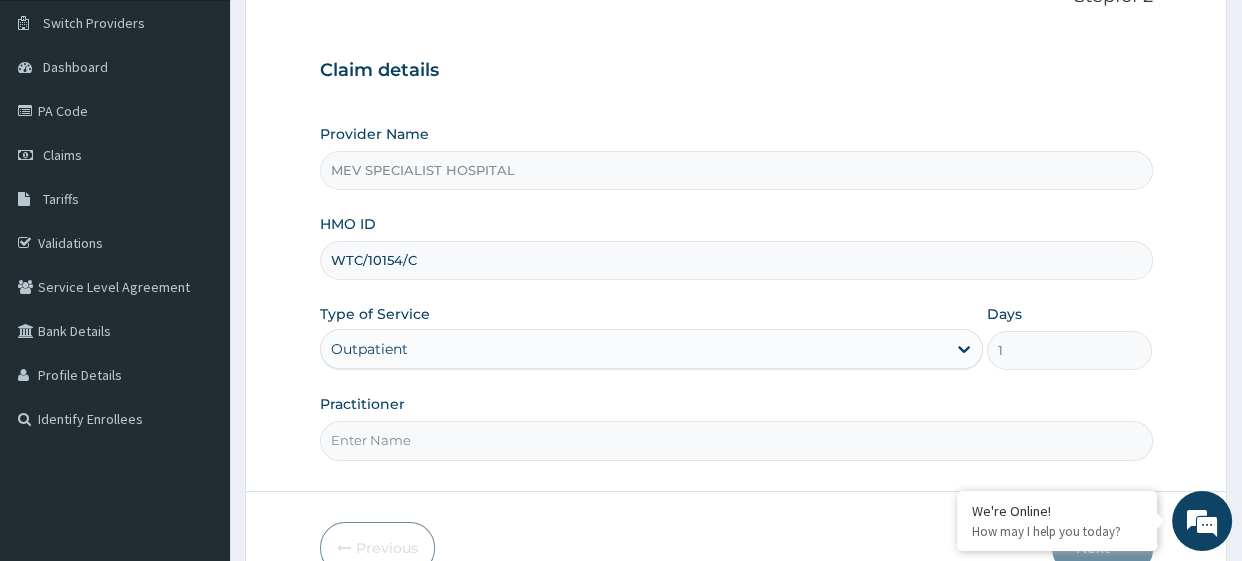 click on "Practitioner" at bounding box center [736, 440] 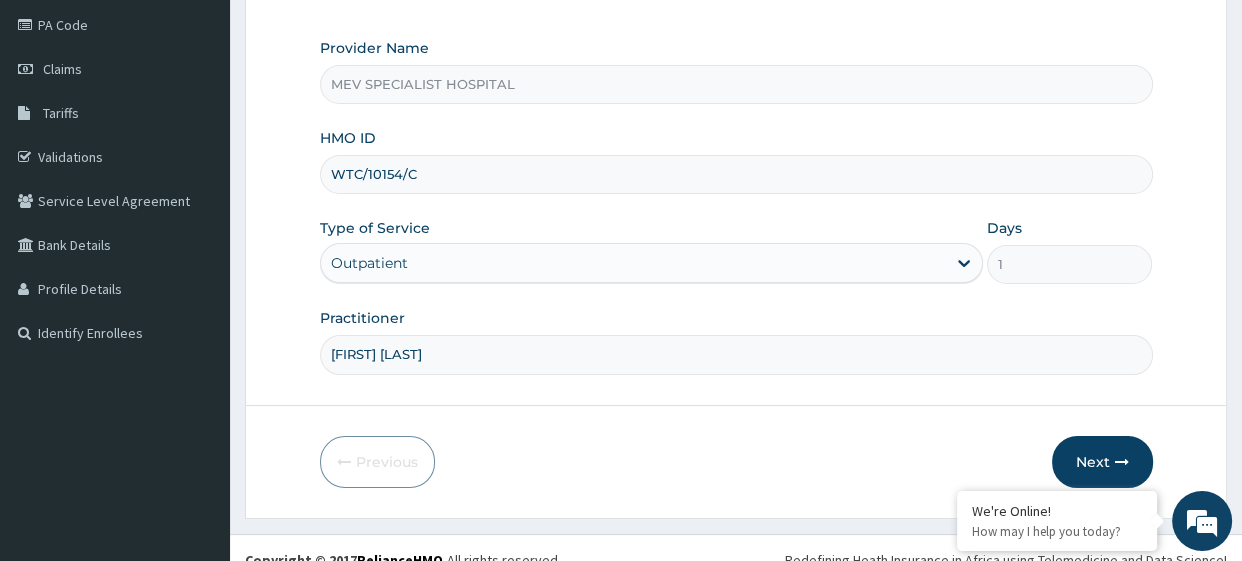scroll, scrollTop: 257, scrollLeft: 0, axis: vertical 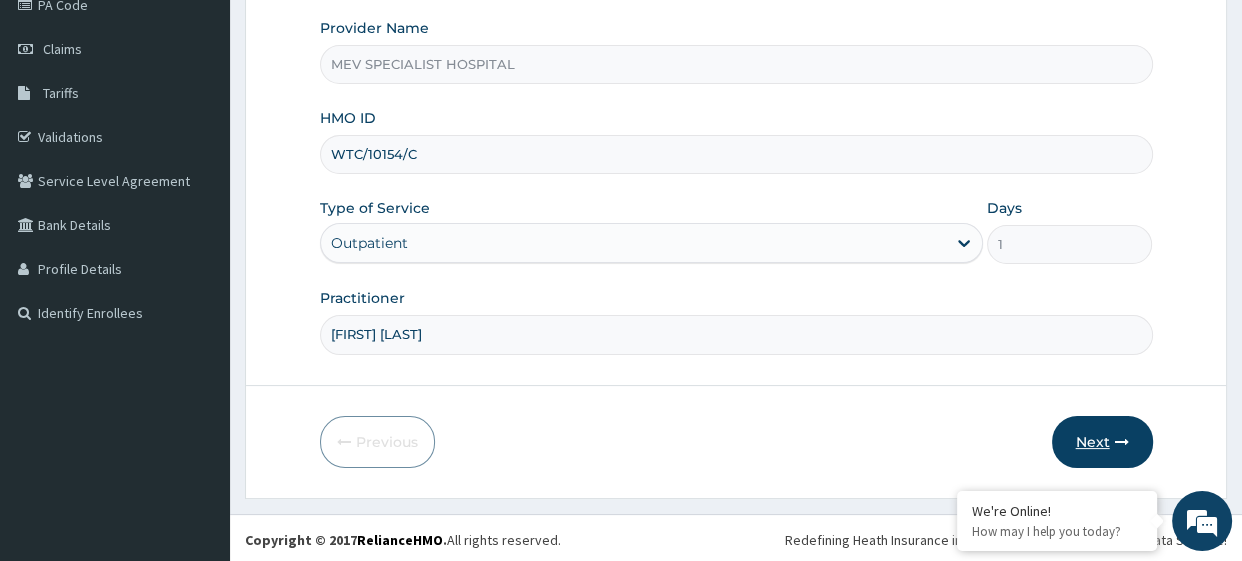 type on "Jane Ibe" 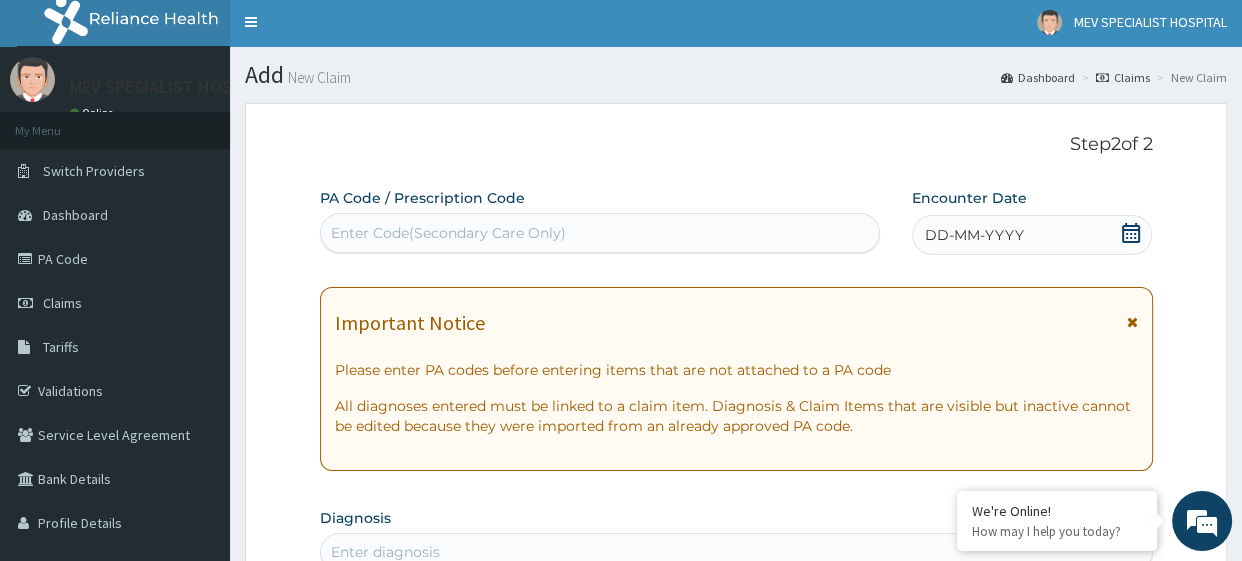 scroll, scrollTop: 0, scrollLeft: 0, axis: both 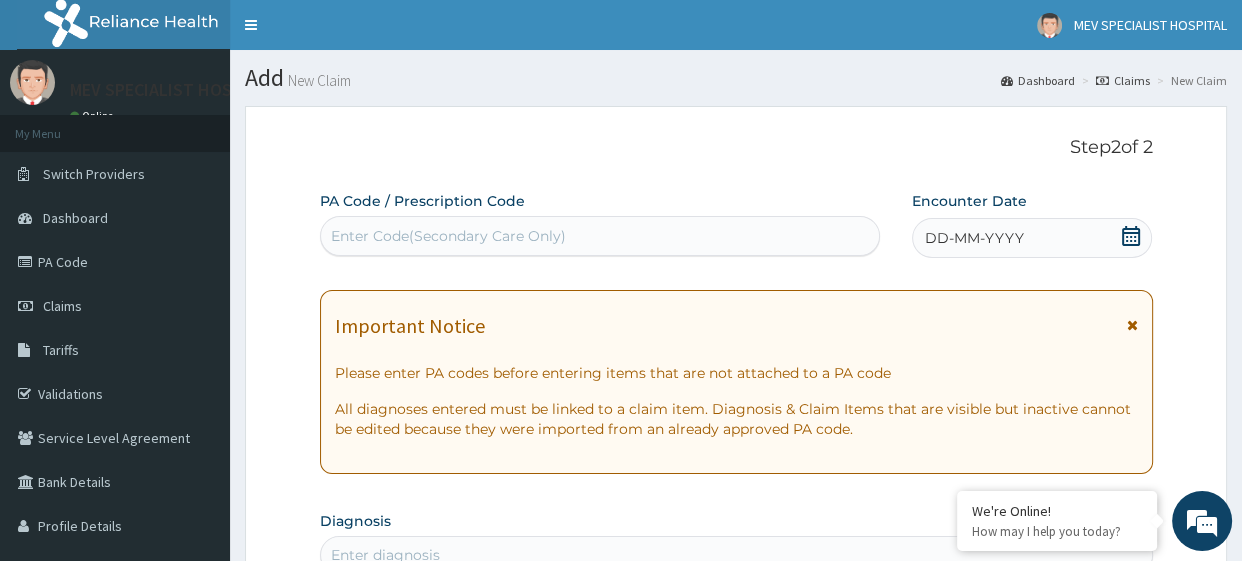 click on "Enter Code(Secondary Care Only)" at bounding box center [600, 236] 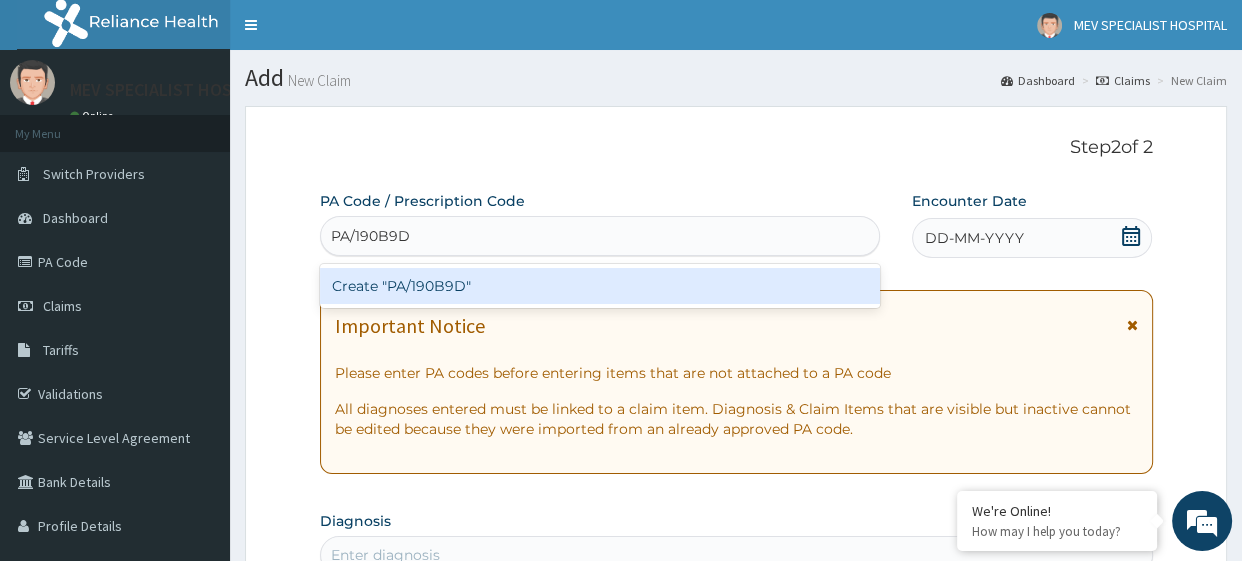 click on "Create "PA/190B9D"" at bounding box center (600, 286) 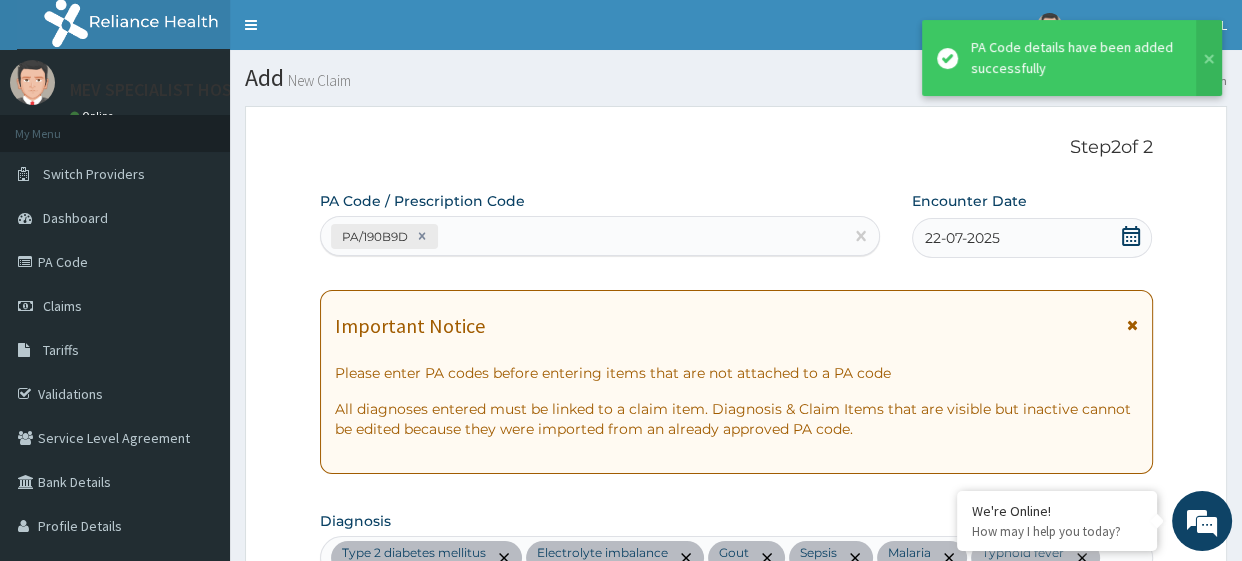 scroll, scrollTop: 1035, scrollLeft: 0, axis: vertical 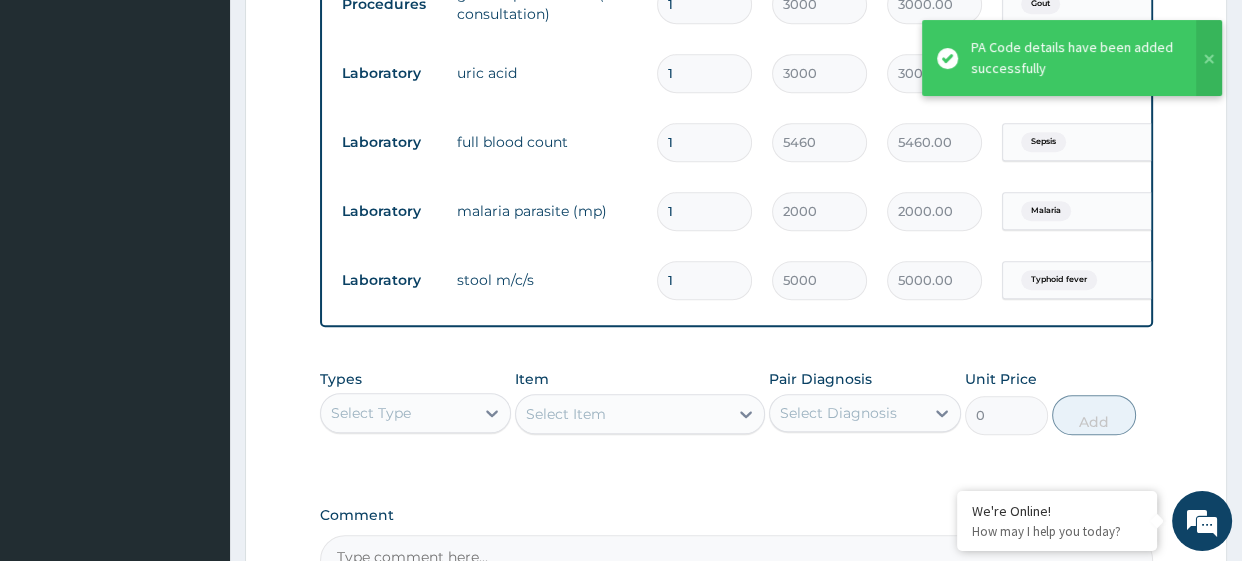 click on "PA Code / Prescription Code PA/190B9D Encounter Date 22-07-2025 Important Notice Please enter PA codes before entering items that are not attached to a PA code   All diagnoses entered must be linked to a claim item. Diagnosis & Claim Items that are visible but inactive cannot be edited because they were imported from an already approved PA code. Diagnosis Type 2 diabetes mellitus query Electrolyte imbalance query Gout query Sepsis query Malaria query Typhoid fever query NB: All diagnosis must be linked to a claim item Claim Items Type Name Quantity Unit Price Total Price Pair Diagnosis Actions Laboratory random blood sugar 1 2000 2000.00 Type 2 diabetes mellitus Delete Laboratory full electrolytes 1 6500 6500.00 Electrolyte imbalance Delete Laboratory esr 1 4000 4000.00 Gout Delete Procedures general practitioner (1st consultation) 1 3000 3000.00 Gout Delete Laboratory uric acid 1 3000 3000.00 Gout Delete Laboratory full blood count 1 5460 5460.00 Sepsis Delete Laboratory malaria parasite (mp) 1 2000 2000.00" at bounding box center [736, -130] 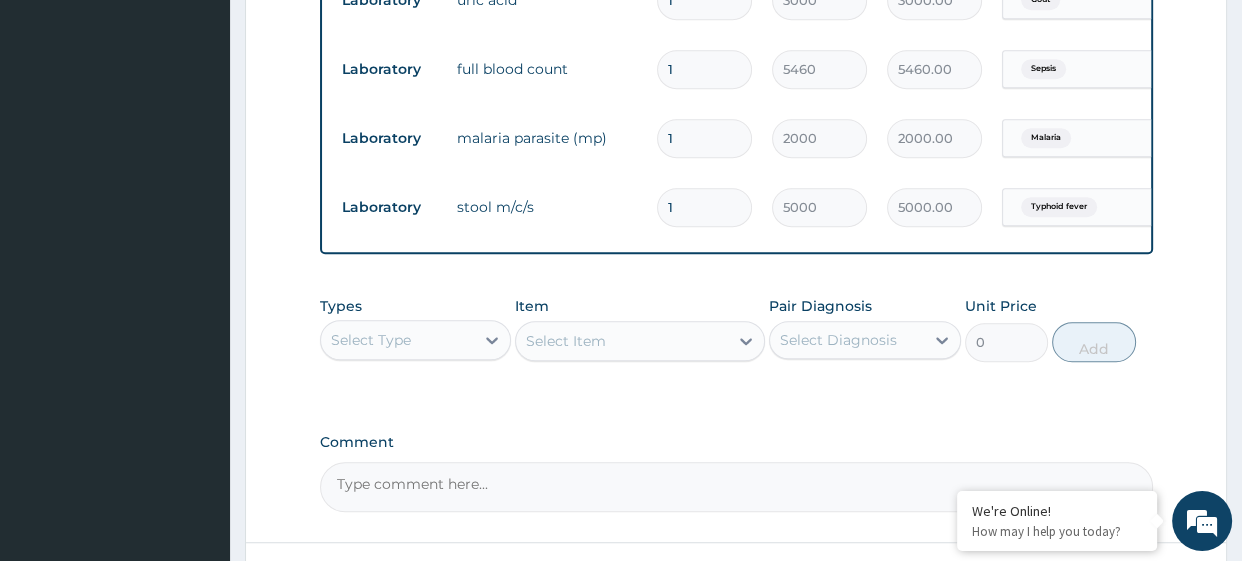 scroll, scrollTop: 1269, scrollLeft: 0, axis: vertical 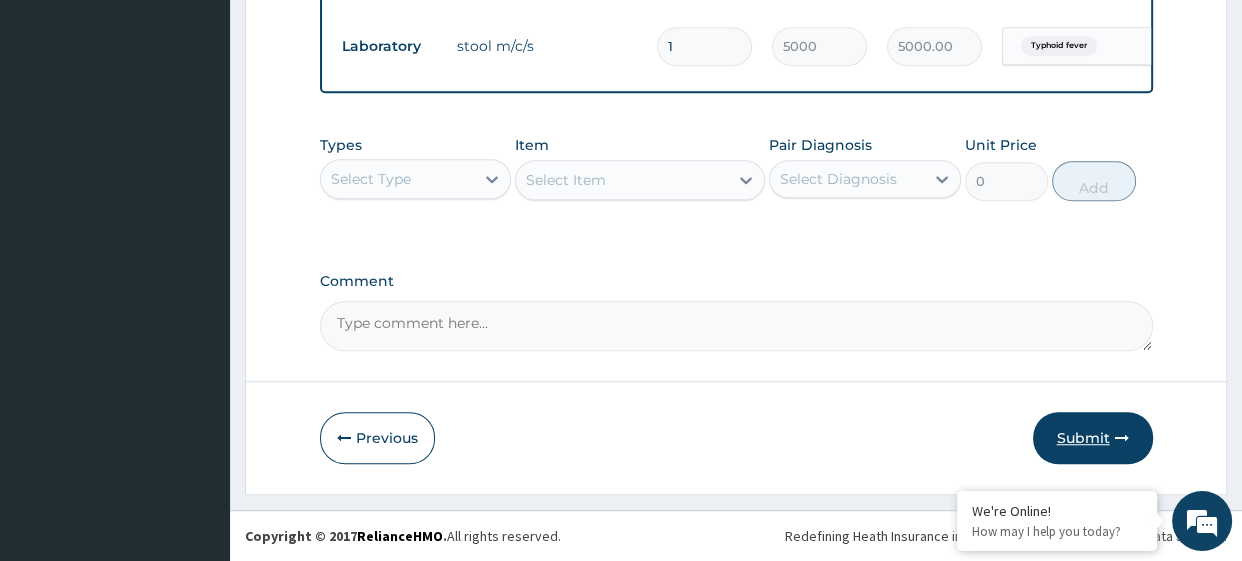 click on "Submit" at bounding box center [1093, 438] 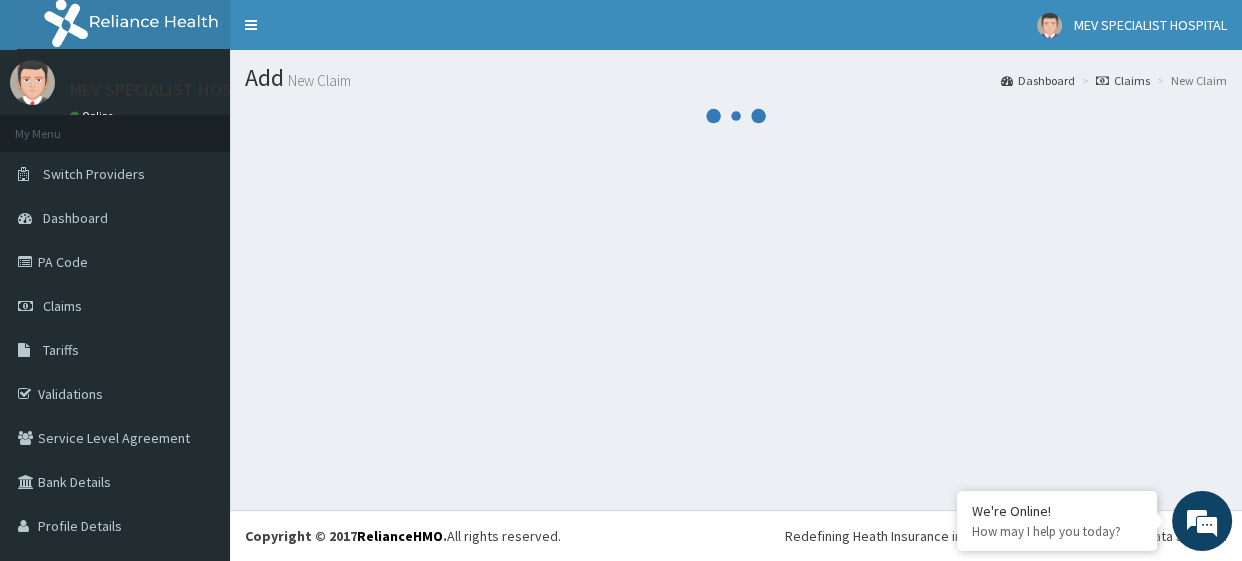 scroll, scrollTop: 0, scrollLeft: 0, axis: both 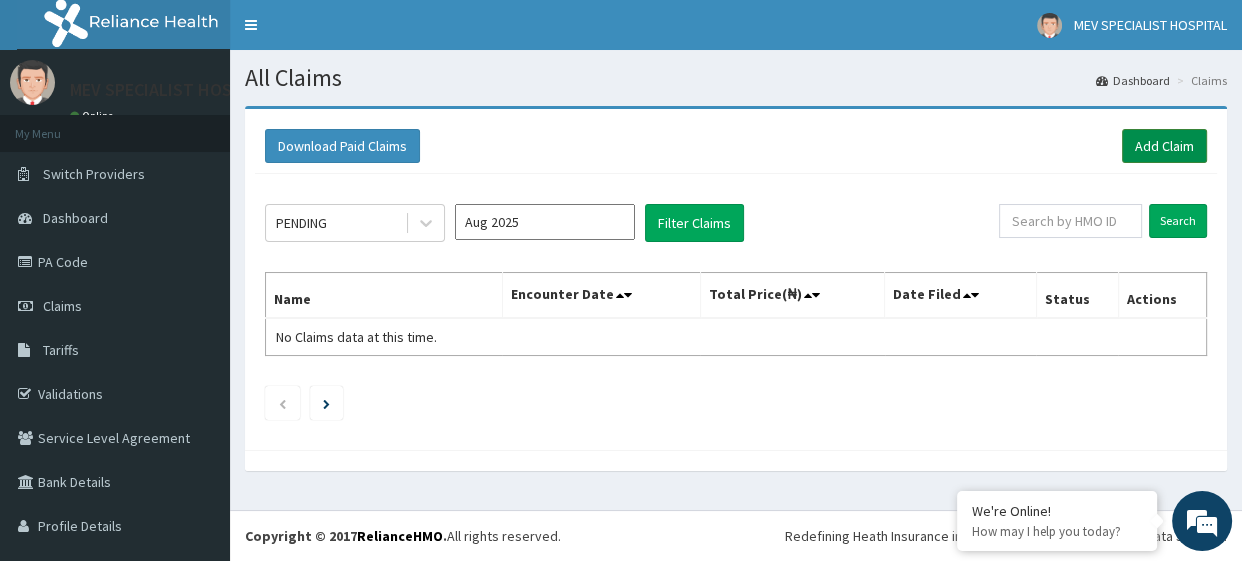 click on "Add Claim" at bounding box center (1164, 146) 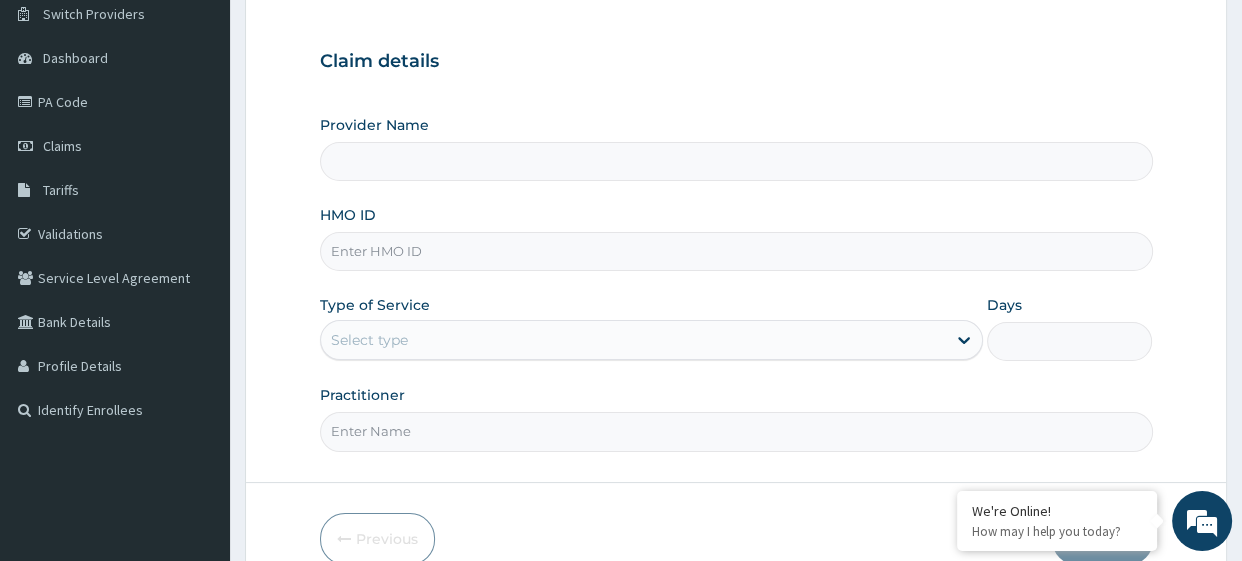 scroll, scrollTop: 160, scrollLeft: 0, axis: vertical 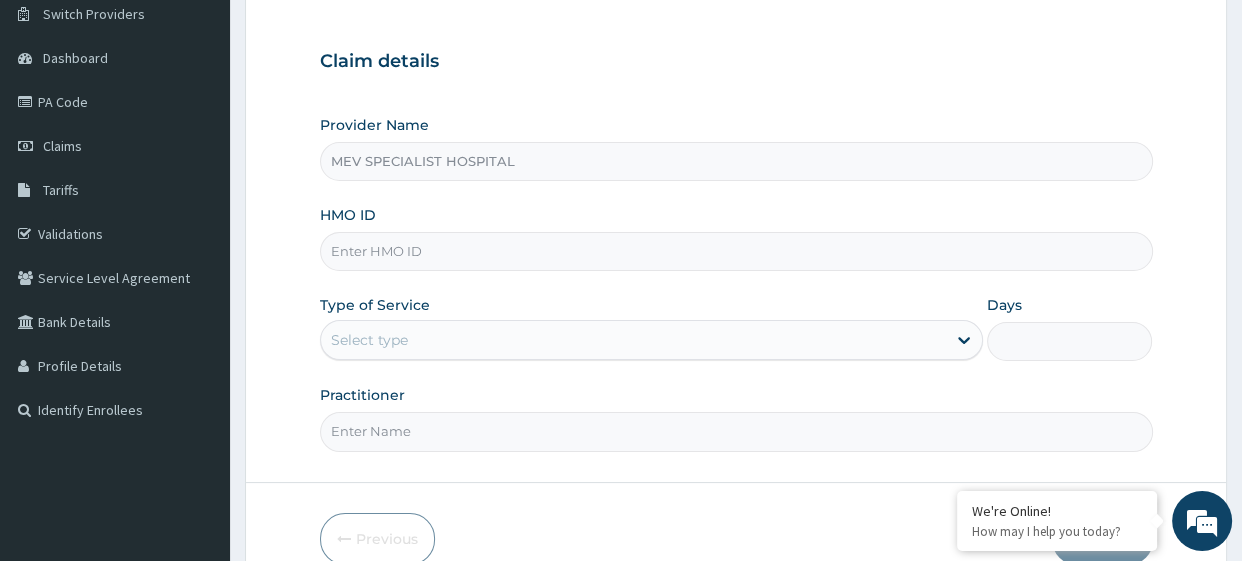 click on "HMO ID" at bounding box center [736, 251] 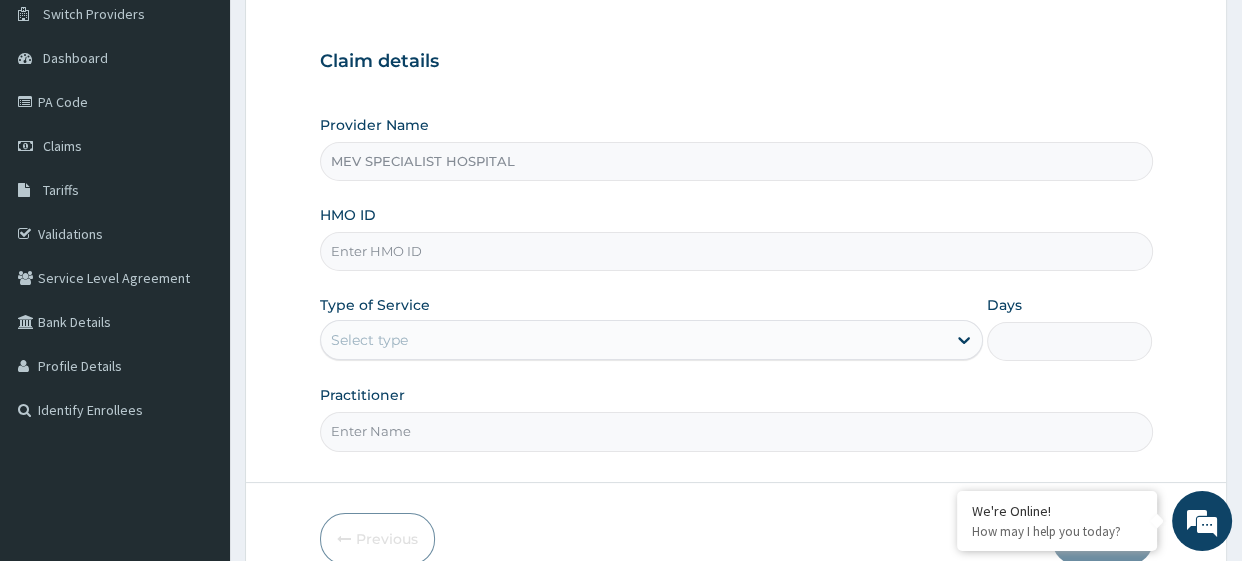 paste on "WTC/10154/C" 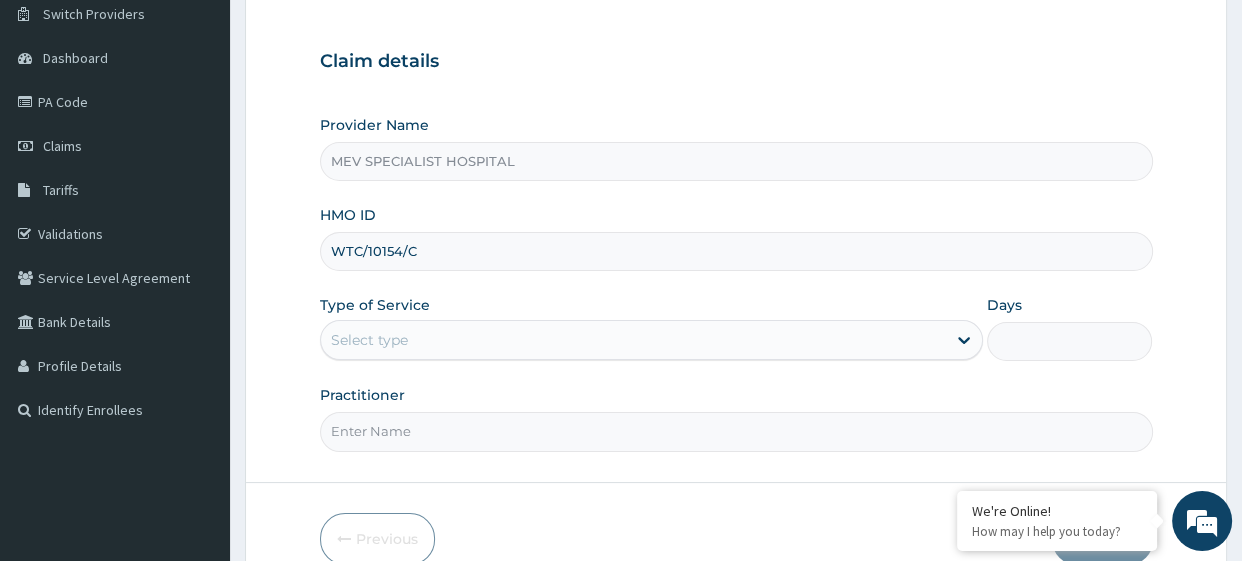 type on "WTC/10154/C" 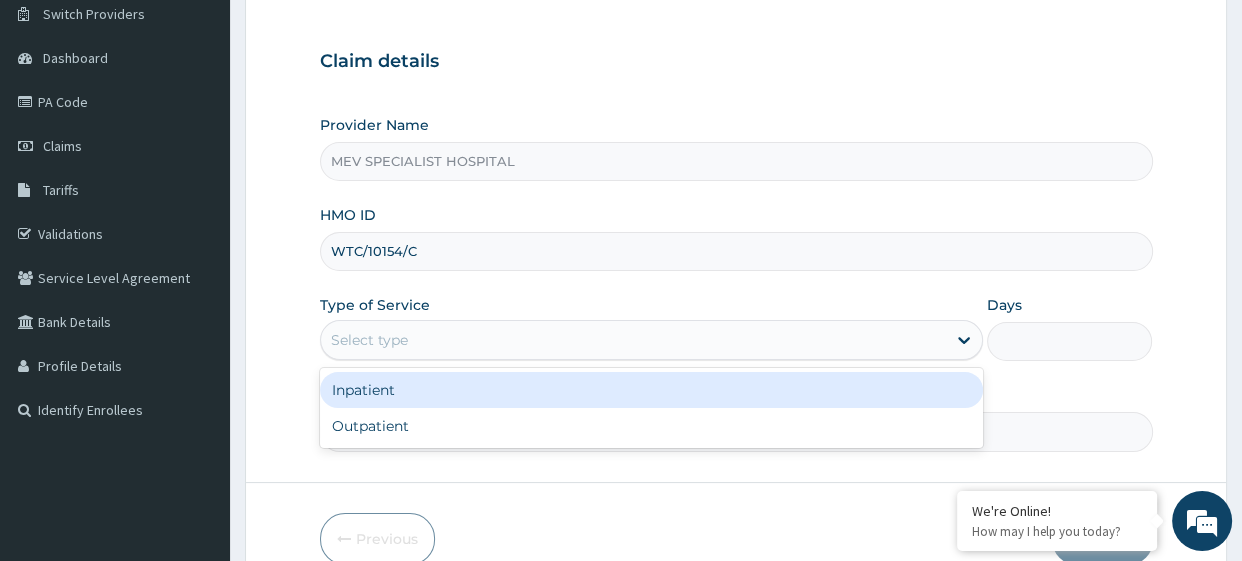click on "Select type" at bounding box center [651, 340] 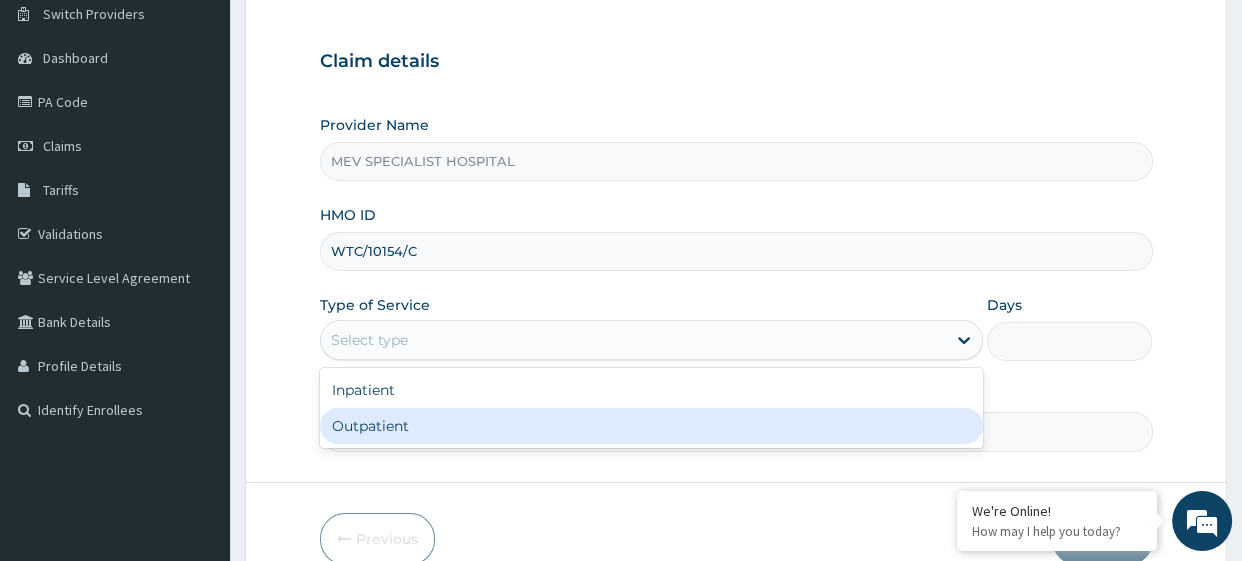 click on "Outpatient" at bounding box center (651, 426) 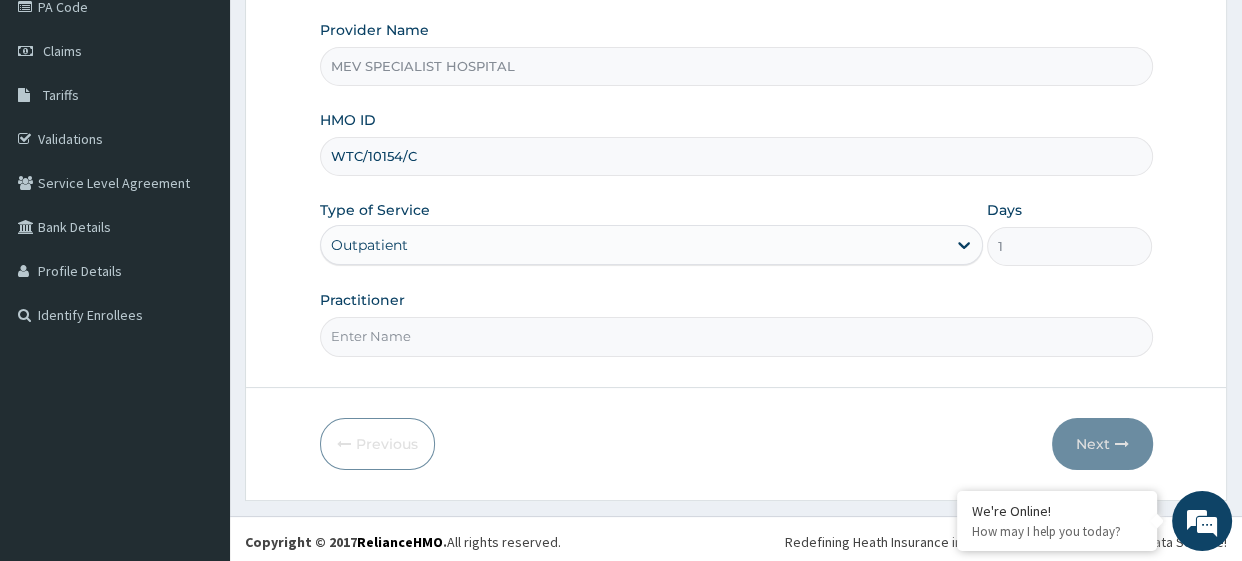 scroll, scrollTop: 257, scrollLeft: 0, axis: vertical 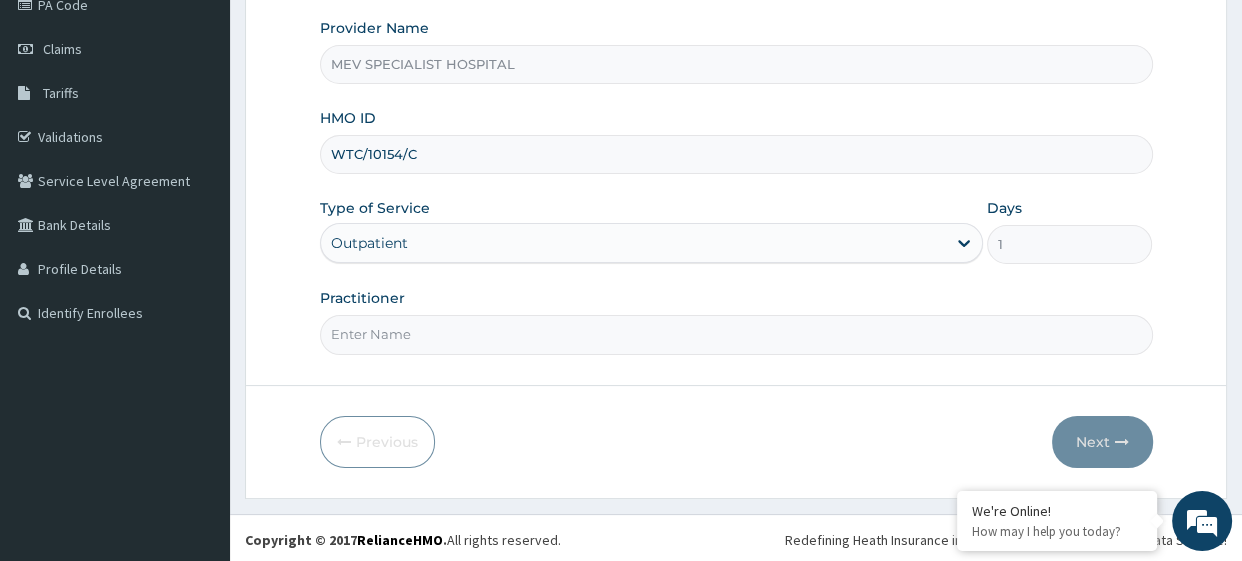 click on "Practitioner" at bounding box center (736, 334) 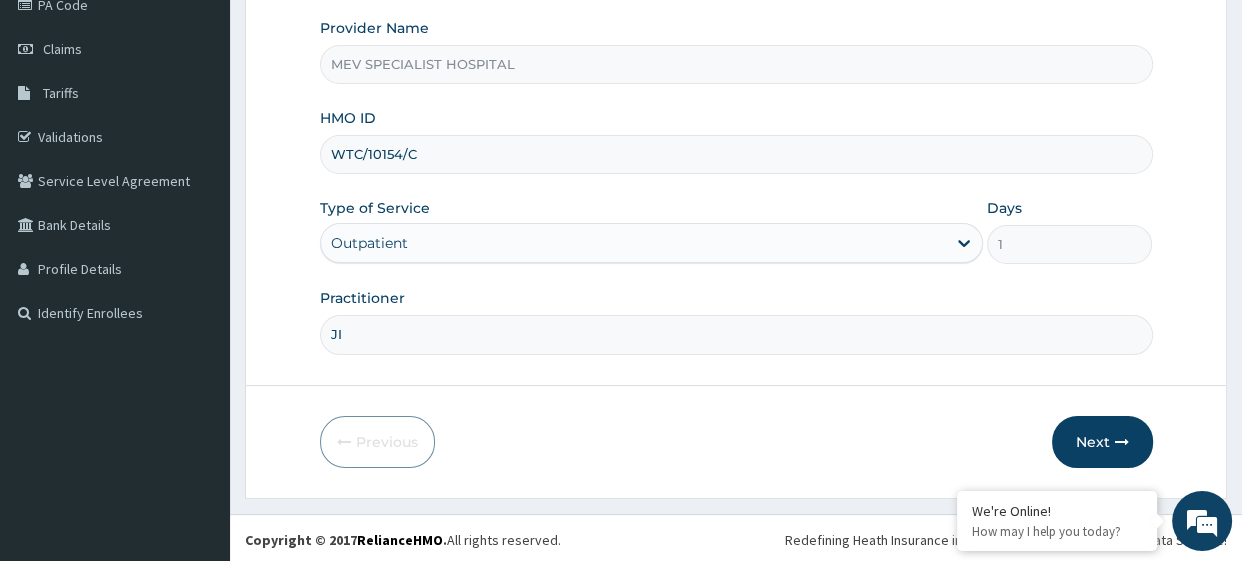 scroll, scrollTop: 0, scrollLeft: 0, axis: both 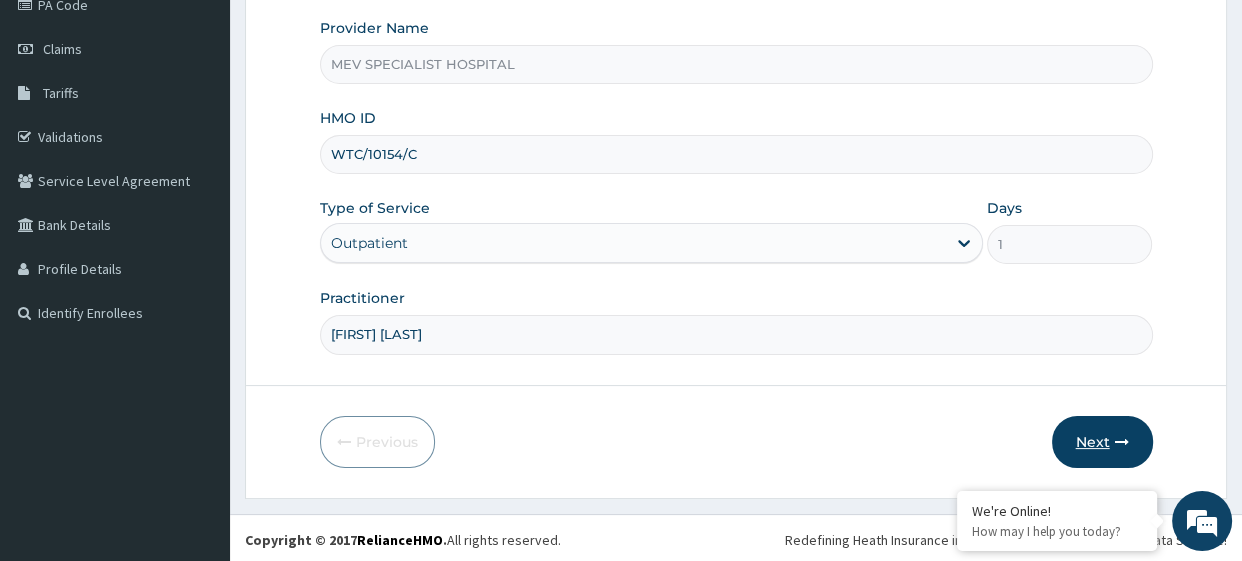 type on "[FIRST] [LAST]" 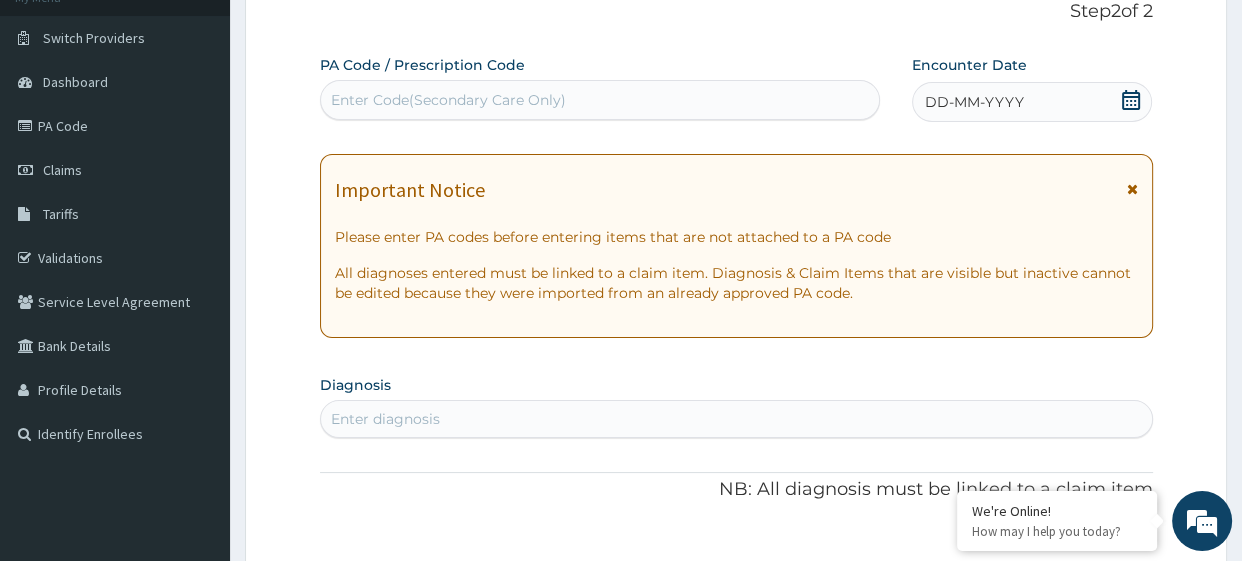 scroll, scrollTop: 0, scrollLeft: 0, axis: both 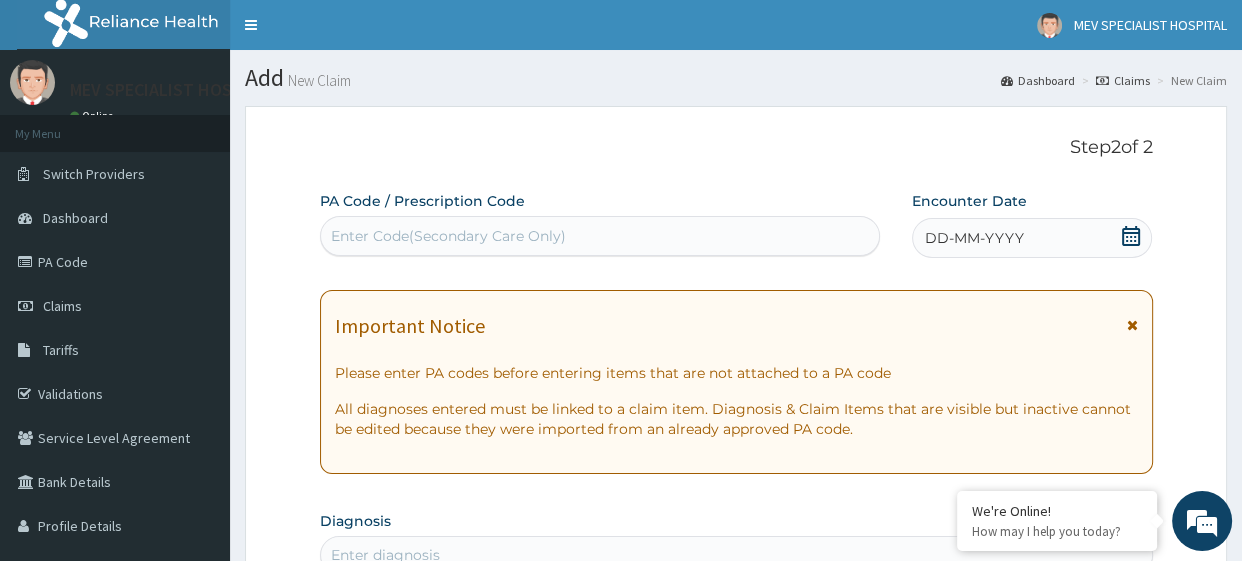 click on "Enter Code(Secondary Care Only)" at bounding box center [600, 236] 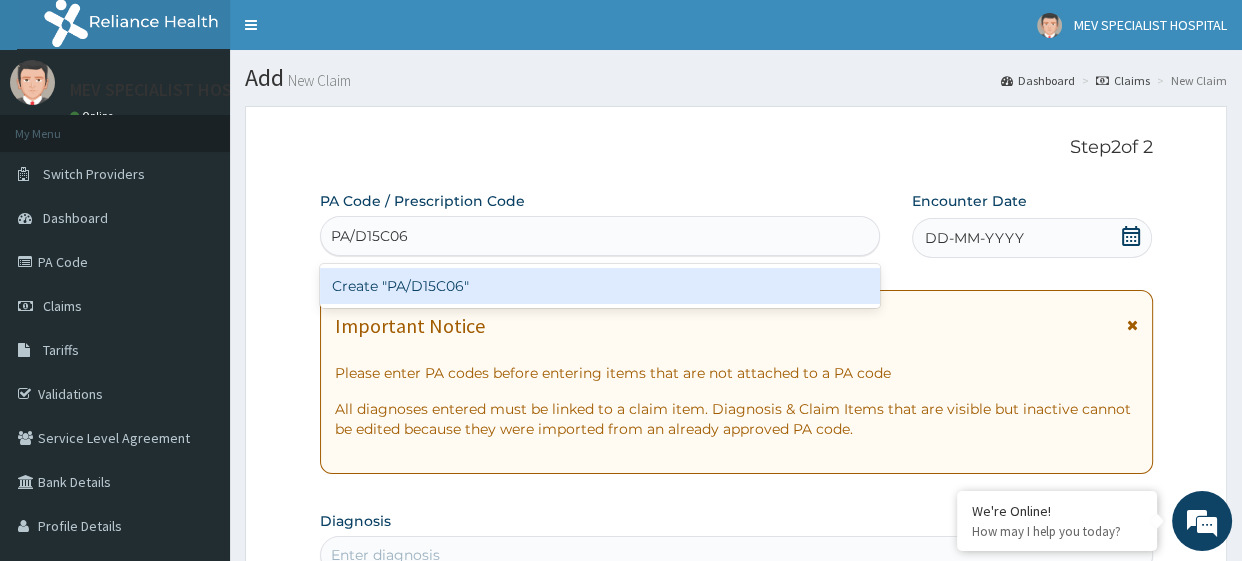 click on "Create "PA/D15C06"" at bounding box center (600, 286) 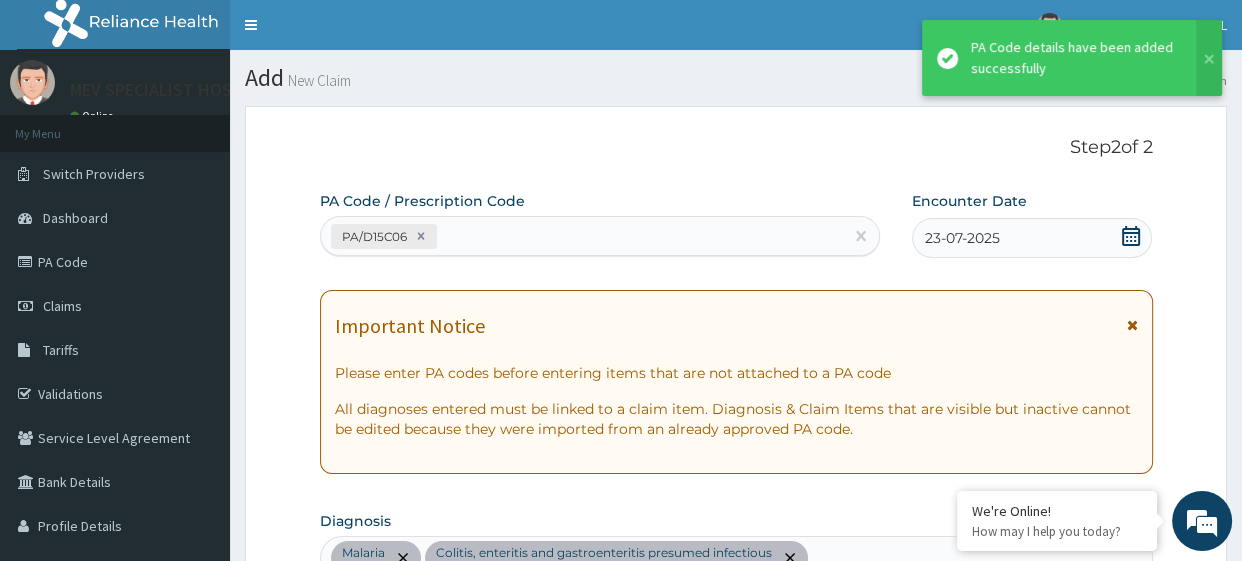 scroll, scrollTop: 1035, scrollLeft: 0, axis: vertical 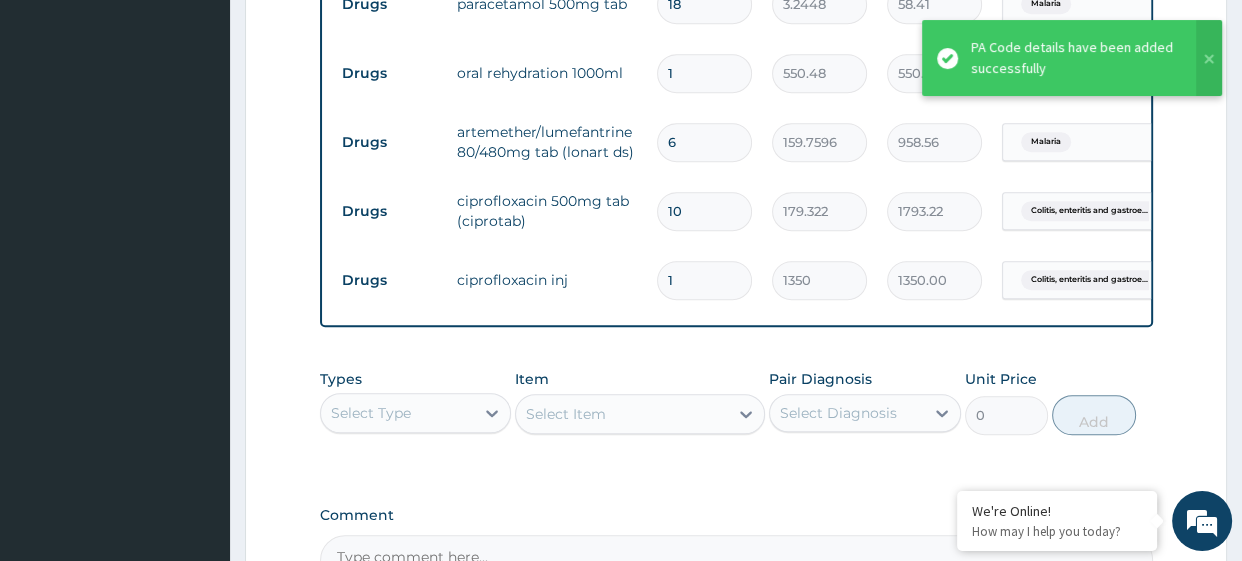 click on "PA Code / Prescription Code PA/D15C06 Encounter Date 23-07-2025 Important Notice Please enter PA codes before entering items that are not attached to a PA code   All diagnoses entered must be linked to a claim item. Diagnosis & Claim Items that are visible but inactive cannot be edited because they were imported from an already approved PA code. Diagnosis Malaria query Colitis, enteritis and gastroenteritis presumed infectious query NB: All diagnosis must be linked to a claim item Claim Items Type Name Quantity Unit Price Total Price Pair Diagnosis Actions Drugs arteether 150mg (1) 3 5000 15000.00 Malaria Delete Drugs dextrose water 5% 500ml 1 2000 2000.00 Colitis, enteritis and gastroe... Delete Drugs paracetamol inj 300mg 6 520 3120.00 Malaria Delete Drugs paracetamol 500mg tab 18 3.2448 58.41 Malaria Delete Drugs oral rehydration 1000ml 1 550.48 550.48 Colitis, enteritis and gastroe... Delete Drugs artemether/lumefantrine 80/480mg tab (lonart ds) 6 159.7596 958.56 Malaria Delete Drugs 10 179.322 1793.22 1" at bounding box center [736, -130] 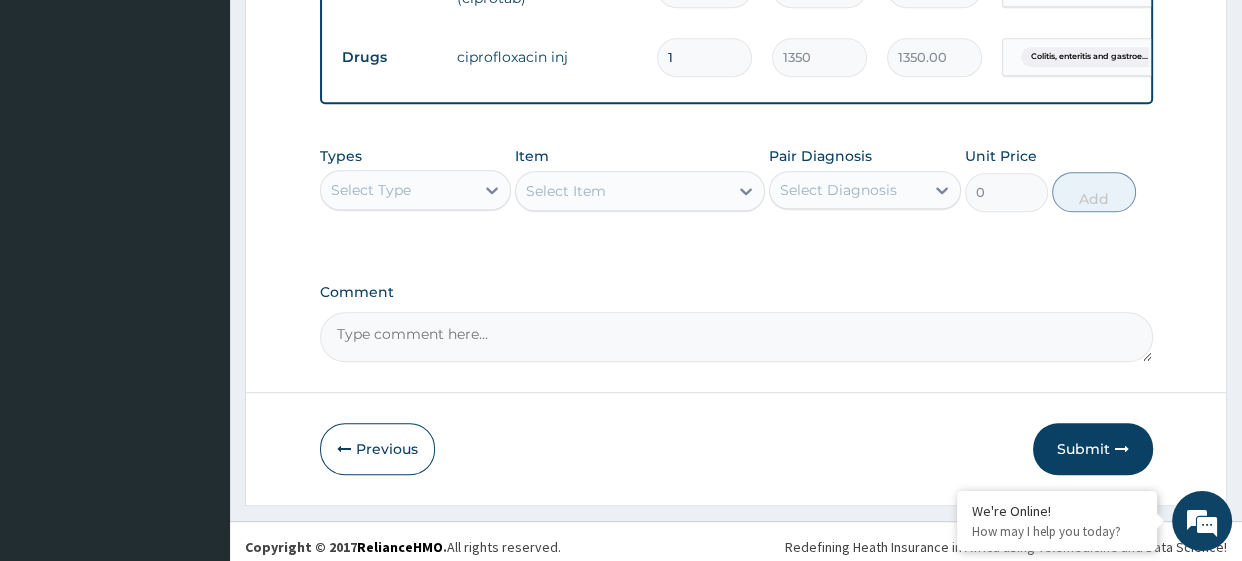 scroll, scrollTop: 1269, scrollLeft: 0, axis: vertical 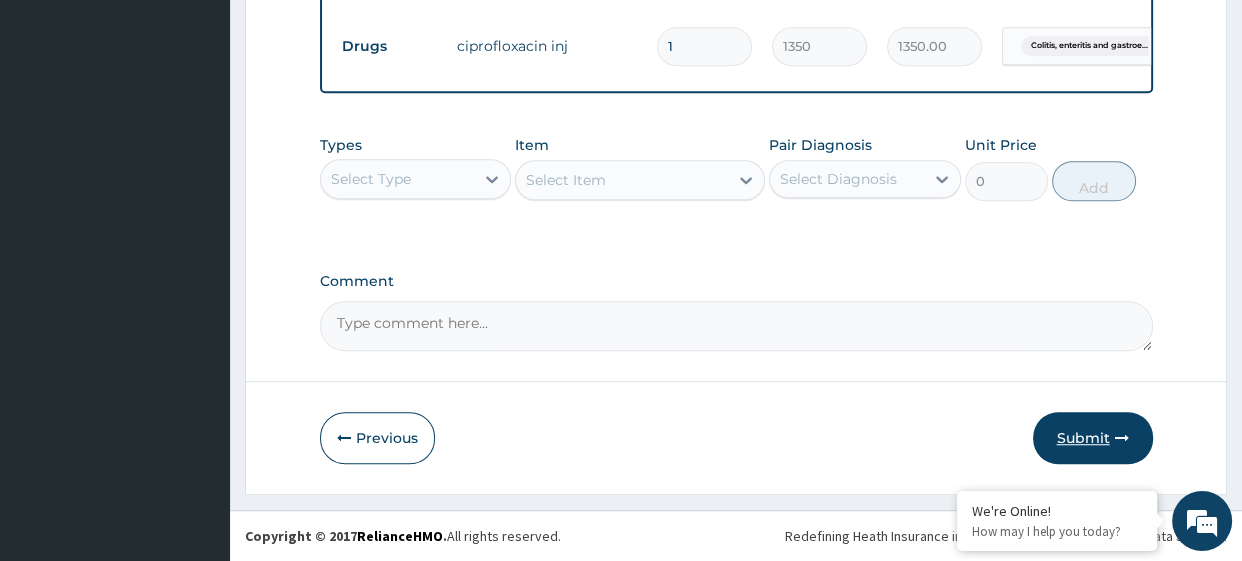 click on "Submit" at bounding box center (1093, 438) 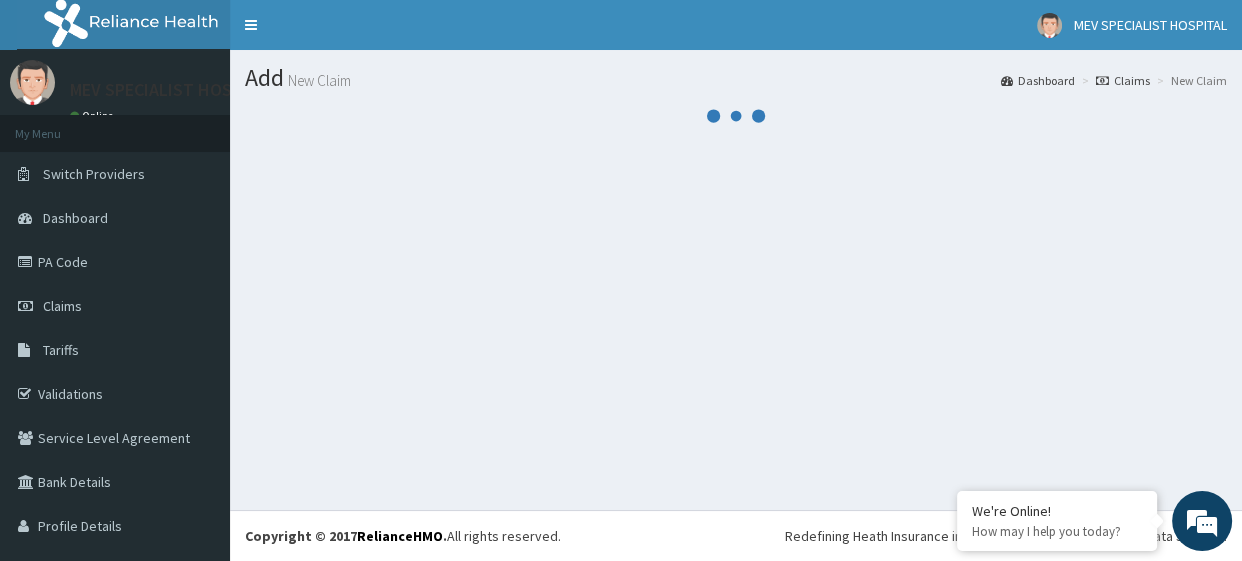 scroll, scrollTop: 0, scrollLeft: 0, axis: both 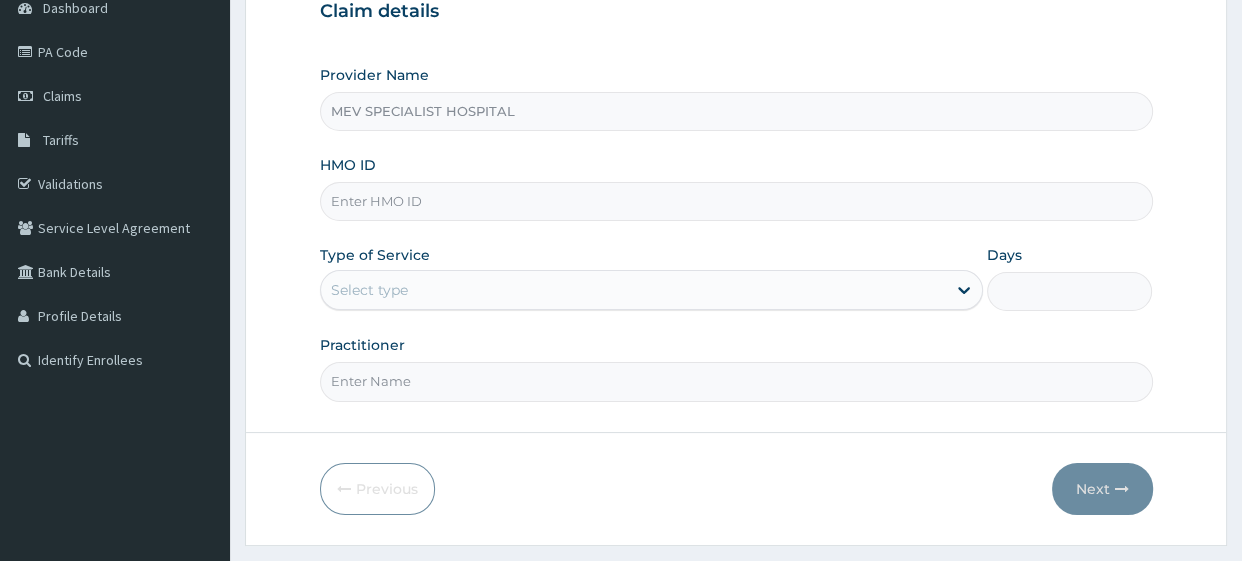 click on "HMO ID" at bounding box center (736, 201) 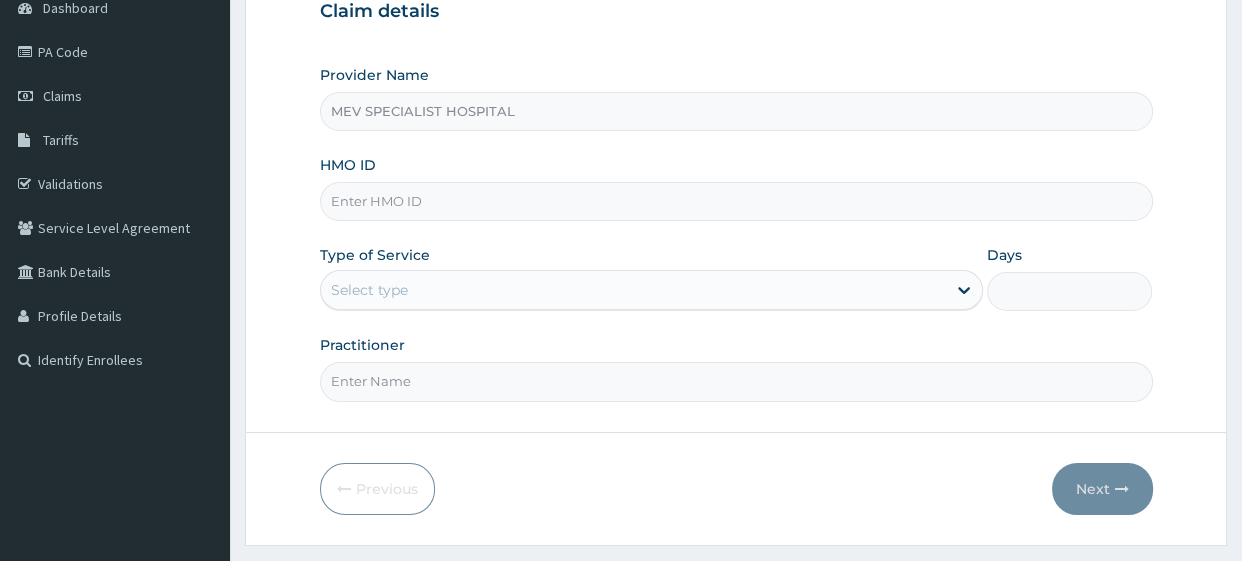 paste on "WTC/10154/A" 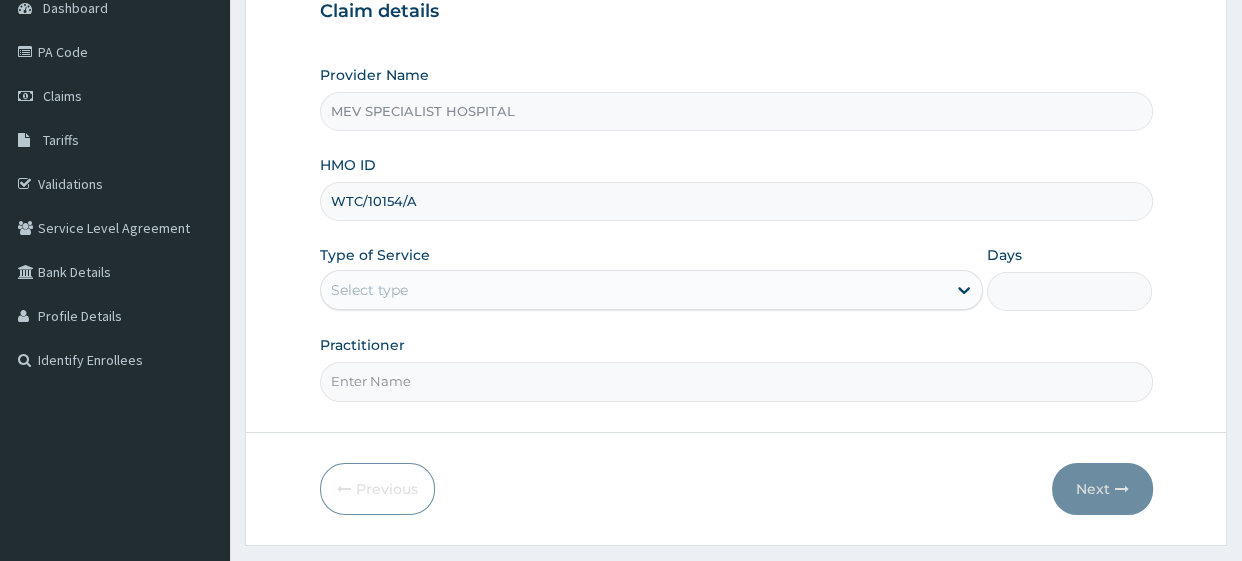 type on "WTC/10154/A" 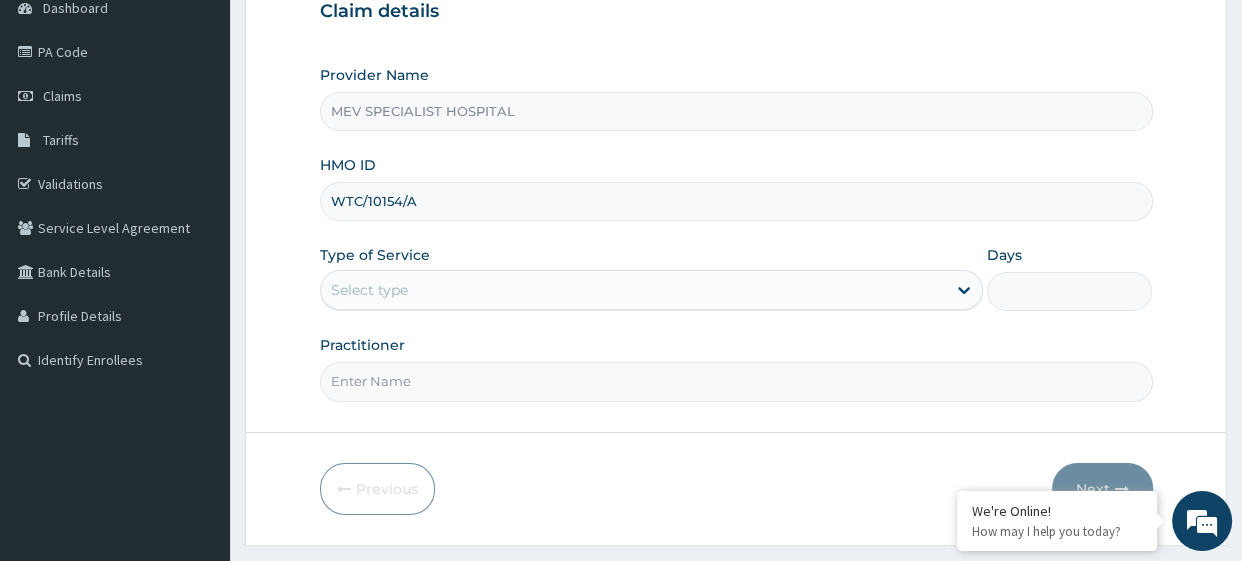 click on "Select type" at bounding box center (633, 290) 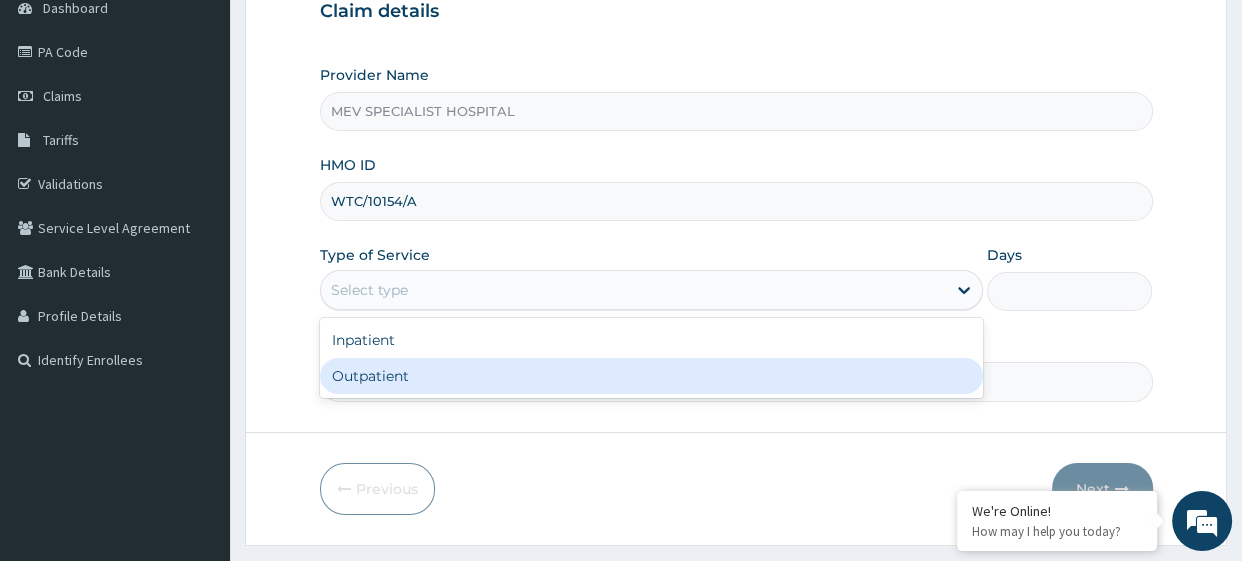 click on "Outpatient" at bounding box center [651, 376] 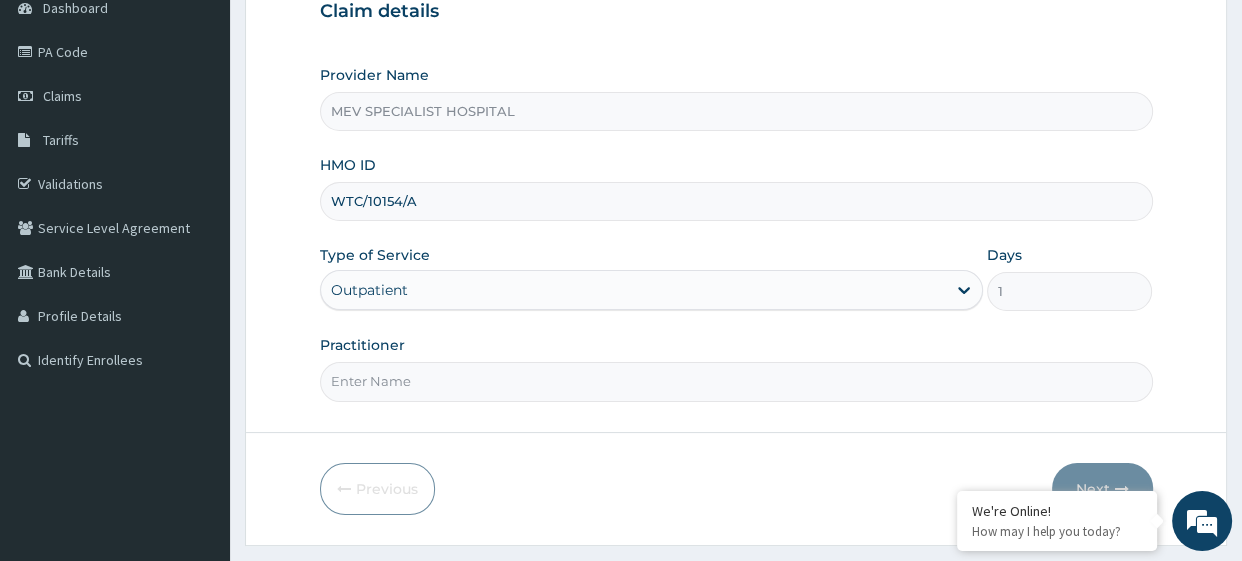 click on "Practitioner" at bounding box center (736, 381) 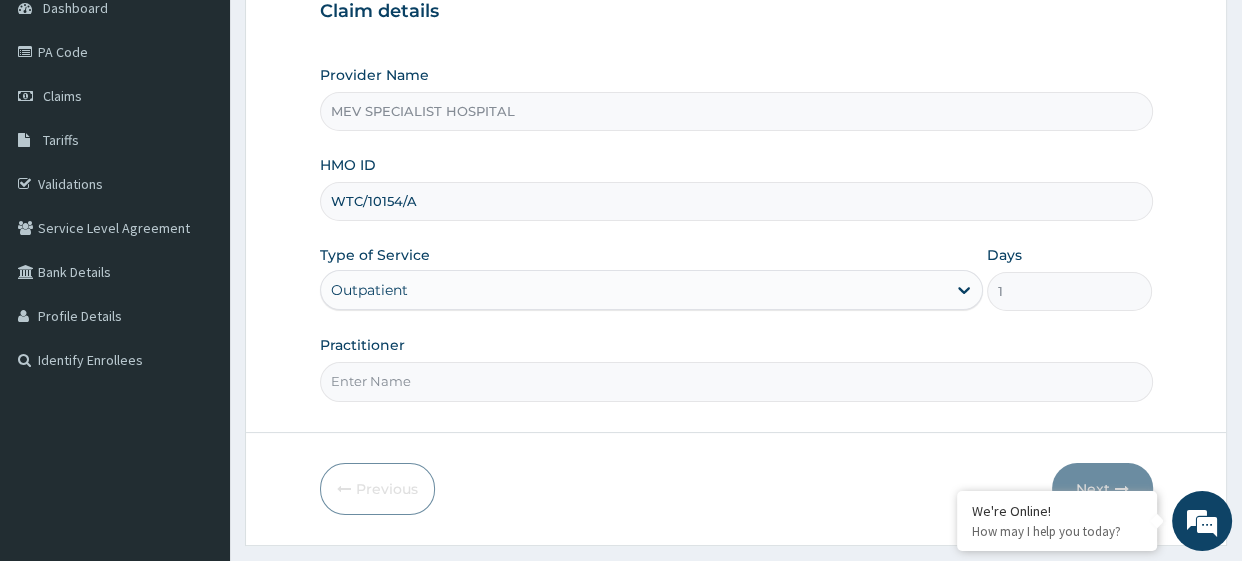 scroll, scrollTop: 0, scrollLeft: 0, axis: both 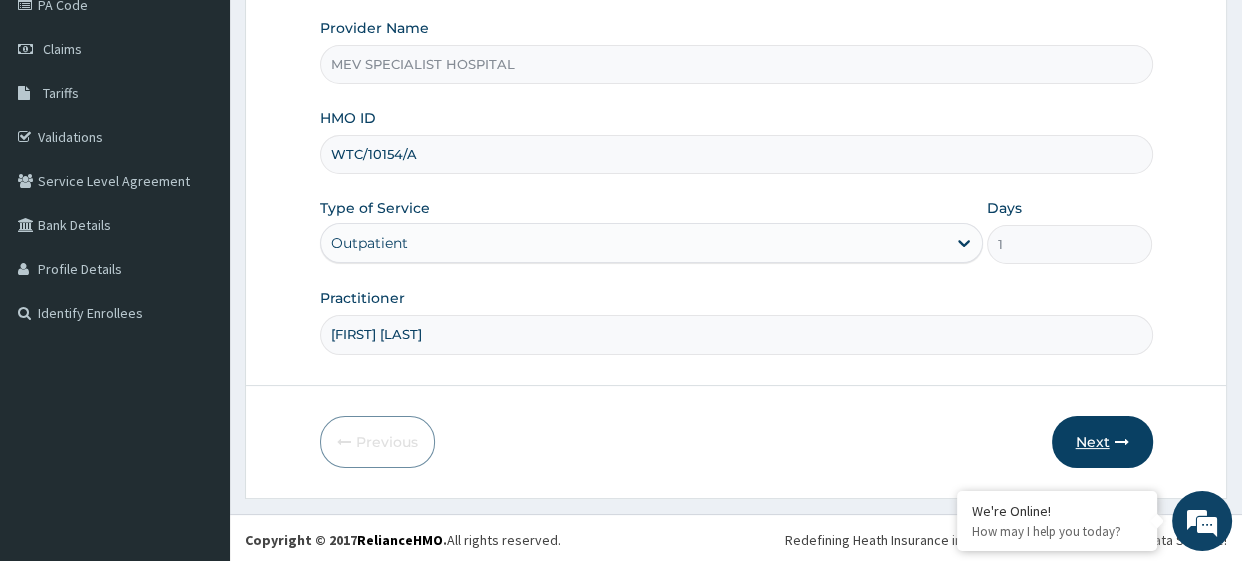type on "Jane Ibe" 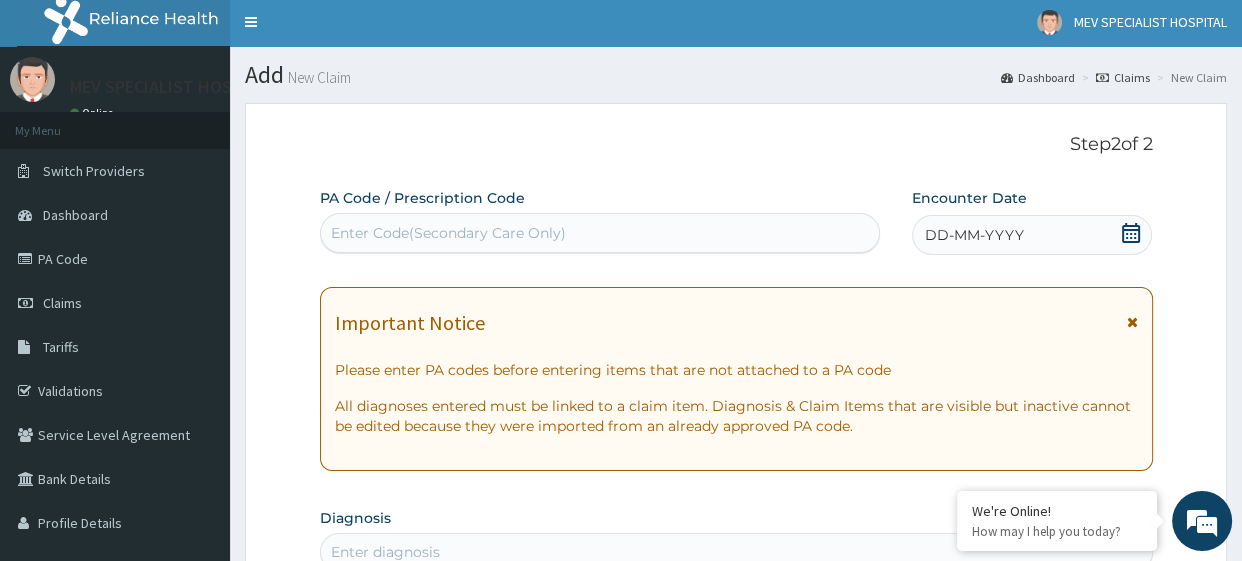 scroll, scrollTop: 0, scrollLeft: 0, axis: both 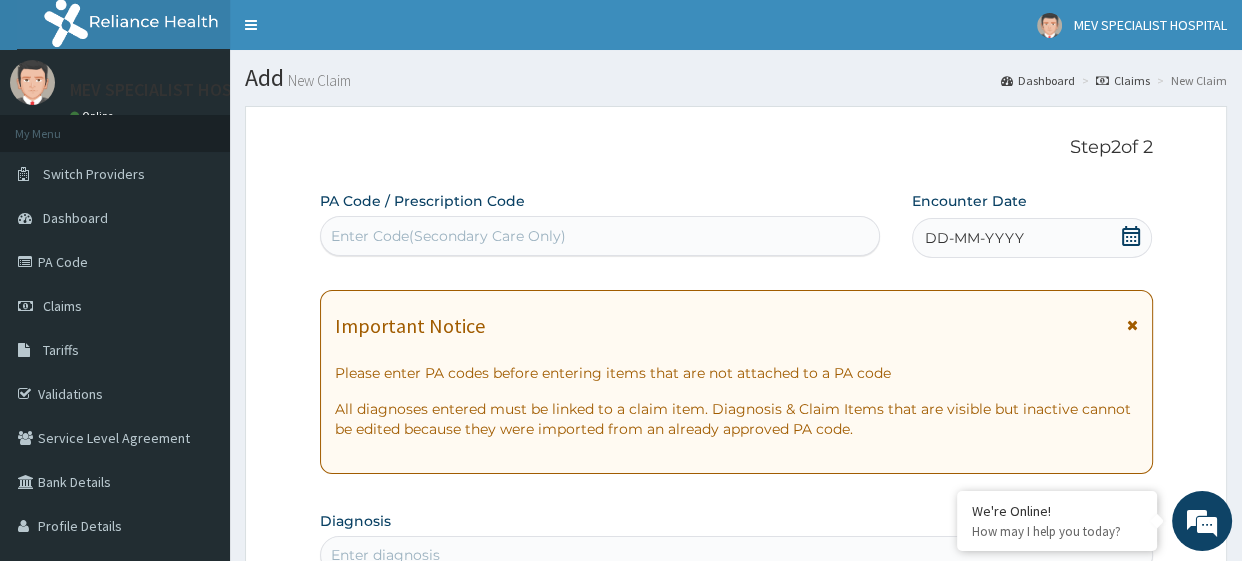 click on "PA Code / Prescription Code Enter Code(Secondary Care Only)" at bounding box center [600, 223] 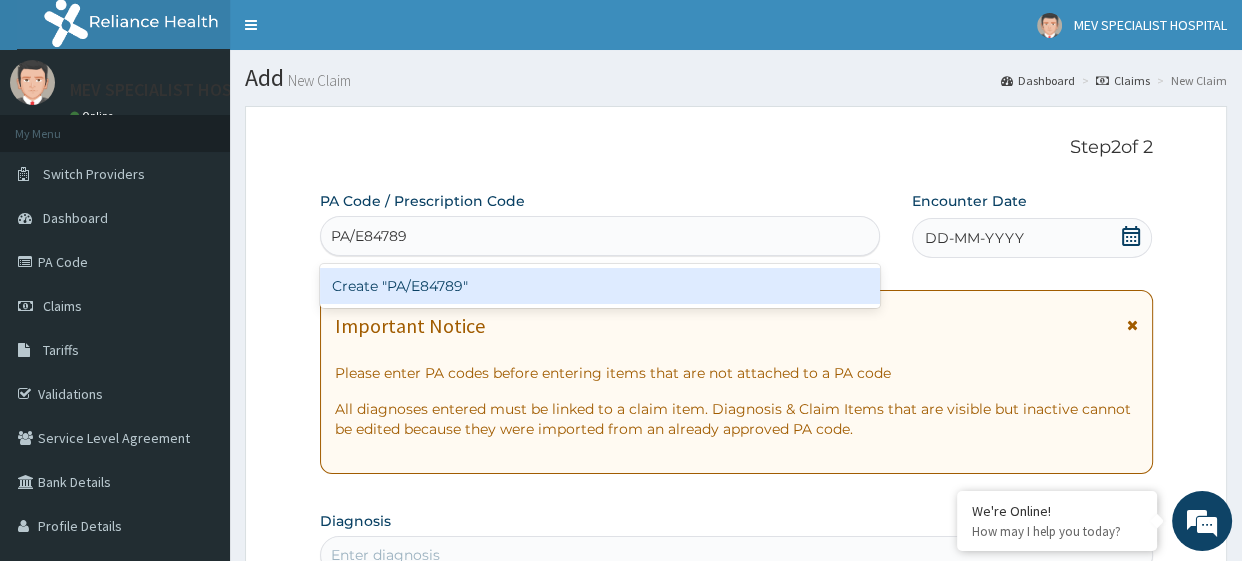 click on "Create "PA/E84789"" at bounding box center [600, 286] 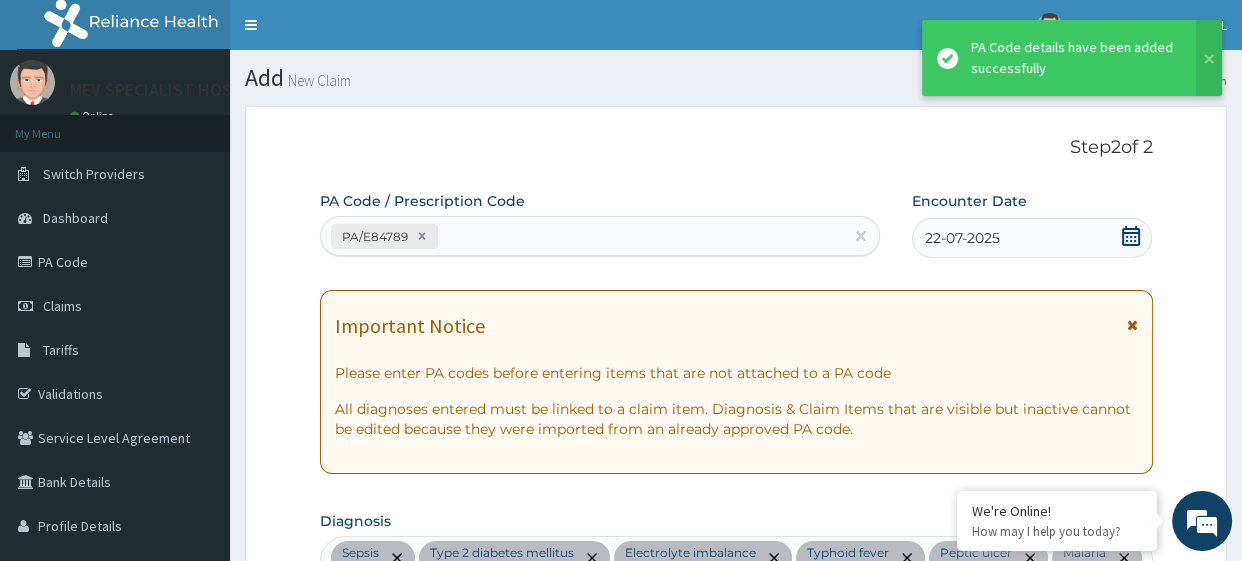 scroll, scrollTop: 1002, scrollLeft: 0, axis: vertical 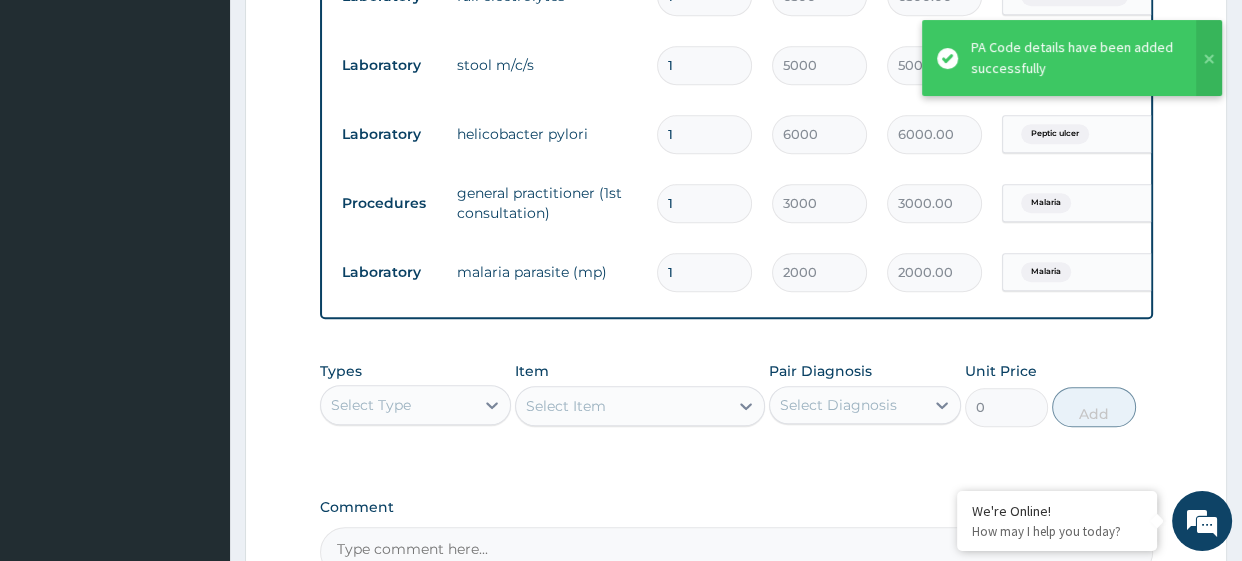 click on "PA Code / Prescription Code PA/E84789 Encounter Date 22-07-2025 Important Notice Please enter PA codes before entering items that are not attached to a PA code   All diagnoses entered must be linked to a claim item. Diagnosis & Claim Items that are visible but inactive cannot be edited because they were imported from an already approved PA code. Diagnosis Sepsis query Type 2 diabetes mellitus query Electrolyte imbalance query Typhoid fever query Peptic ulcer query Malaria query NB: All diagnosis must be linked to a claim item Claim Items Type Name Quantity Unit Price Total Price Pair Diagnosis Actions Laboratory full blood count 1 5460 5460.00 Sepsis Delete Laboratory random blood sugar 1 2000 2000.00 Type 2 diabetes mellitus Delete Laboratory full electrolytes 1 6500 6500.00 Electrolyte imbalance Delete Laboratory stool m/c/s 1 5000 5000.00 Typhoid fever Delete Laboratory helicobacter pylori 1 6000 6000.00 Peptic ulcer Delete Procedures general practitioner (1st consultation) 1 3000 3000.00 Malaria Delete 1" at bounding box center (736, -117) 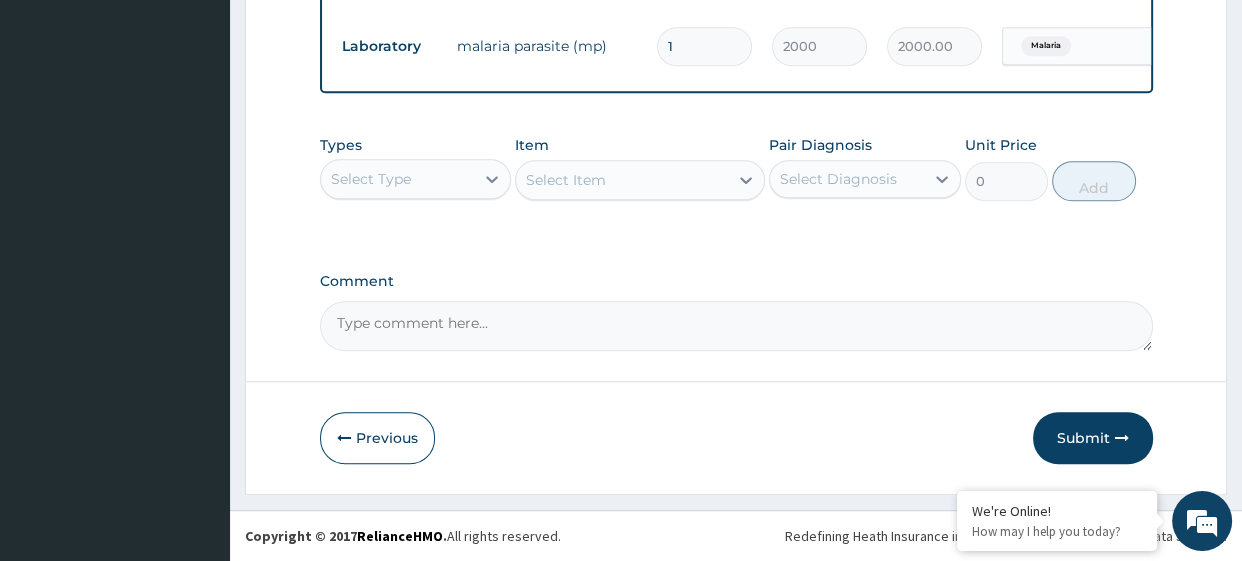scroll, scrollTop: 1236, scrollLeft: 0, axis: vertical 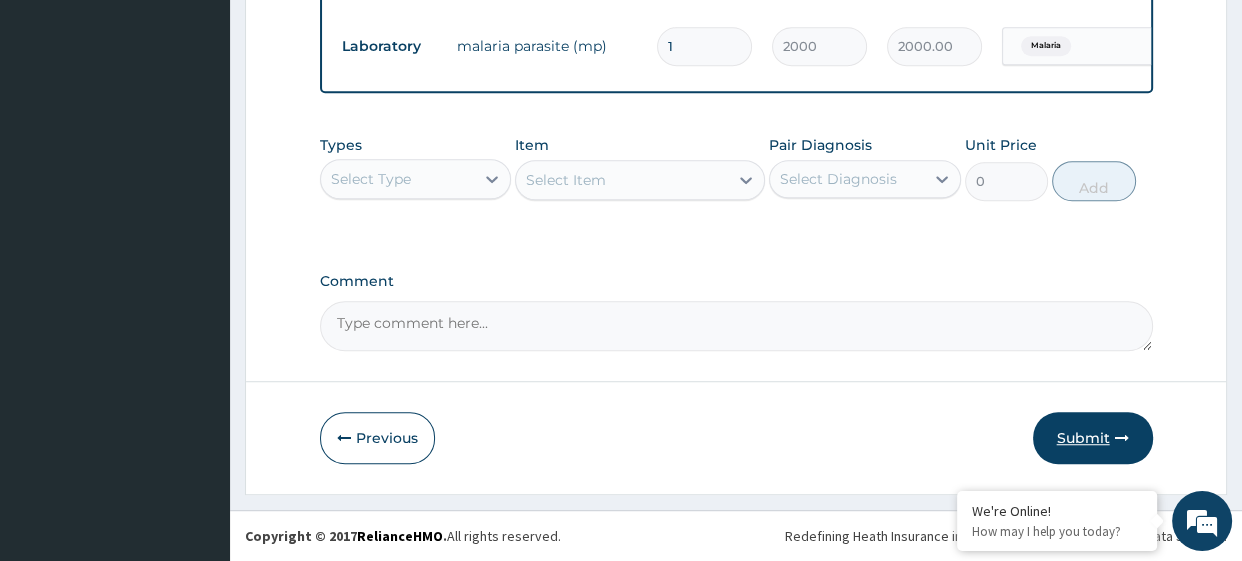 click on "Submit" at bounding box center (1093, 438) 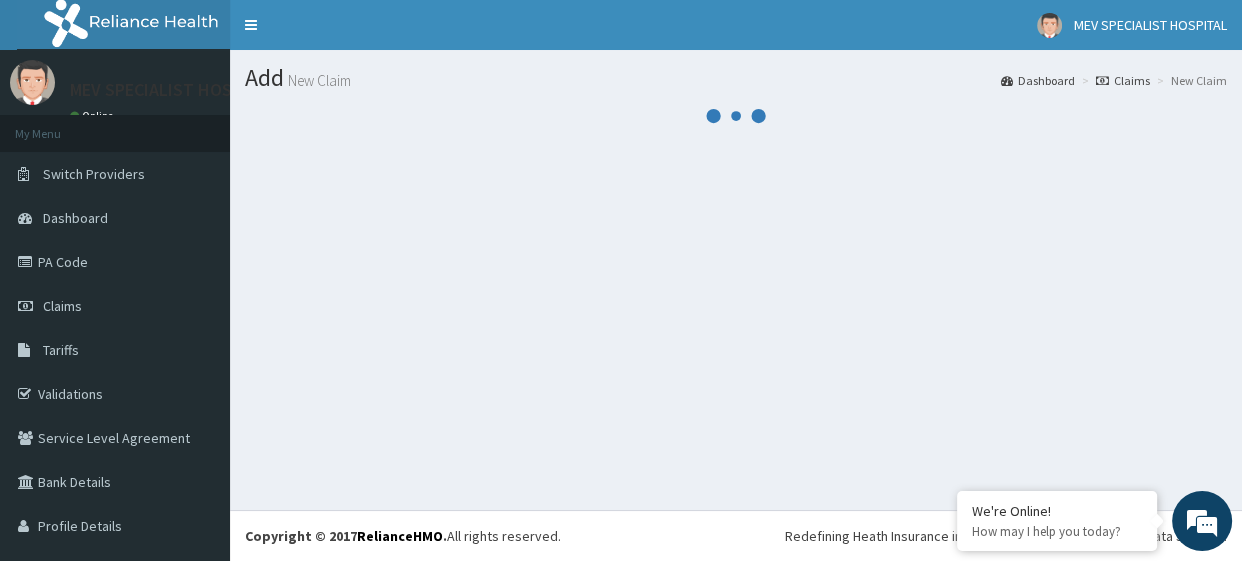 scroll, scrollTop: 0, scrollLeft: 0, axis: both 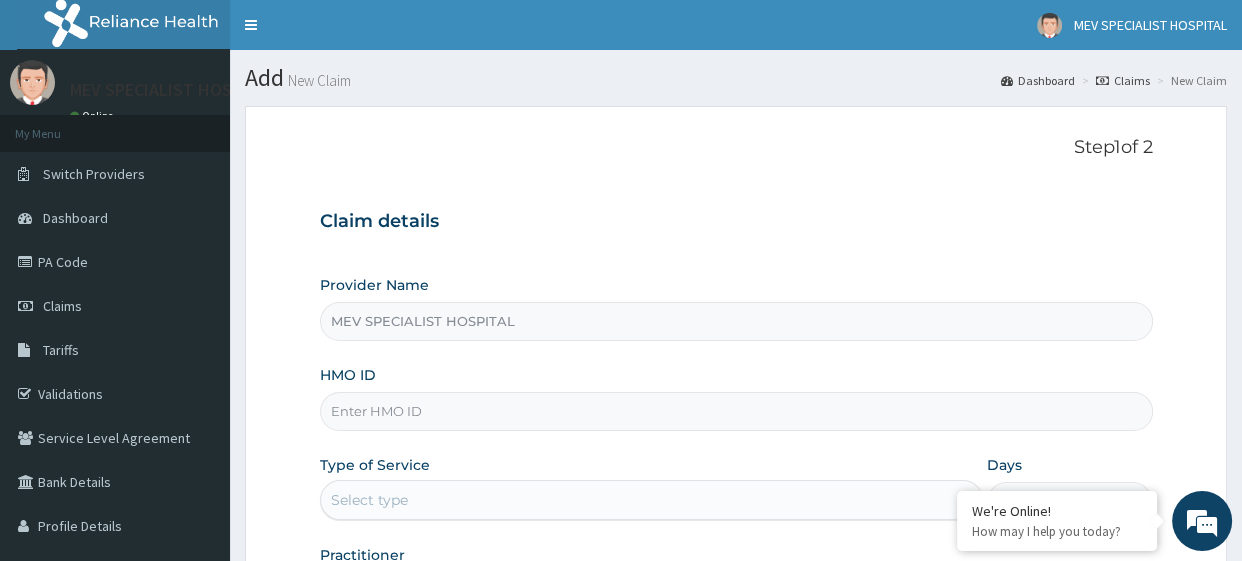 click on "HMO ID" at bounding box center [736, 411] 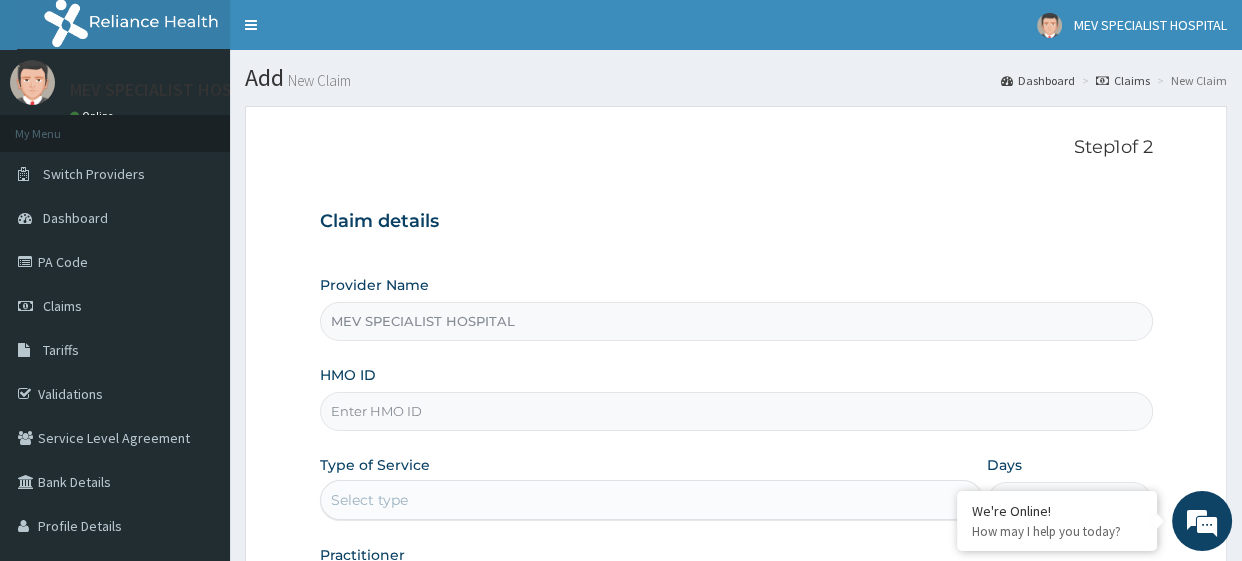 paste on "WTC/10154/A" 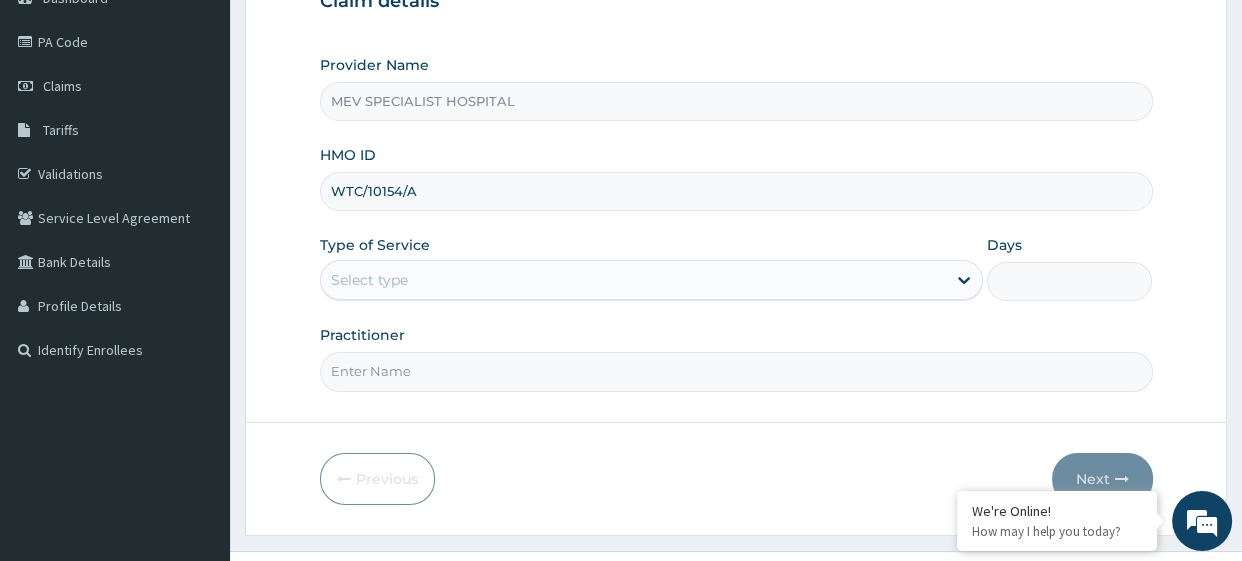 scroll, scrollTop: 237, scrollLeft: 0, axis: vertical 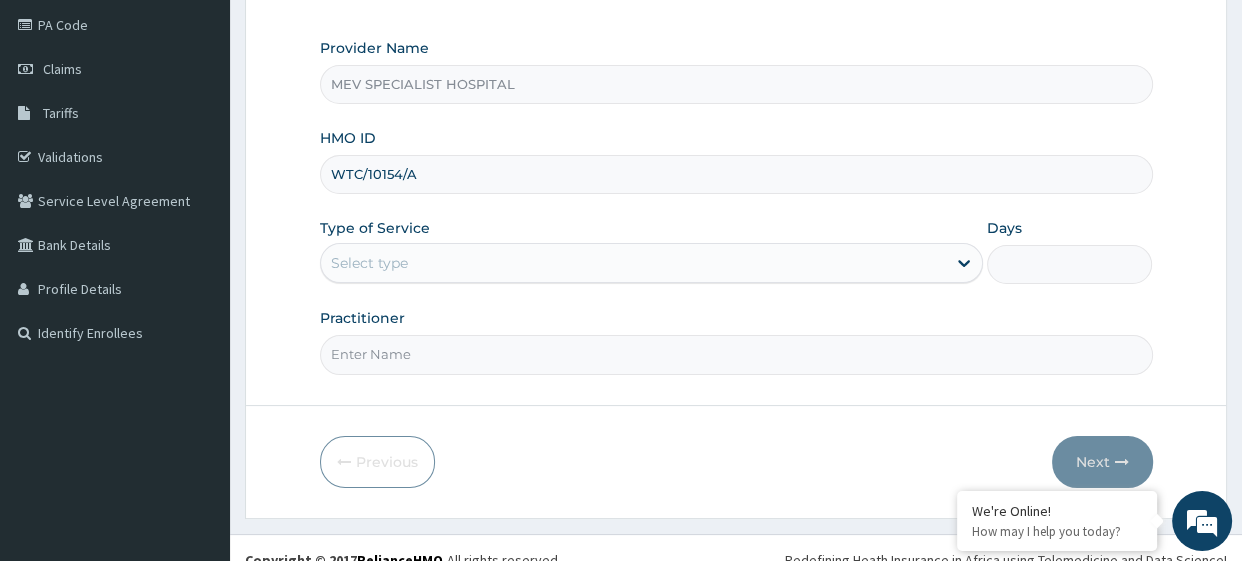 type on "WTC/10154/A" 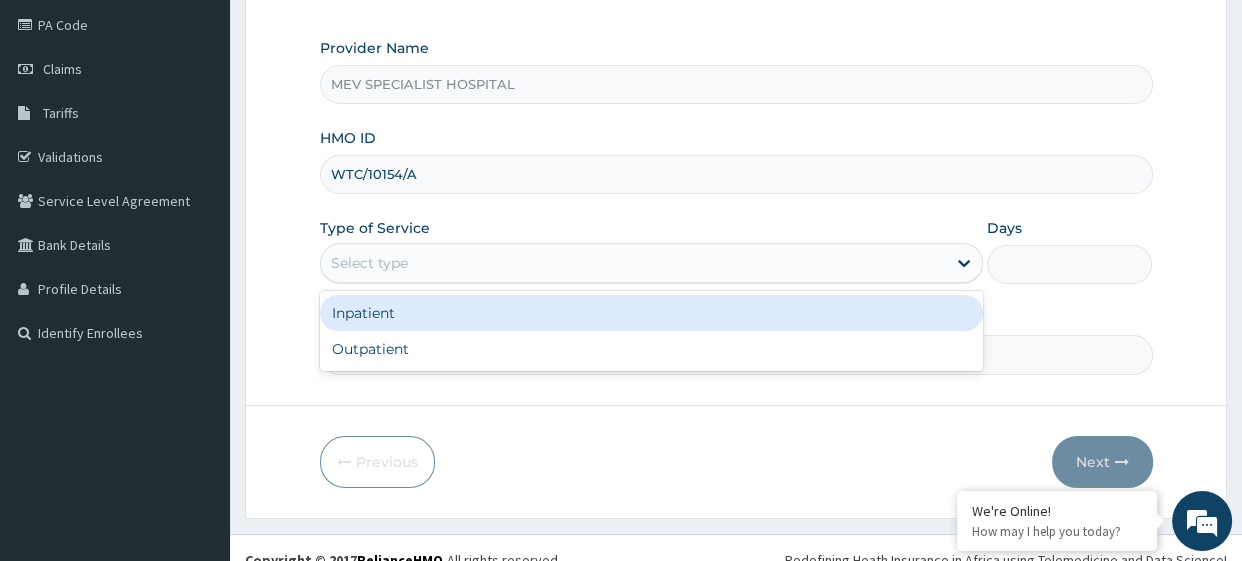 click on "Select type" at bounding box center (633, 263) 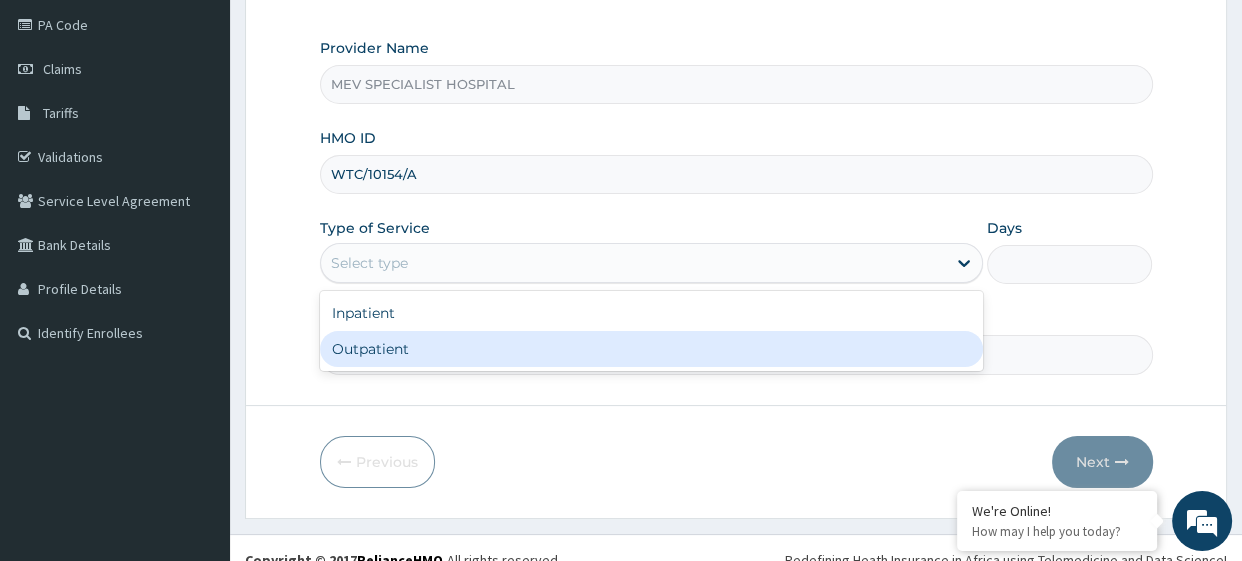 click on "Outpatient" at bounding box center [651, 349] 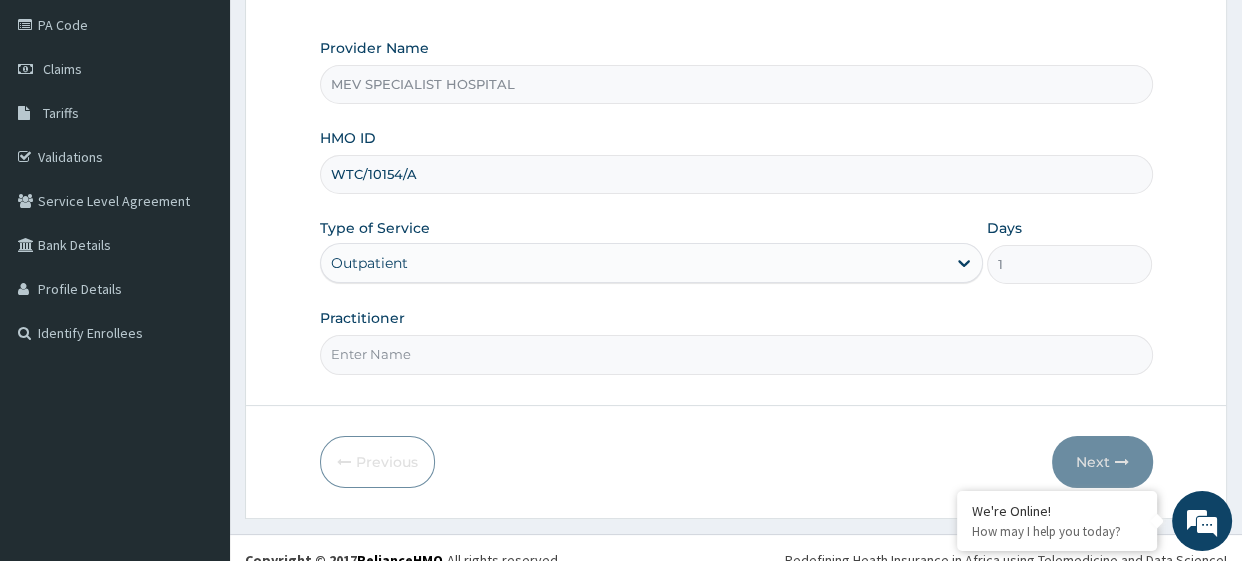 click on "Practitioner" at bounding box center (736, 354) 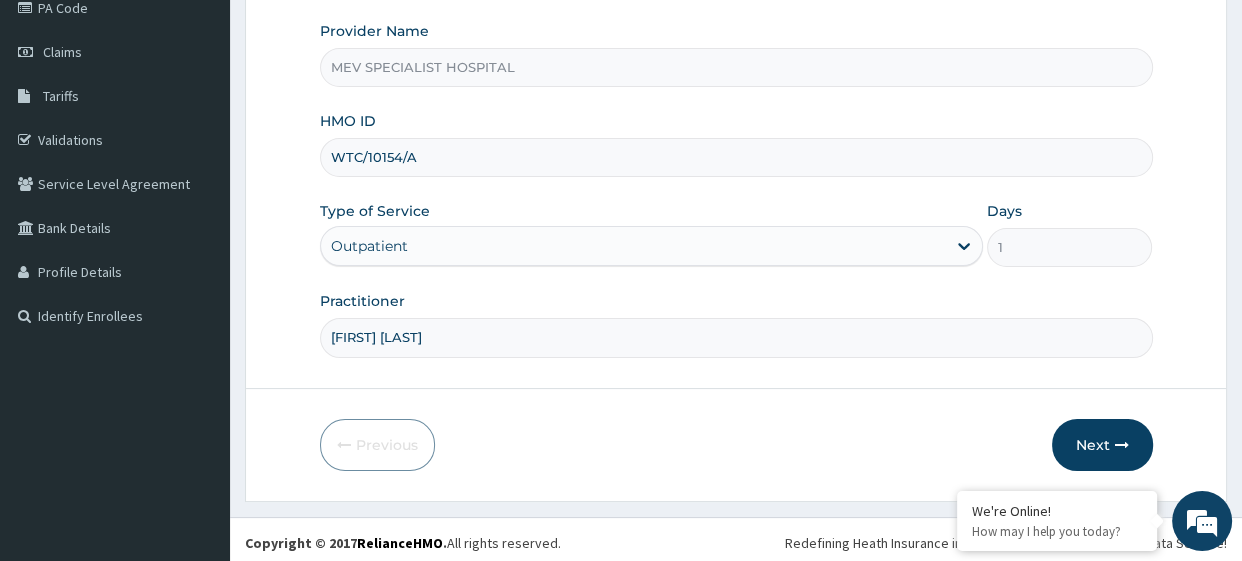 scroll, scrollTop: 257, scrollLeft: 0, axis: vertical 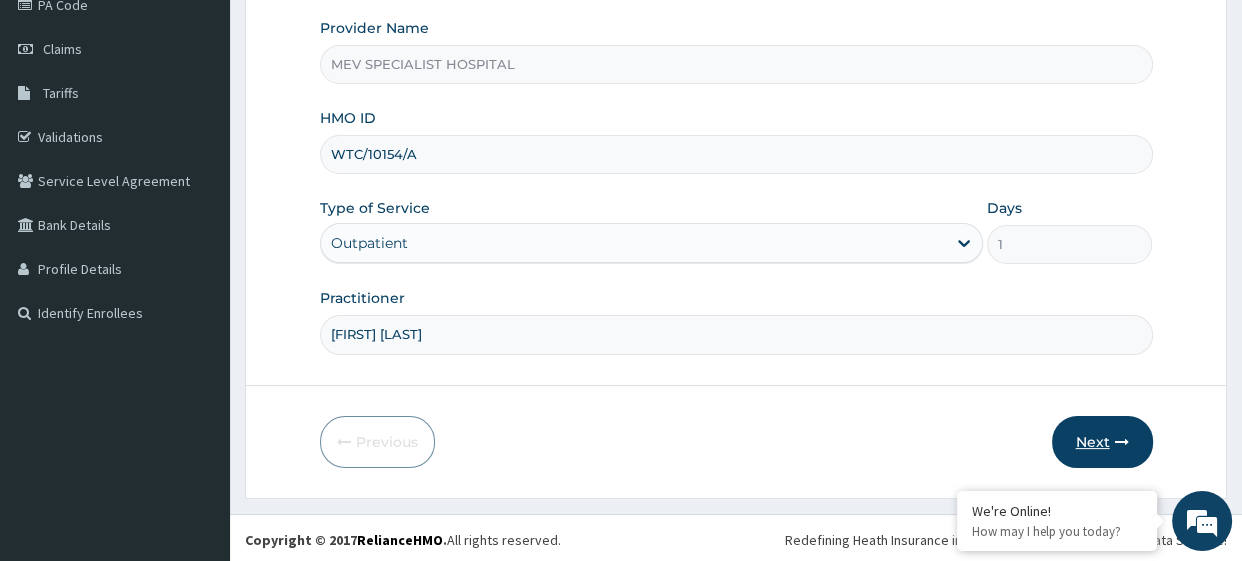 type on "[FIRST] [LAST]" 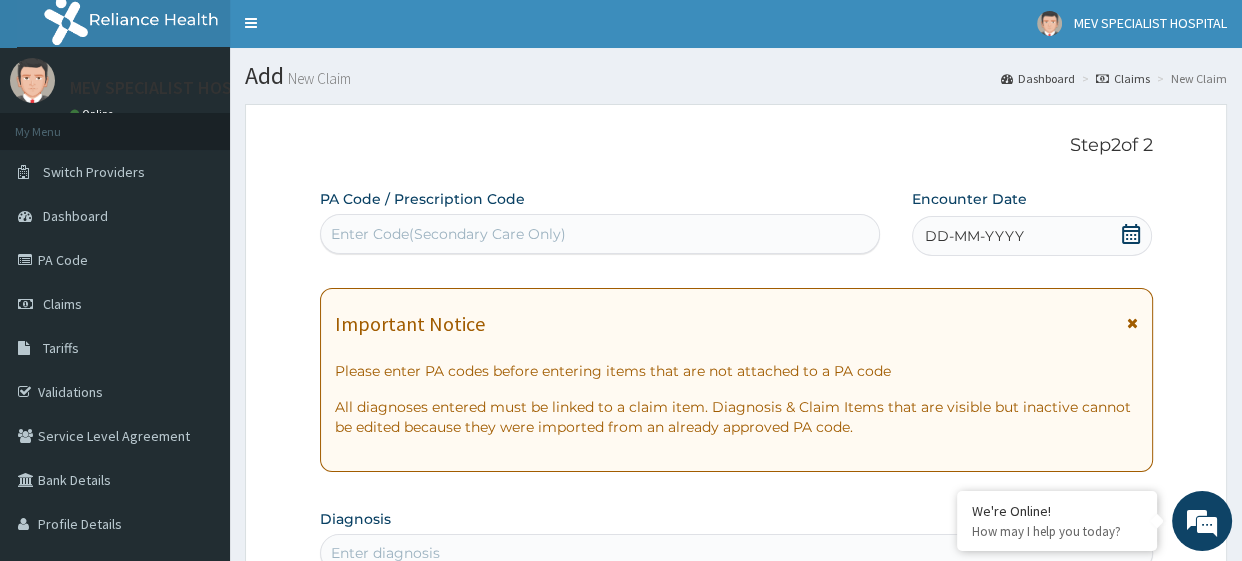 scroll, scrollTop: 0, scrollLeft: 0, axis: both 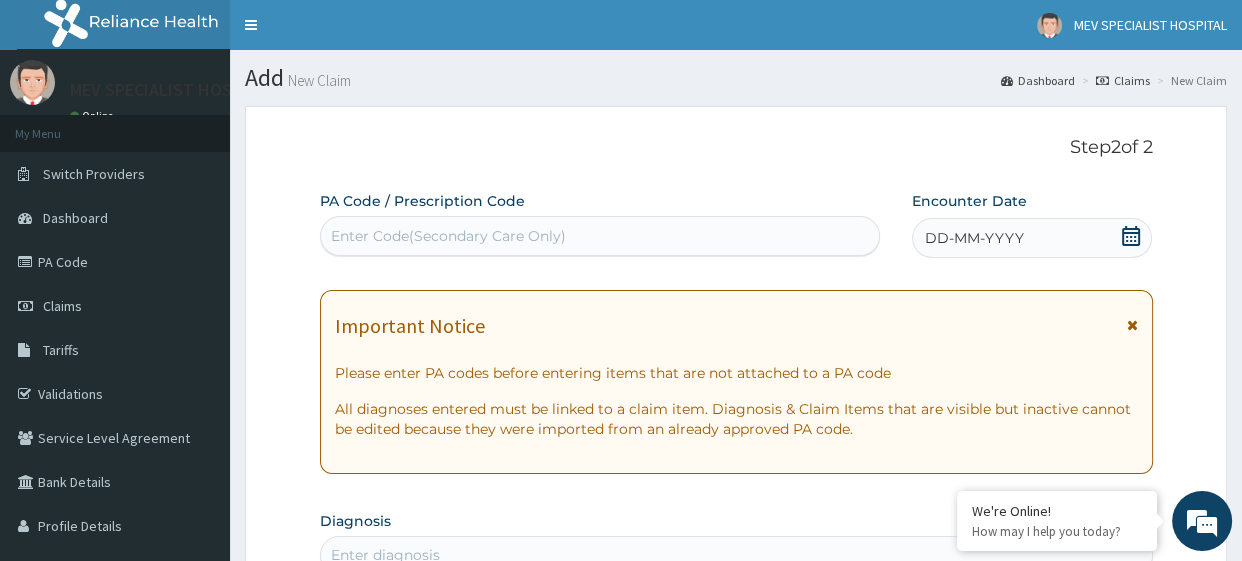 click on "Enter Code(Secondary Care Only)" at bounding box center (600, 236) 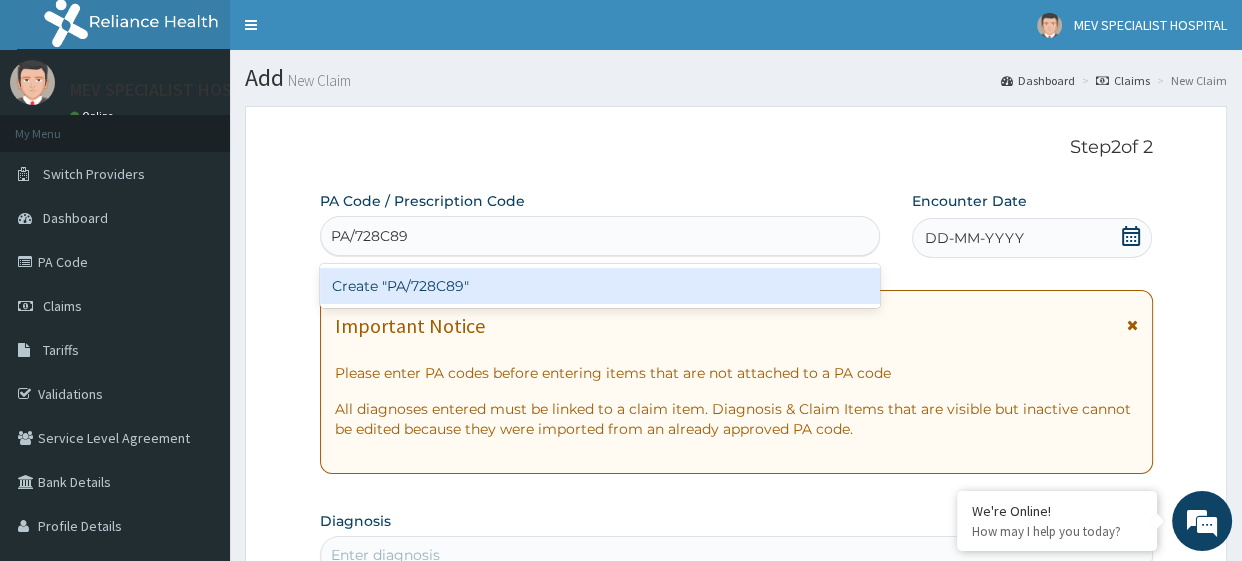 click on "Create "PA/728C89"" at bounding box center (600, 286) 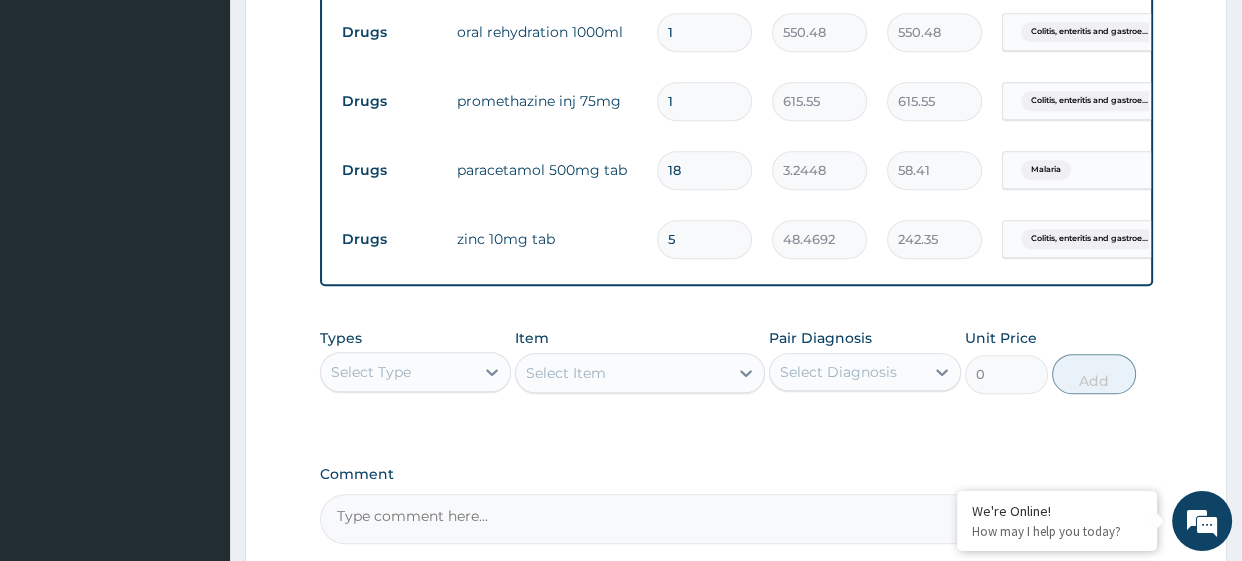 scroll, scrollTop: 942, scrollLeft: 0, axis: vertical 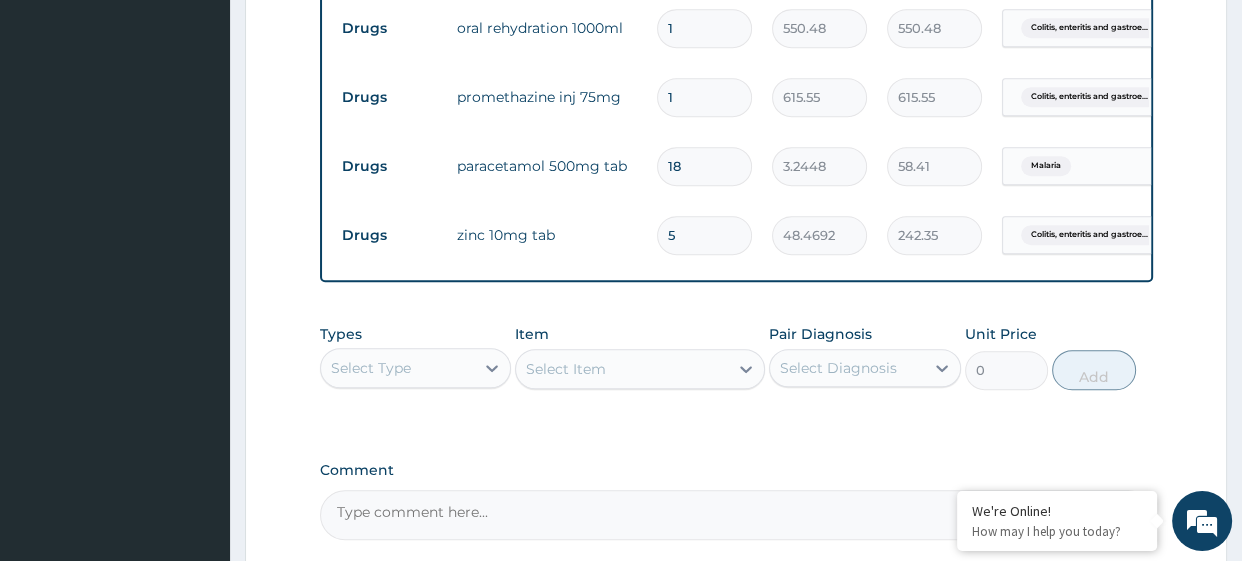 click on "PA Code / Prescription Code PA/728C89 Encounter Date 23-07-2025 Important Notice Please enter PA codes before entering items that are not attached to a PA code   All diagnoses entered must be linked to a claim item. Diagnosis & Claim Items that are visible but inactive cannot be edited because they were imported from an already approved PA code. Diagnosis Colitis, enteritis and gastroenteritis presumed infectious query Malaria query NB: All diagnosis must be linked to a claim item Claim Items Type Name Quantity Unit Price Total Price Pair Diagnosis Actions Drugs ciprofloxacin 500mg tab (ciprotab) 10 179.322 1793.22 Colitis, enteritis and gastroe... Delete Drugs artemether/lumefantrine 80/480mg tab (lonart ds) 6 159.7596 958.56 Malaria Delete Drugs oral rehydration 1000ml 1 550.48 550.48 Colitis, enteritis and gastroe... Delete Drugs promethazine inj 75mg 1 615.55 615.55 Colitis, enteritis and gastroe... Delete Drugs paracetamol 500mg tab 18 3.2448 58.41 Malaria Delete Drugs zinc 10mg tab 5 48.4692 242.35 Item" at bounding box center (736, -106) 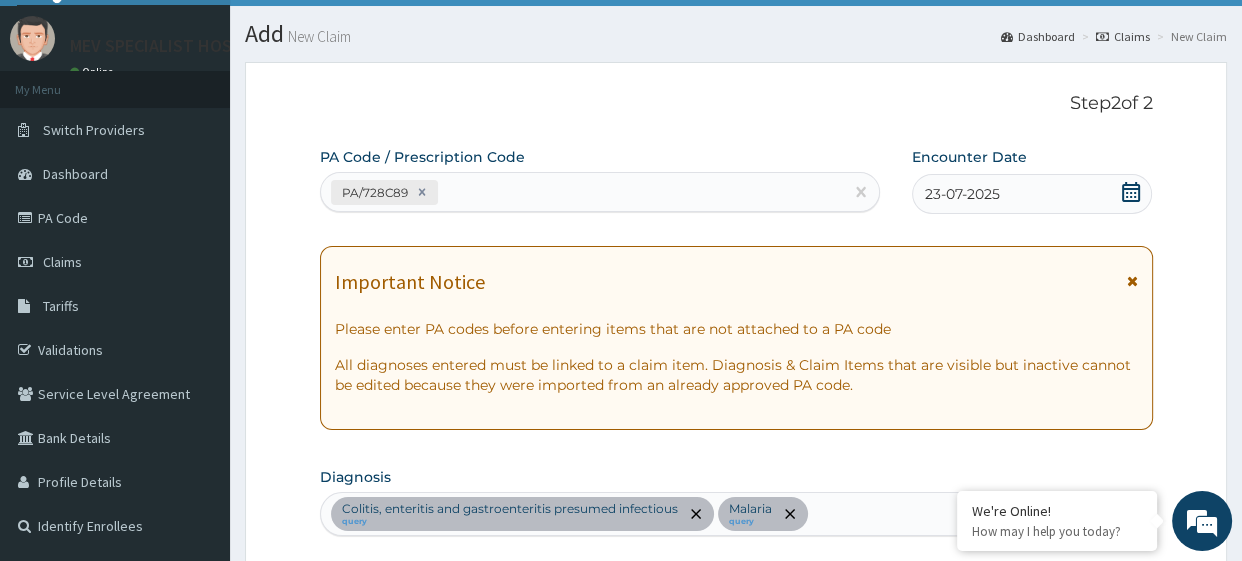 scroll, scrollTop: 35, scrollLeft: 0, axis: vertical 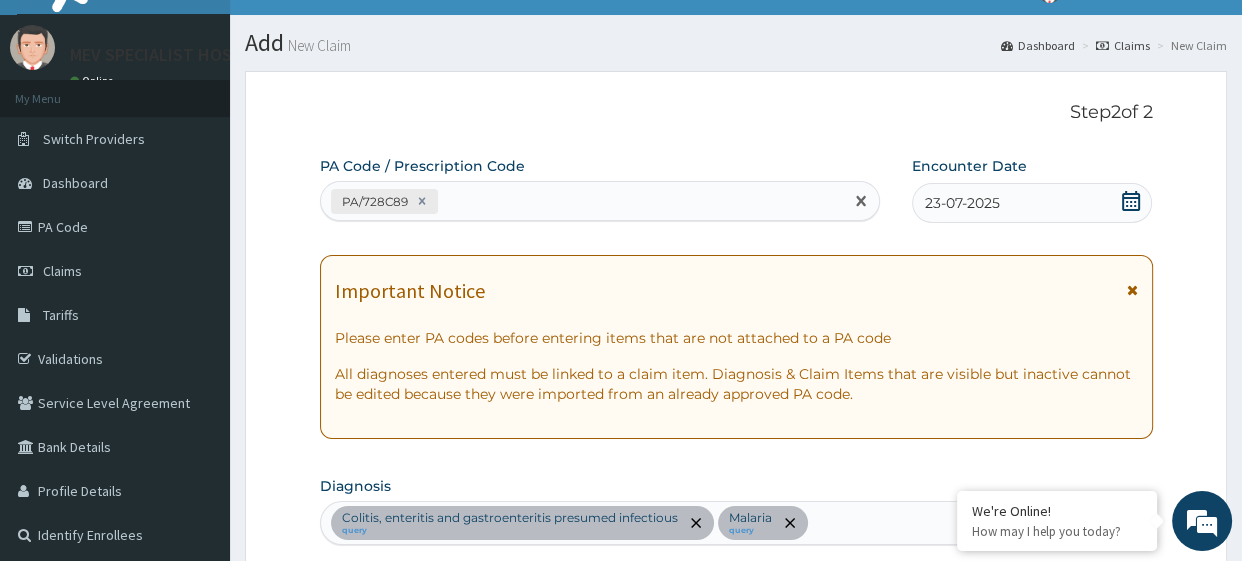 click on "PA/728C89" at bounding box center (582, 201) 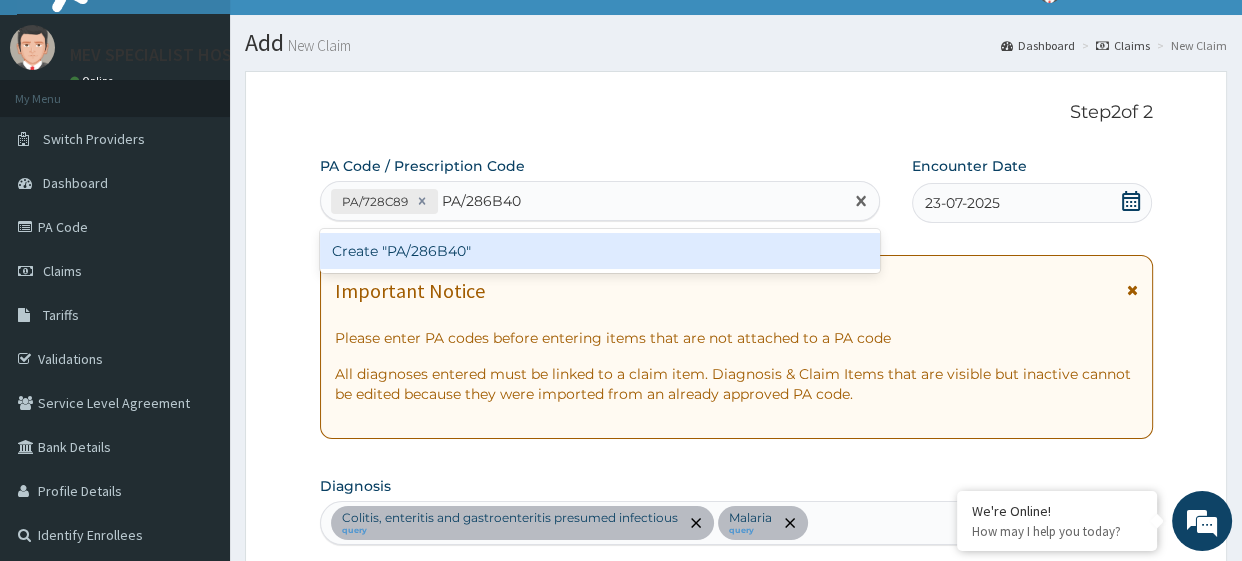 click on "Create "PA/286B40"" at bounding box center [600, 251] 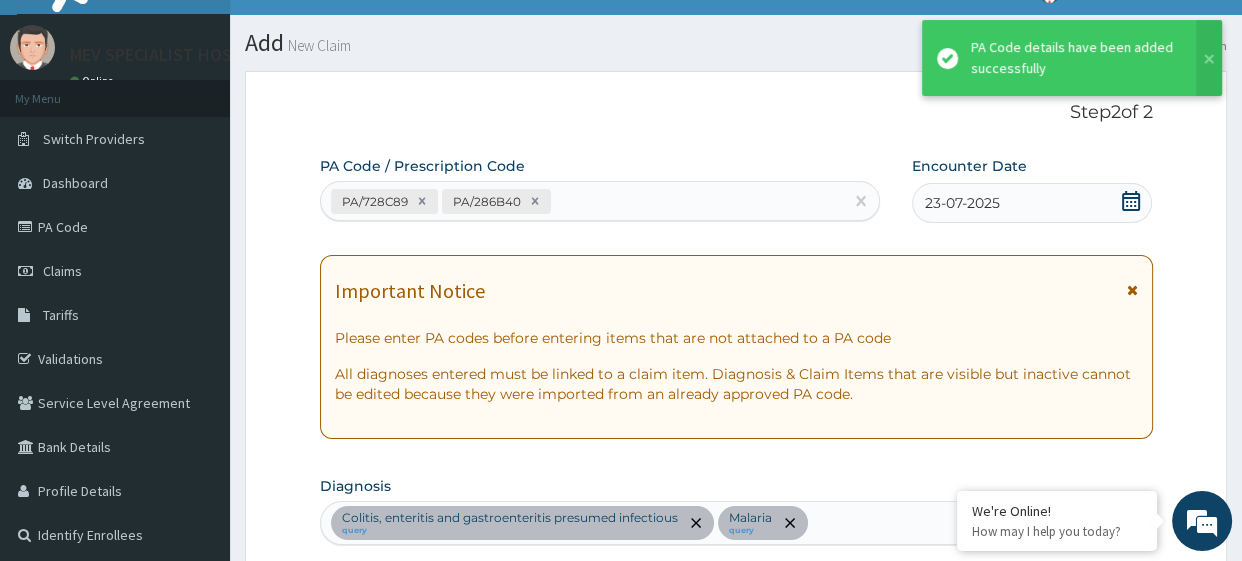 scroll, scrollTop: 1243, scrollLeft: 0, axis: vertical 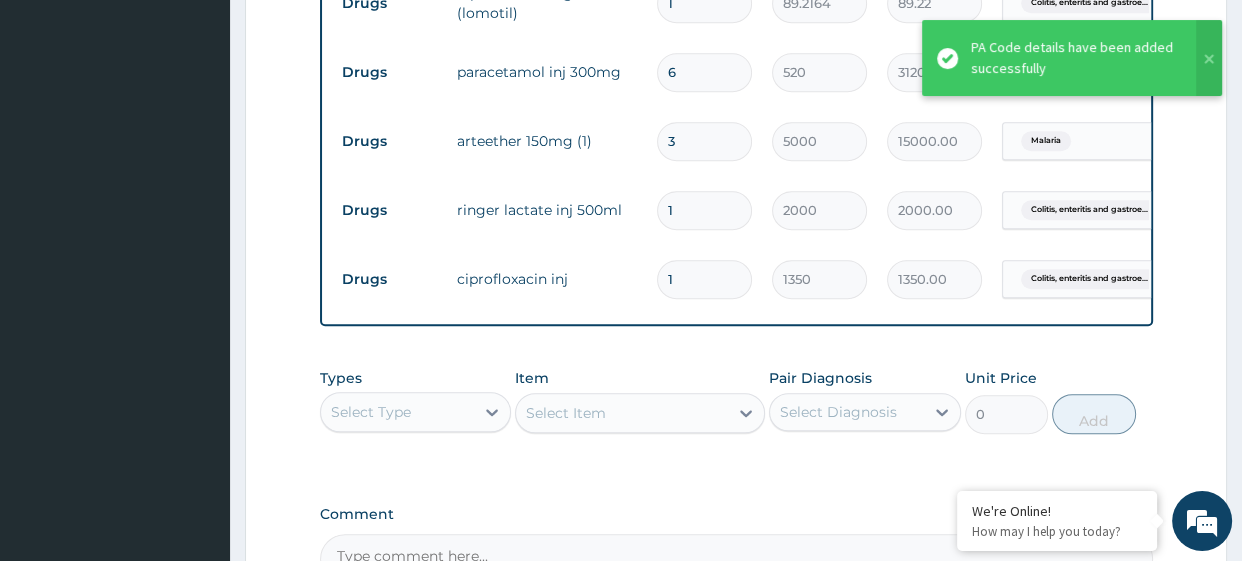 click on "PA Code / Prescription Code PA/728C89 PA/286B40 Encounter Date 23-07-2025 Important Notice Please enter PA codes before entering items that are not attached to a PA code   All diagnoses entered must be linked to a claim item. Diagnosis & Claim Items that are visible but inactive cannot be edited because they were imported from an already approved PA code. Diagnosis Colitis, enteritis and gastroenteritis presumed infectious query Malaria query NB: All diagnosis must be linked to a claim item Claim Items Type Name Quantity Unit Price Total Price Pair Diagnosis Actions Drugs ciprofloxacin 500mg tab (ciprotab) 10 179.322 1793.22 Colitis, enteritis and gastroe... Delete Drugs artemether/lumefantrine 80/480mg tab (lonart ds) 6 159.7596 958.56 Malaria Delete Drugs oral rehydration 1000ml 1 550.48 550.48 Colitis, enteritis and gastroe... Delete Drugs promethazine inj 75mg 1 615.55 615.55 Colitis, enteritis and gastroe... Delete Drugs paracetamol 500mg tab 18 3.2448 58.41 Malaria Delete Drugs zinc 10mg tab 5 48.4692 1" at bounding box center [736, -234] 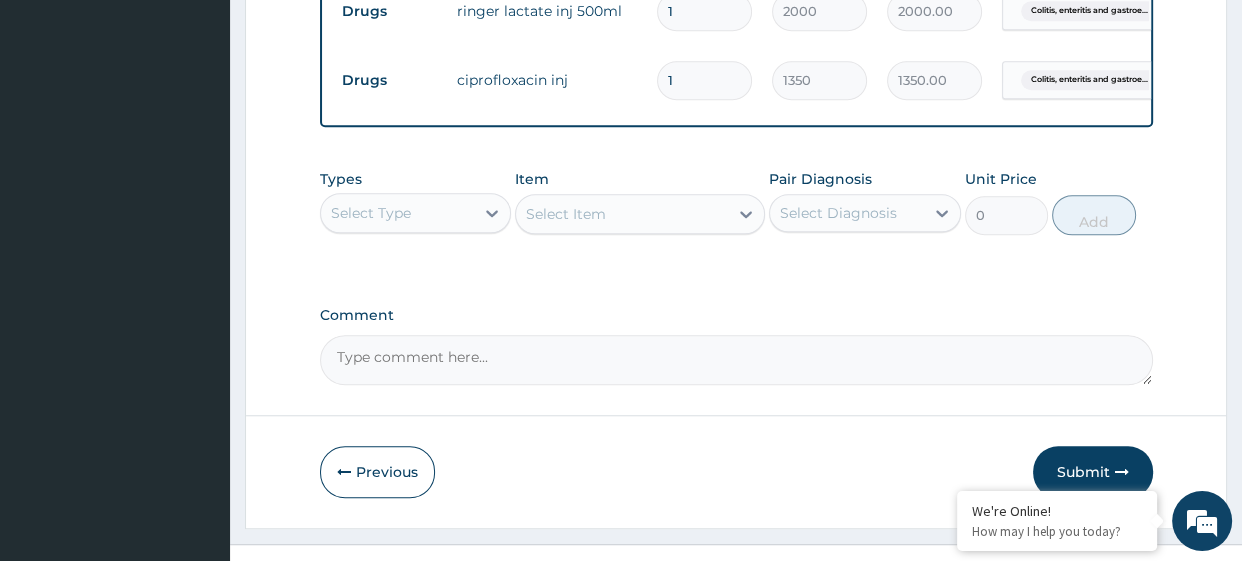 scroll, scrollTop: 1477, scrollLeft: 0, axis: vertical 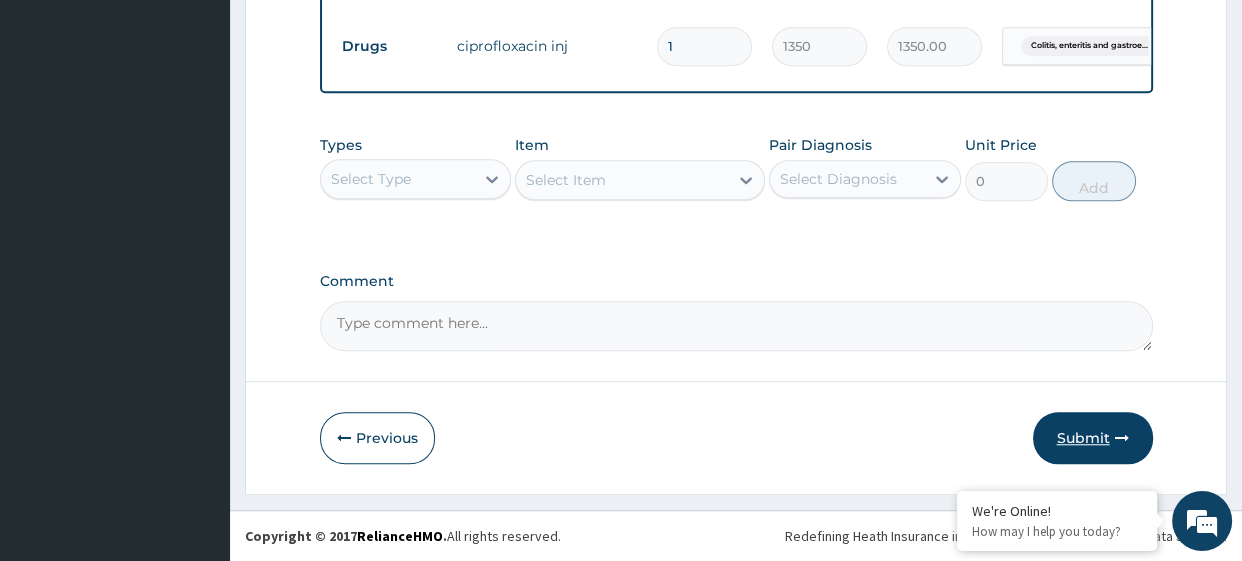 click on "Submit" at bounding box center [1093, 438] 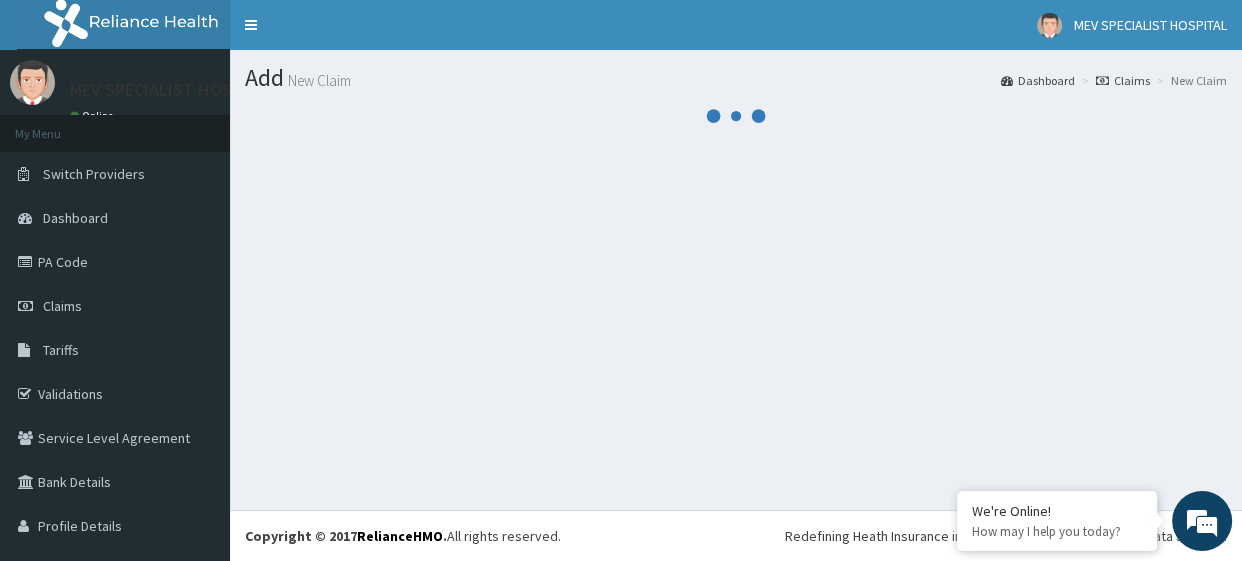 scroll, scrollTop: 0, scrollLeft: 0, axis: both 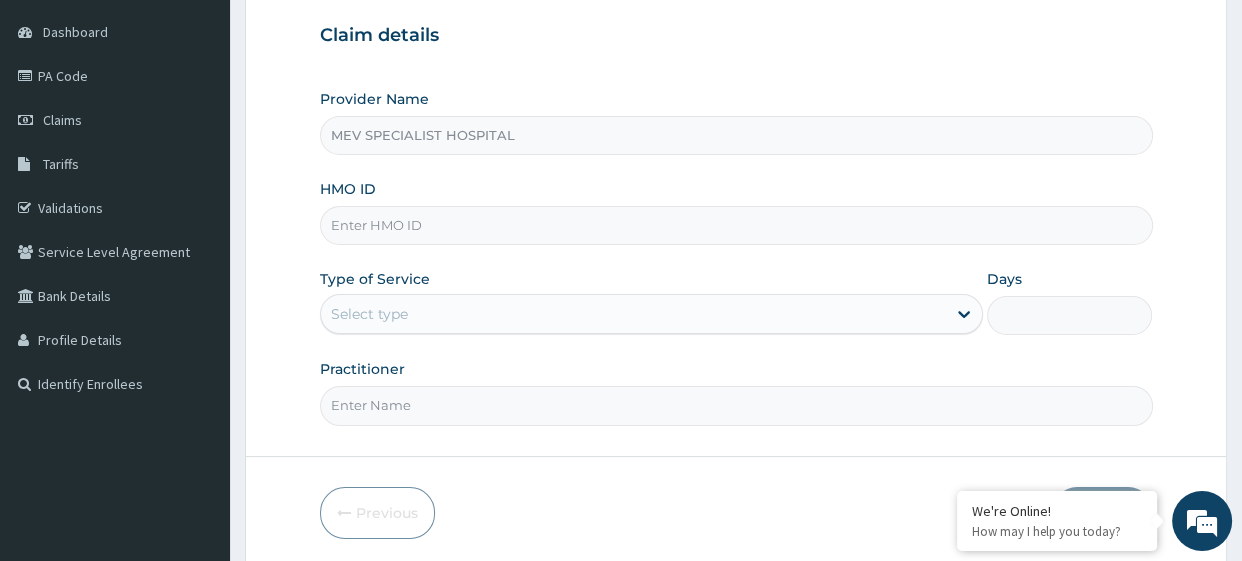 click on "HMO ID" at bounding box center [736, 225] 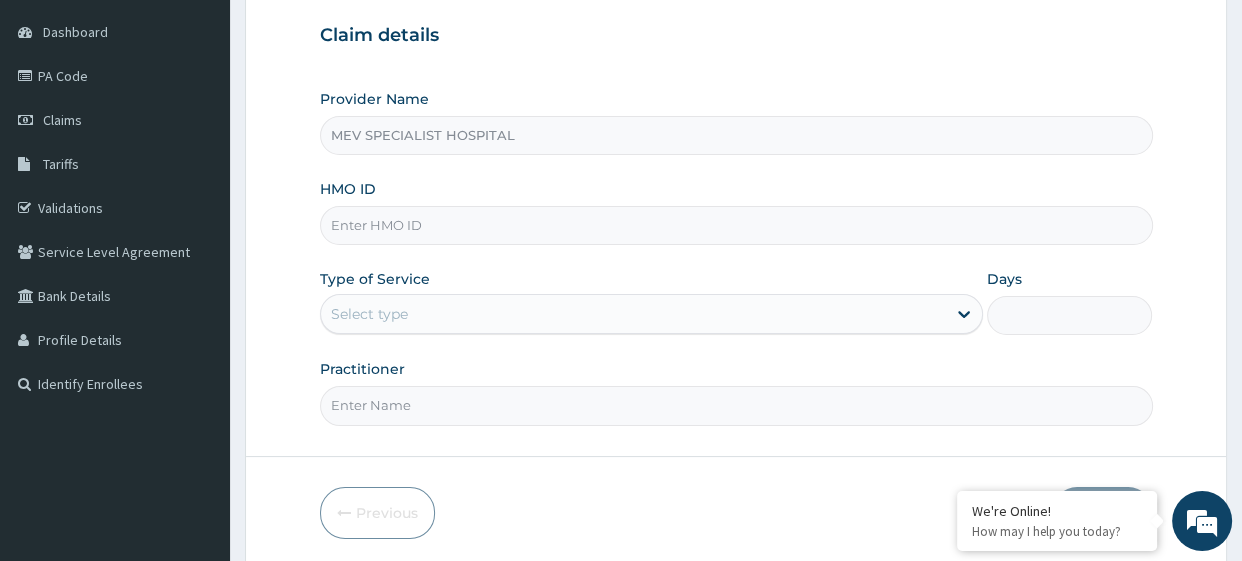 paste on "CMC/10305/D" 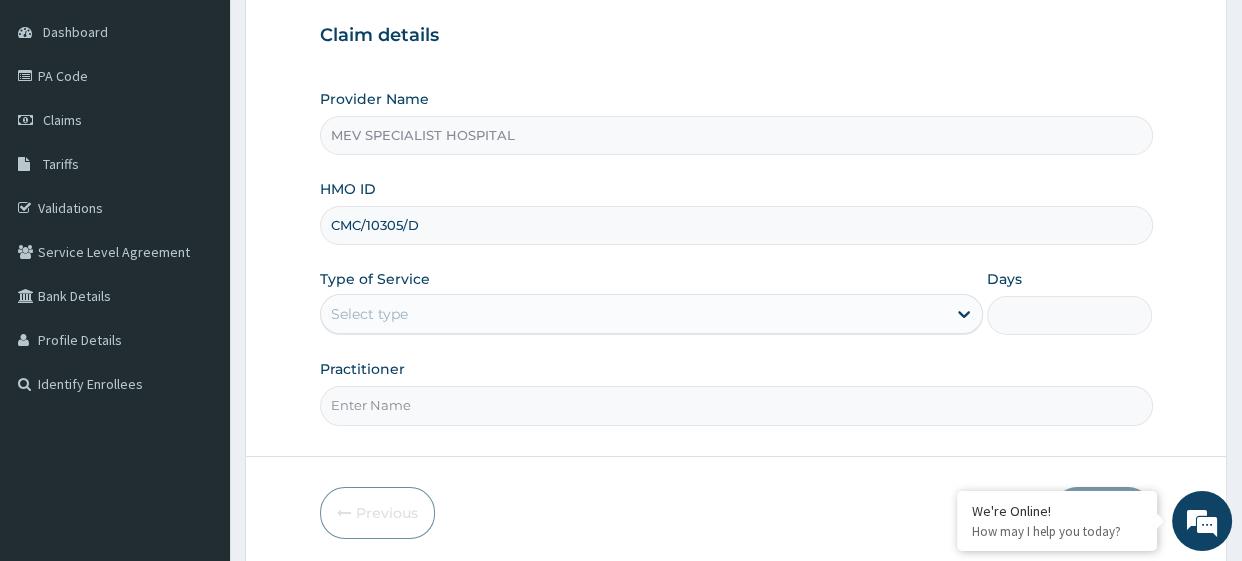 type on "CMC/10305/D" 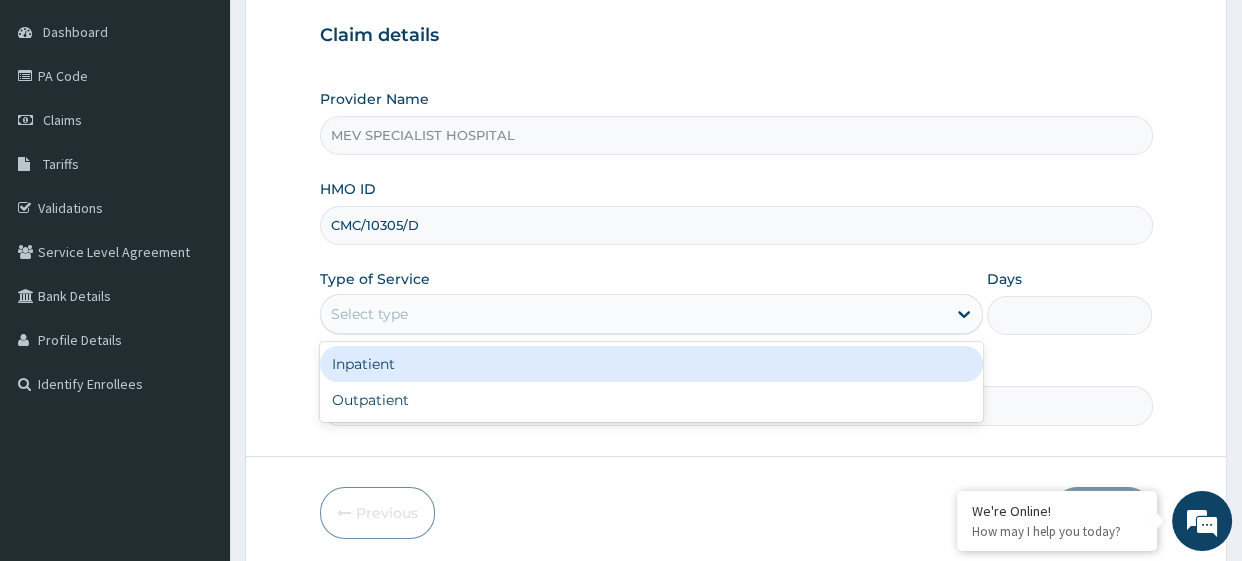 click on "Select type" at bounding box center (633, 314) 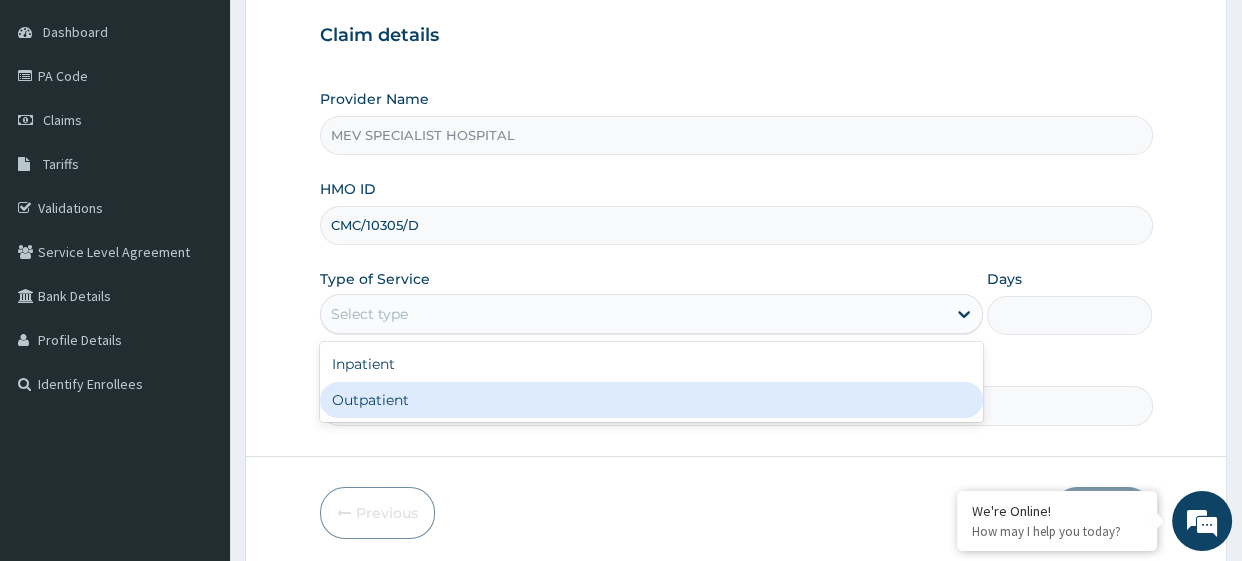 click on "Outpatient" at bounding box center [651, 400] 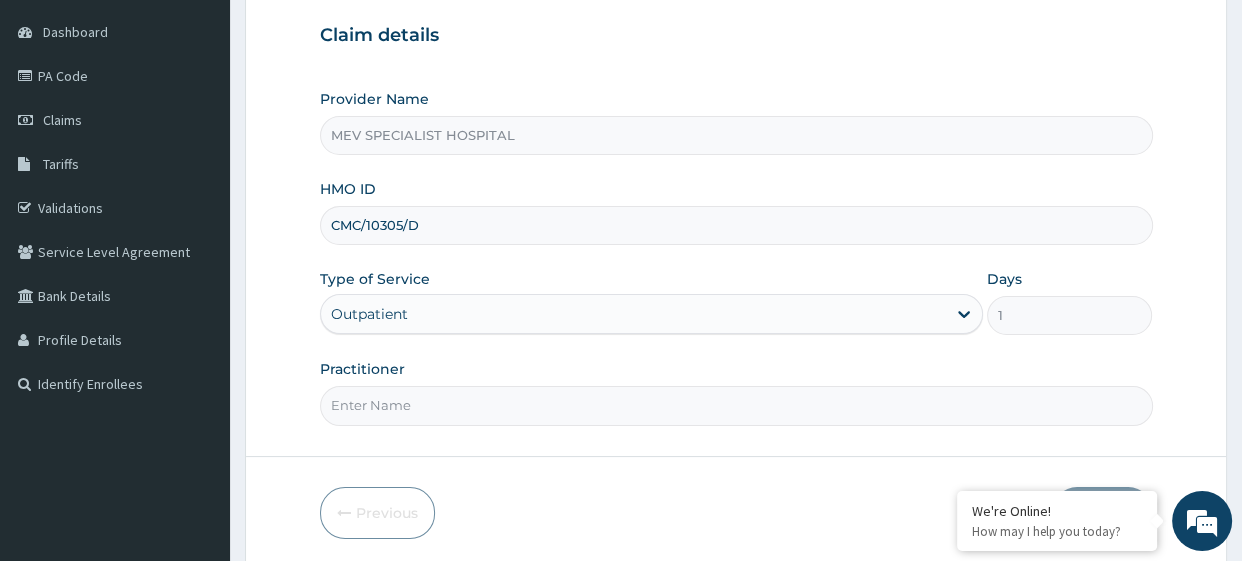 scroll, scrollTop: 0, scrollLeft: 0, axis: both 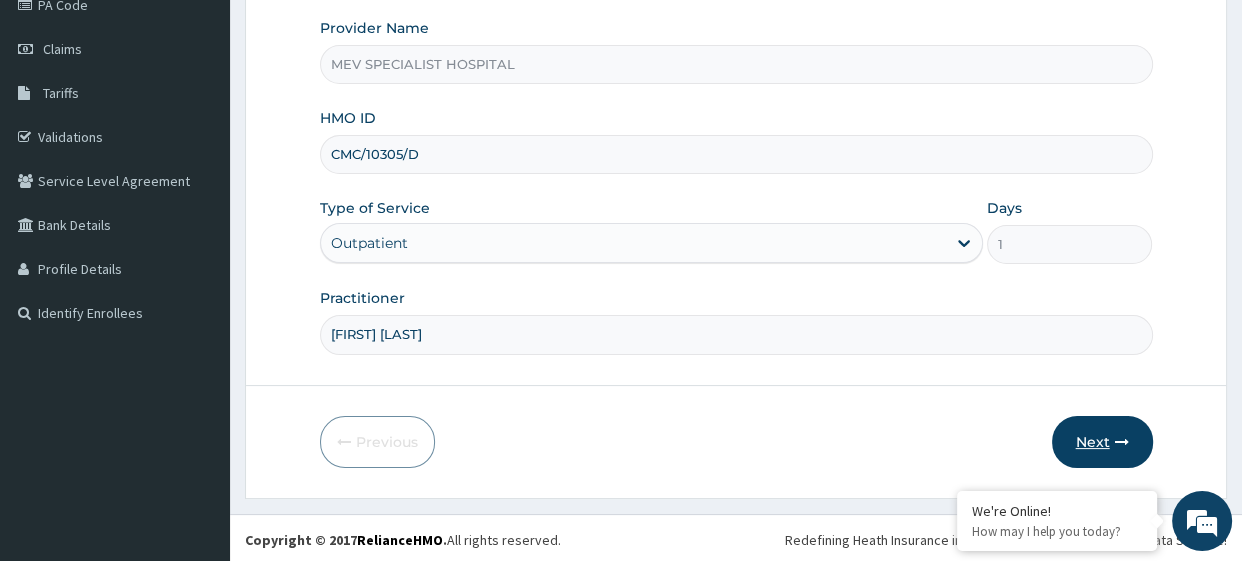 type on "[FIRST] [LAST]" 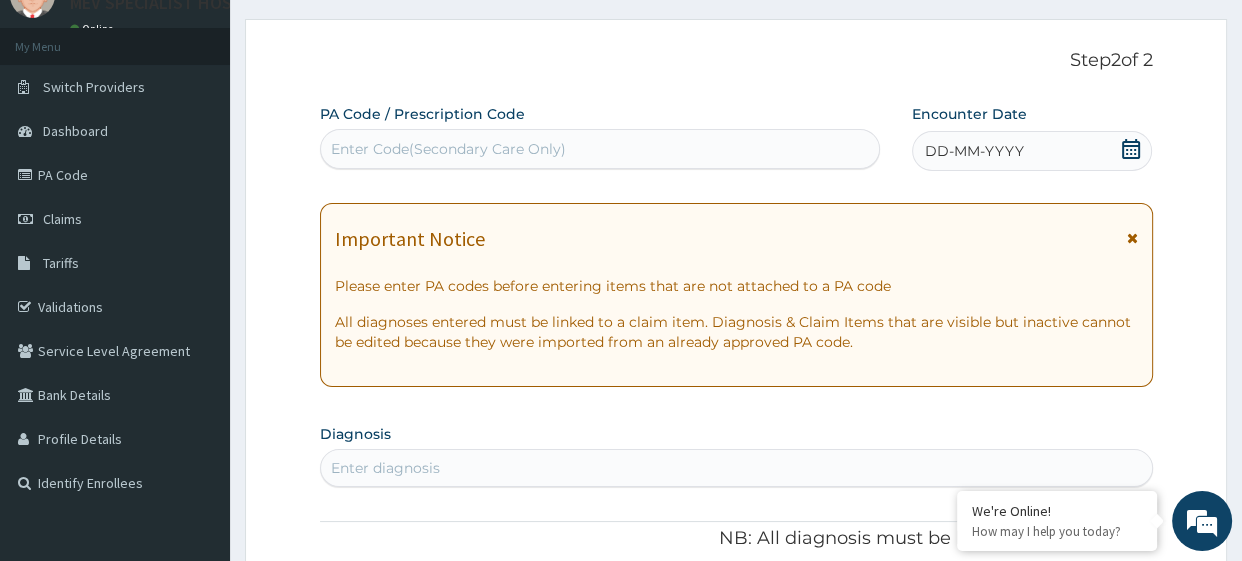 scroll, scrollTop: 0, scrollLeft: 0, axis: both 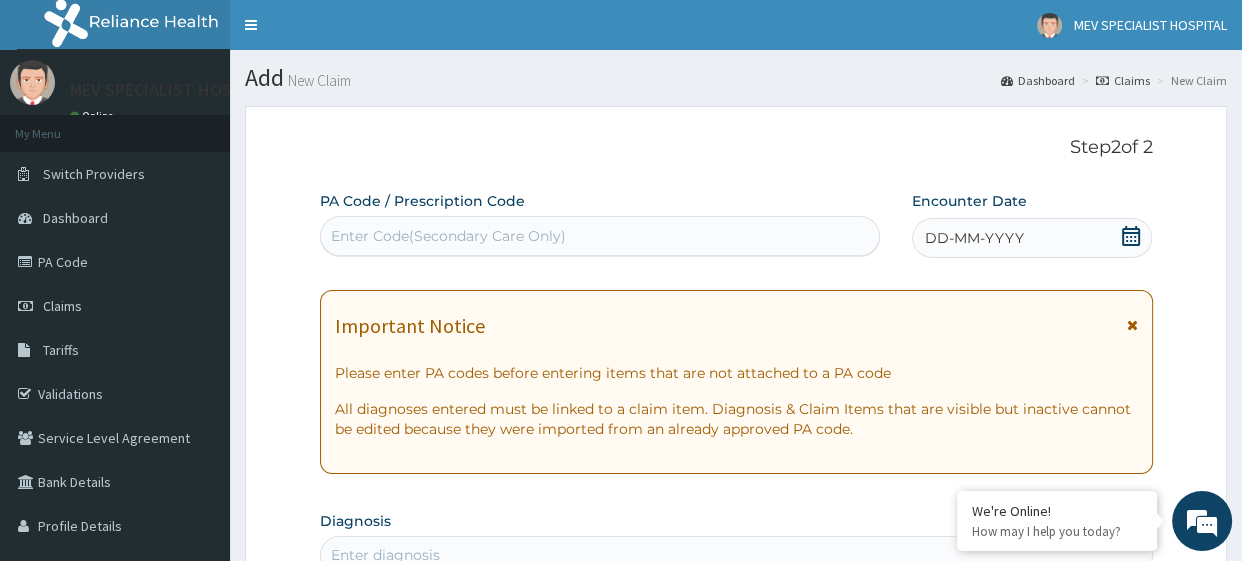 click on "Enter Code(Secondary Care Only)" at bounding box center [600, 236] 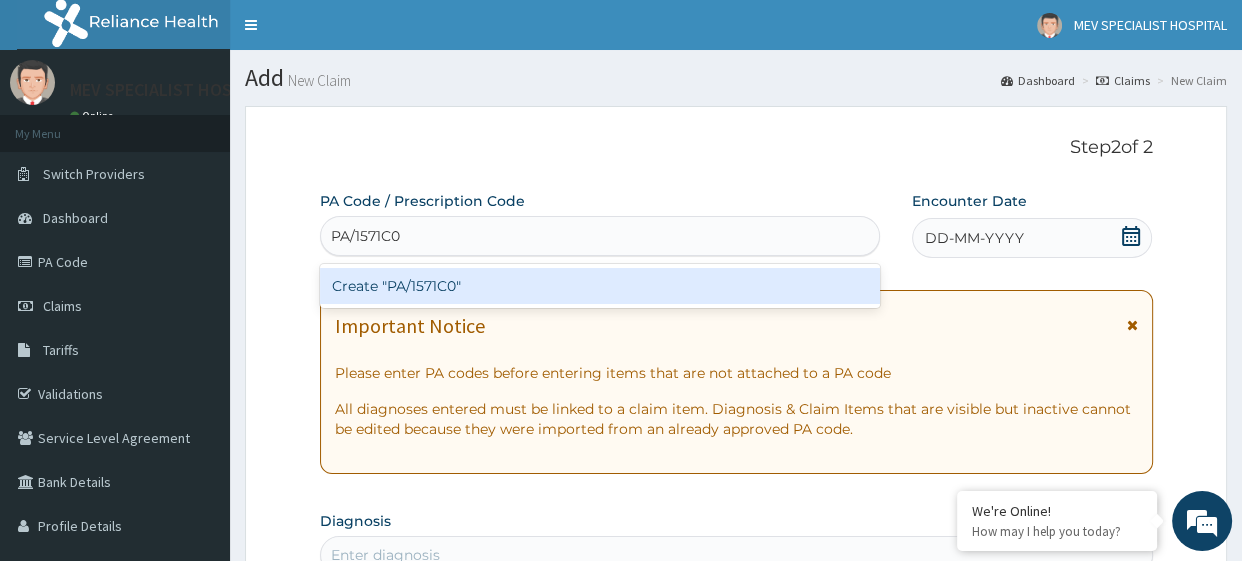 click on "Create "PA/1571C0"" at bounding box center [600, 286] 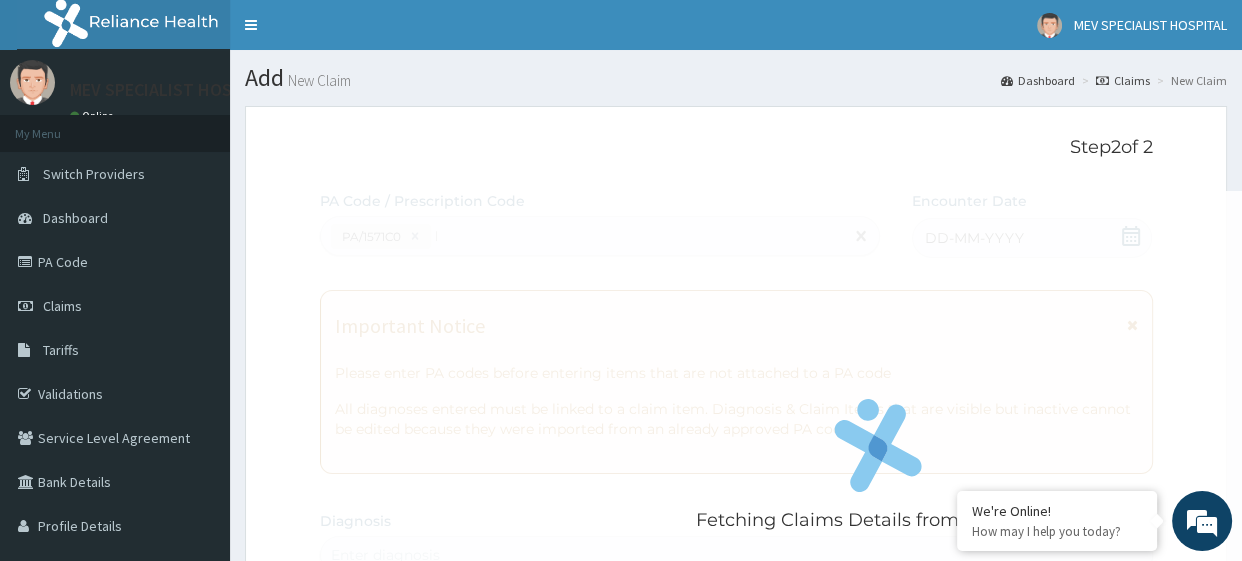 type 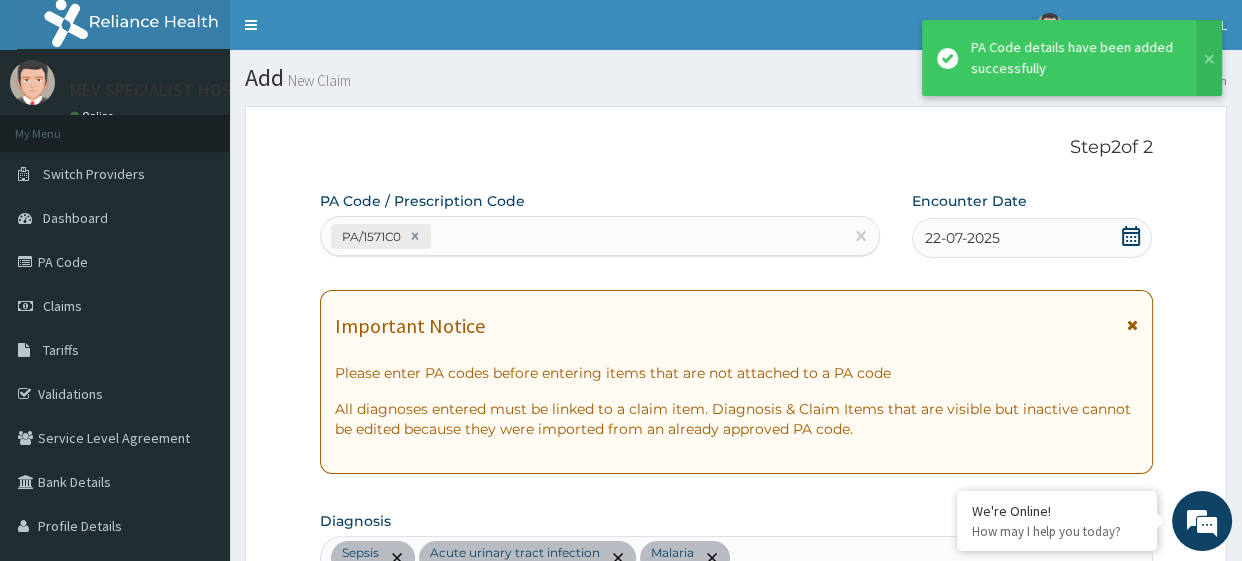 scroll, scrollTop: 757, scrollLeft: 0, axis: vertical 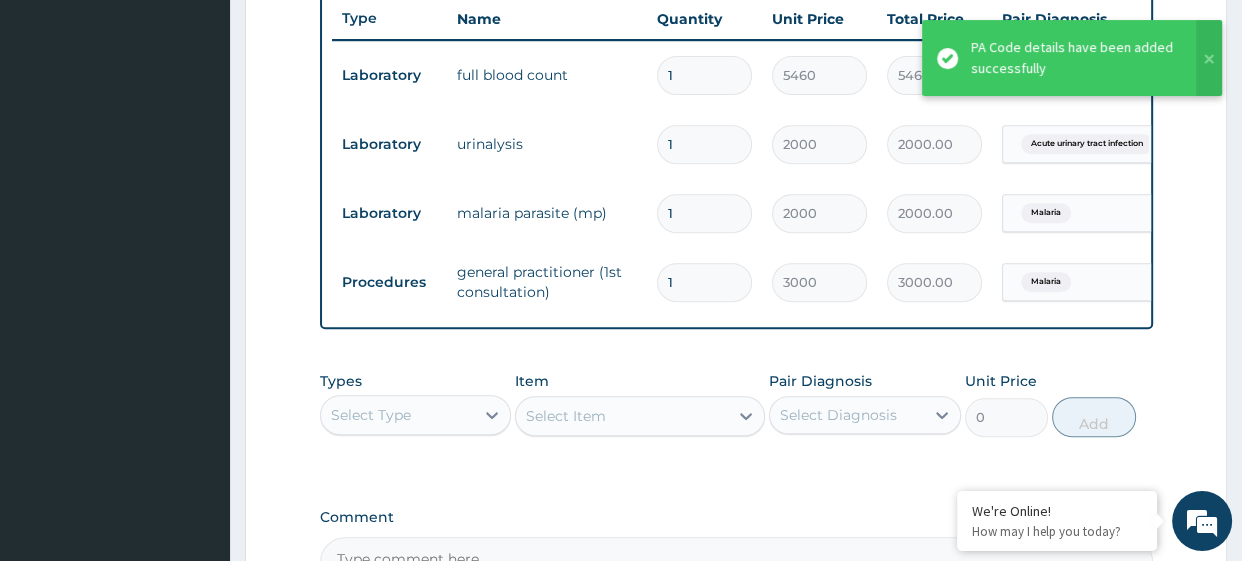 click on "PA Code / Prescription Code PA/1571C0 Encounter Date 22-07-2025 Important Notice Please enter PA codes before entering items that are not attached to a PA code   All diagnoses entered must be linked to a claim item. Diagnosis & Claim Items that are visible but inactive cannot be edited because they were imported from an already approved PA code. Diagnosis Sepsis query Acute urinary tract infection query Malaria query NB: All diagnosis must be linked to a claim item Claim Items Type Name Quantity Unit Price Total Price Pair Diagnosis Actions Laboratory full blood count 1 5460 5460.00 Sepsis Delete Laboratory urinalysis 1 2000 2000.00 Acute urinary tract infection Delete Laboratory malaria parasite (mp) 1 2000 2000.00 Malaria Delete Procedures general practitioner (1st consultation) 1 3000 3000.00 Malaria Delete Types Select Type Item Select Item Pair Diagnosis Select Diagnosis Unit Price 0 Add Comment" at bounding box center [736, 10] 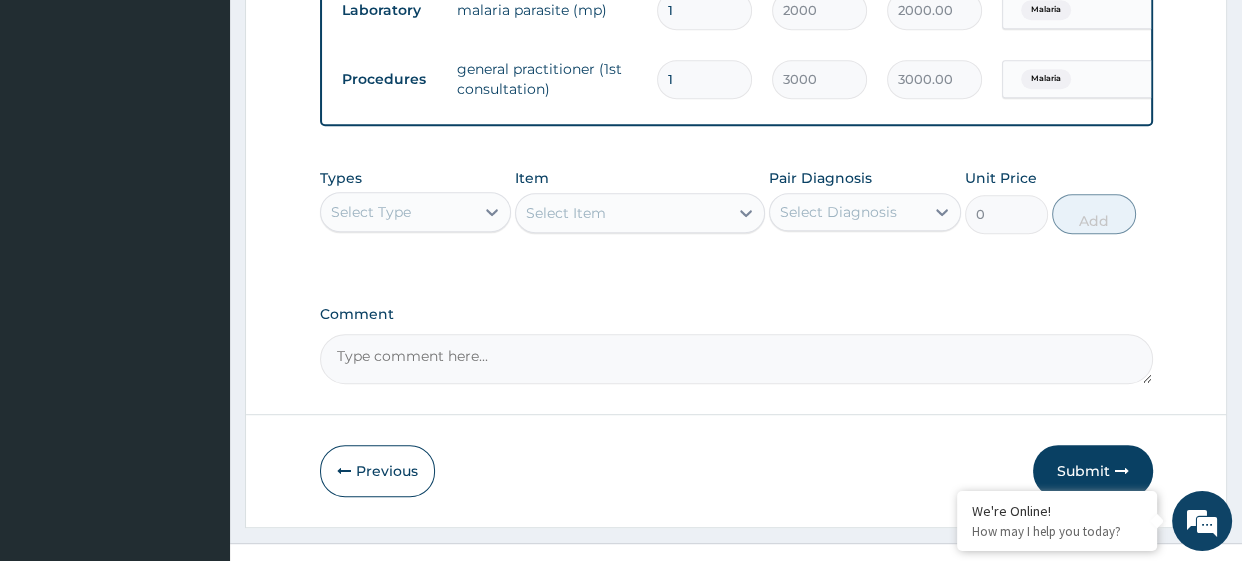 scroll, scrollTop: 990, scrollLeft: 0, axis: vertical 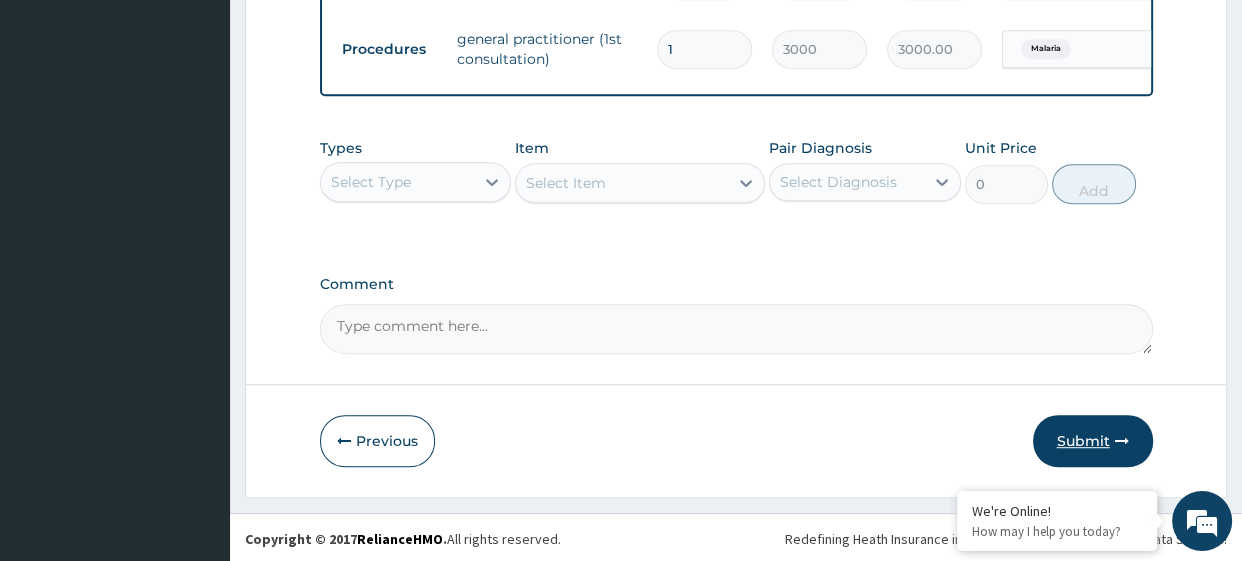click on "Submit" at bounding box center [1093, 441] 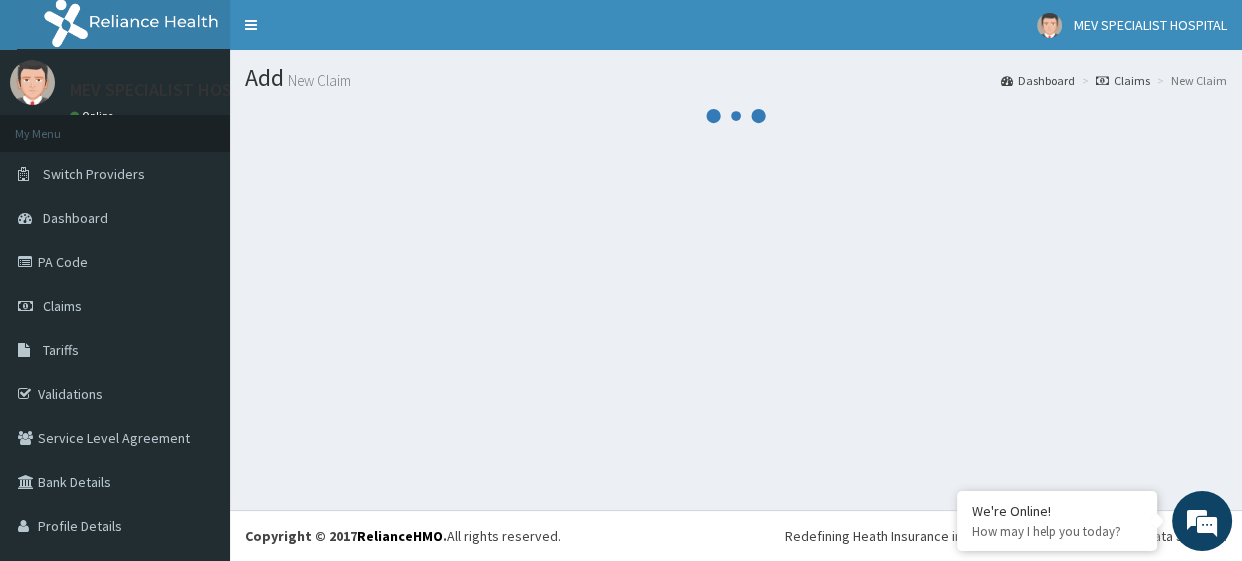 scroll, scrollTop: 0, scrollLeft: 0, axis: both 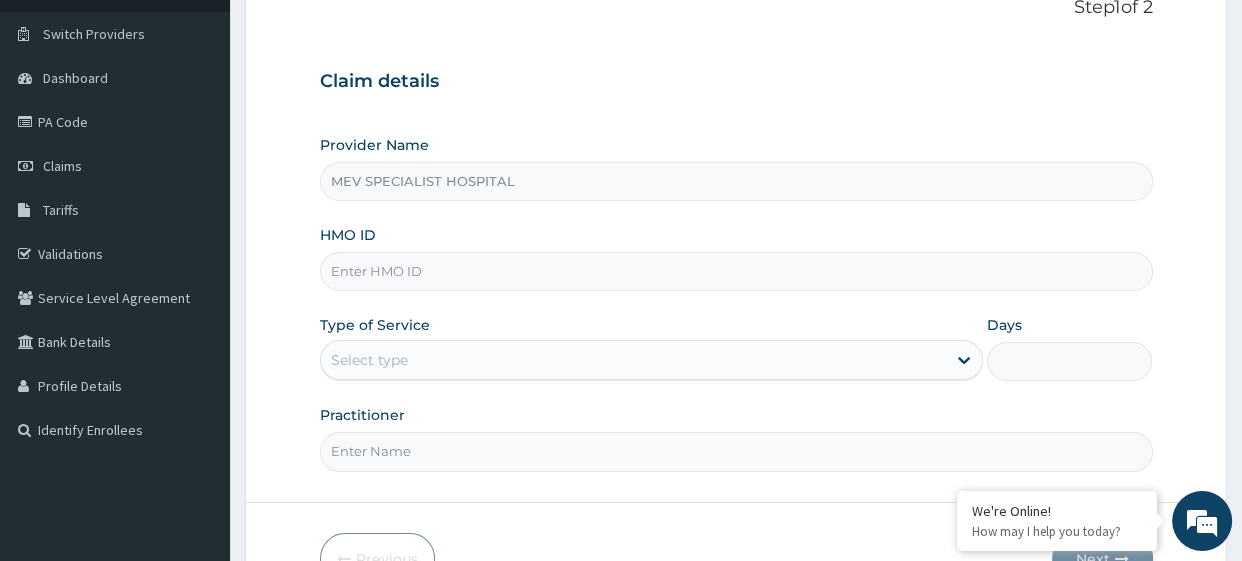 click on "HMO ID" at bounding box center [736, 271] 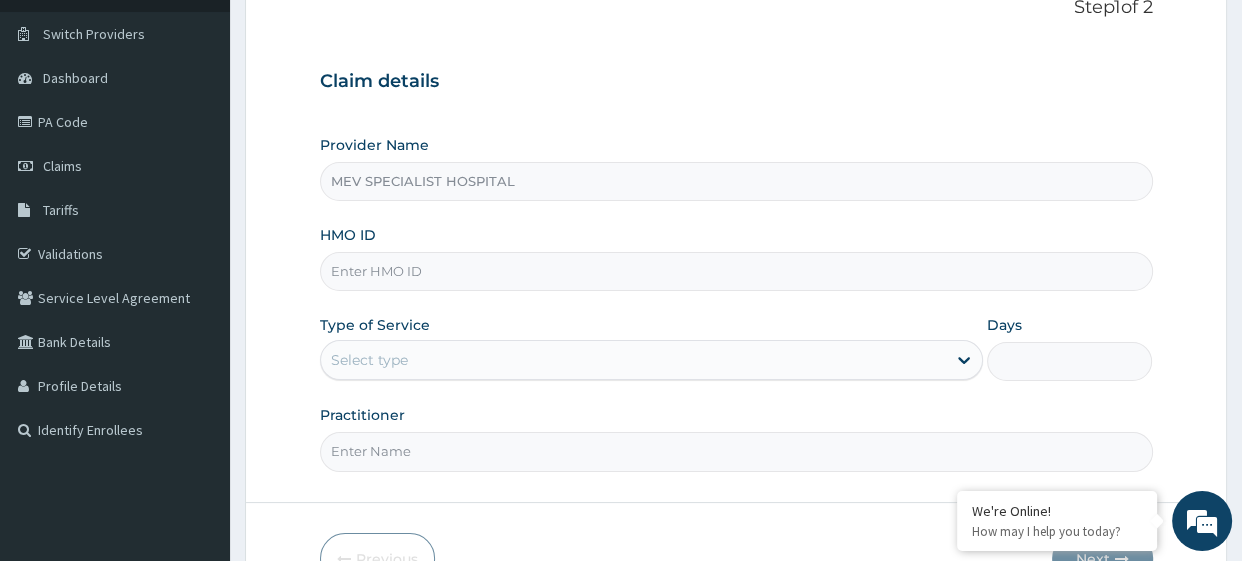 paste on "CMC/10305/D" 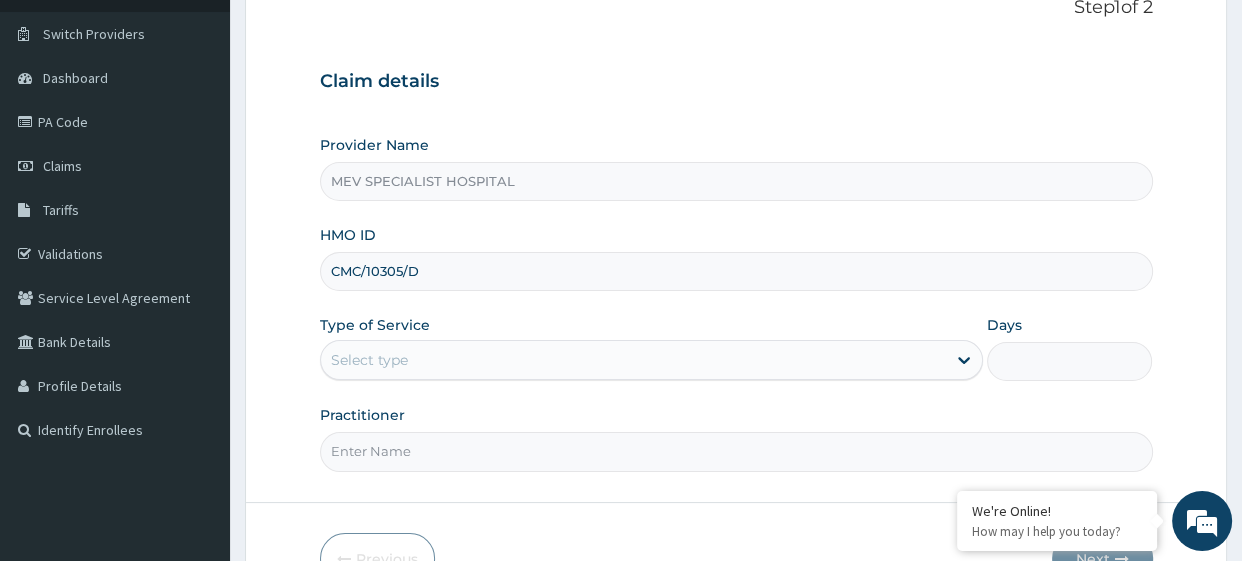 type on "CMC/10305/D" 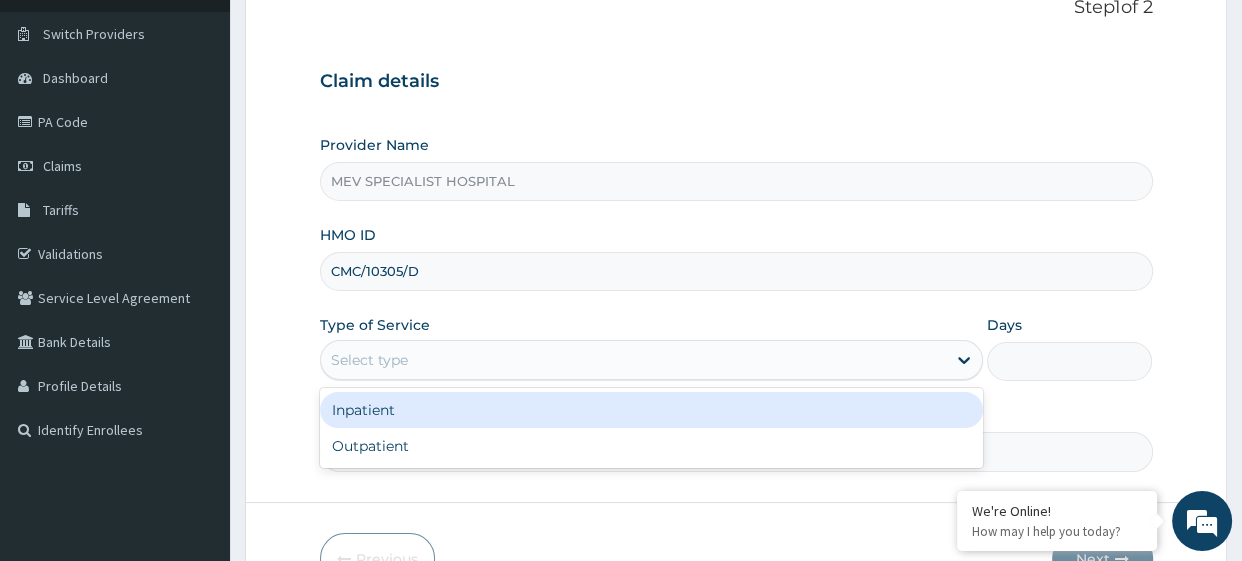 click on "Select type" at bounding box center (633, 360) 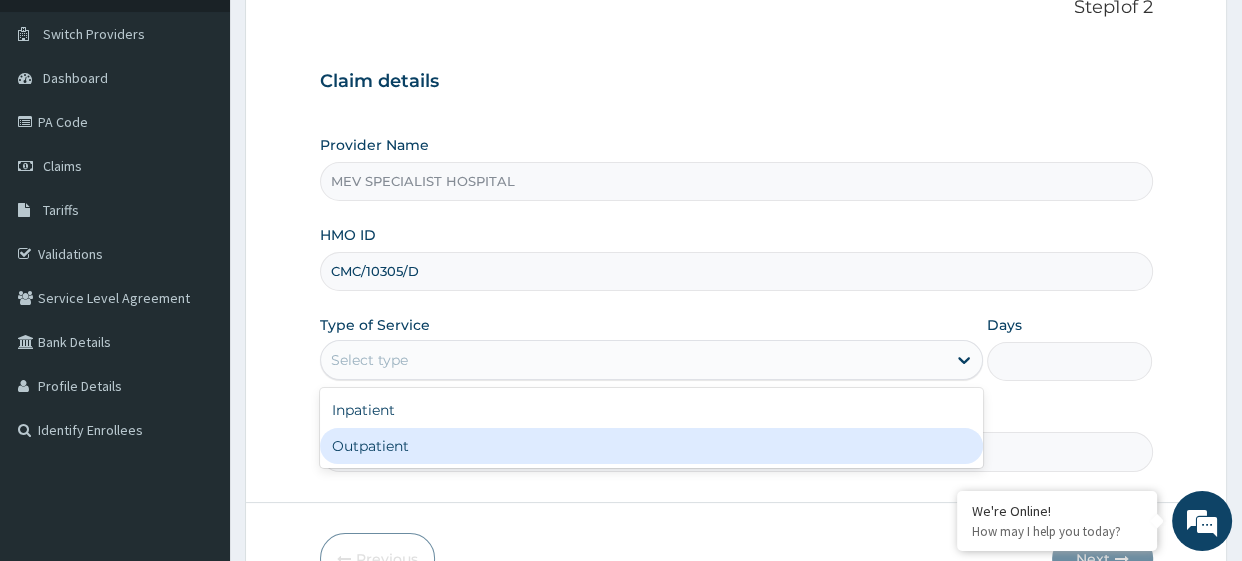 click on "Outpatient" at bounding box center [651, 446] 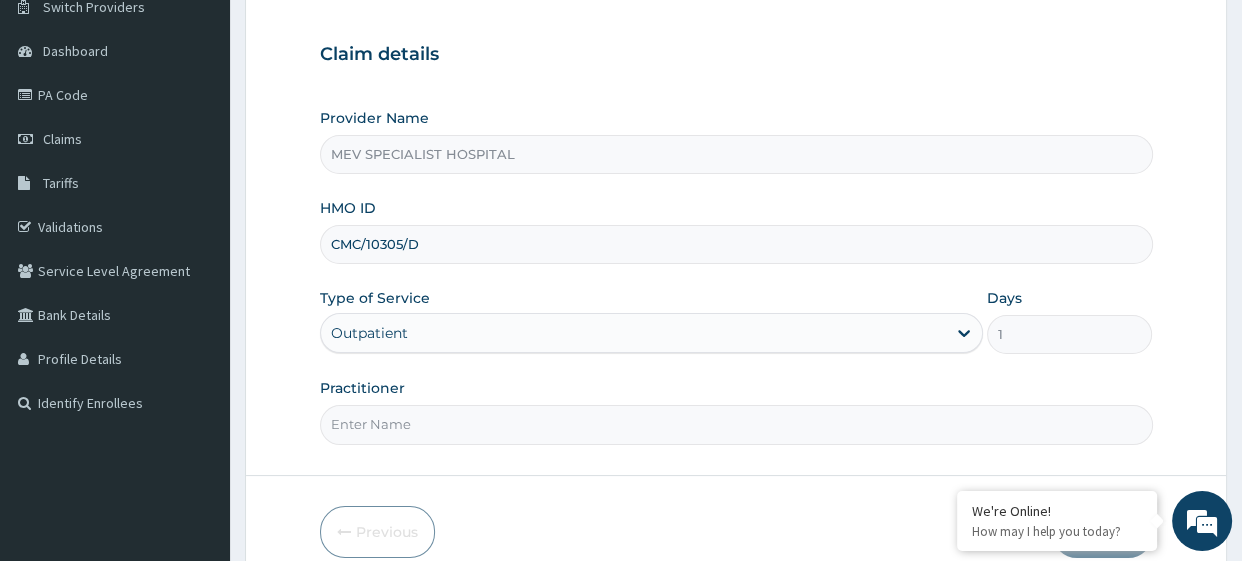 scroll, scrollTop: 236, scrollLeft: 0, axis: vertical 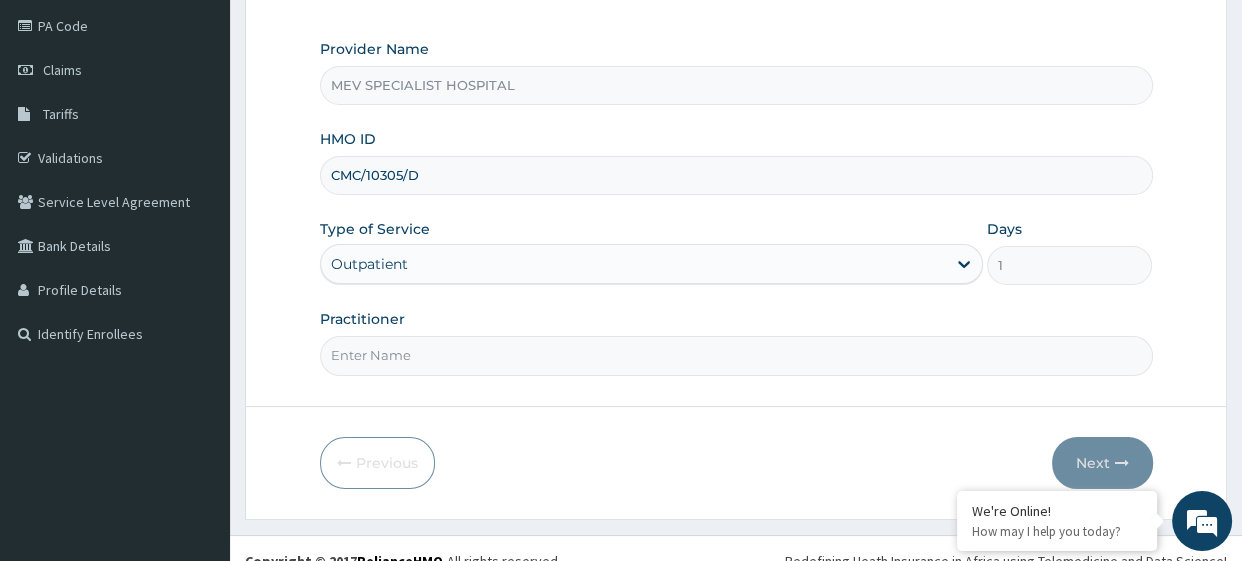 click on "Practitioner" at bounding box center [736, 355] 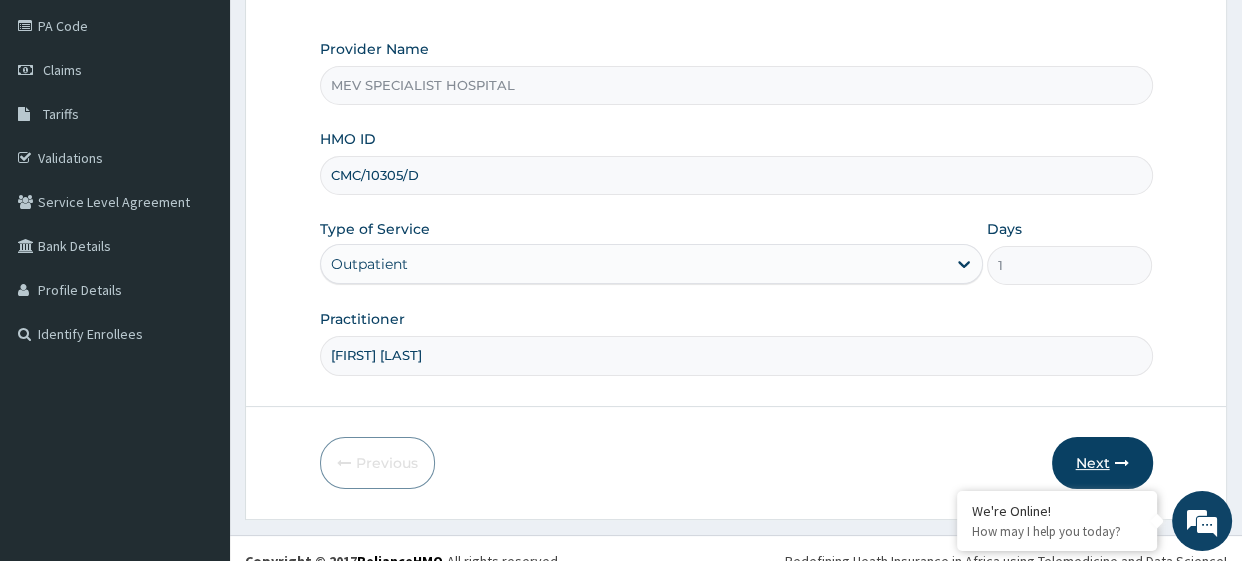 type on "Jane Ibe" 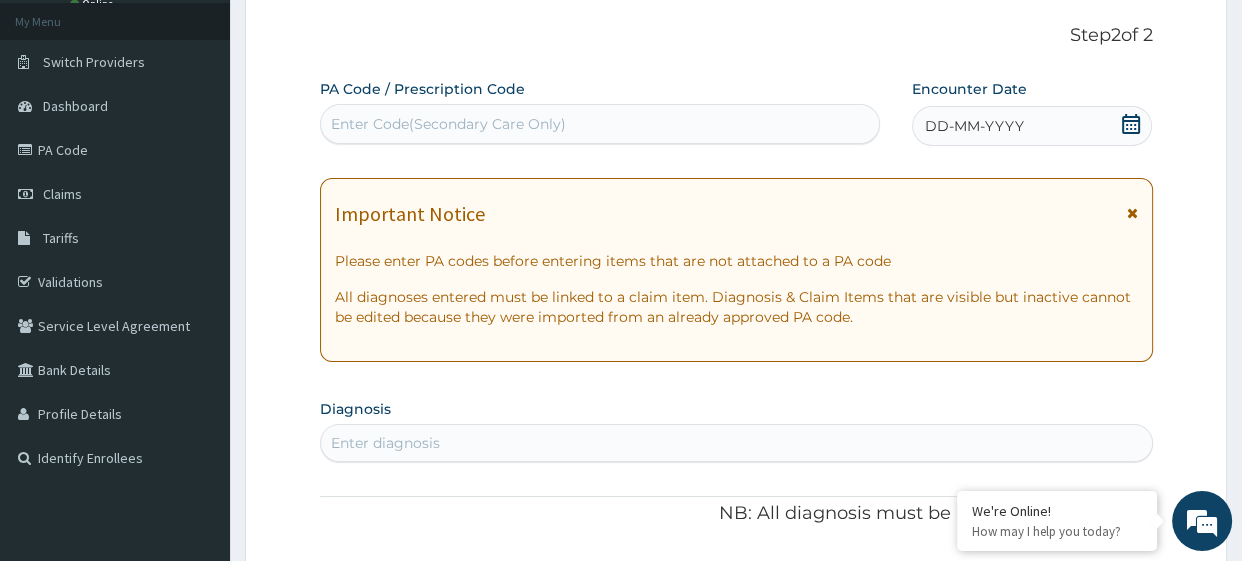 scroll, scrollTop: 0, scrollLeft: 0, axis: both 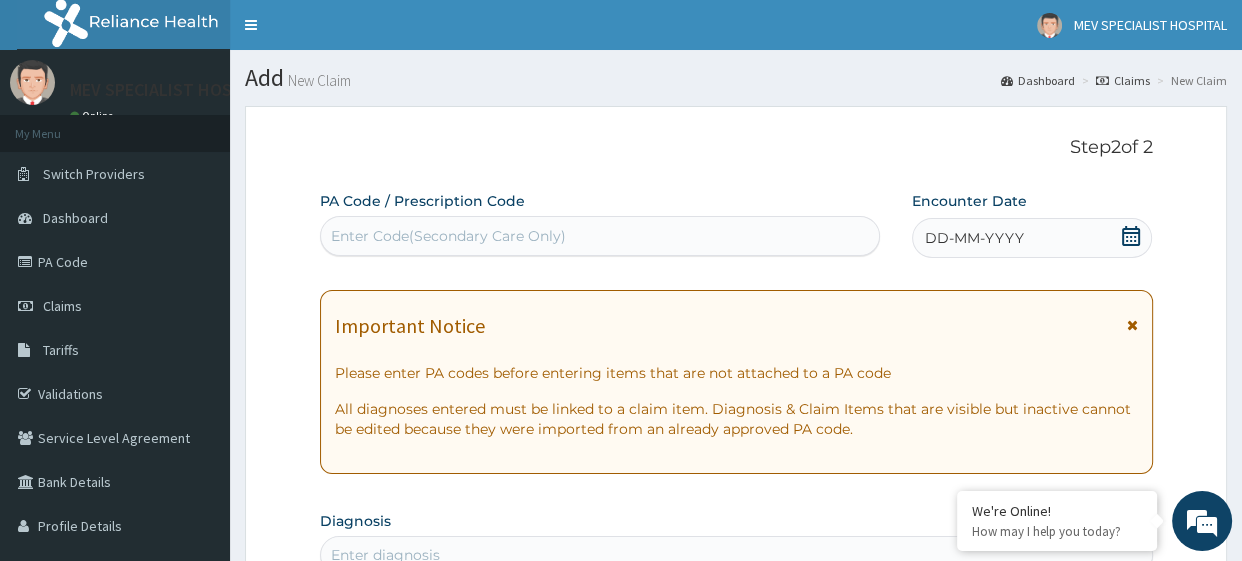 click on "Enter Code(Secondary Care Only)" at bounding box center (600, 236) 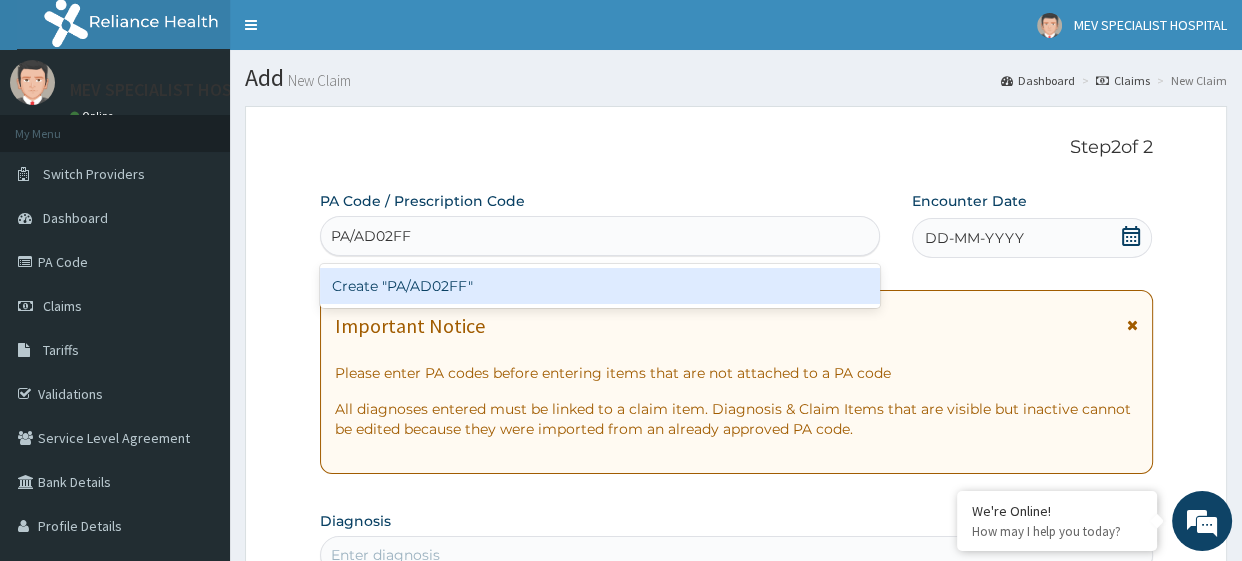 click on "Create "PA/AD02FF"" at bounding box center (600, 286) 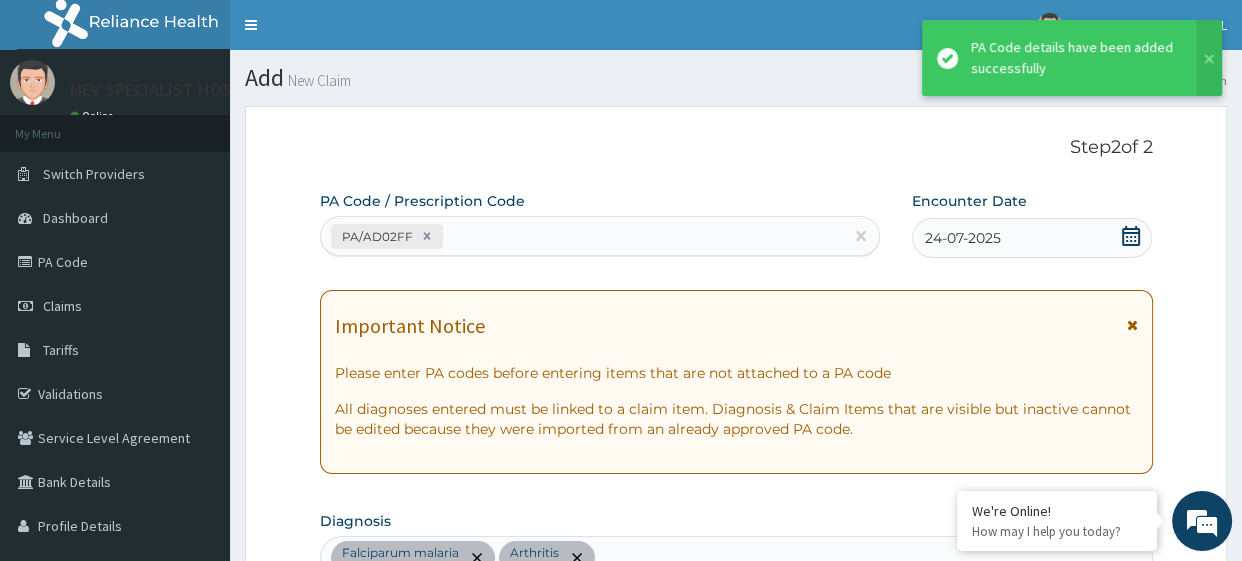 scroll, scrollTop: 688, scrollLeft: 0, axis: vertical 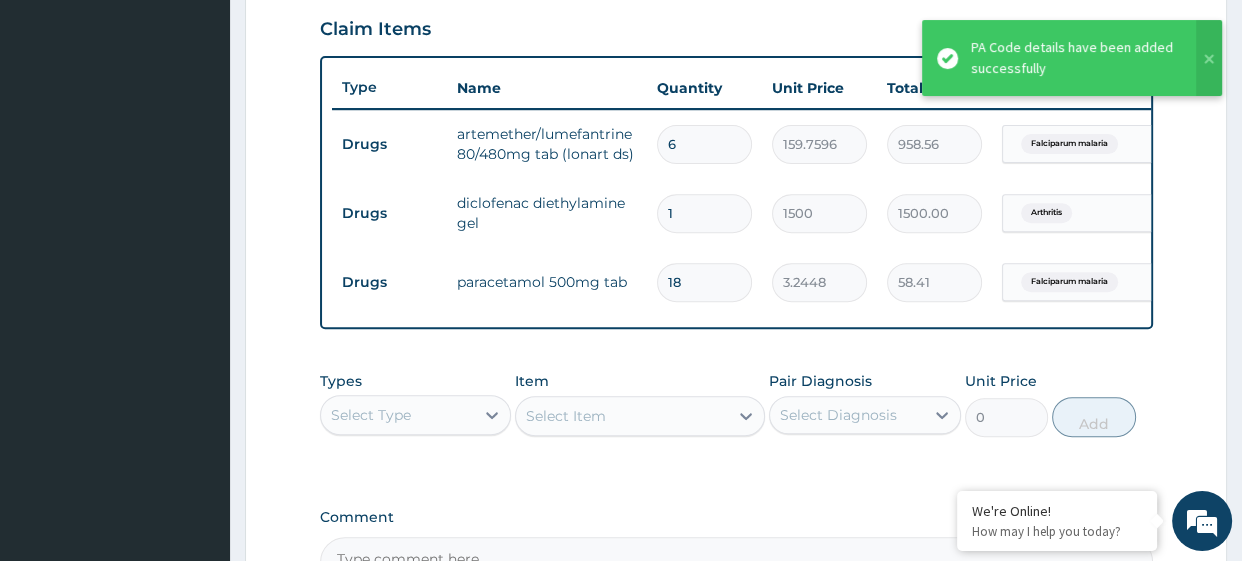 click on "PA Code / Prescription Code PA/AD02FF Encounter Date 24-07-2025 Important Notice Please enter PA codes before entering items that are not attached to a PA code   All diagnoses entered must be linked to a claim item. Diagnosis & Claim Items that are visible but inactive cannot be edited because they were imported from an already approved PA code. Diagnosis Falciparum malaria query Arthritis query NB: All diagnosis must be linked to a claim item Claim Items Type Name Quantity Unit Price Total Price Pair Diagnosis Actions Drugs artemether/lumefantrine 80/480mg tab (lonart ds) 6 159.7596 958.56 Falciparum malaria Delete Drugs diclofenac diethylamine gel 1 1500 1500.00 Arthritis Delete Drugs paracetamol 500mg tab 18 3.2448 58.41 Falciparum malaria Delete Types Select Type Item Select Item Pair Diagnosis Select Diagnosis Unit Price 0 Add Comment" at bounding box center (736, 45) 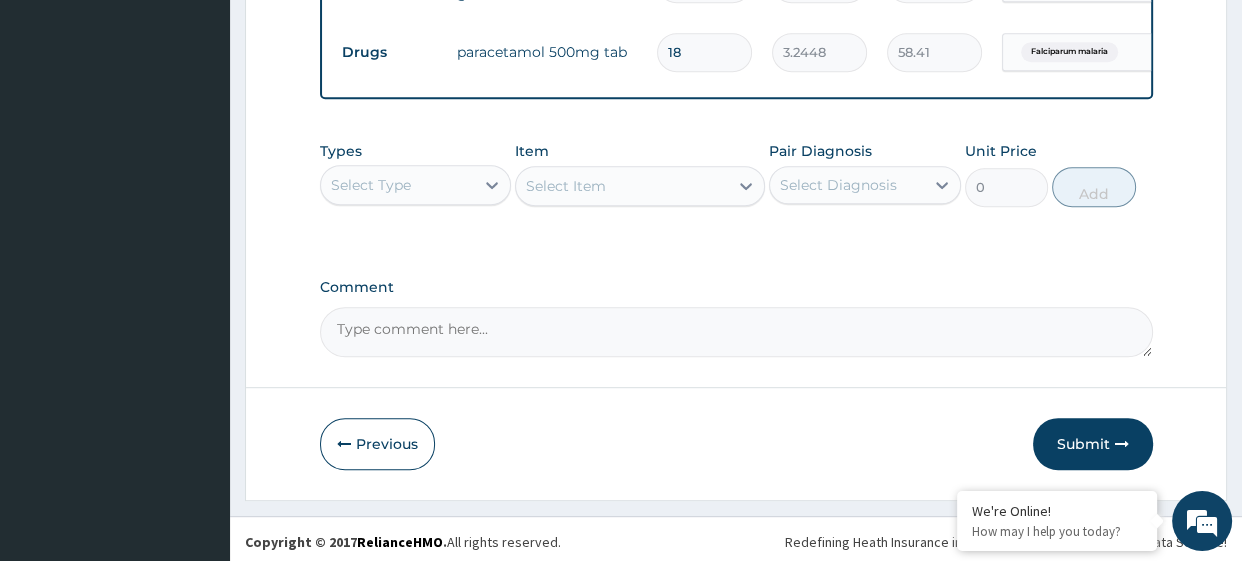 scroll, scrollTop: 921, scrollLeft: 0, axis: vertical 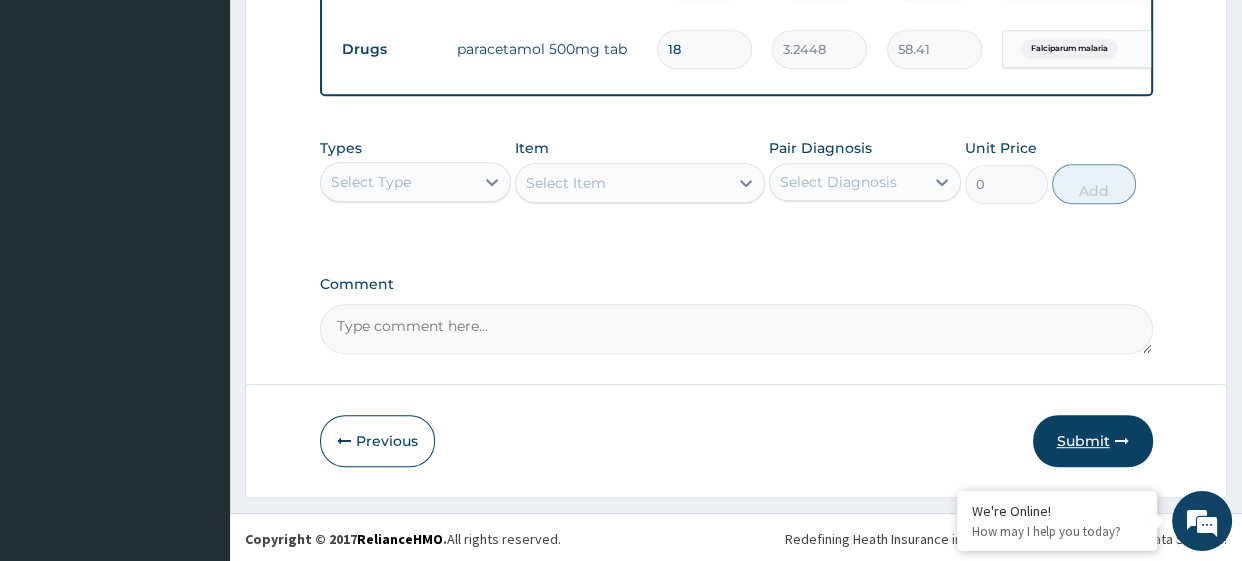 click on "Submit" at bounding box center (1093, 441) 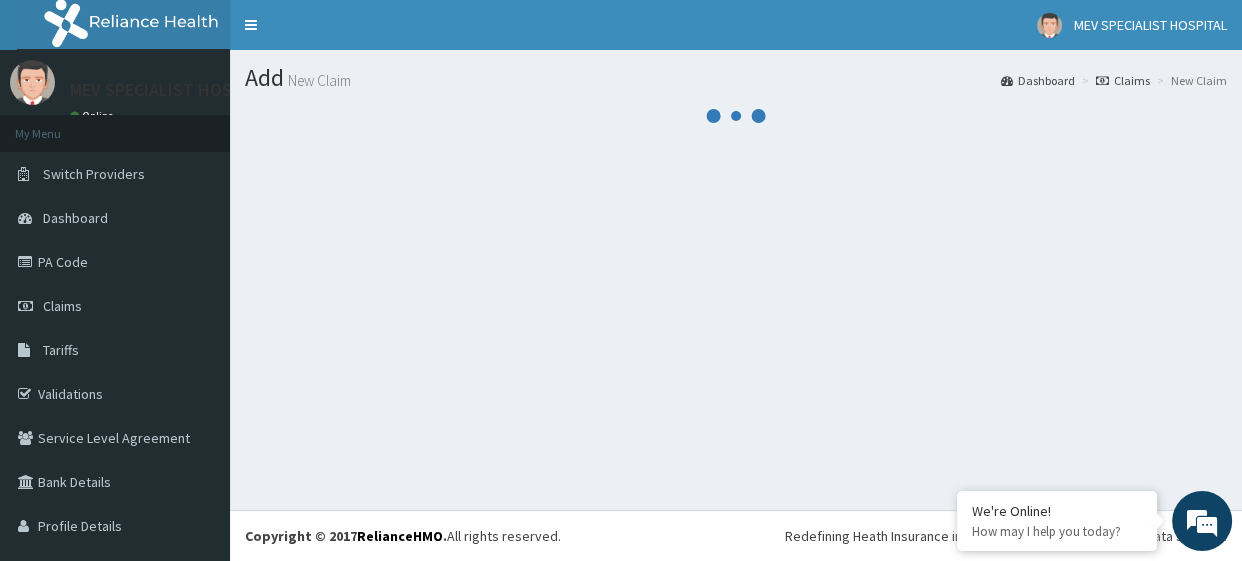 scroll, scrollTop: 0, scrollLeft: 0, axis: both 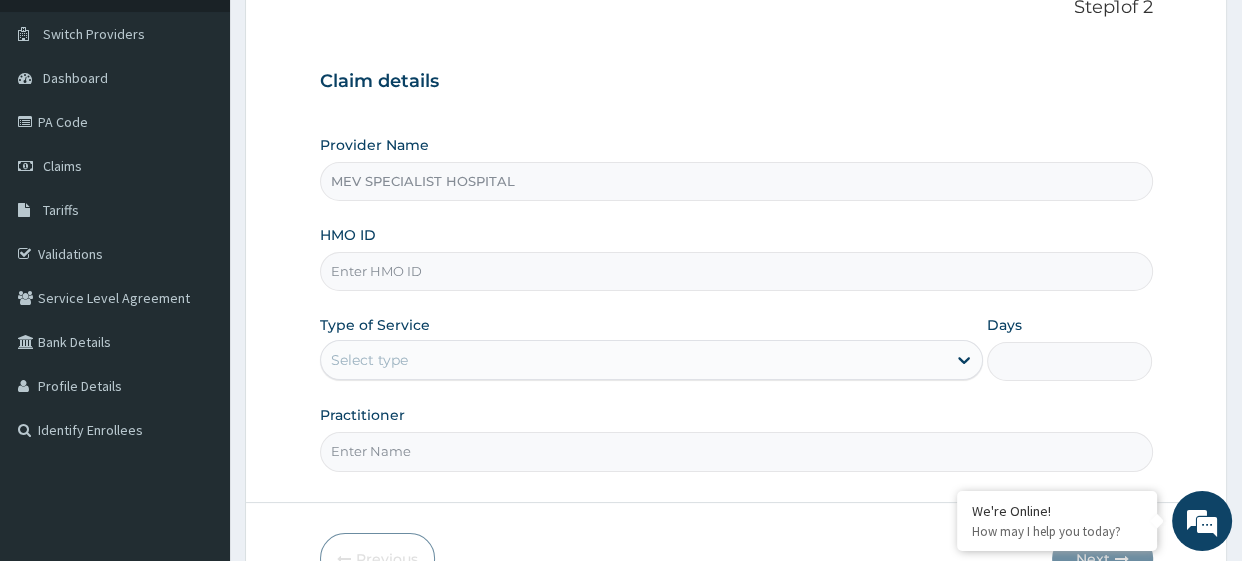 click on "HMO ID" at bounding box center (736, 271) 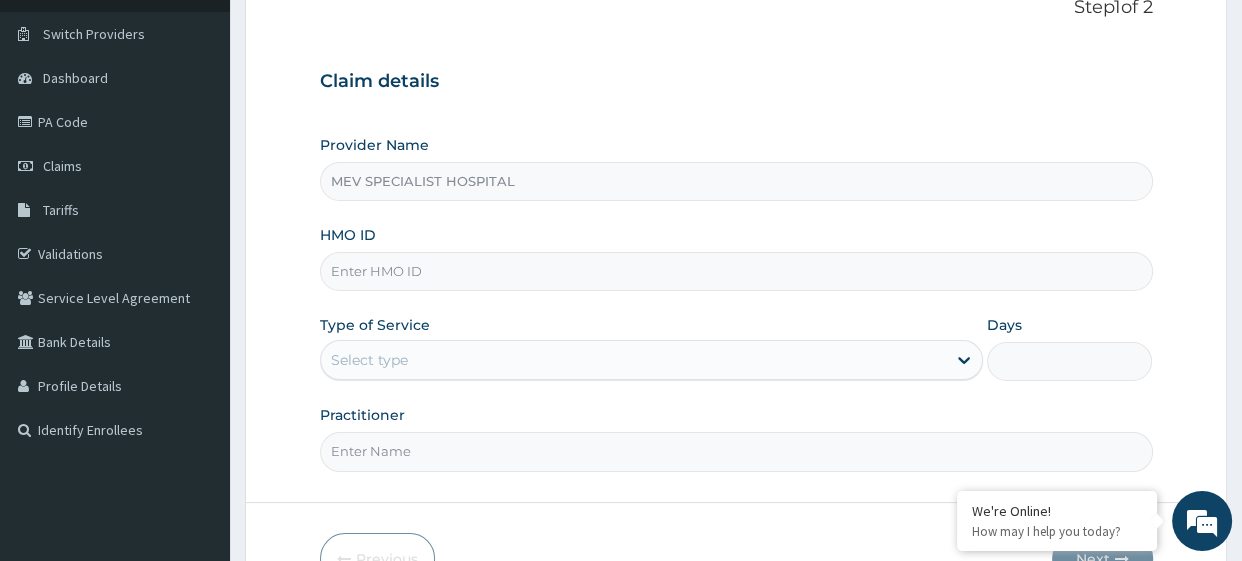 paste on "CHL/11483/A" 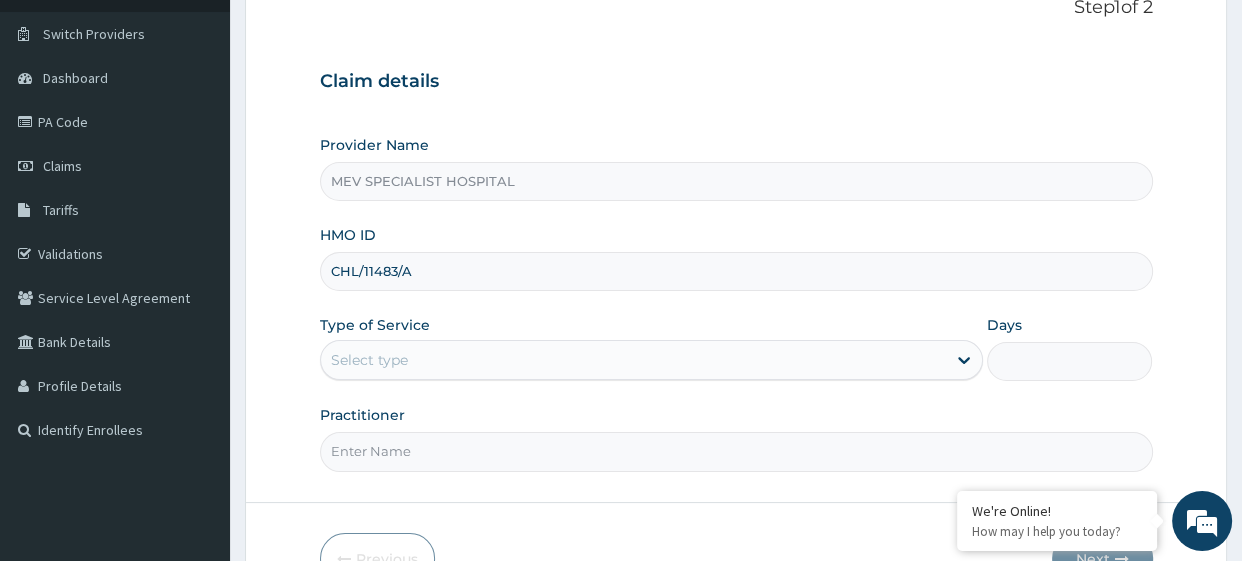 type on "CHL/11483/A" 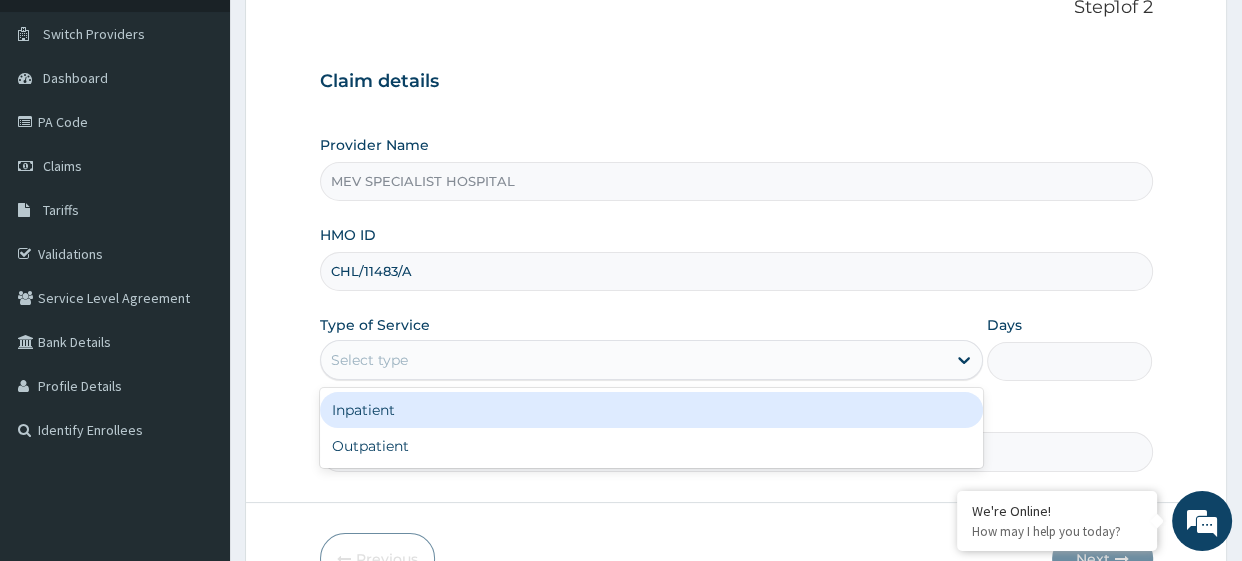 click on "Select type" at bounding box center [633, 360] 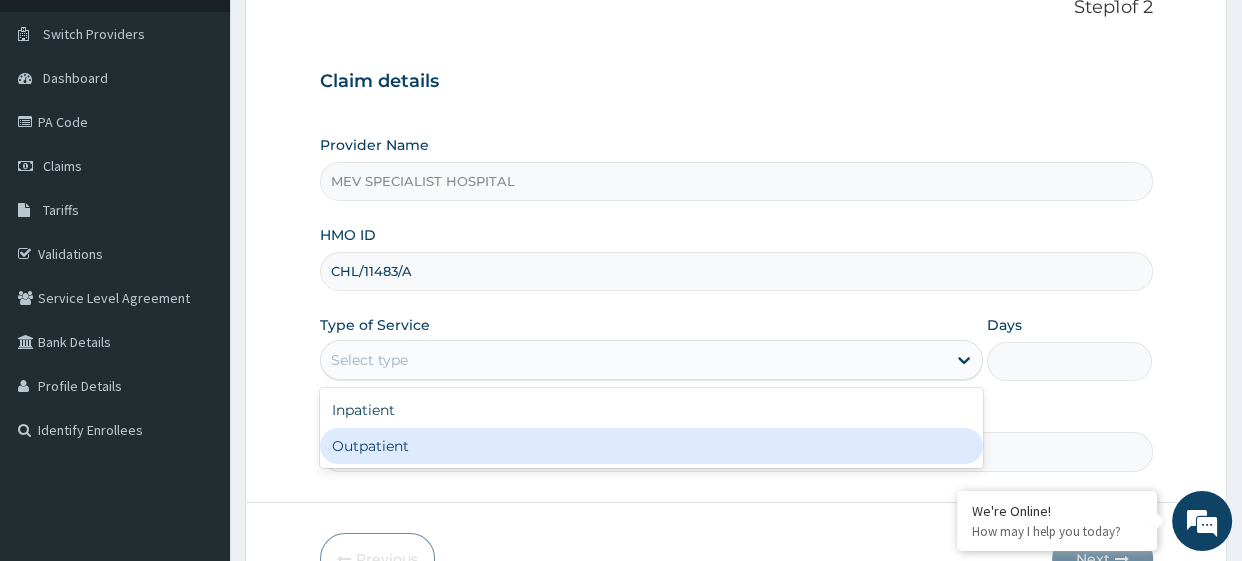 click on "Outpatient" at bounding box center (651, 446) 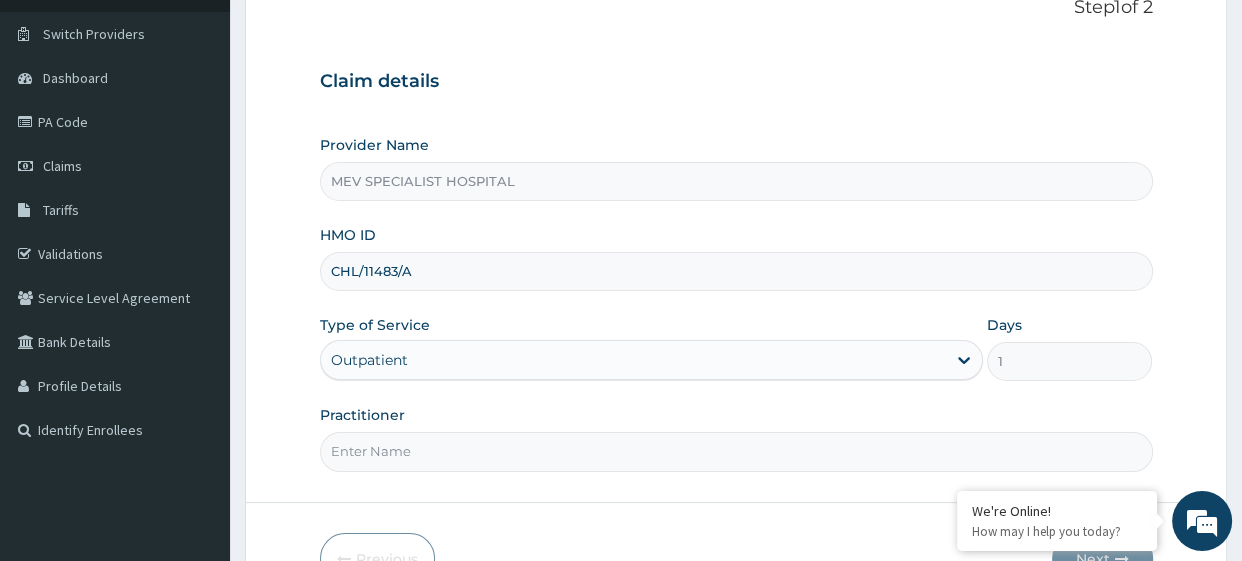scroll, scrollTop: 0, scrollLeft: 0, axis: both 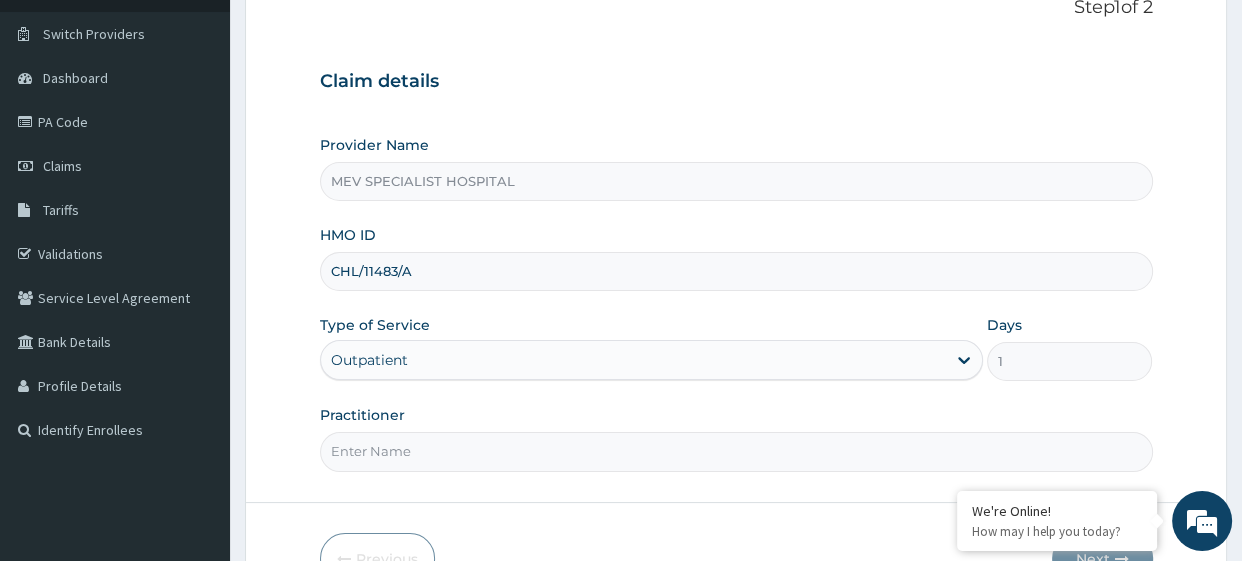 click on "Practitioner" at bounding box center (736, 451) 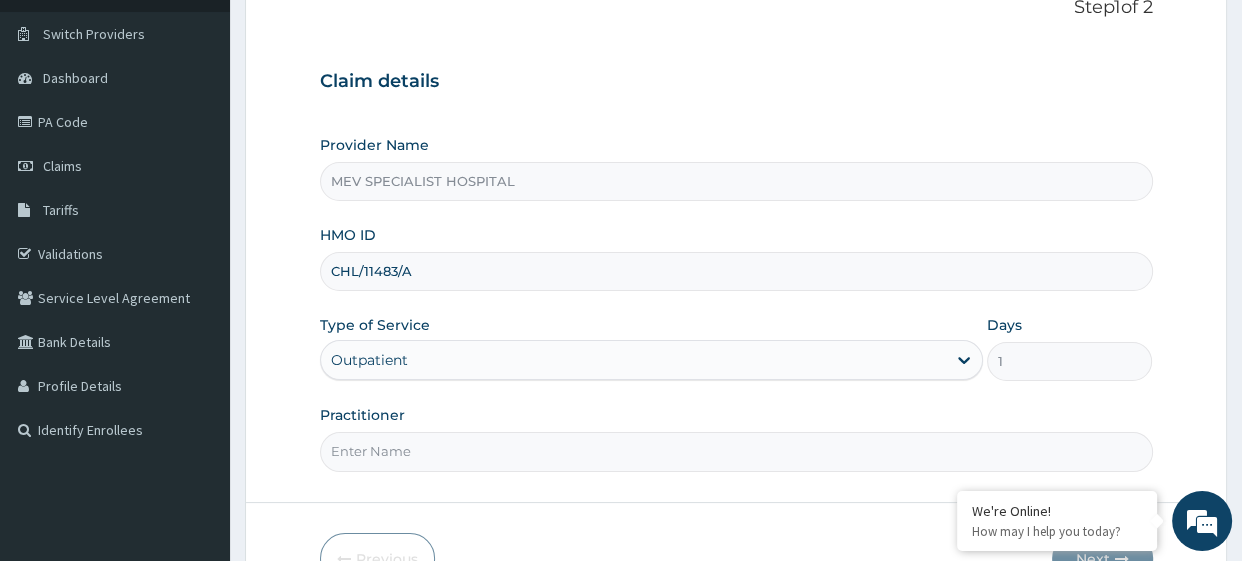 type on "DR [LAST]" 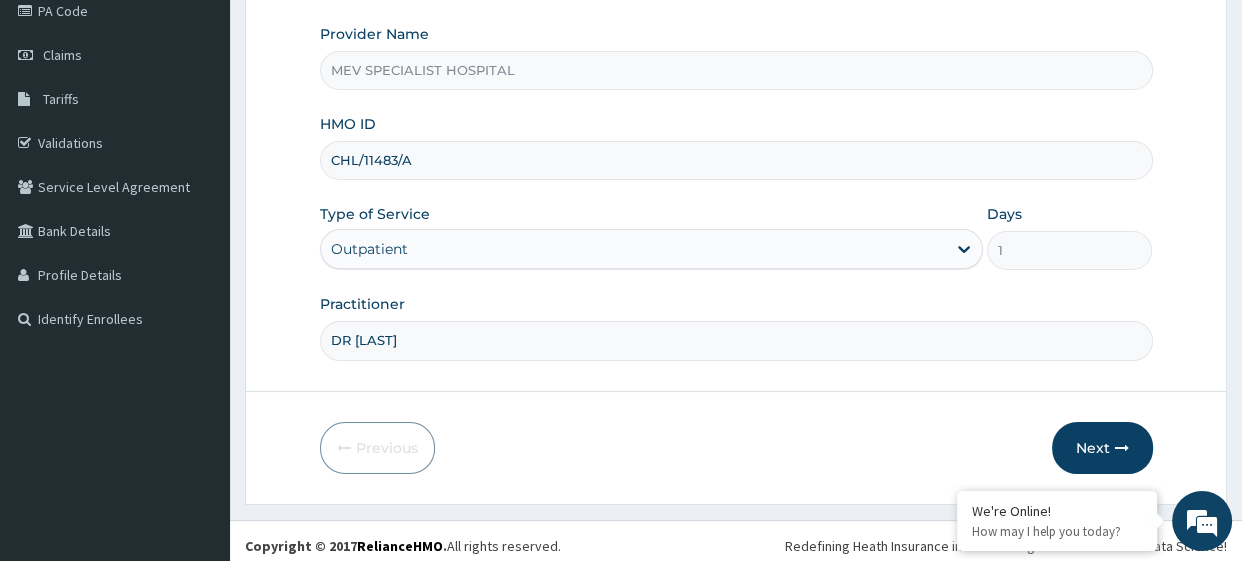 scroll, scrollTop: 257, scrollLeft: 0, axis: vertical 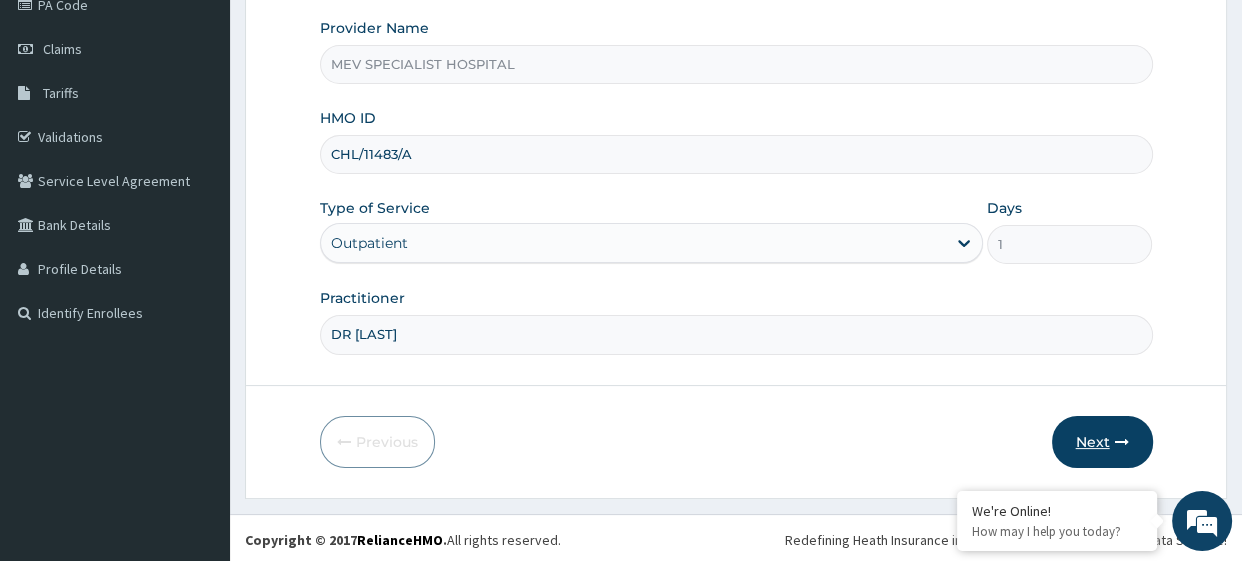 click on "Next" at bounding box center [1102, 442] 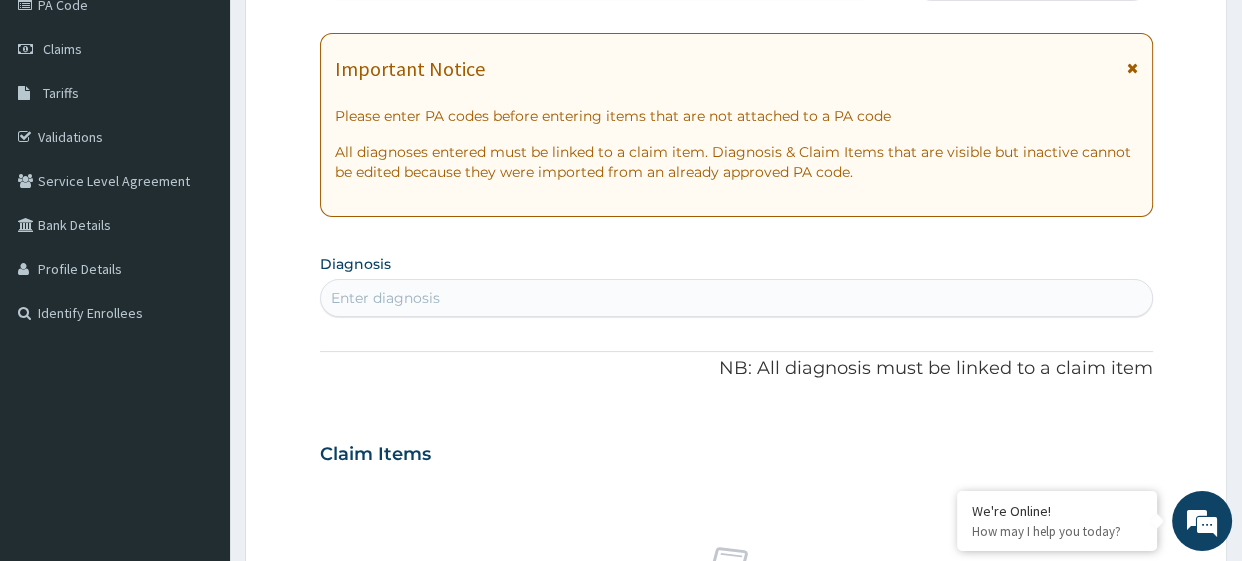 scroll, scrollTop: 0, scrollLeft: 0, axis: both 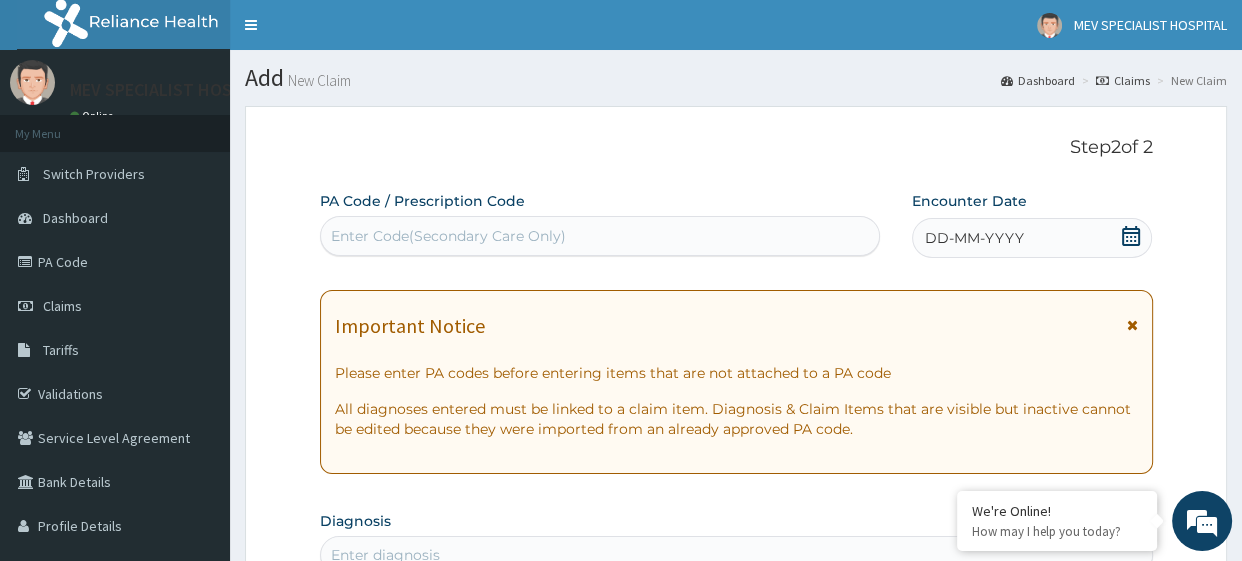 click on "Enter Code(Secondary Care Only)" at bounding box center (600, 236) 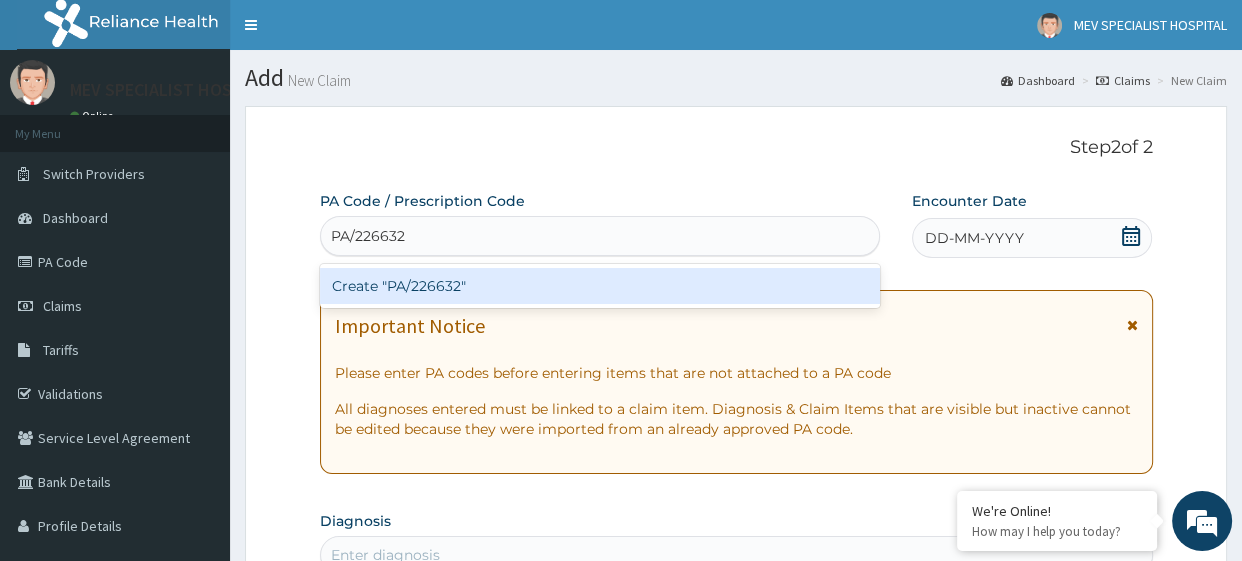 click on "Create "PA/226632"" at bounding box center [600, 286] 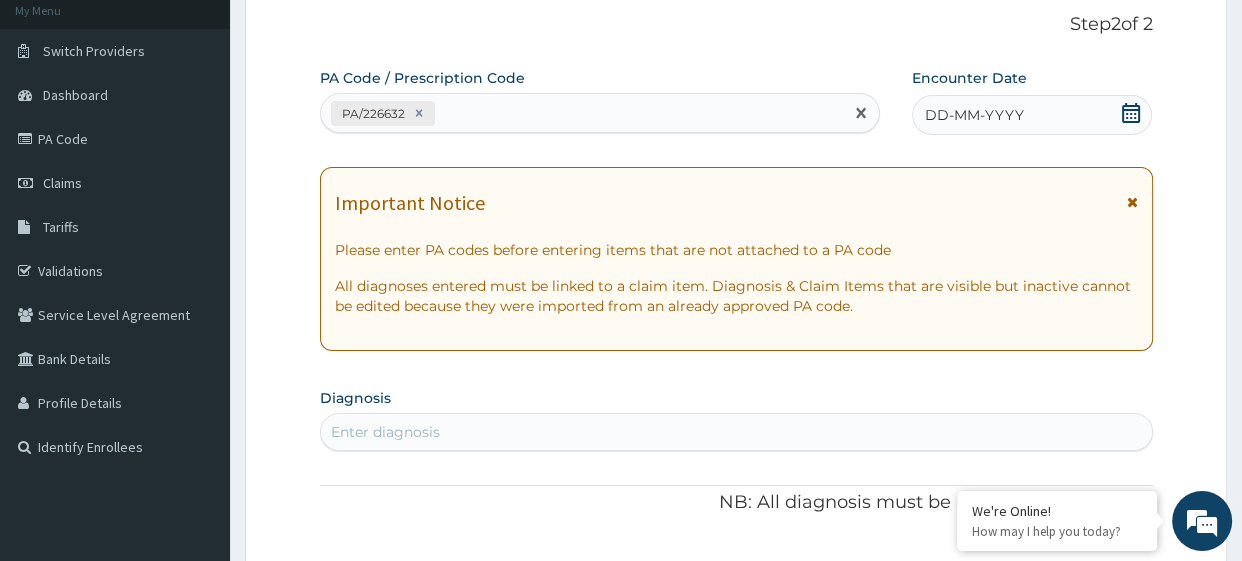 scroll, scrollTop: 121, scrollLeft: 0, axis: vertical 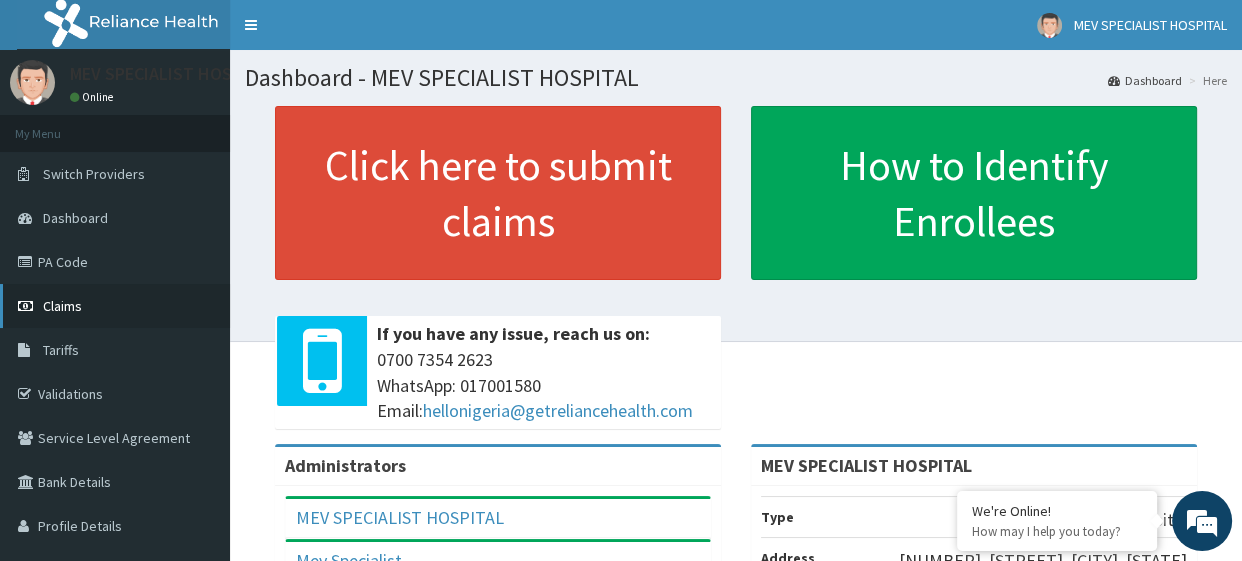 click on "Claims" at bounding box center (115, 306) 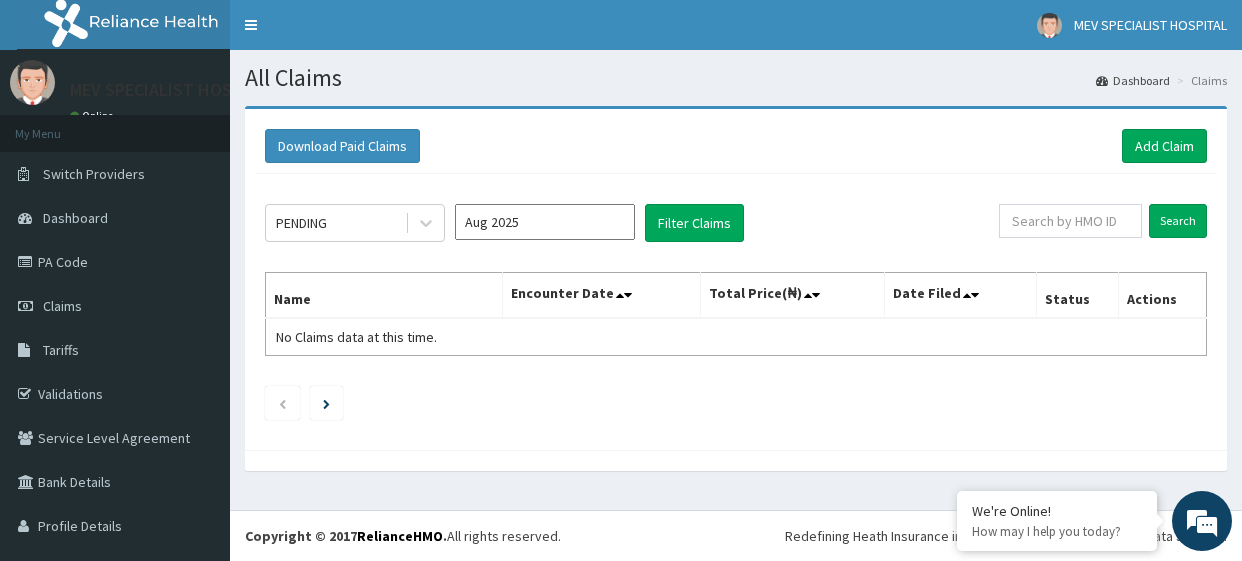 scroll, scrollTop: 0, scrollLeft: 0, axis: both 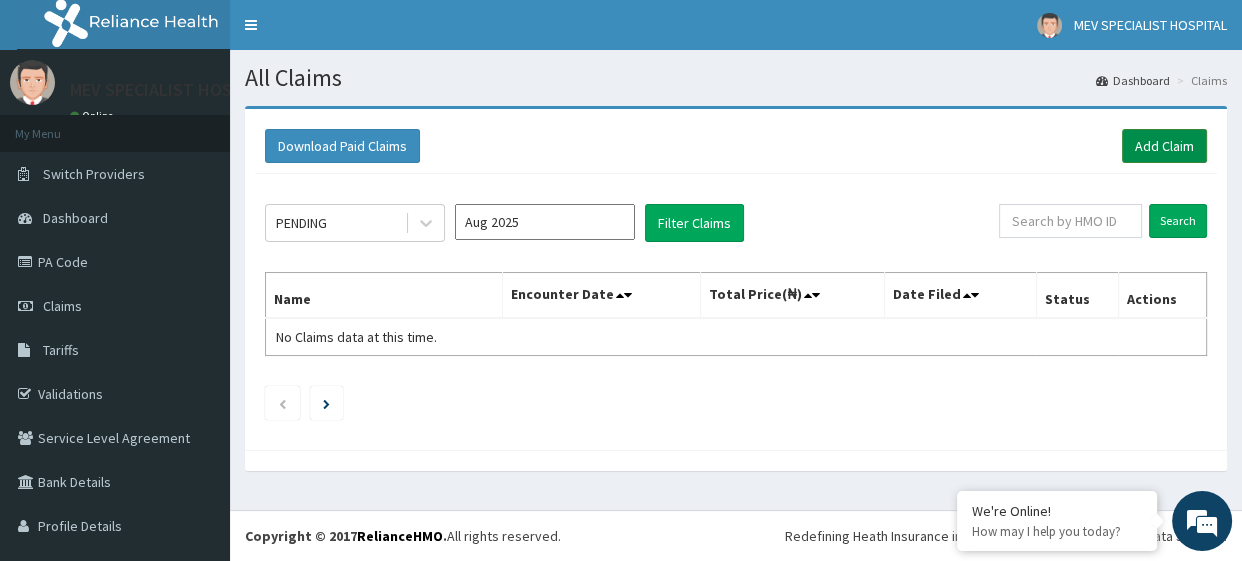 click on "Add Claim" at bounding box center [1164, 146] 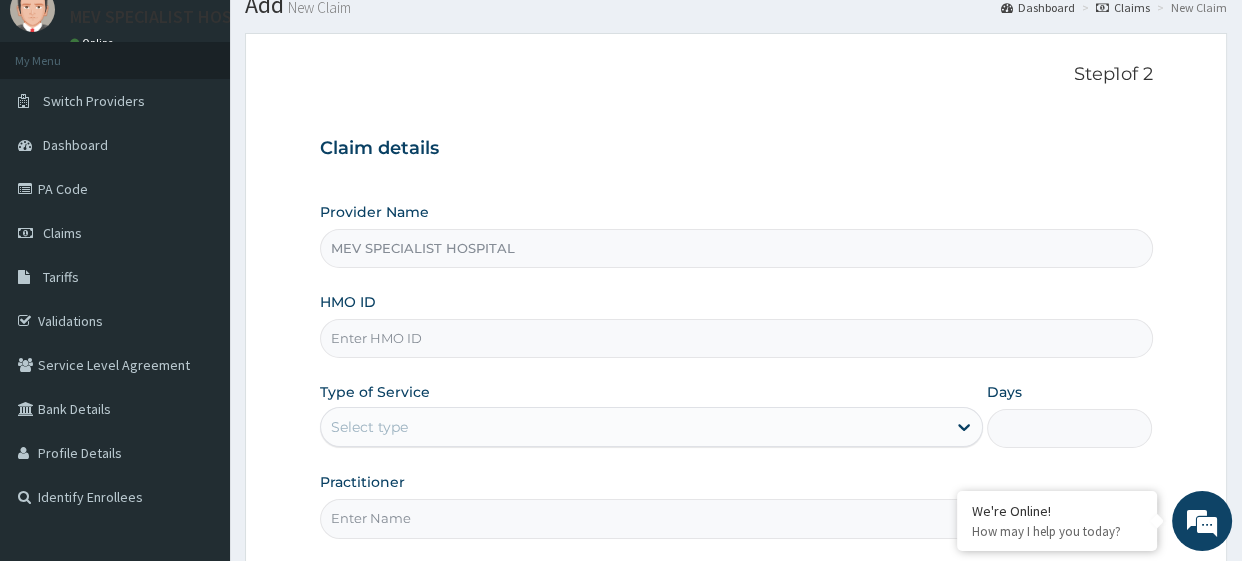 scroll, scrollTop: 99, scrollLeft: 0, axis: vertical 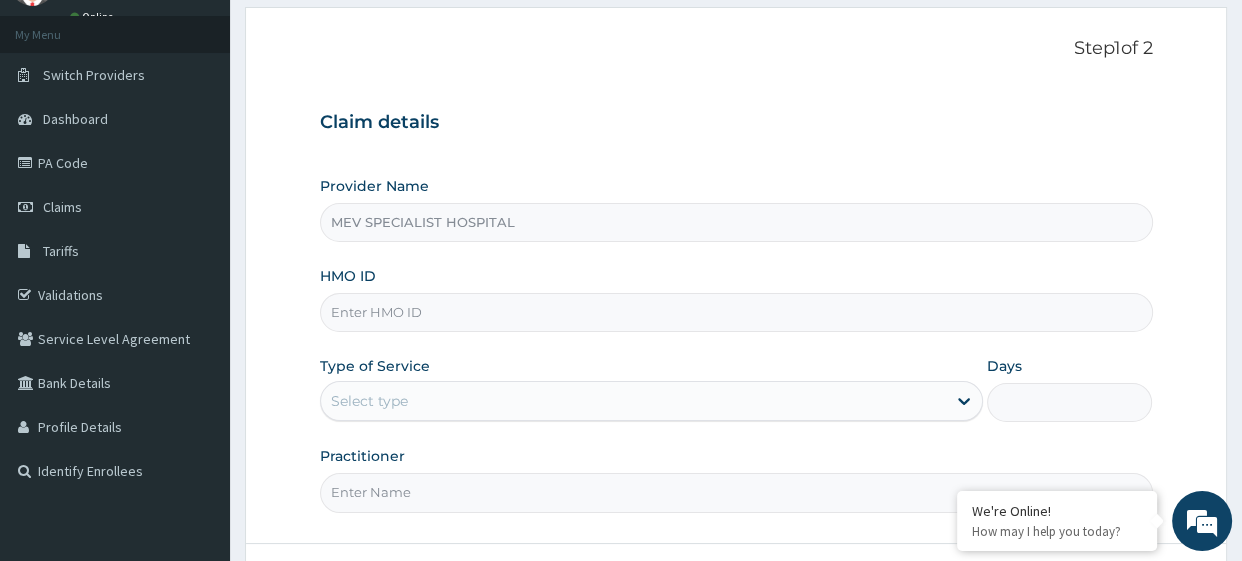 click on "HMO ID" at bounding box center [736, 312] 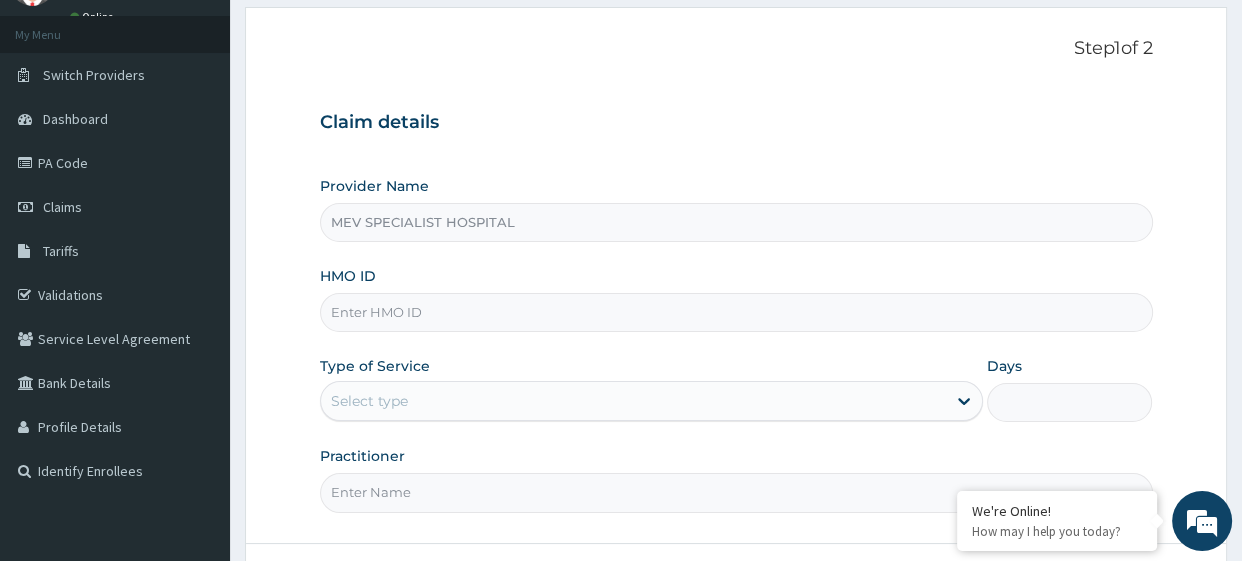 scroll, scrollTop: 0, scrollLeft: 0, axis: both 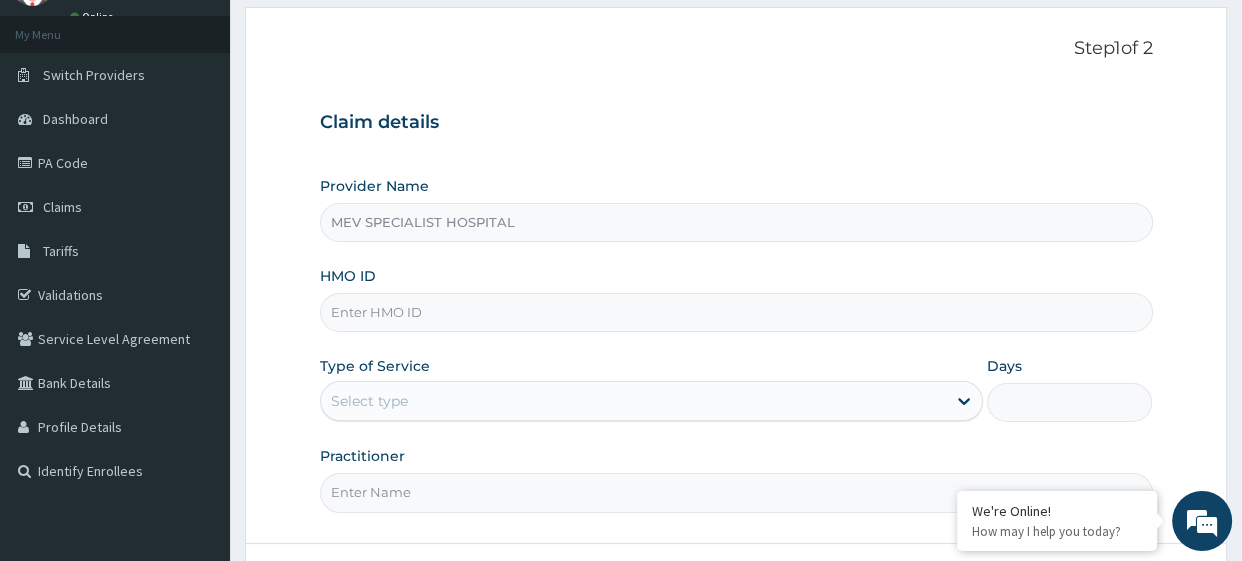 paste on "CHL/11483/A" 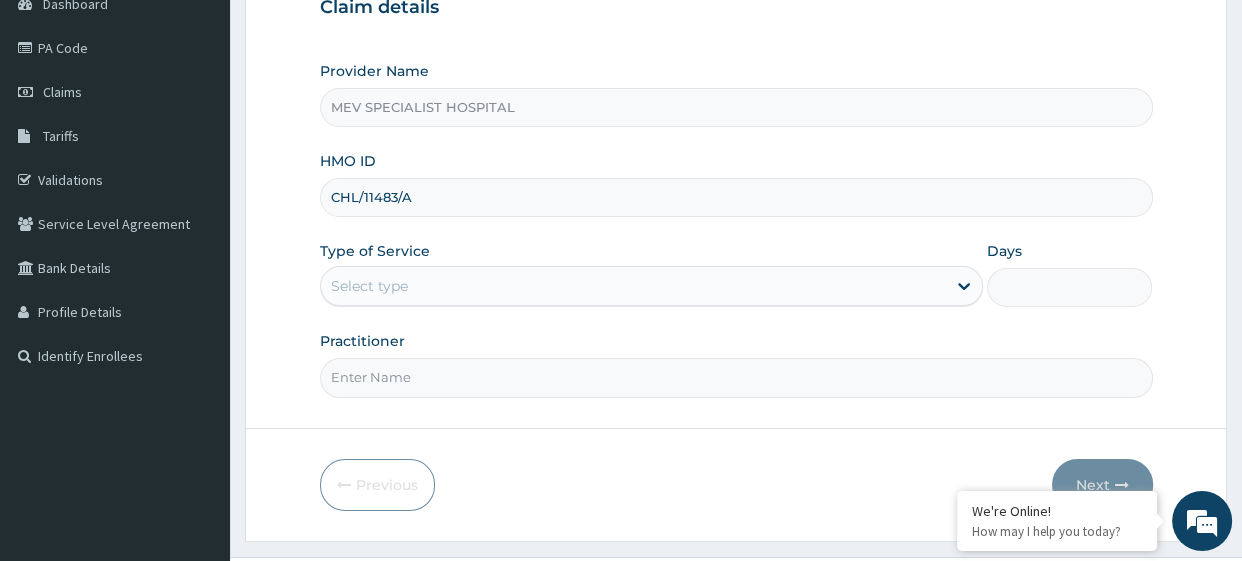 scroll, scrollTop: 232, scrollLeft: 0, axis: vertical 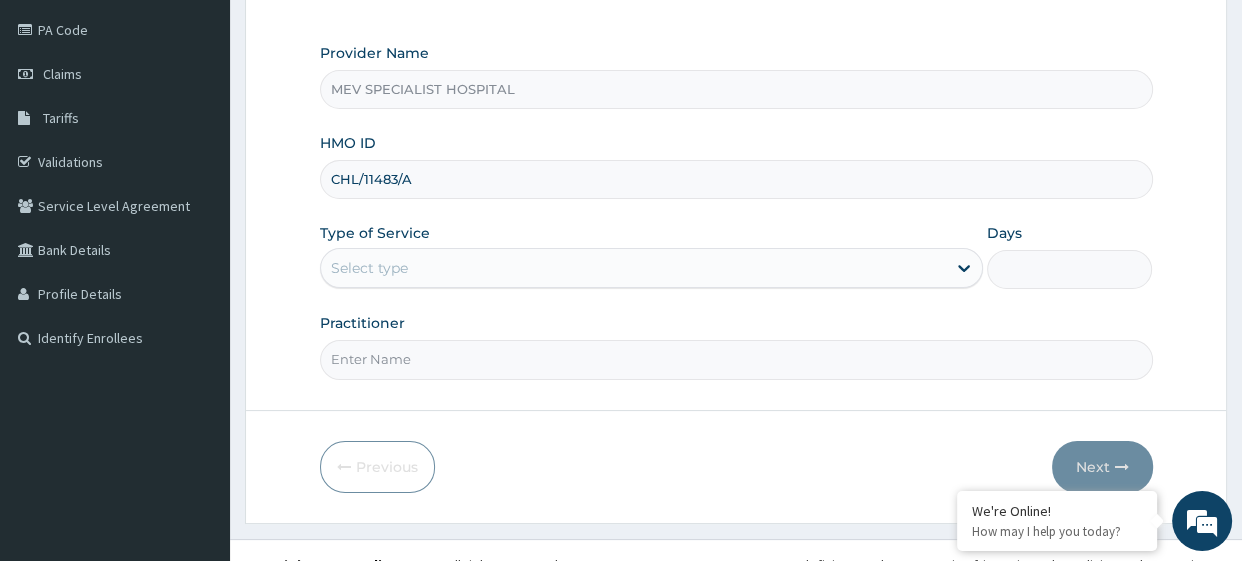 type on "CHL/11483/A" 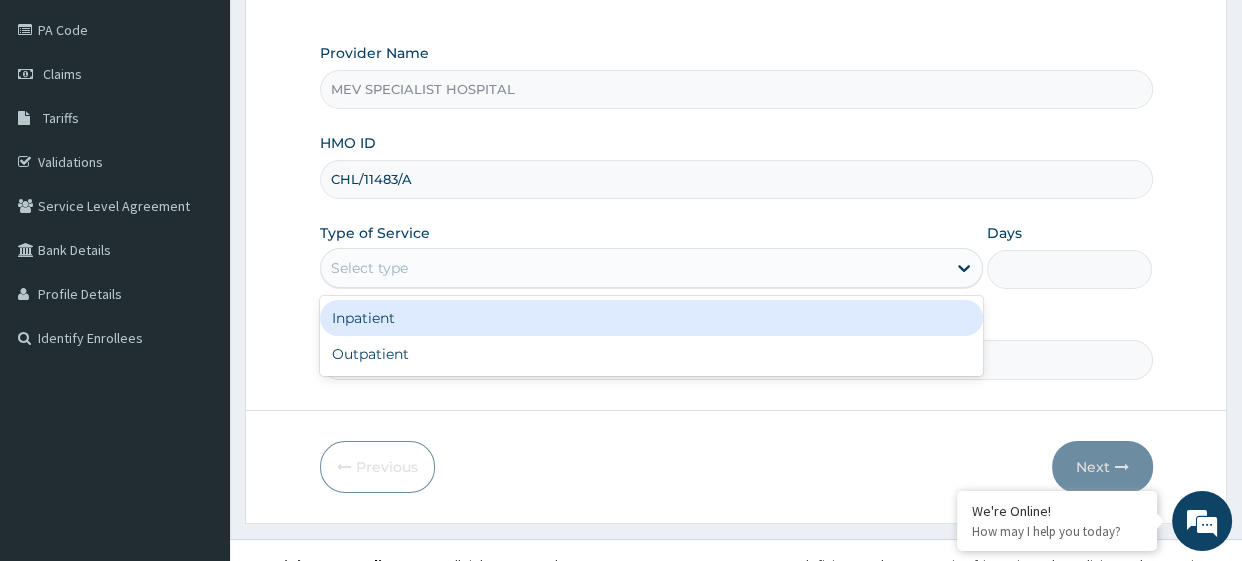 click on "Select type" at bounding box center (633, 268) 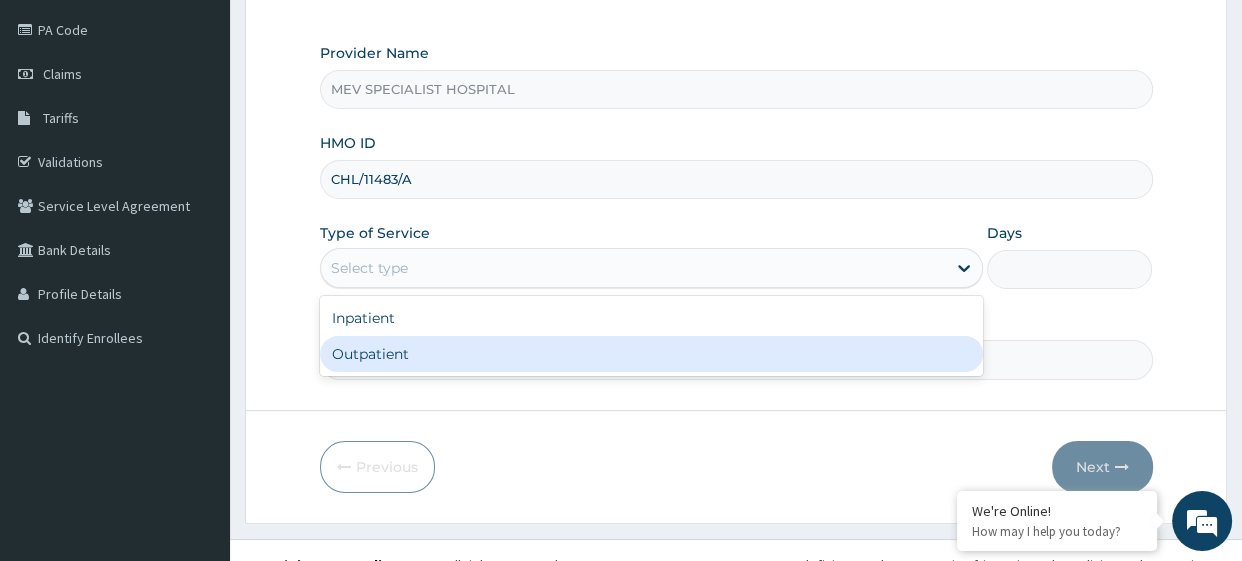 click on "Outpatient" at bounding box center (651, 354) 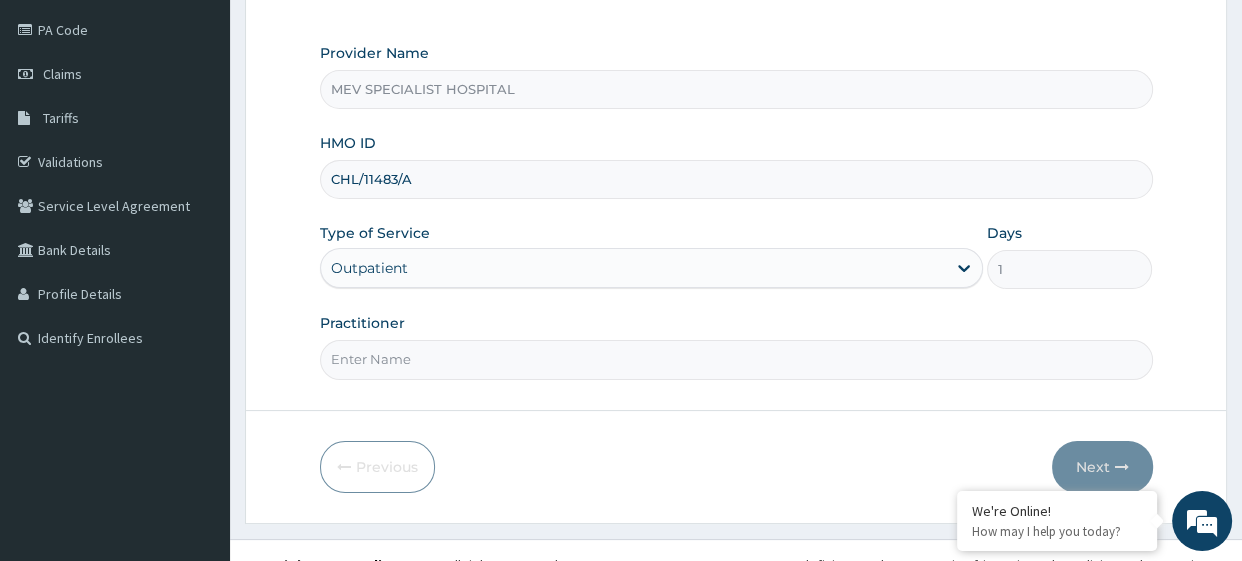 click on "Practitioner" at bounding box center [736, 359] 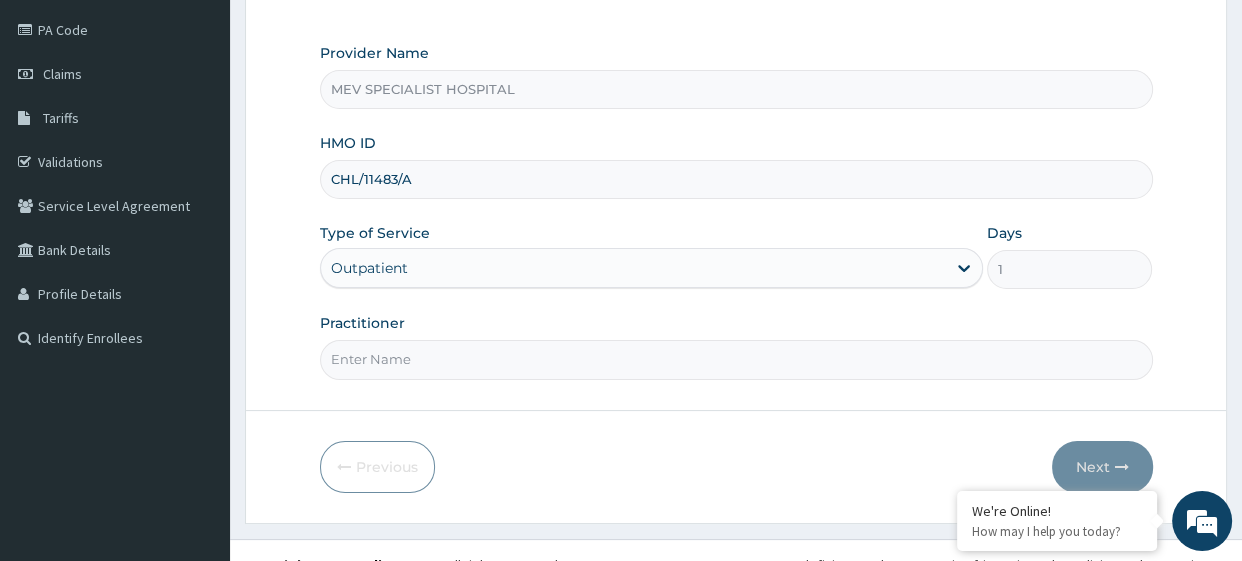 type on "DR [LAST]" 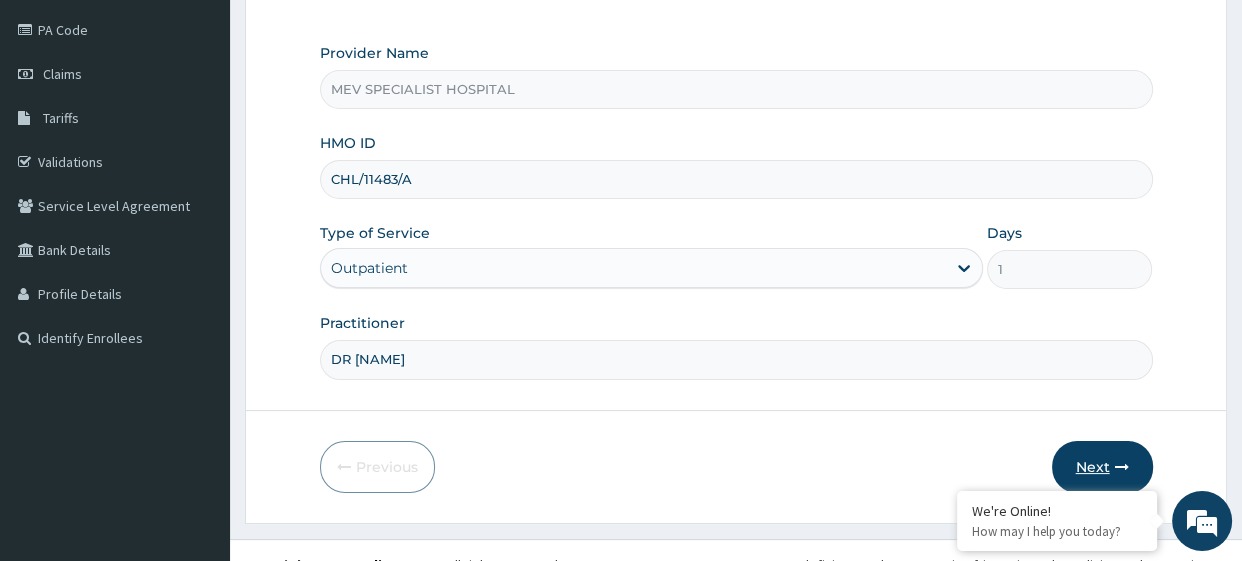 click on "Next" at bounding box center [1102, 467] 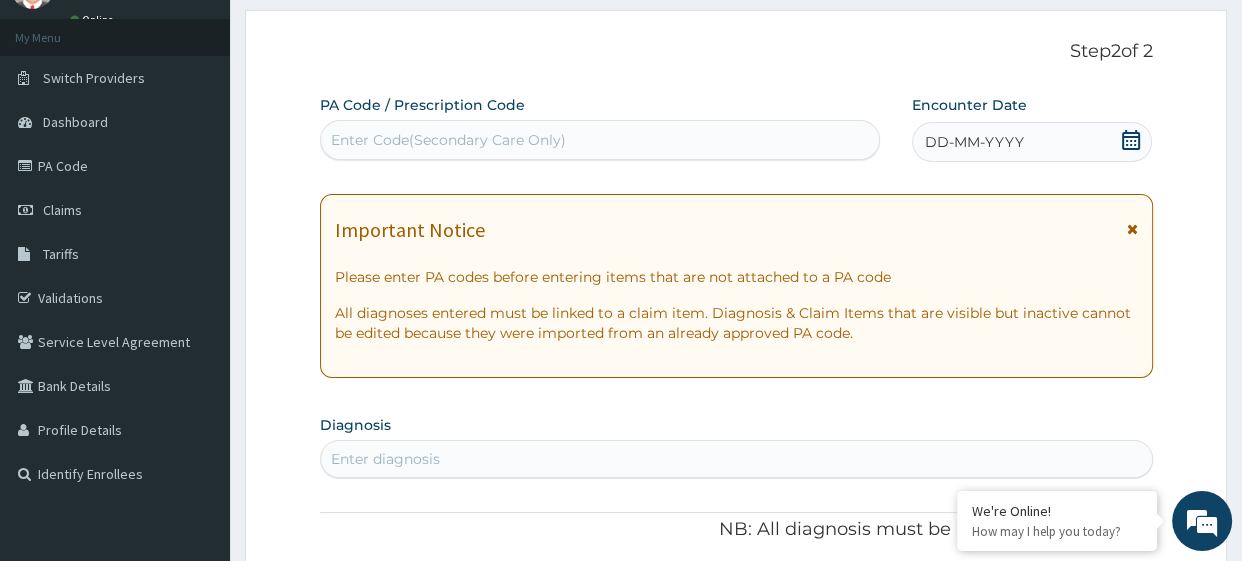 scroll, scrollTop: 87, scrollLeft: 0, axis: vertical 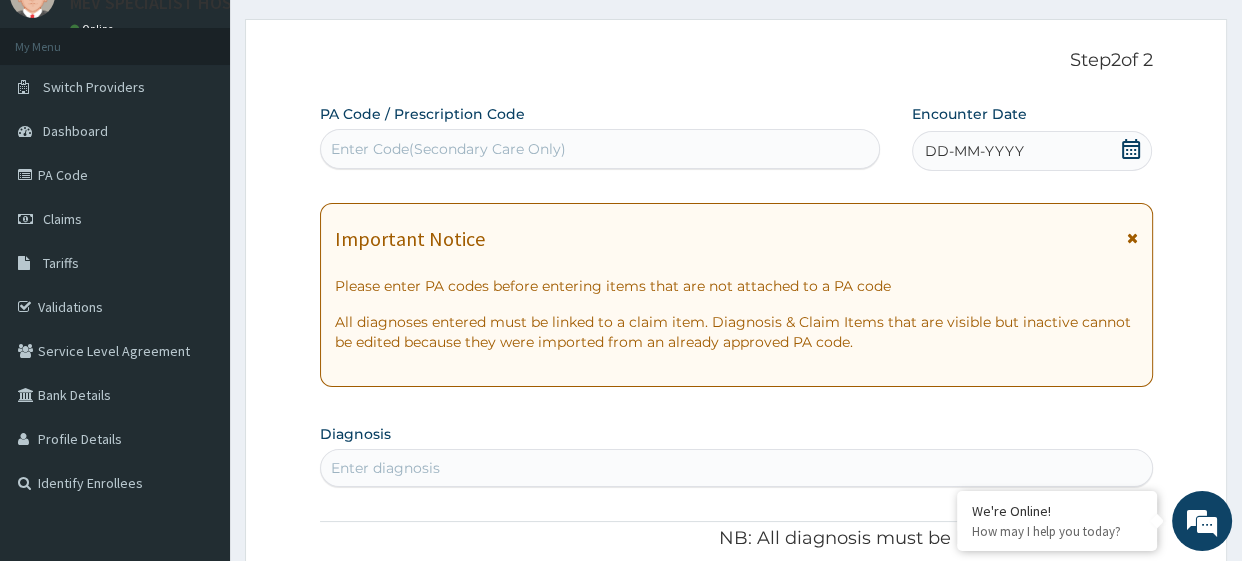 click on "Enter Code(Secondary Care Only)" at bounding box center (600, 149) 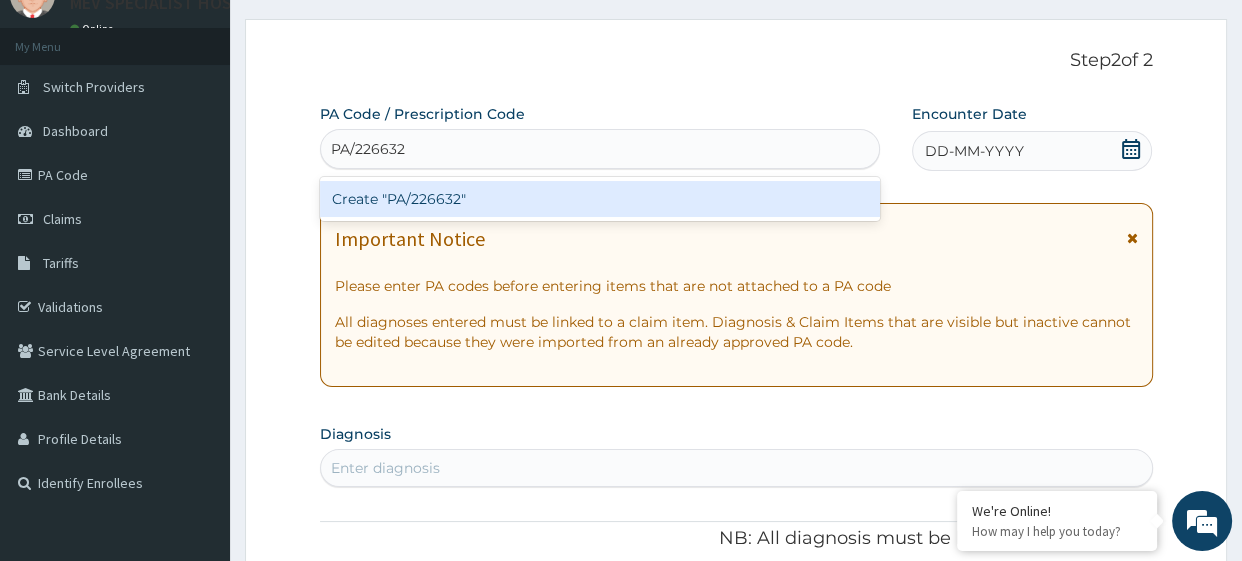 click on "Create "PA/226632"" at bounding box center (600, 199) 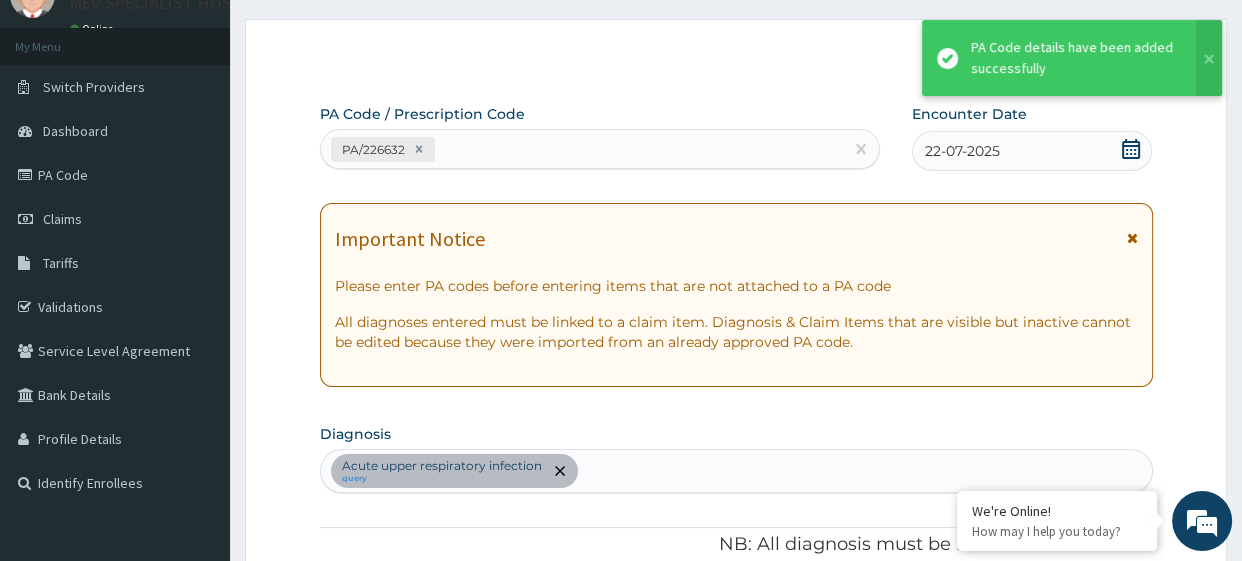 scroll, scrollTop: 688, scrollLeft: 0, axis: vertical 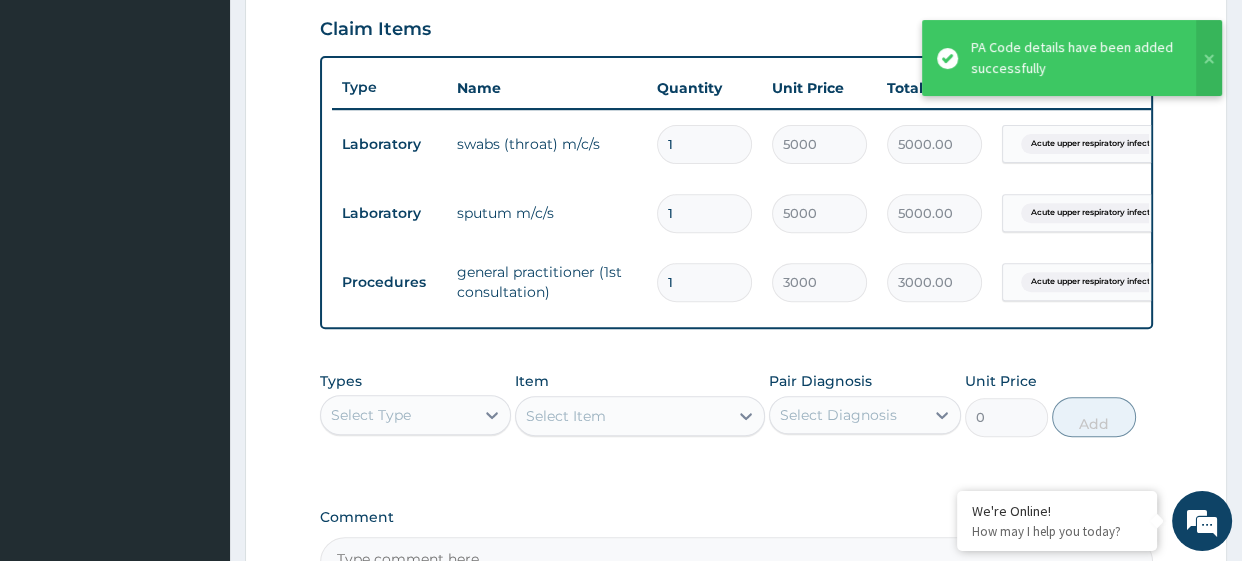 click on "Item Select Item" at bounding box center (640, 404) 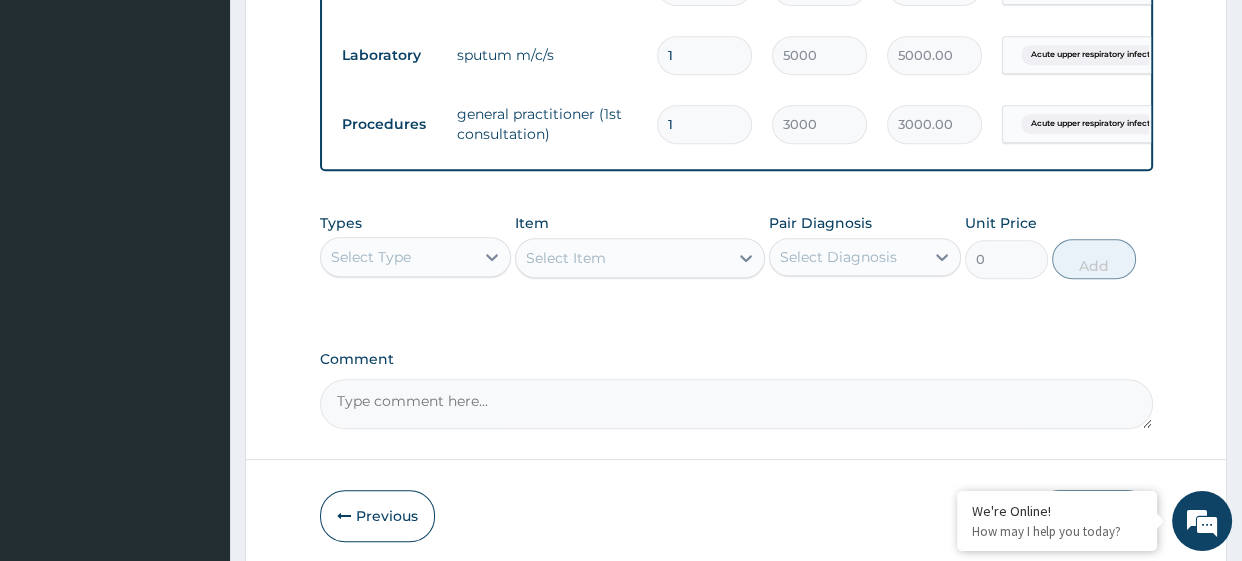scroll, scrollTop: 920, scrollLeft: 0, axis: vertical 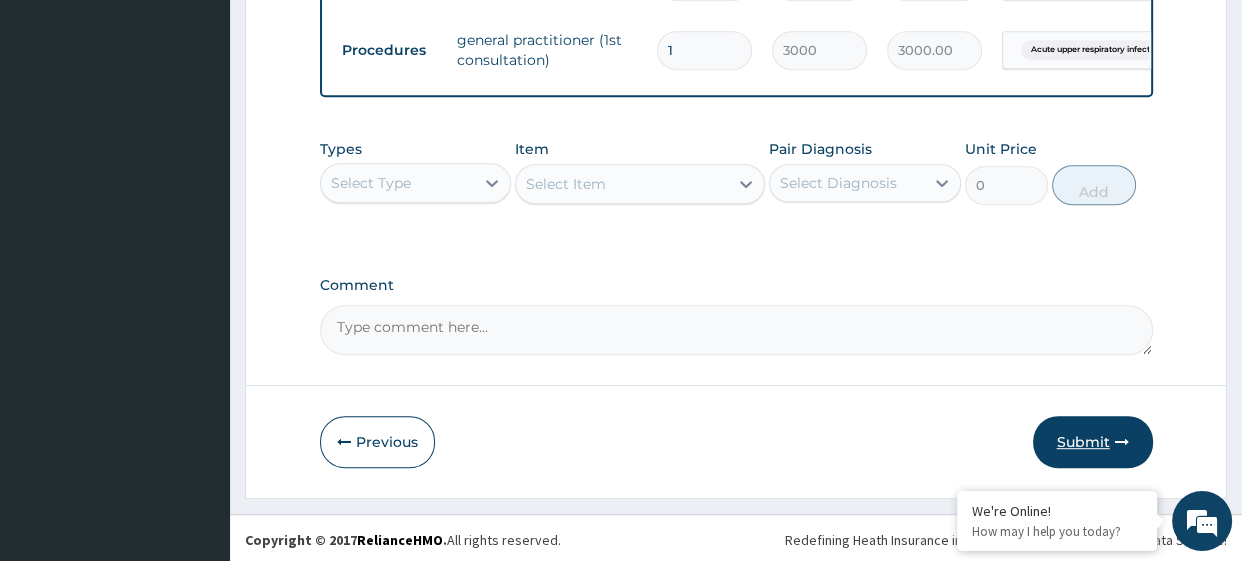 click on "Submit" at bounding box center (1093, 442) 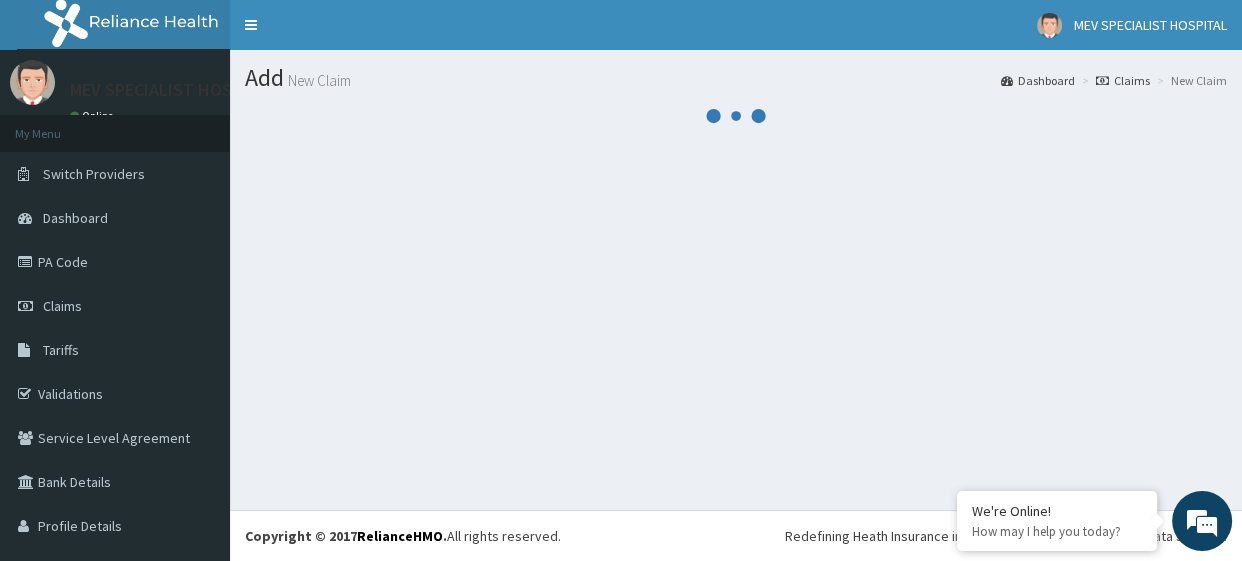 scroll, scrollTop: 0, scrollLeft: 0, axis: both 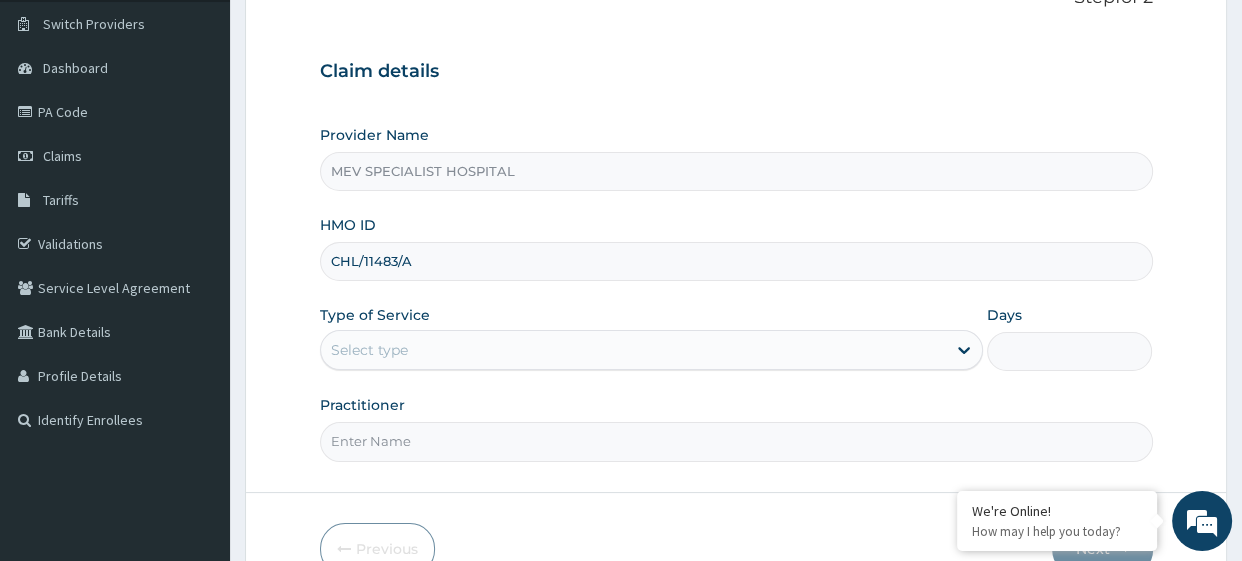 type on "CHL/11483/A" 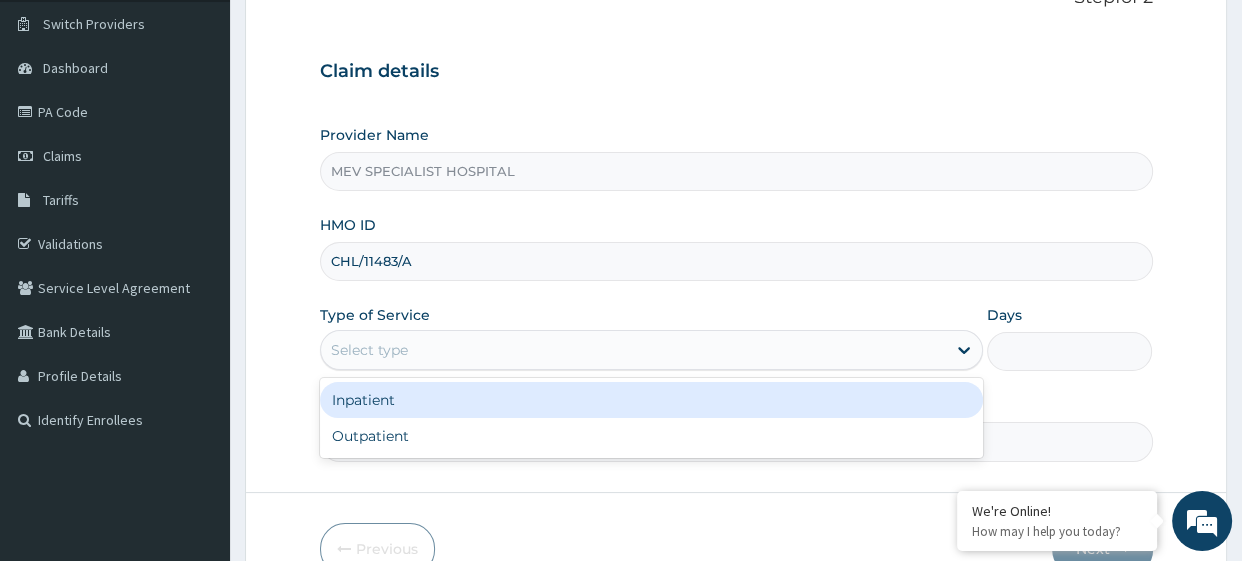 click on "Select type" at bounding box center (633, 350) 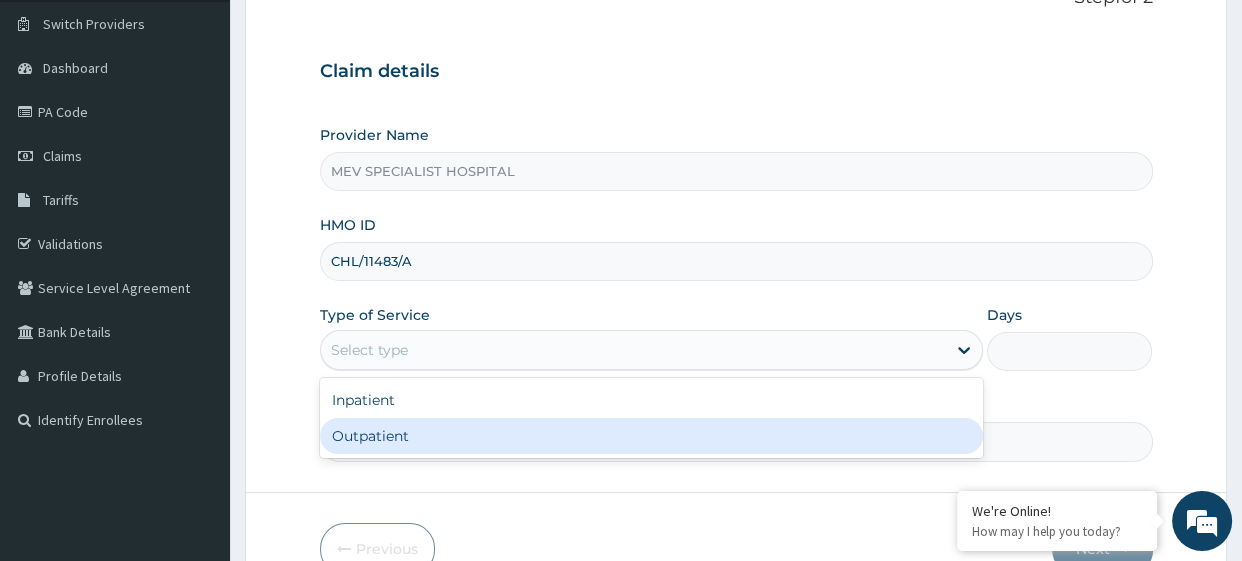 click on "Outpatient" at bounding box center [651, 436] 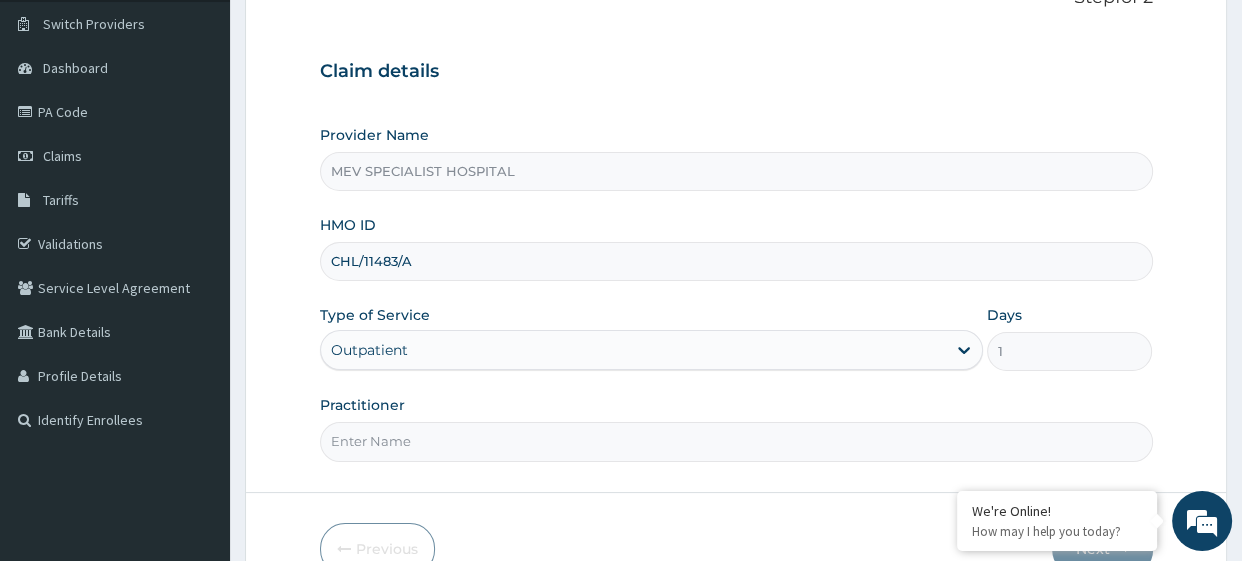 click on "Practitioner" at bounding box center [736, 441] 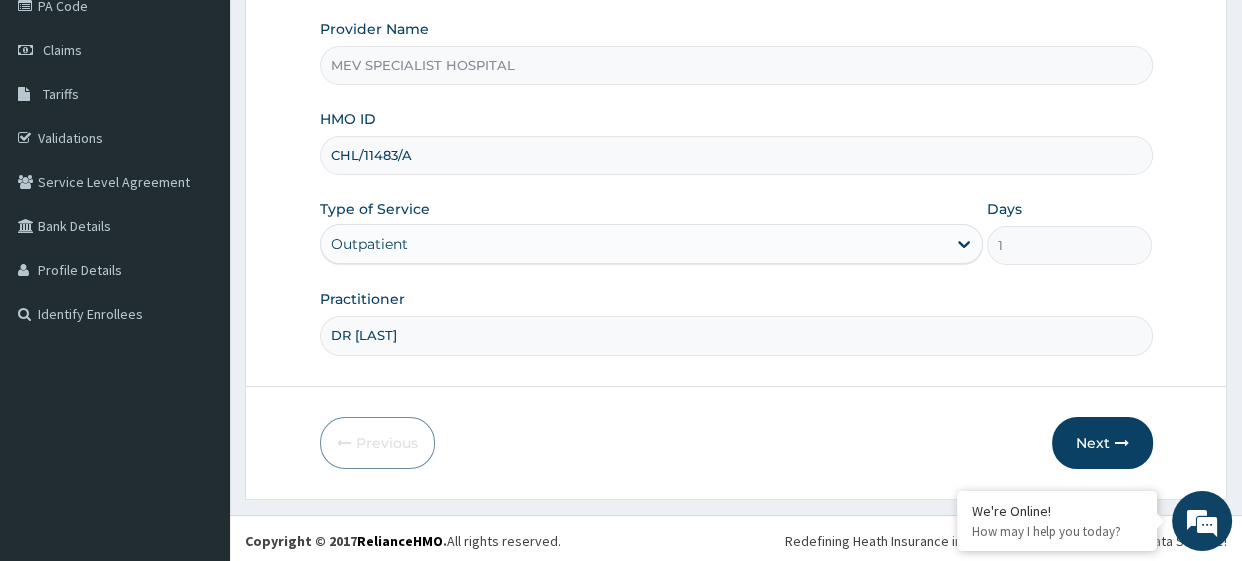 scroll, scrollTop: 257, scrollLeft: 0, axis: vertical 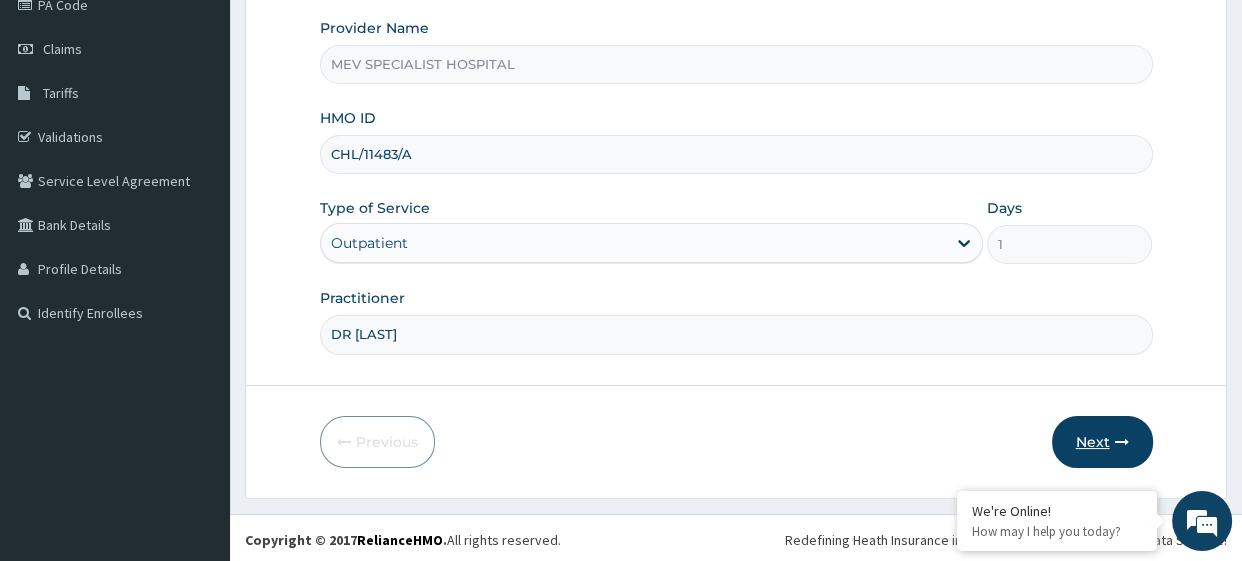 click on "Next" at bounding box center [1102, 442] 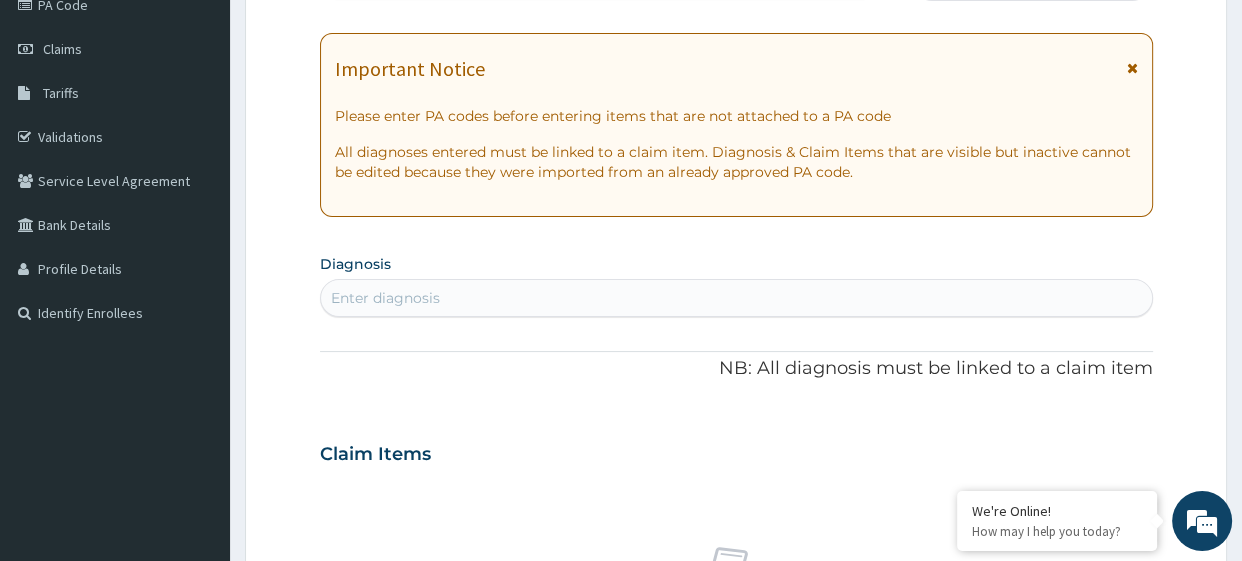 scroll, scrollTop: 0, scrollLeft: 0, axis: both 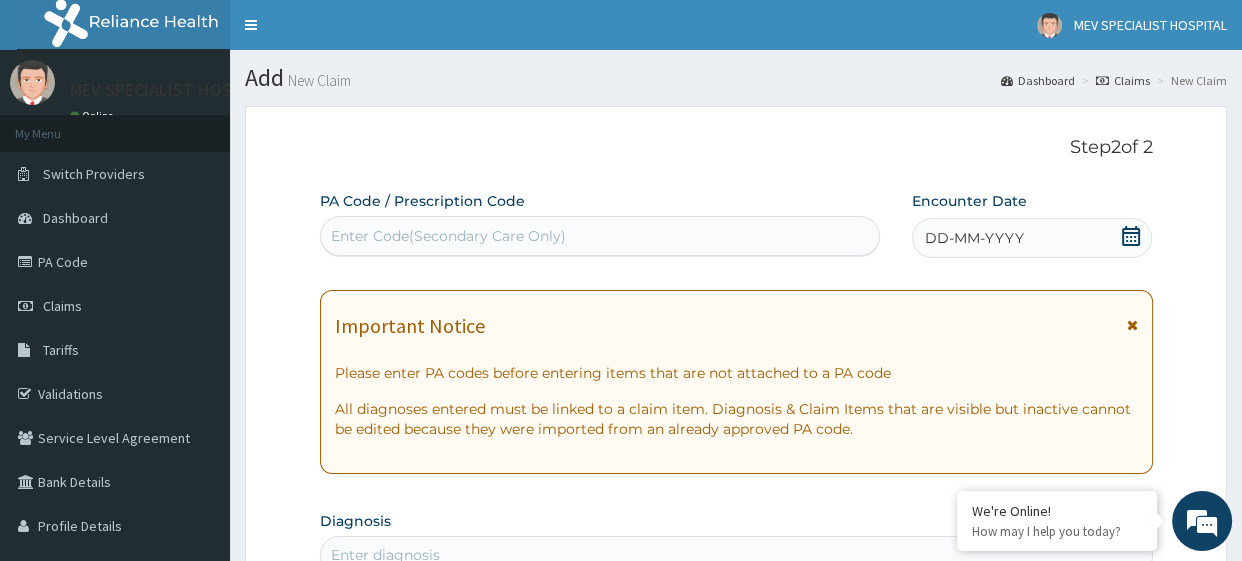 click on "Enter Code(Secondary Care Only)" at bounding box center (600, 236) 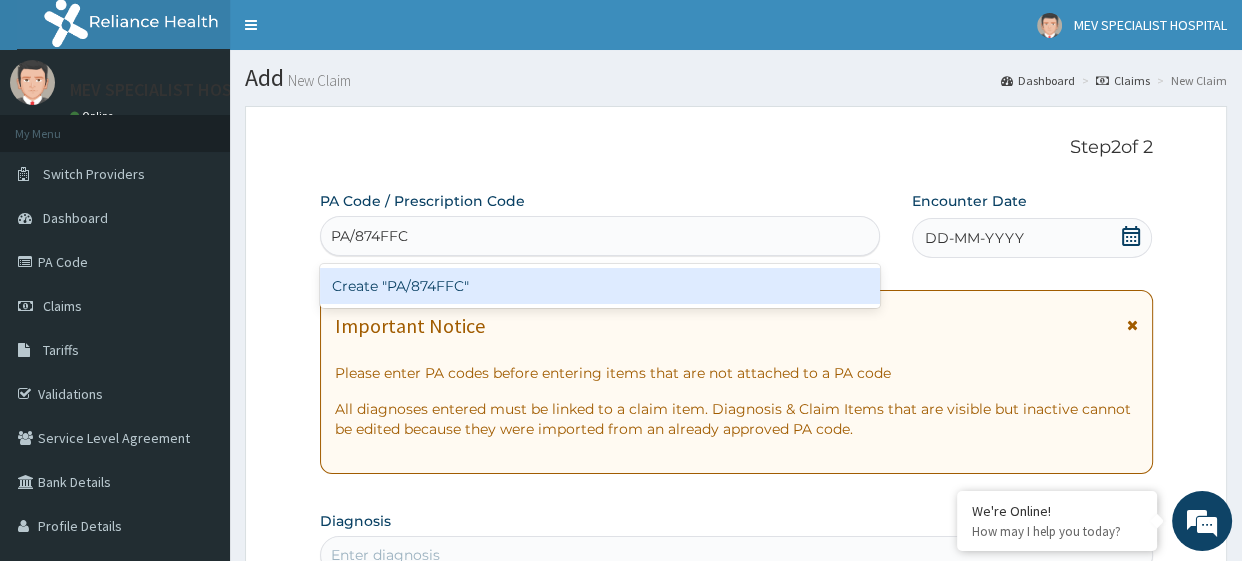 click on "Create "PA/874FFC"" at bounding box center (600, 286) 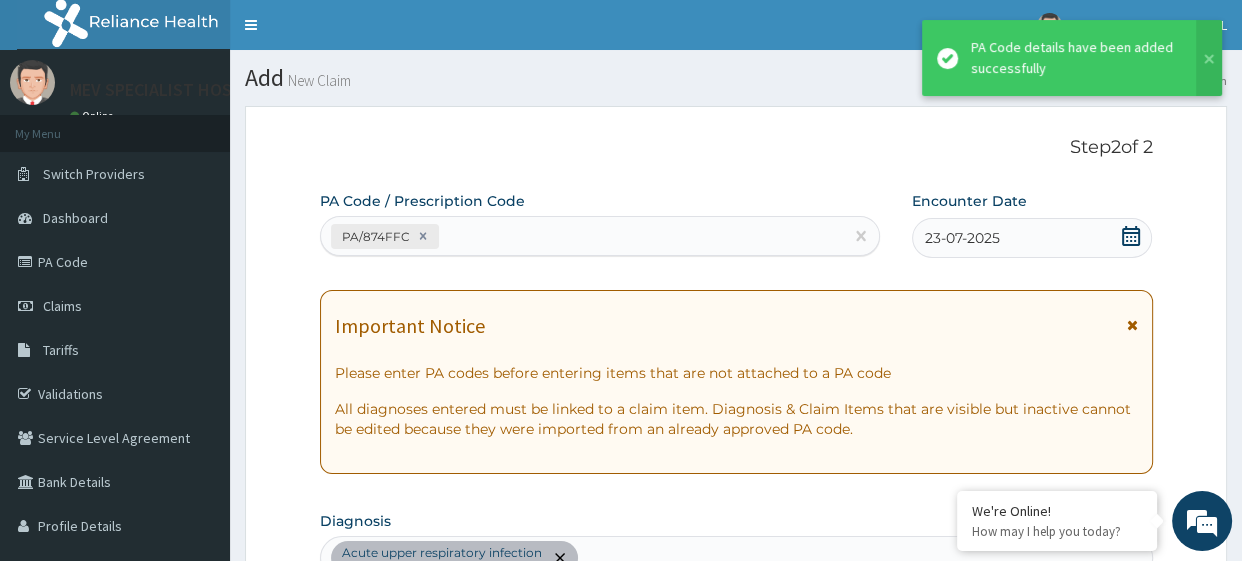 scroll, scrollTop: 619, scrollLeft: 0, axis: vertical 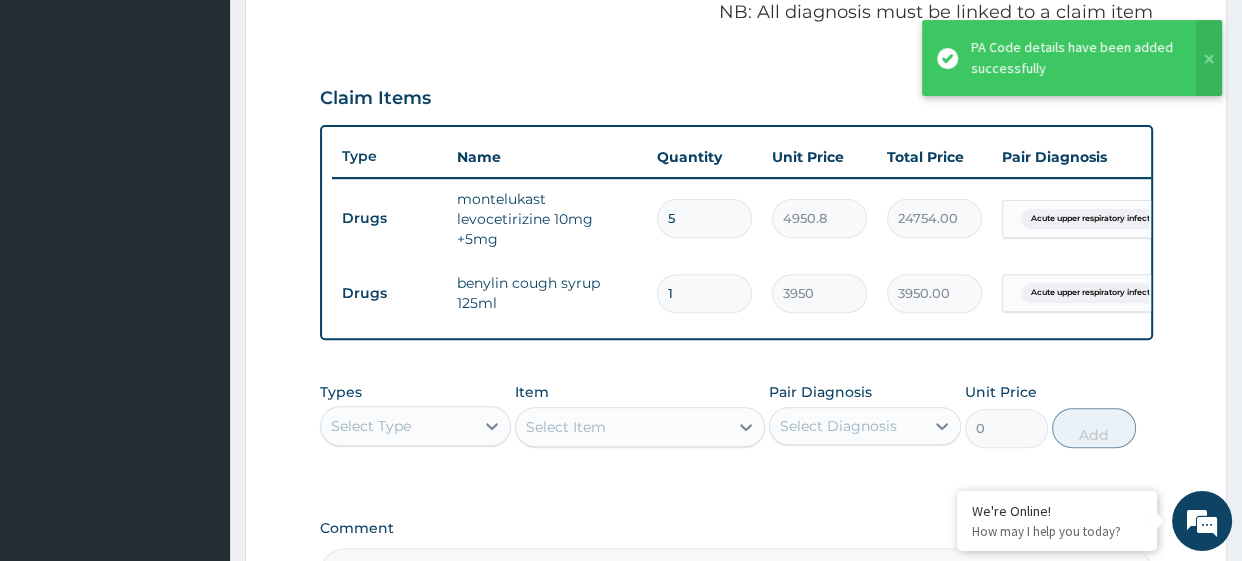 click on "PA Code / Prescription Code PA/874FFC Encounter Date [DATE] Important Notice Please enter PA codes before entering items that are not attached to a PA code   All diagnoses entered must be linked to a claim item. Diagnosis & Claim Items that are visible but inactive cannot be edited because they were imported from an already approved PA code. Diagnosis Acute upper respiratory infection query NB: All diagnosis must be linked to a claim item Claim Items Type Name Quantity Unit Price Total Price Pair Diagnosis Actions Drugs montelukast levocetirizine 10mg +5mg 5 4950.8 24754.00 Acute upper respiratory infect... Delete Drugs benylin cough syrup 125ml 1 3950 3950.00 Acute upper respiratory infect... Delete Types Select Type Item Select Item Pair Diagnosis Select Diagnosis Unit Price 0 Add Comment" at bounding box center [736, 85] 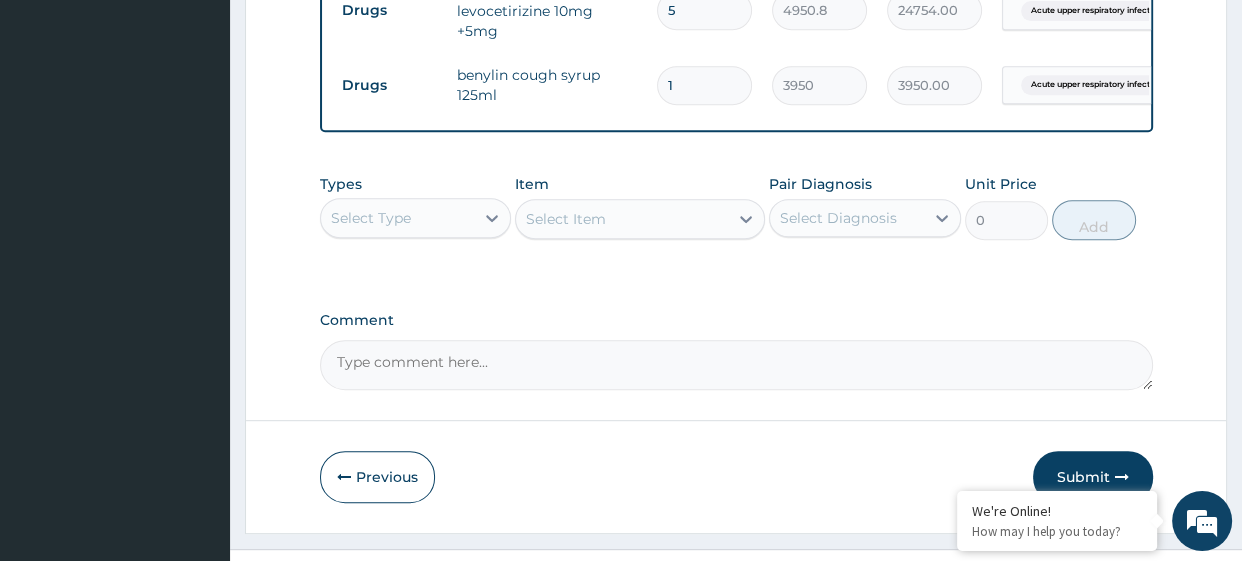 scroll, scrollTop: 851, scrollLeft: 0, axis: vertical 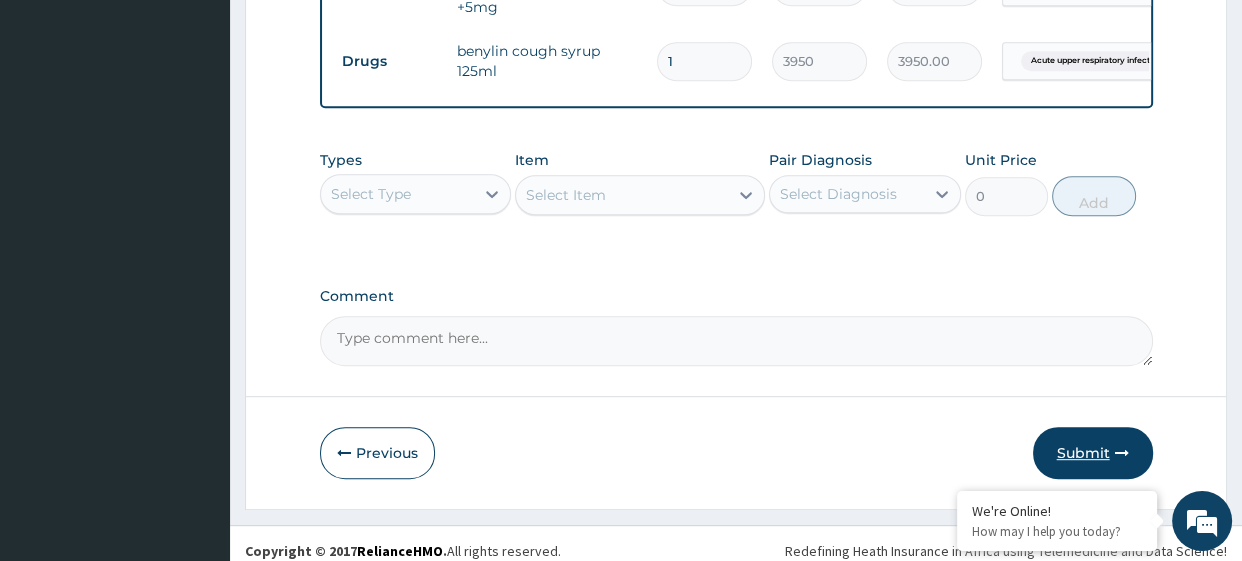 click on "Submit" at bounding box center (1093, 453) 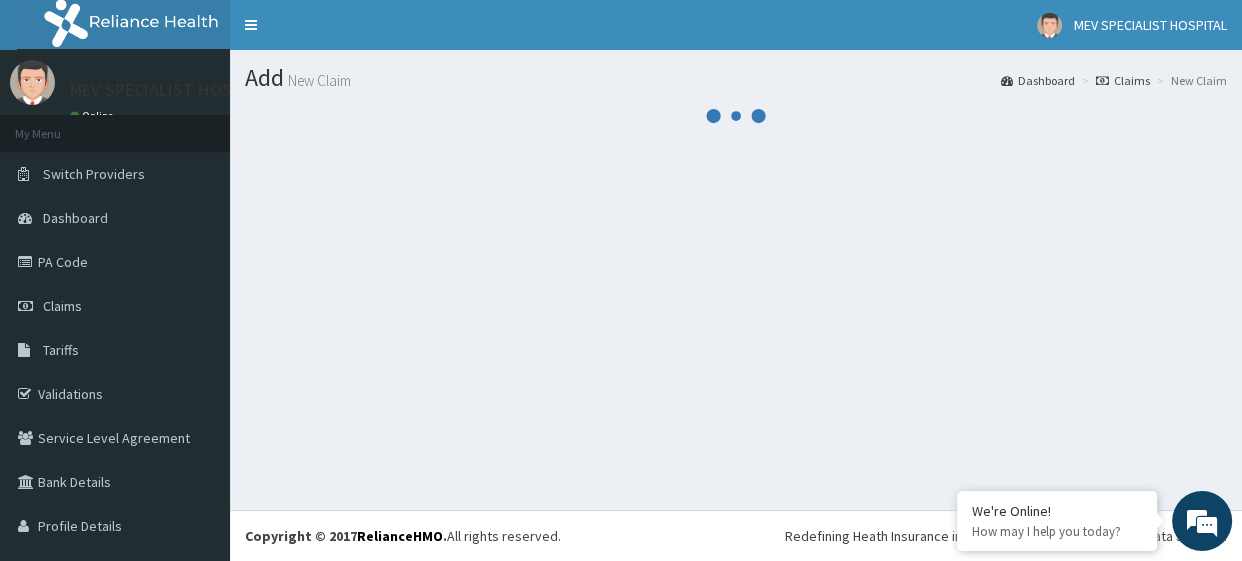 scroll, scrollTop: 0, scrollLeft: 0, axis: both 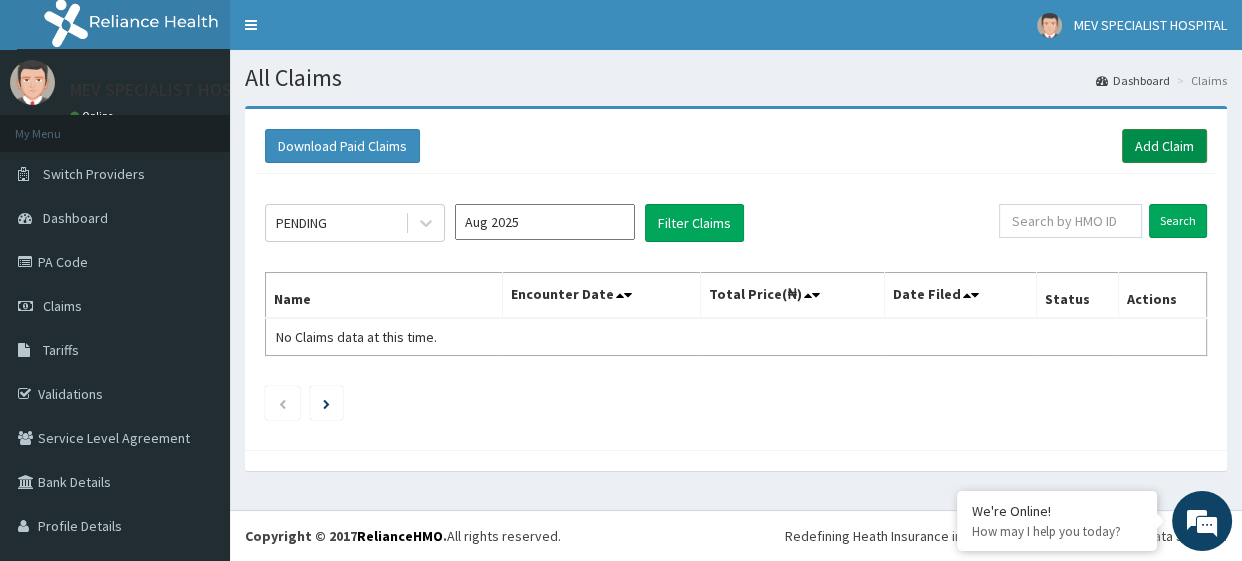 click on "Add Claim" at bounding box center [1164, 146] 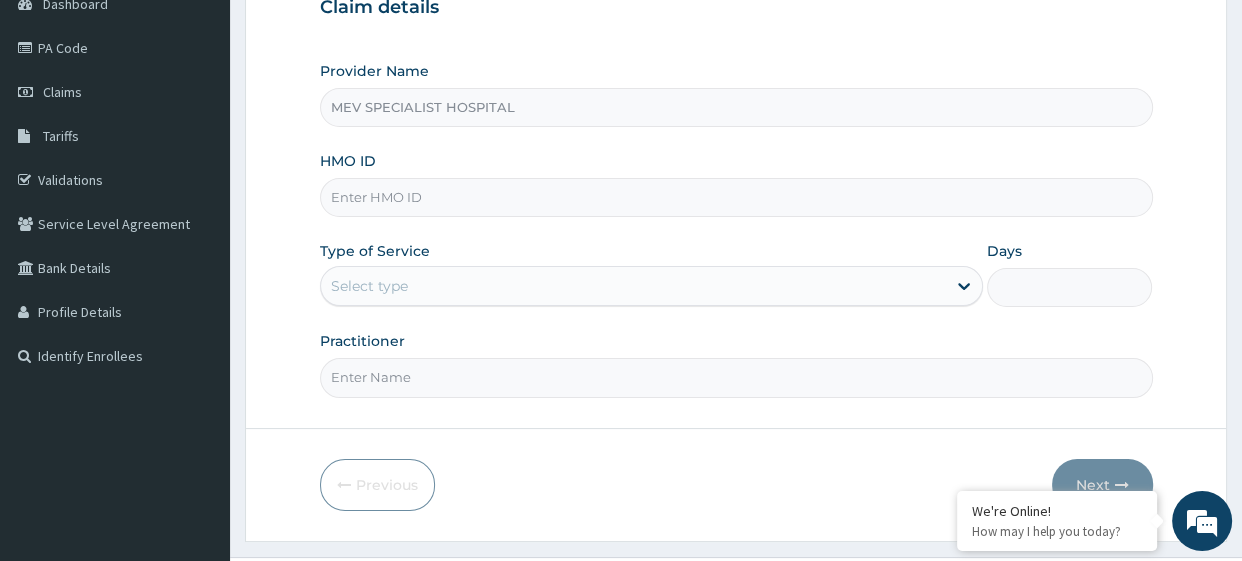 scroll, scrollTop: 257, scrollLeft: 0, axis: vertical 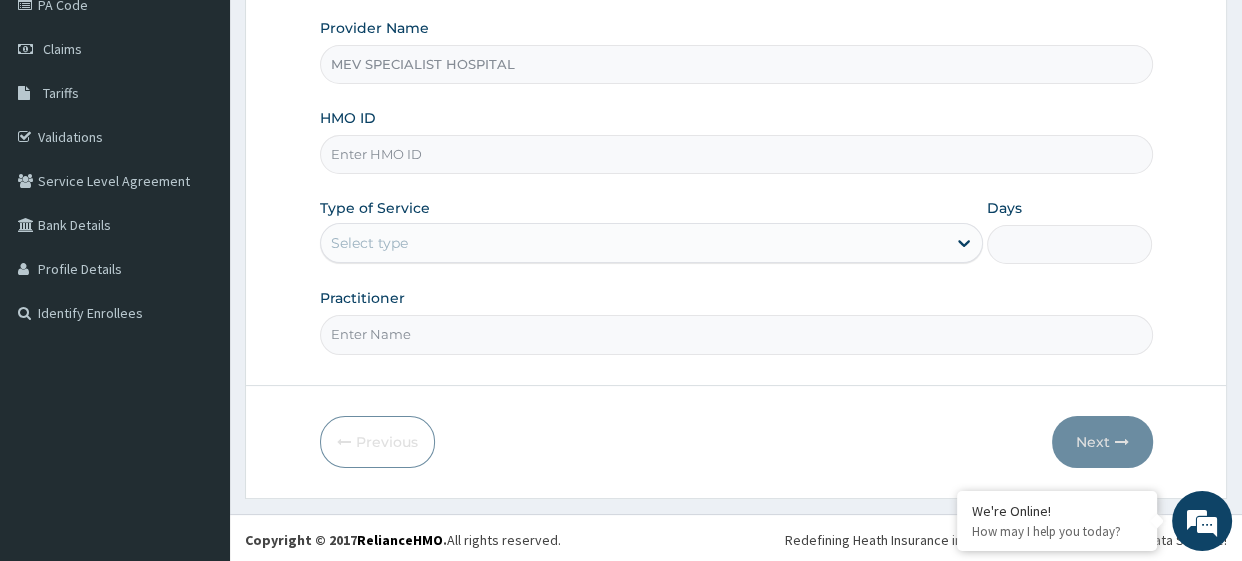 click on "HMO ID" at bounding box center (736, 154) 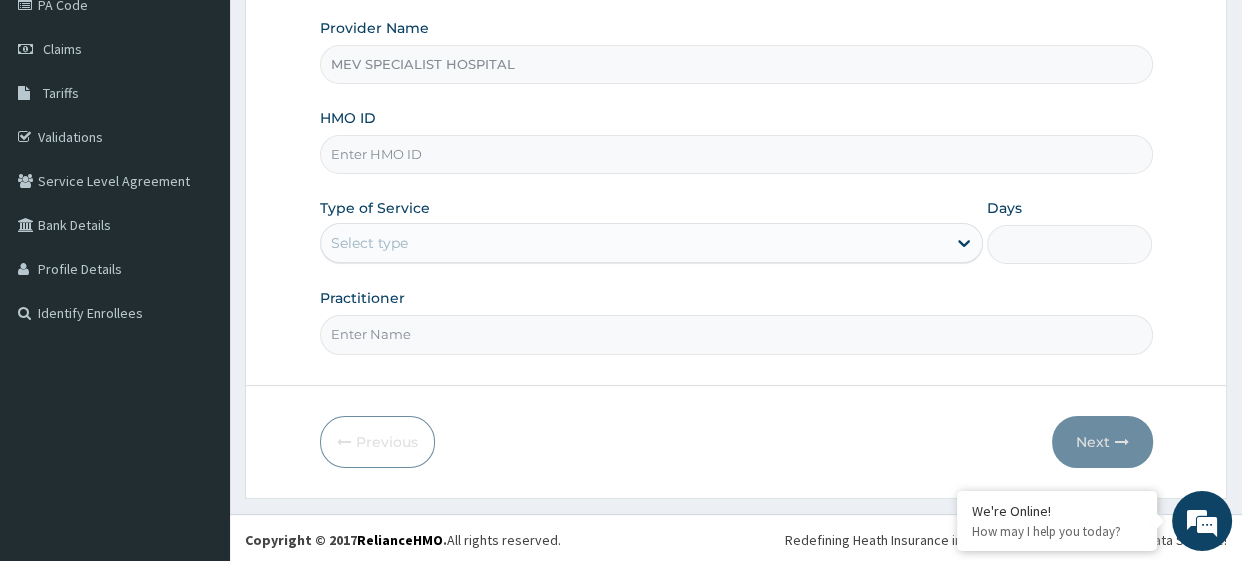 paste on "NLN/10106/A" 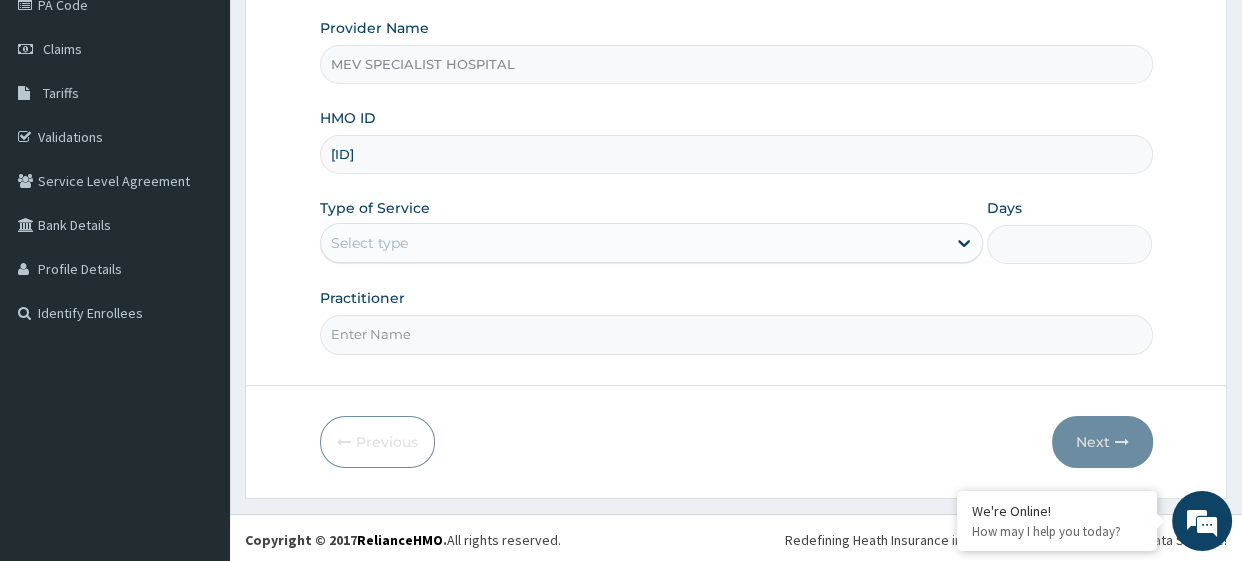 scroll, scrollTop: 0, scrollLeft: 0, axis: both 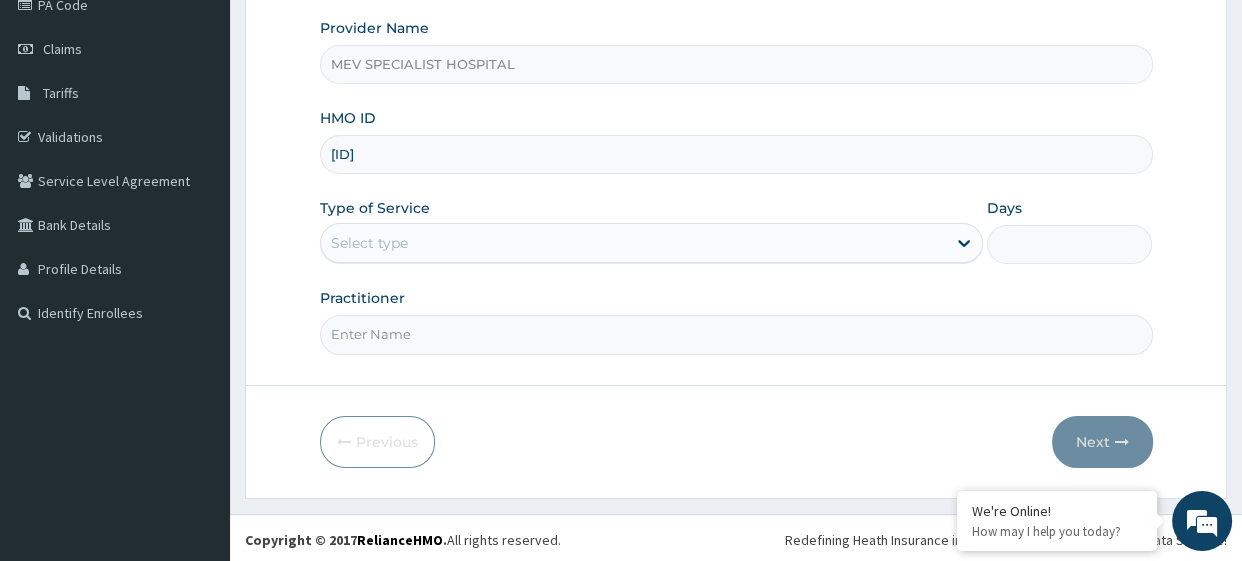 type on "NLN/10106/A" 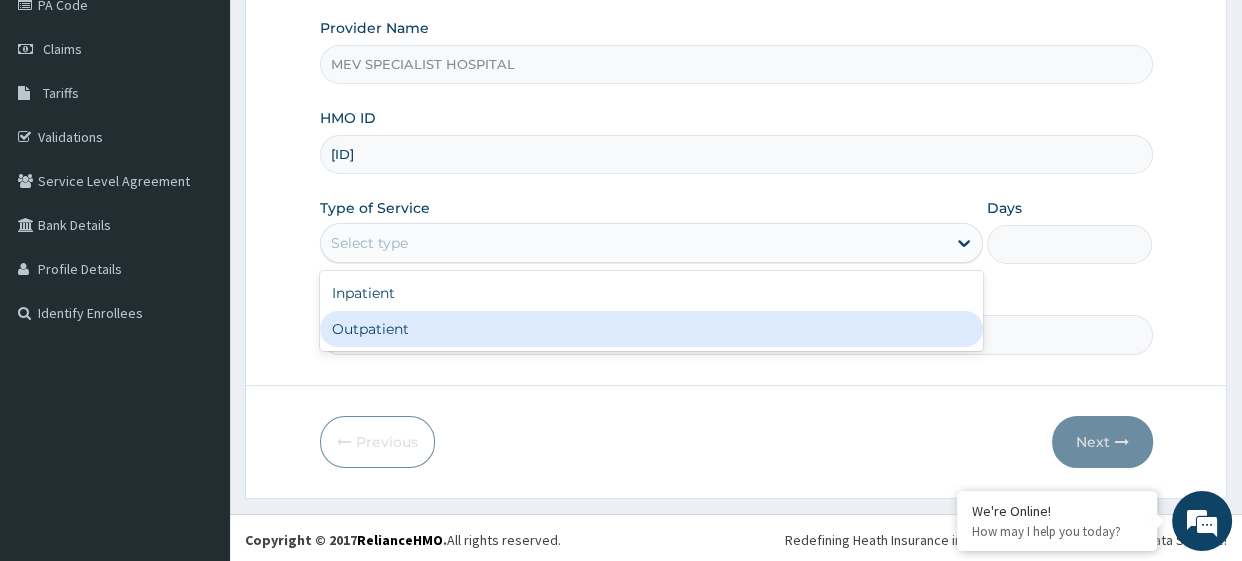 click on "Inpatient Outpatient" at bounding box center (651, 311) 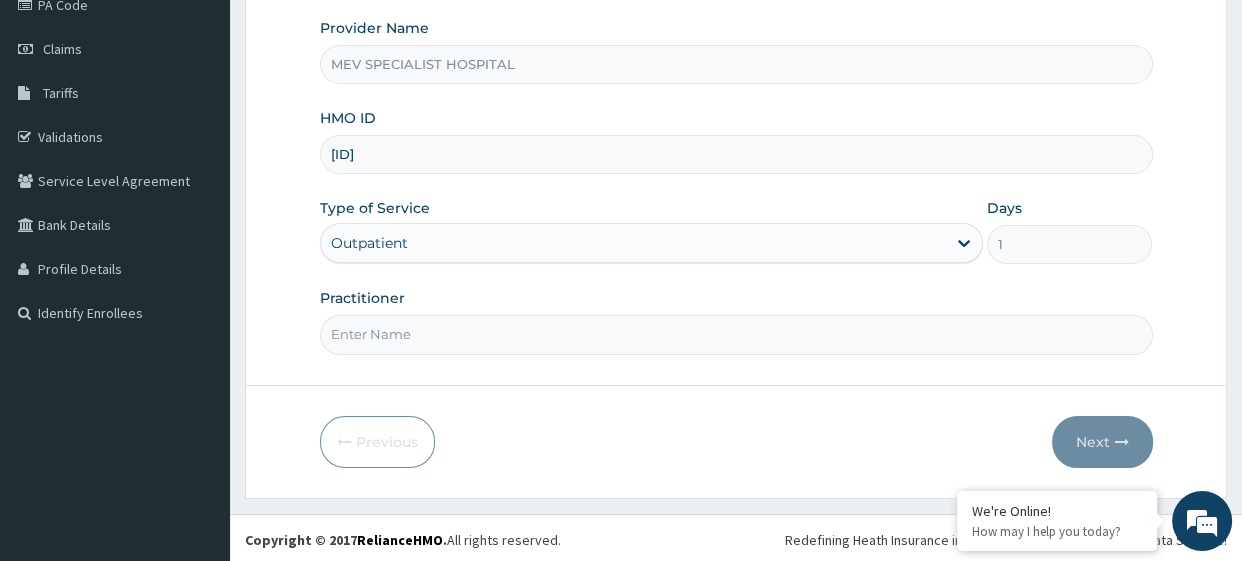 click on "Practitioner" at bounding box center (736, 334) 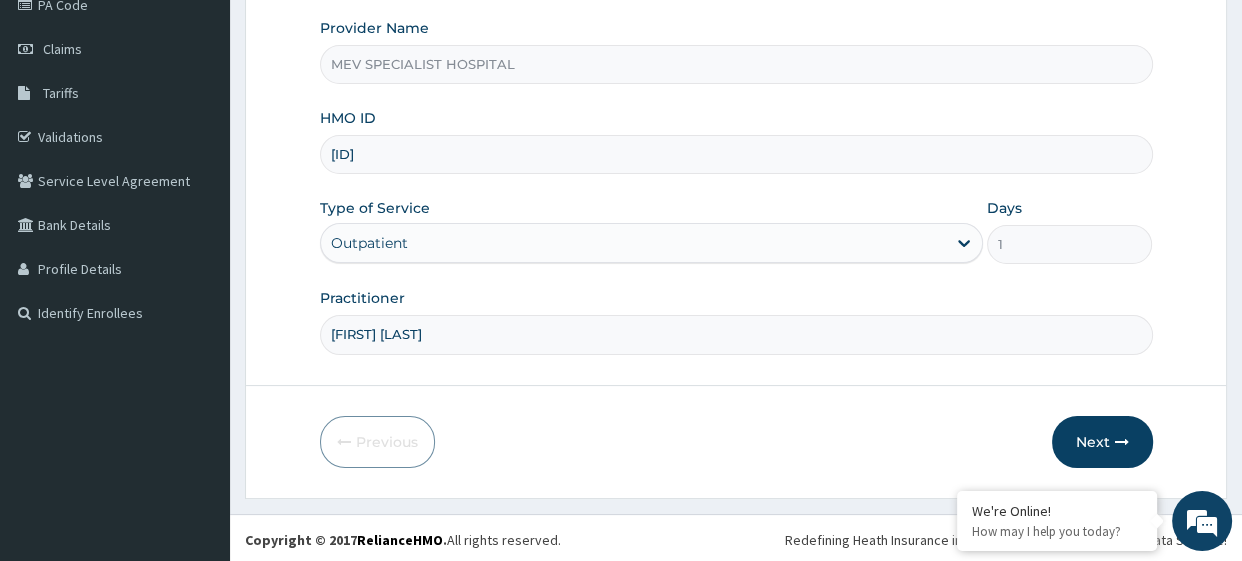 type on "Jane Ibe" 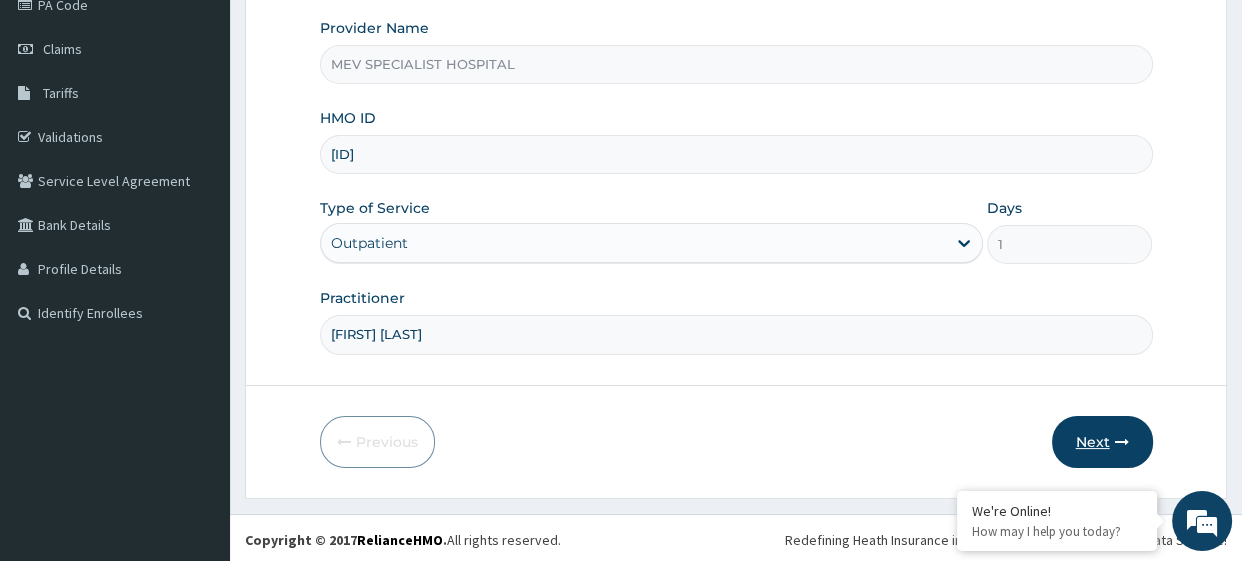click on "Next" at bounding box center [1102, 442] 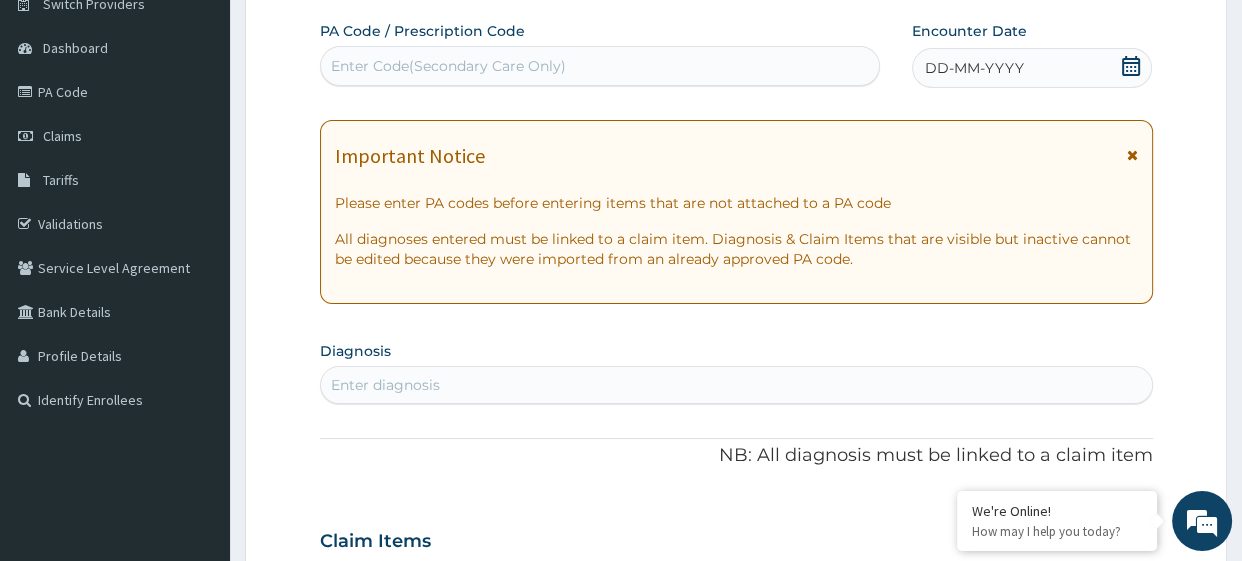 scroll, scrollTop: 150, scrollLeft: 0, axis: vertical 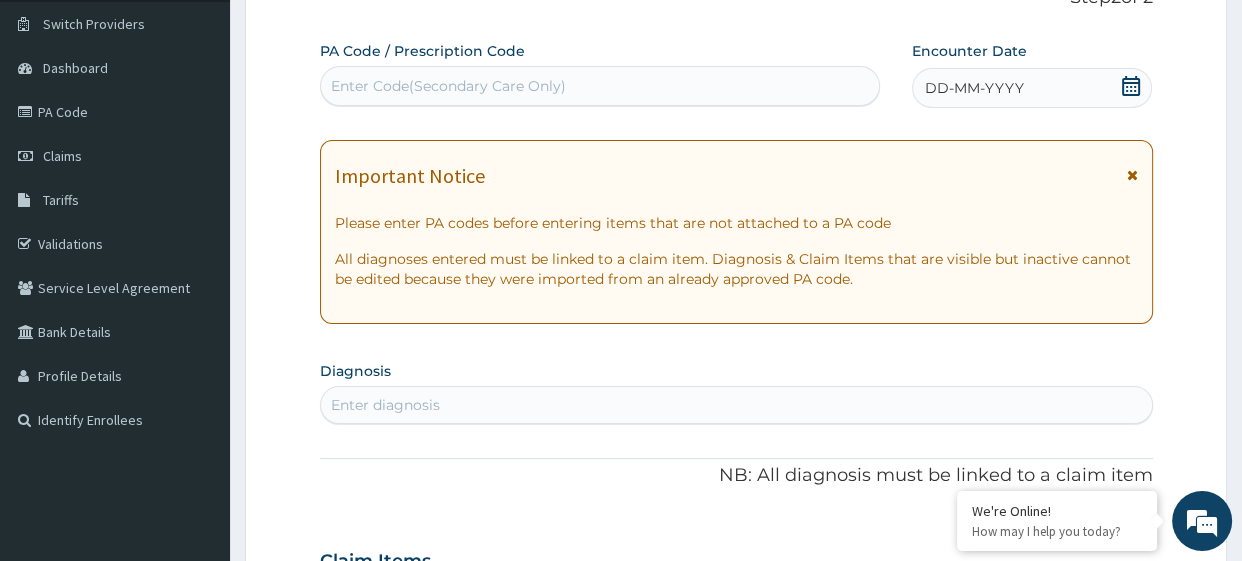 click on "DD-MM-YYYY" at bounding box center [974, 88] 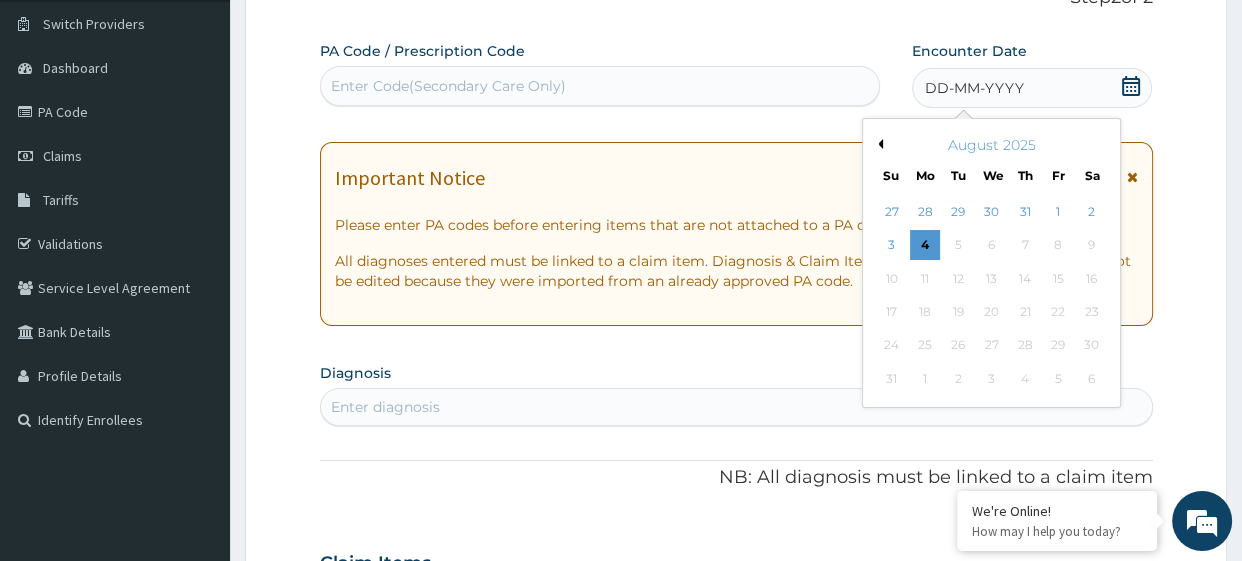 click on "Previous Month" at bounding box center (878, 144) 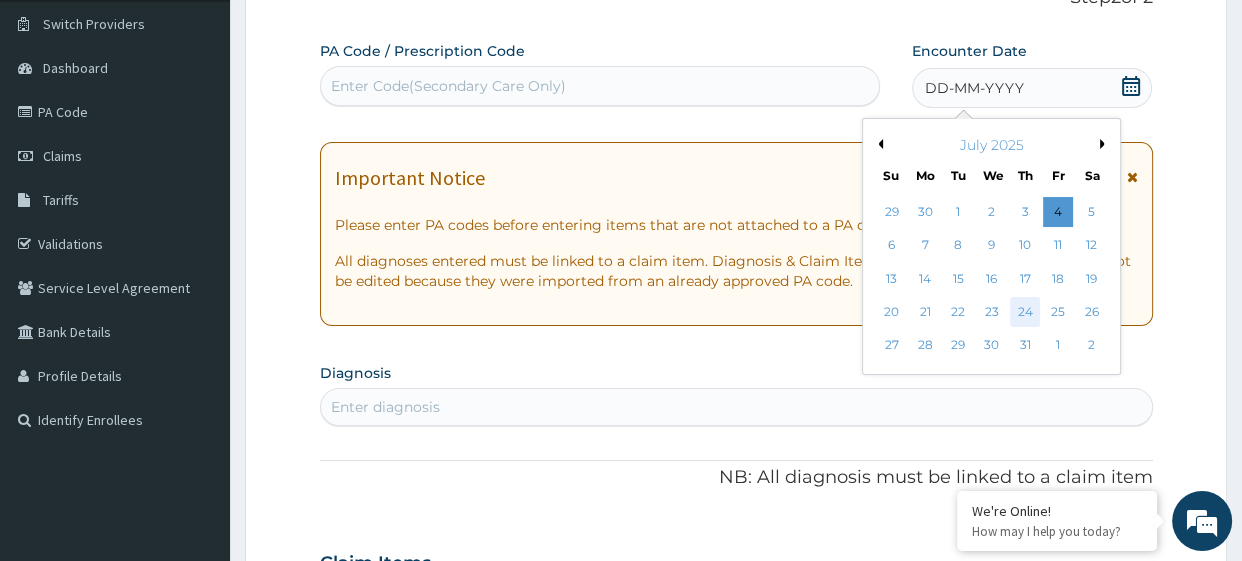 click on "24" at bounding box center (1025, 312) 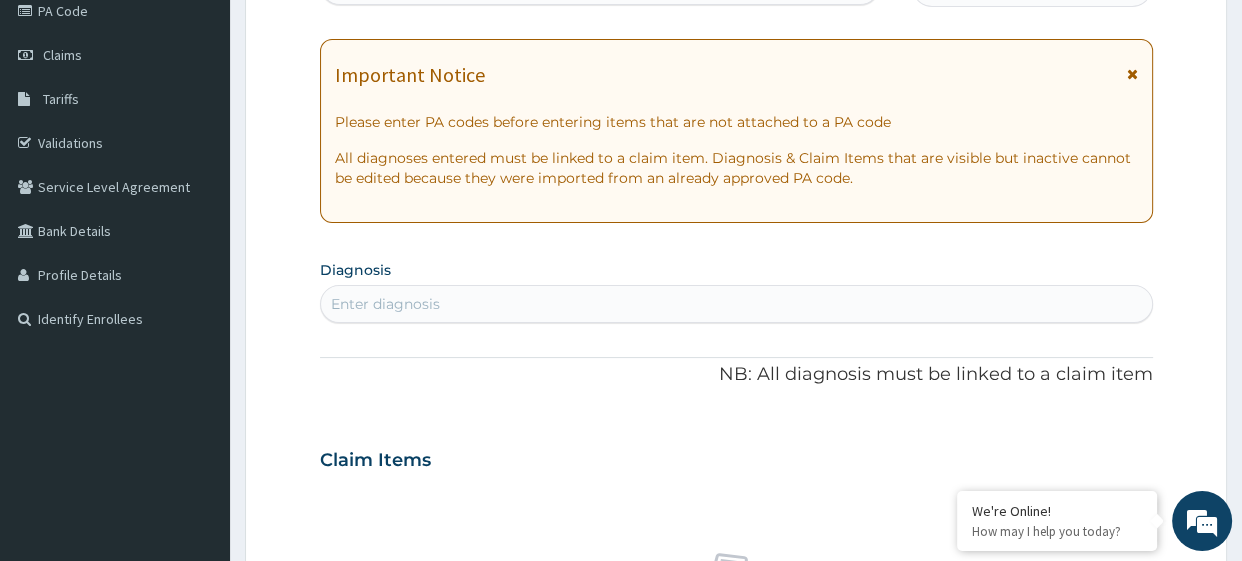 scroll, scrollTop: 252, scrollLeft: 0, axis: vertical 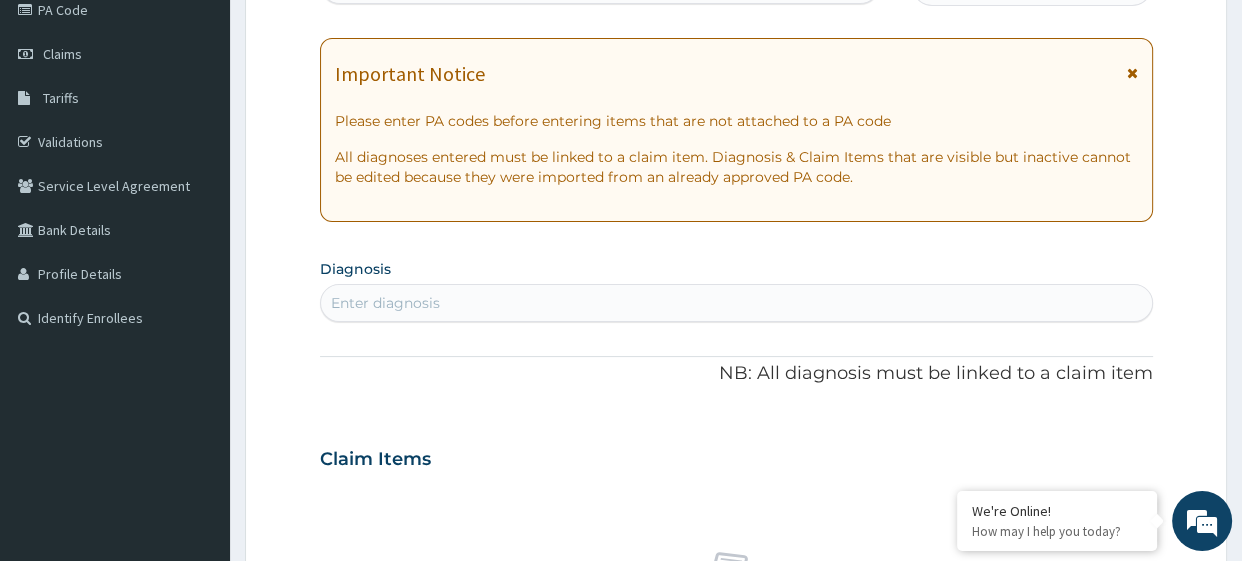 click on "Enter diagnosis" at bounding box center (736, 303) 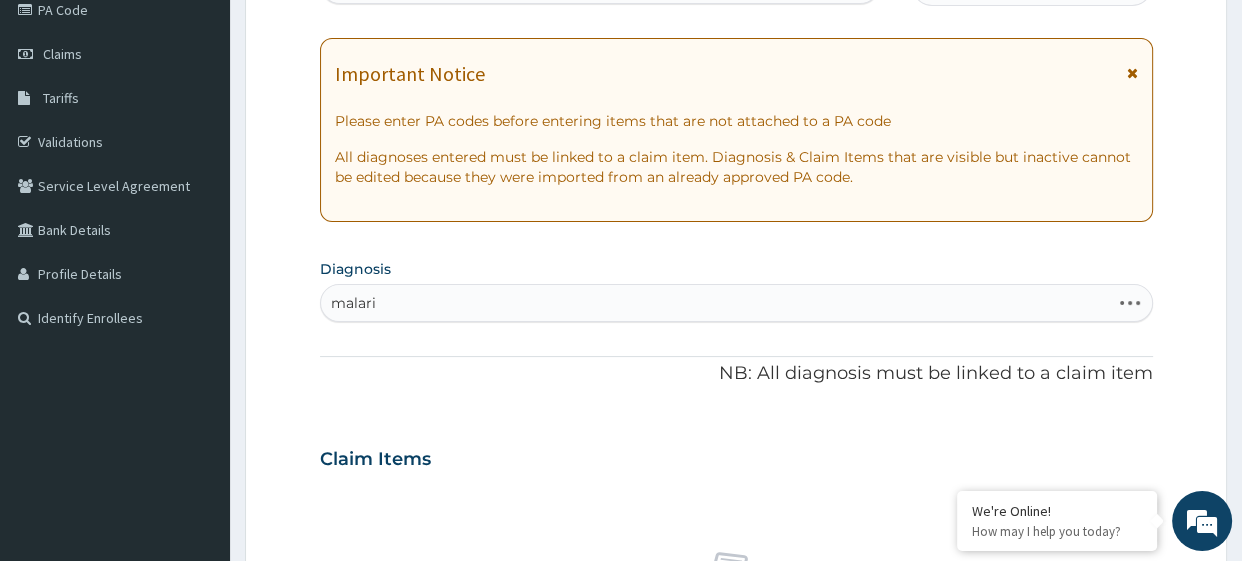 type on "malaria" 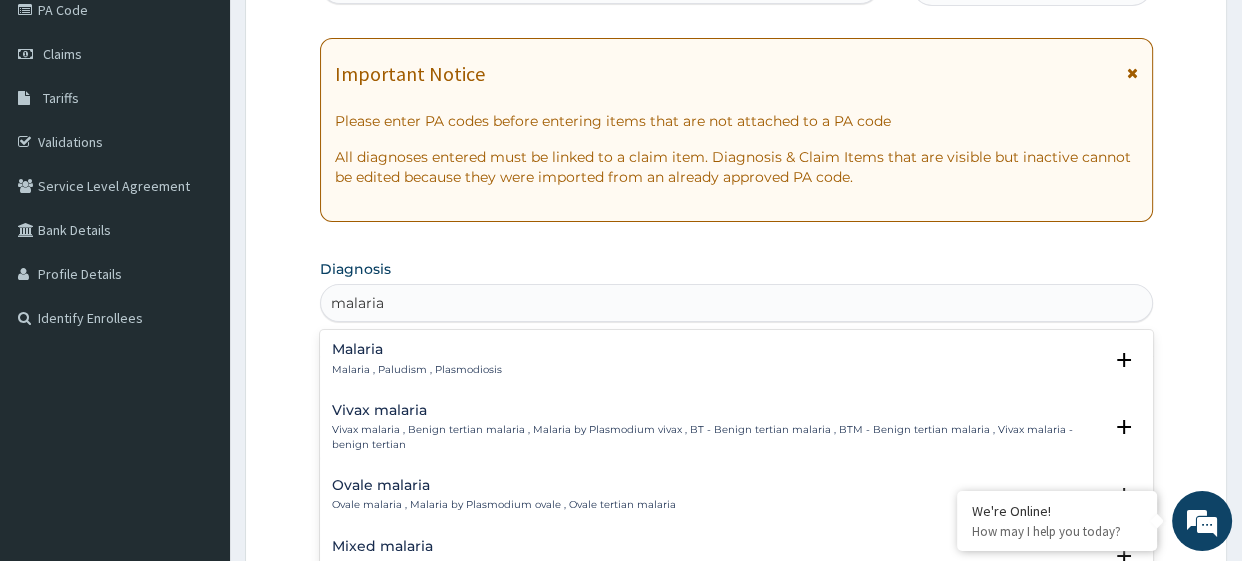 click on "Malaria , Paludism , Plasmodiosis" at bounding box center (417, 370) 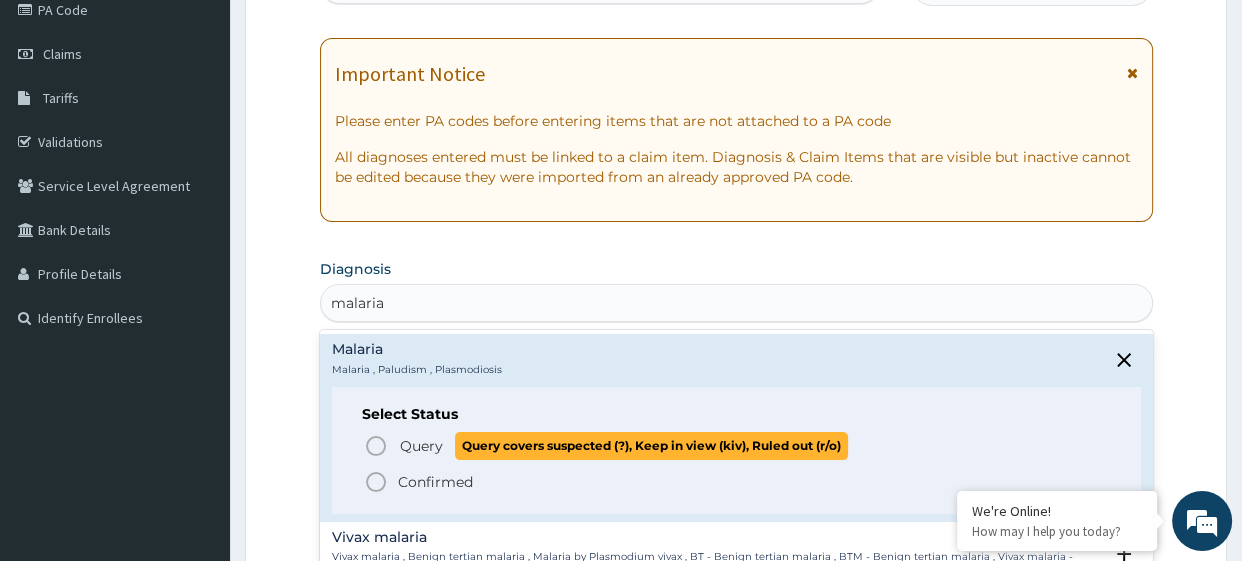 click on "Query covers suspected (?), Keep in view (kiv), Ruled out (r/o)" at bounding box center [651, 445] 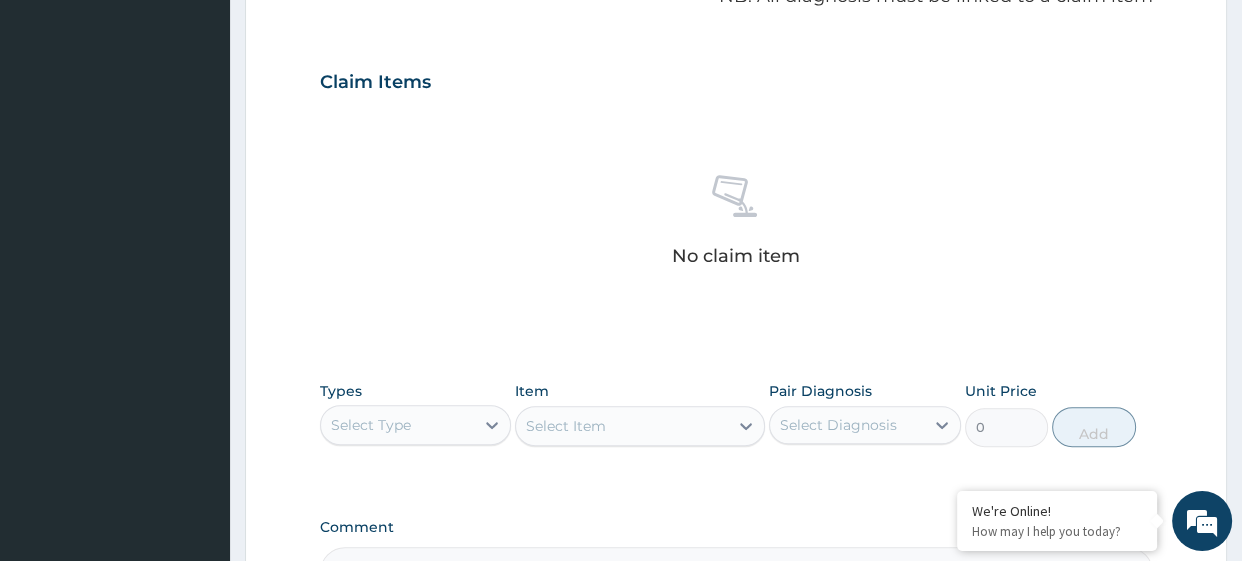 scroll, scrollTop: 645, scrollLeft: 0, axis: vertical 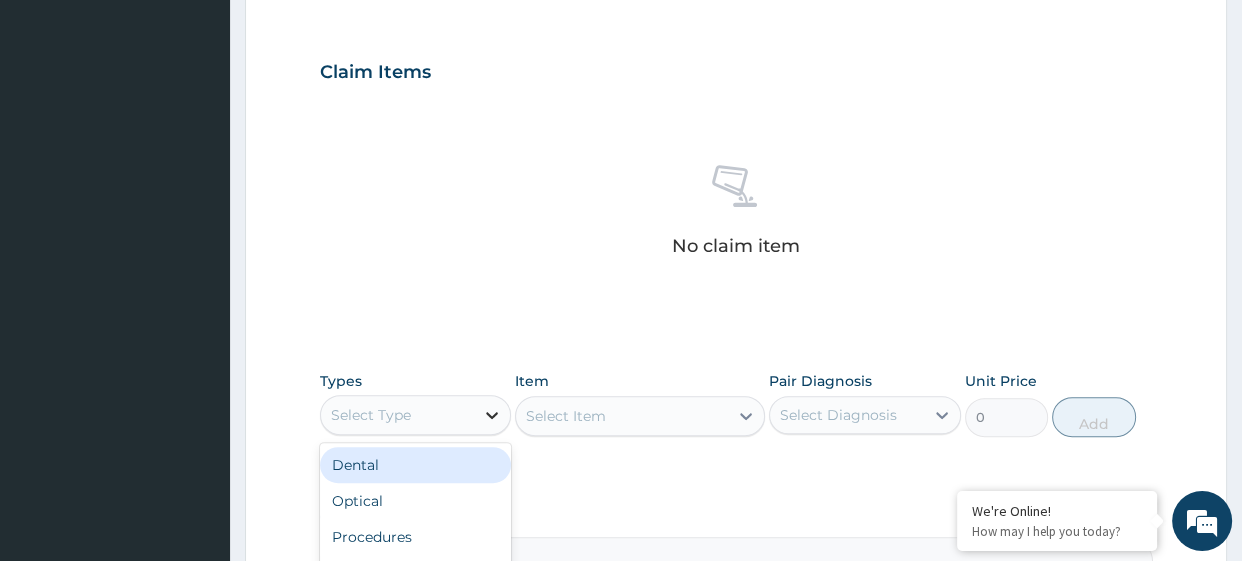 click at bounding box center (492, 415) 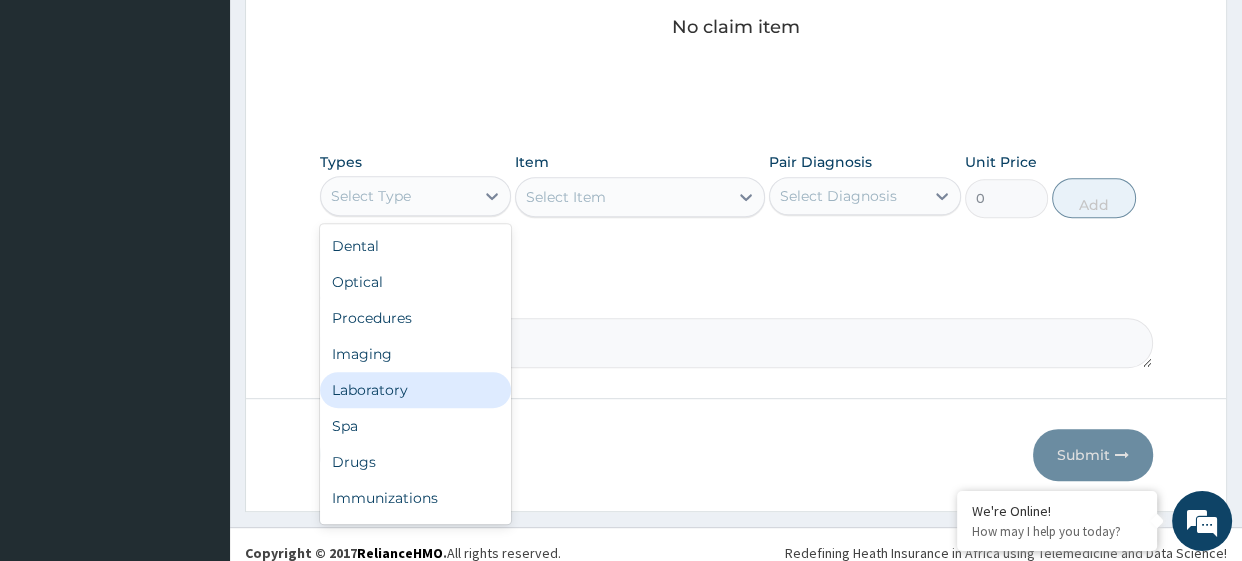 scroll, scrollTop: 866, scrollLeft: 0, axis: vertical 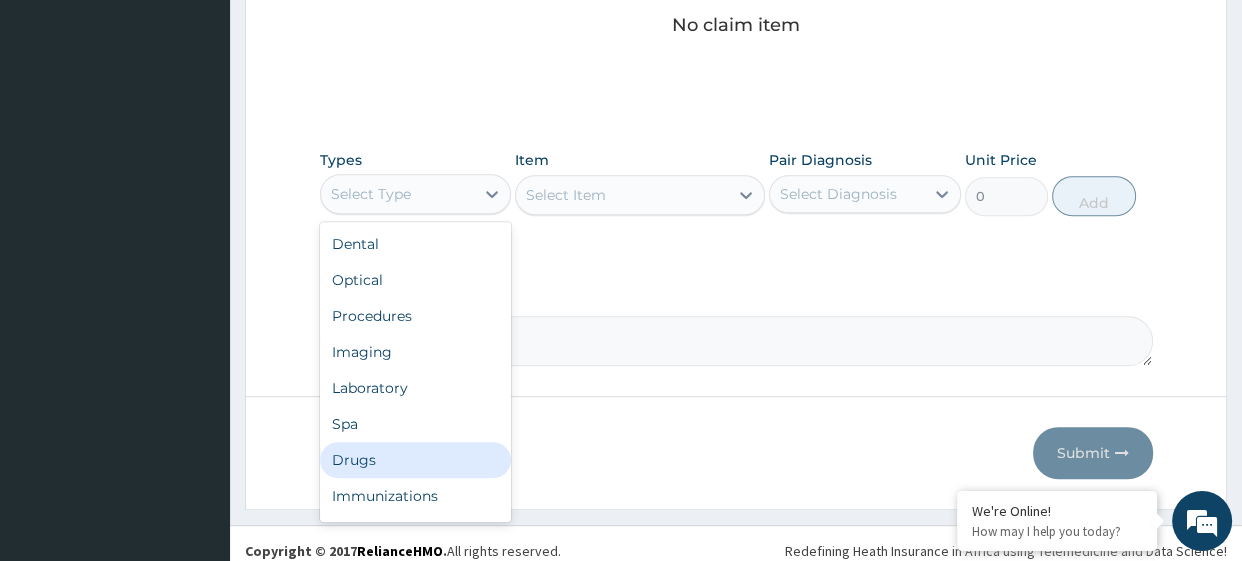 click on "Drugs" at bounding box center (416, 460) 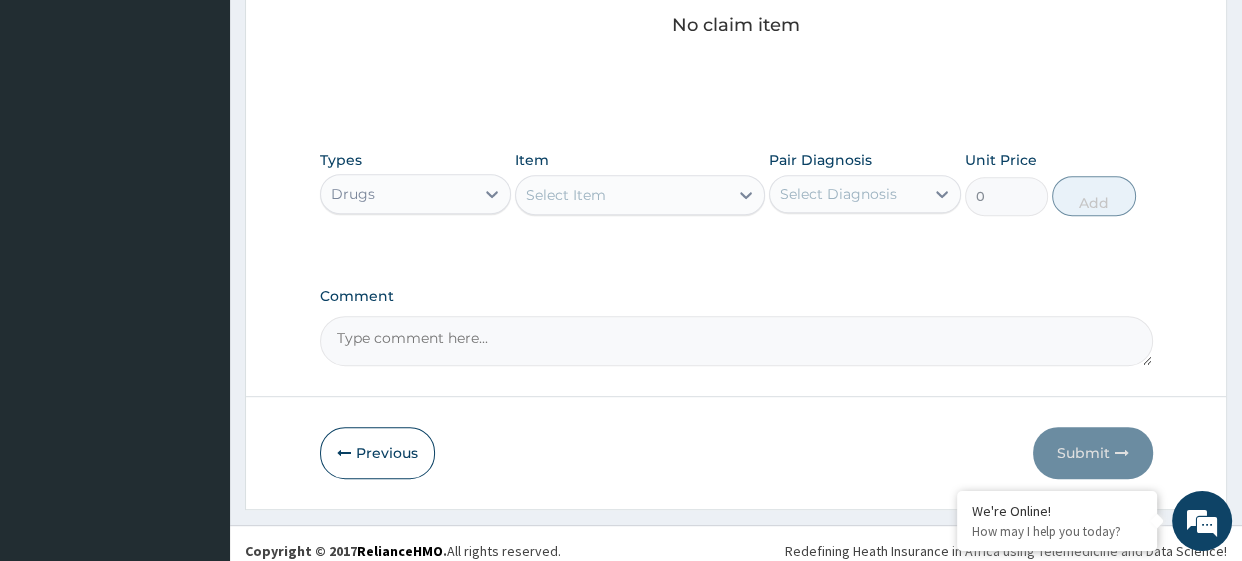 click on "Select Item" at bounding box center (566, 195) 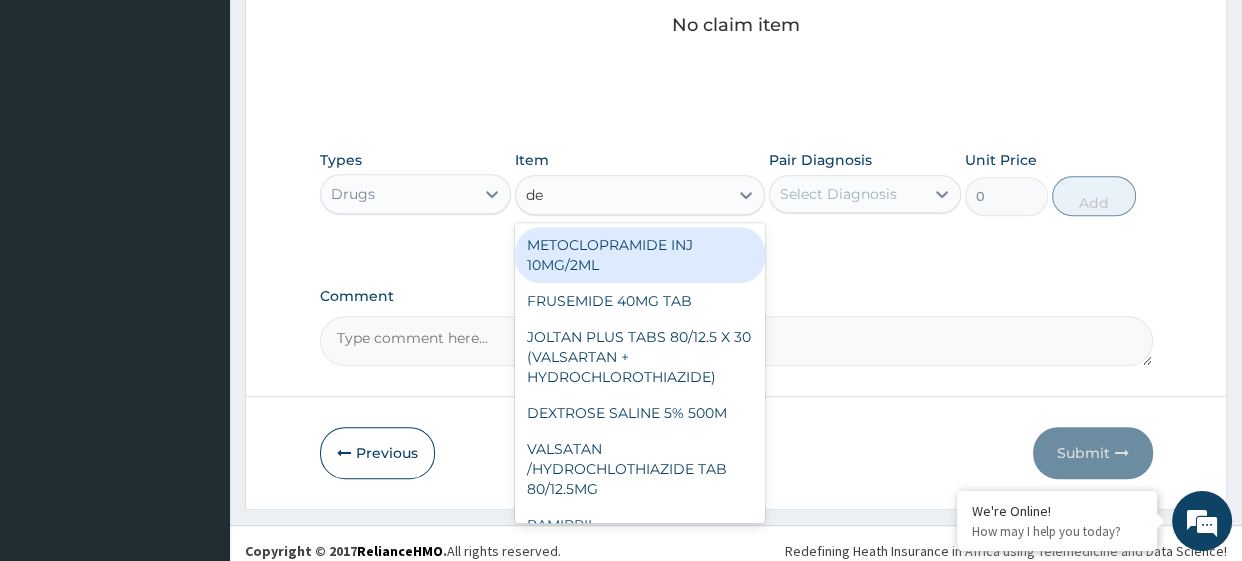 type on "dex" 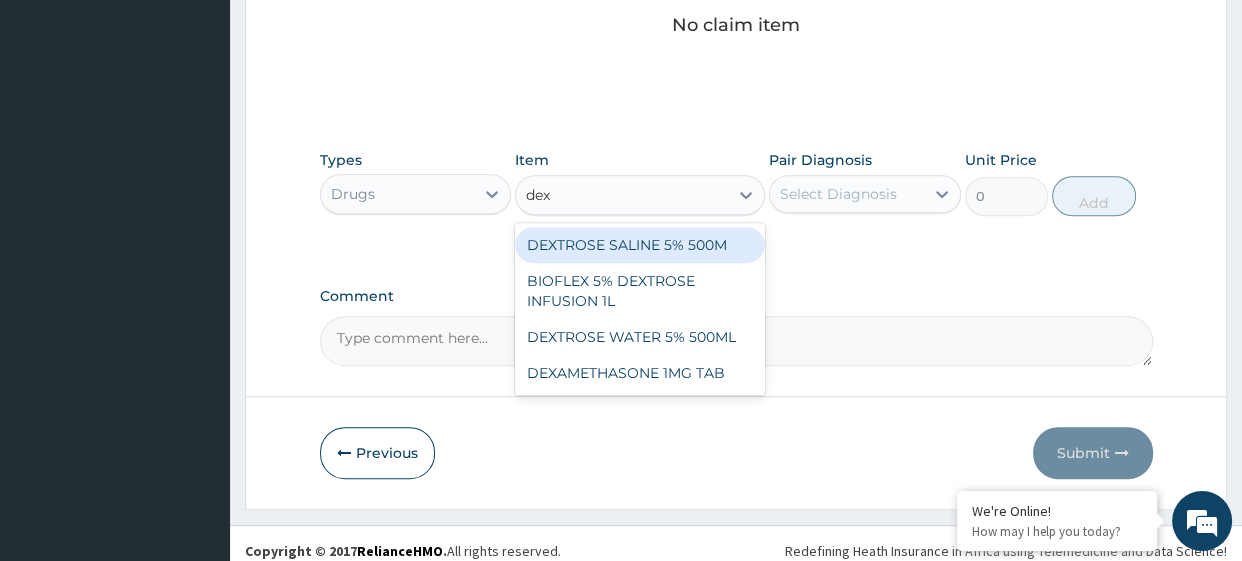 click on "DEXTROSE SALINE 5% 500M" at bounding box center (640, 245) 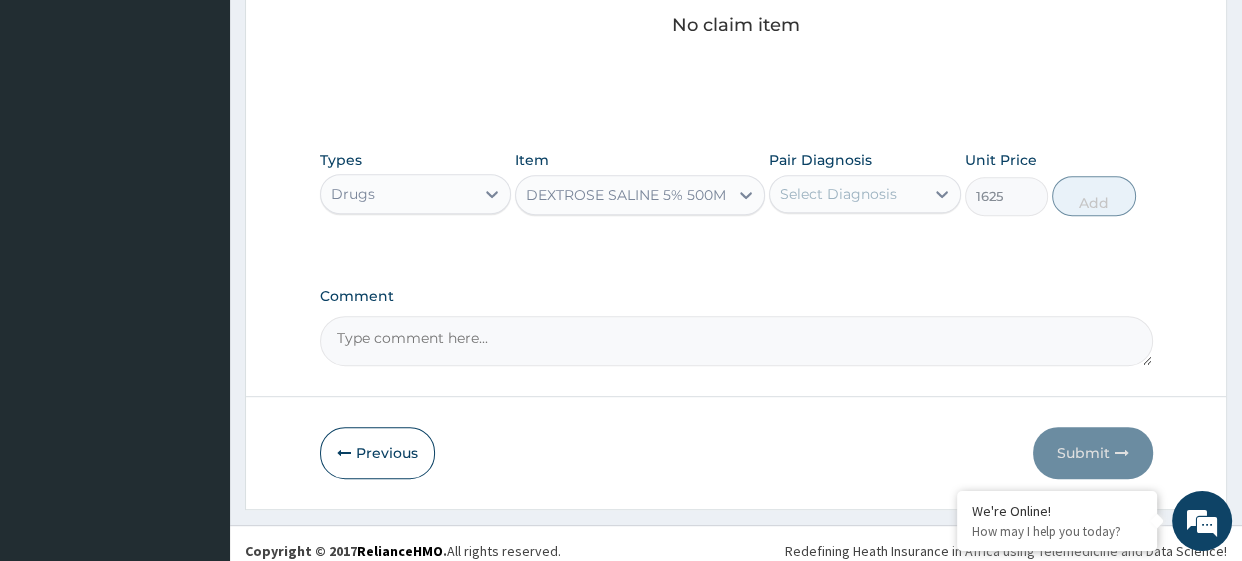 click on "No claim item" at bounding box center [736, -7] 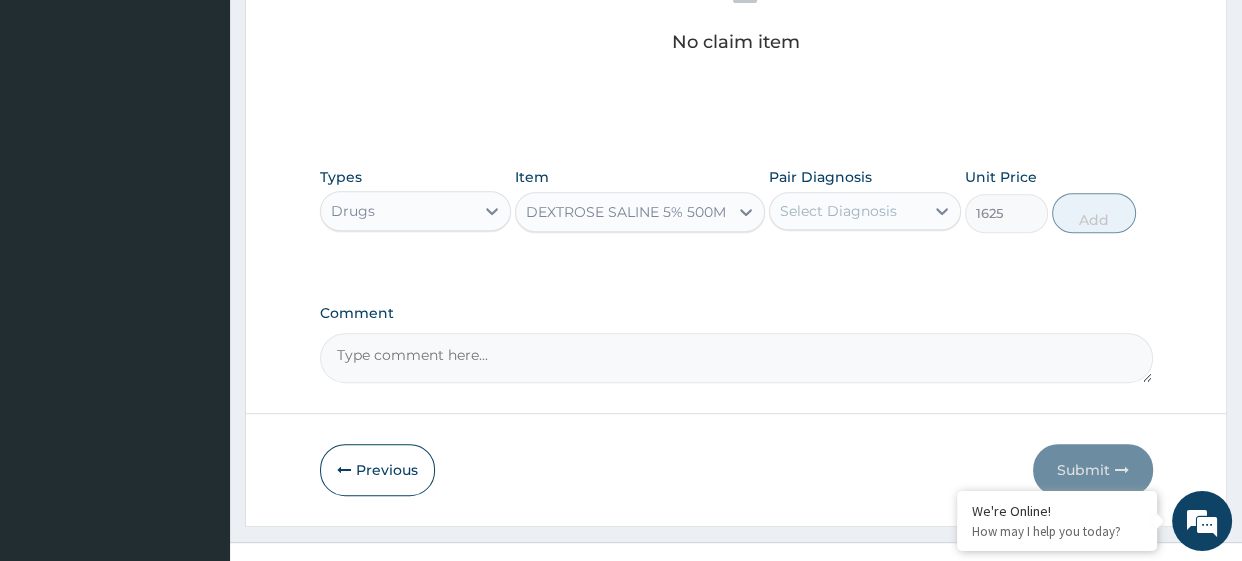 scroll, scrollTop: 848, scrollLeft: 0, axis: vertical 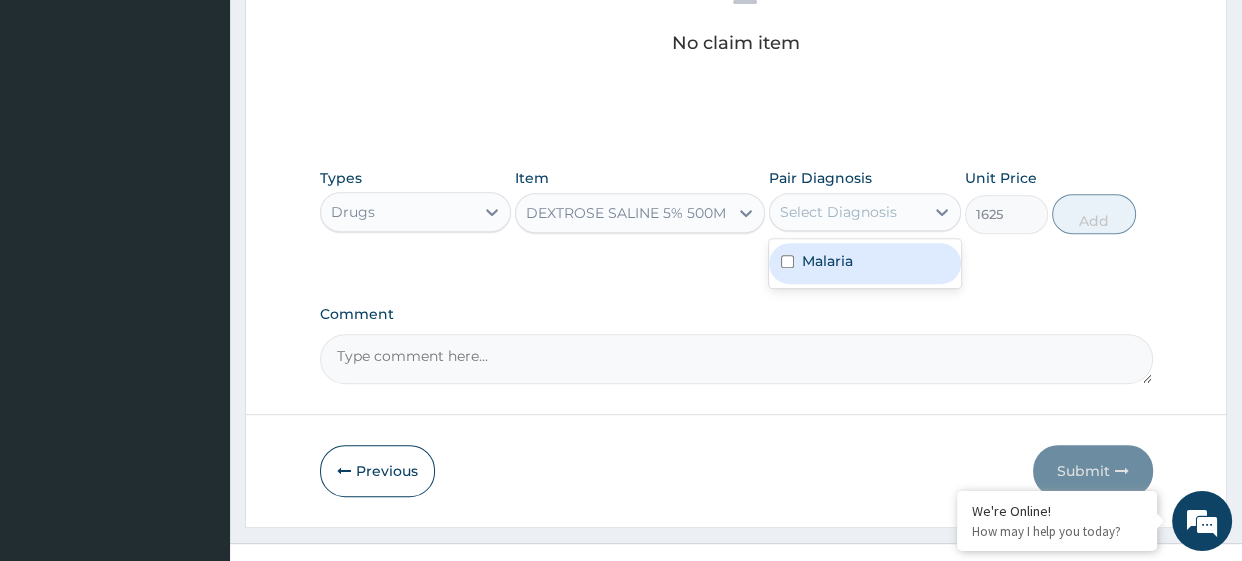 click on "Select Diagnosis" at bounding box center [838, 212] 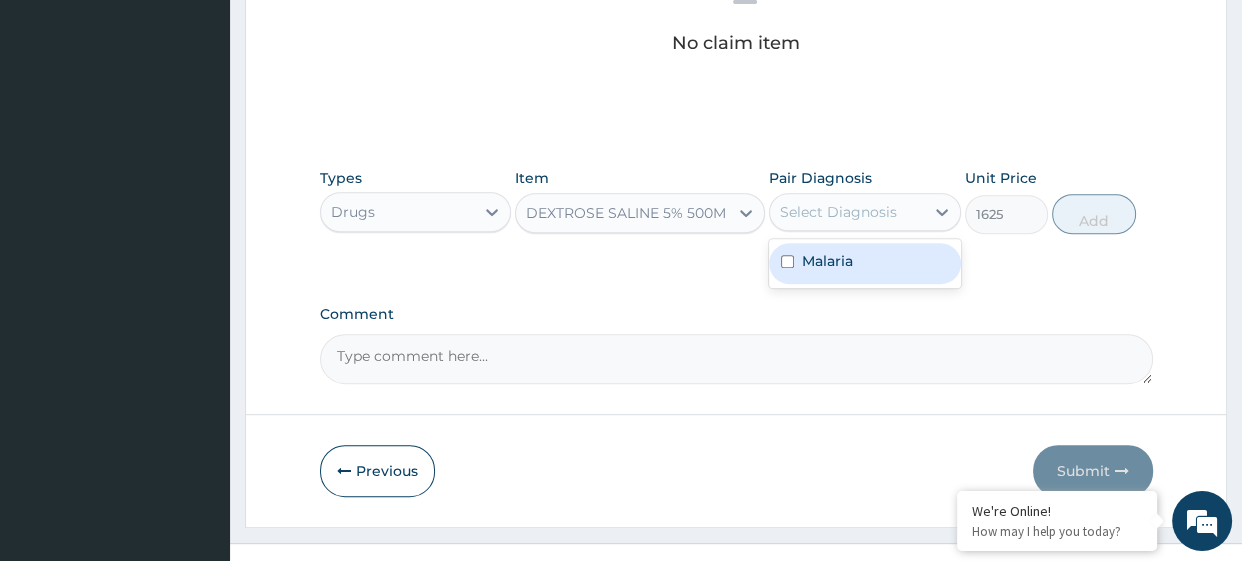 click on "Malaria" at bounding box center [827, 261] 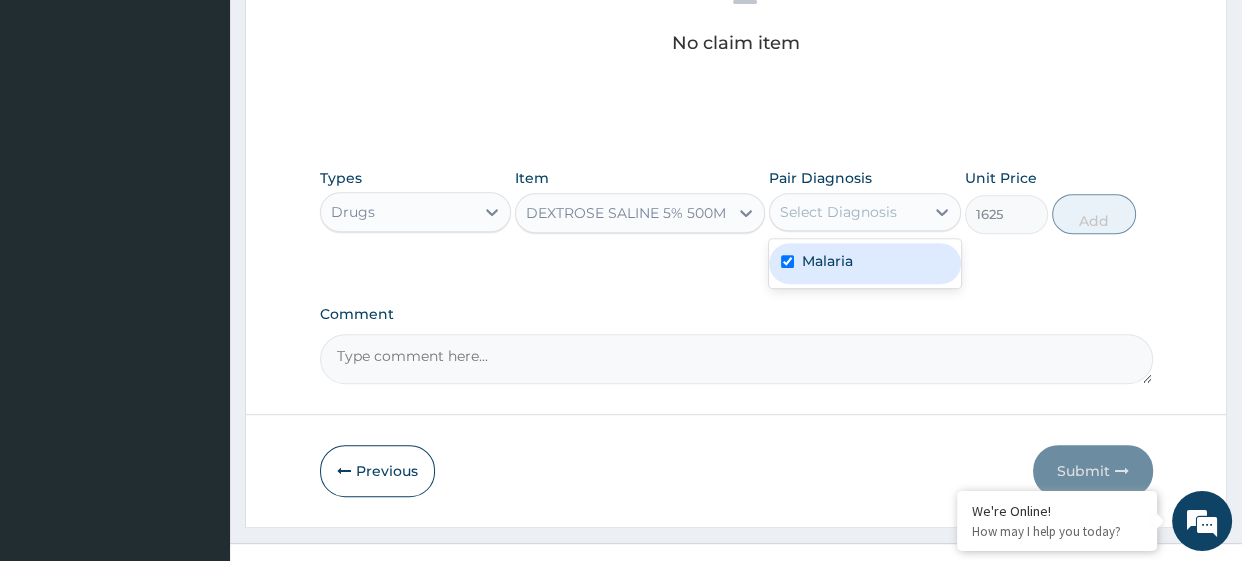 checkbox on "true" 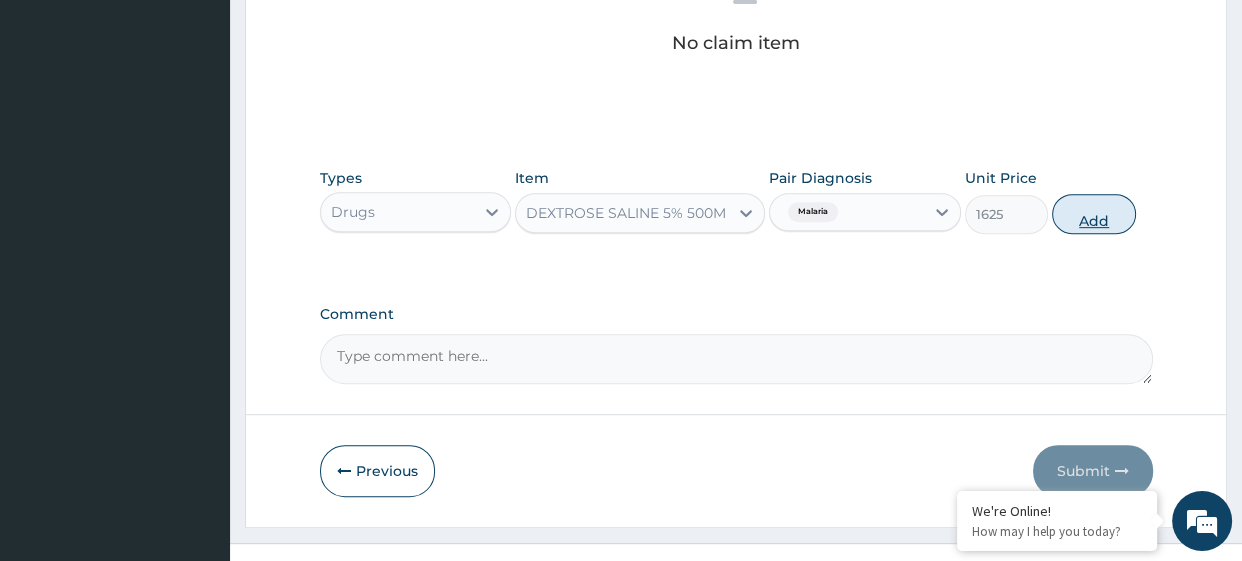 click on "Add" at bounding box center (1093, 214) 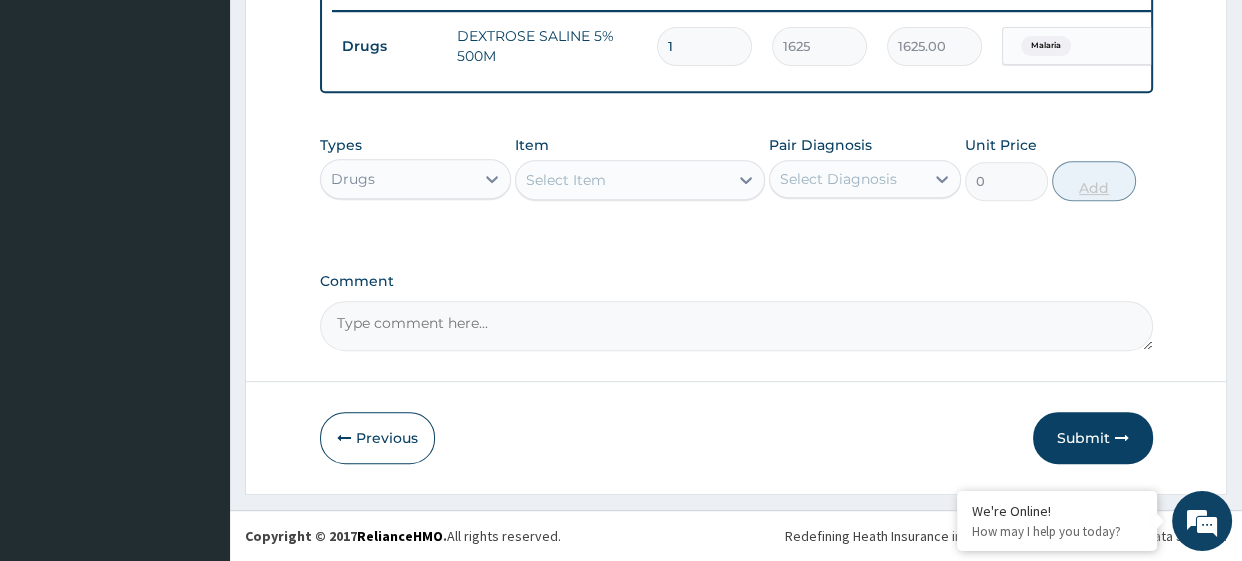 scroll, scrollTop: 782, scrollLeft: 0, axis: vertical 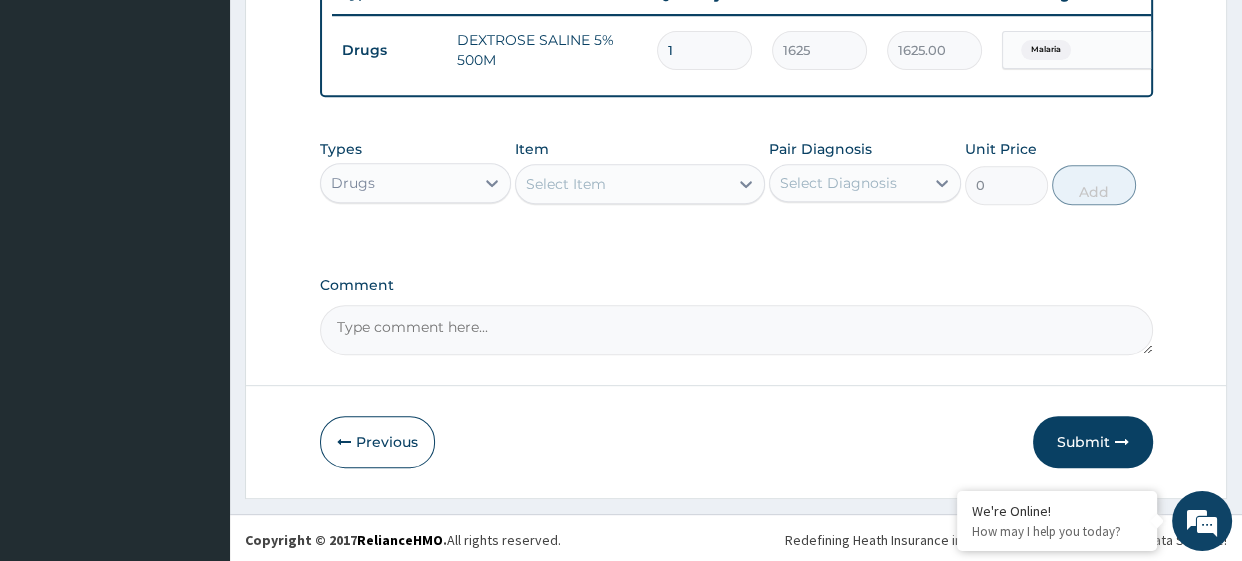 click on "Types Drugs Item Select Item Pair Diagnosis Select Diagnosis Unit Price 0 Add" at bounding box center (736, 187) 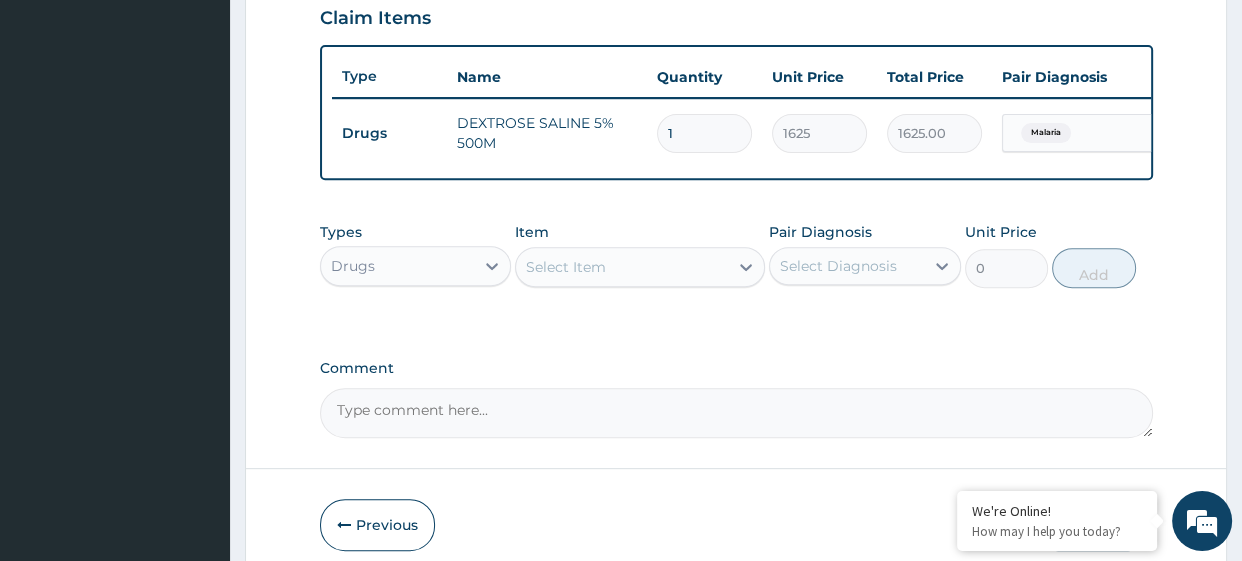 scroll, scrollTop: 748, scrollLeft: 0, axis: vertical 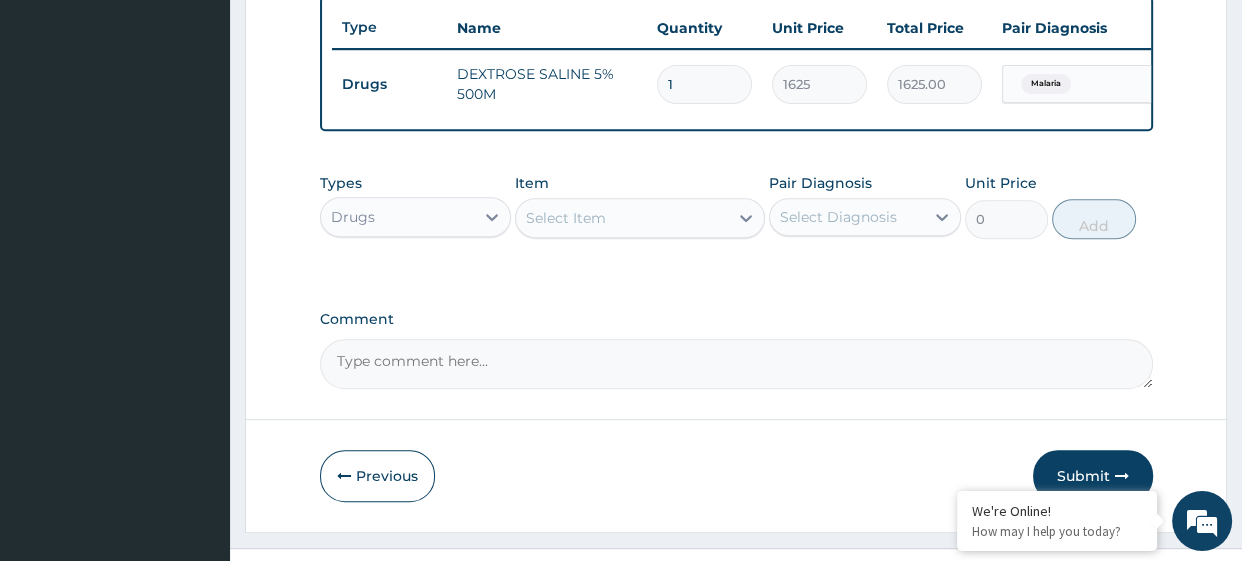 click on "Drugs" at bounding box center [398, 217] 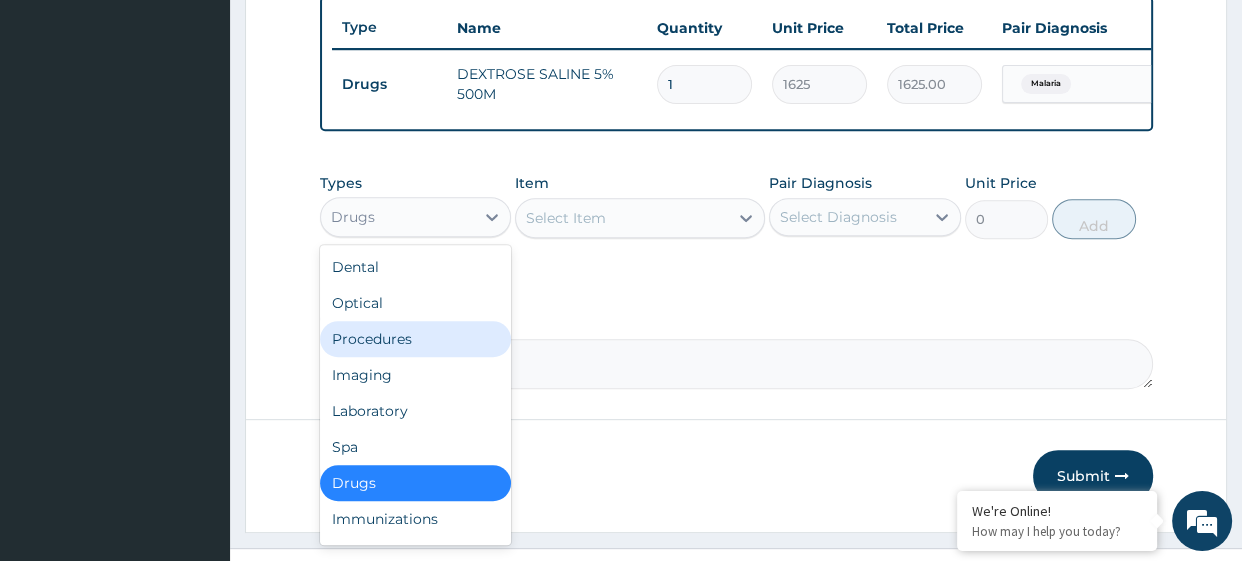 click on "Procedures" at bounding box center [416, 339] 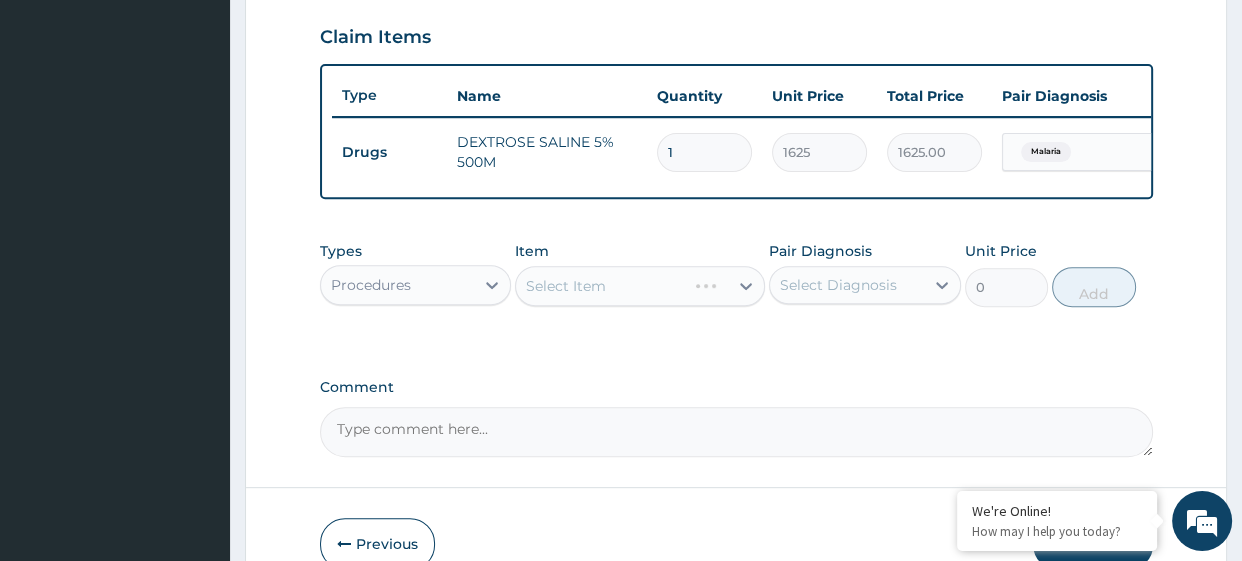 scroll, scrollTop: 749, scrollLeft: 0, axis: vertical 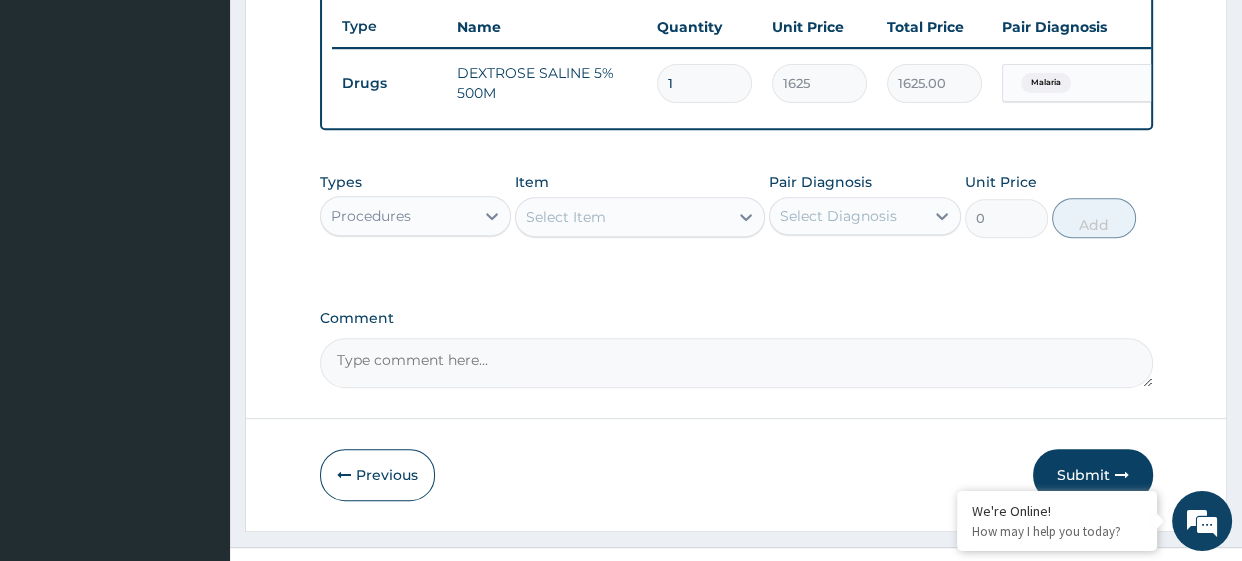click on "Select Item" at bounding box center [622, 217] 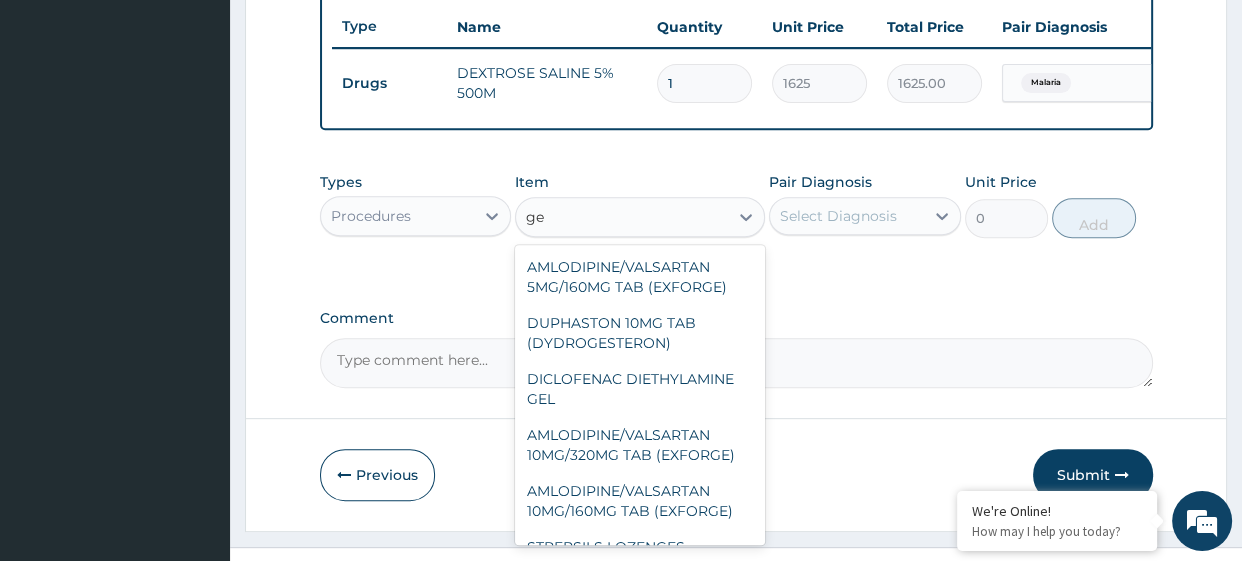 type on "g" 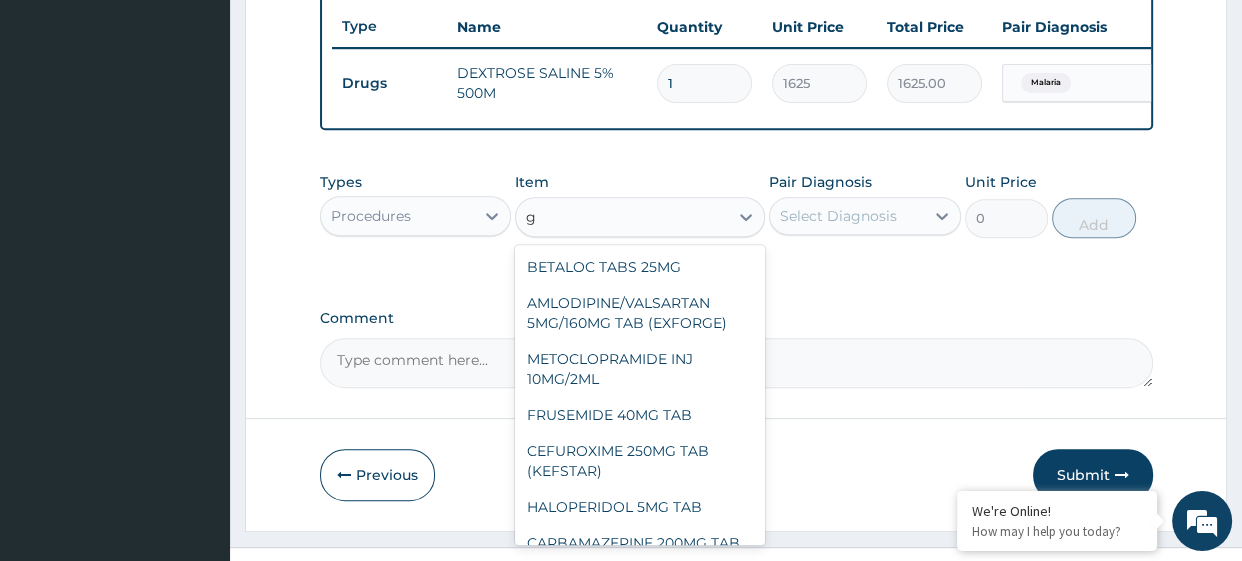 type 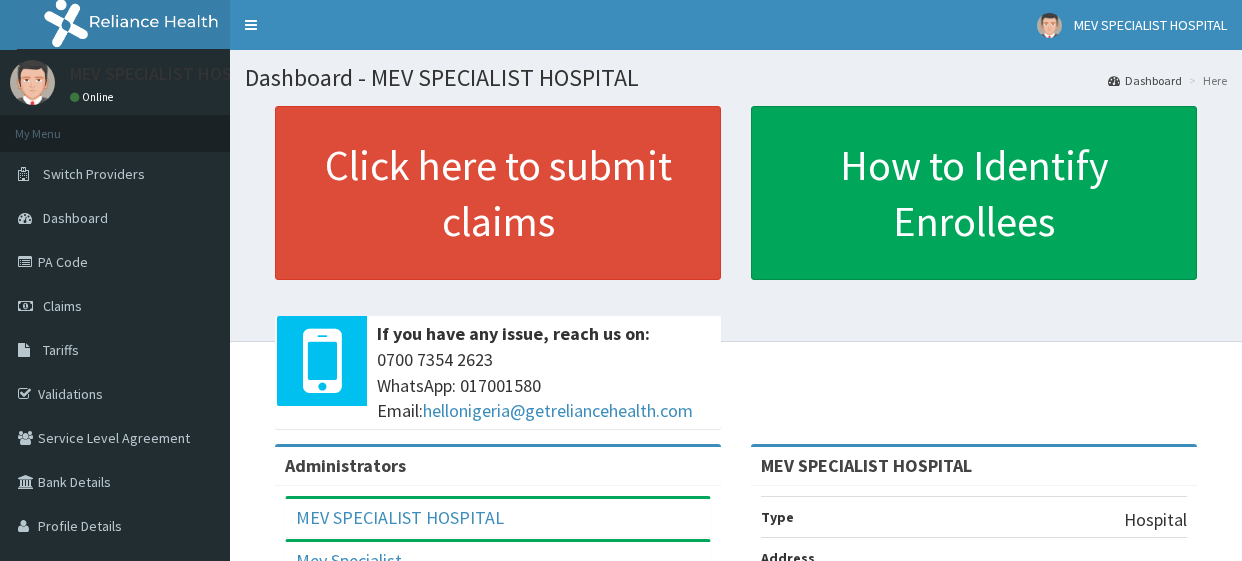 scroll, scrollTop: 0, scrollLeft: 0, axis: both 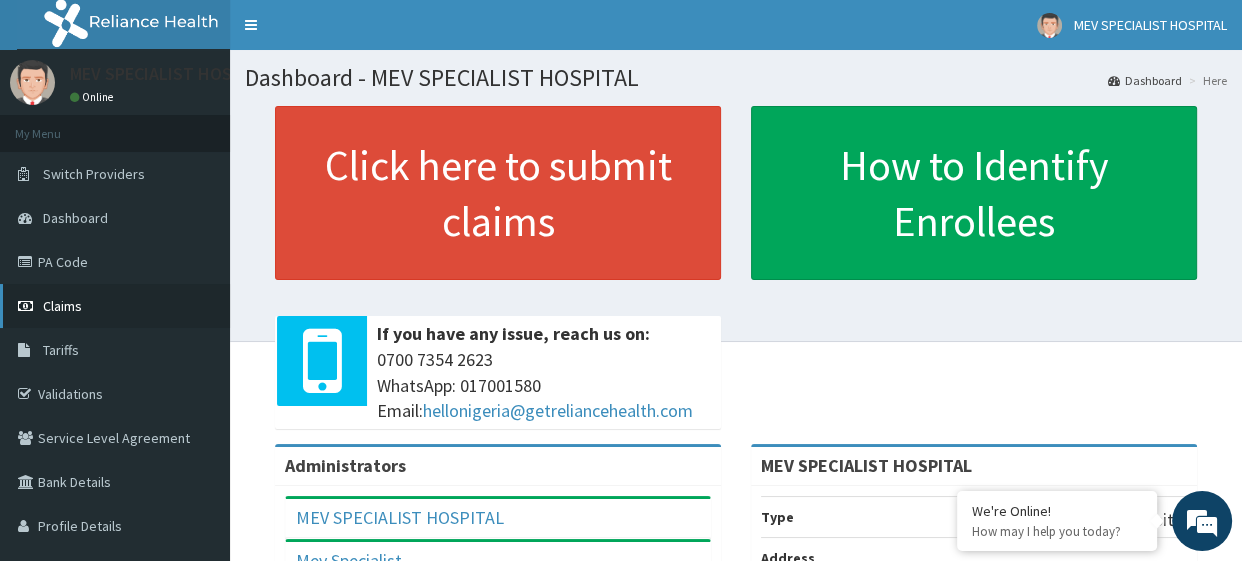 click on "Claims" at bounding box center [115, 306] 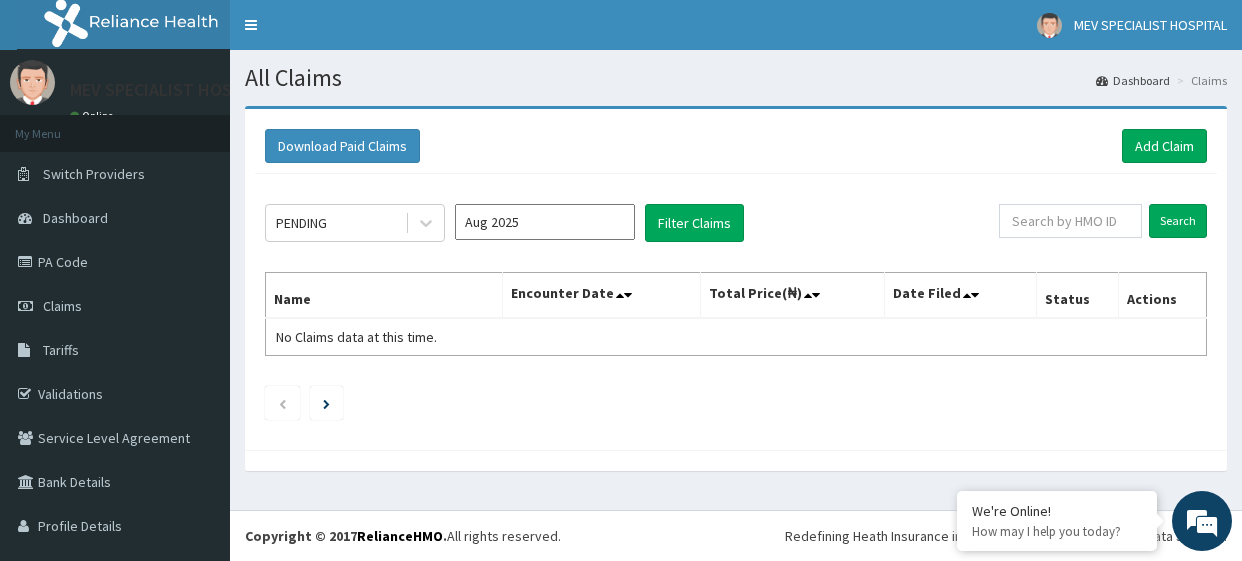 scroll, scrollTop: 0, scrollLeft: 0, axis: both 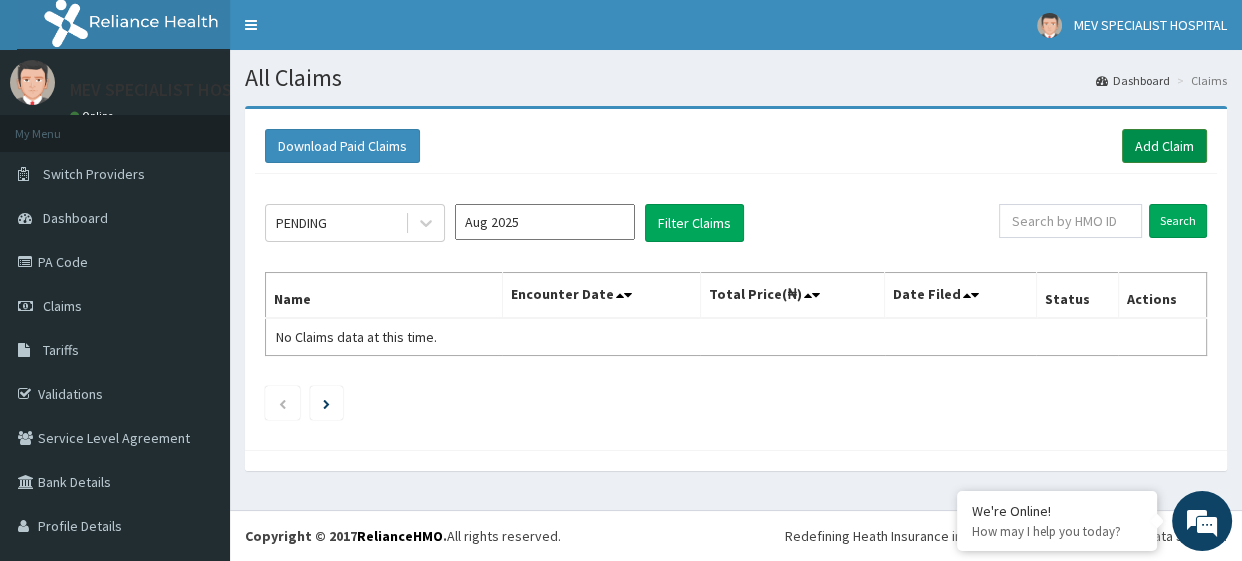 click on "Add Claim" at bounding box center [1164, 146] 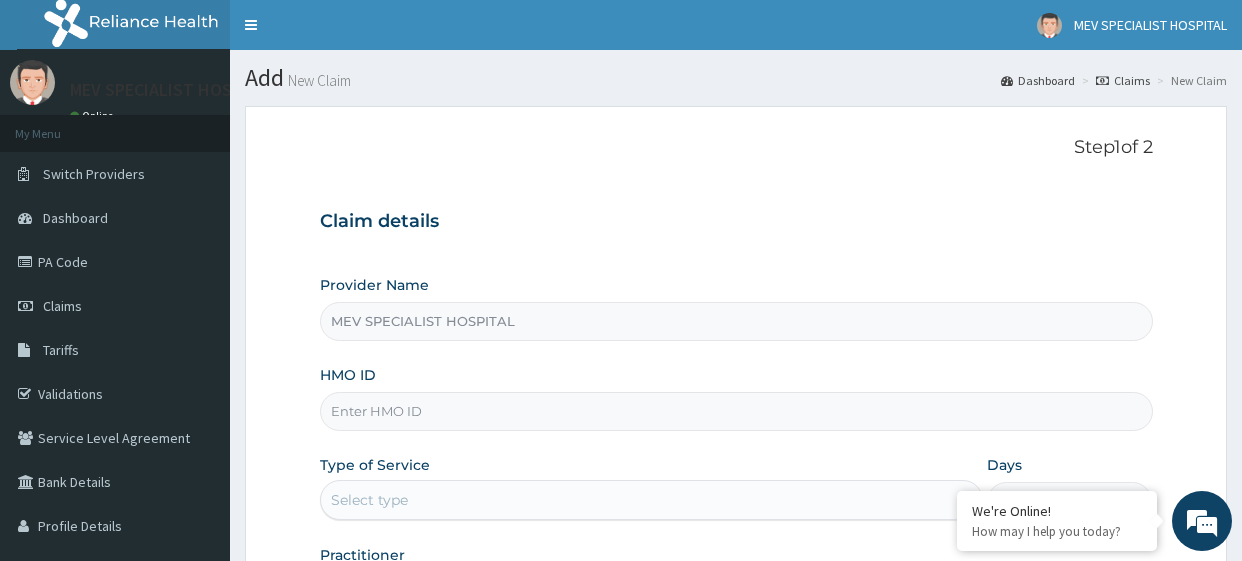 scroll, scrollTop: 121, scrollLeft: 0, axis: vertical 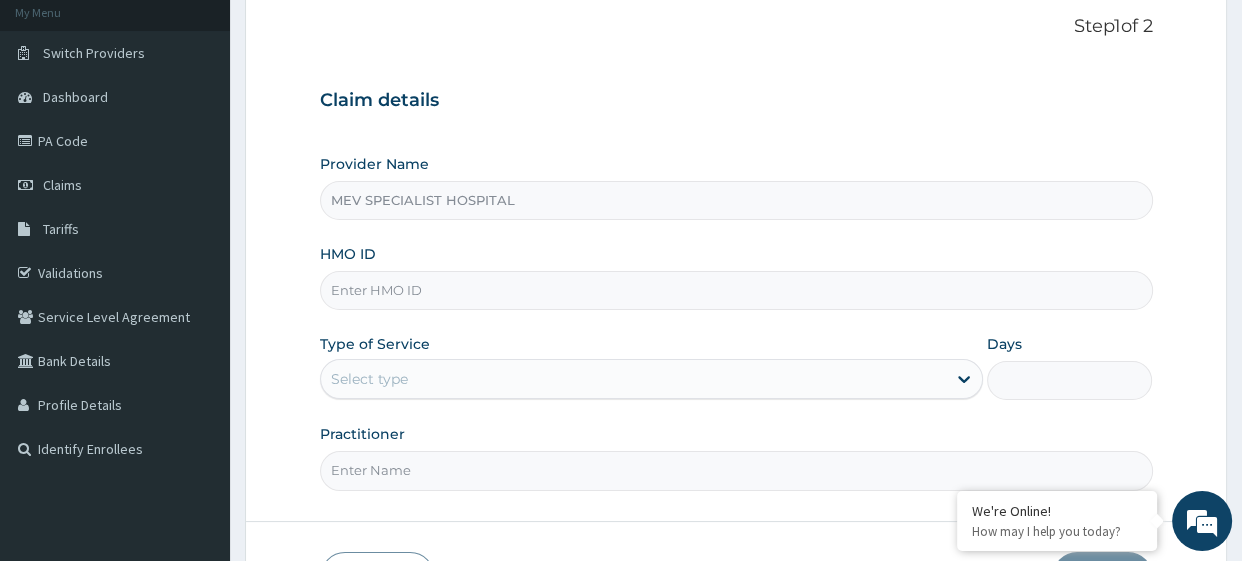 click on "HMO ID" at bounding box center (736, 290) 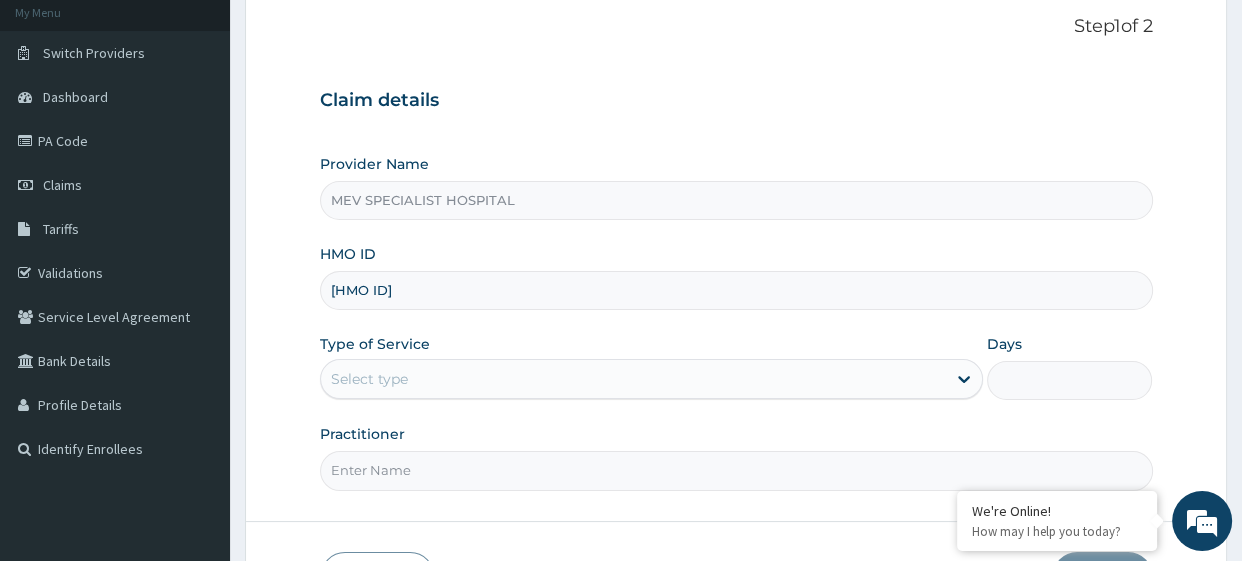 type on "[HMO ID]" 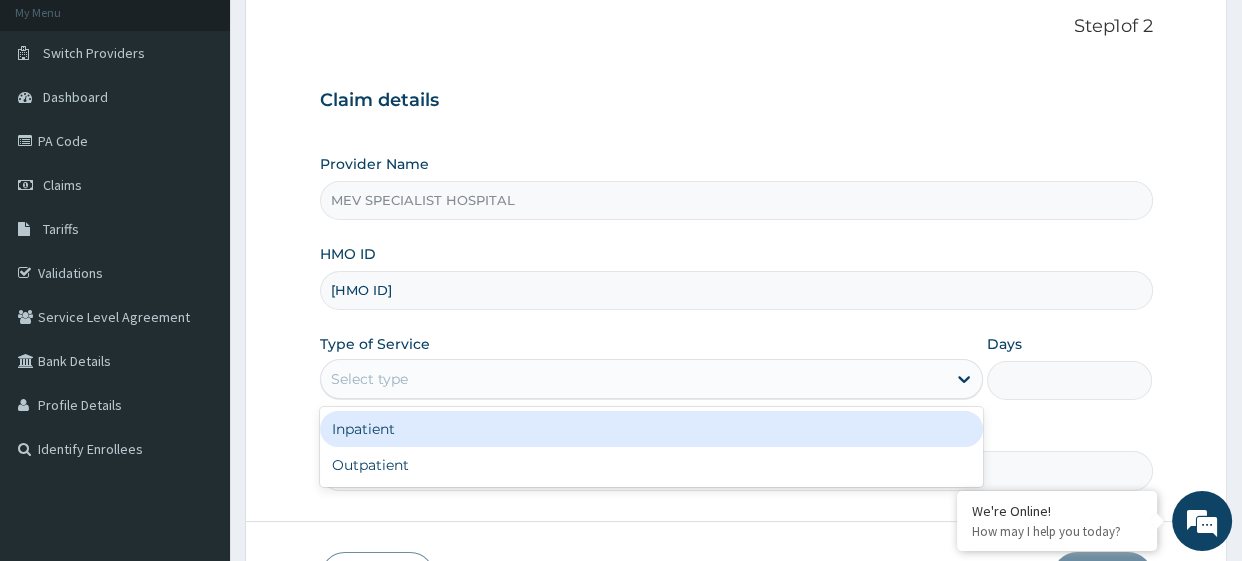 click on "Select type" at bounding box center (633, 379) 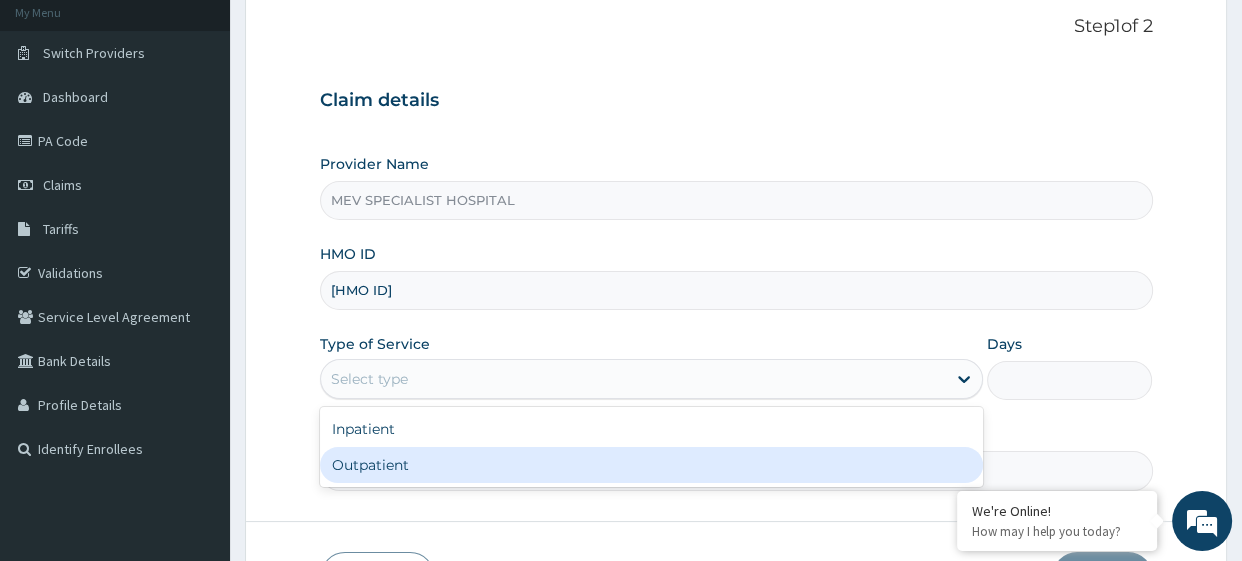 click on "Outpatient" at bounding box center [651, 465] 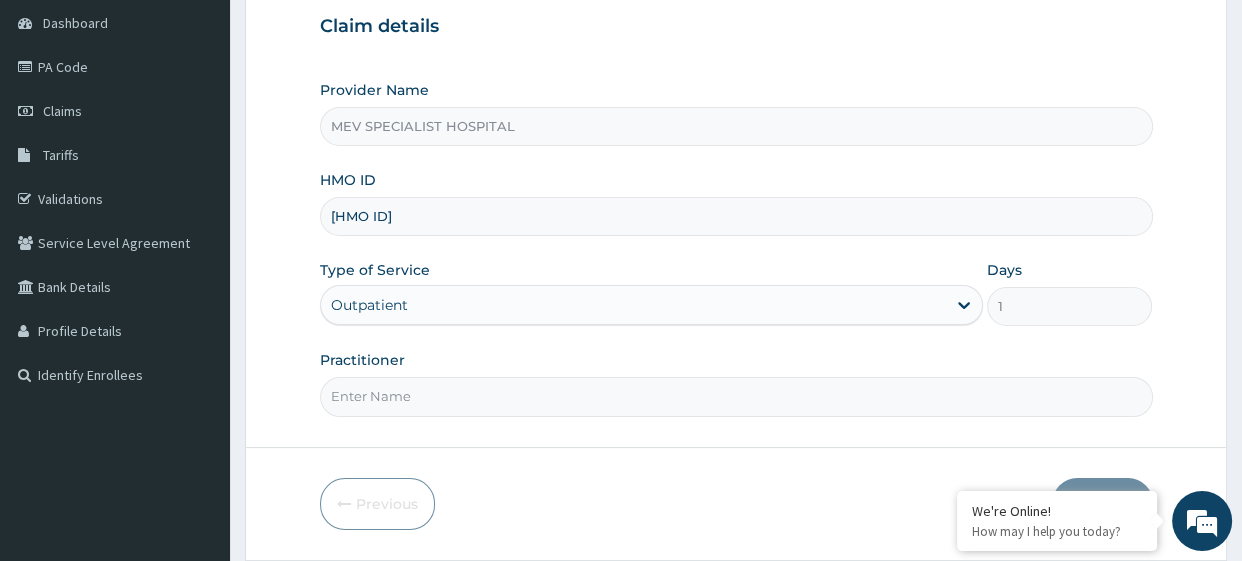 scroll, scrollTop: 203, scrollLeft: 0, axis: vertical 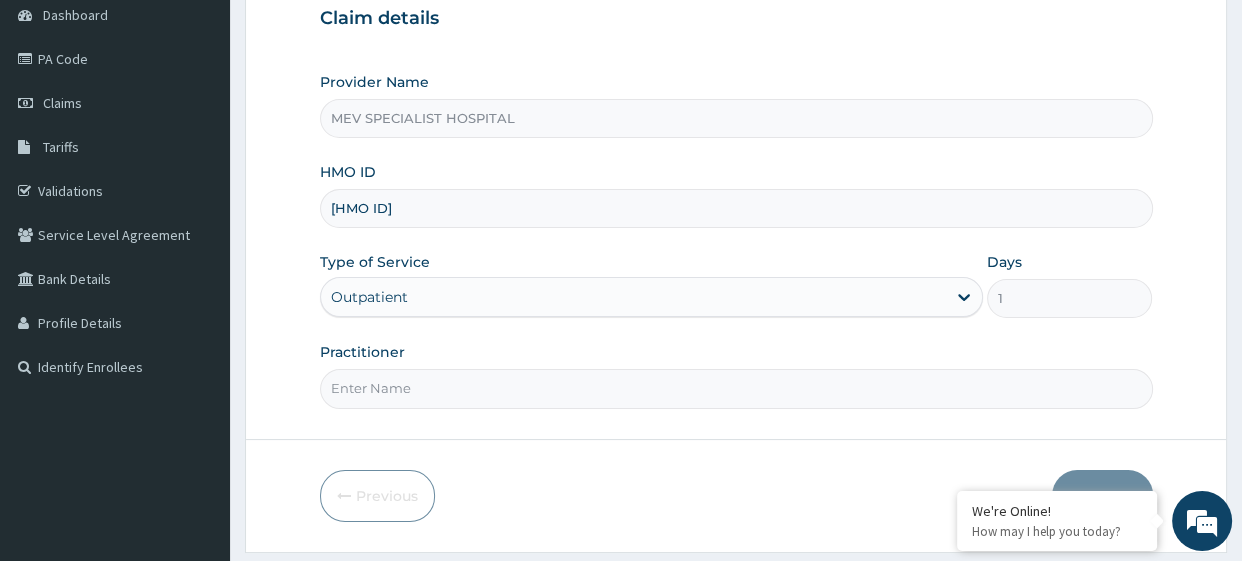 click on "Step 1 of 2 Claim details Provider Name MEV SPECIALIST HOSPITAL HMO ID [HMO ID] Type of Service Outpatient Days 1 Practitioner Previous Next" at bounding box center (736, 227) 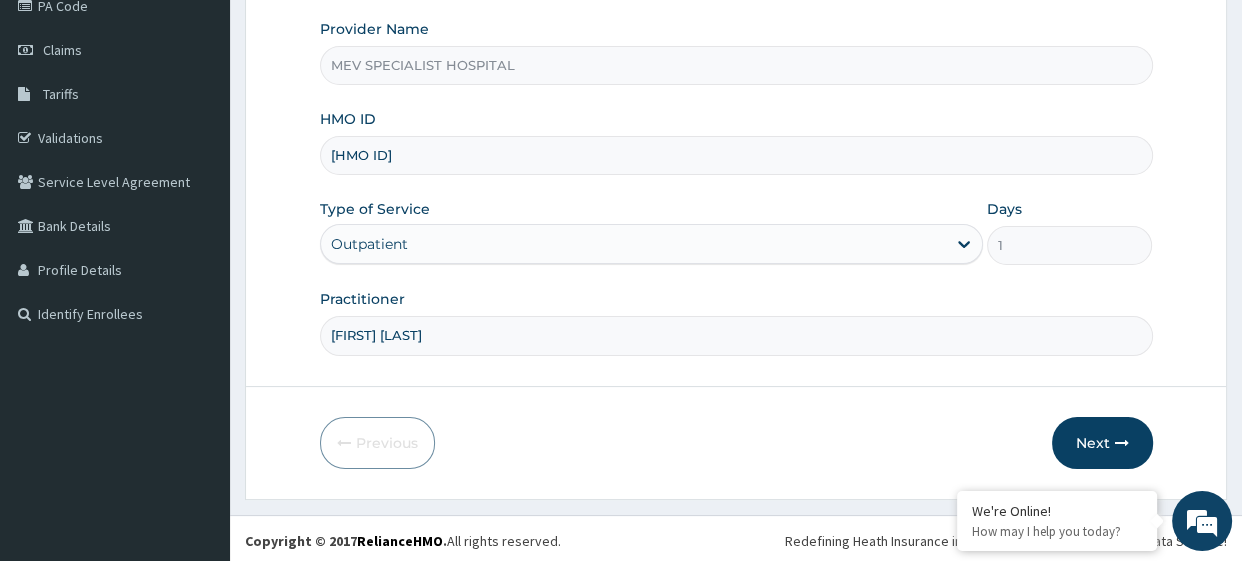 scroll, scrollTop: 257, scrollLeft: 0, axis: vertical 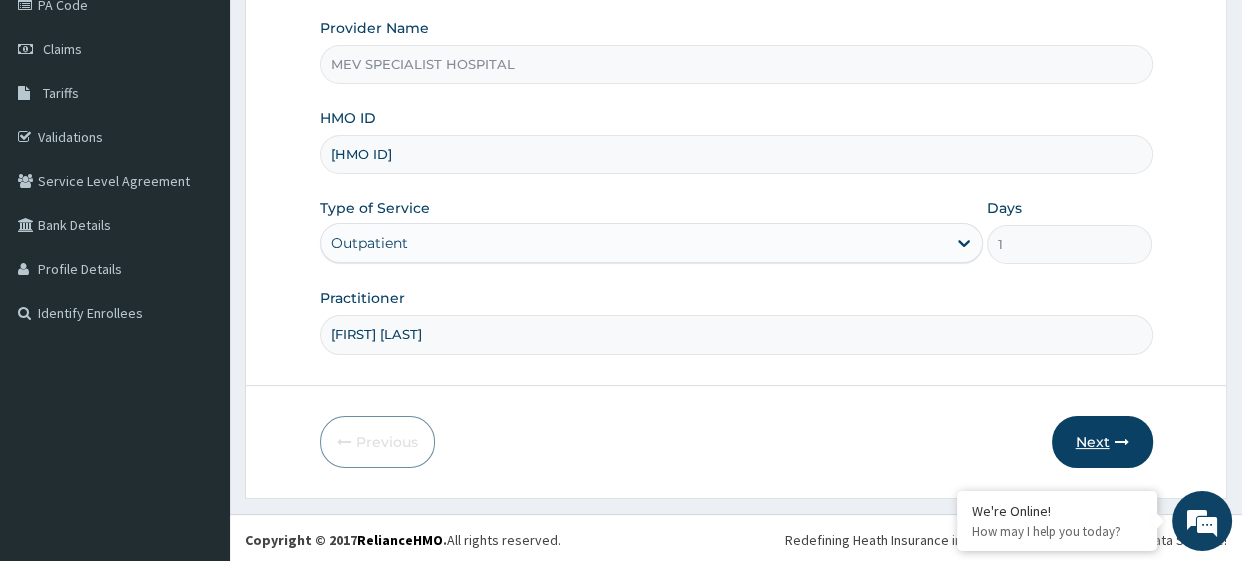 type on "[FIRST] [LAST]" 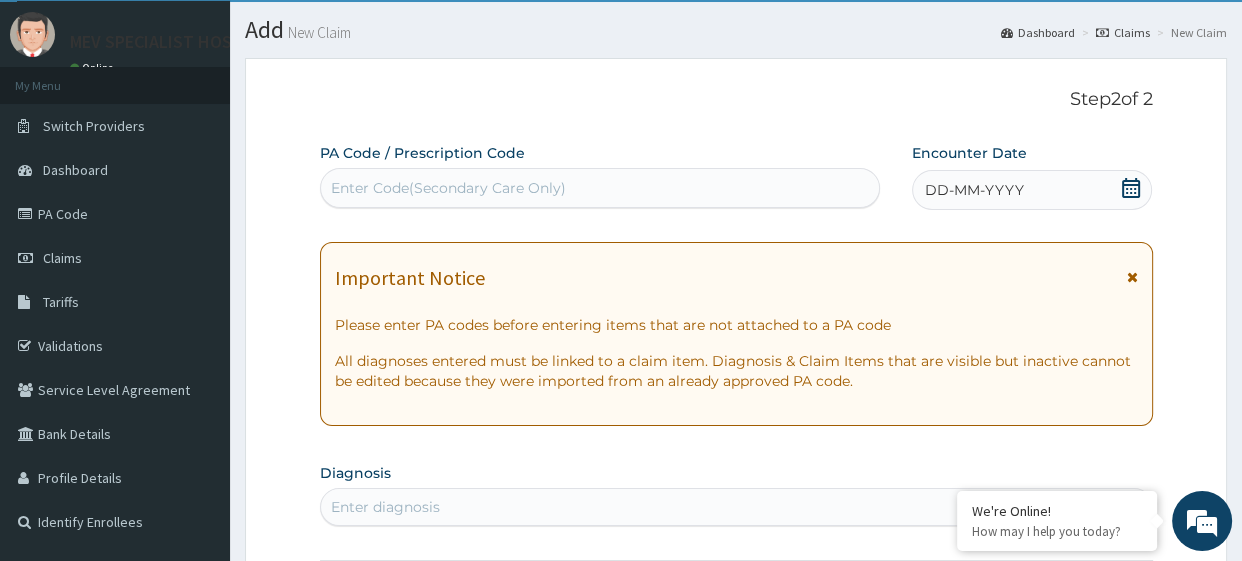 scroll, scrollTop: 30, scrollLeft: 0, axis: vertical 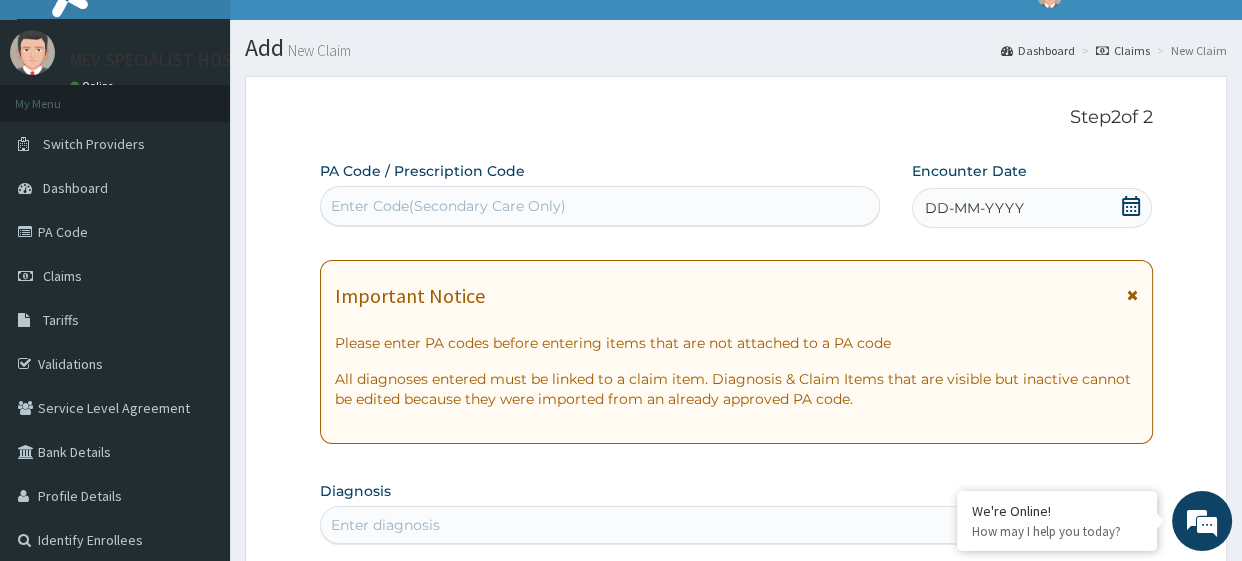 click on "DD-MM-YYYY" at bounding box center [974, 208] 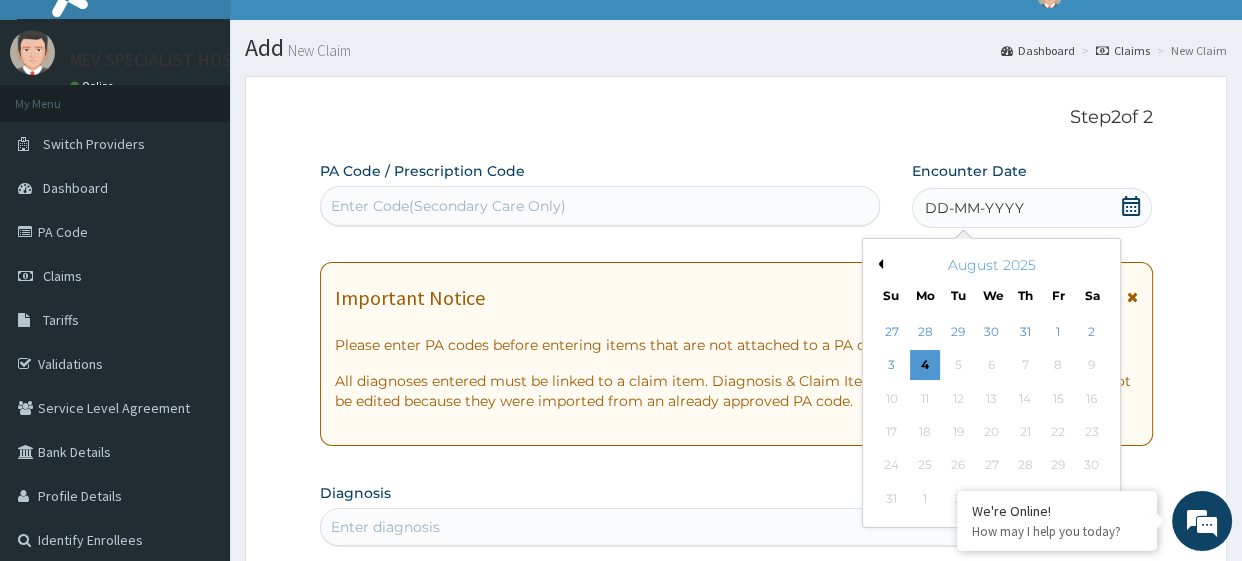 click on "Previous Month" at bounding box center (878, 264) 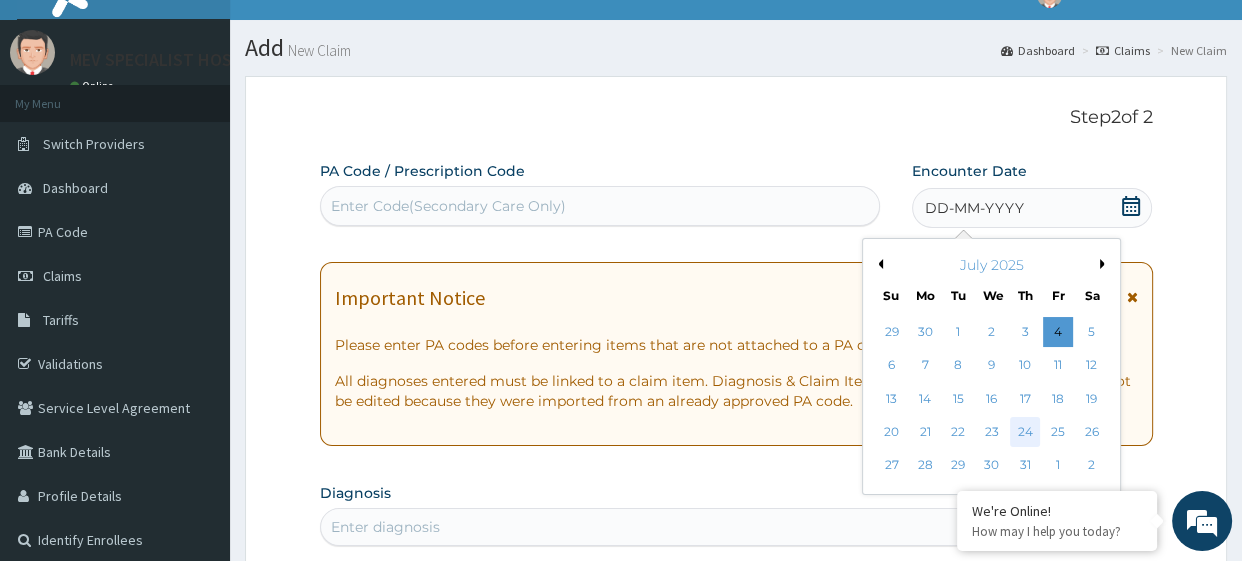click on "24" at bounding box center [1025, 432] 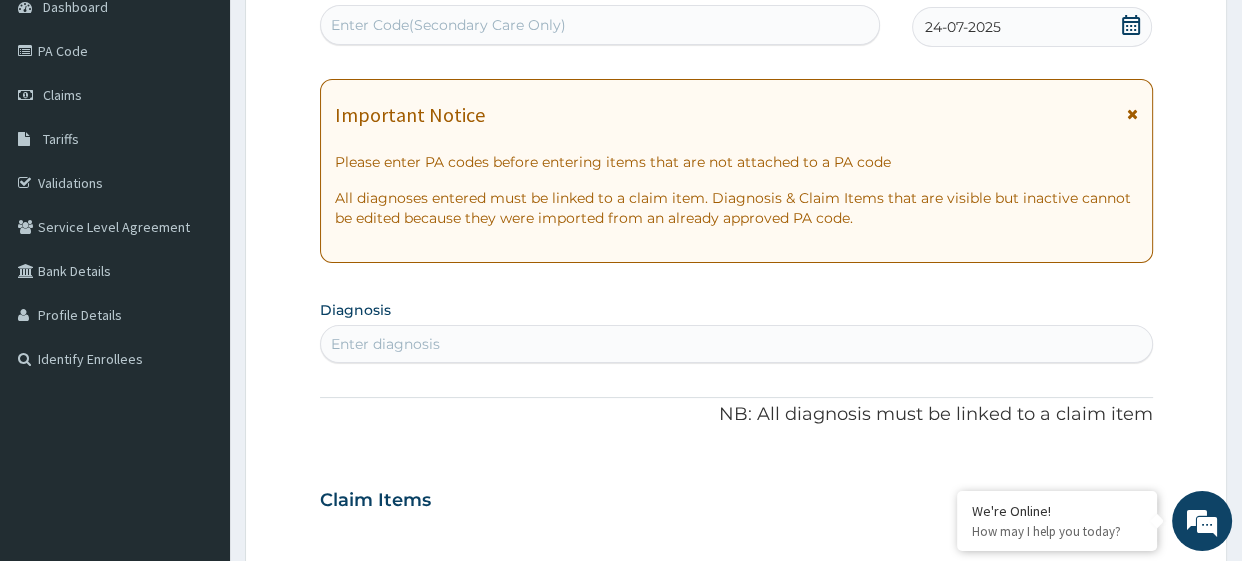 scroll, scrollTop: 239, scrollLeft: 0, axis: vertical 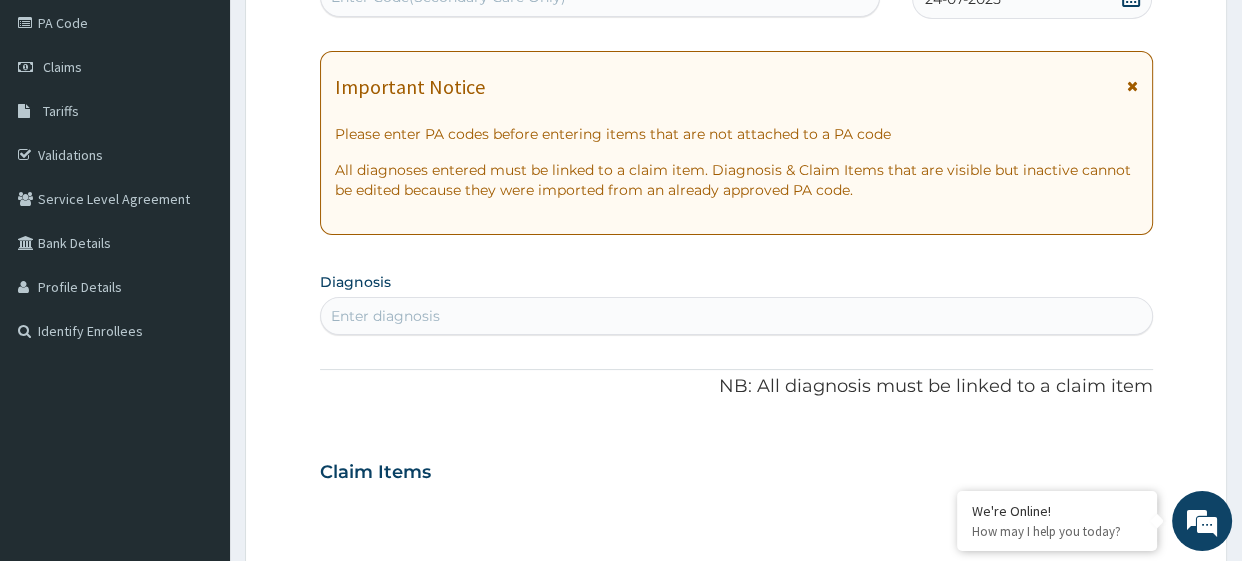 click on "Enter diagnosis" at bounding box center (736, 316) 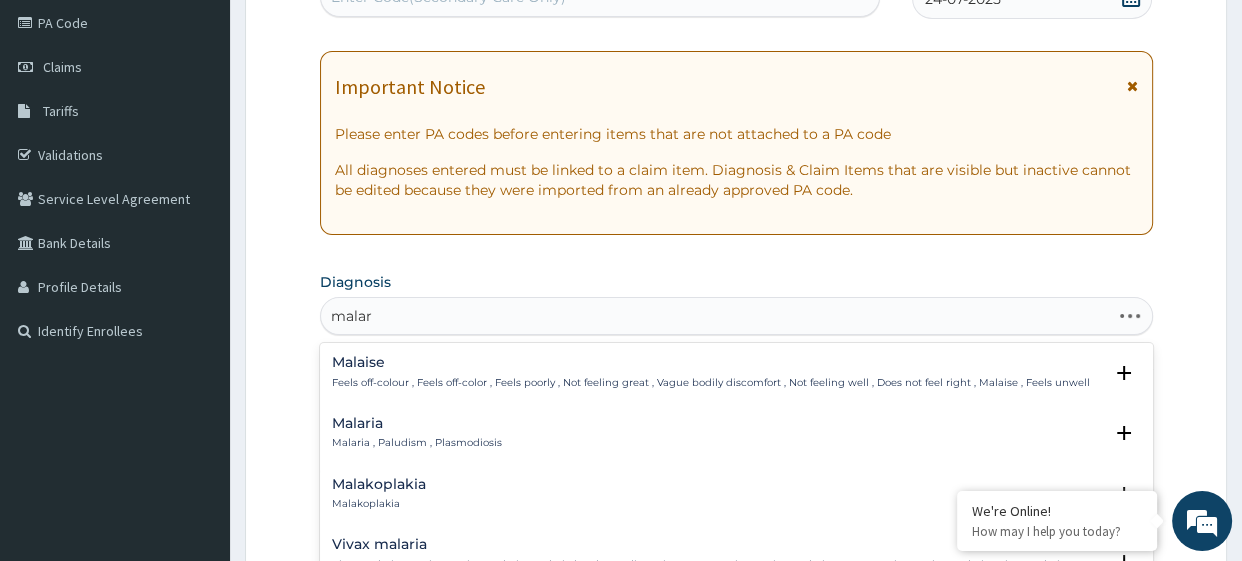 type on "malari" 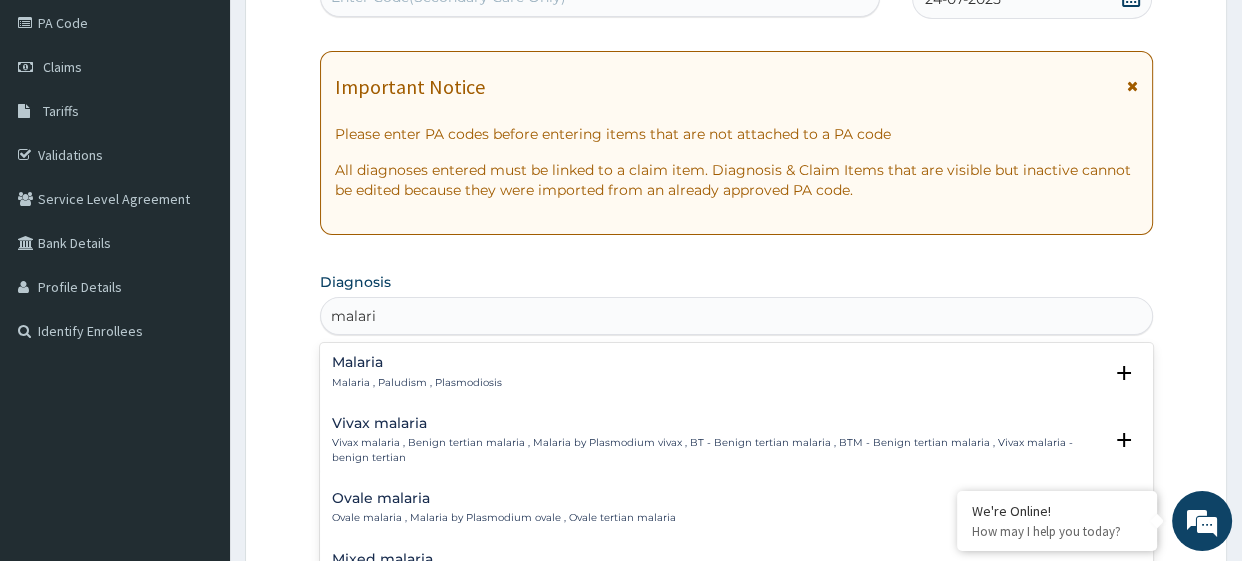 click on "Malaria Malaria , Paludism , Plasmodiosis" at bounding box center (736, 372) 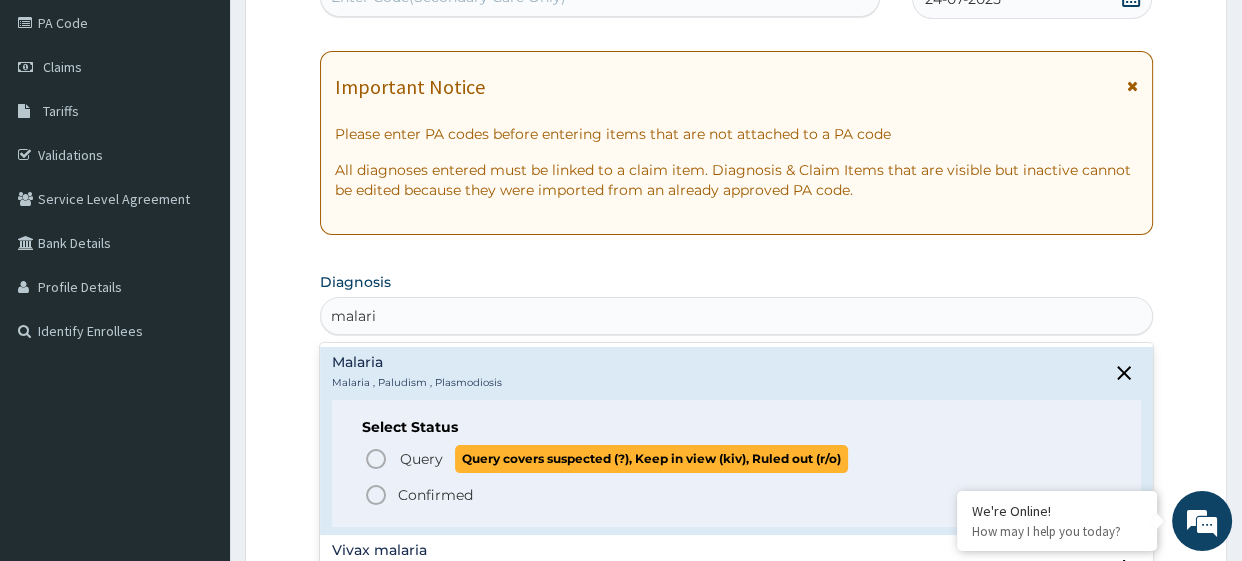 click on "Query covers suspected (?), Keep in view (kiv), Ruled out (r/o)" at bounding box center (651, 458) 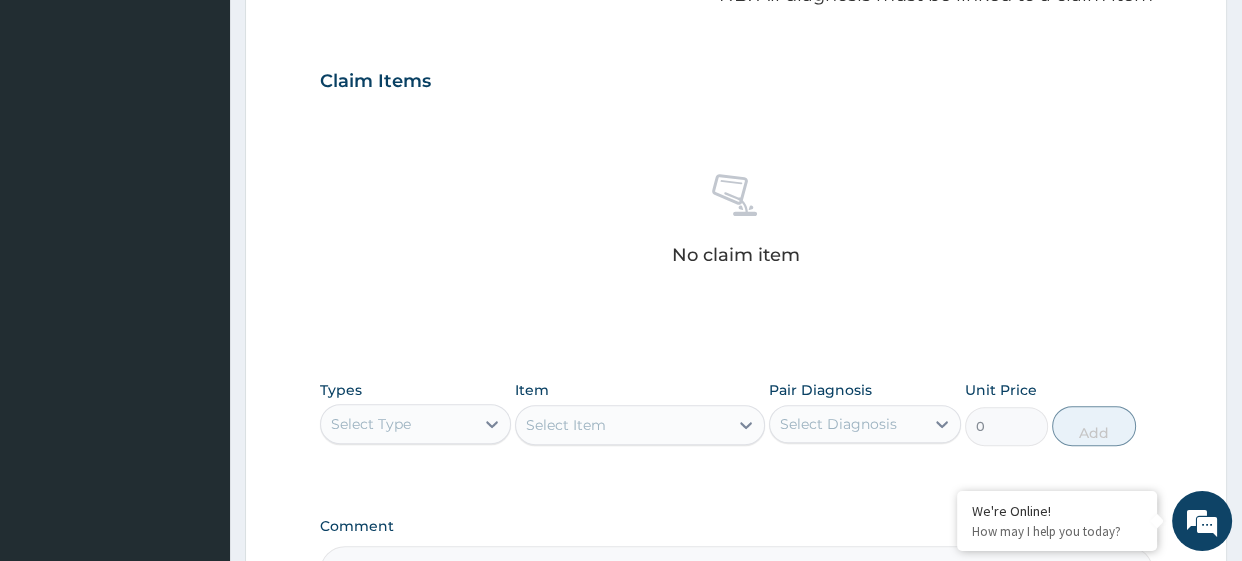 scroll, scrollTop: 637, scrollLeft: 0, axis: vertical 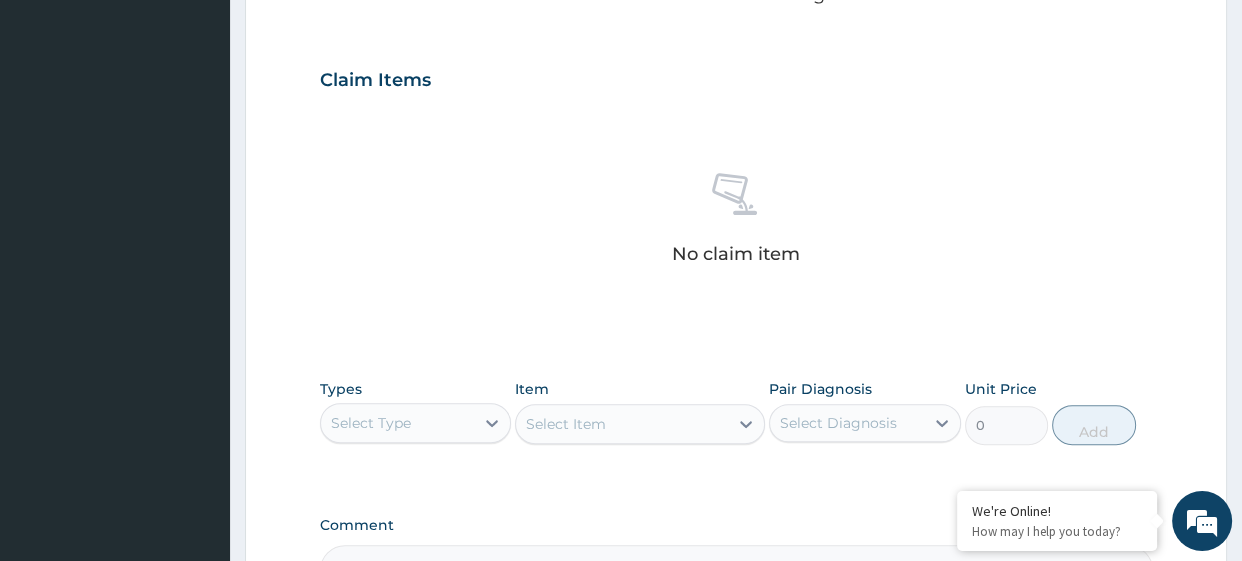 click on "Select Item" at bounding box center (640, 424) 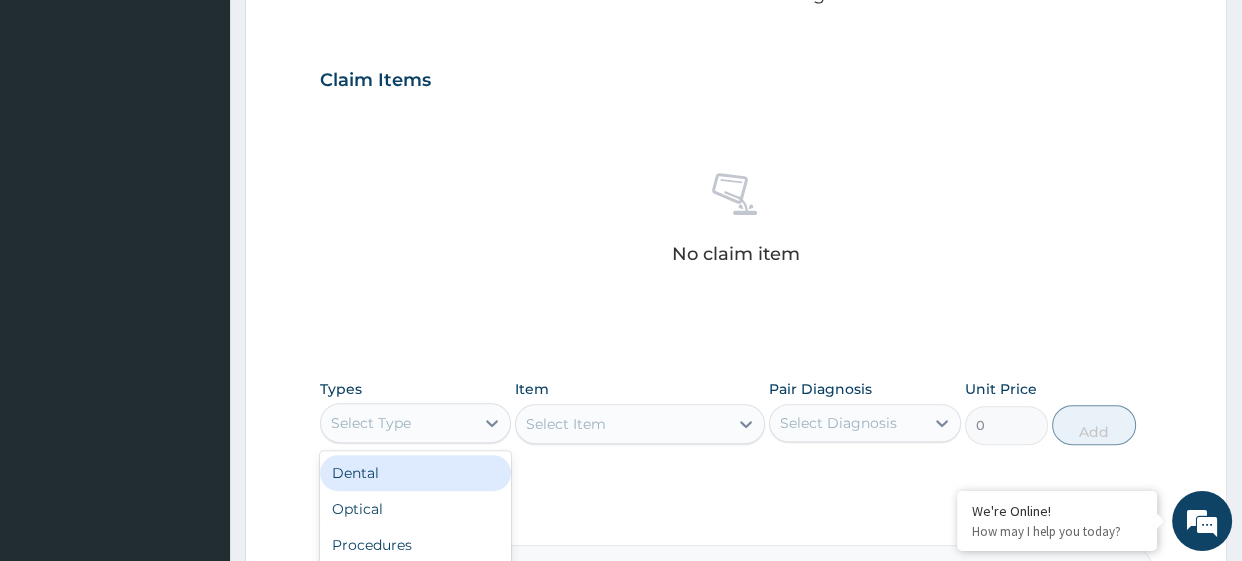 click on "Select Type" at bounding box center (398, 423) 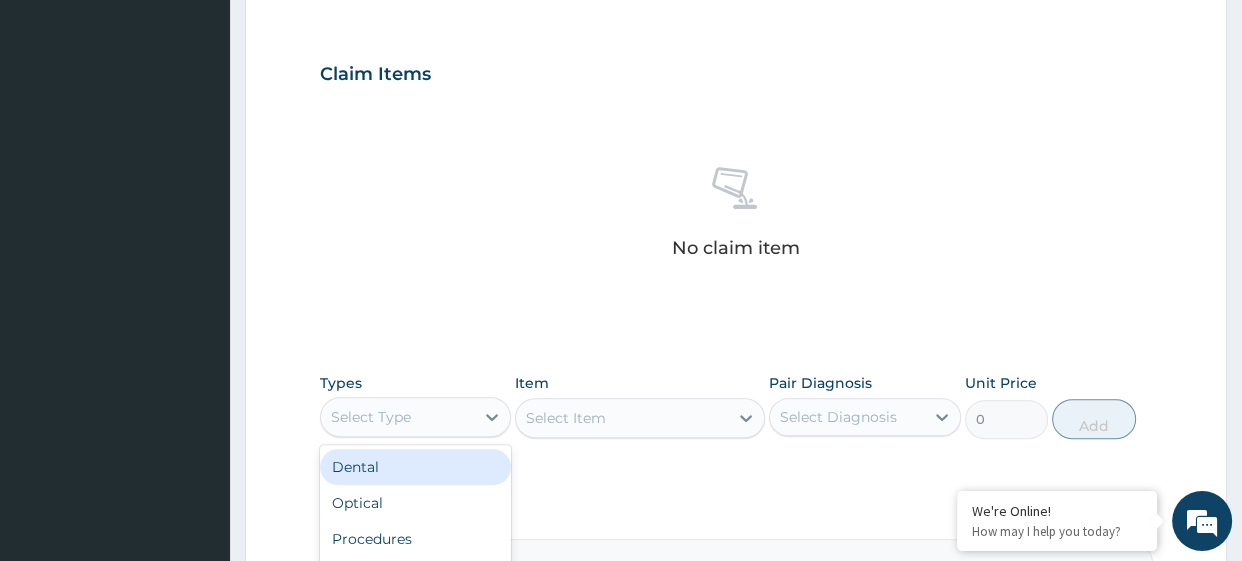 scroll, scrollTop: 646, scrollLeft: 0, axis: vertical 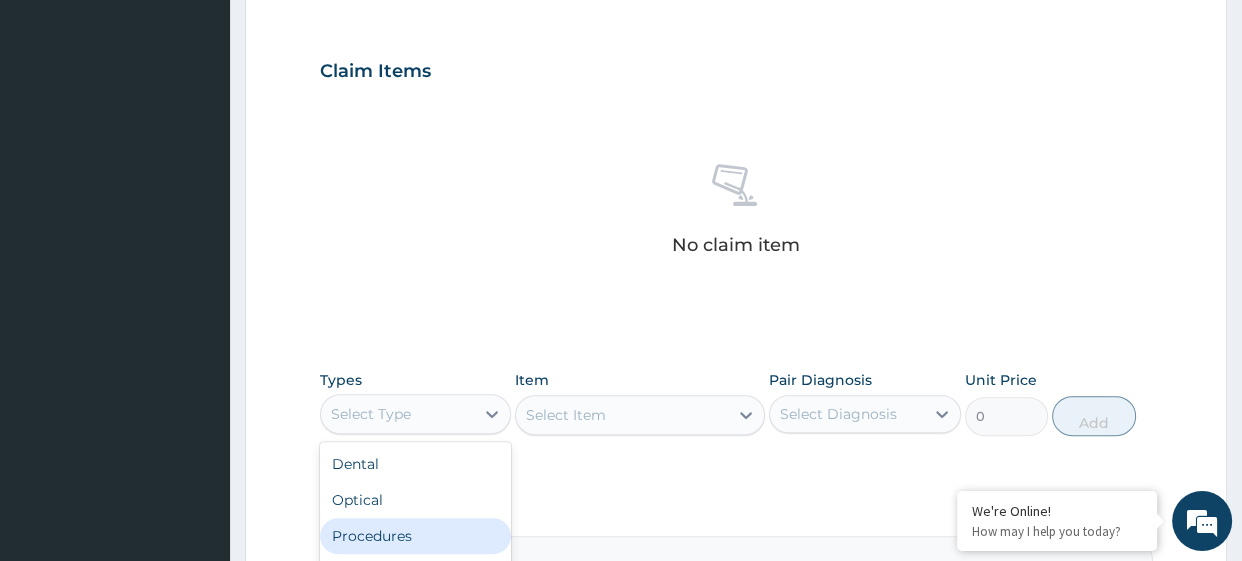 click on "Procedures" at bounding box center (416, 536) 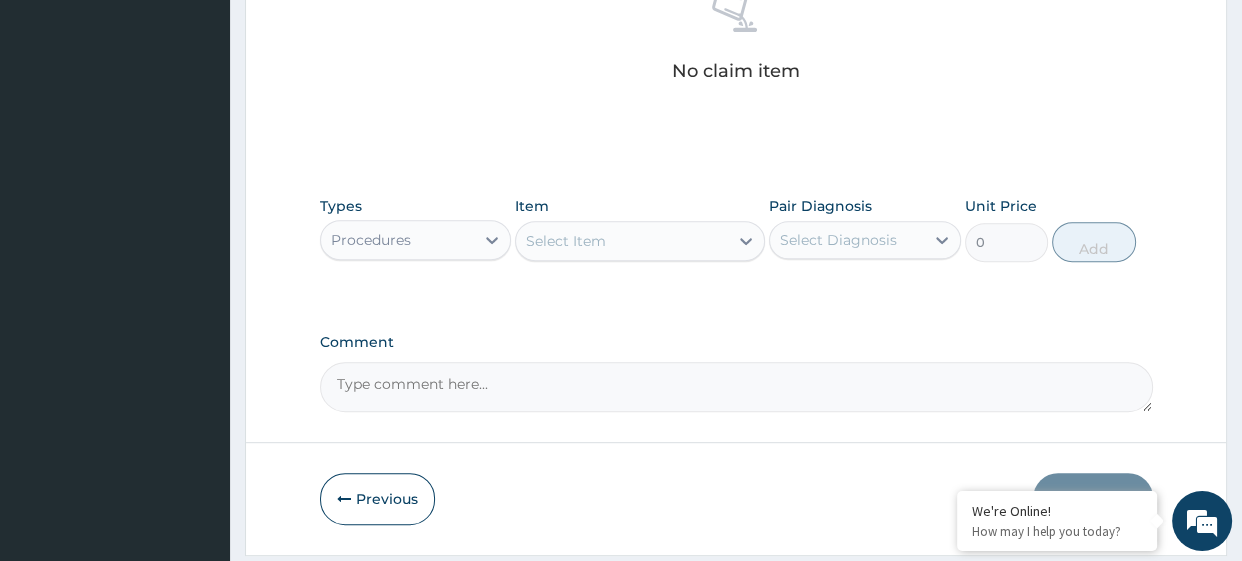 scroll, scrollTop: 850, scrollLeft: 0, axis: vertical 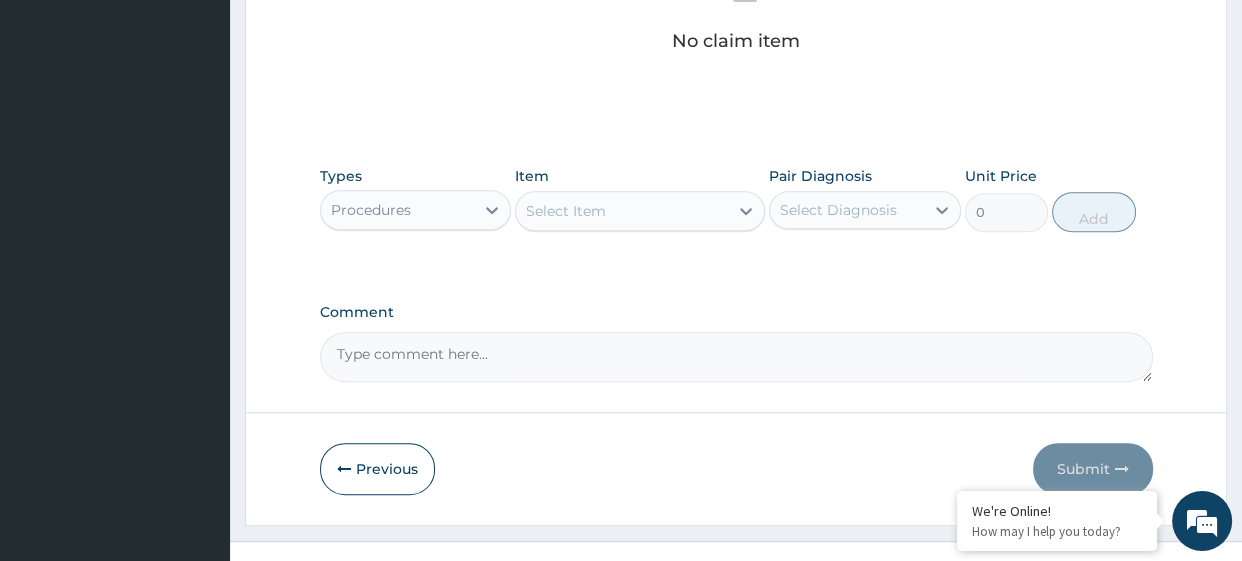 click on "Select Item" at bounding box center [566, 211] 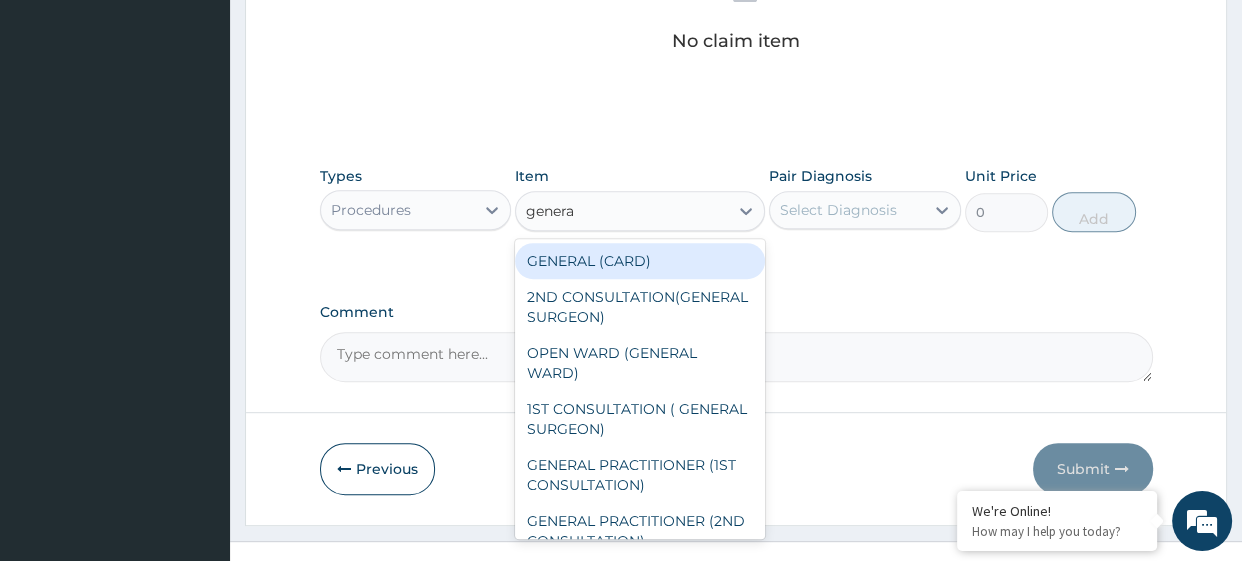 type on "general" 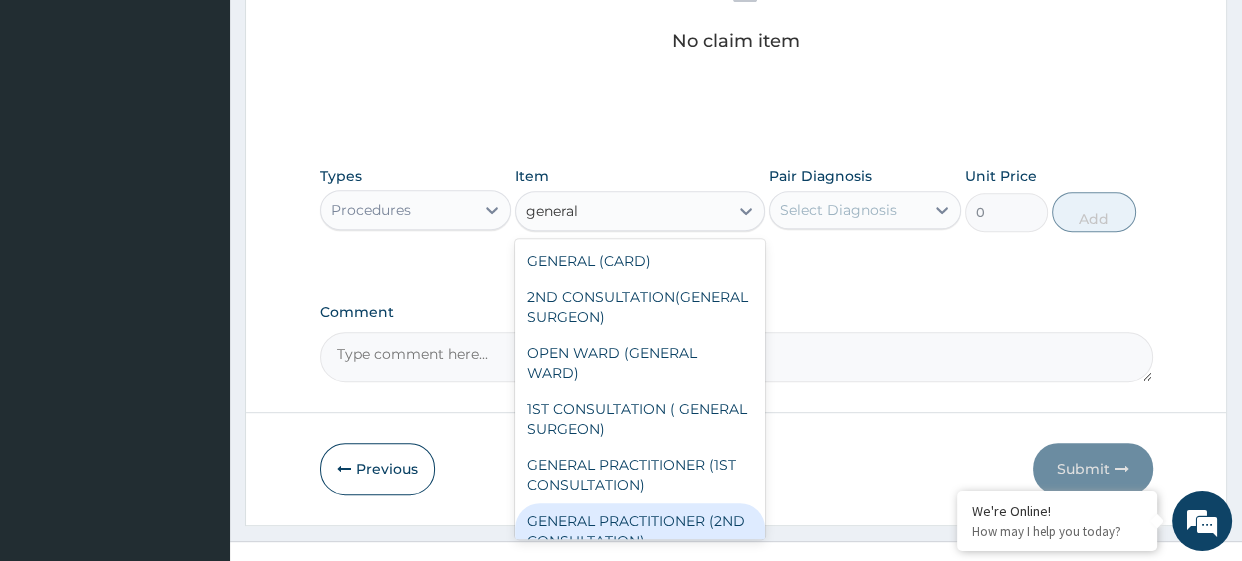 click on "GENERAL PRACTITIONER (2ND CONSULTATION)" at bounding box center (640, 531) 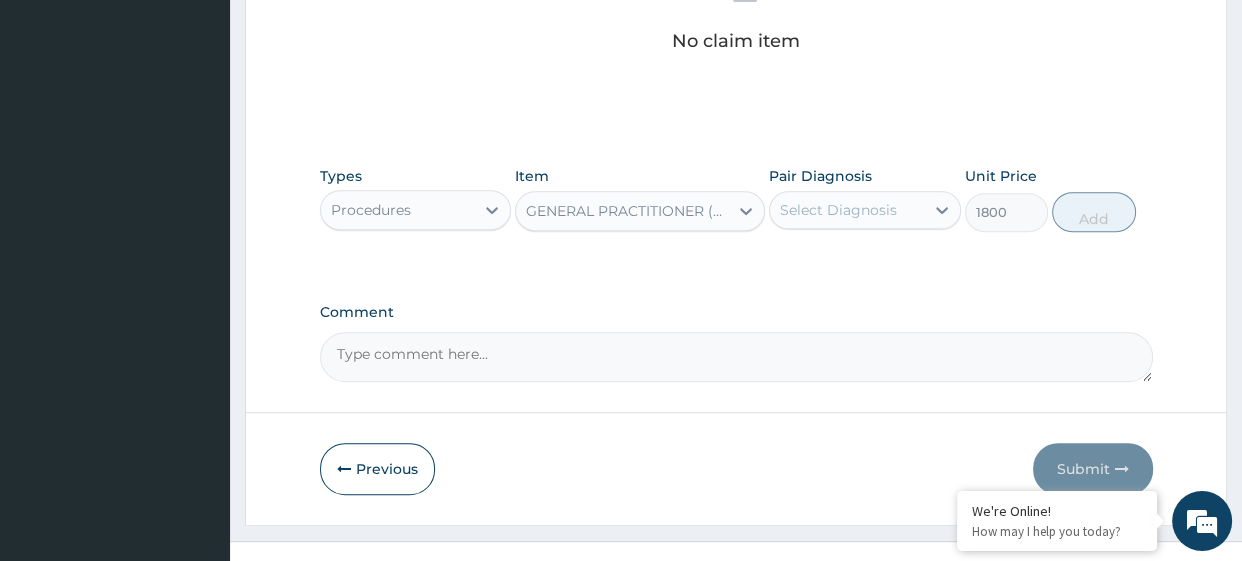 click on "Select Diagnosis" at bounding box center [838, 210] 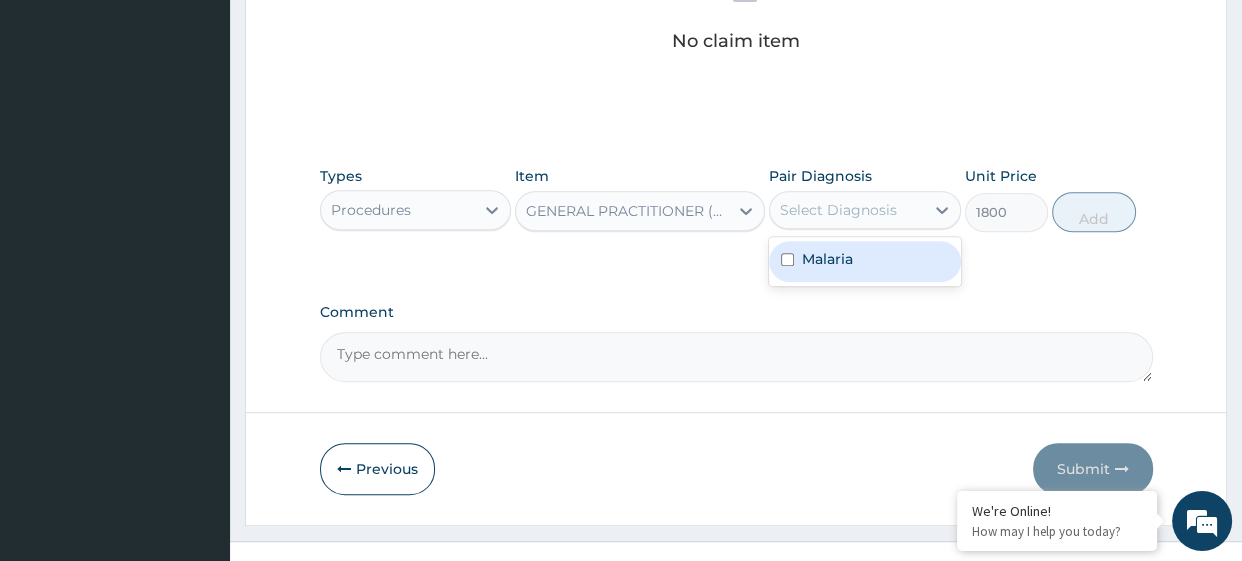 click on "Malaria" at bounding box center [827, 259] 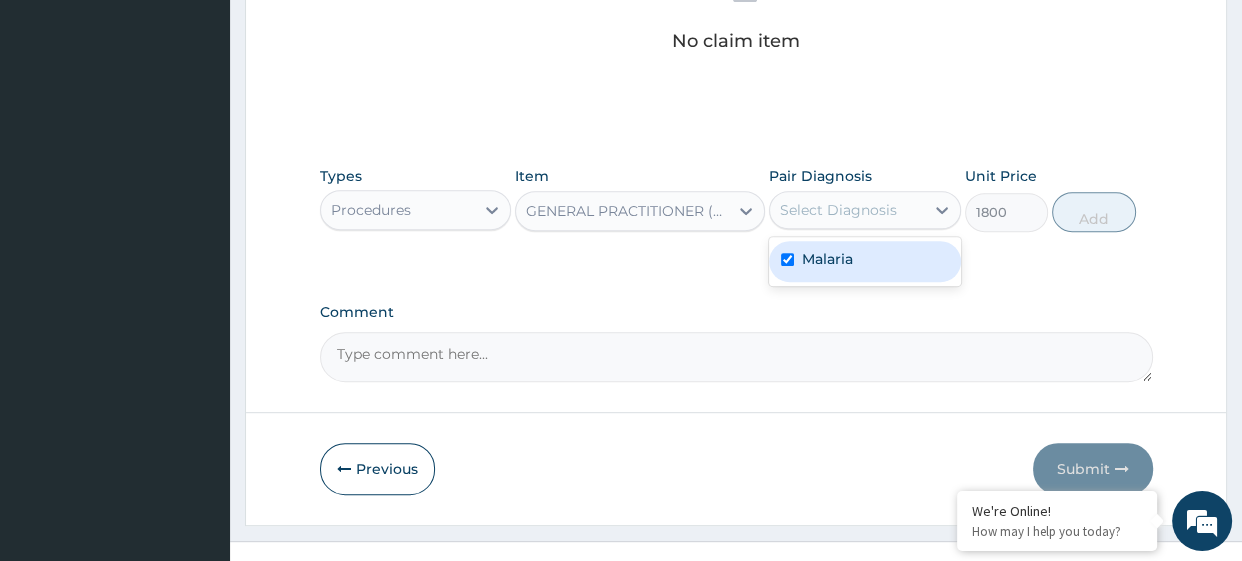 checkbox on "true" 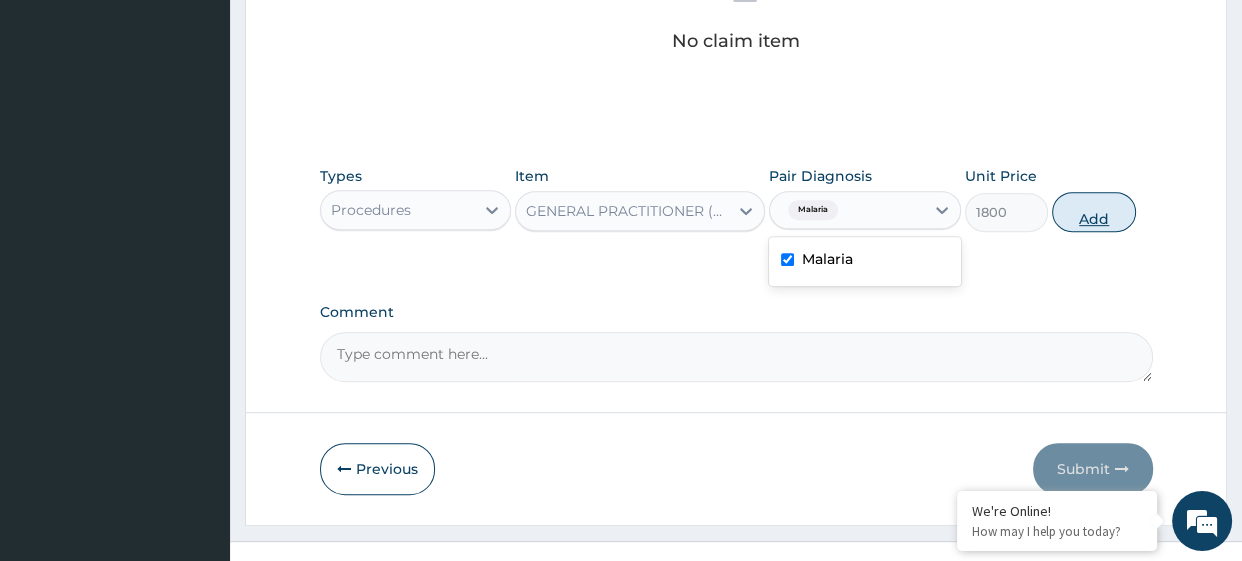 click on "Add" at bounding box center (1093, 212) 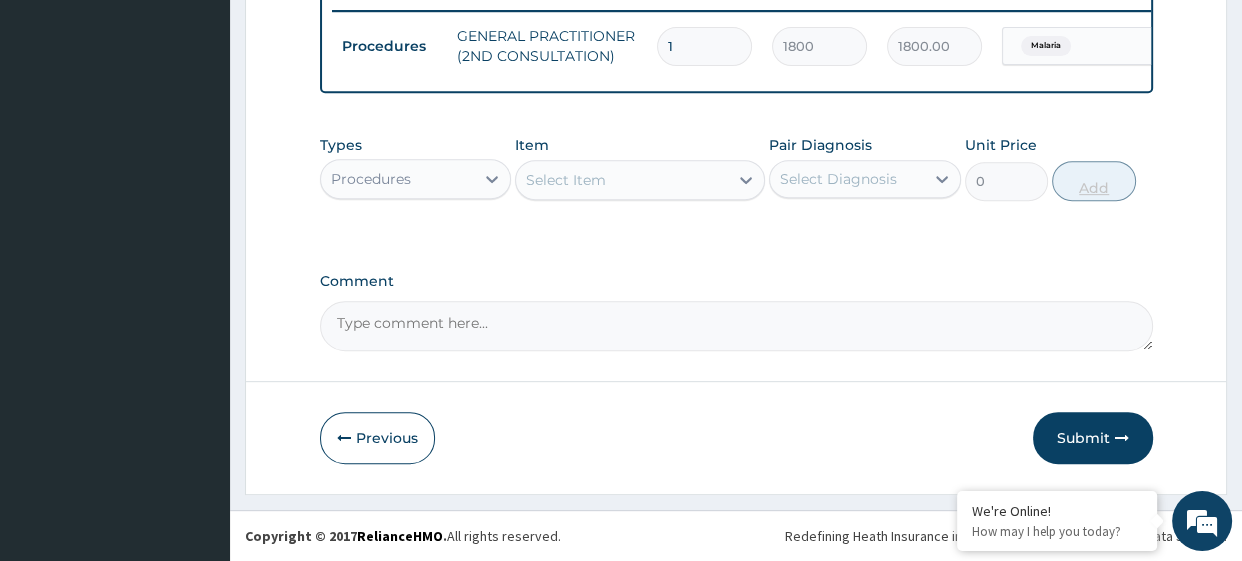 scroll, scrollTop: 782, scrollLeft: 0, axis: vertical 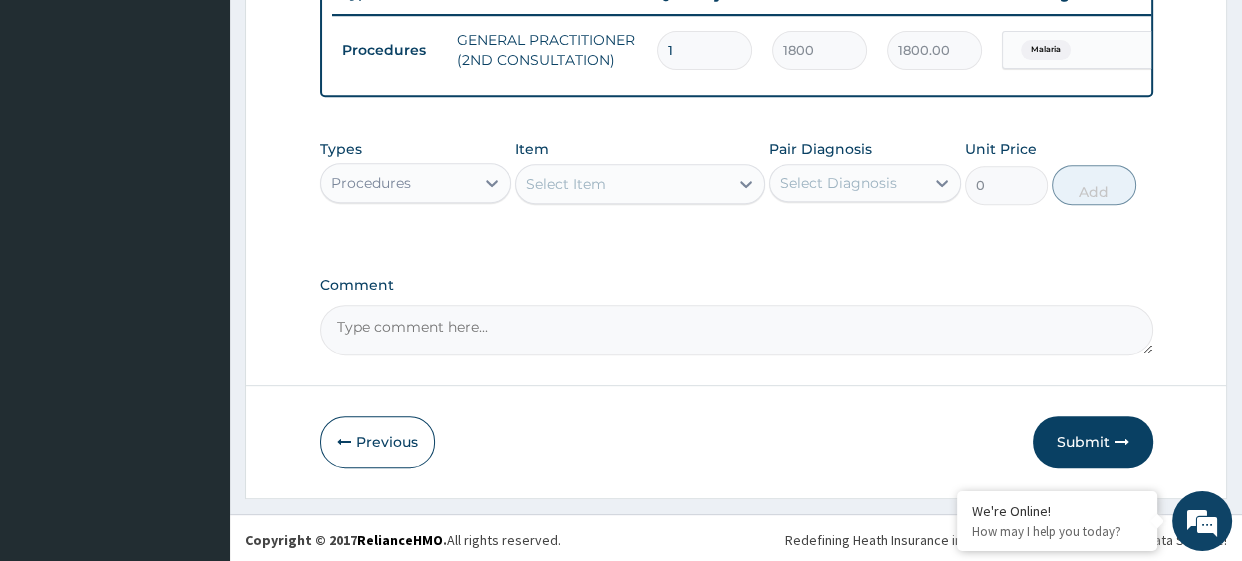 click on "PA Code / Prescription Code Enter Code(Secondary Care Only) Encounter Date 24-07-2025 Important Notice Please enter PA codes before entering items that are not attached to a PA code   All diagnoses entered must be linked to a claim item. Diagnosis & Claim Items that are visible but inactive cannot be edited because they were imported from an already approved PA code. Diagnosis Malaria Query NB: All diagnosis must be linked to a claim item Claim Items Type Name Quantity Unit Price Total Price Pair Diagnosis Actions Procedures GENERAL PRACTITIONER (2ND CONSULTATION) 1 1800 1800.00 Malaria Delete Types Procedures Item Select Item Pair Diagnosis Select Diagnosis Unit Price 0 Add Comment" at bounding box center (736, -118) 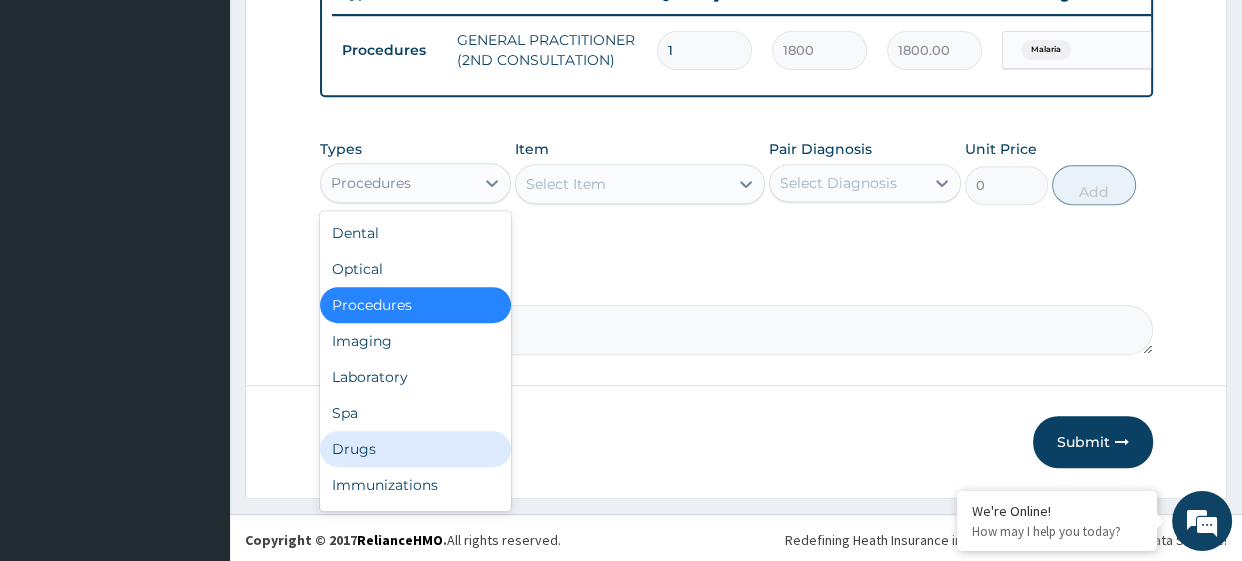 click on "Drugs" at bounding box center (416, 449) 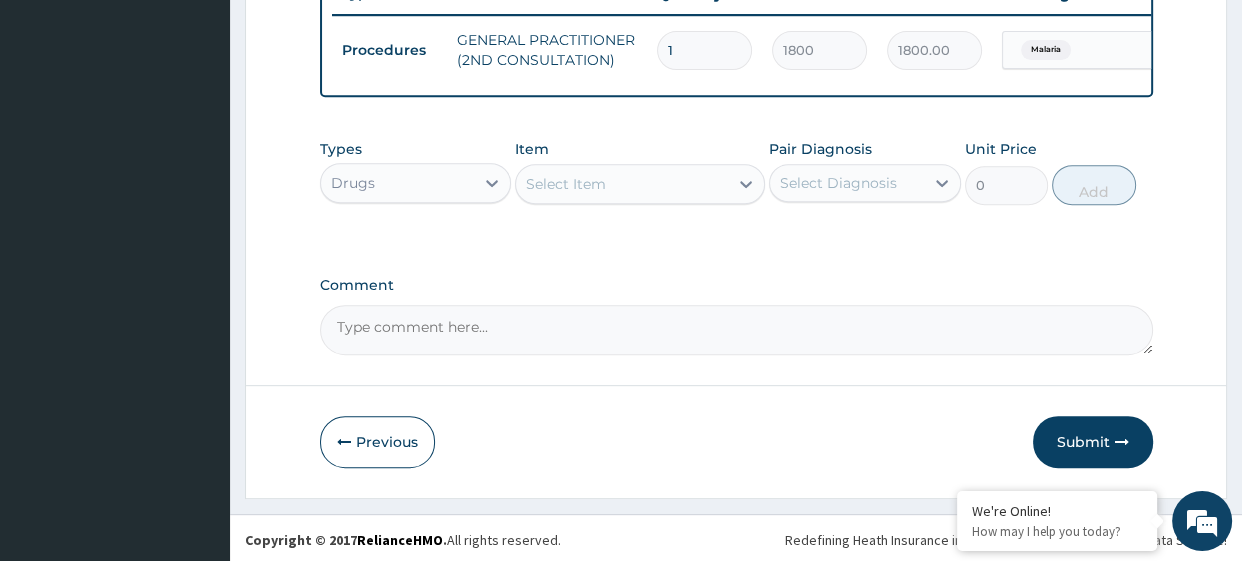 click on "Select Item" at bounding box center (566, 184) 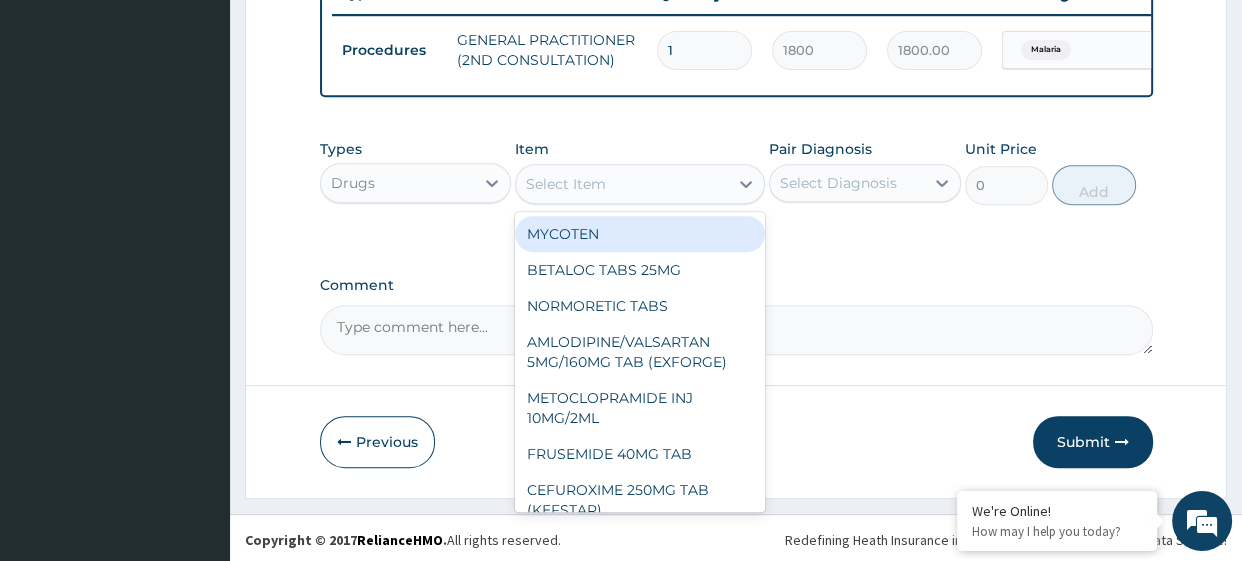 type on "e" 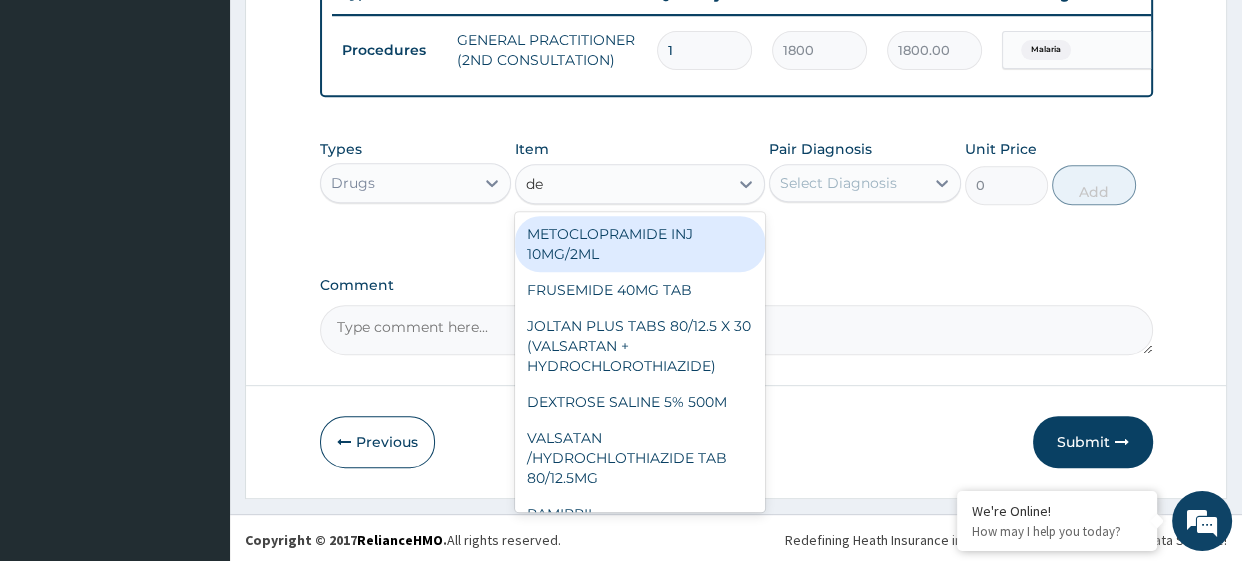 type on "dex" 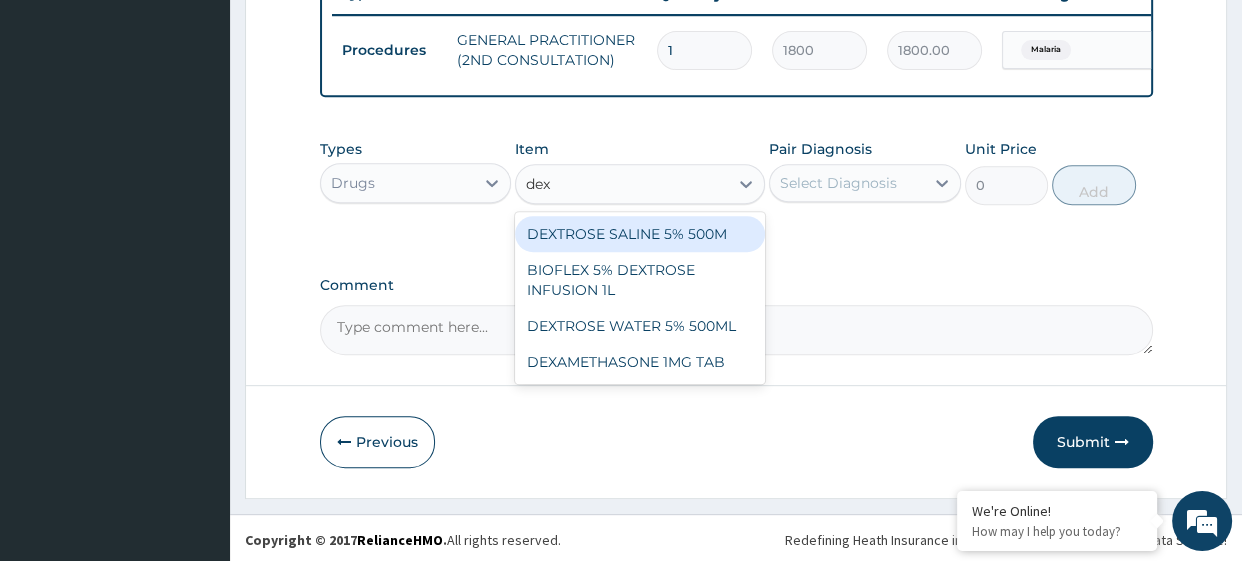 click on "DEXTROSE SALINE 5% 500M" at bounding box center [640, 234] 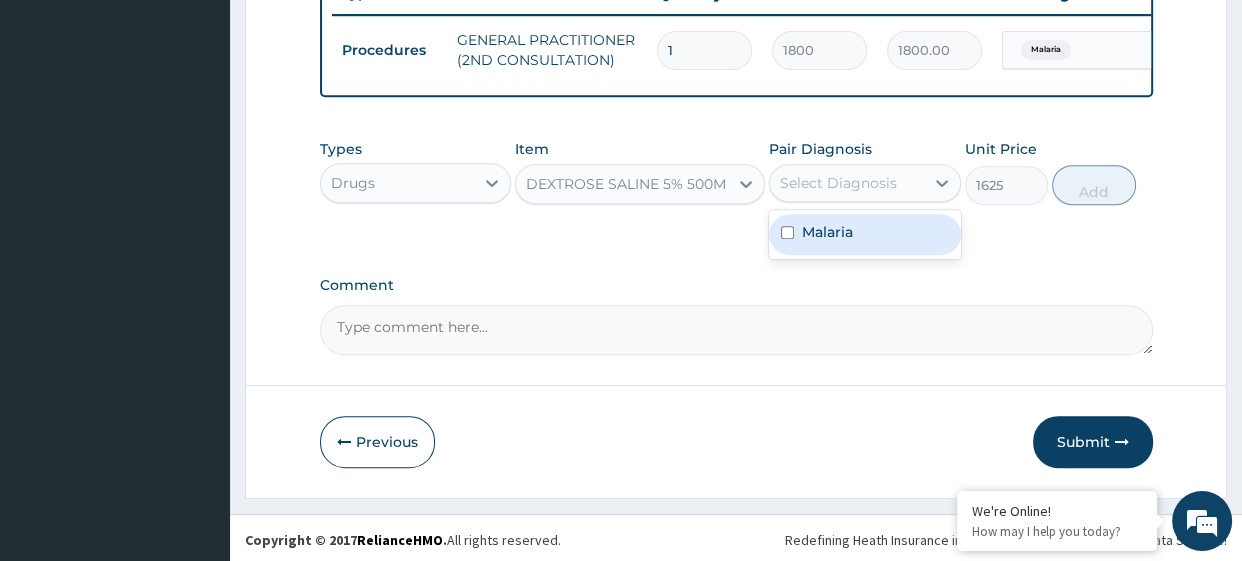 click on "Select Diagnosis" at bounding box center [838, 183] 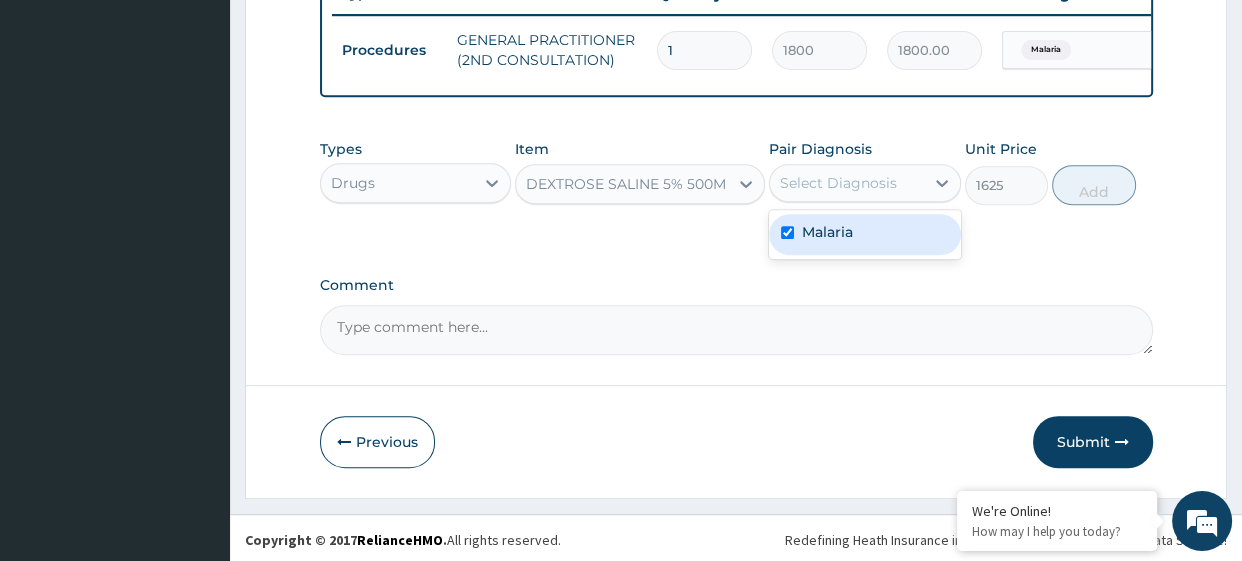 checkbox on "true" 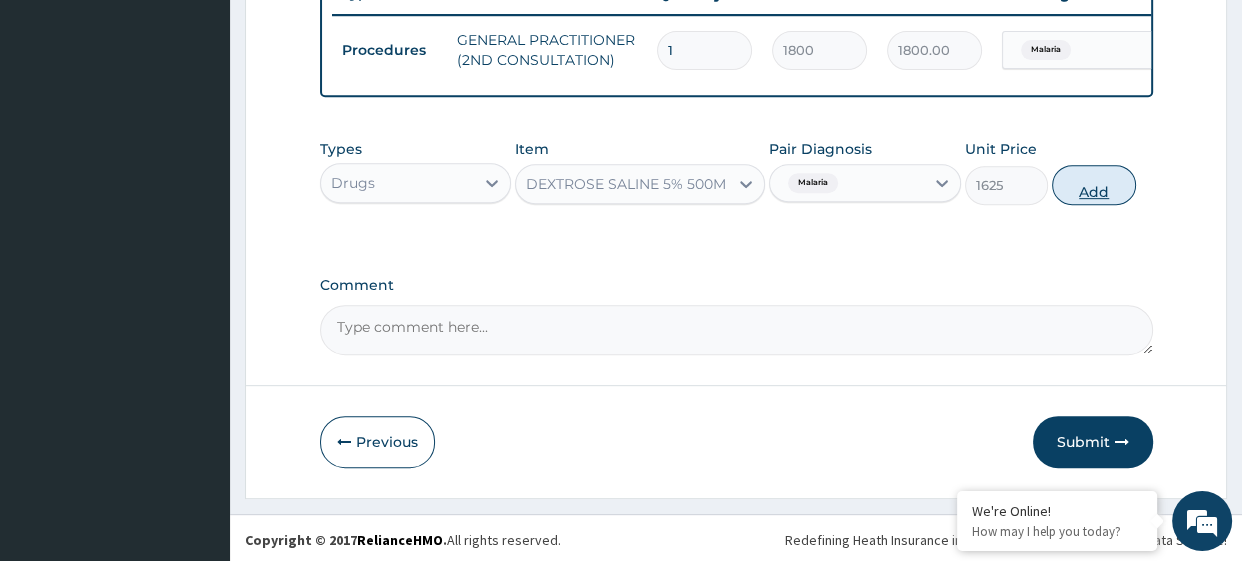 click on "Add" at bounding box center [1093, 185] 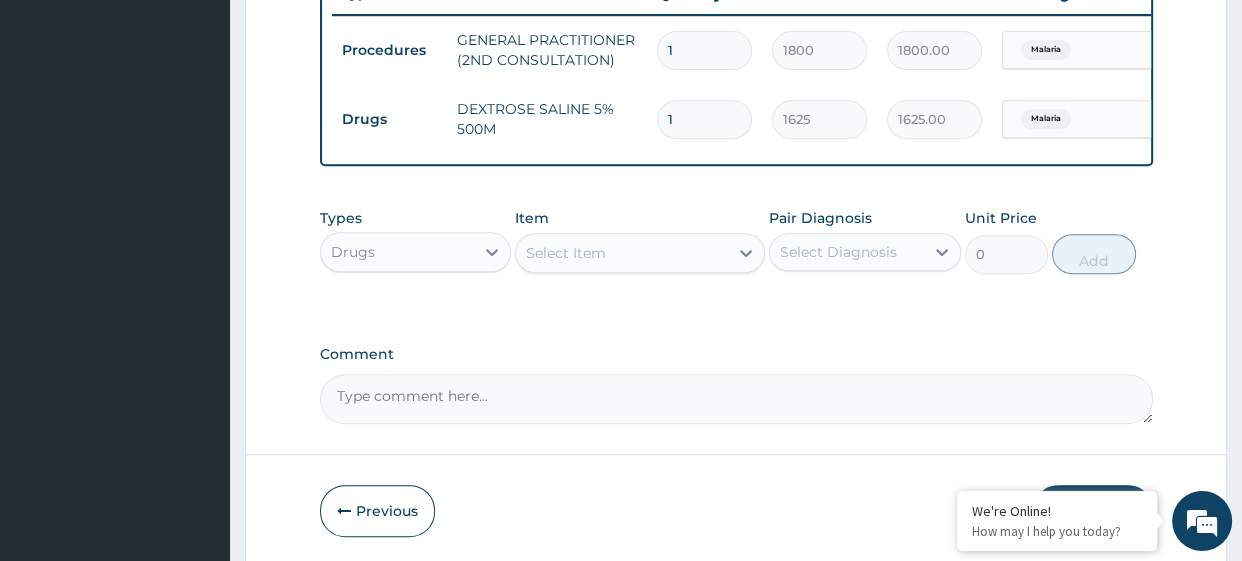 click on "PA Code / Prescription Code Enter Code(Secondary Care Only) Encounter Date 24-07-2025 Important Notice Please enter PA codes before entering items that are not attached to a PA code   All diagnoses entered must be linked to a claim item. Diagnosis & Claim Items that are visible but inactive cannot be edited because they were imported from an already approved PA code. Diagnosis Malaria Query NB: All diagnosis must be linked to a claim item Claim Items Type Name Quantity Unit Price Total Price Pair Diagnosis Actions Procedures GENERAL PRACTITIONER (2ND CONSULTATION) 1 1800 1800.00 Malaria Delete Drugs DEXTROSE SALINE 5% 500M 1 1625 1625.00 Malaria Delete Types Drugs Item Select Item Pair Diagnosis Select Diagnosis Unit Price 0 Add Comment" at bounding box center (736, -84) 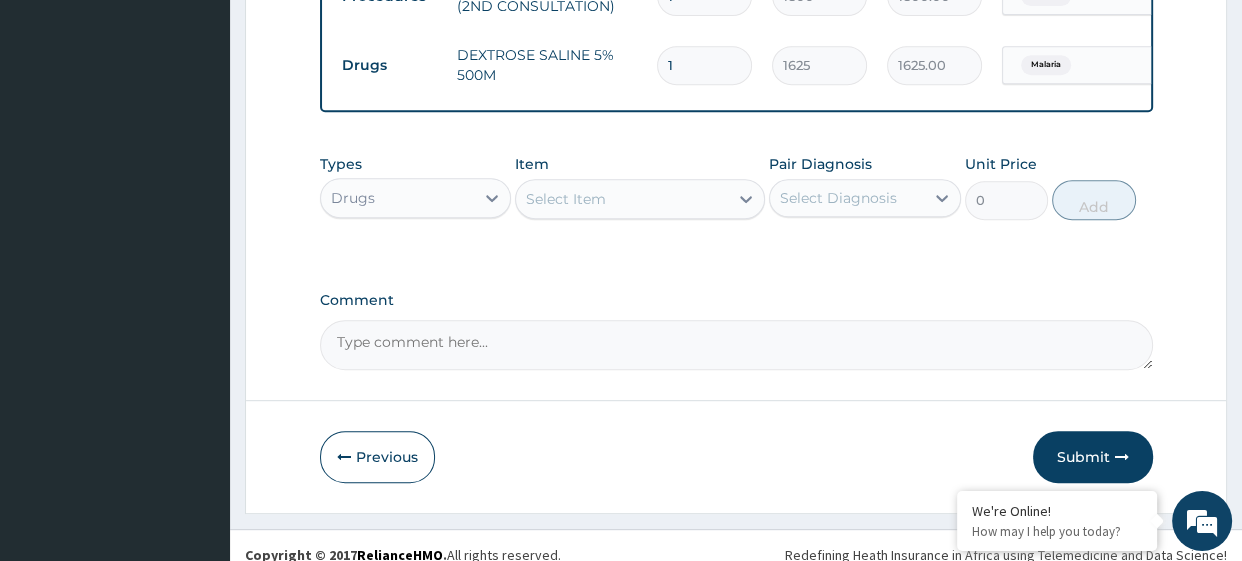 scroll, scrollTop: 851, scrollLeft: 0, axis: vertical 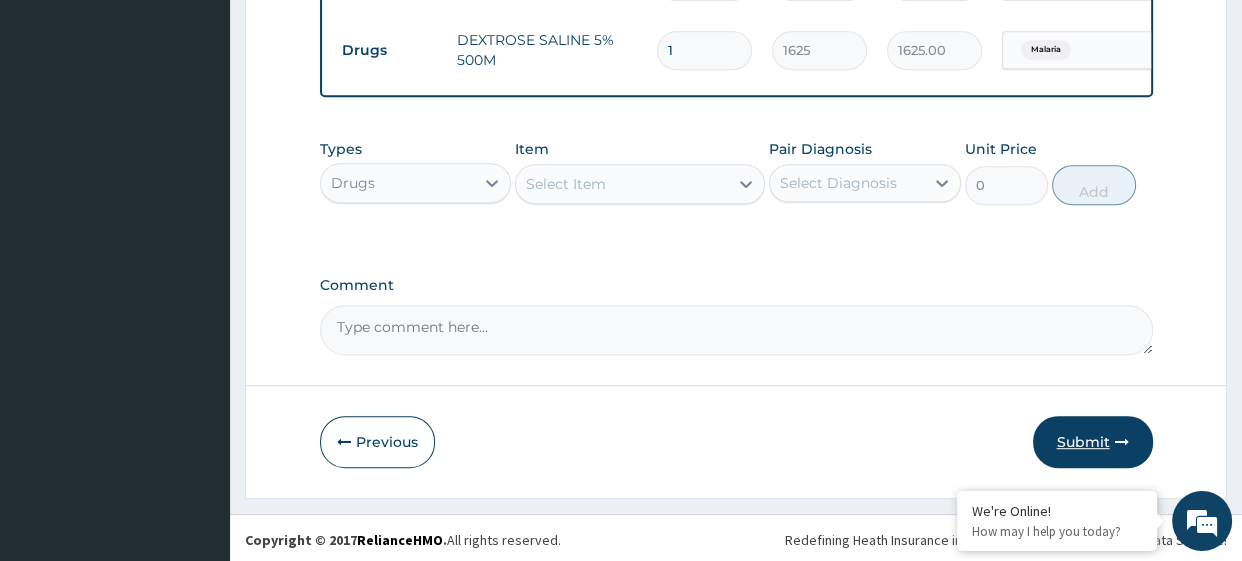 click on "Submit" at bounding box center [1093, 442] 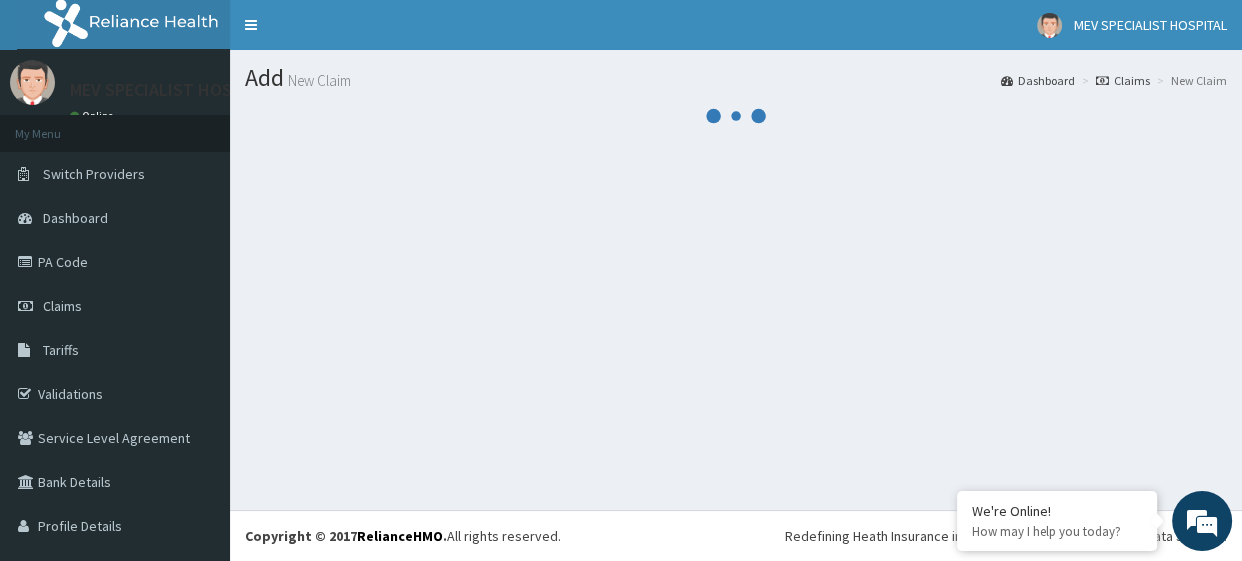 scroll, scrollTop: 0, scrollLeft: 0, axis: both 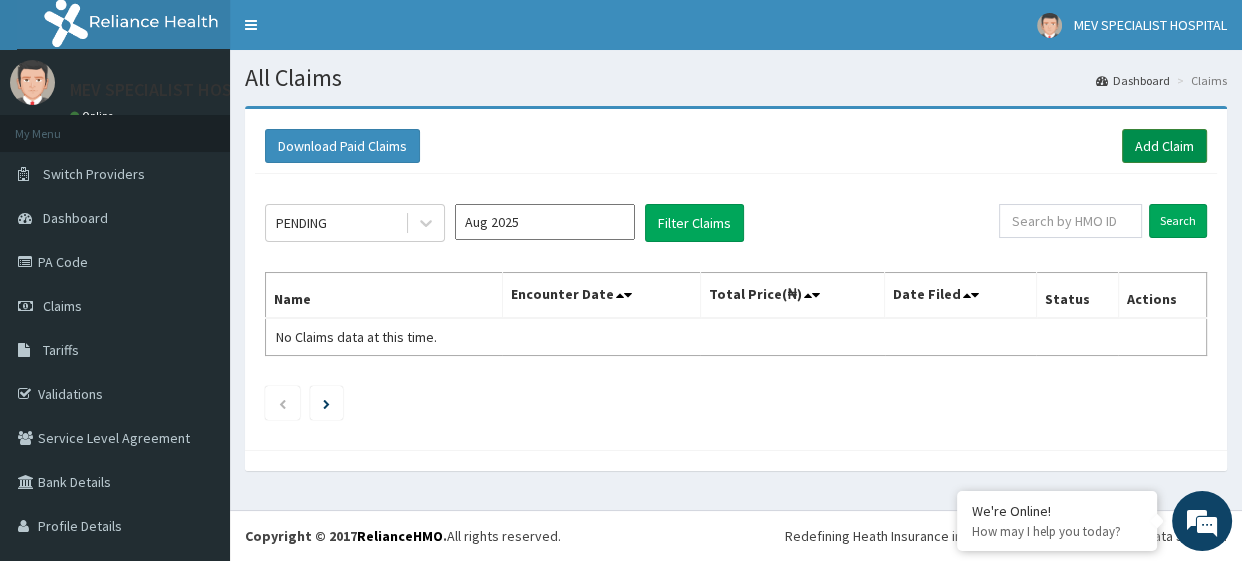click on "Add Claim" at bounding box center (1164, 146) 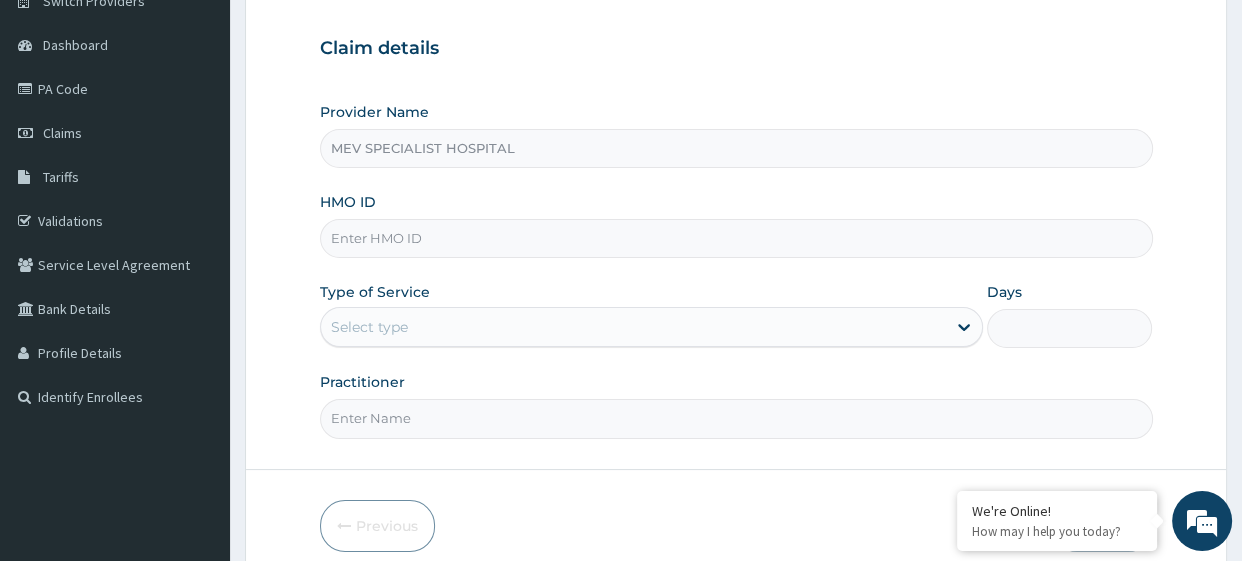 scroll, scrollTop: 174, scrollLeft: 0, axis: vertical 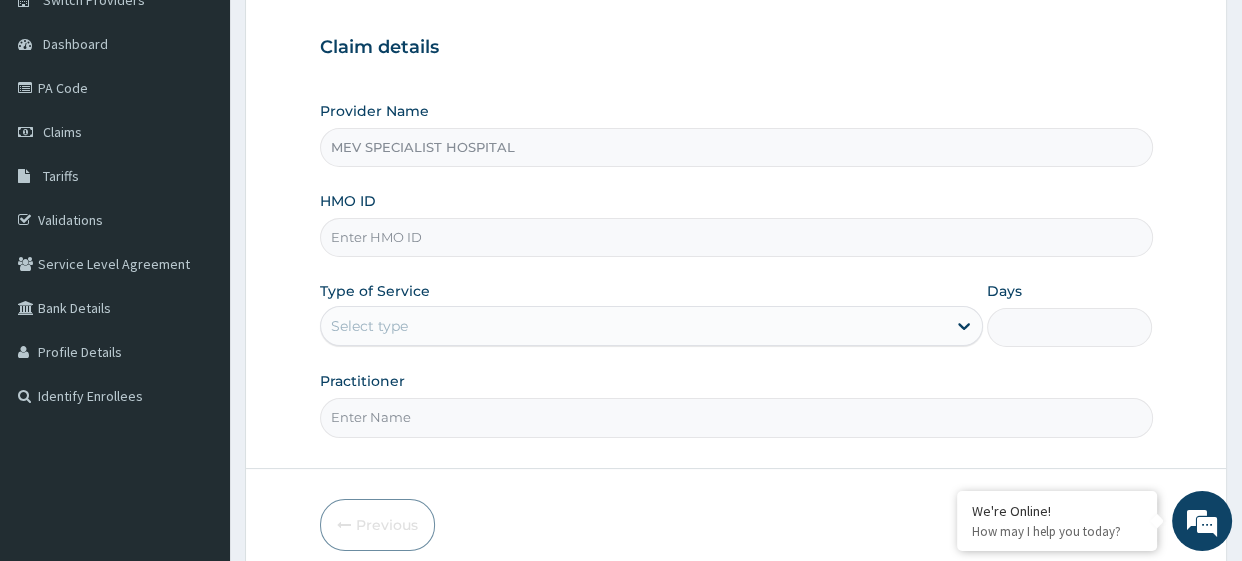 click on "HMO ID" at bounding box center (736, 237) 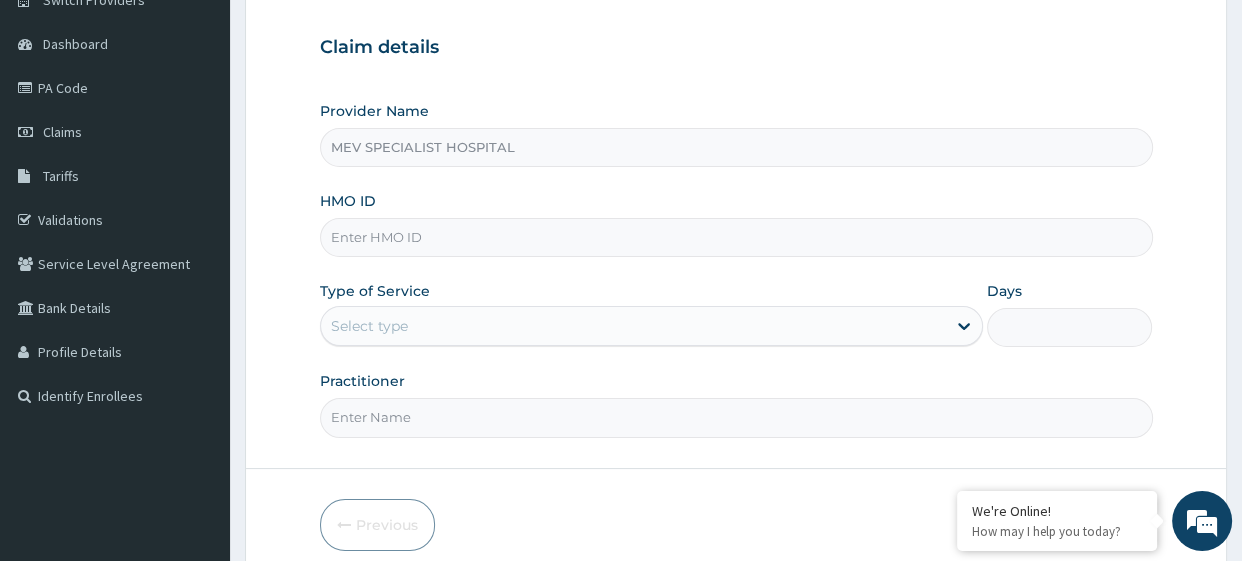 paste on "RTM/10045/A" 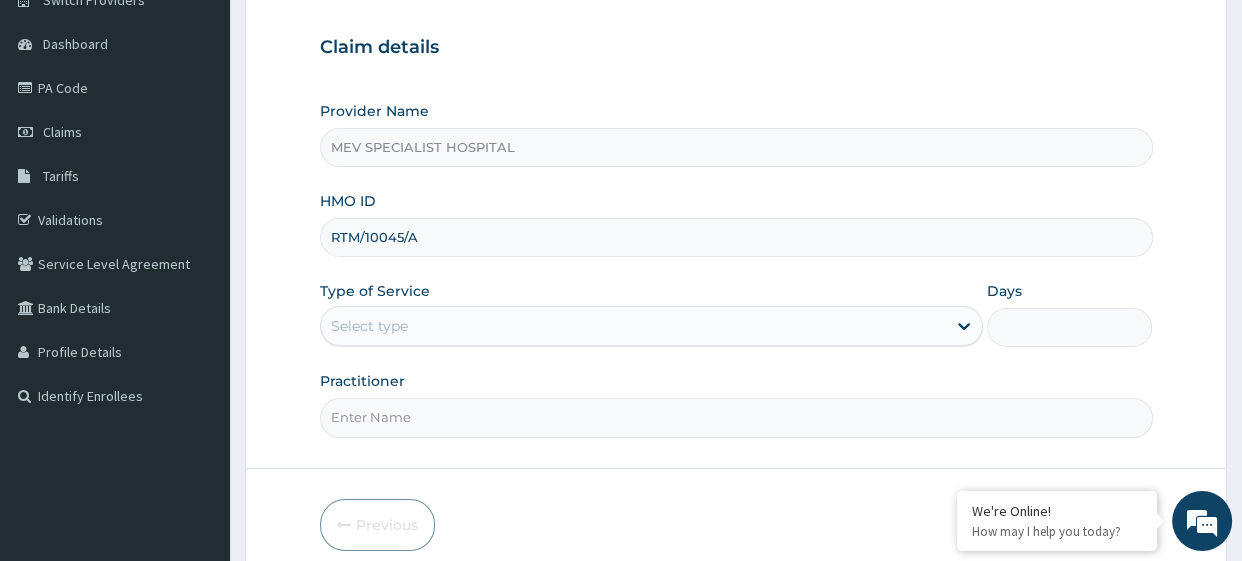 scroll, scrollTop: 0, scrollLeft: 0, axis: both 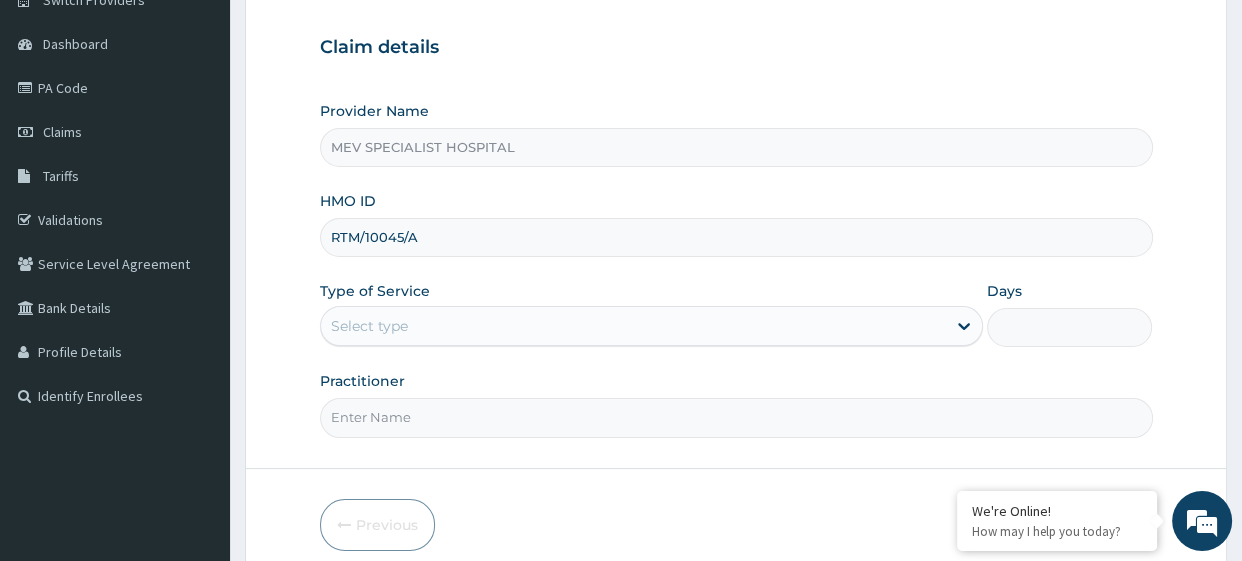 type on "RTM/10045/A" 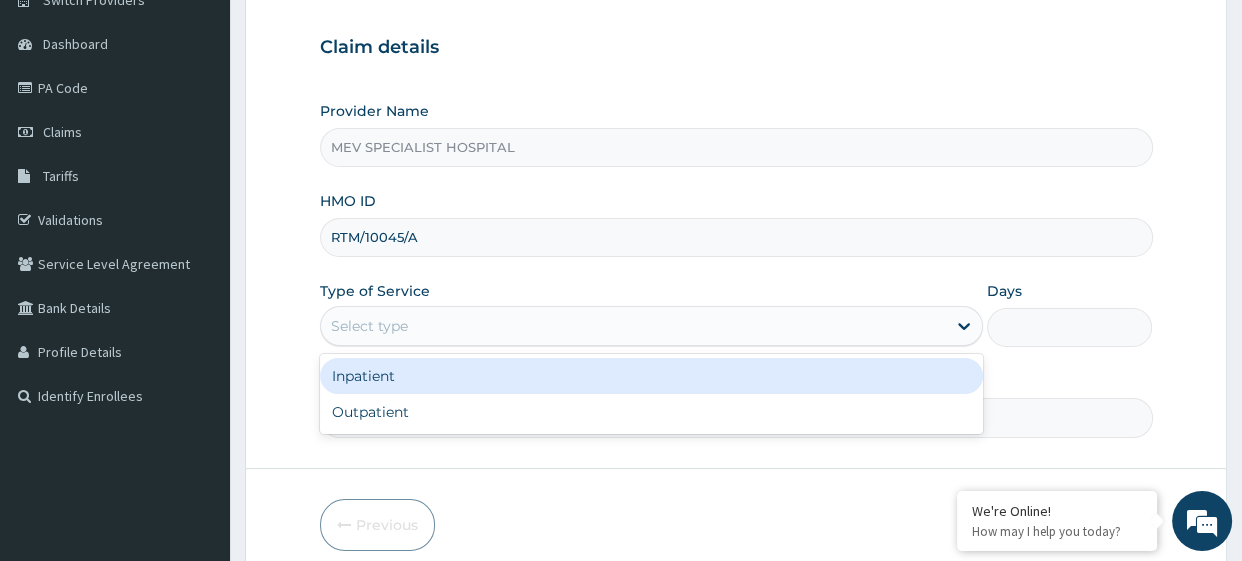 click on "Select type" at bounding box center [633, 326] 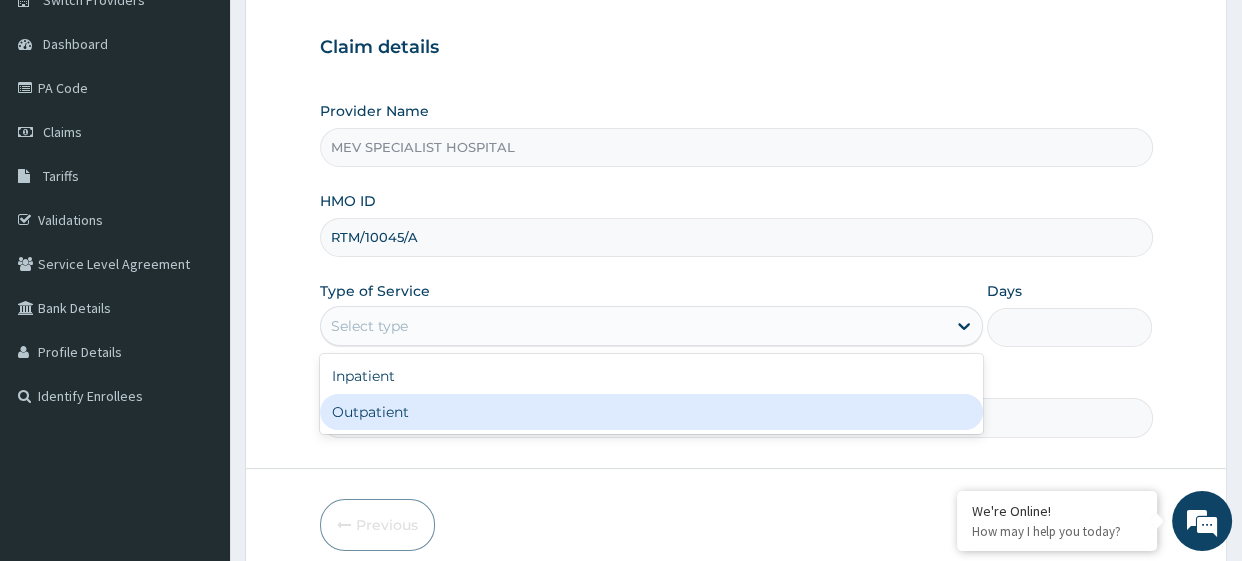 click on "Outpatient" at bounding box center [651, 412] 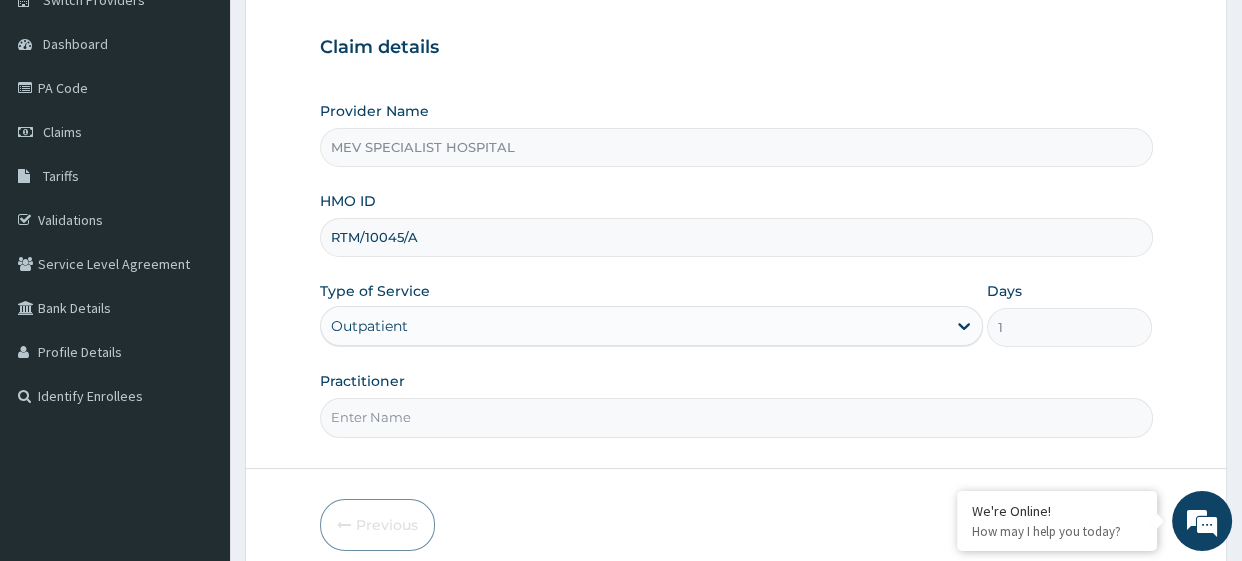 click on "Practitioner" at bounding box center [736, 417] 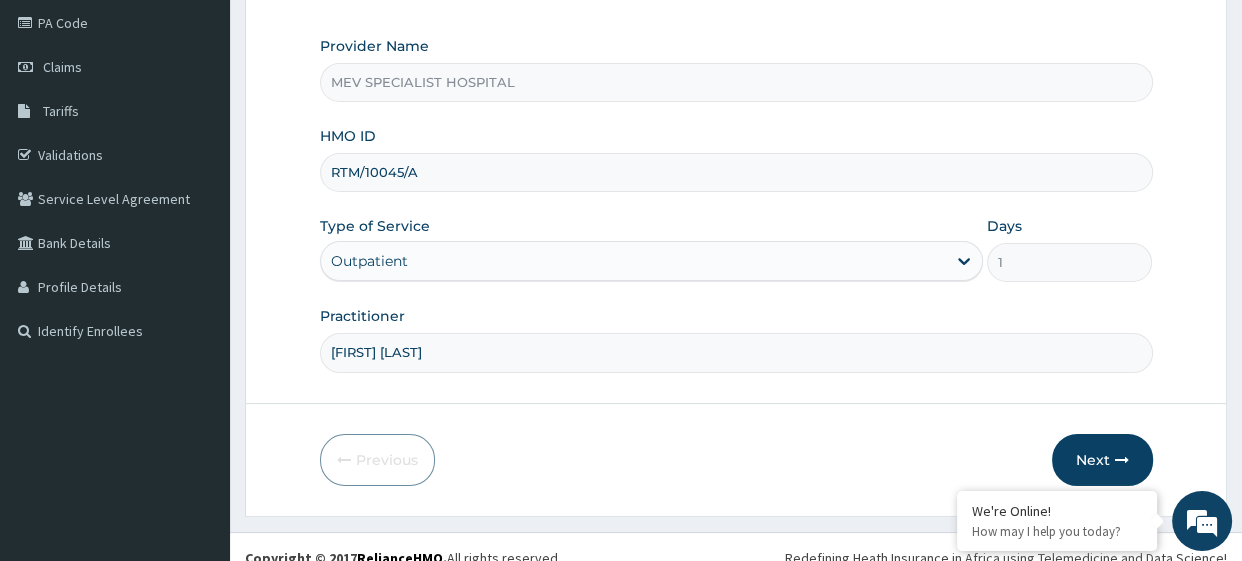scroll, scrollTop: 257, scrollLeft: 0, axis: vertical 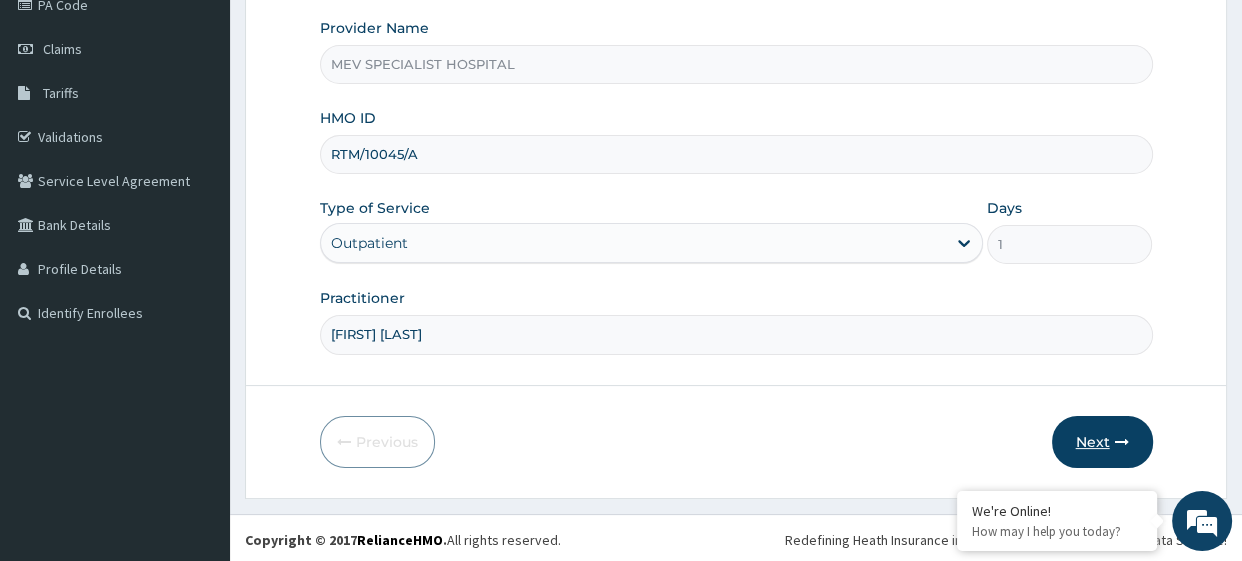 type on "[FIRST] [LAST]" 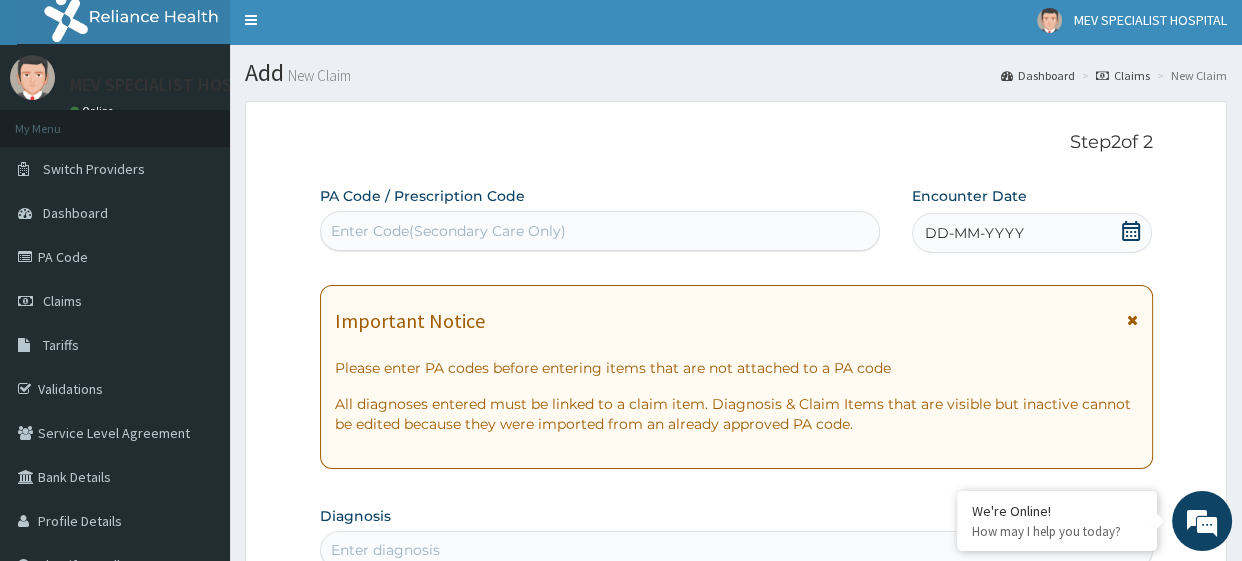 scroll, scrollTop: 0, scrollLeft: 0, axis: both 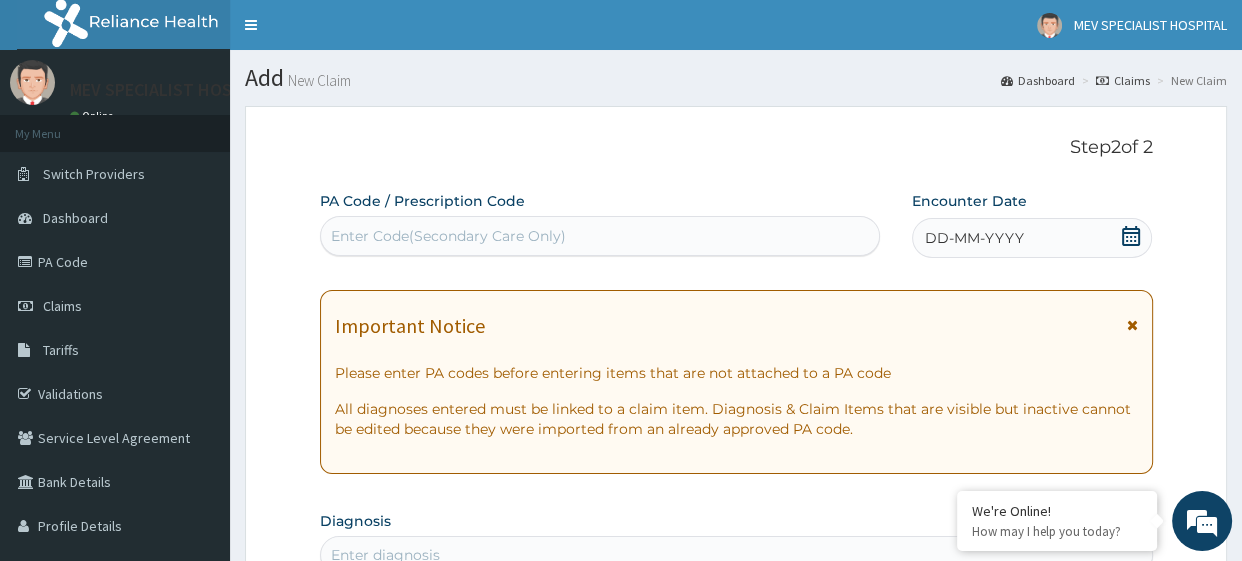 click on "Enter Code(Secondary Care Only)" at bounding box center (600, 236) 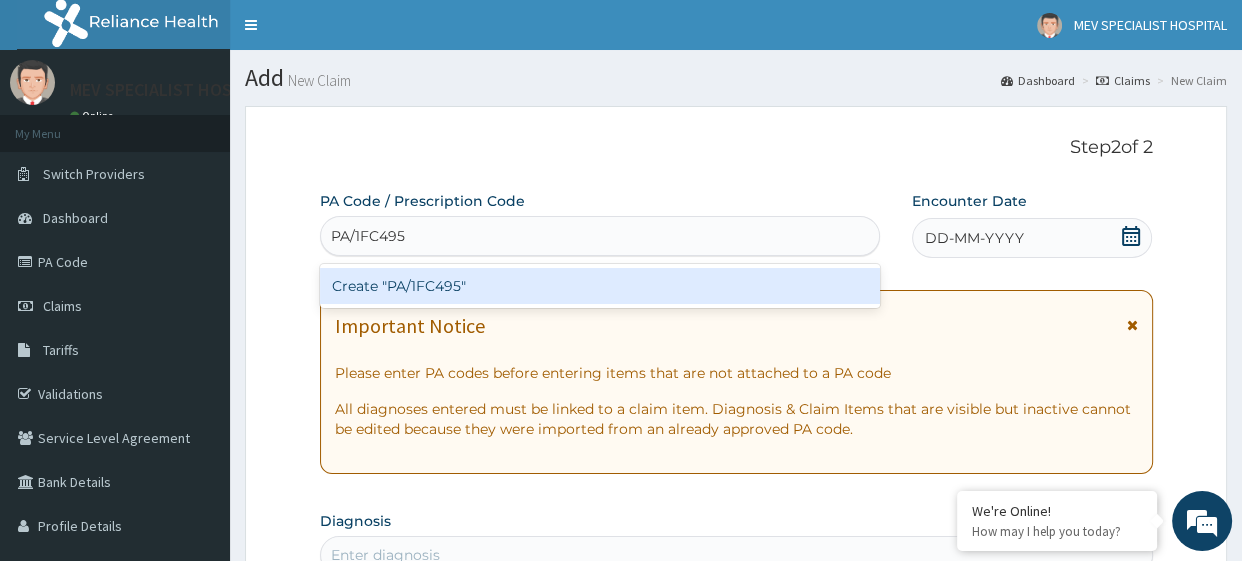 click on "Create "PA/1FC495"" at bounding box center [600, 286] 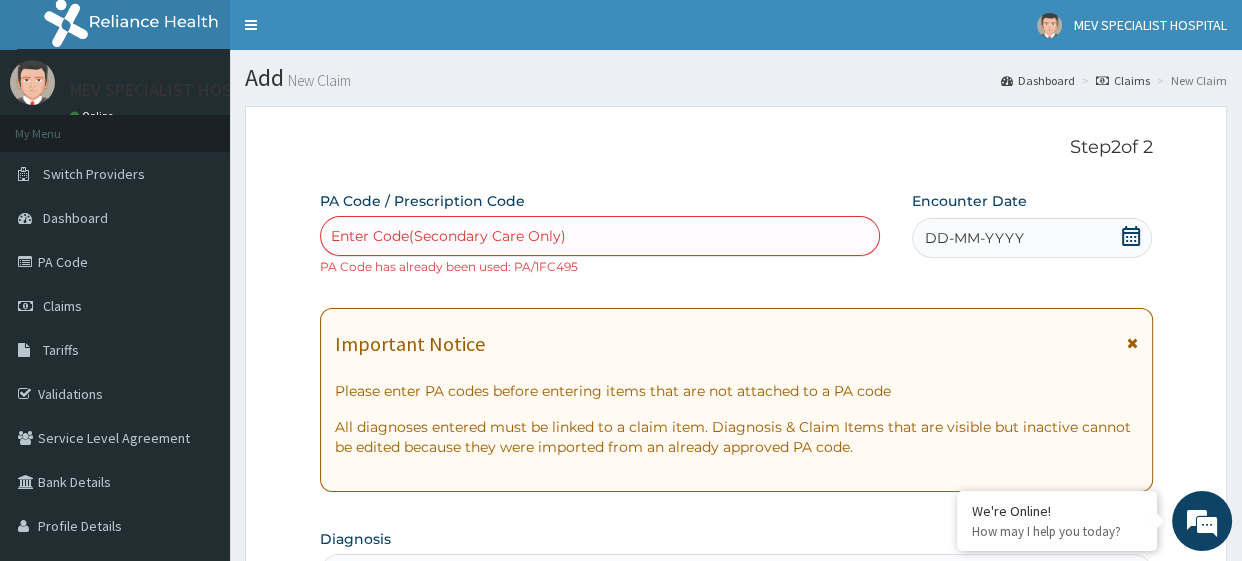 paste on "PA/C86F12" 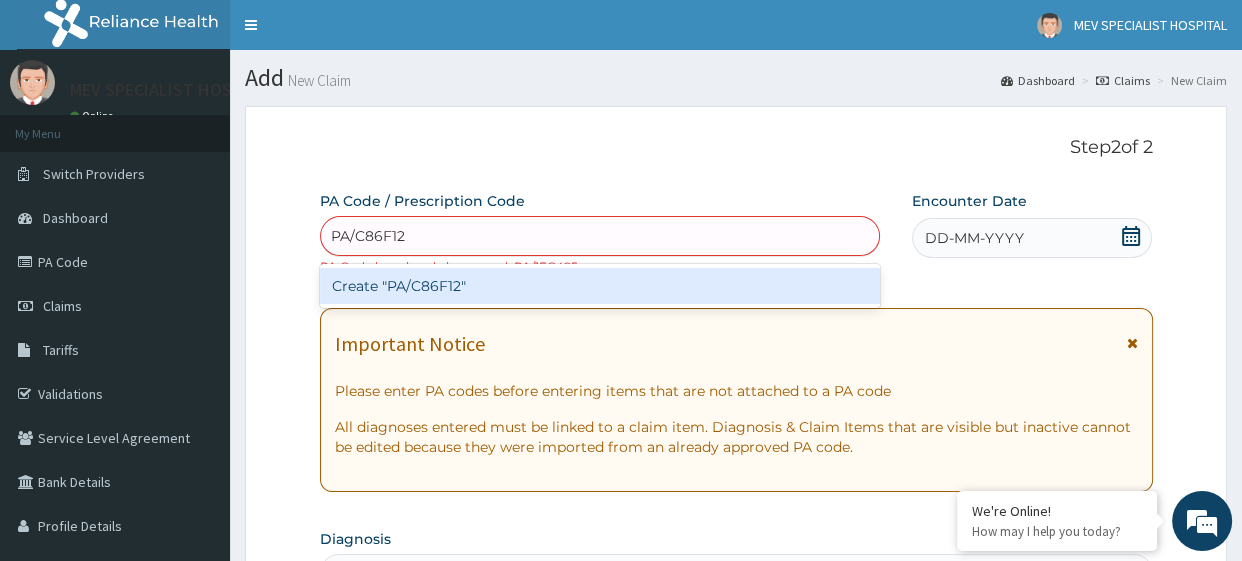click on "Create "PA/C86F12"" at bounding box center [600, 286] 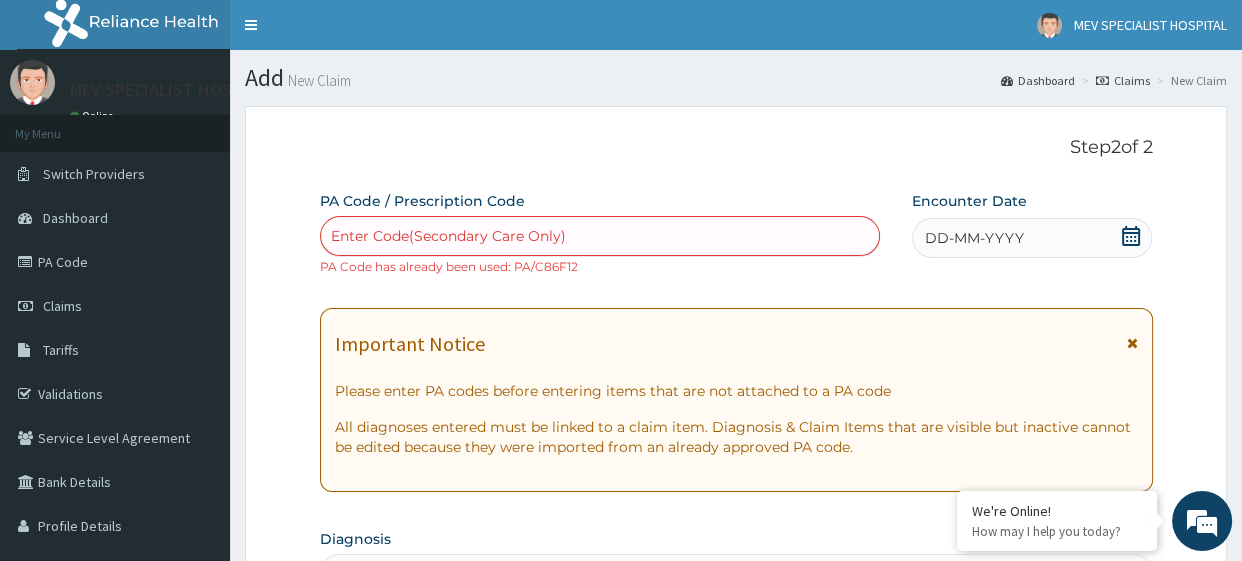 paste on "PA/C86F12" 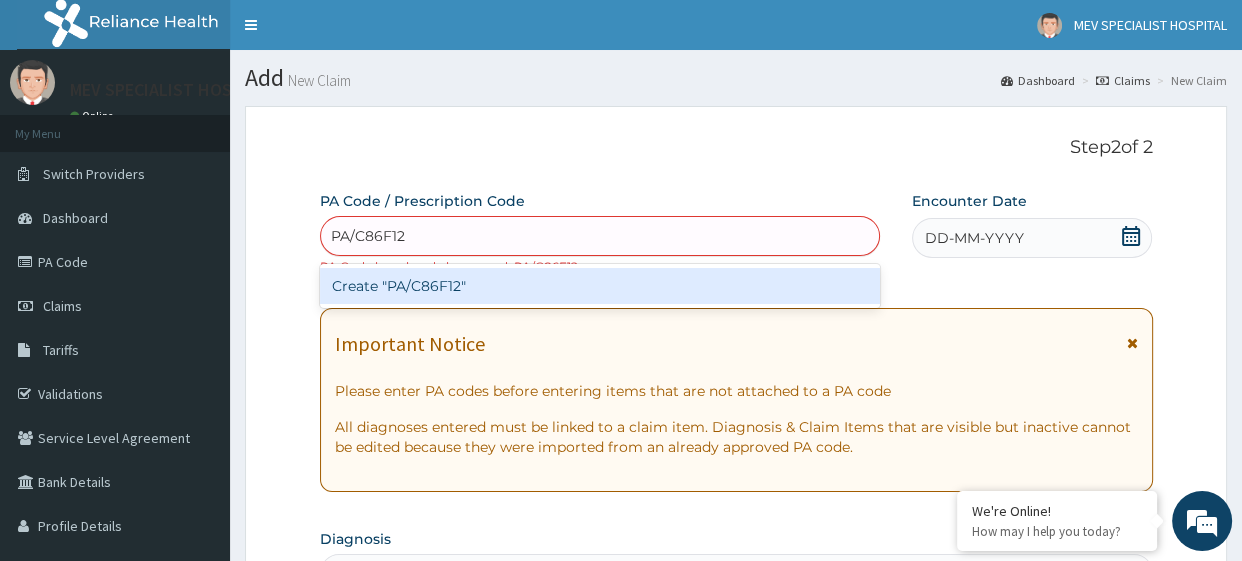 click on "Create "PA/C86F12"" at bounding box center (600, 286) 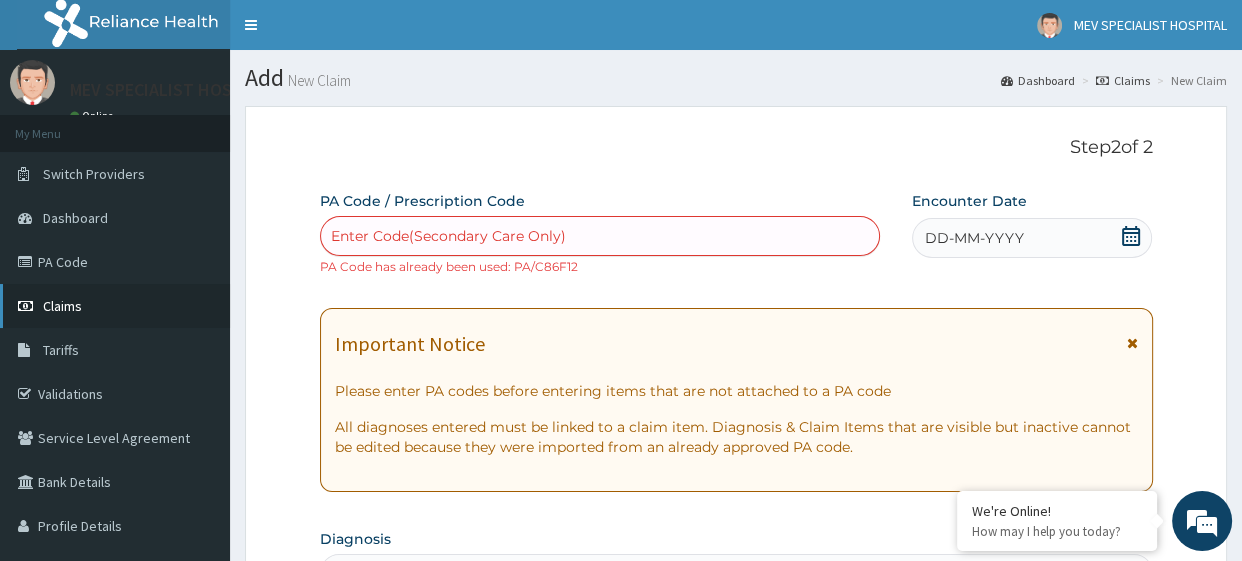 click on "Claims" at bounding box center (115, 306) 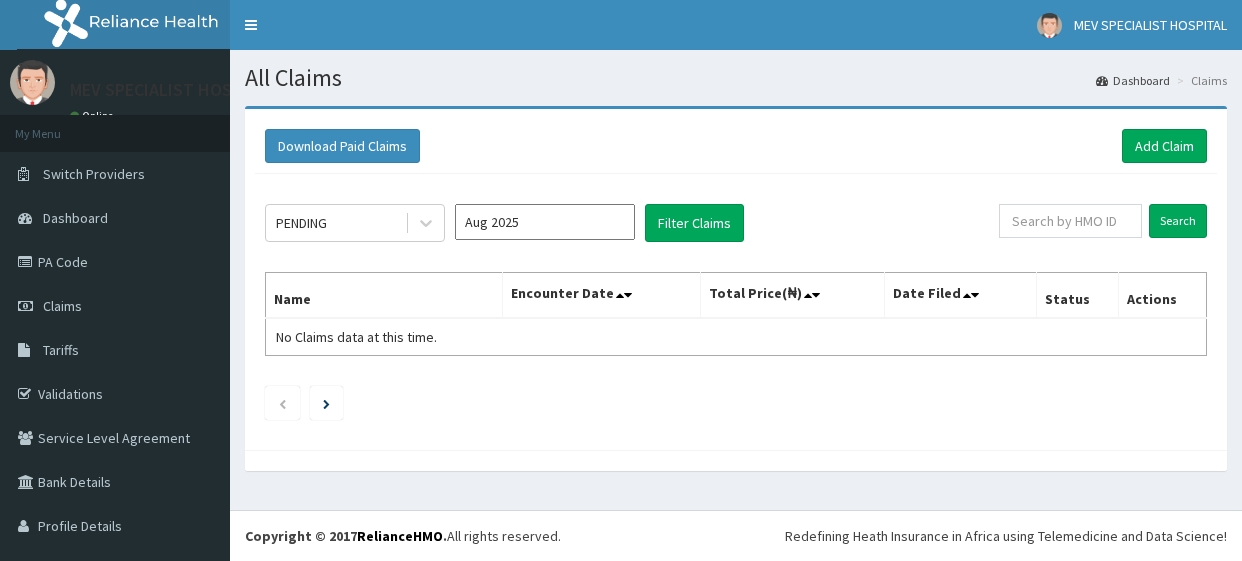 scroll, scrollTop: 0, scrollLeft: 0, axis: both 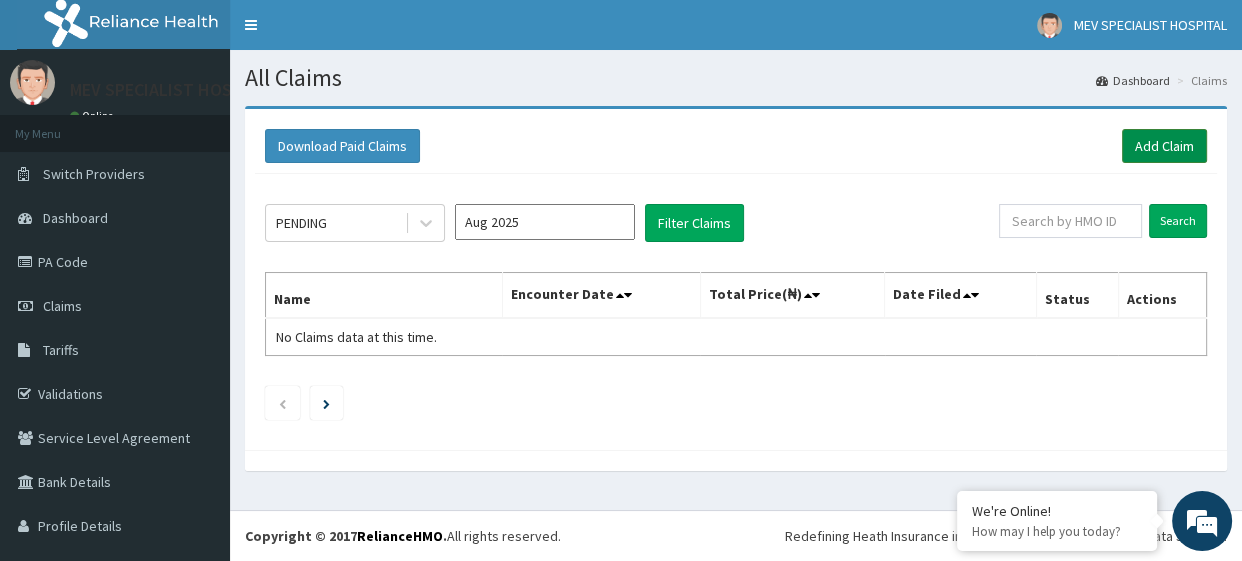 click on "Add Claim" at bounding box center [1164, 146] 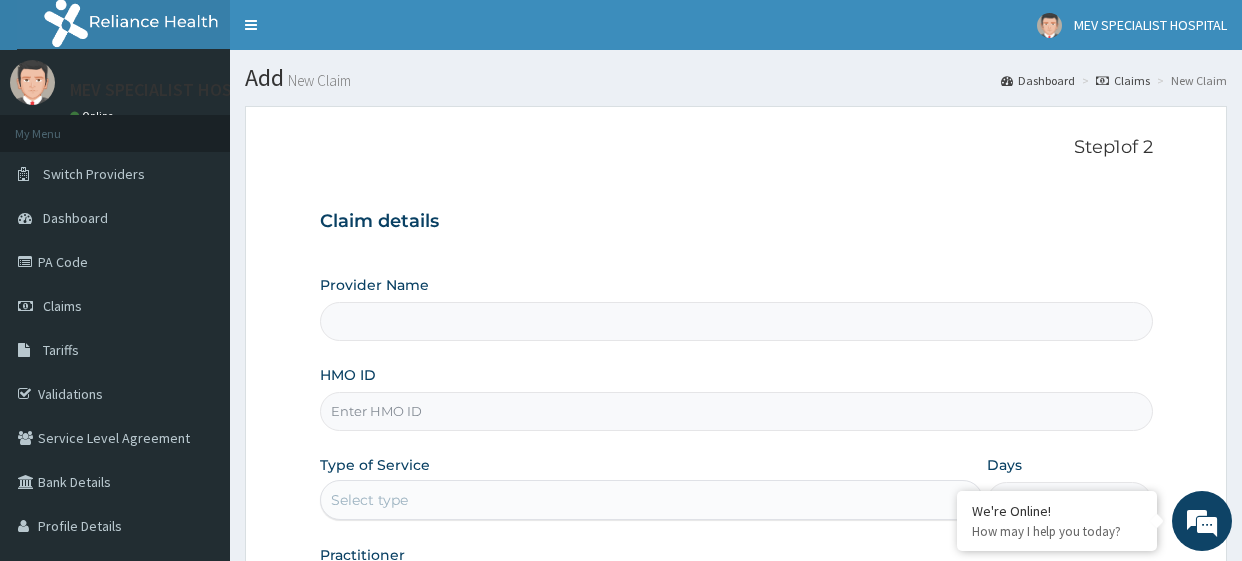 type on "MEV SPECIALIST HOSPITAL" 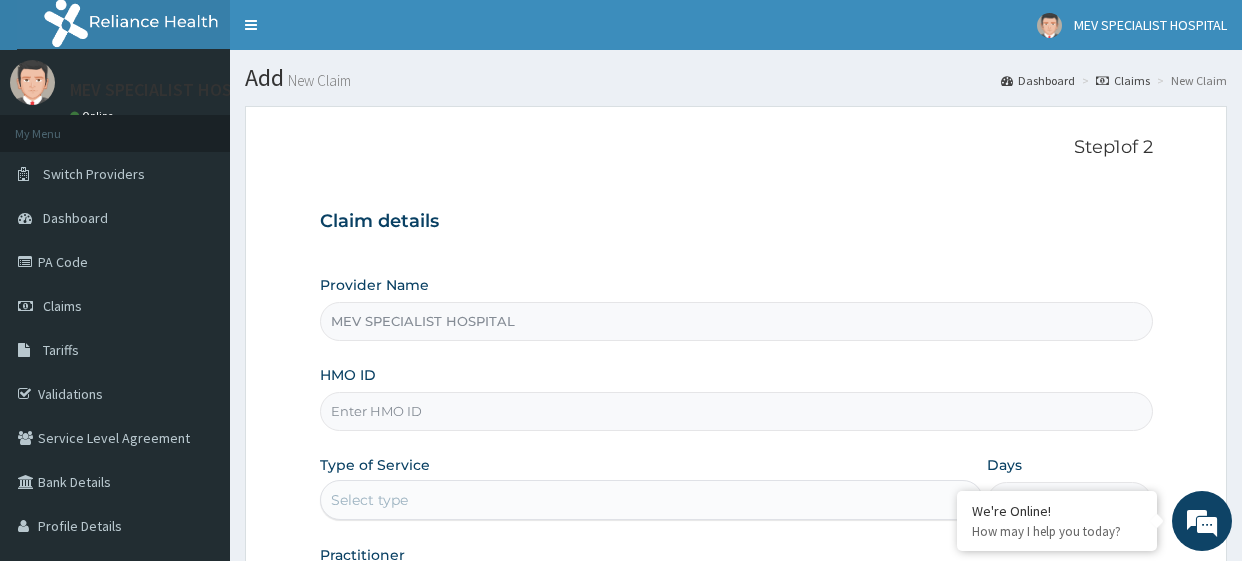 scroll, scrollTop: 162, scrollLeft: 0, axis: vertical 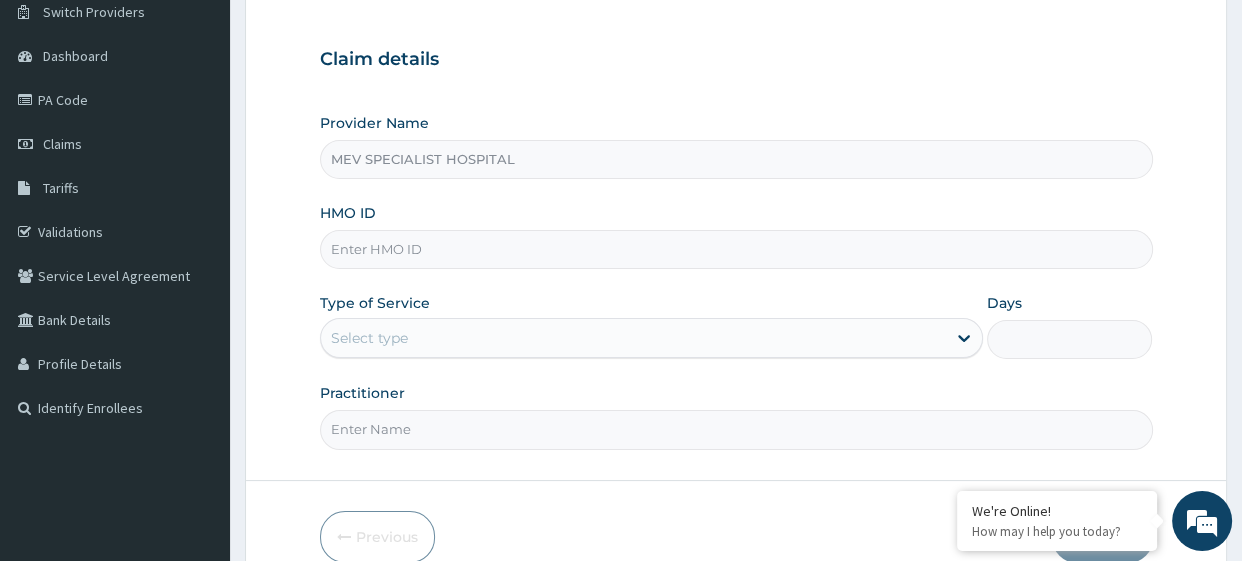 click on "HMO ID" at bounding box center [736, 249] 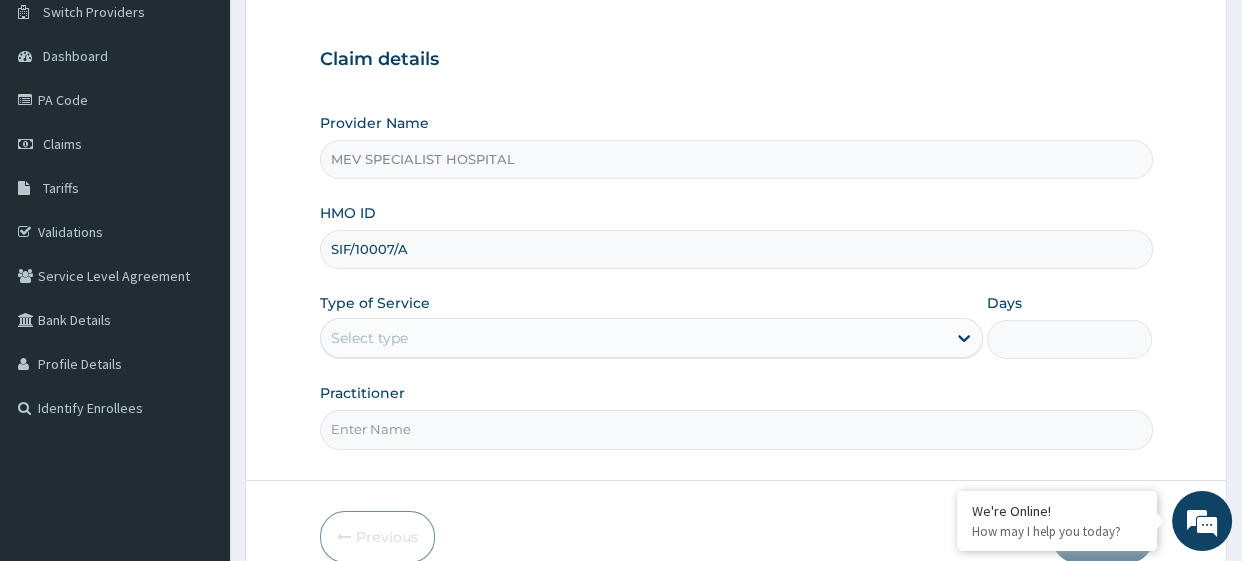 type on "SIF/10007/A" 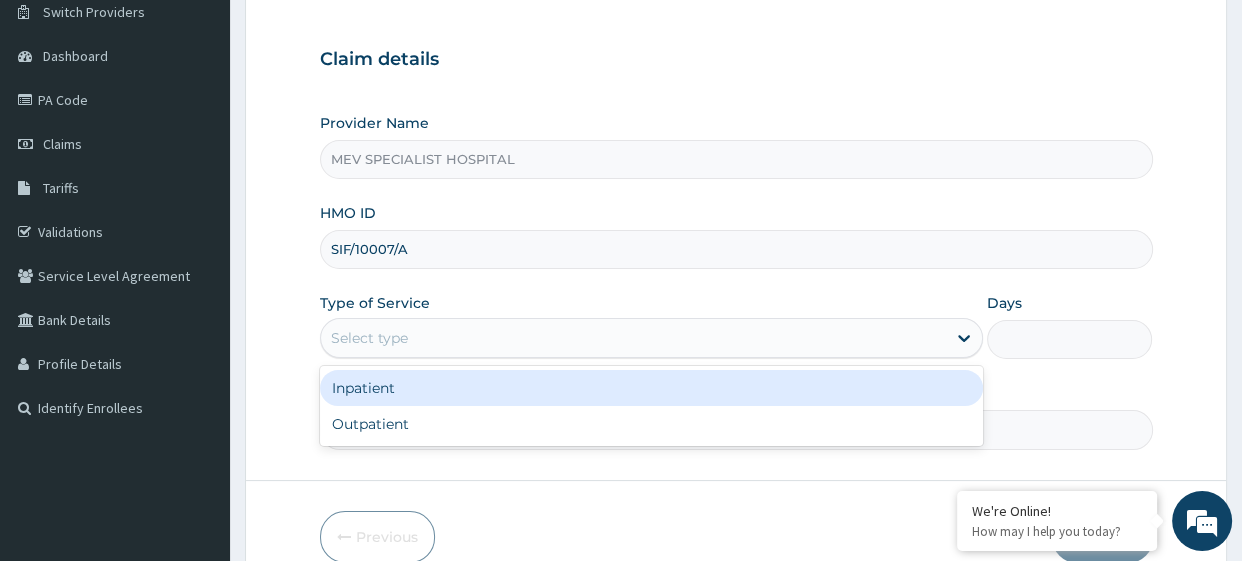 click on "Select type" at bounding box center [633, 338] 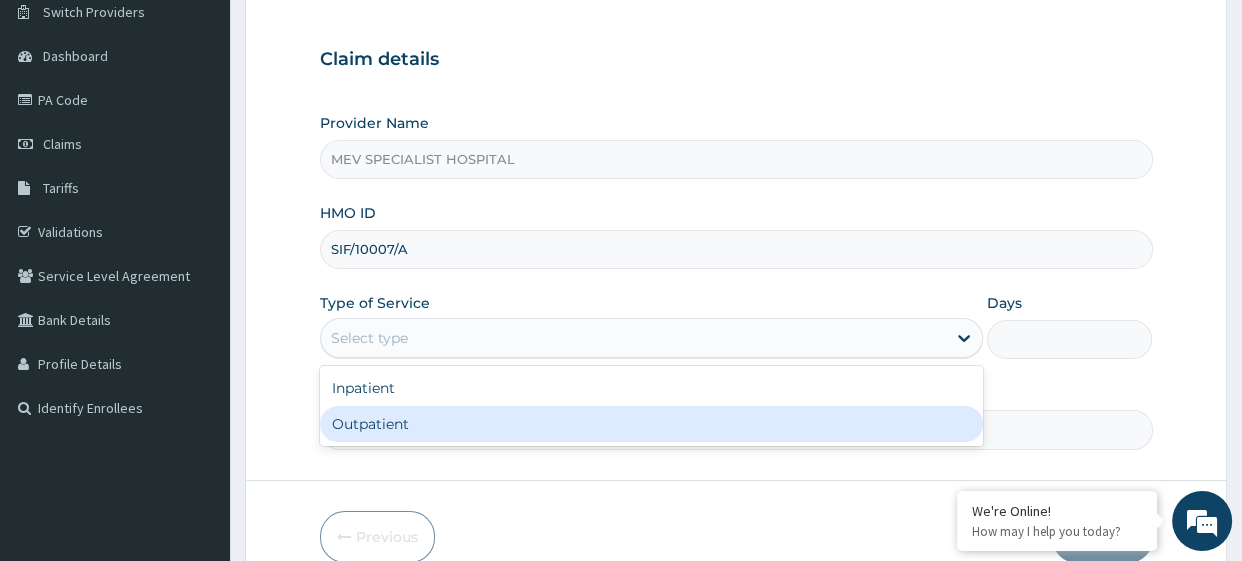 click on "Outpatient" at bounding box center (651, 424) 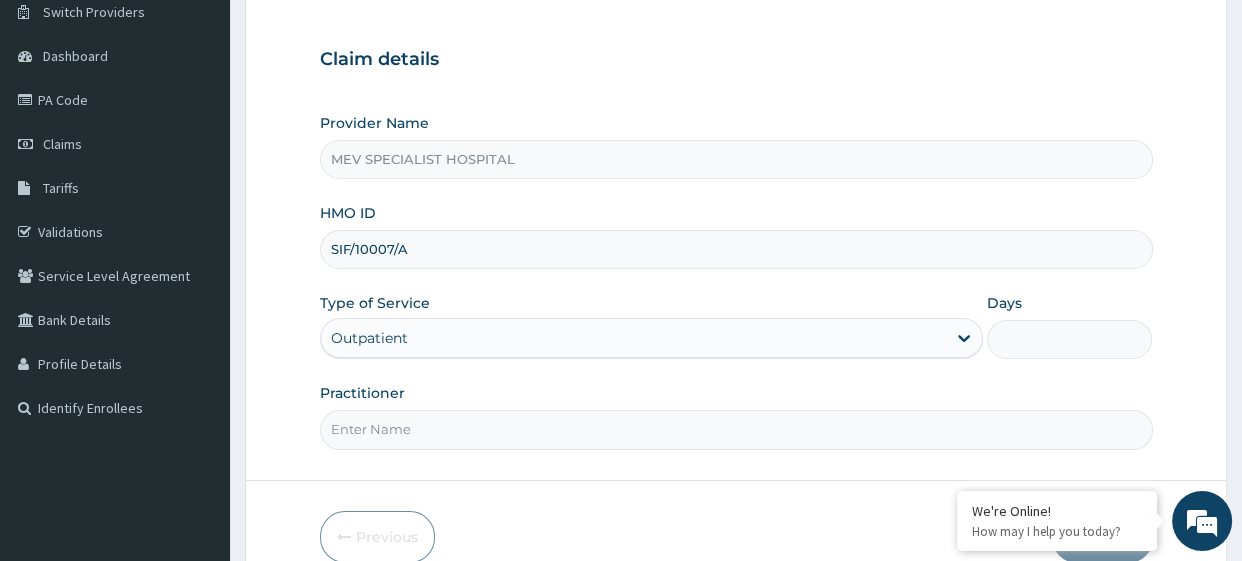 type on "1" 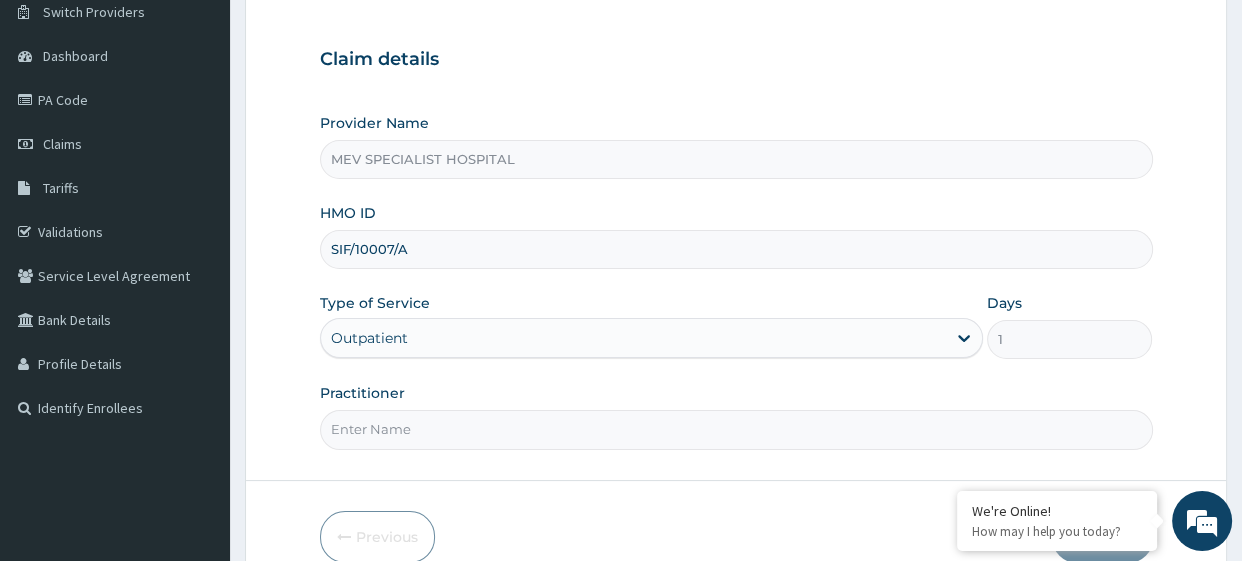 click on "Practitioner" at bounding box center [736, 429] 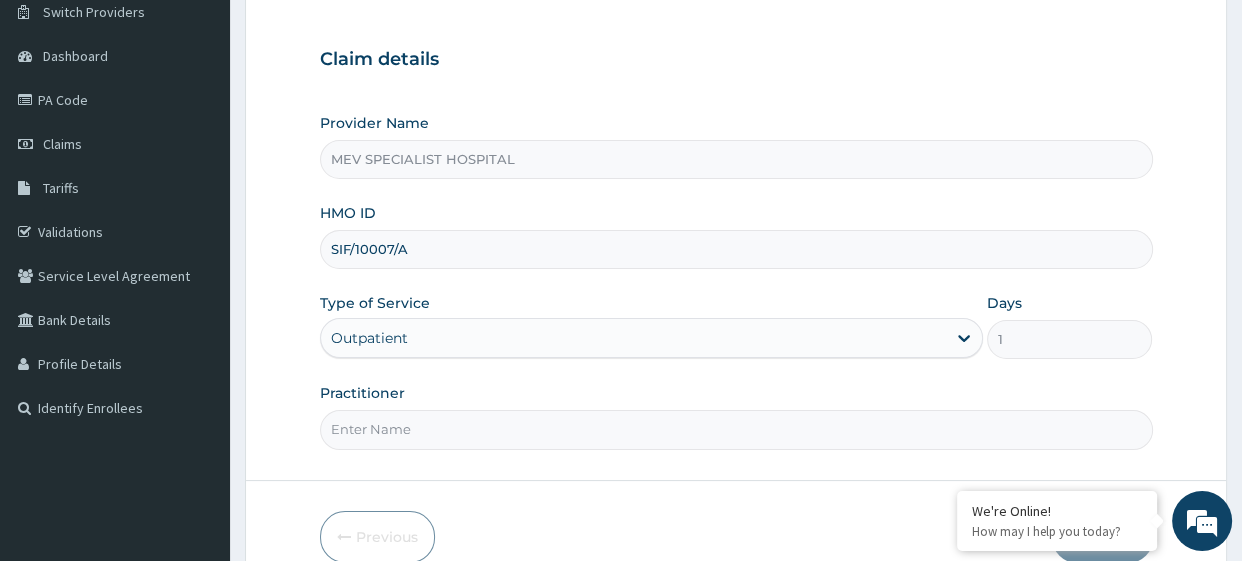type on "DR ANITA" 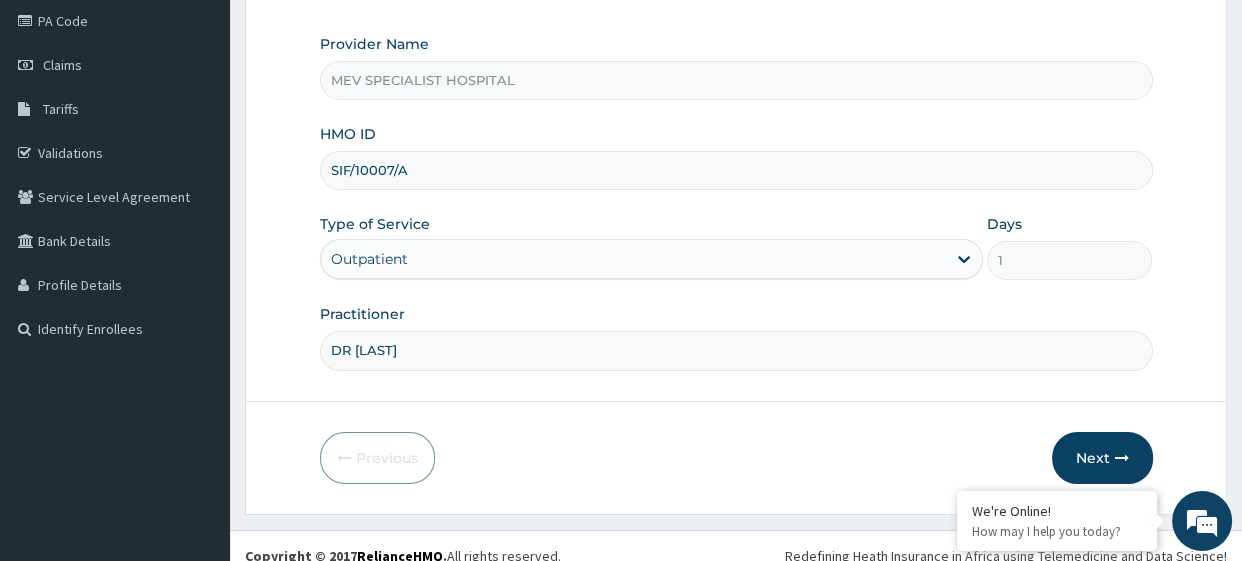 scroll, scrollTop: 257, scrollLeft: 0, axis: vertical 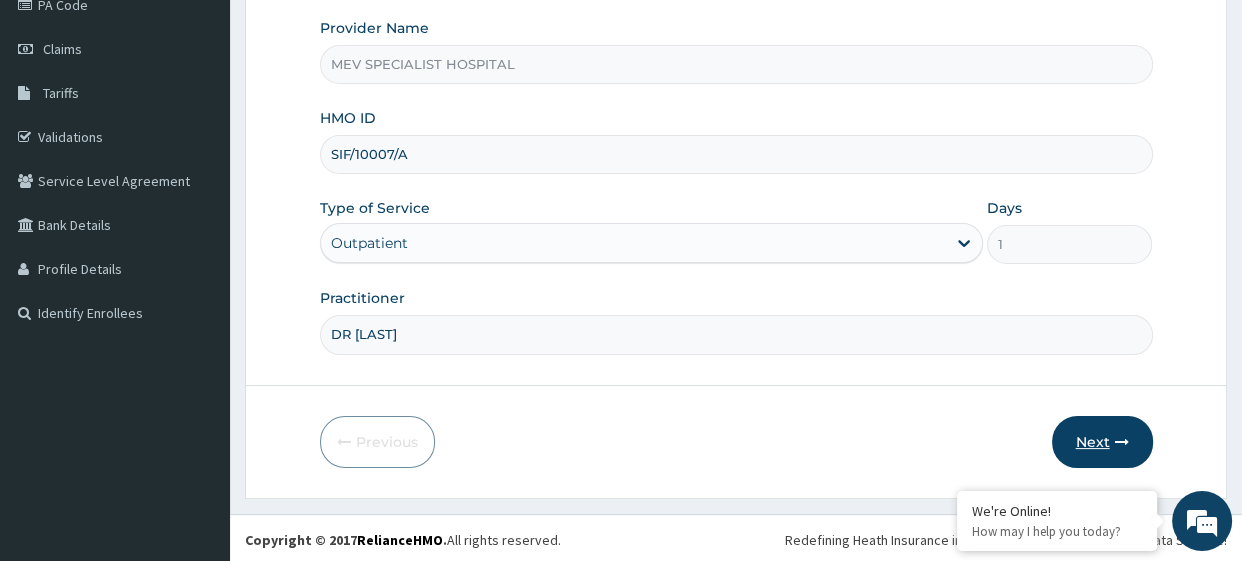 click on "Next" at bounding box center (1102, 442) 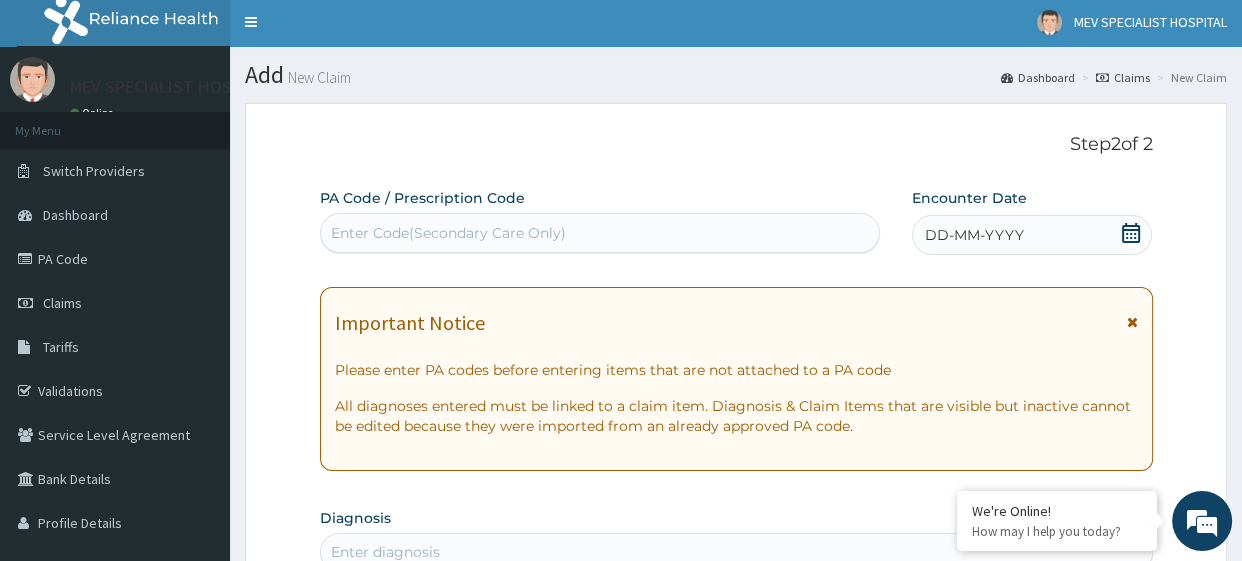 scroll, scrollTop: 0, scrollLeft: 0, axis: both 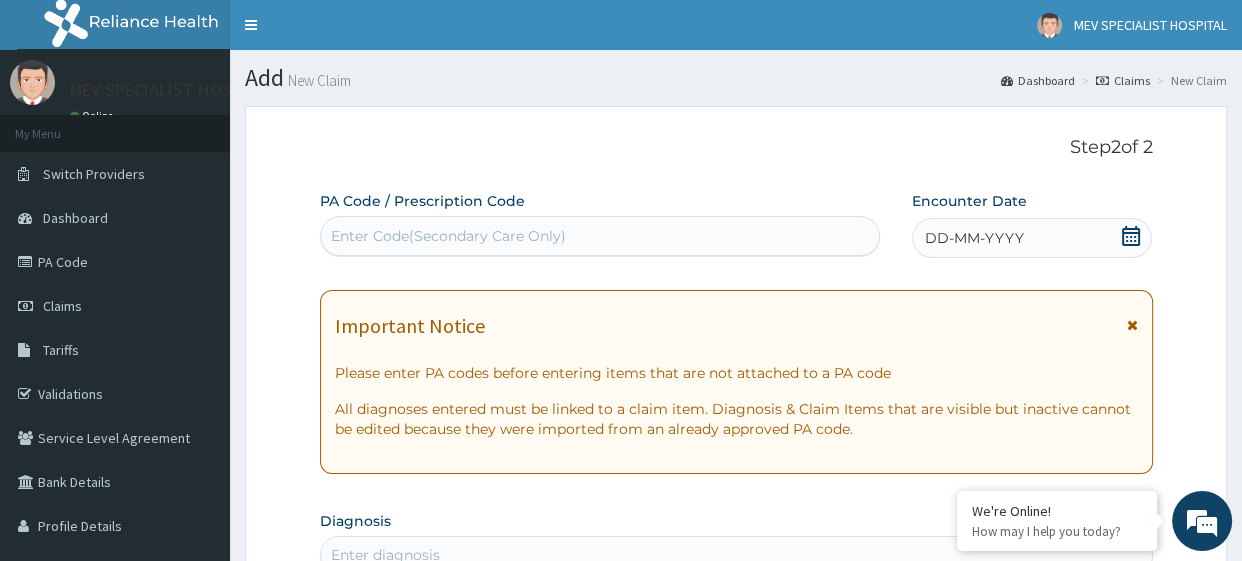click on "Enter Code(Secondary Care Only)" at bounding box center [600, 236] 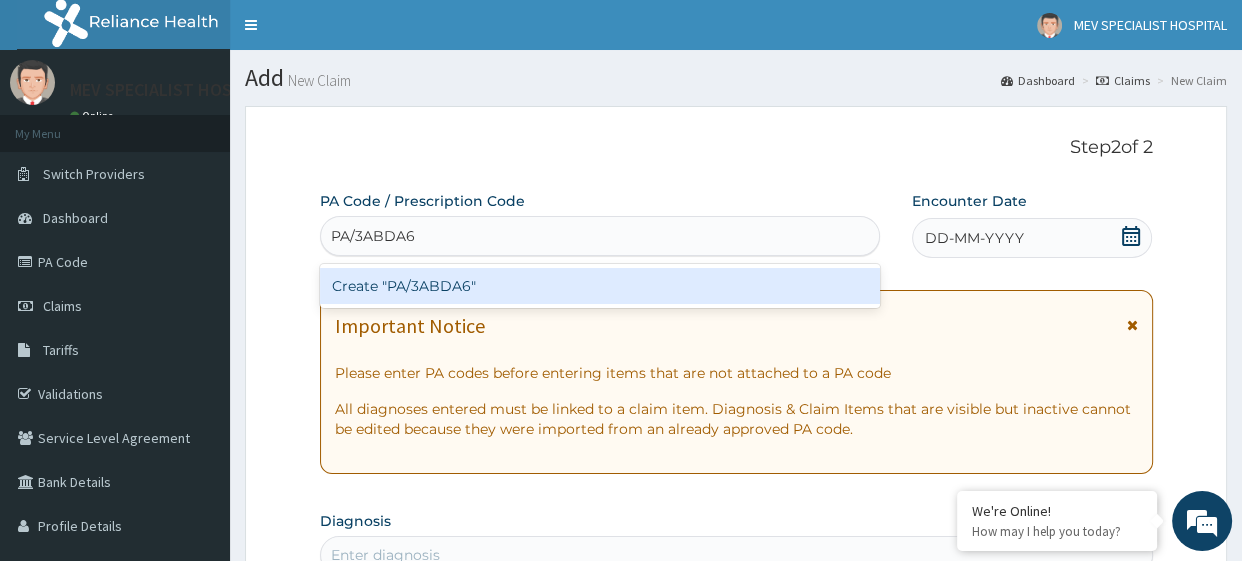 type on "PA/3ABDA6" 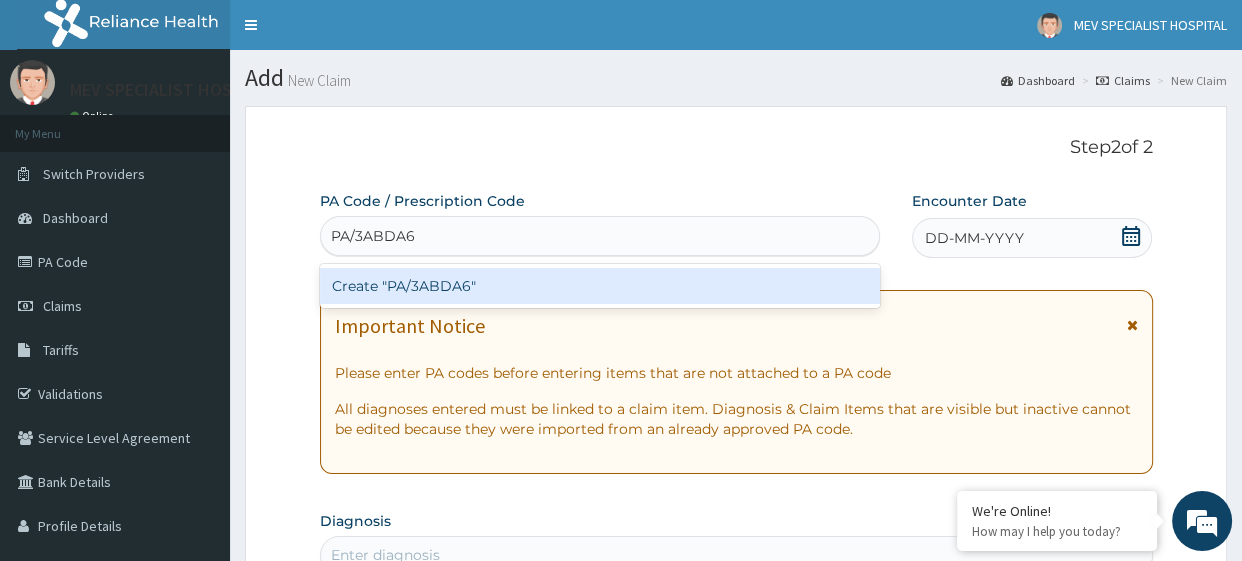 click on "Create "PA/3ABDA6"" at bounding box center (600, 286) 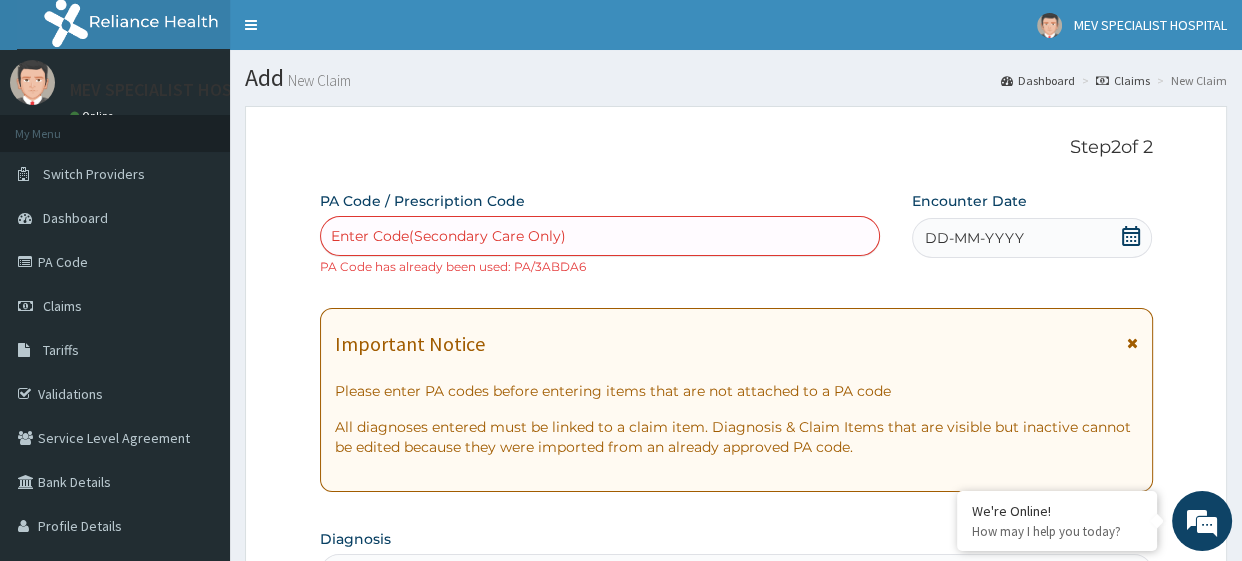 click on "Enter Code(Secondary Care Only)" at bounding box center (600, 236) 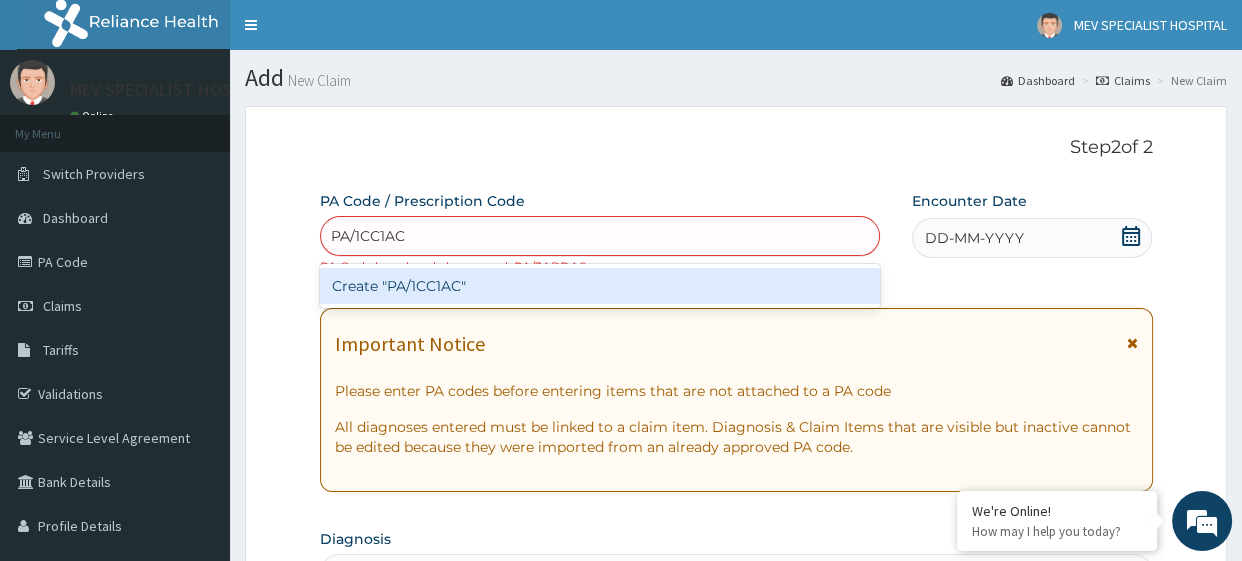 click on "Create "PA/1CC1AC"" at bounding box center [600, 286] 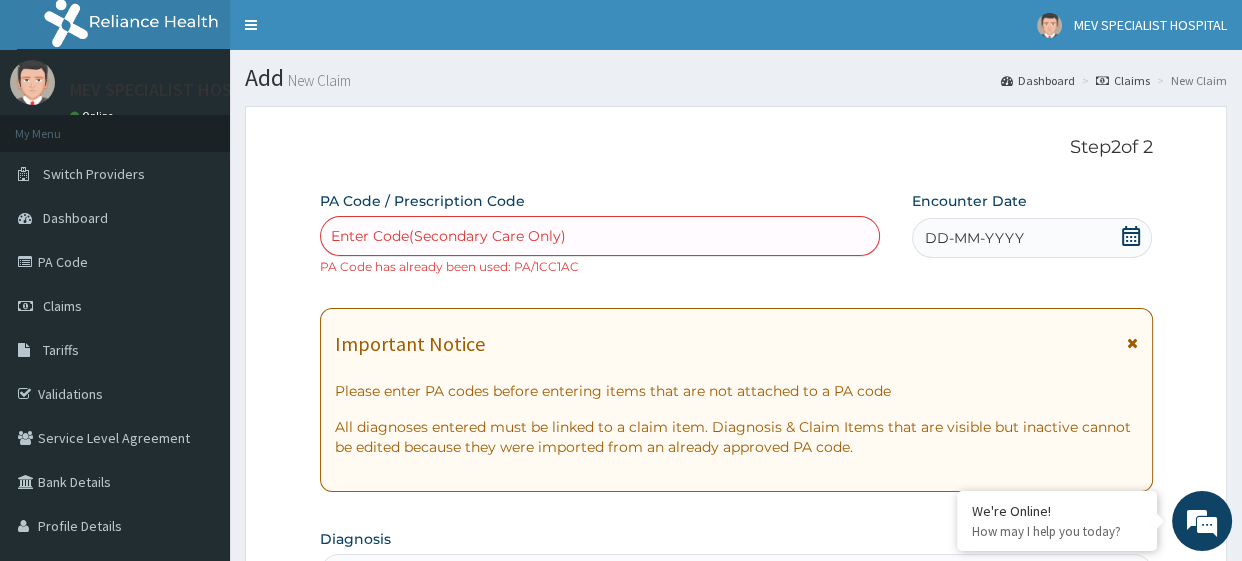 click on "Enter Code(Secondary Care Only)" at bounding box center [600, 236] 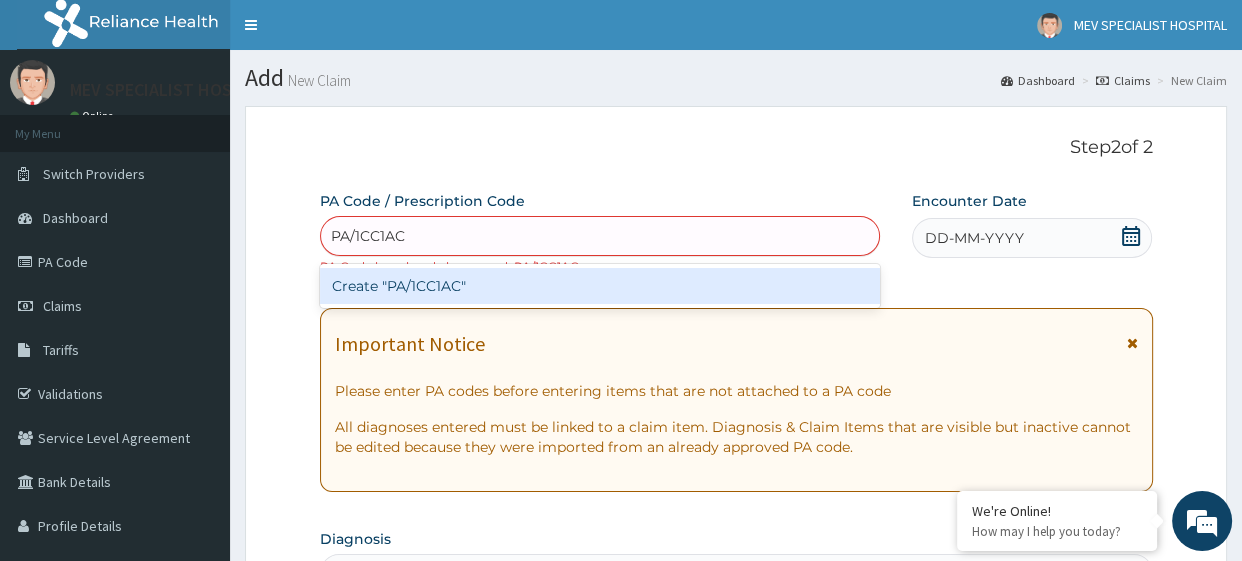 click on "Create "PA/1CC1AC"" at bounding box center [600, 286] 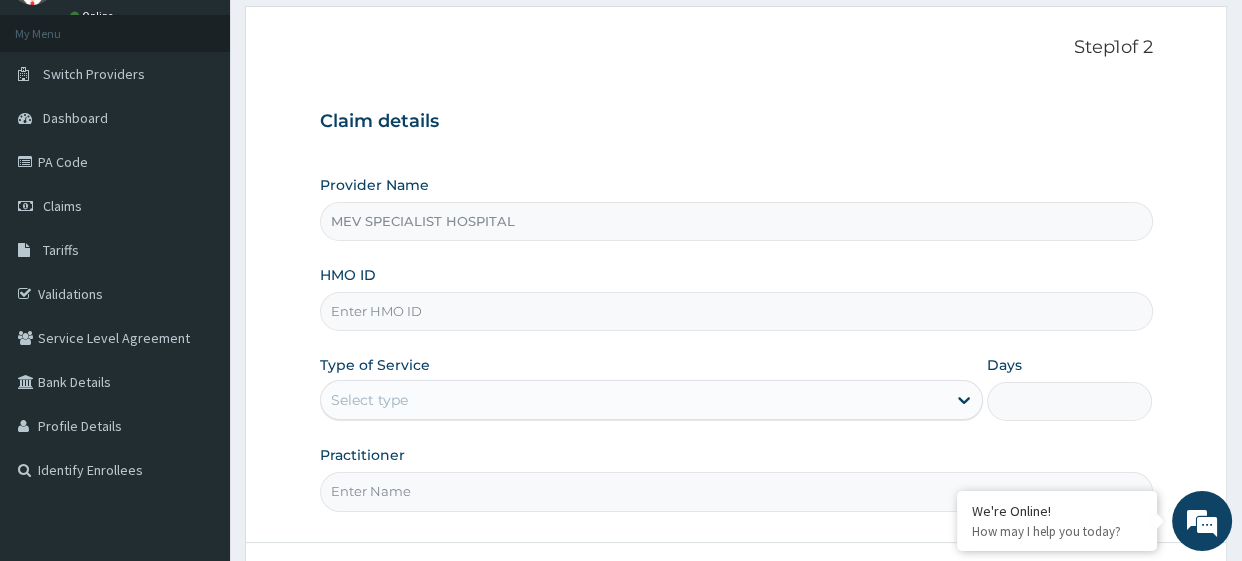 scroll, scrollTop: 120, scrollLeft: 0, axis: vertical 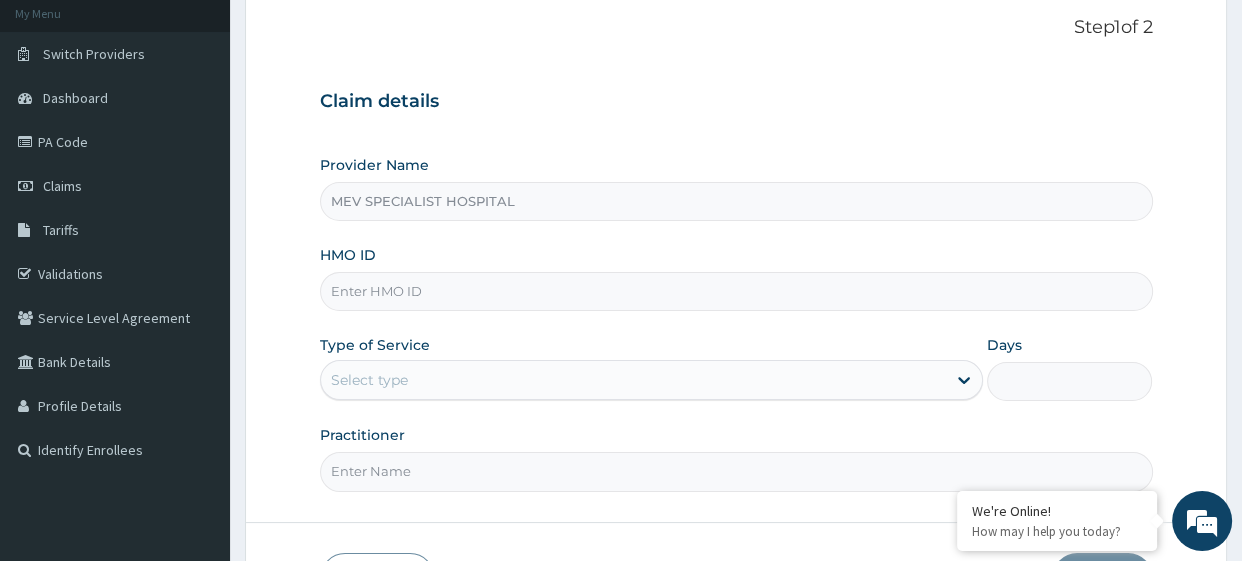 click on "HMO ID" at bounding box center (736, 291) 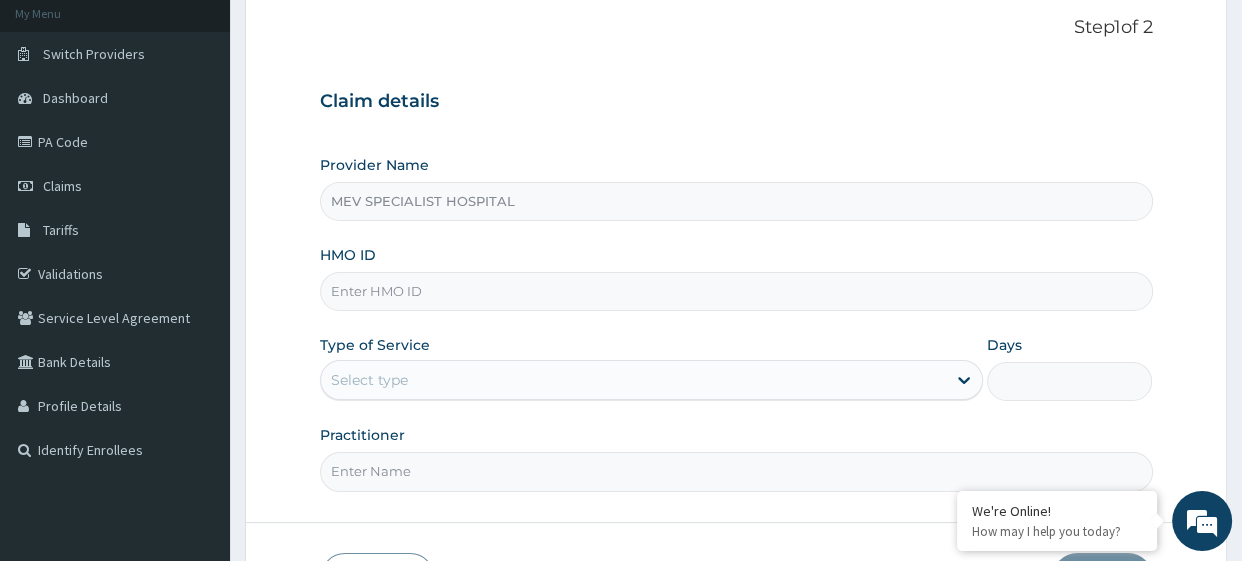 paste on "SBD/10041/A" 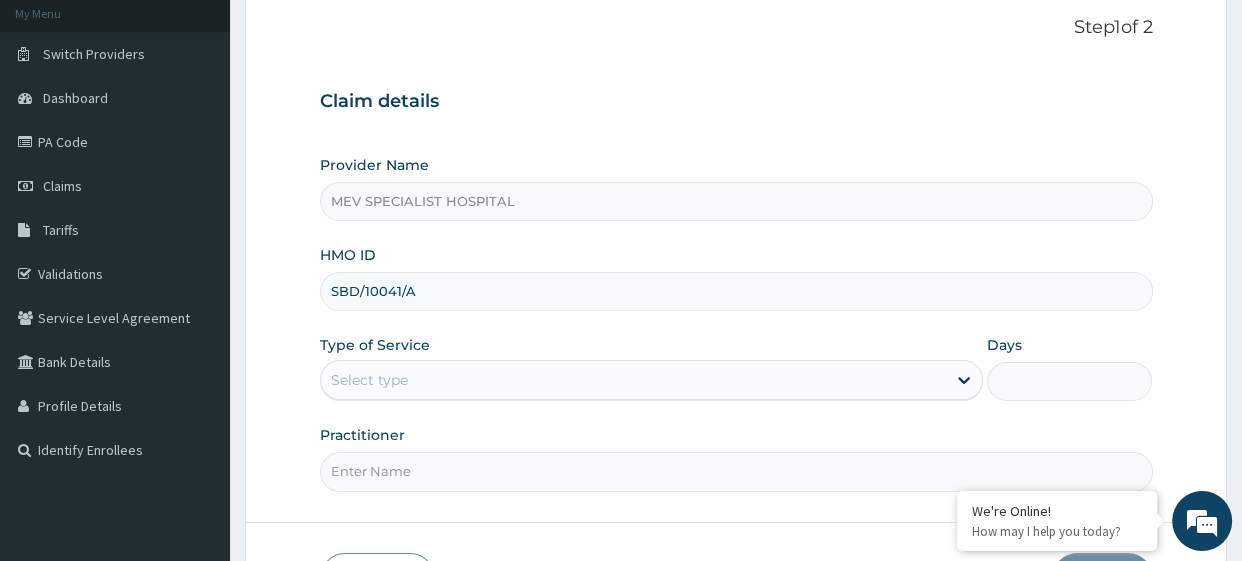type on "SBD/10041/A" 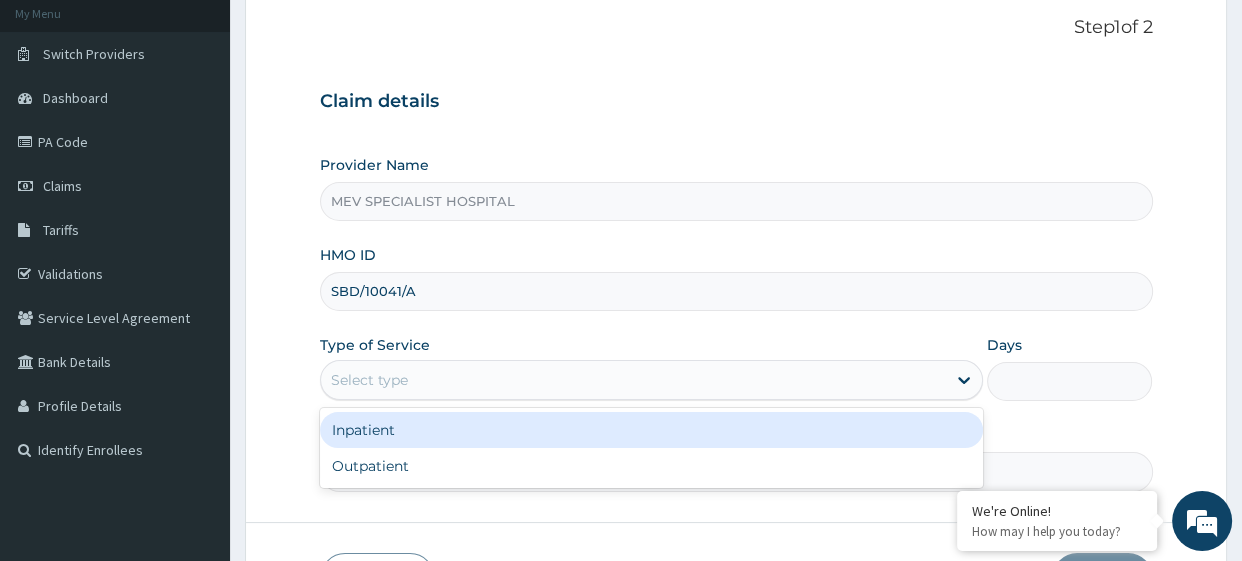 click on "Select type" at bounding box center [633, 380] 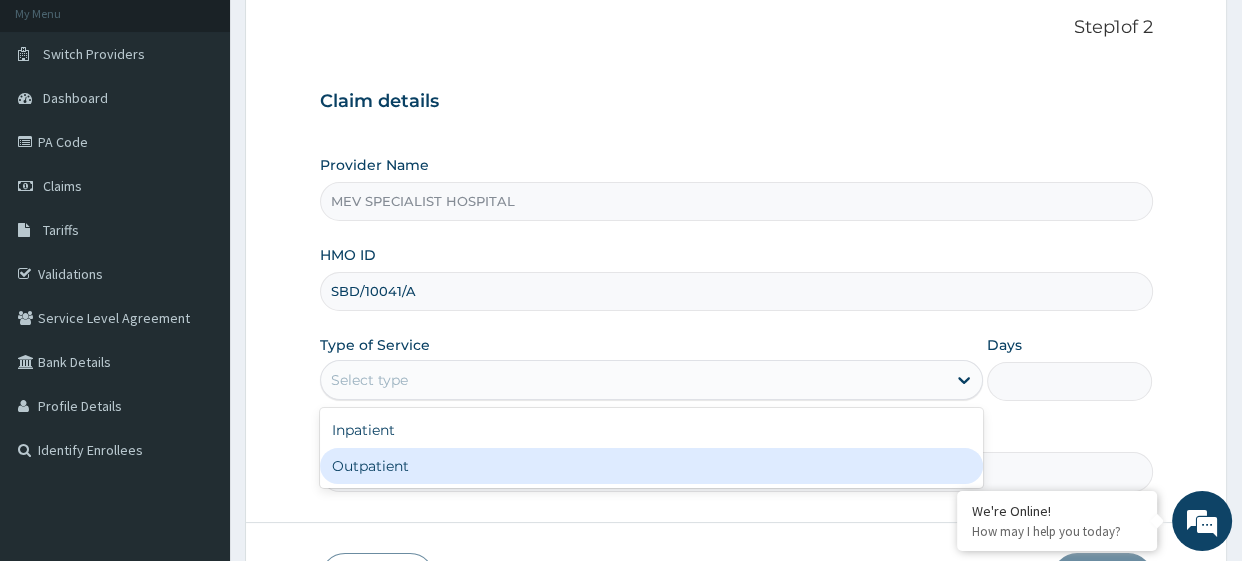 click on "Outpatient" at bounding box center [651, 466] 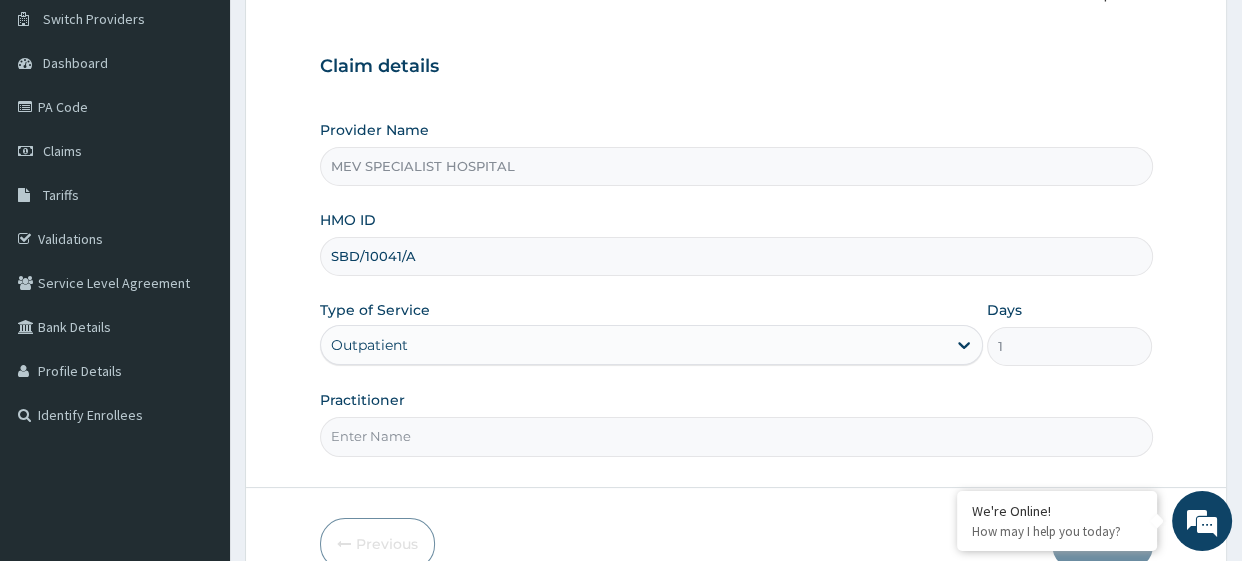 scroll, scrollTop: 159, scrollLeft: 0, axis: vertical 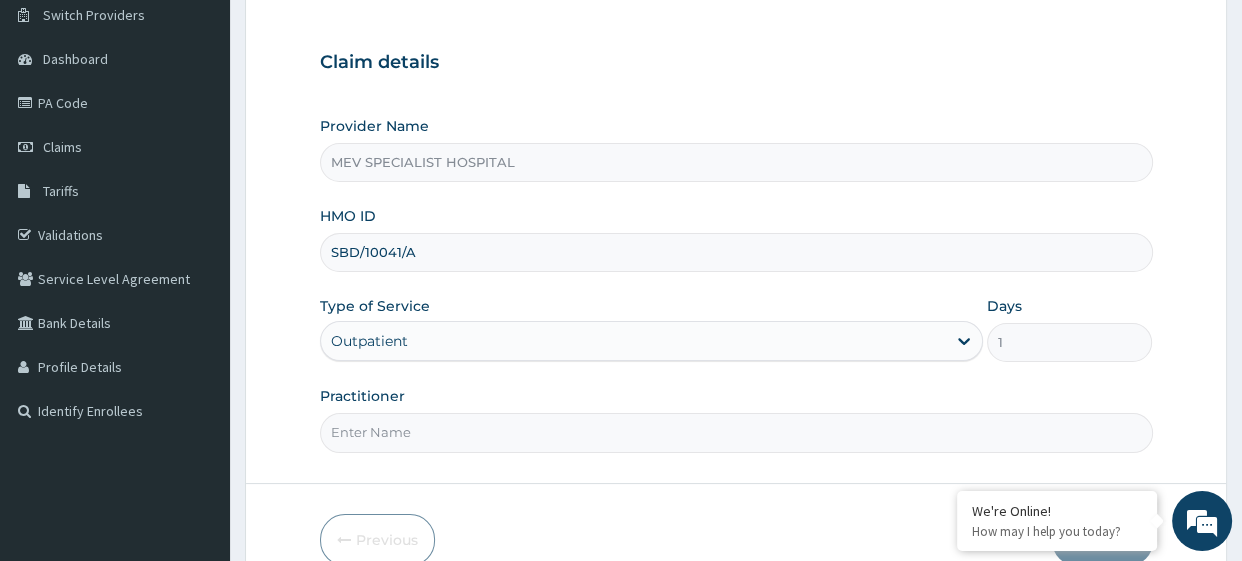click on "Practitioner" at bounding box center (736, 432) 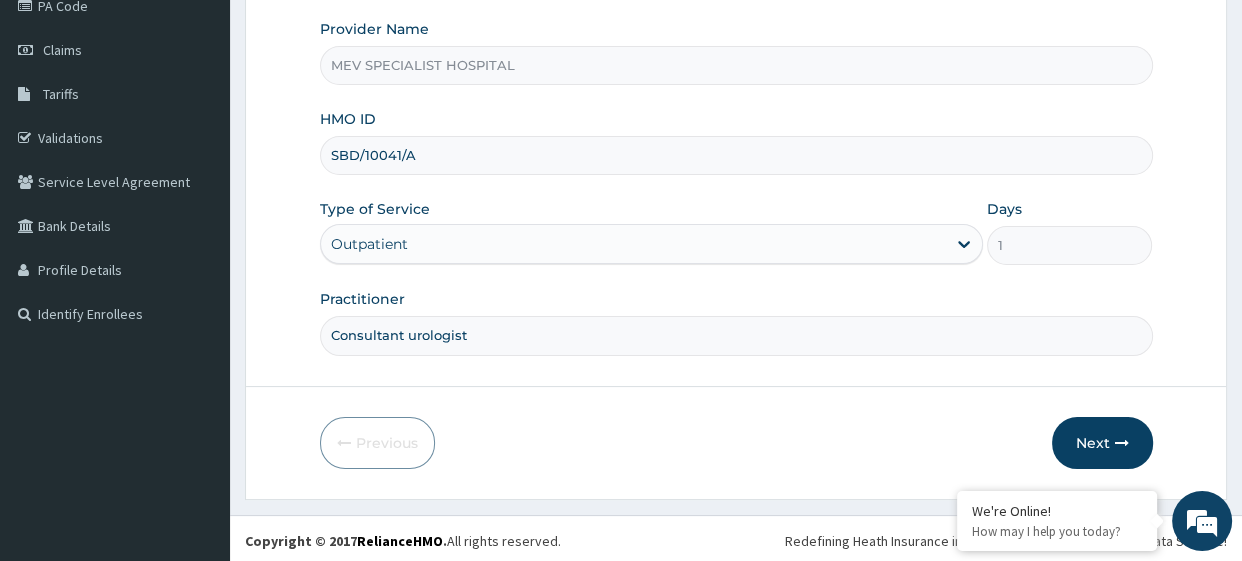 scroll, scrollTop: 257, scrollLeft: 0, axis: vertical 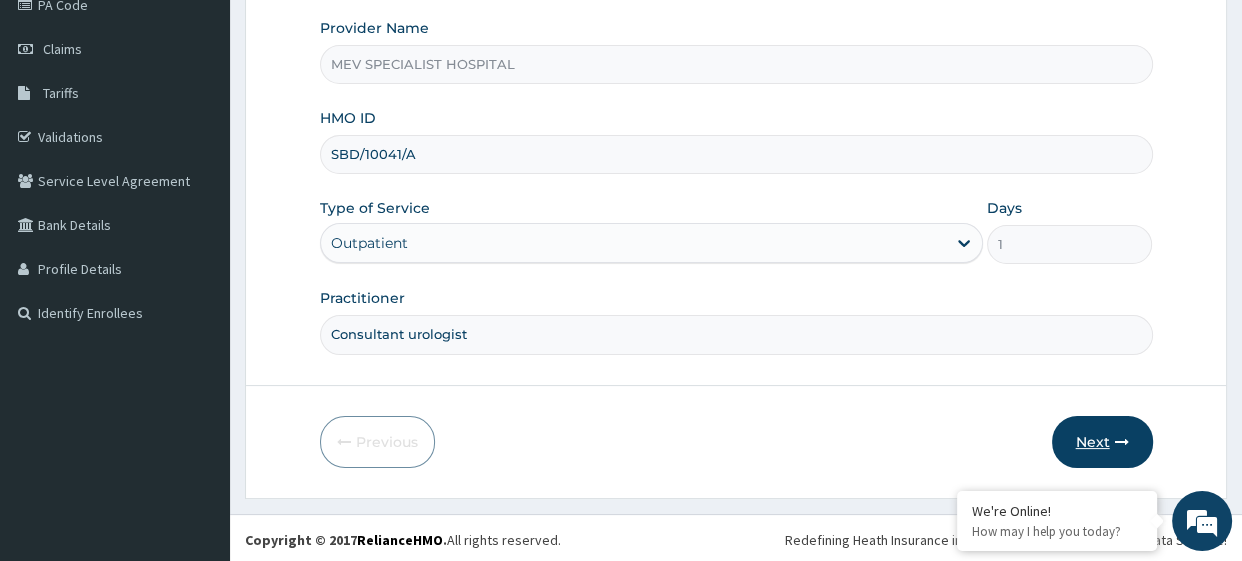 type on "Consultant urologist" 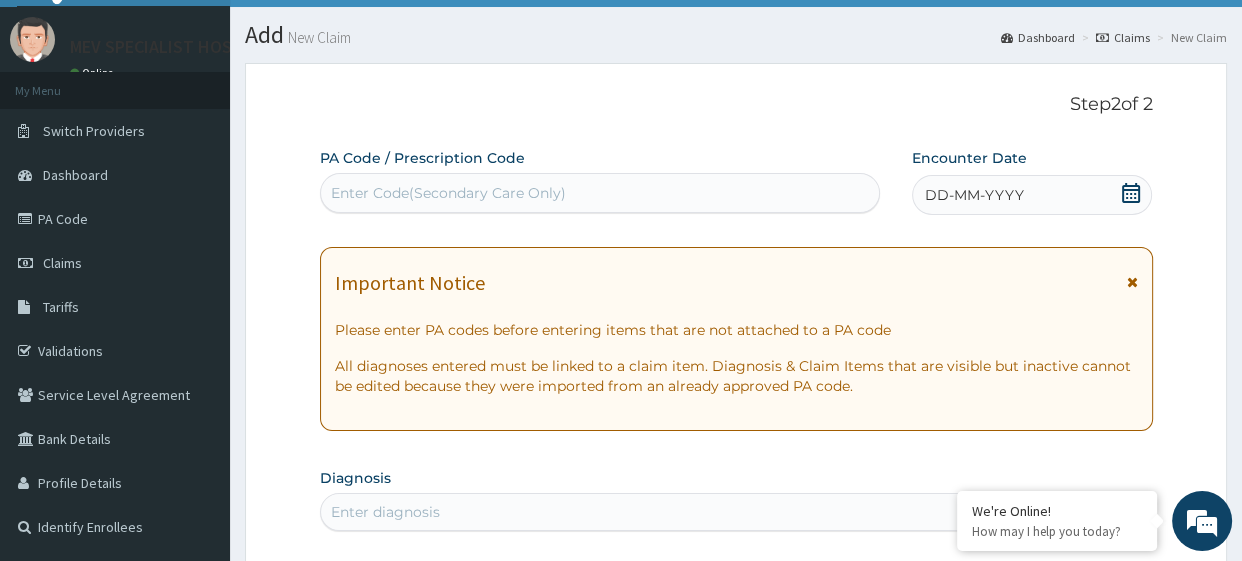 scroll, scrollTop: 41, scrollLeft: 0, axis: vertical 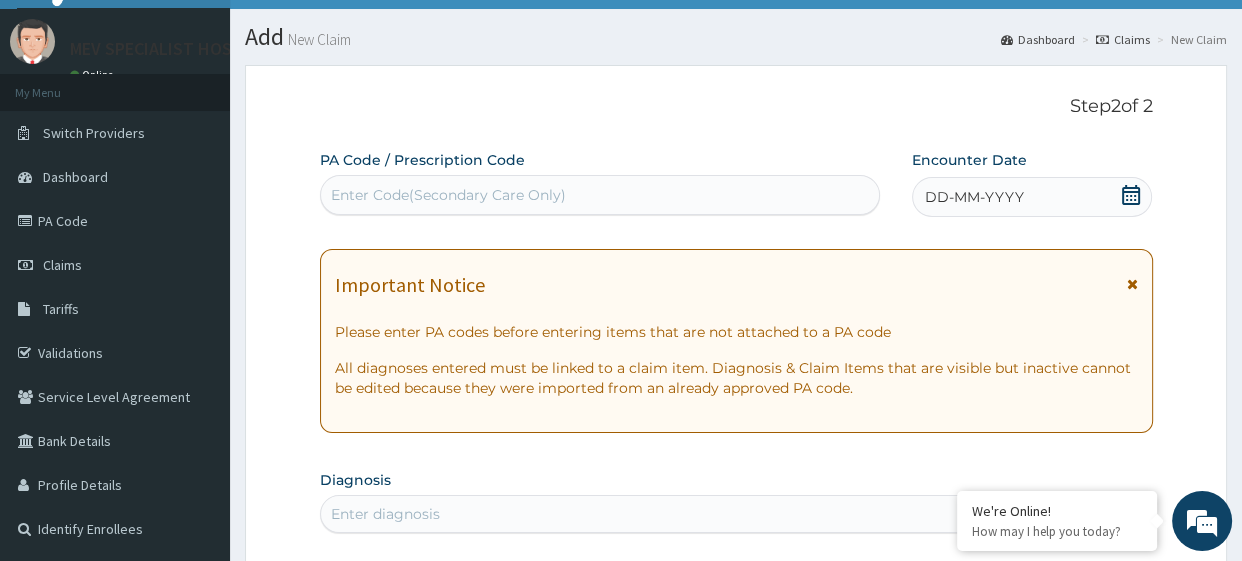 click on "Enter Code(Secondary Care Only)" at bounding box center [600, 195] 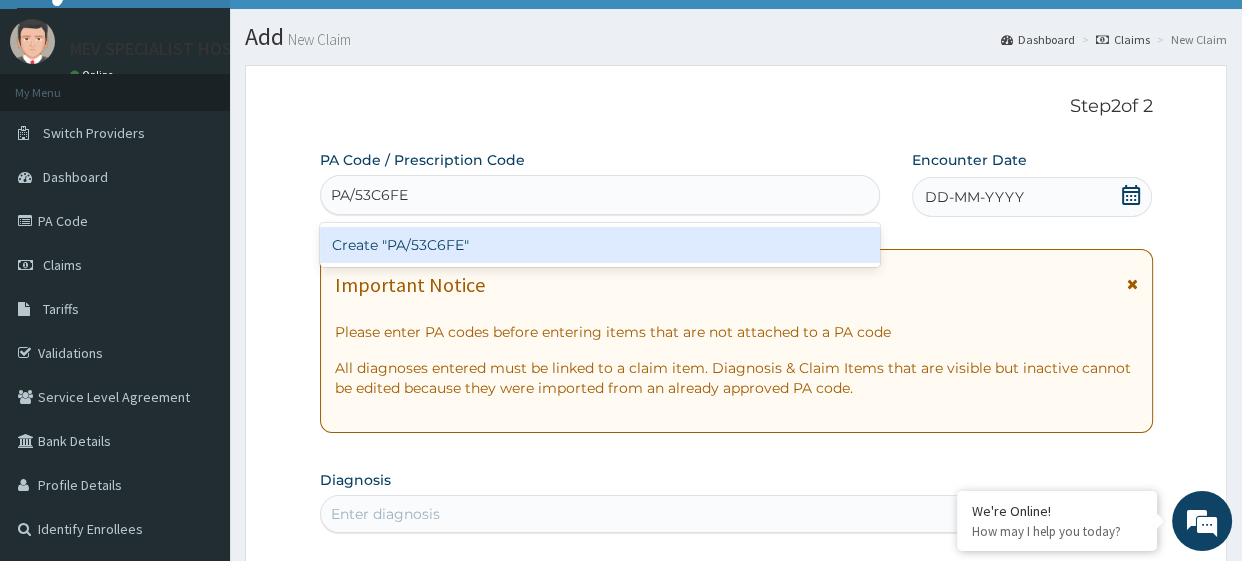 click on "Create "PA/53C6FE"" at bounding box center (600, 245) 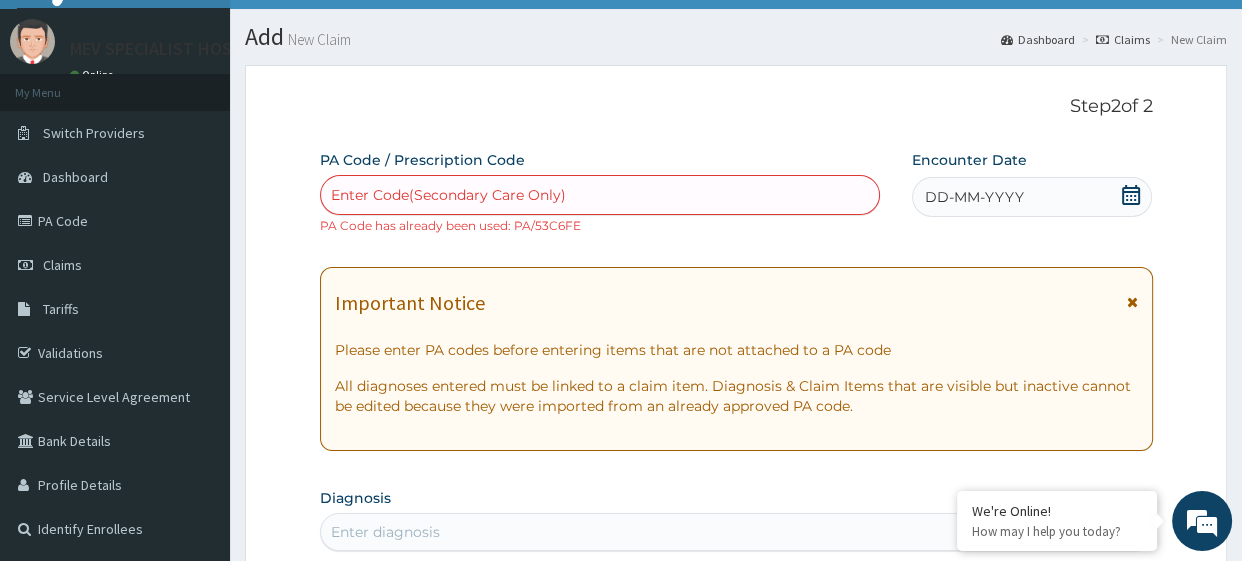 click on "Enter Code(Secondary Care Only)" at bounding box center [600, 195] 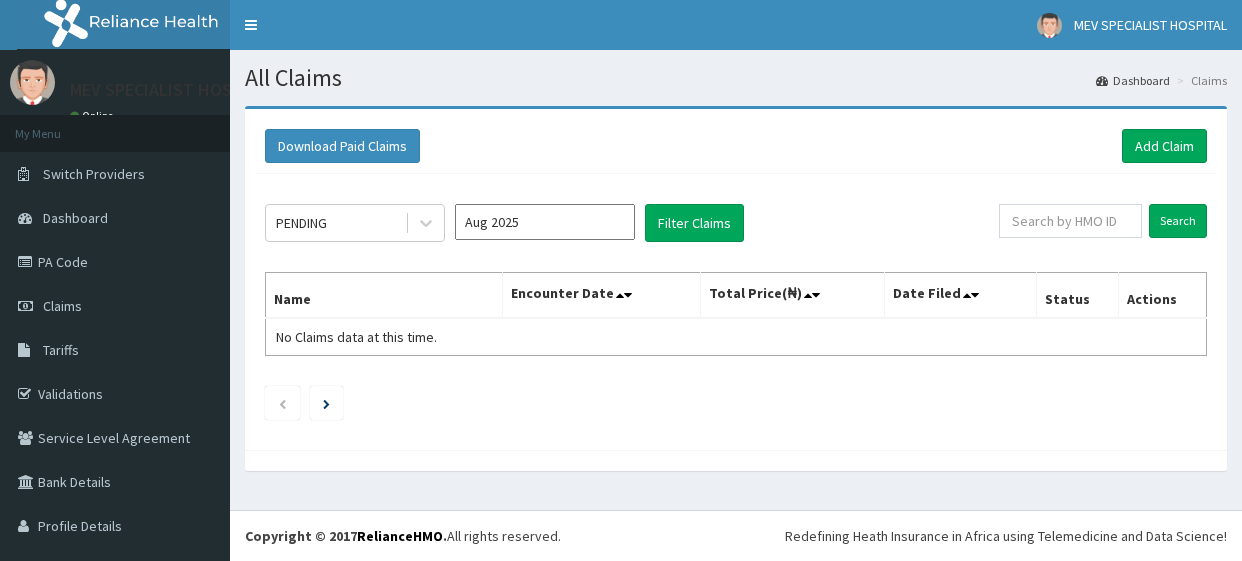scroll, scrollTop: 0, scrollLeft: 0, axis: both 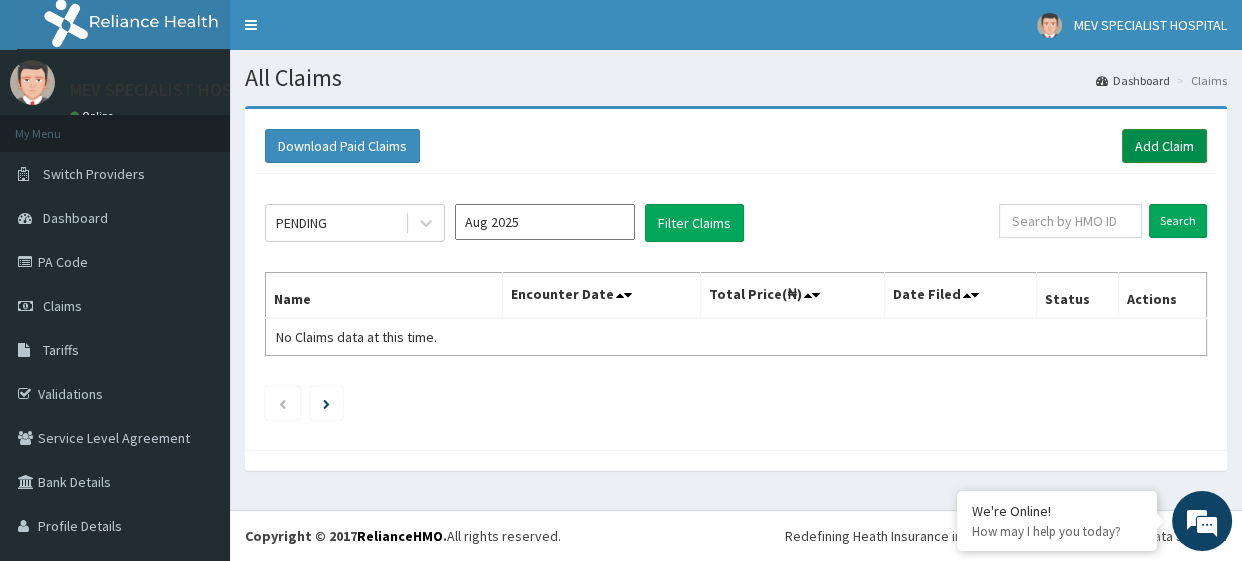 click on "Add Claim" at bounding box center (1164, 146) 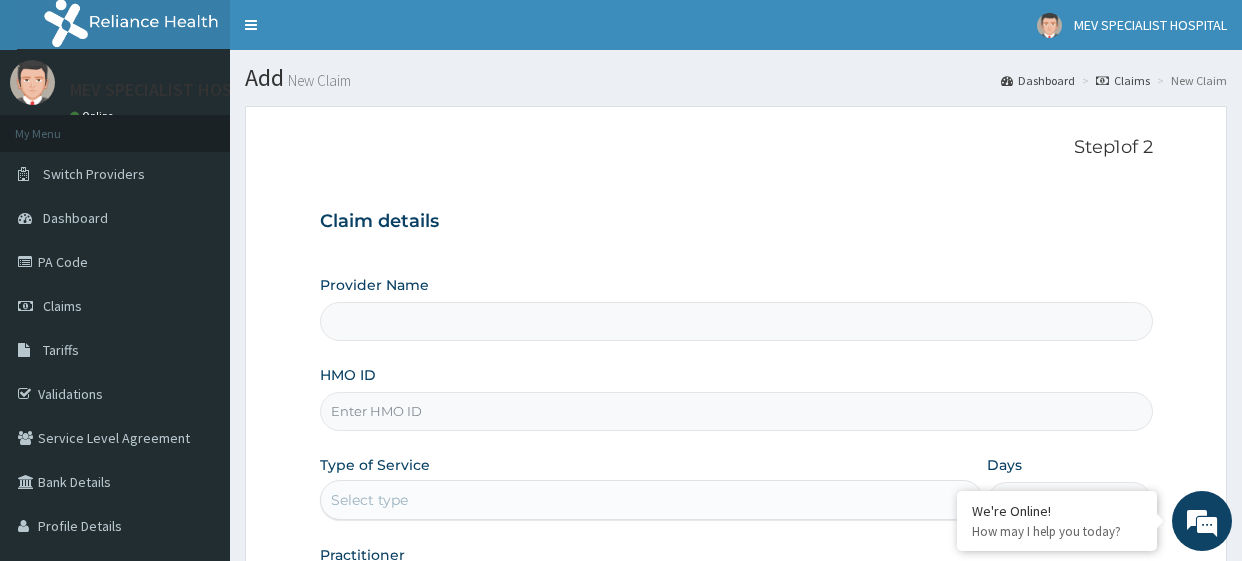 type on "MEV SPECIALIST HOSPITAL" 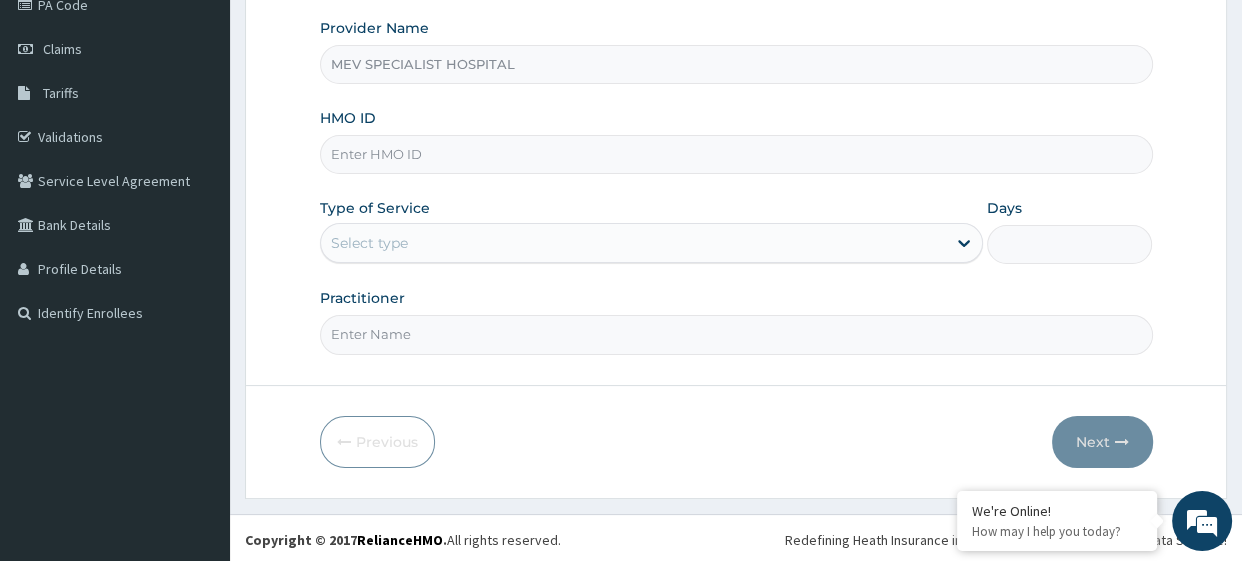 scroll, scrollTop: 257, scrollLeft: 0, axis: vertical 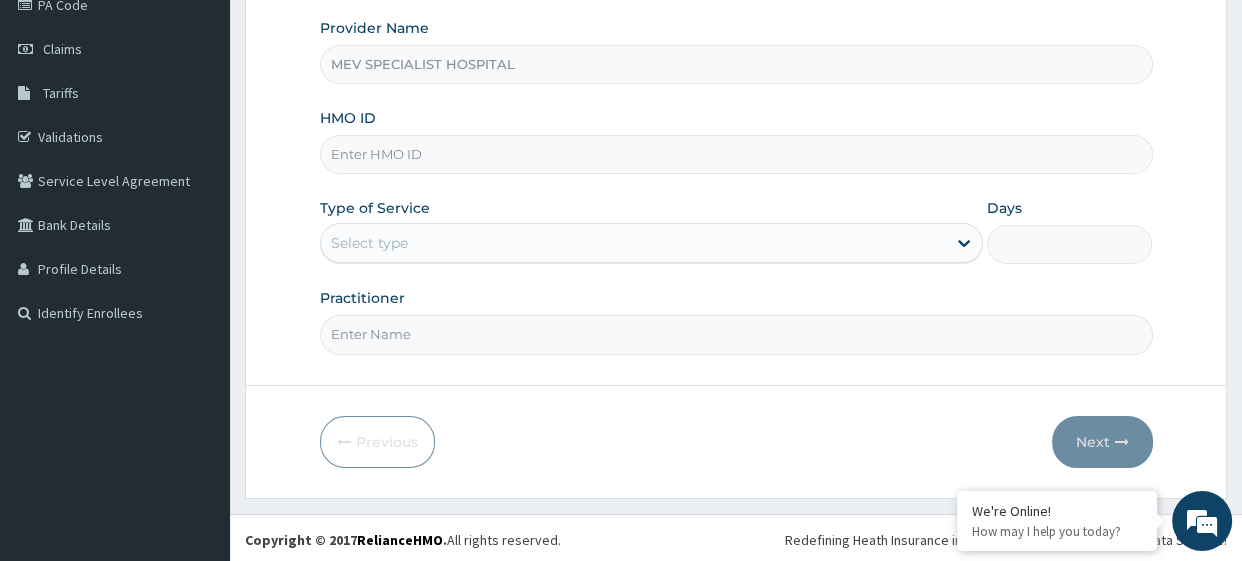 click on "HMO ID" at bounding box center [736, 154] 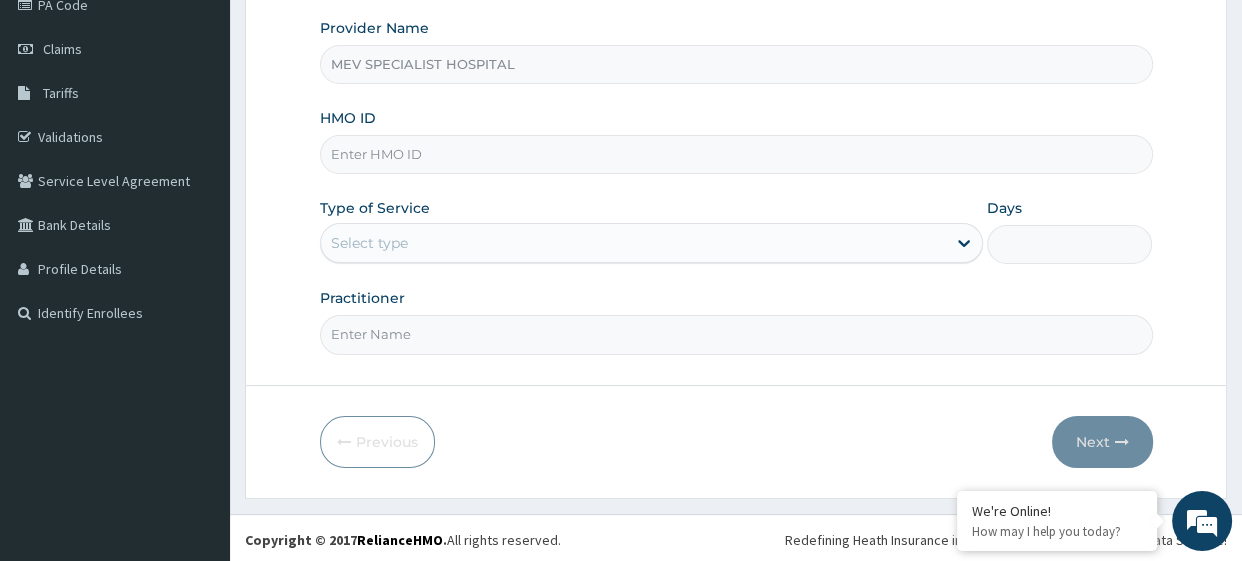 paste on "ZEI/10221/A" 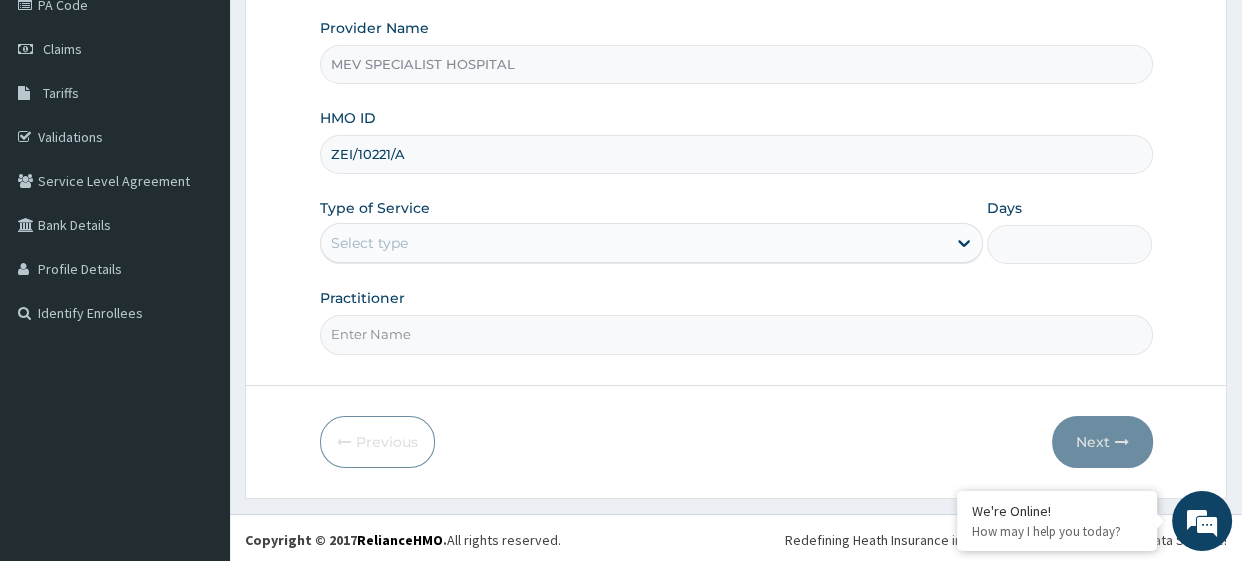 type on "ZEI/10221/A" 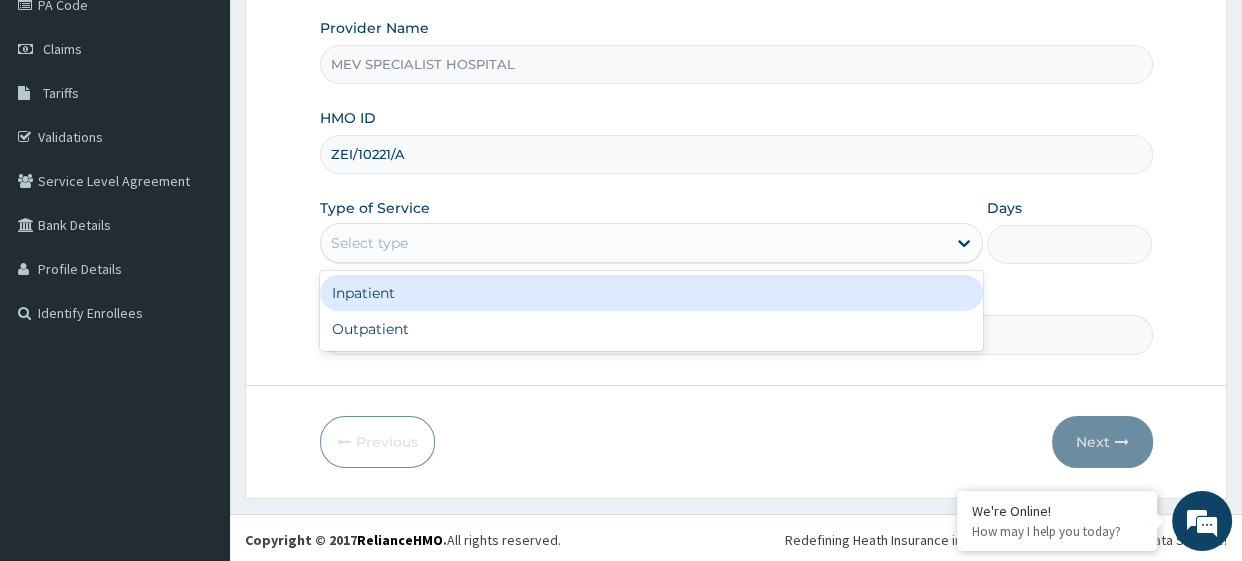 click on "Select type" at bounding box center [633, 243] 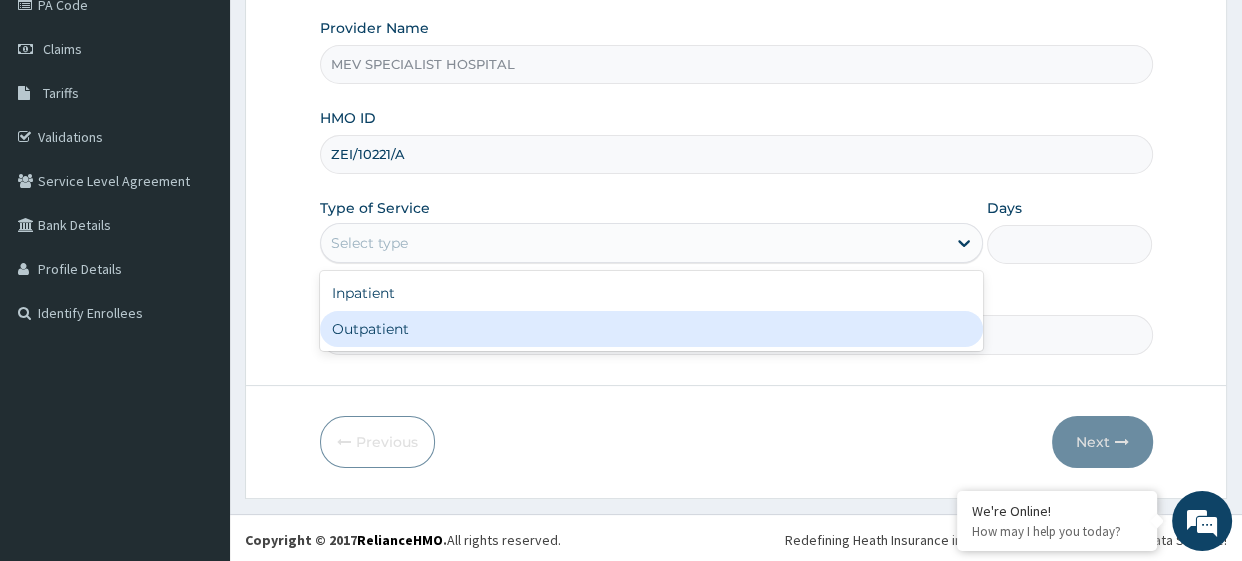 click on "Outpatient" at bounding box center (651, 329) 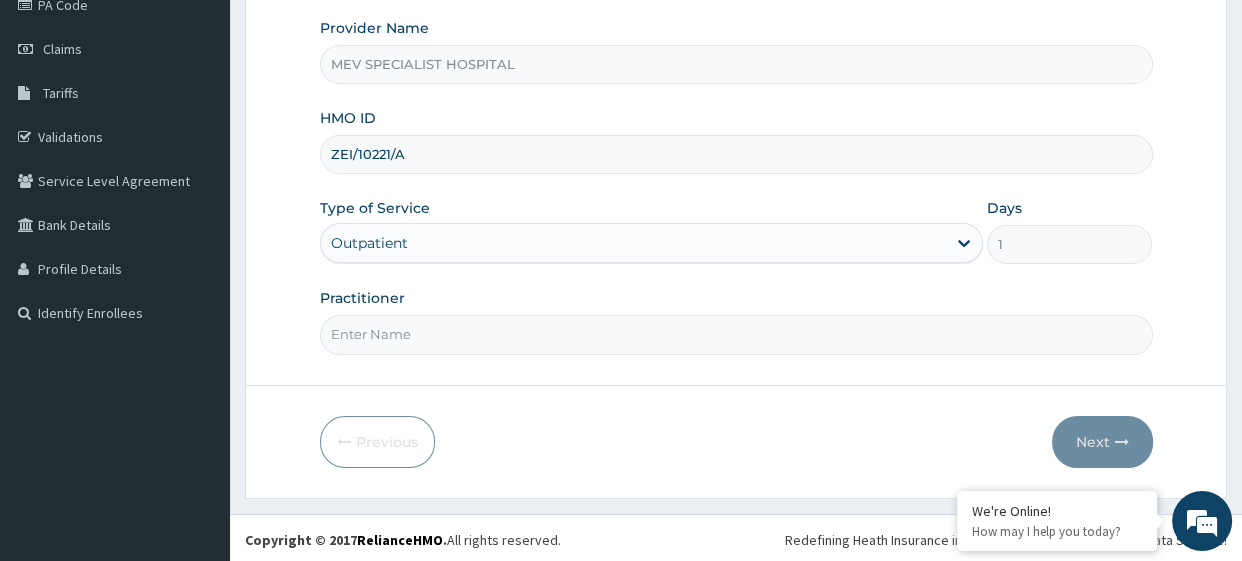 click on "Practitioner" at bounding box center (736, 334) 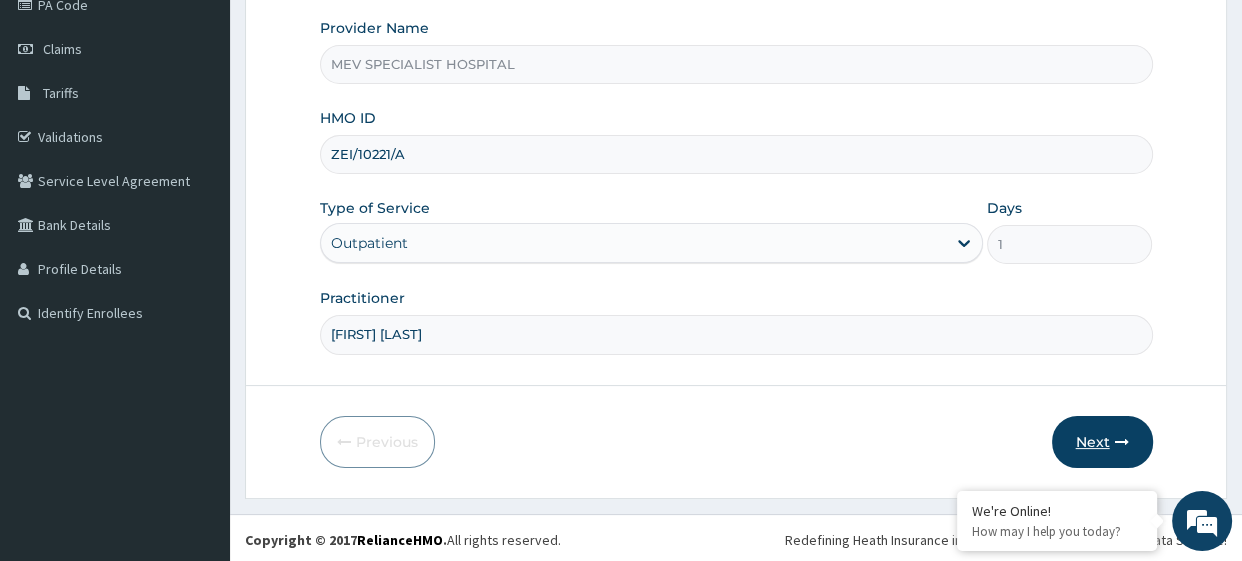 type on "Jane Ibe" 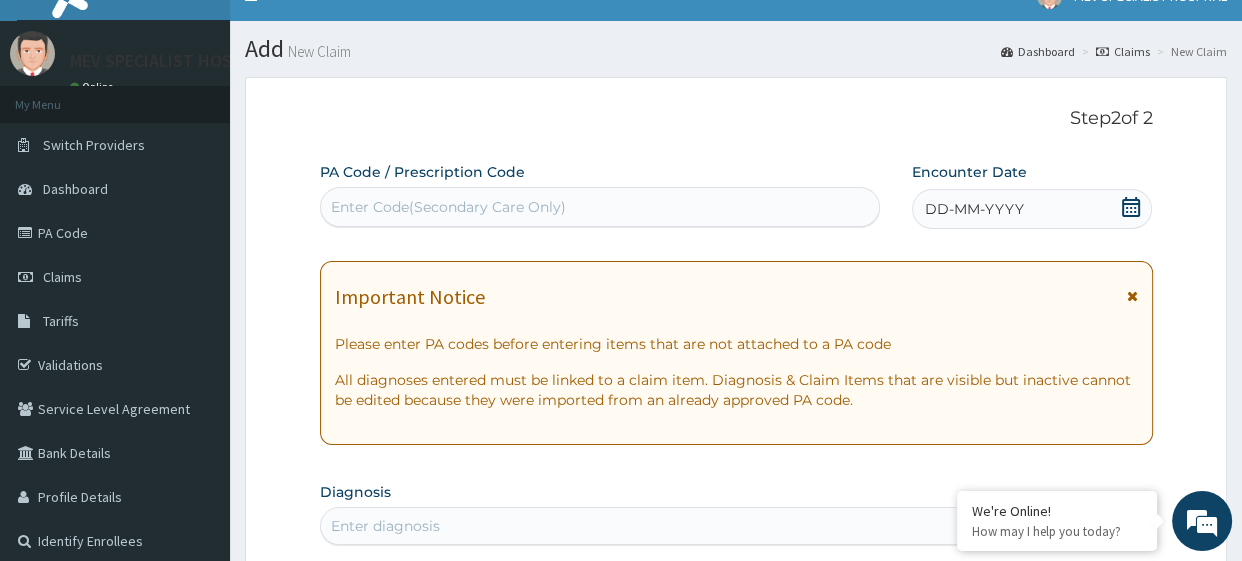 scroll, scrollTop: 15, scrollLeft: 0, axis: vertical 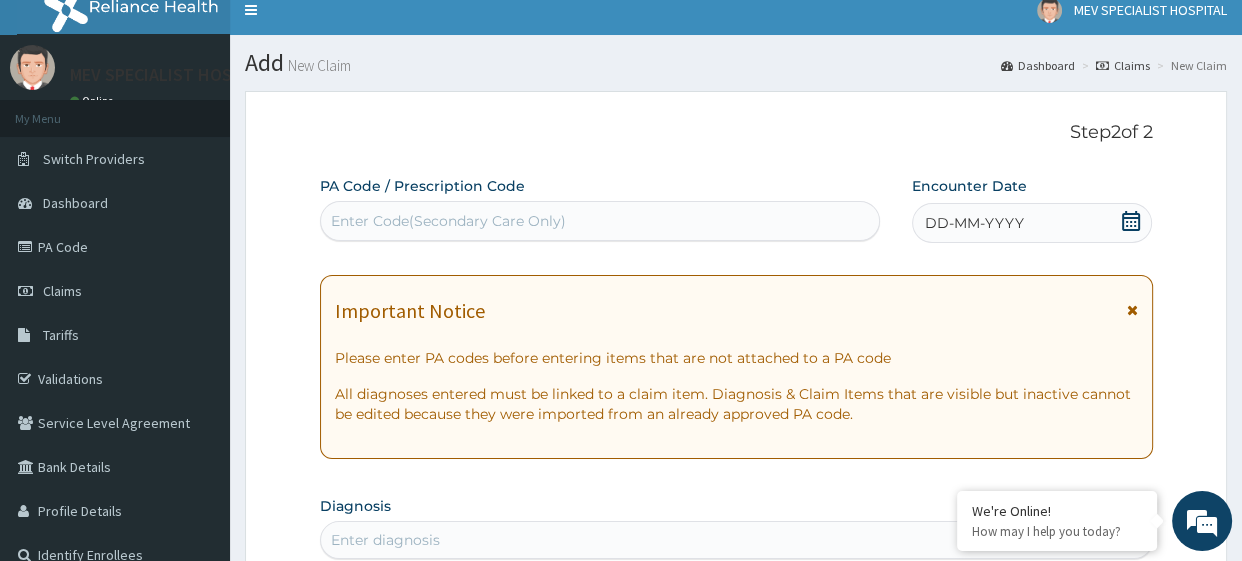 click on "DD-MM-YYYY" at bounding box center (974, 223) 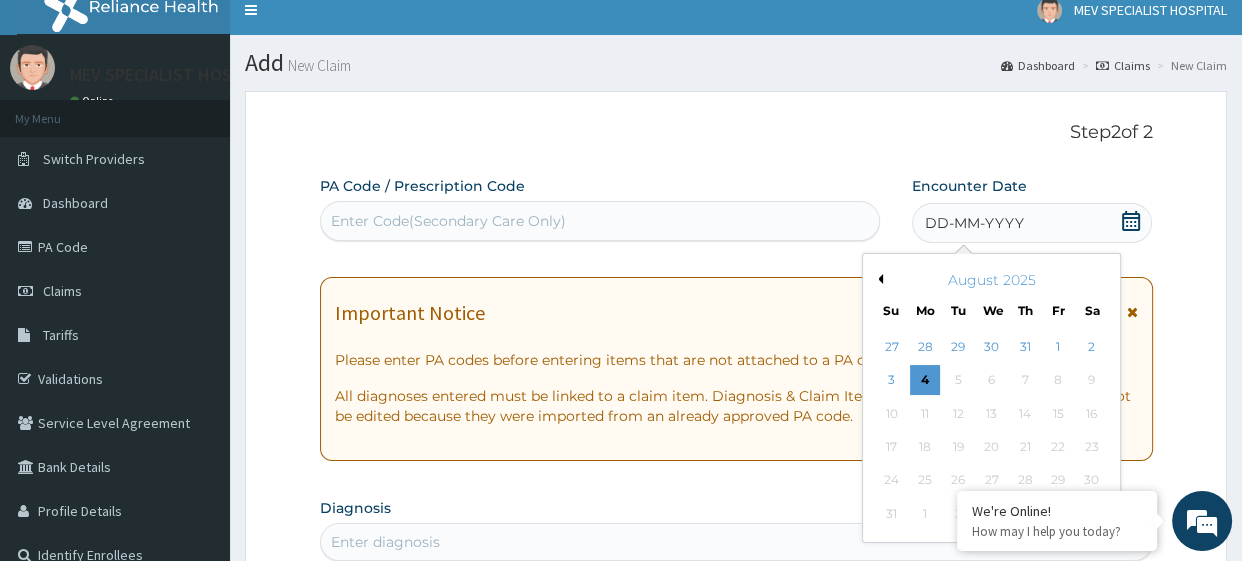 click on "Previous Month" at bounding box center [878, 279] 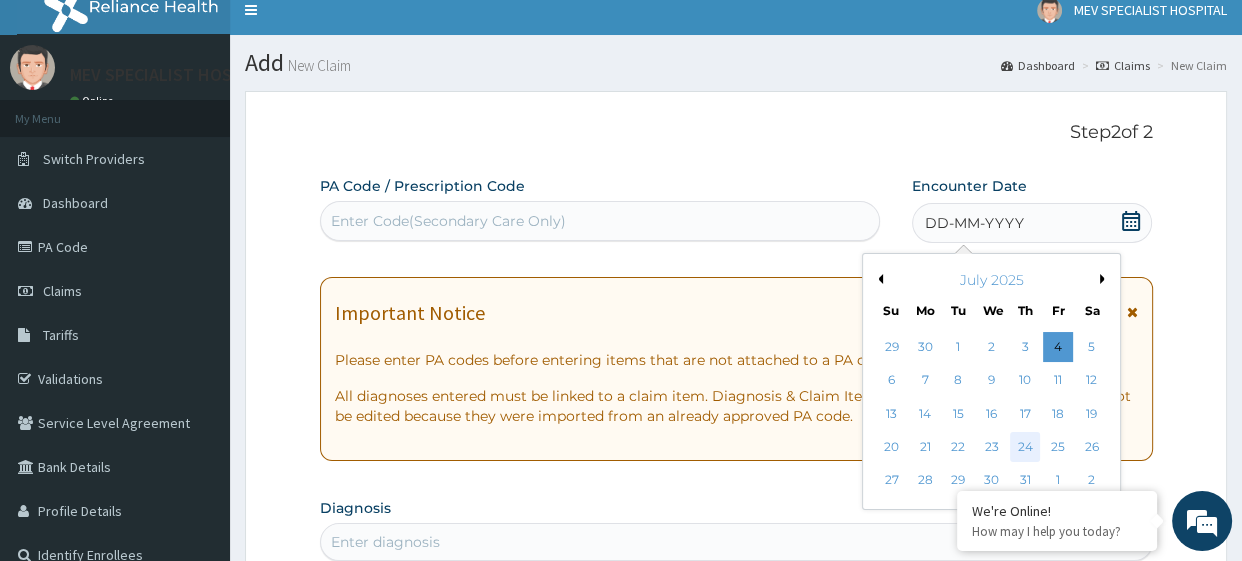 click on "24" at bounding box center [1025, 447] 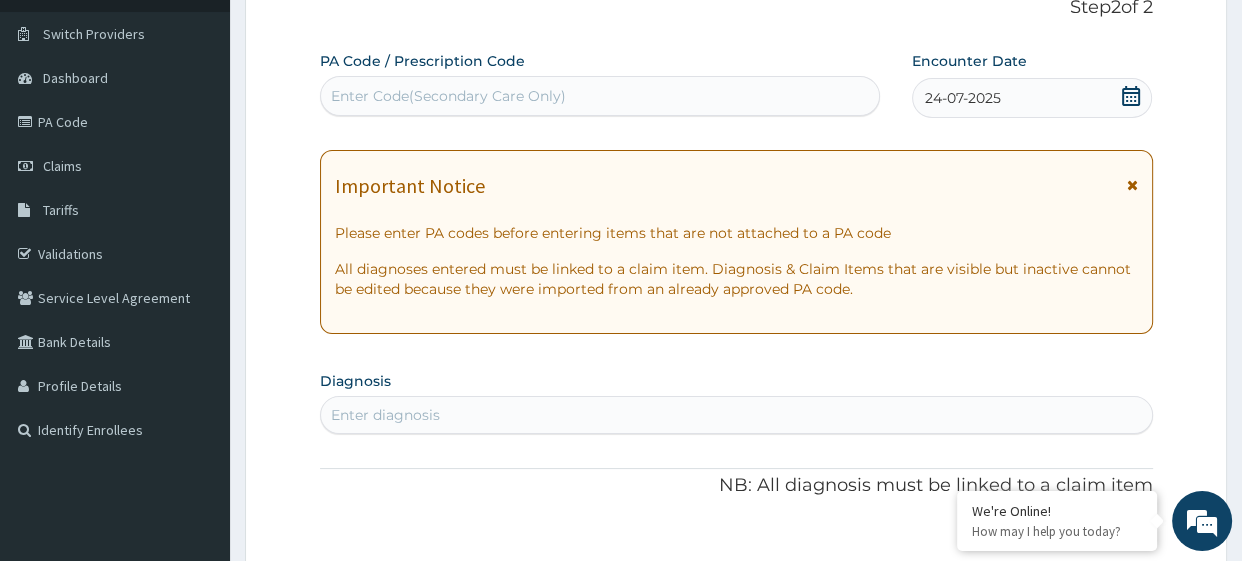 scroll, scrollTop: 161, scrollLeft: 0, axis: vertical 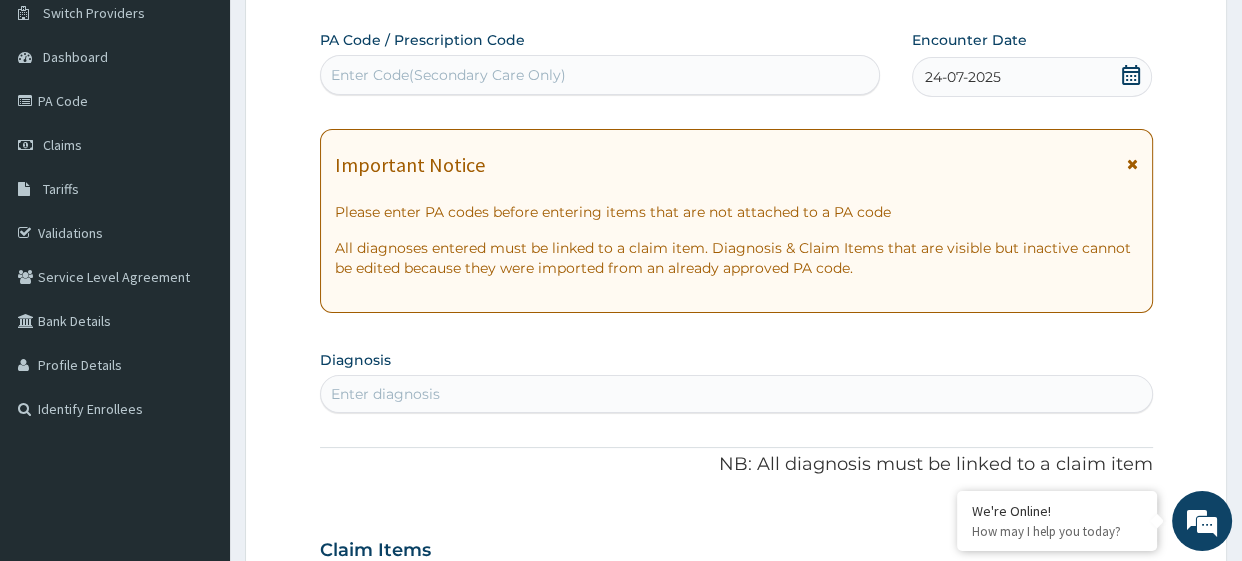 click on "Enter diagnosis" at bounding box center [736, 394] 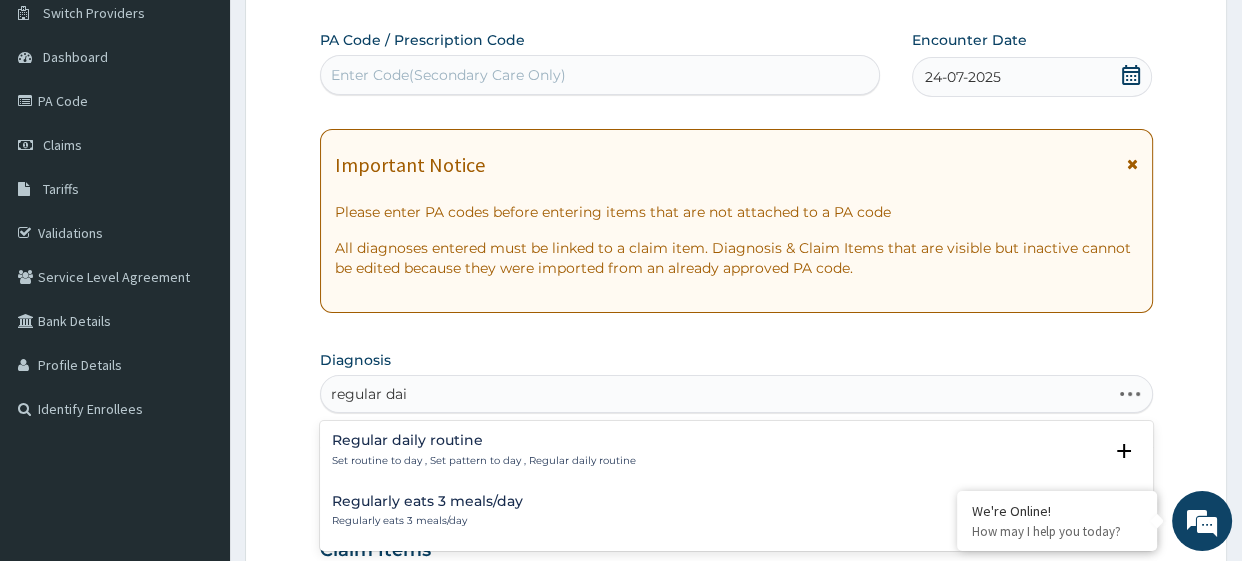 type on "regular dail" 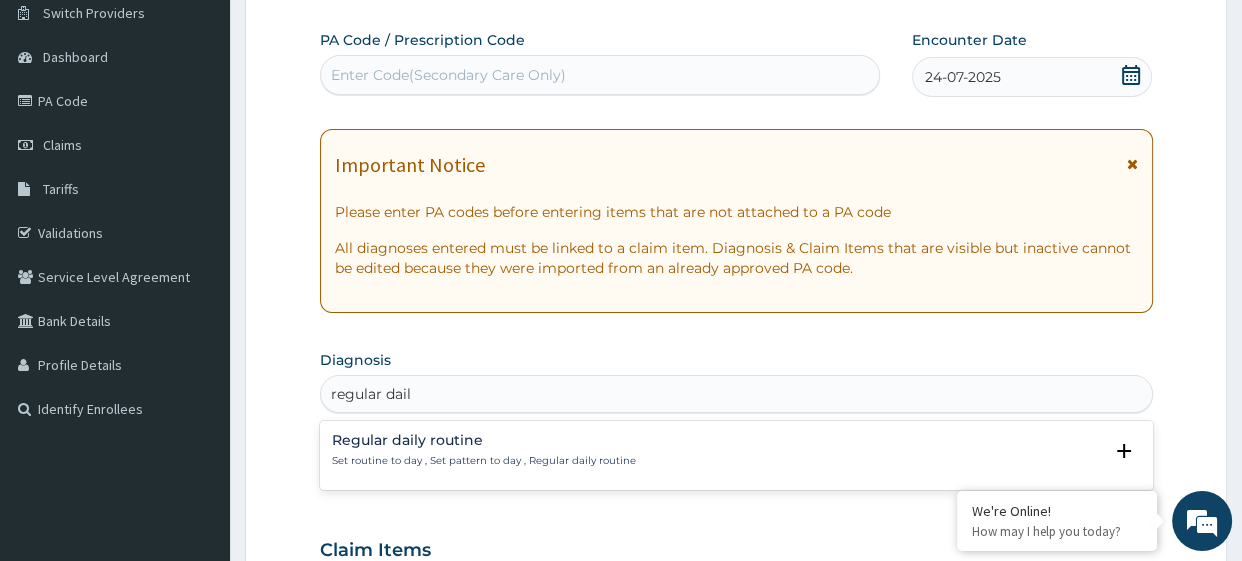 click on "Set routine to day , Set pattern to day , Regular daily routine" at bounding box center (484, 461) 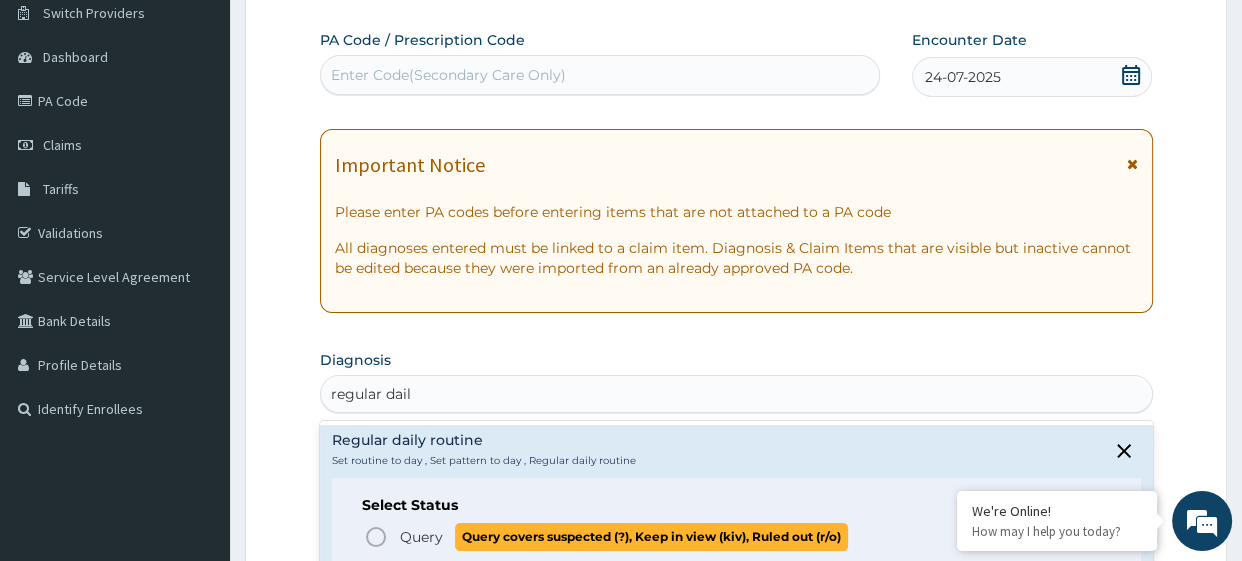 click on "Query covers suspected (?), Keep in view (kiv), Ruled out (r/o)" at bounding box center [651, 536] 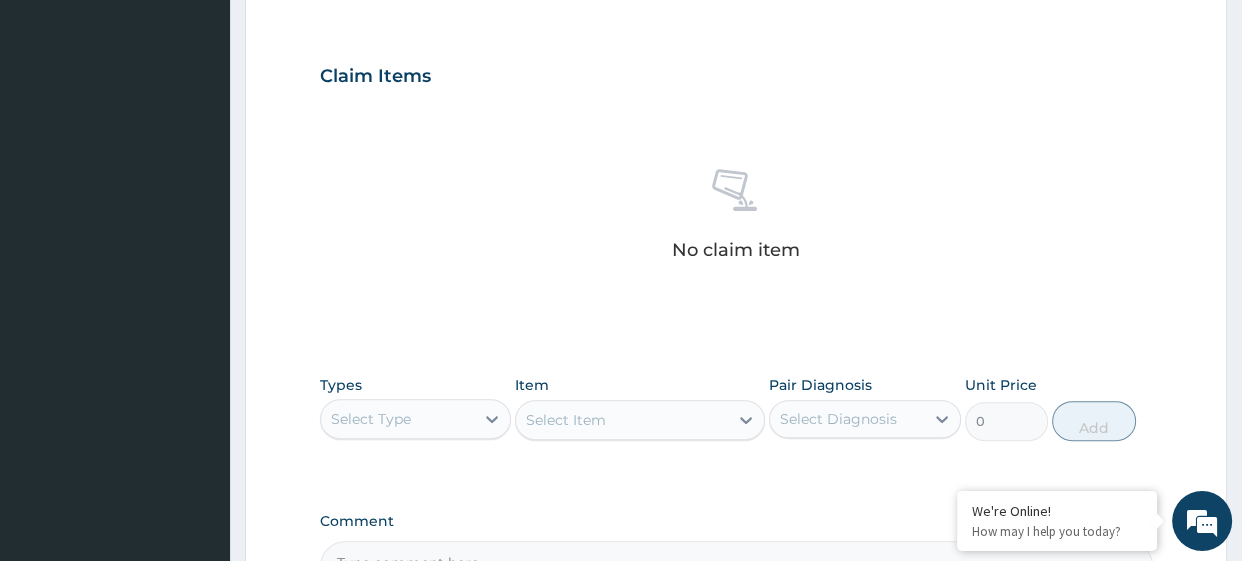 scroll, scrollTop: 662, scrollLeft: 0, axis: vertical 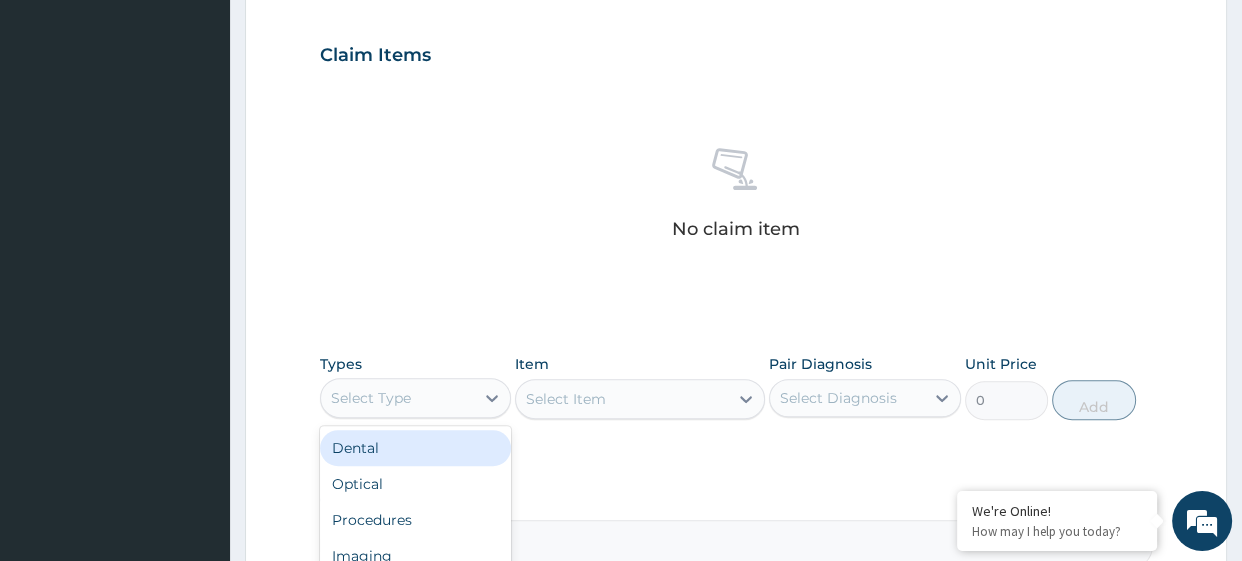 click on "Select Type" at bounding box center [398, 398] 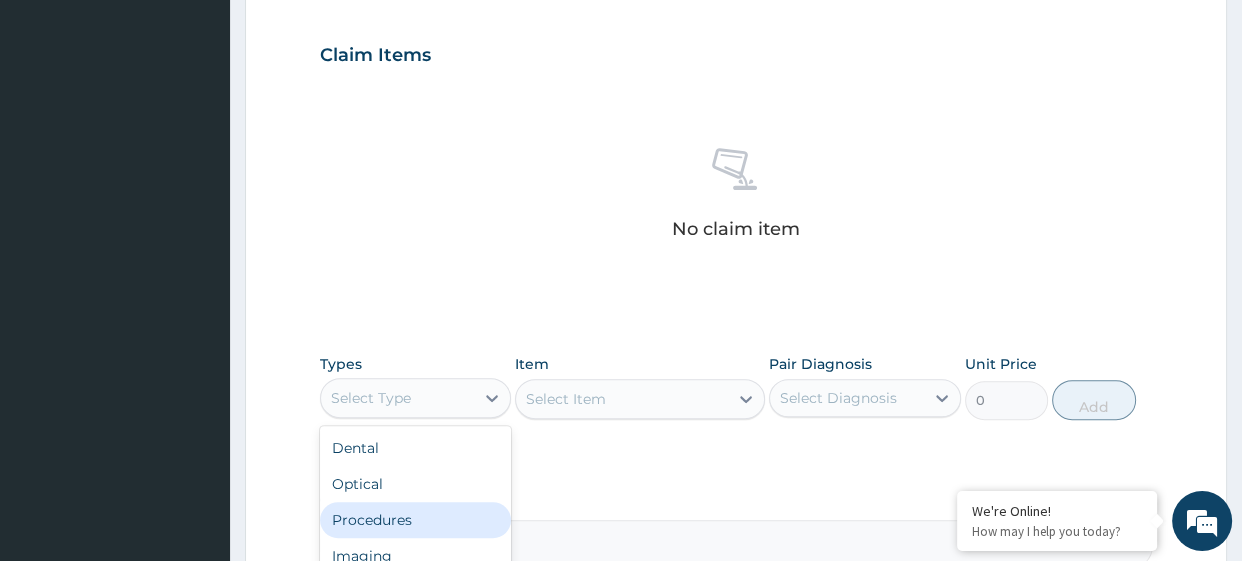 click on "Procedures" at bounding box center [416, 520] 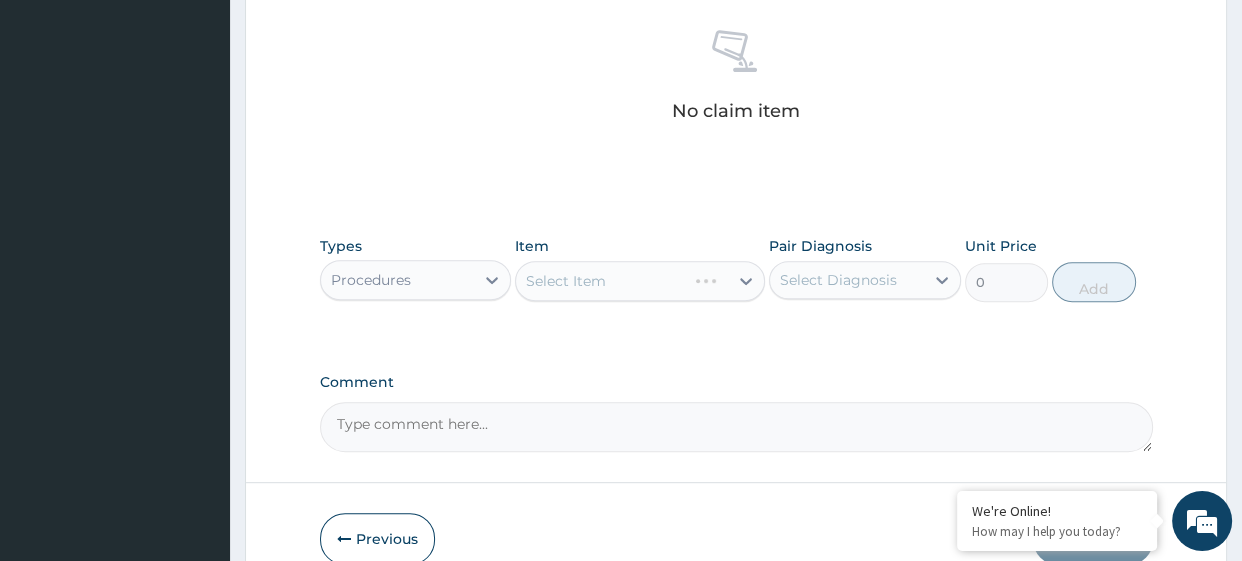 scroll, scrollTop: 789, scrollLeft: 0, axis: vertical 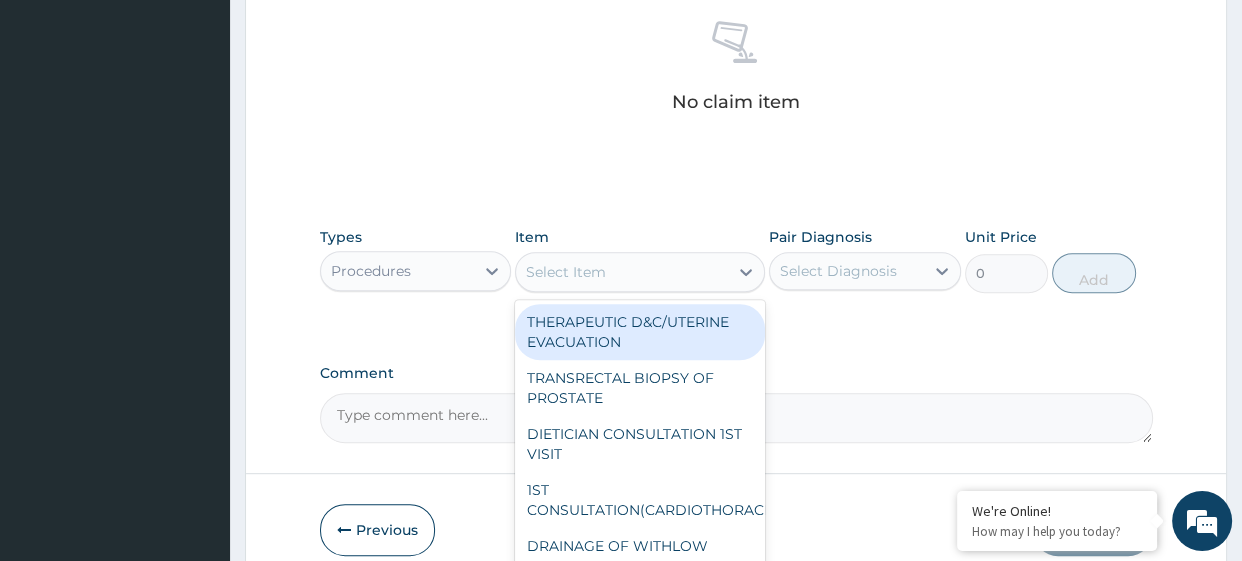 click on "Select Item" at bounding box center [566, 272] 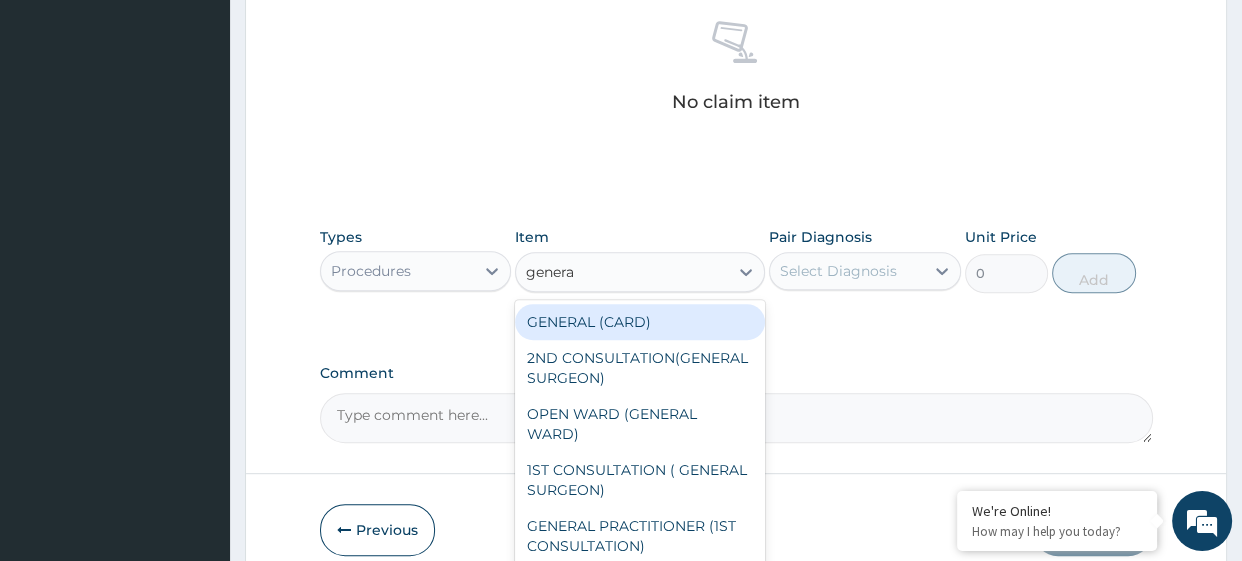 type on "general" 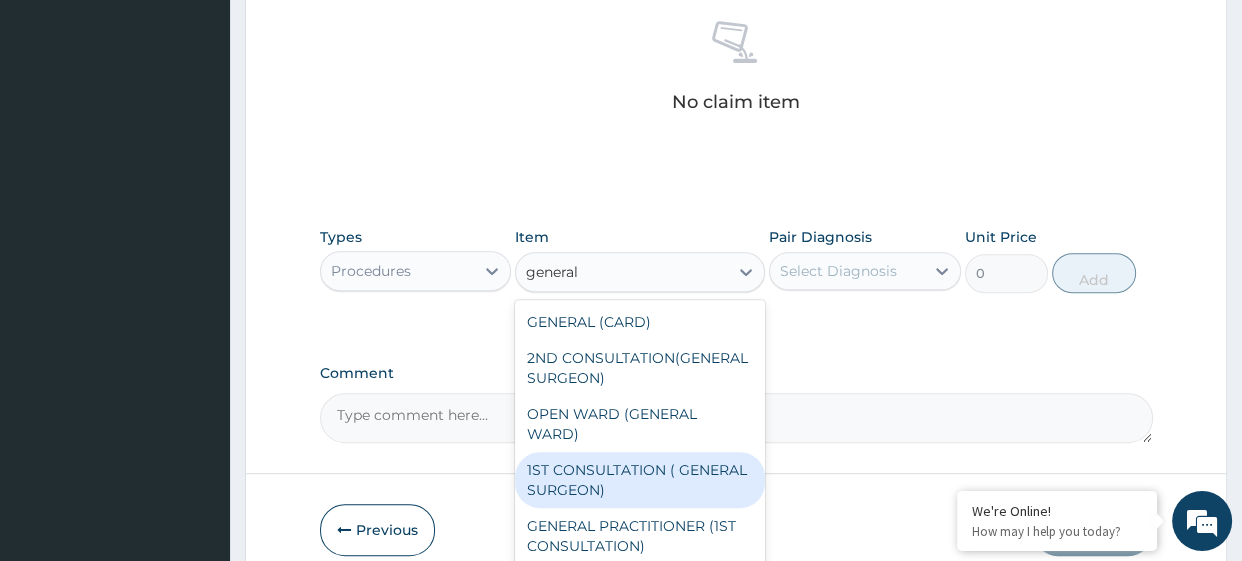 scroll, scrollTop: 40, scrollLeft: 0, axis: vertical 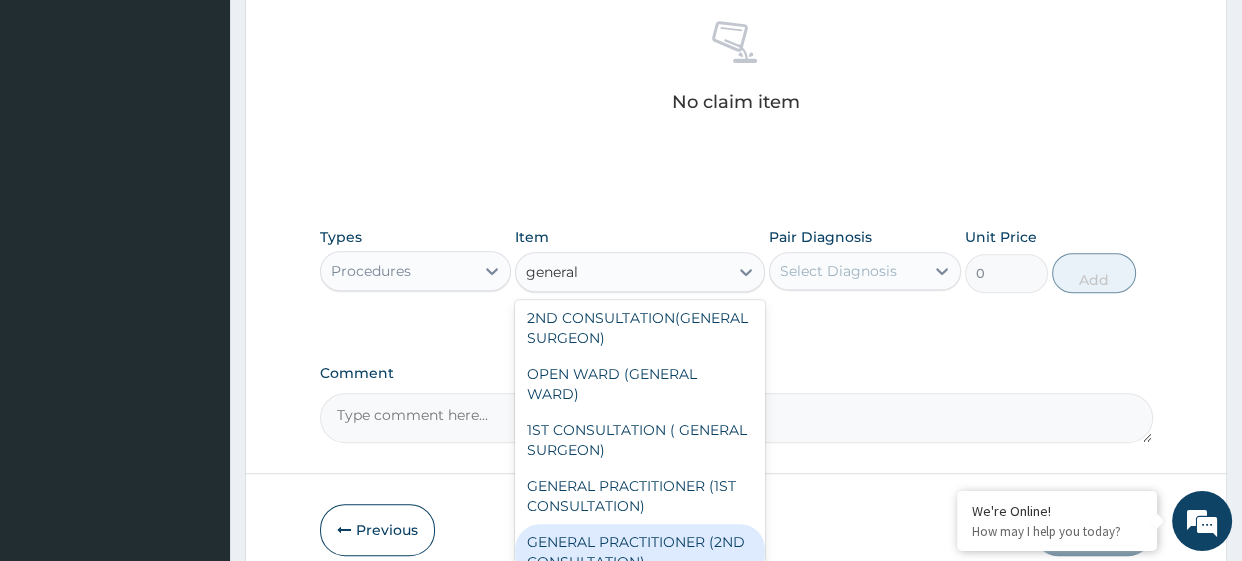 click on "GENERAL PRACTITIONER (2ND CONSULTATION)" at bounding box center [640, 552] 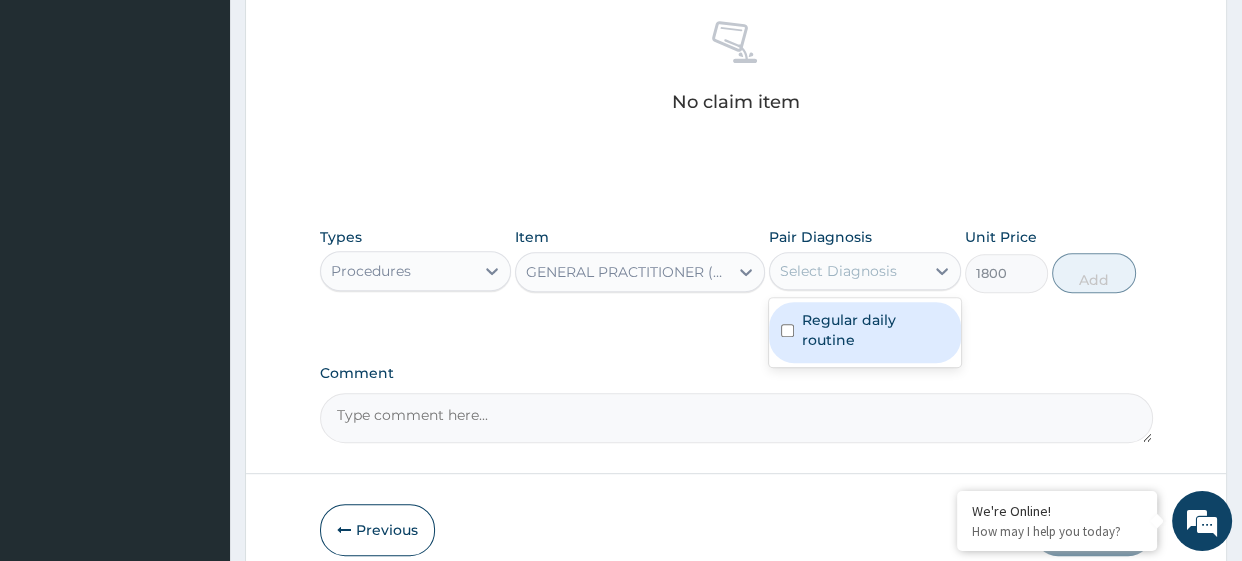 click on "Select Diagnosis" at bounding box center [838, 271] 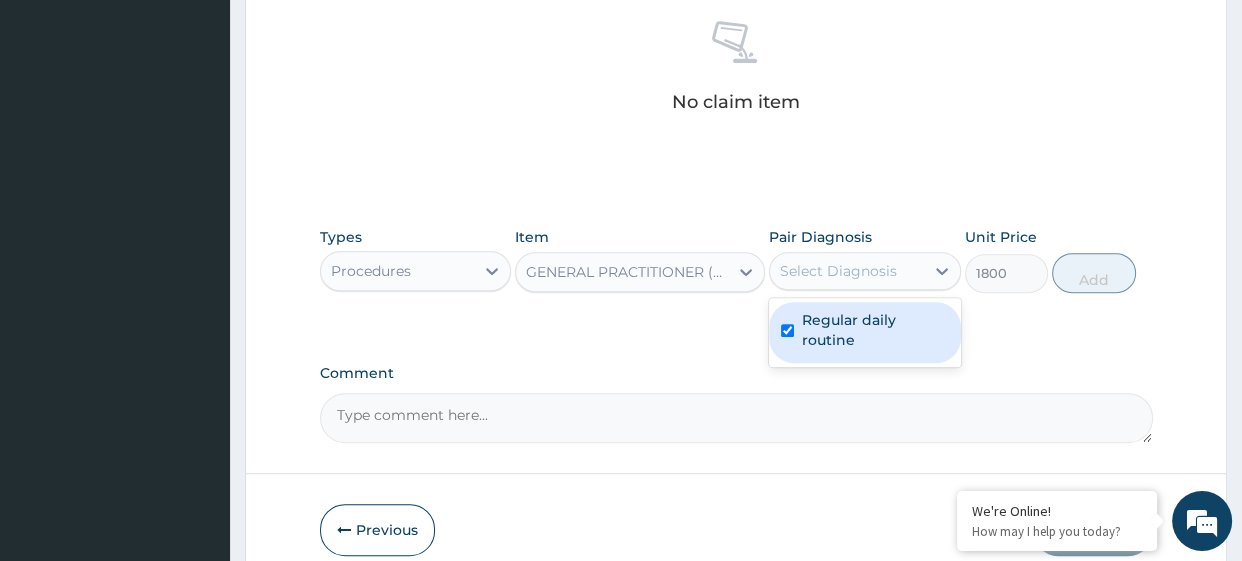 checkbox on "true" 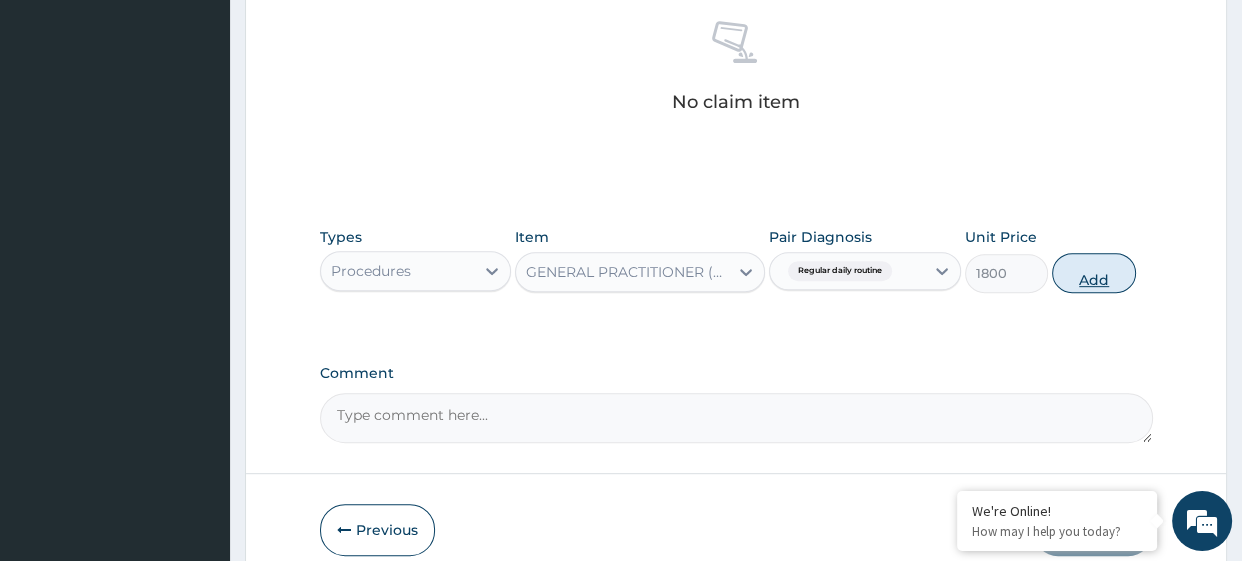 click on "Add" at bounding box center [1093, 273] 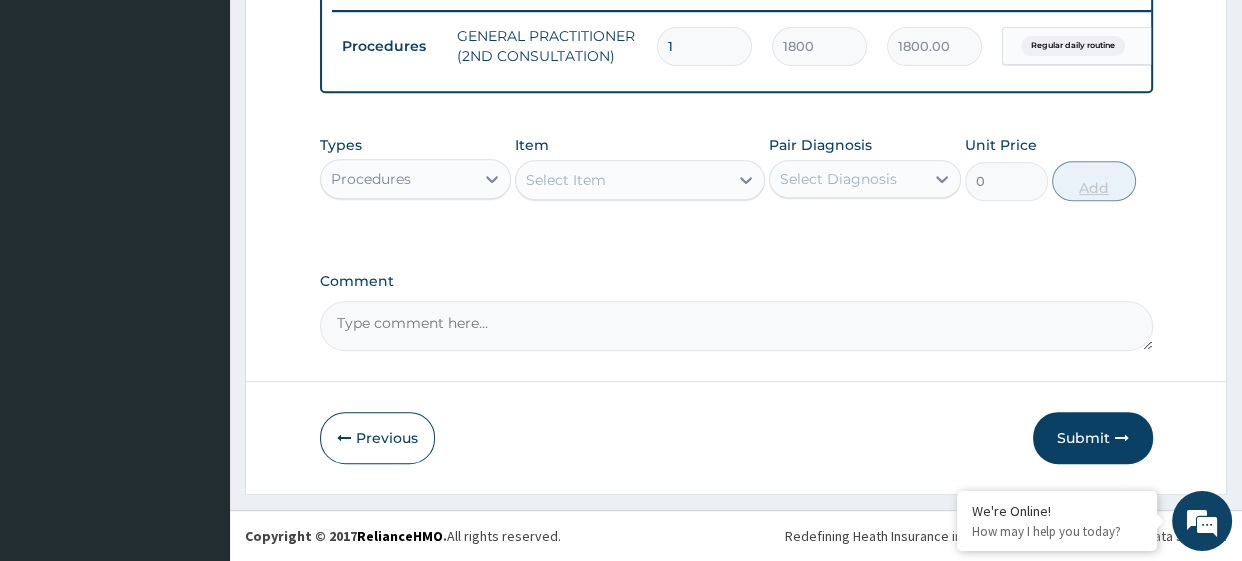 scroll, scrollTop: 782, scrollLeft: 0, axis: vertical 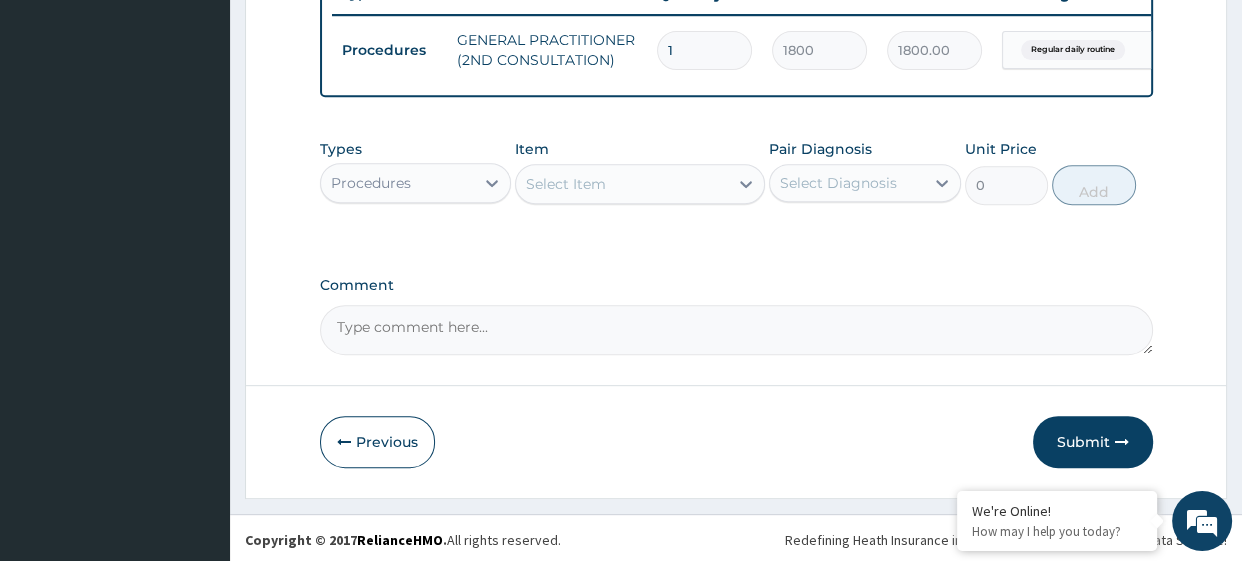 click on "Types Procedures Item Select Item Pair Diagnosis Select Diagnosis Unit Price 0 Add" at bounding box center (736, 187) 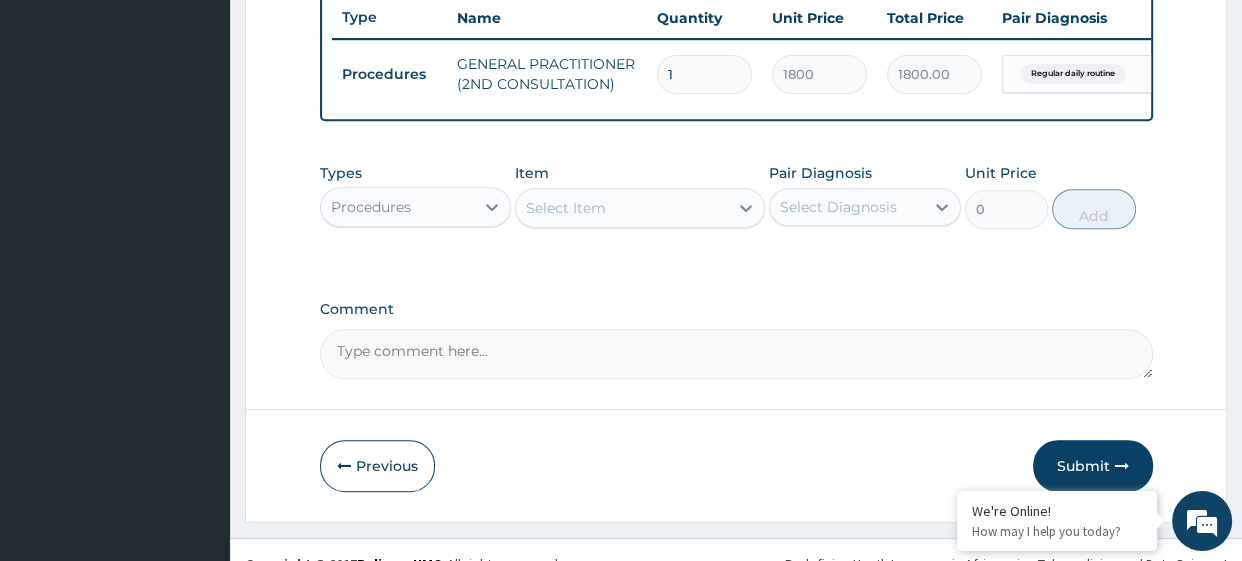 scroll, scrollTop: 782, scrollLeft: 0, axis: vertical 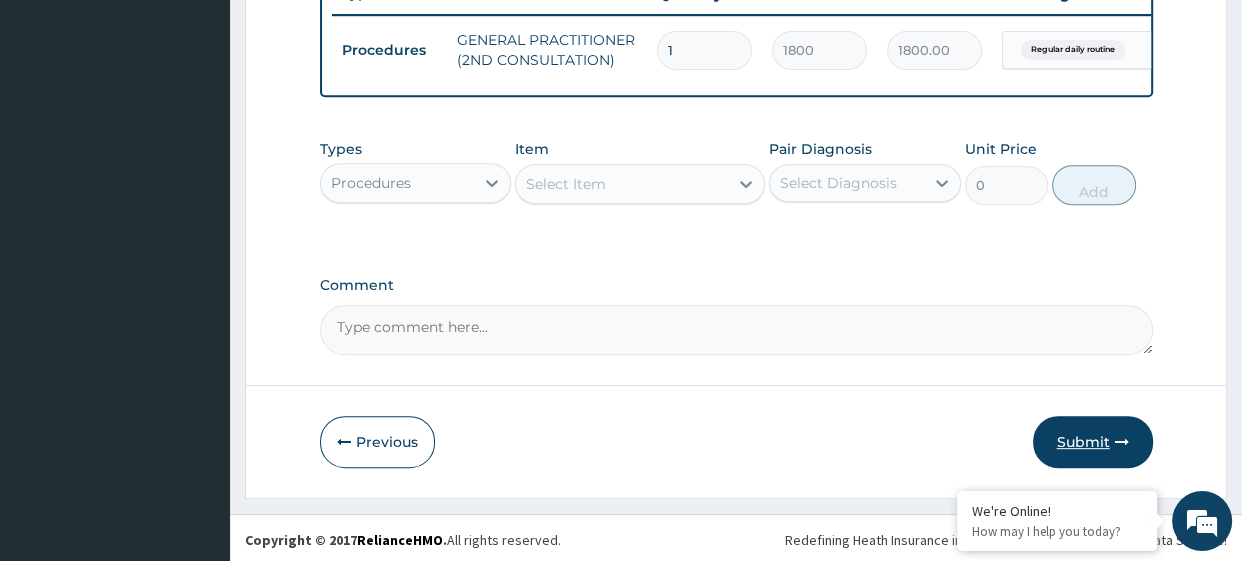 click on "Submit" at bounding box center (1093, 442) 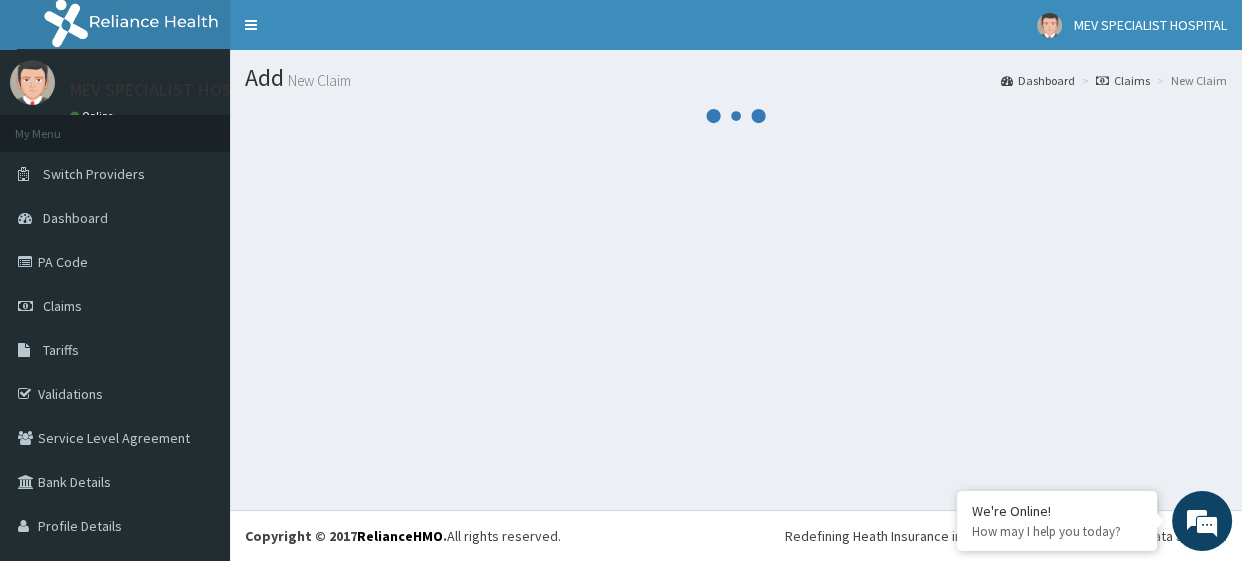 scroll, scrollTop: 0, scrollLeft: 0, axis: both 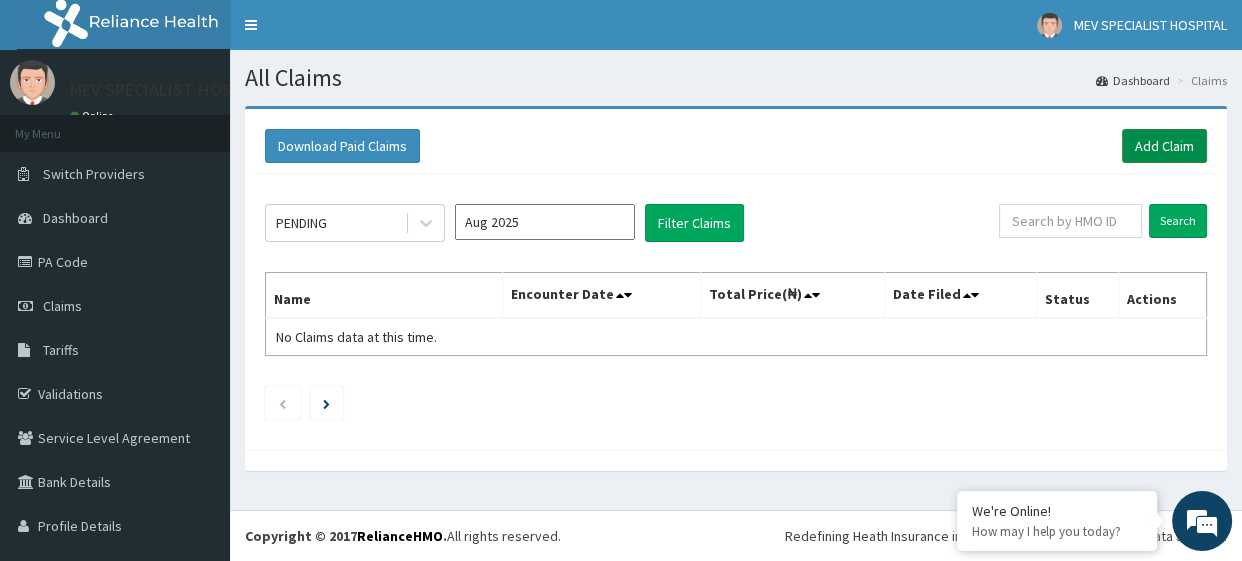 click on "Add Claim" at bounding box center [1164, 146] 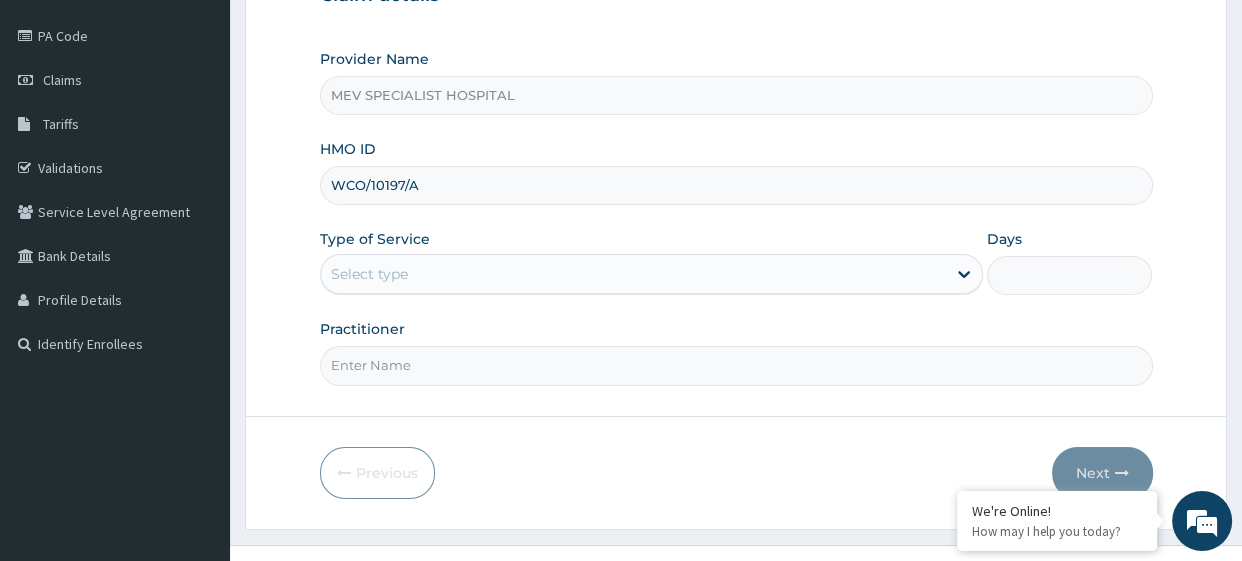 scroll, scrollTop: 226, scrollLeft: 0, axis: vertical 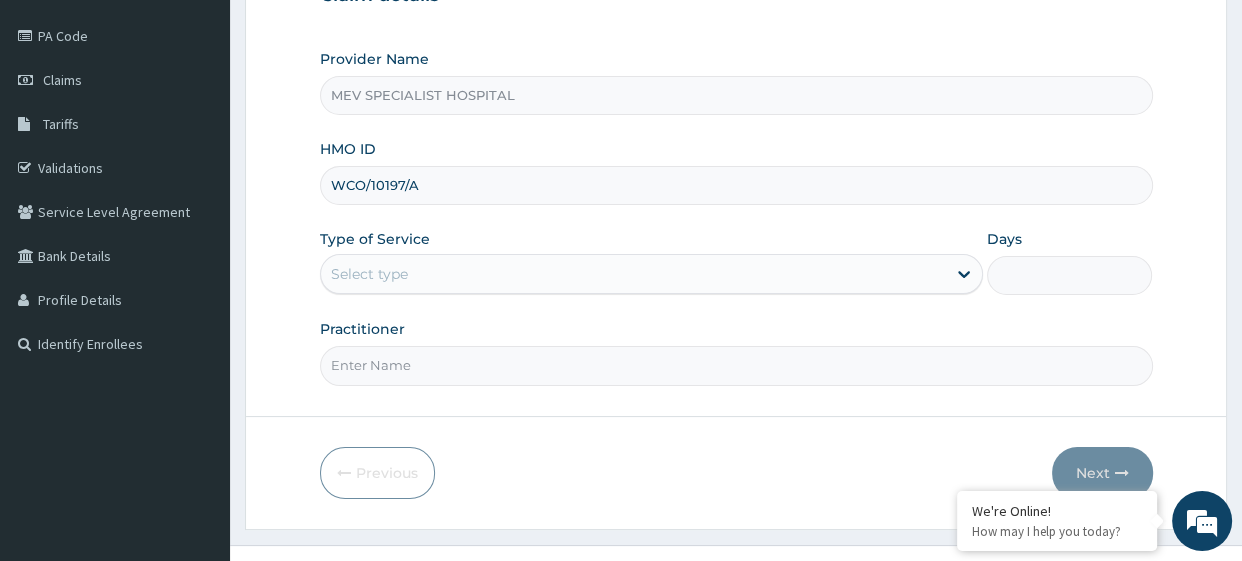 type on "WCO/10197/A" 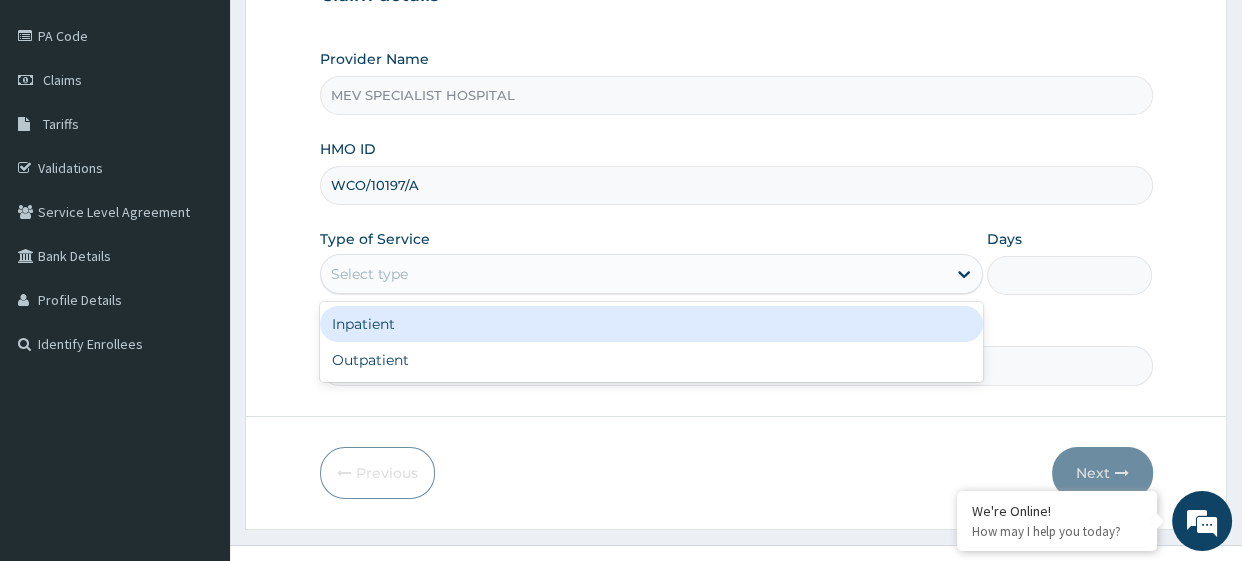 click on "Select type" at bounding box center (633, 274) 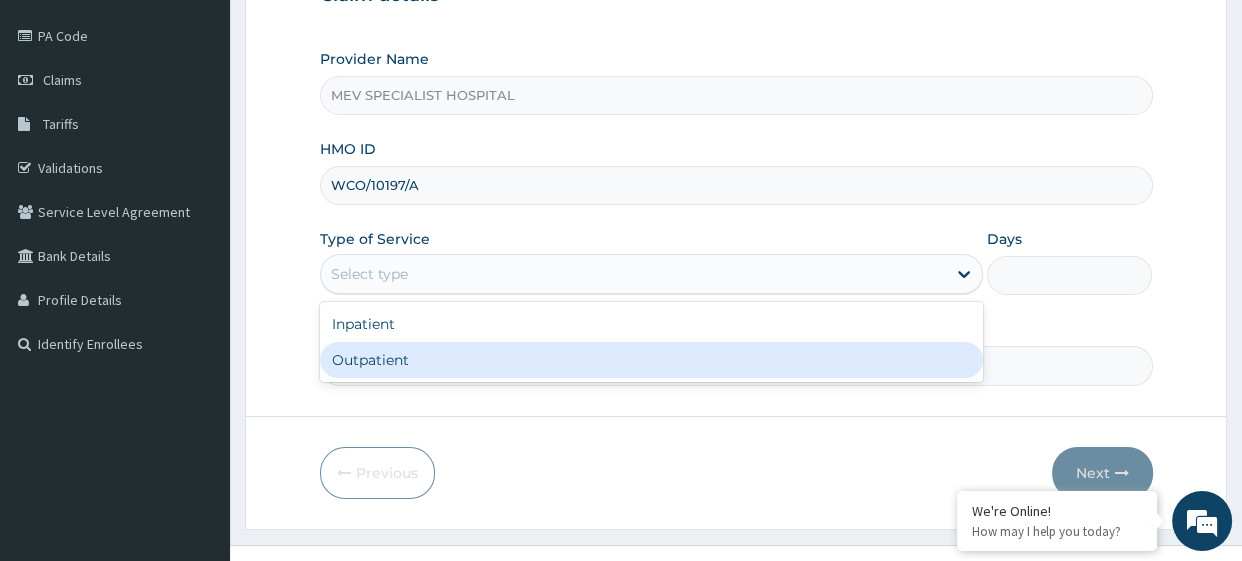 click on "Outpatient" at bounding box center [651, 360] 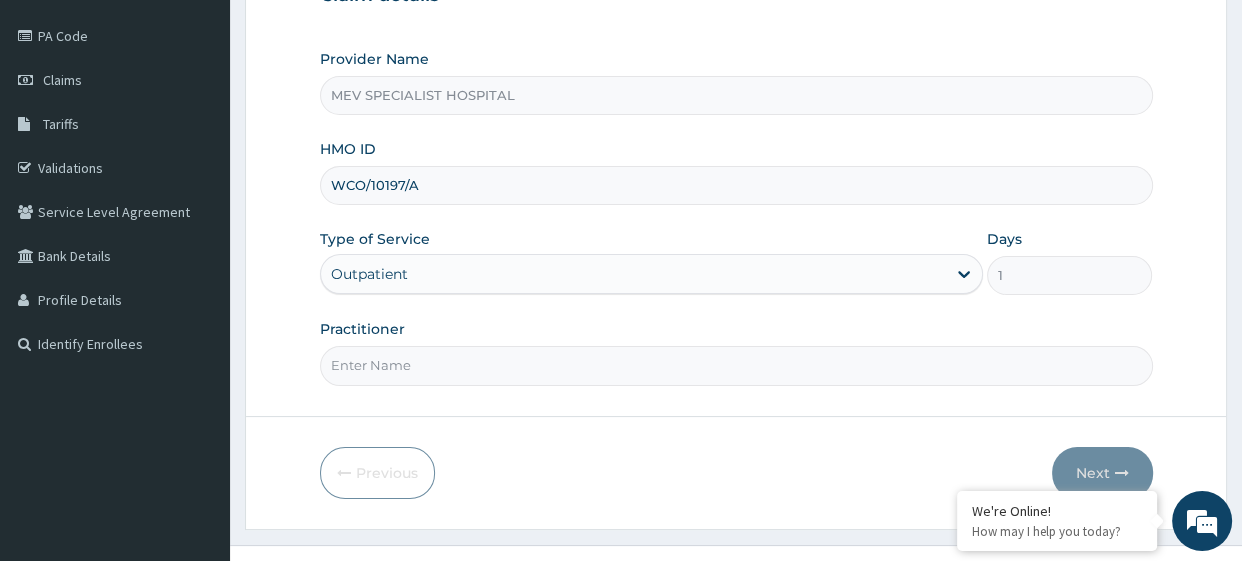 click on "Practitioner" at bounding box center (736, 365) 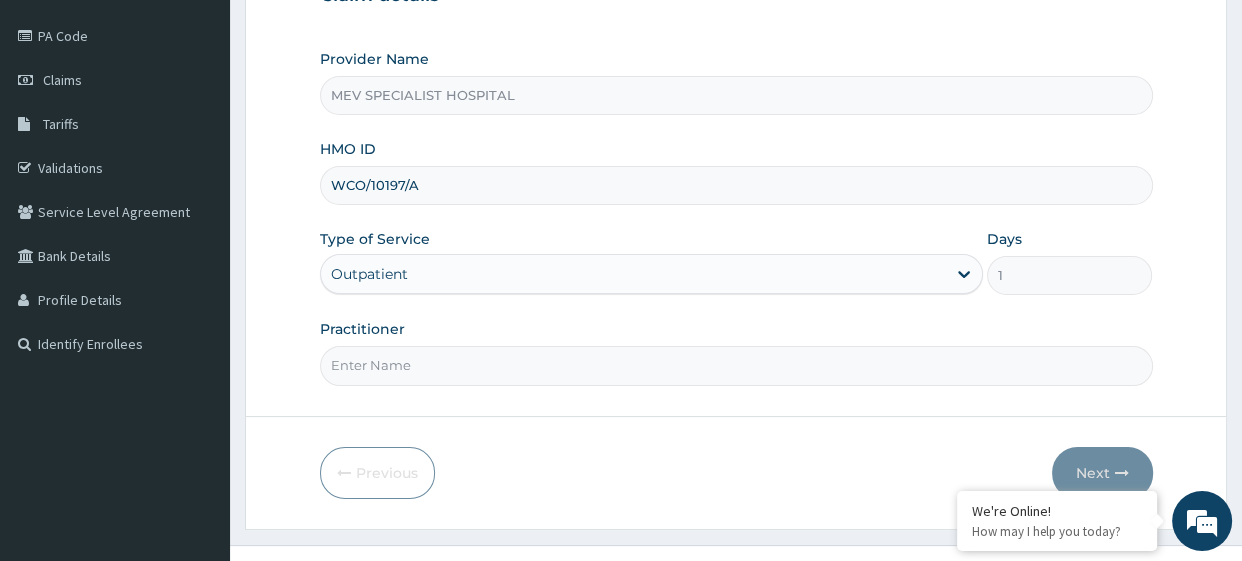 type on "DR [LAST]" 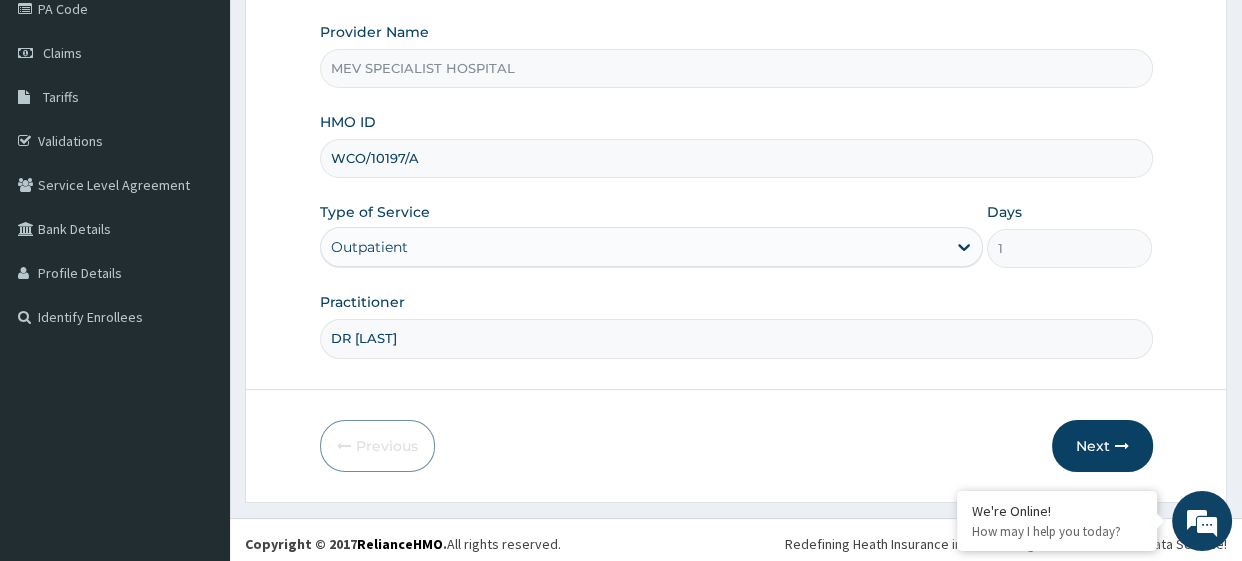 scroll, scrollTop: 257, scrollLeft: 0, axis: vertical 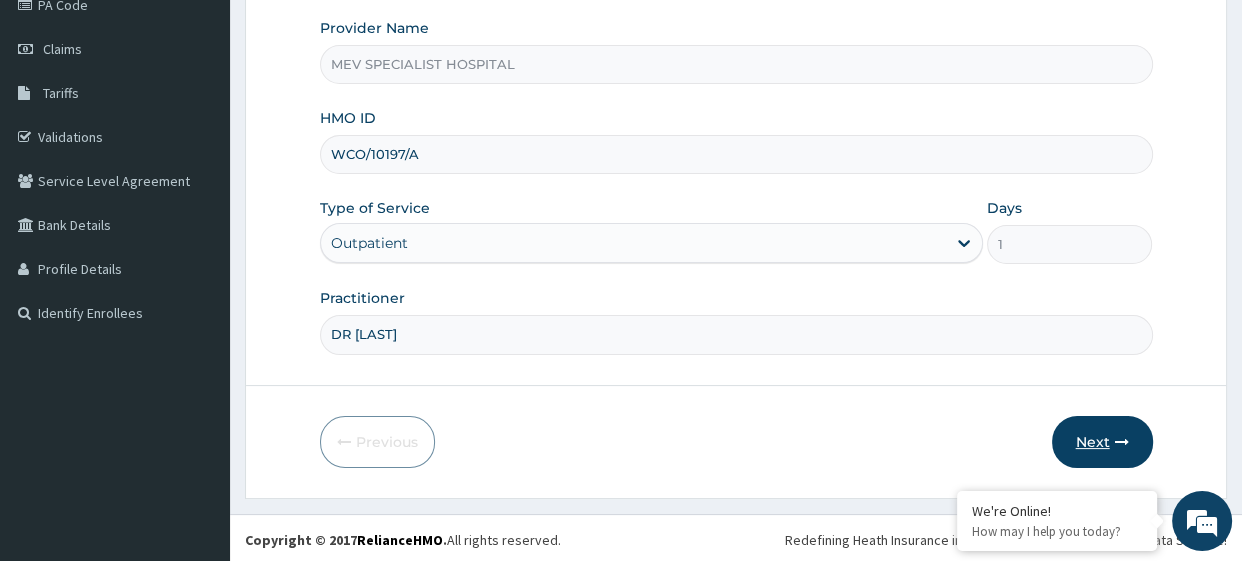 click on "Next" at bounding box center [1102, 442] 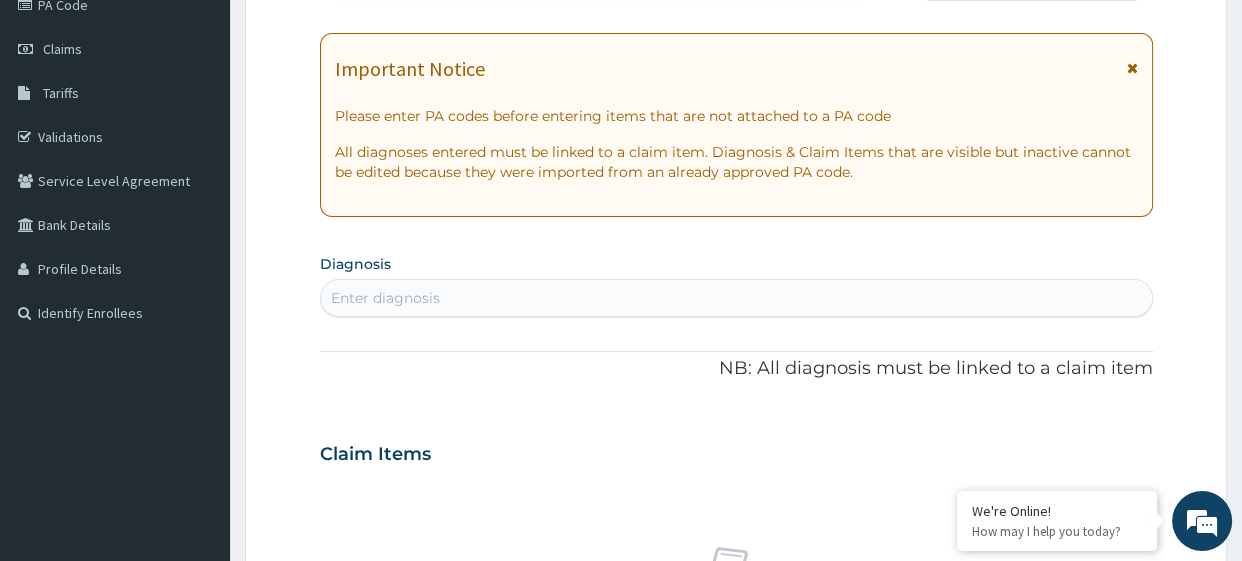 scroll, scrollTop: 0, scrollLeft: 0, axis: both 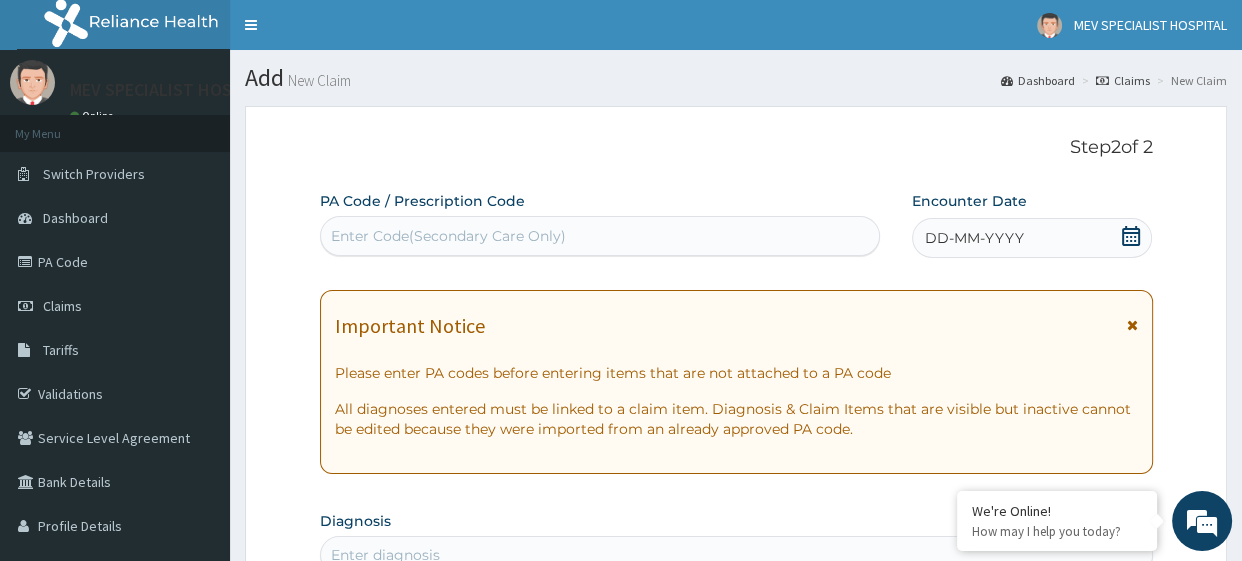 click on "Enter Code(Secondary Care Only)" at bounding box center [600, 236] 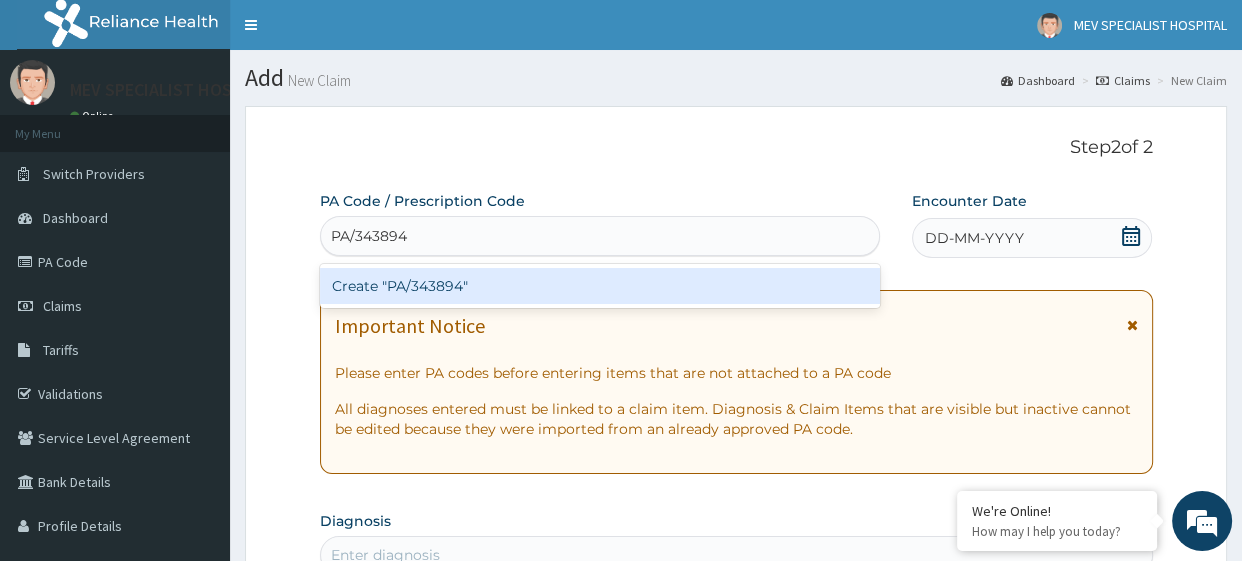 click on "Create "PA/343894"" at bounding box center (600, 286) 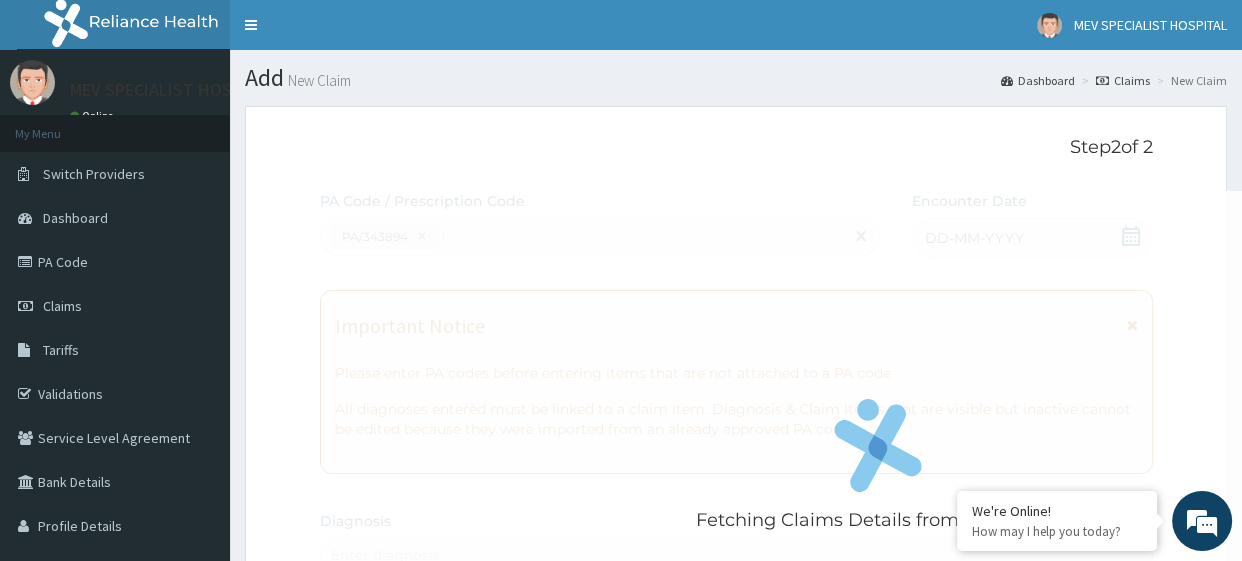 type 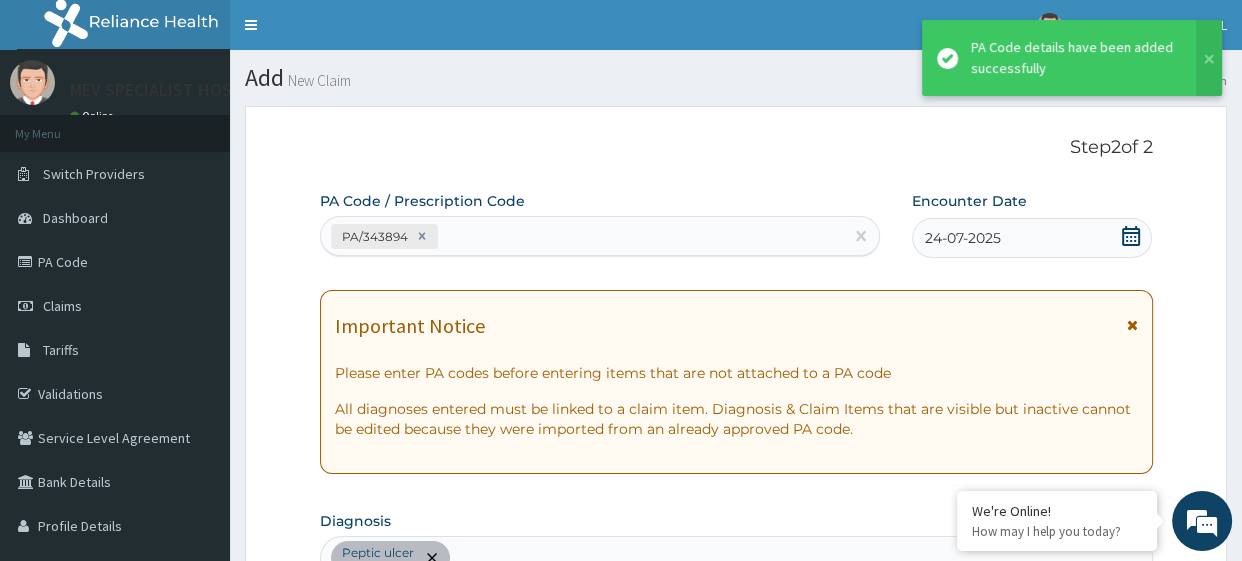scroll, scrollTop: 693, scrollLeft: 0, axis: vertical 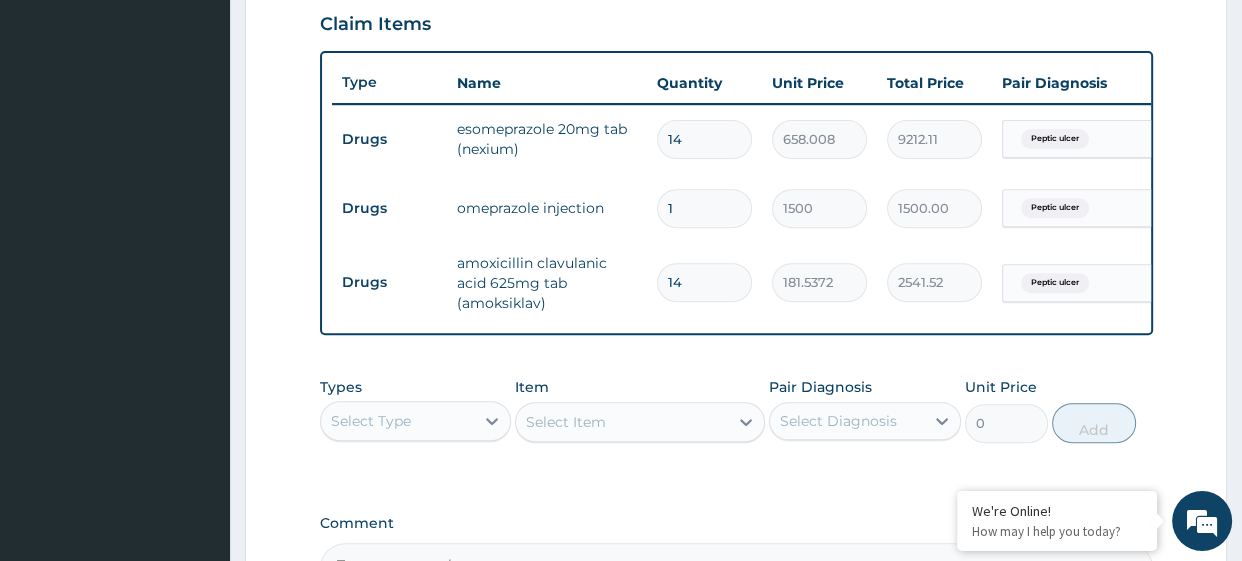 click on "PA Code / Prescription Code PA/343894 Encounter Date [DATE] Important Notice Please enter PA codes before entering items that are not attached to a PA code   All diagnoses entered must be linked to a claim item. Diagnosis & Claim Items that are visible but inactive cannot be edited because they were imported from an already approved PA code. Diagnosis Peptic ulcer query NB: All diagnosis must be linked to a claim item Claim Items Type Name Quantity Unit Price Total Price Pair Diagnosis Actions Drugs esomeprazole 20mg tab (nexium) 14 658.008 9212.11 Peptic ulcer Delete Drugs omeprazole injection 1 1500 1500.00 Peptic ulcer Delete Drugs amoxicillin clavulanic acid 625mg tab (amoksiklav) 14 181.5372 2541.52 Peptic ulcer Delete Types Select Type Item Select Item Pair Diagnosis Select Diagnosis Unit Price 0 Add Comment" at bounding box center [736, 45] 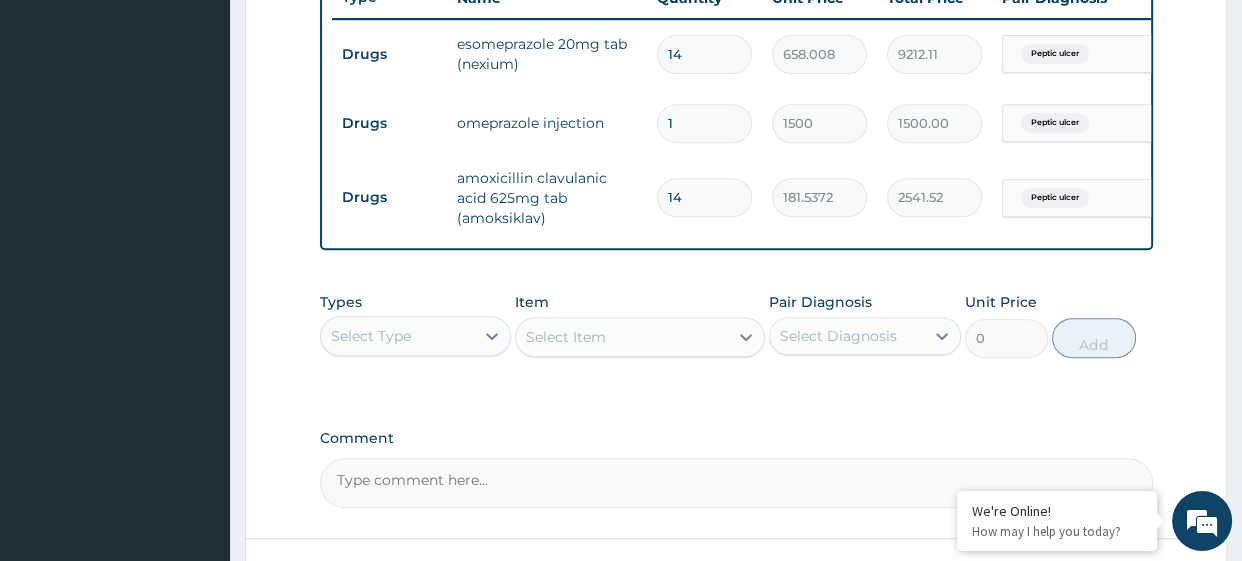 scroll, scrollTop: 789, scrollLeft: 0, axis: vertical 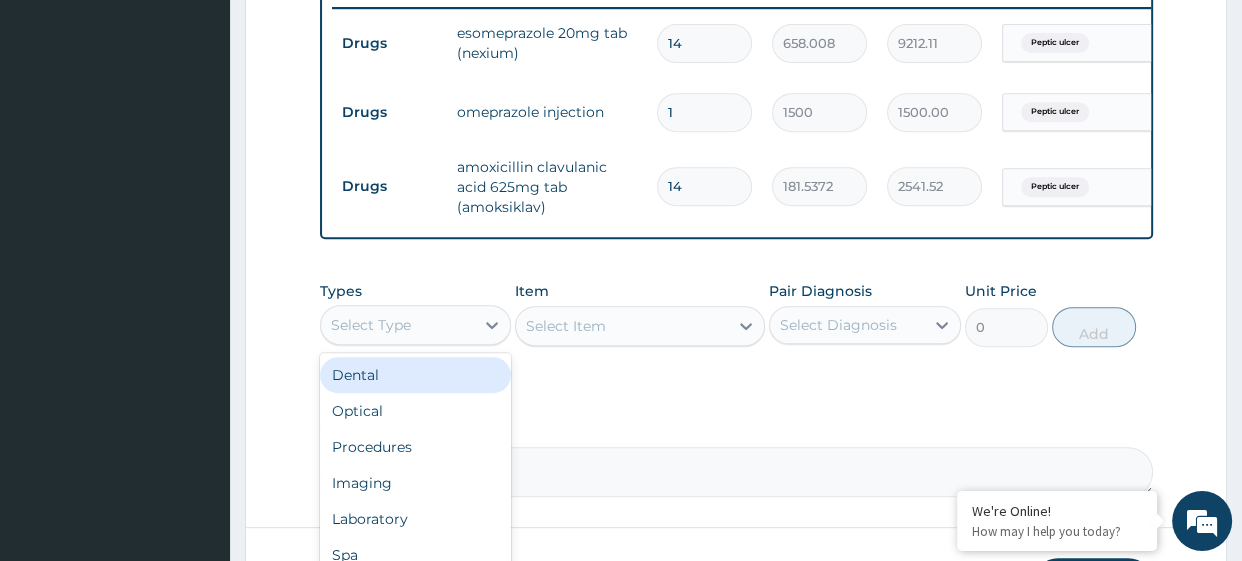 click on "Select Type" at bounding box center [398, 325] 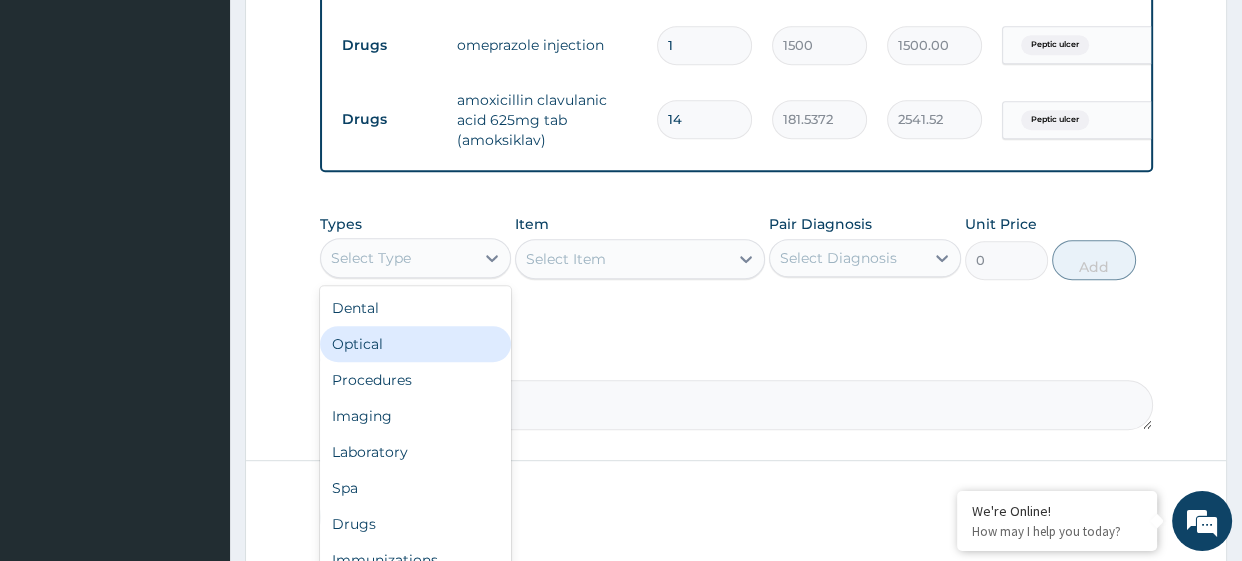 scroll, scrollTop: 880, scrollLeft: 0, axis: vertical 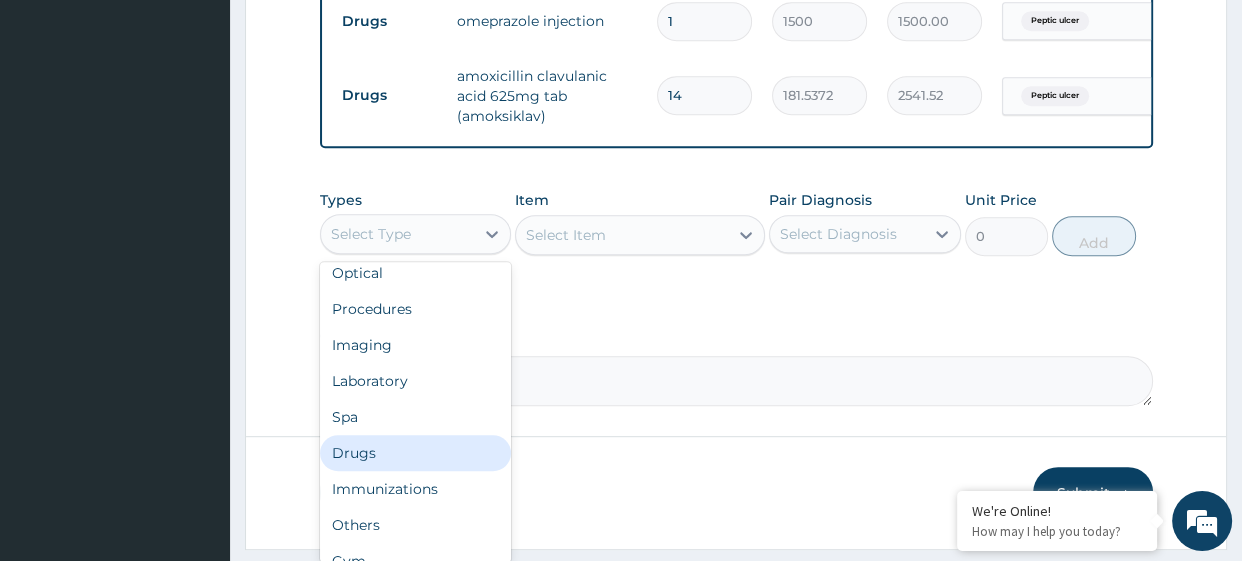 click on "Drugs" at bounding box center [416, 453] 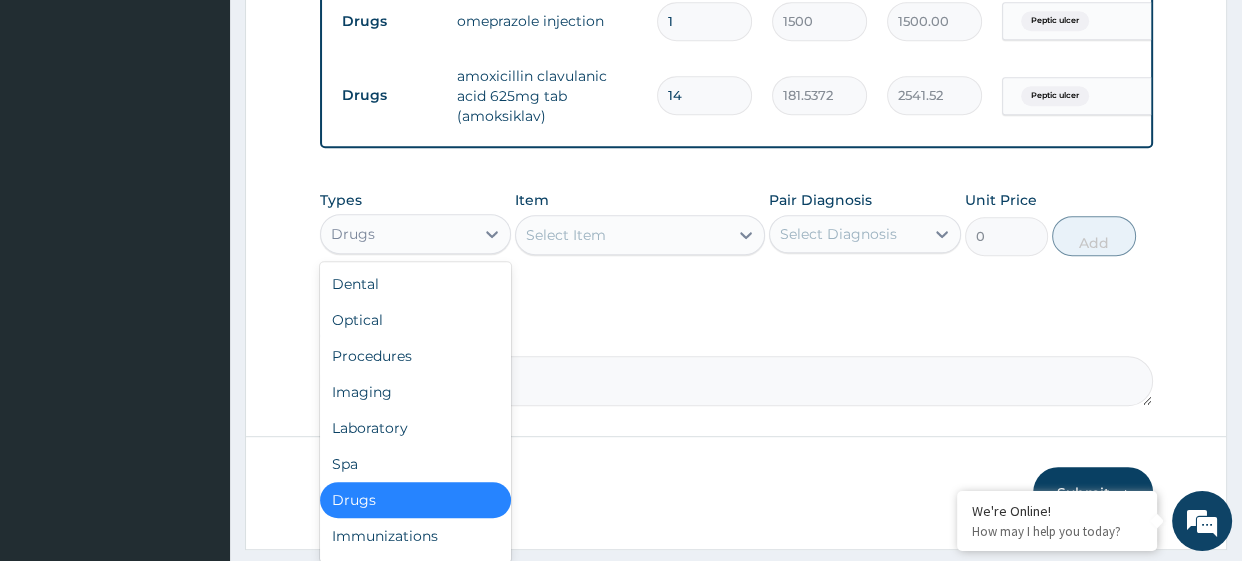 click on "Drugs" at bounding box center [398, 234] 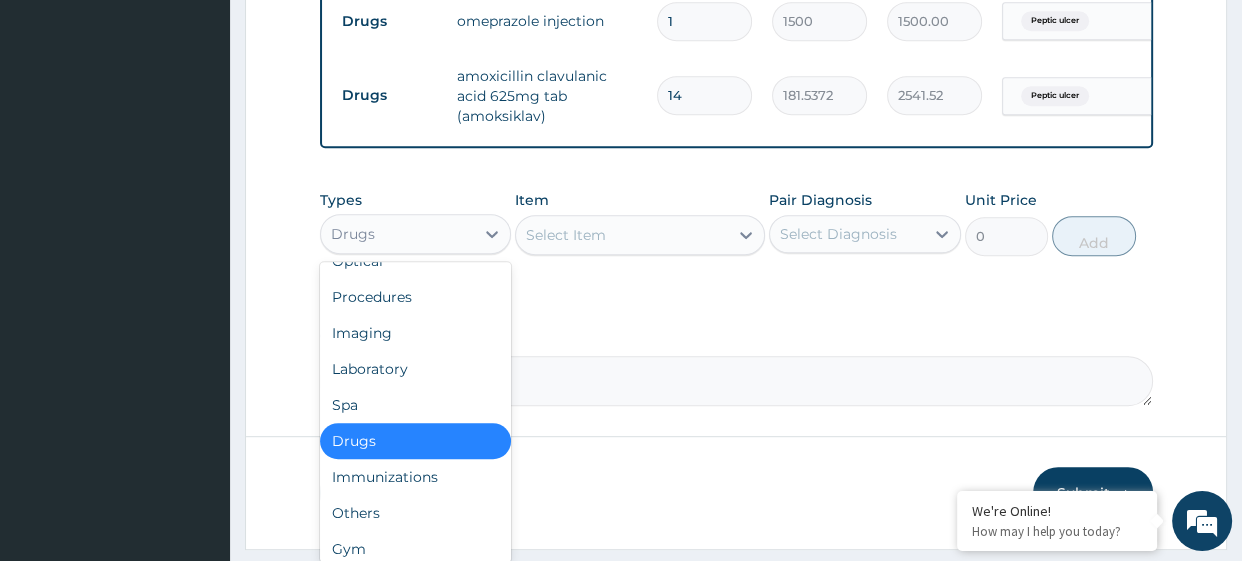 scroll, scrollTop: 60, scrollLeft: 0, axis: vertical 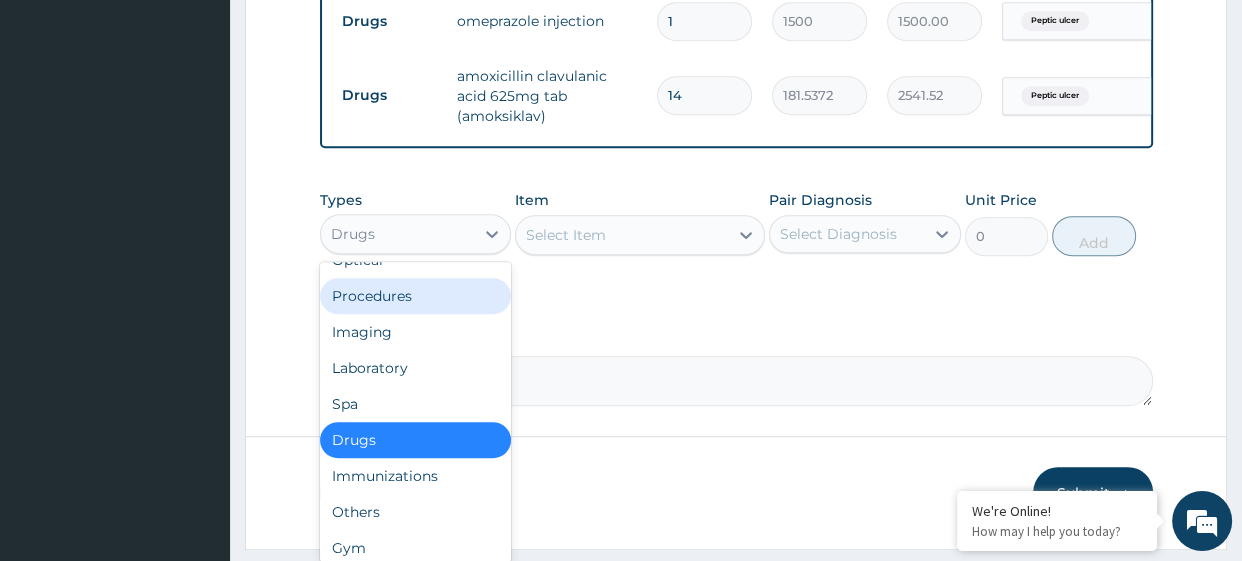 click on "Procedures" at bounding box center (416, 296) 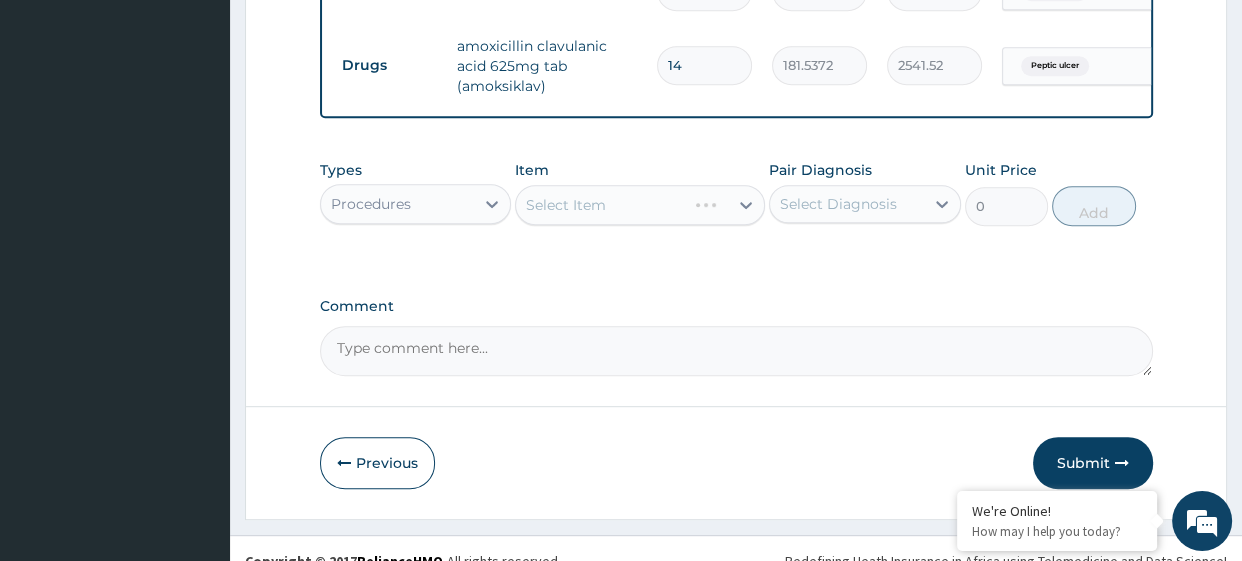 scroll, scrollTop: 910, scrollLeft: 0, axis: vertical 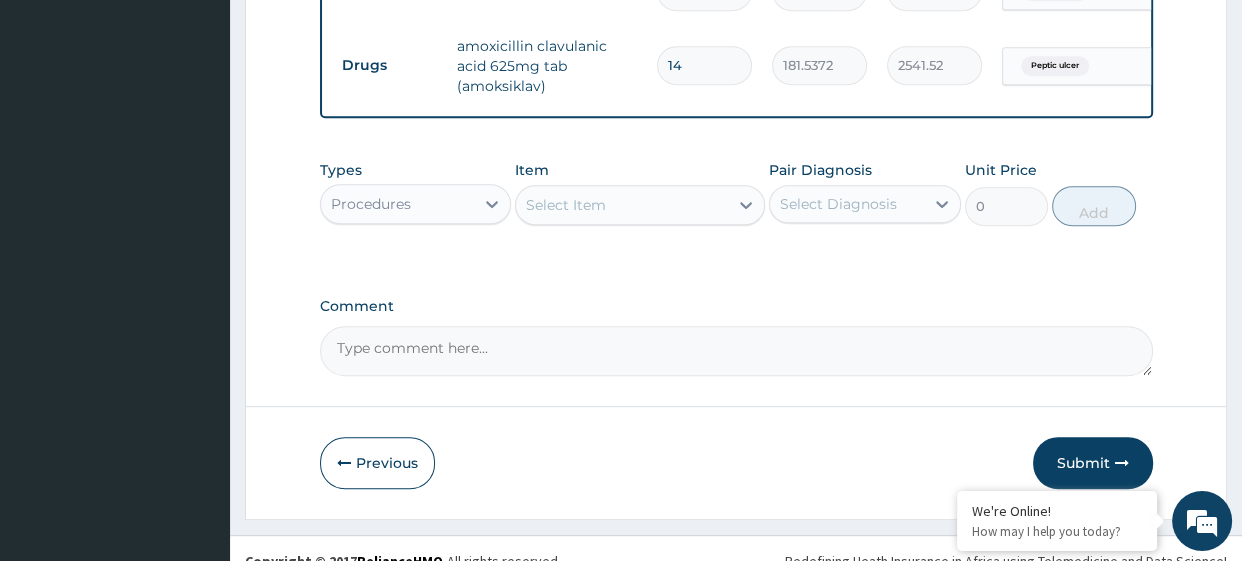 click on "Select Item" at bounding box center (622, 205) 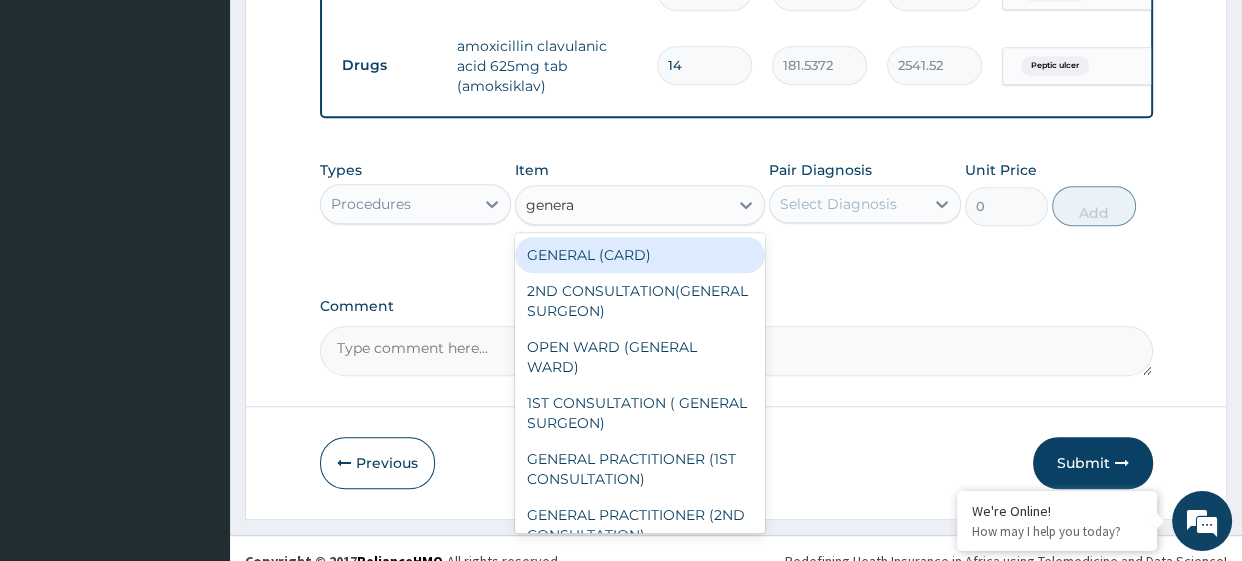 type on "general" 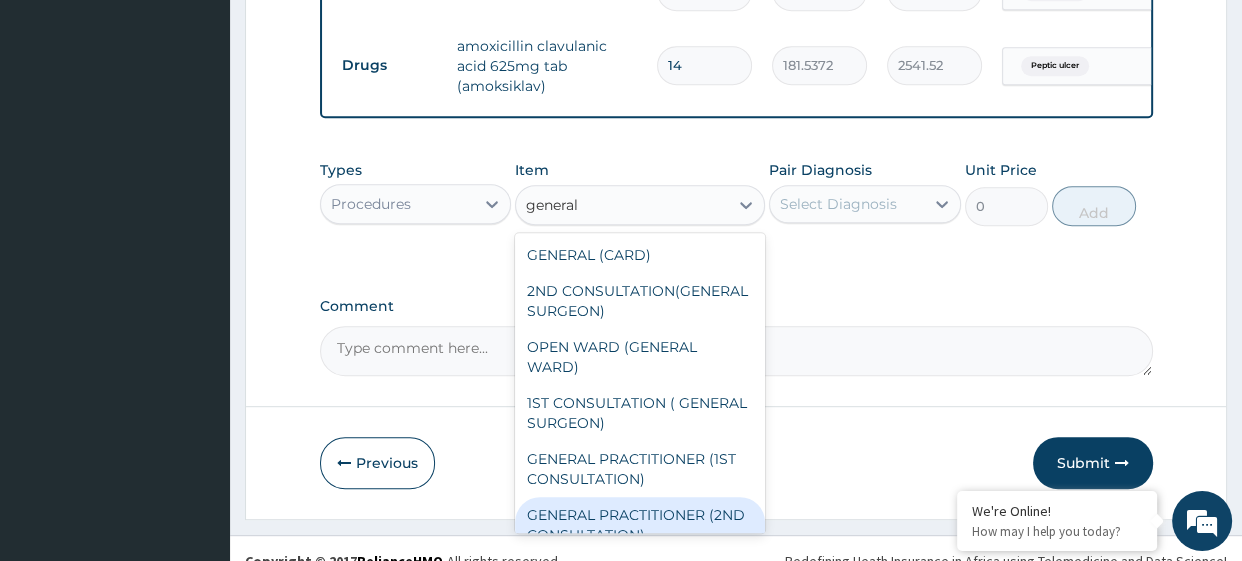 click on "GENERAL PRACTITIONER (2ND CONSULTATION)" at bounding box center (640, 525) 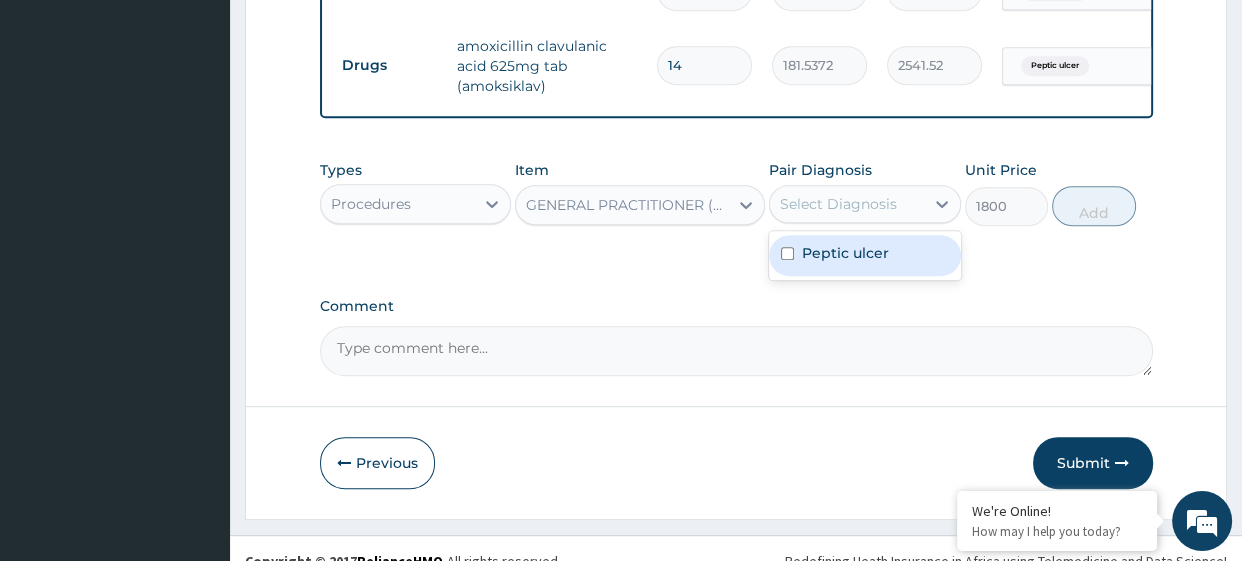 click on "Select Diagnosis" at bounding box center (838, 204) 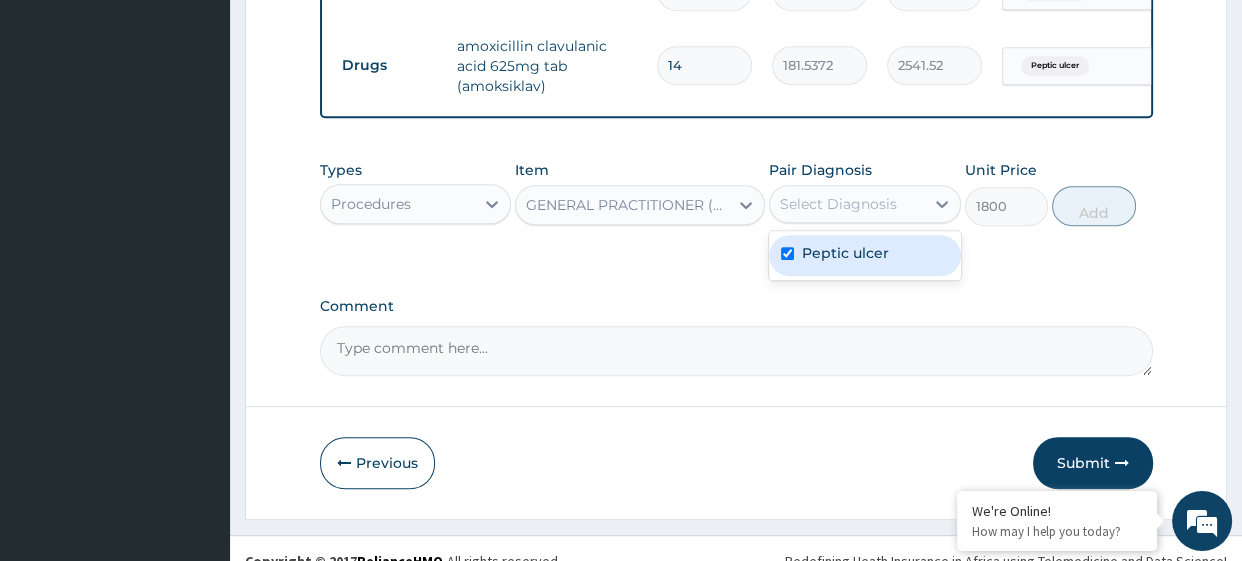 checkbox on "true" 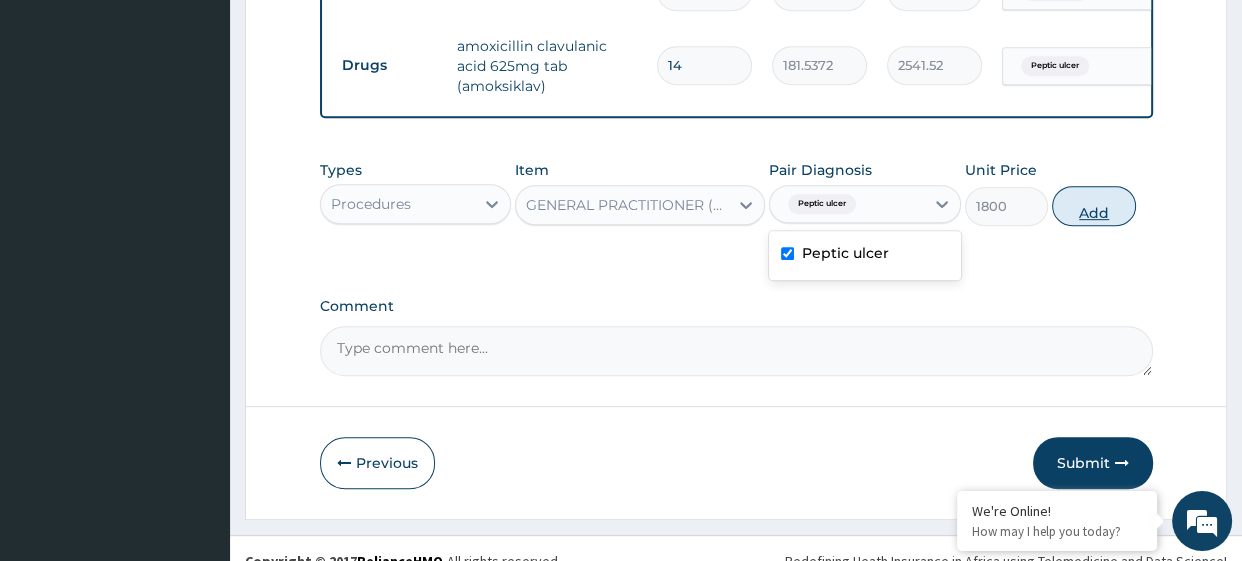 click on "Add" at bounding box center [1093, 206] 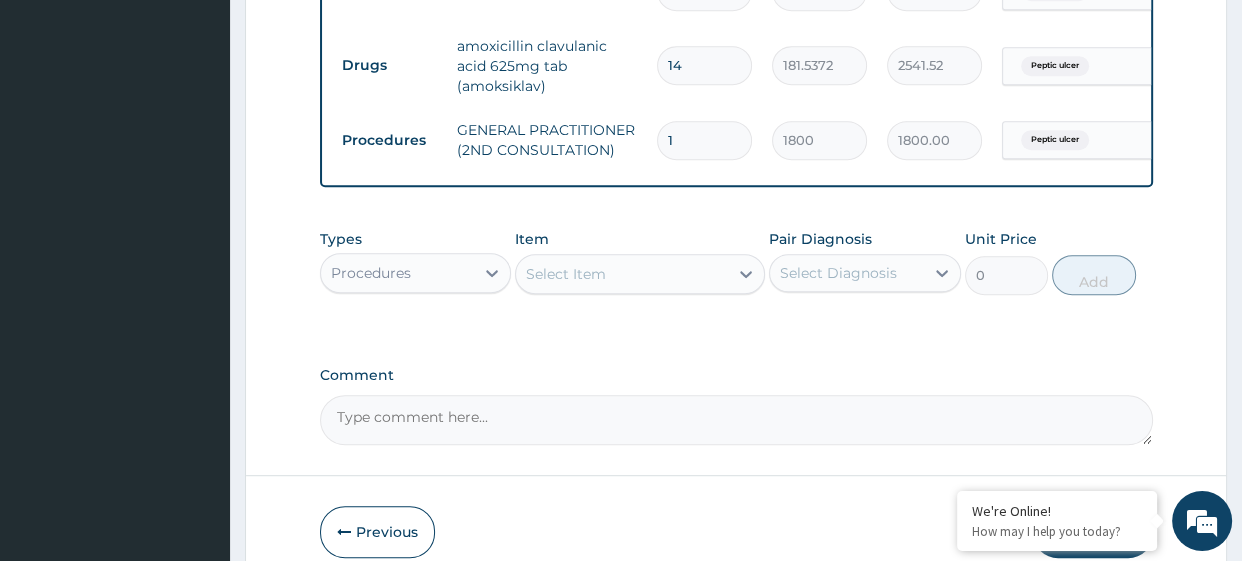 click on "PA Code / Prescription Code PA/343894 Encounter Date 24-07-2025 Important Notice Please enter PA codes before entering items that are not attached to a PA code   All diagnoses entered must be linked to a claim item. Diagnosis & Claim Items that are visible but inactive cannot be edited because they were imported from an already approved PA code. Diagnosis Peptic ulcer query NB: All diagnosis must be linked to a claim item Claim Items Type Name Quantity Unit Price Total Price Pair Diagnosis Actions Drugs esomeprazole 20mg tab (nexium) 14 658.008 9212.11 Peptic ulcer Delete Drugs omeprazole injection 1 1500 1500.00 Peptic ulcer Delete Drugs amoxicillin clavulanic acid 625mg tab (amoksiklav) 14 181.5372 2541.52 Peptic ulcer Delete Procedures GENERAL PRACTITIONER (2ND CONSULTATION) 1 1800 1800.00 Peptic ulcer Delete Types Procedures Item Select Item Pair Diagnosis Select Diagnosis Unit Price 0 Add Comment" at bounding box center [736, -137] 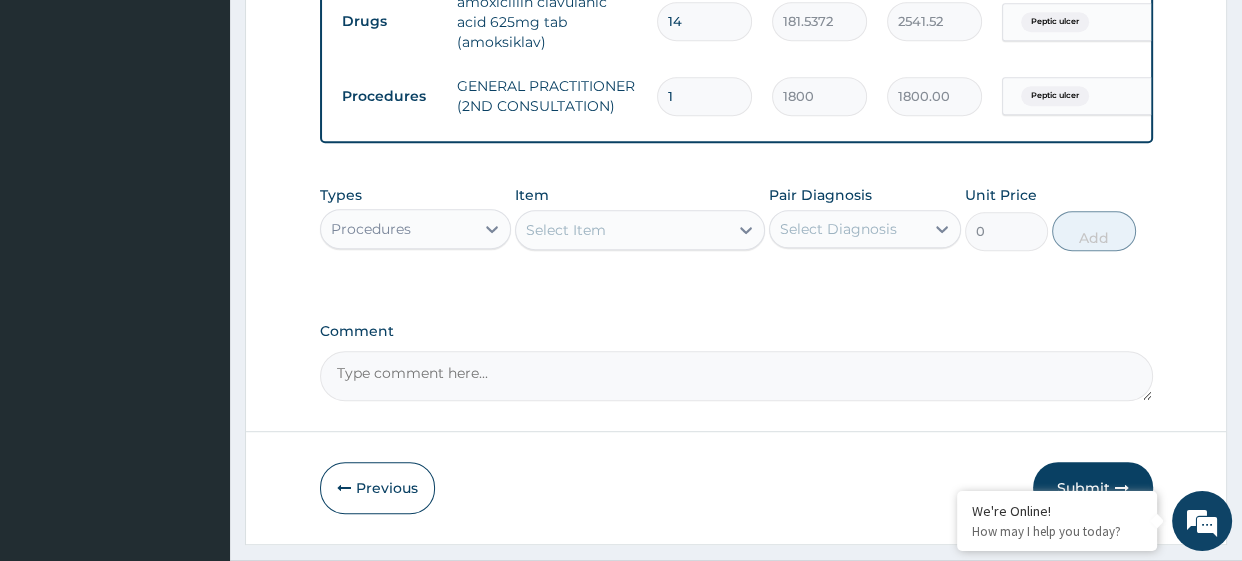 scroll, scrollTop: 960, scrollLeft: 0, axis: vertical 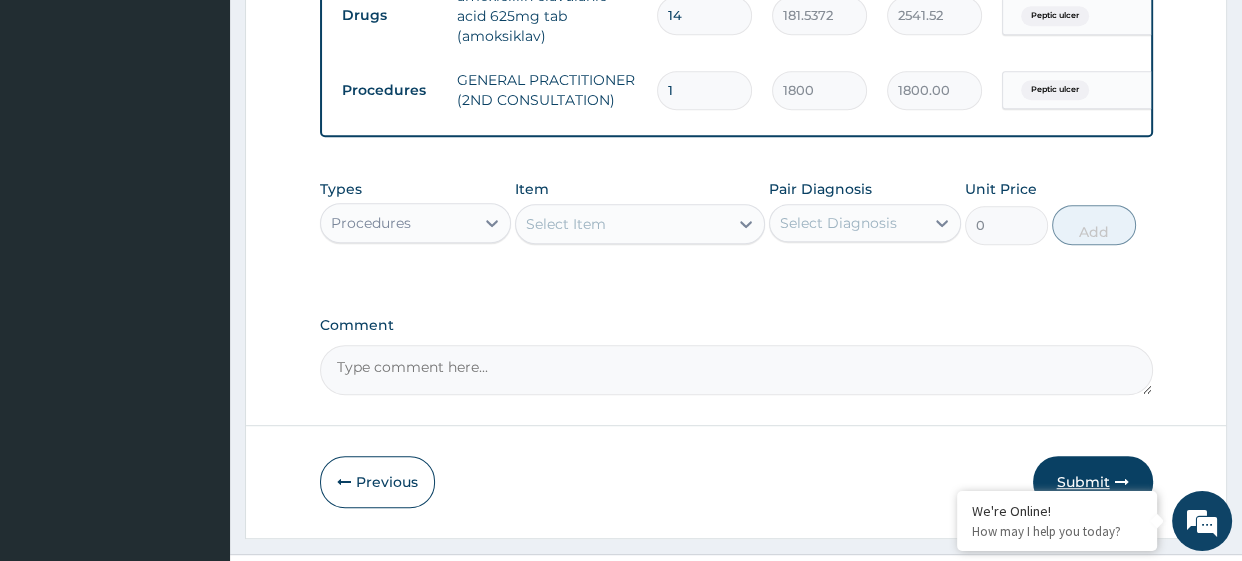 click on "Submit" at bounding box center (1093, 482) 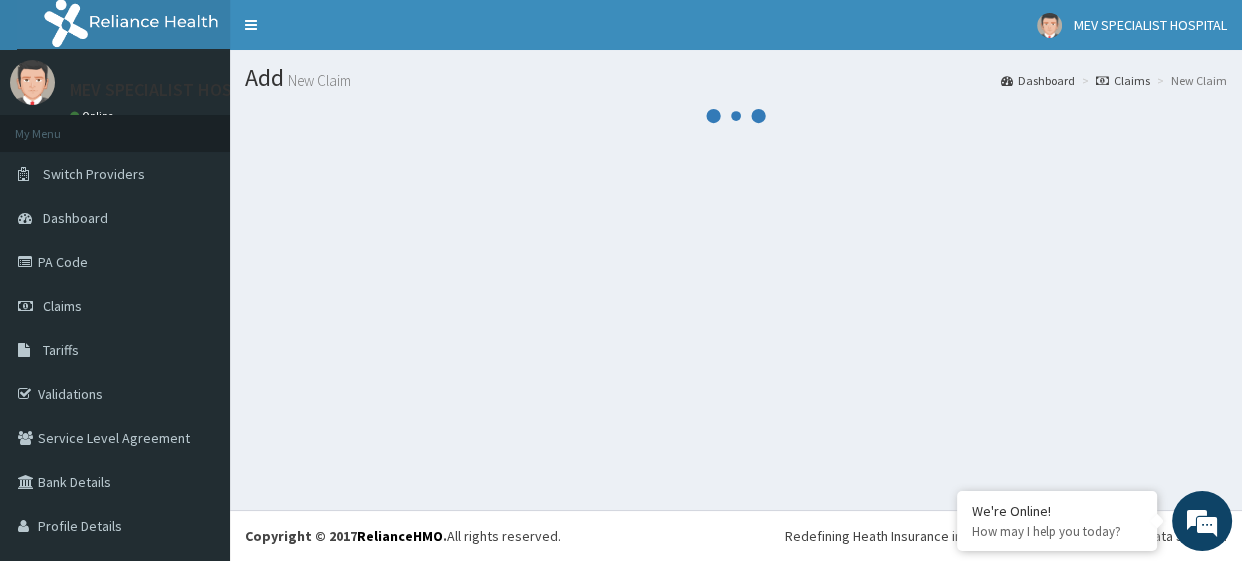 scroll, scrollTop: 0, scrollLeft: 0, axis: both 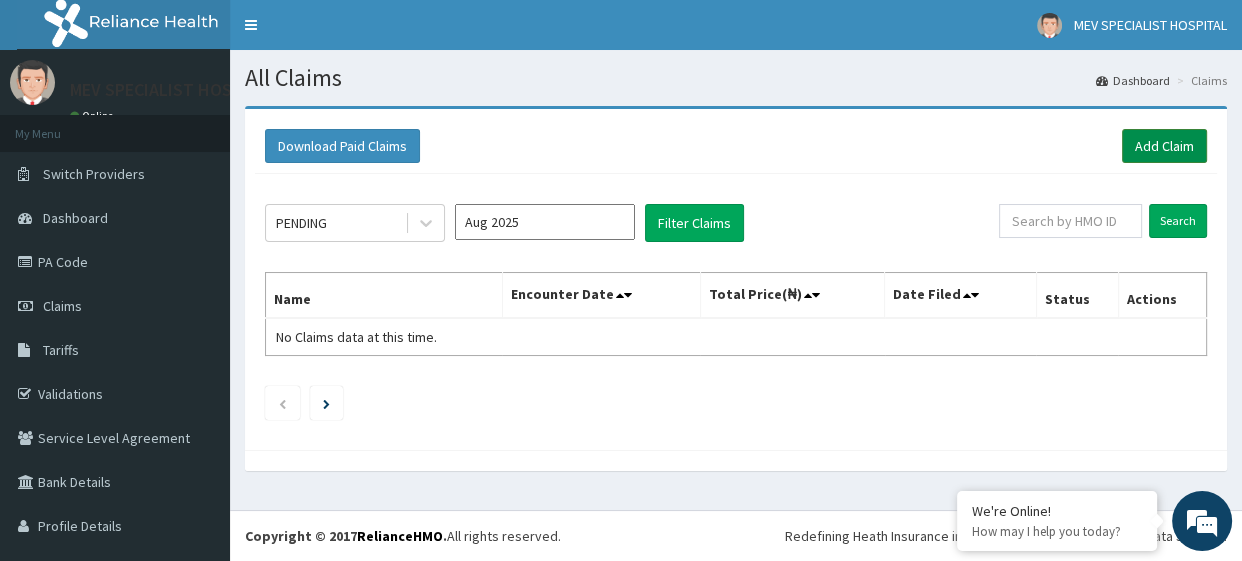 click on "Add Claim" at bounding box center (1164, 146) 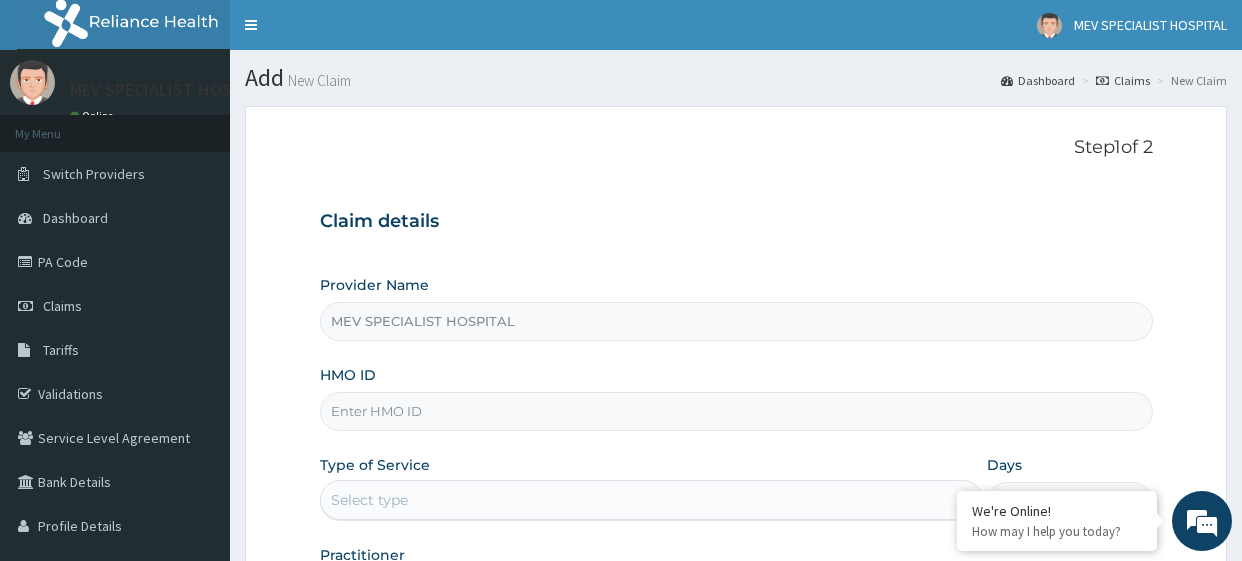 scroll, scrollTop: 0, scrollLeft: 0, axis: both 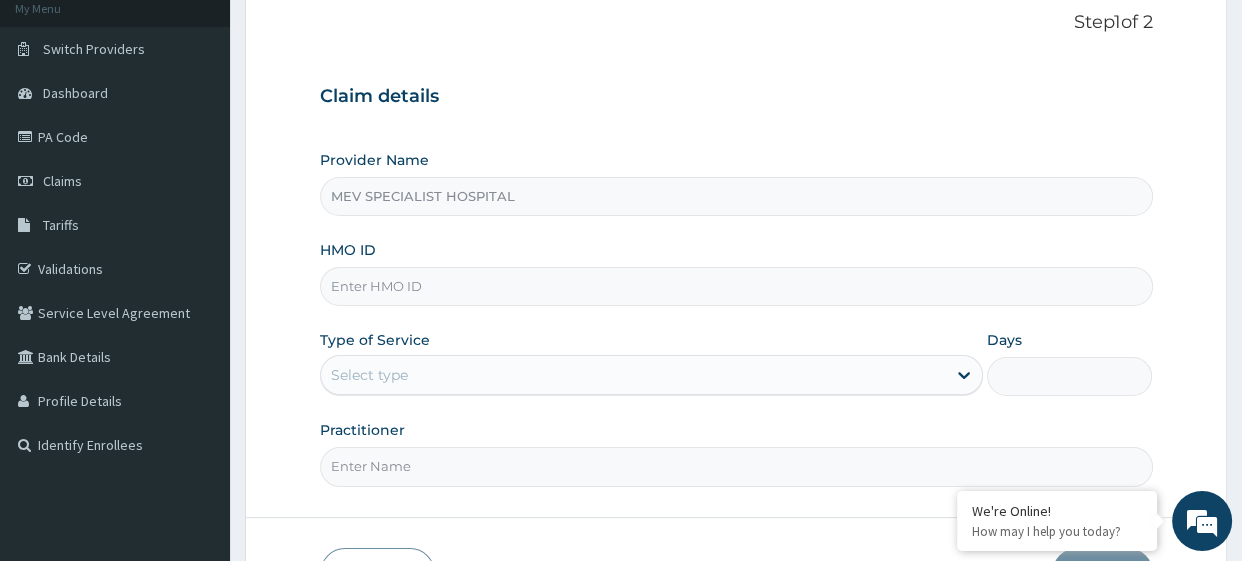 click on "HMO ID" at bounding box center (736, 286) 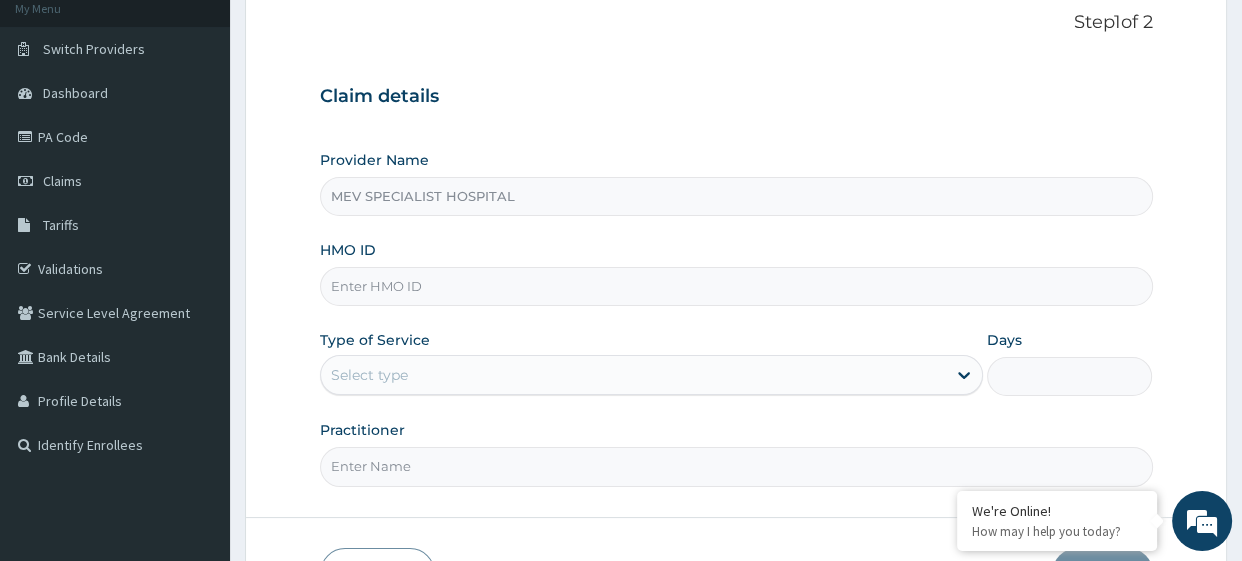 paste on "RET/46215/A" 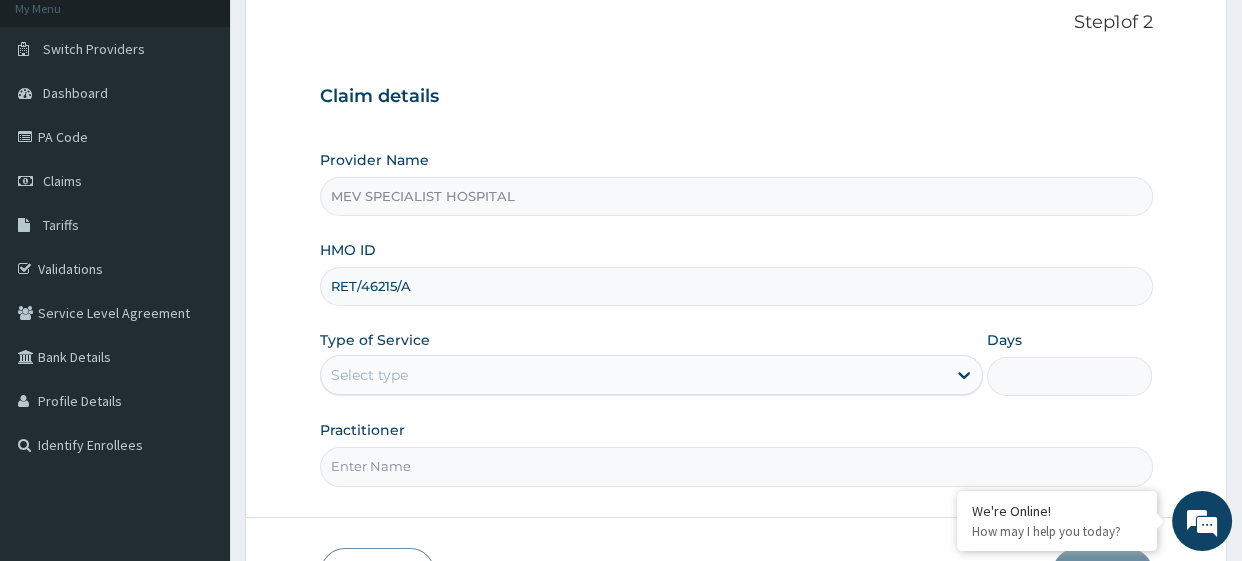 type on "RET/46215/A" 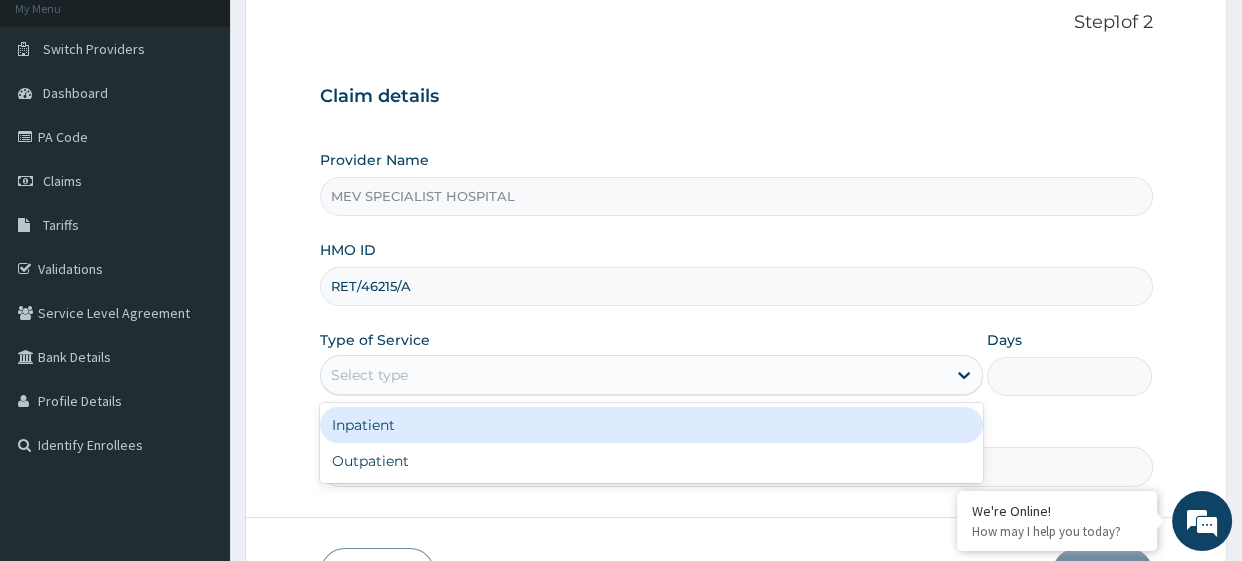 click on "Select type" at bounding box center [633, 375] 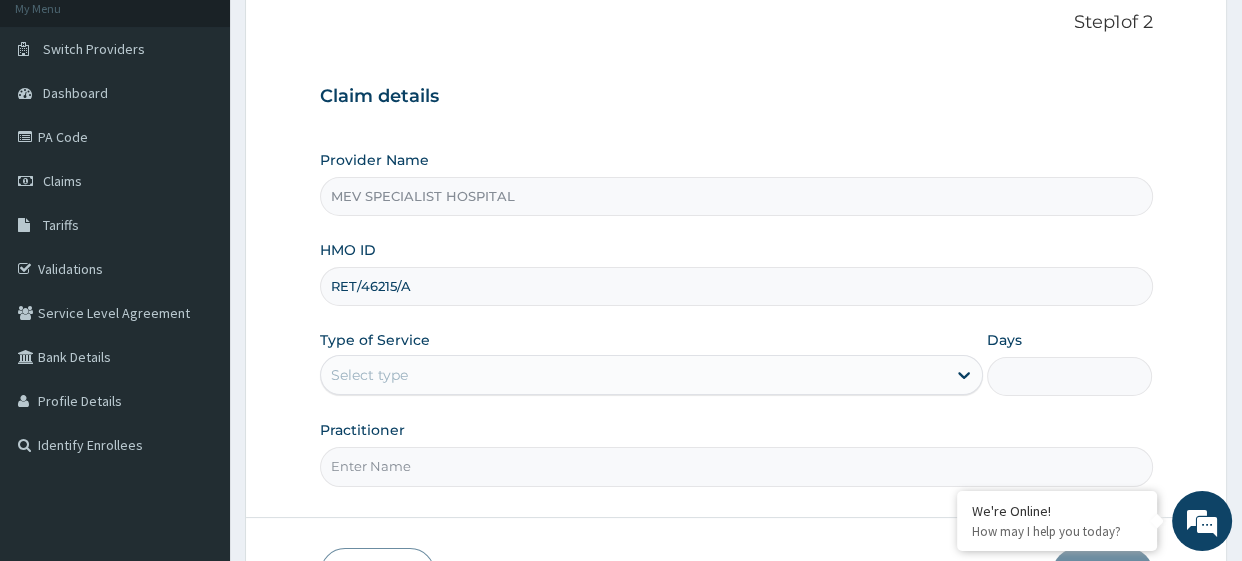 click on "Step  1  of 2 Claim details Provider Name [PROVIDER] HMO ID [HMO_ID] Type of Service Select type Days Practitioner     Previous   Next" at bounding box center [736, 305] 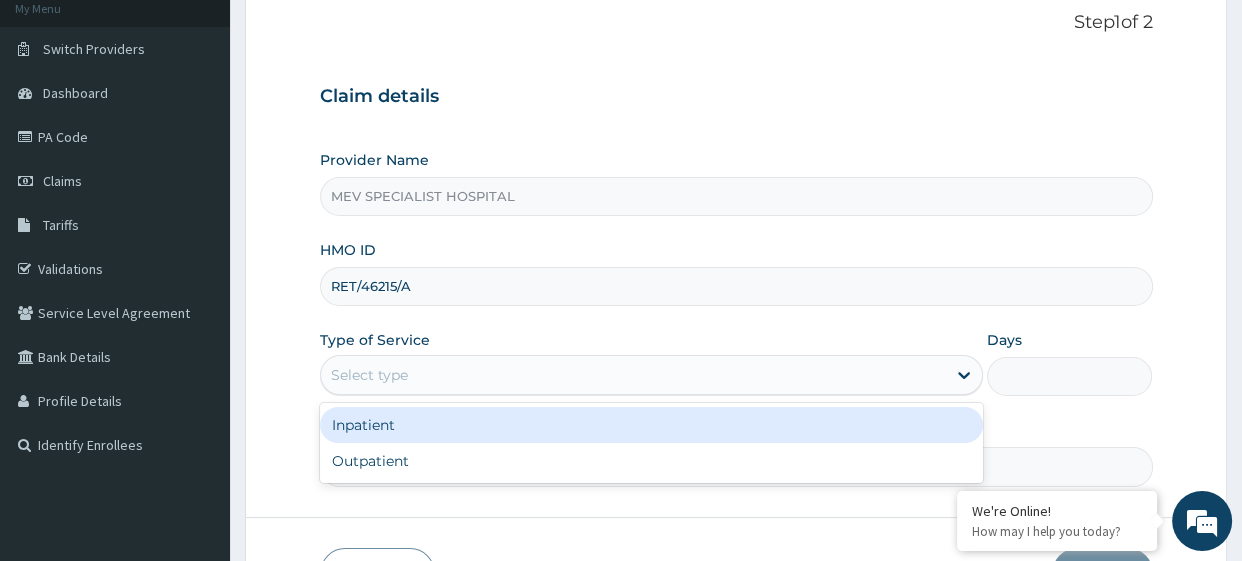 click on "Select type" at bounding box center [633, 375] 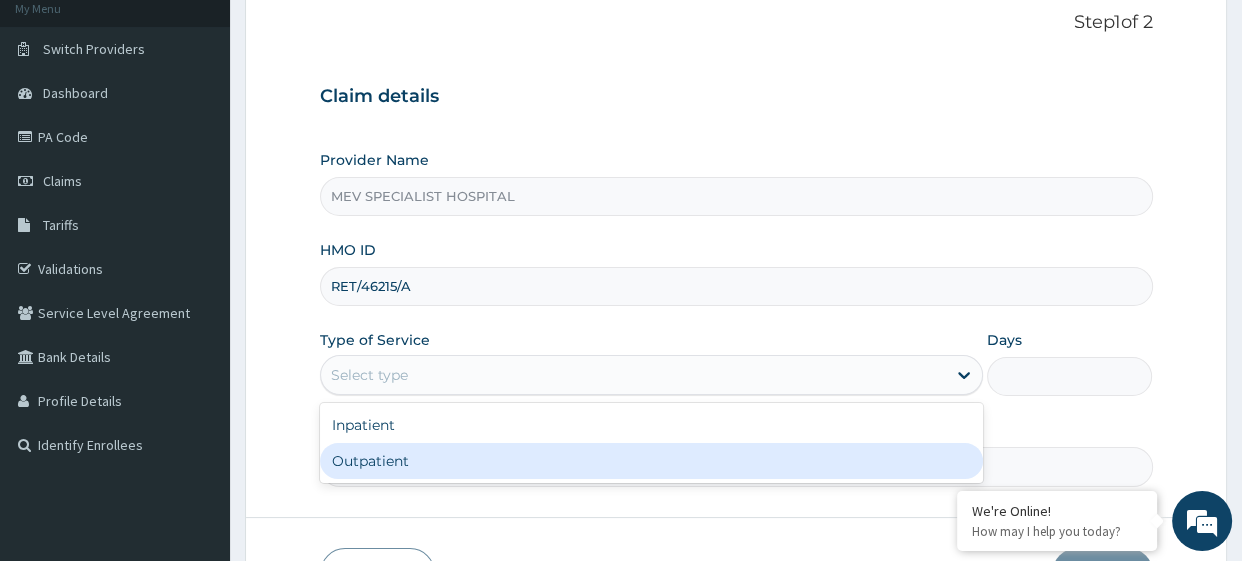 click on "Outpatient" at bounding box center (651, 461) 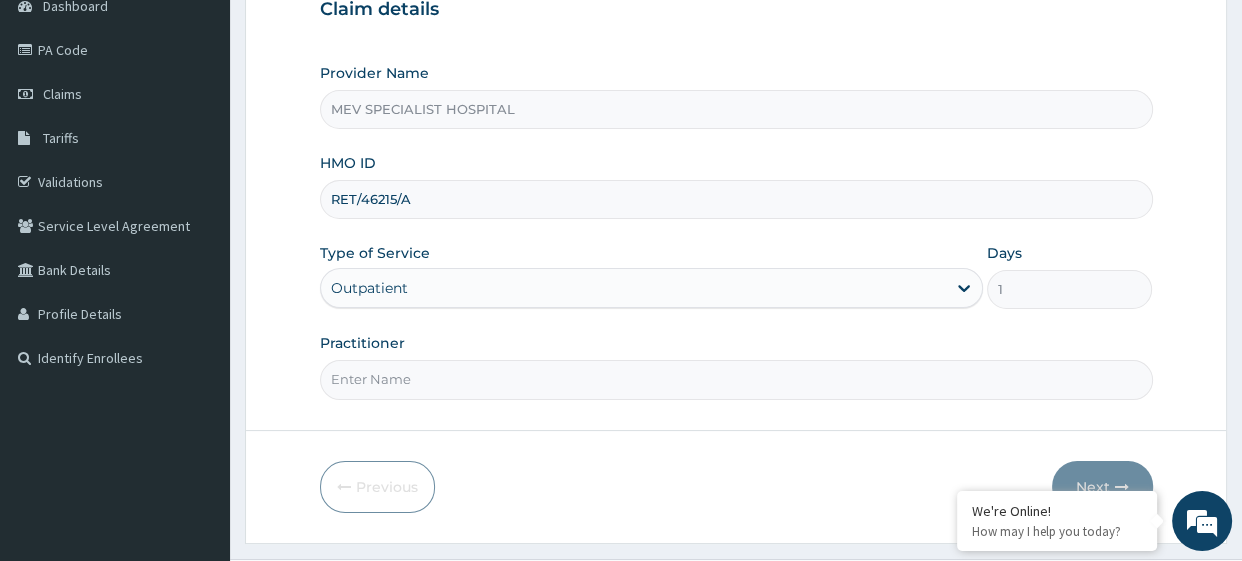 scroll, scrollTop: 257, scrollLeft: 0, axis: vertical 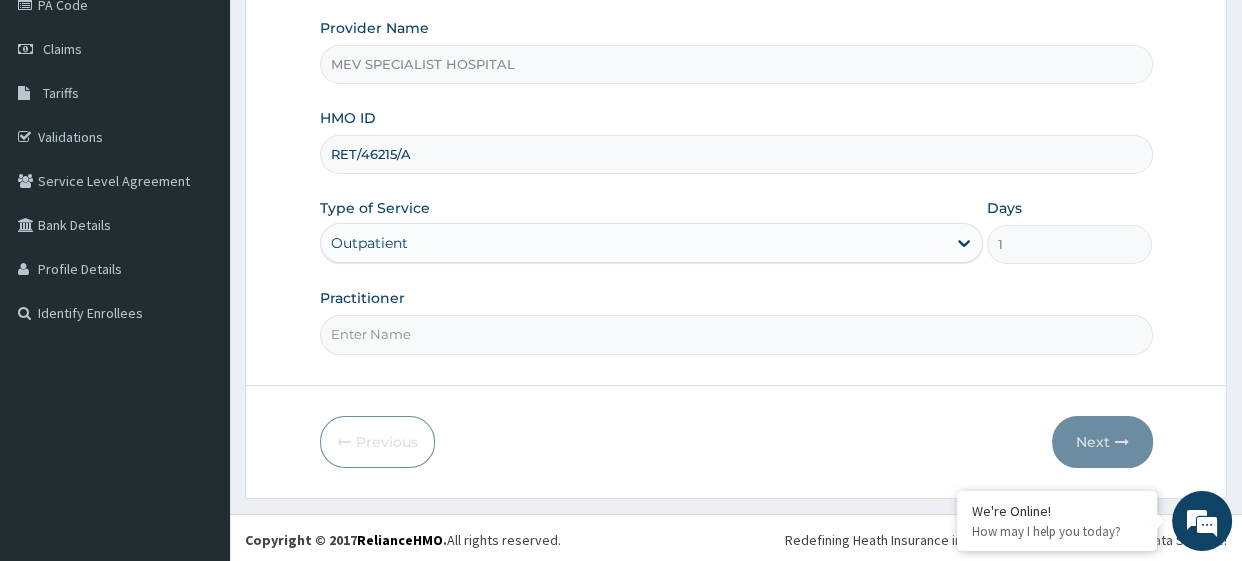 click on "Practitioner" at bounding box center [736, 334] 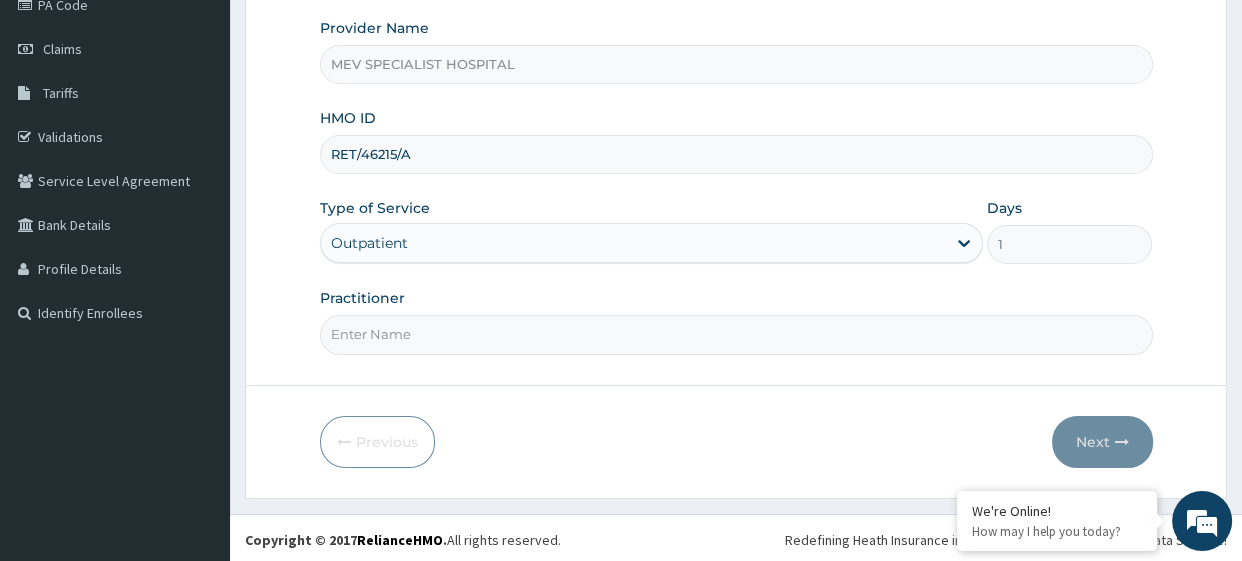 type on "DR [LAST]" 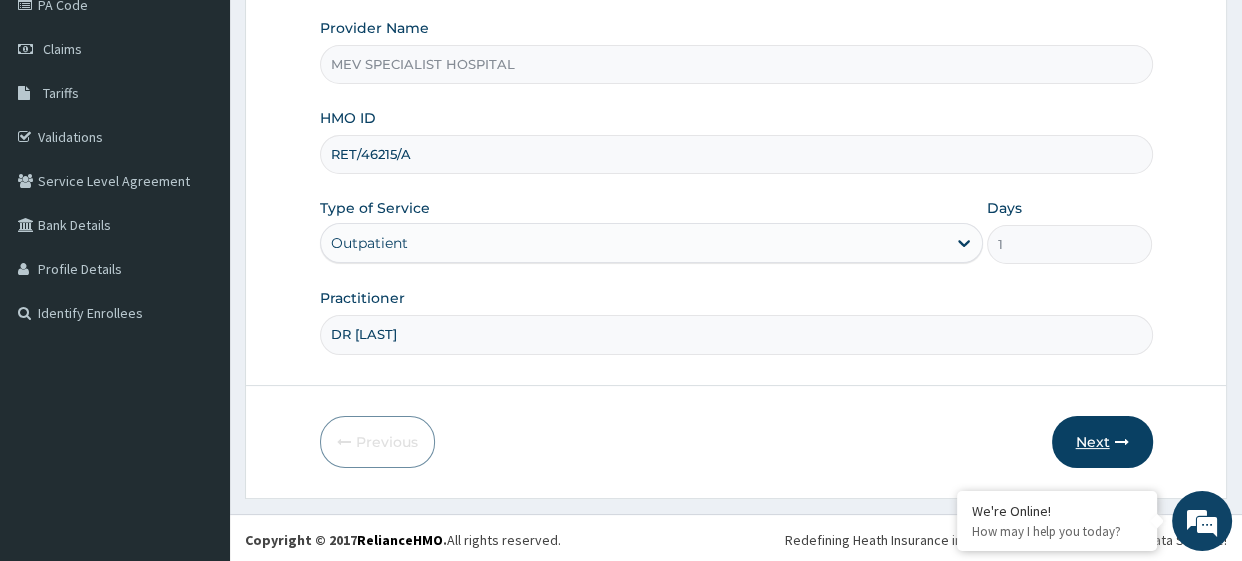 click on "Next" at bounding box center (1102, 442) 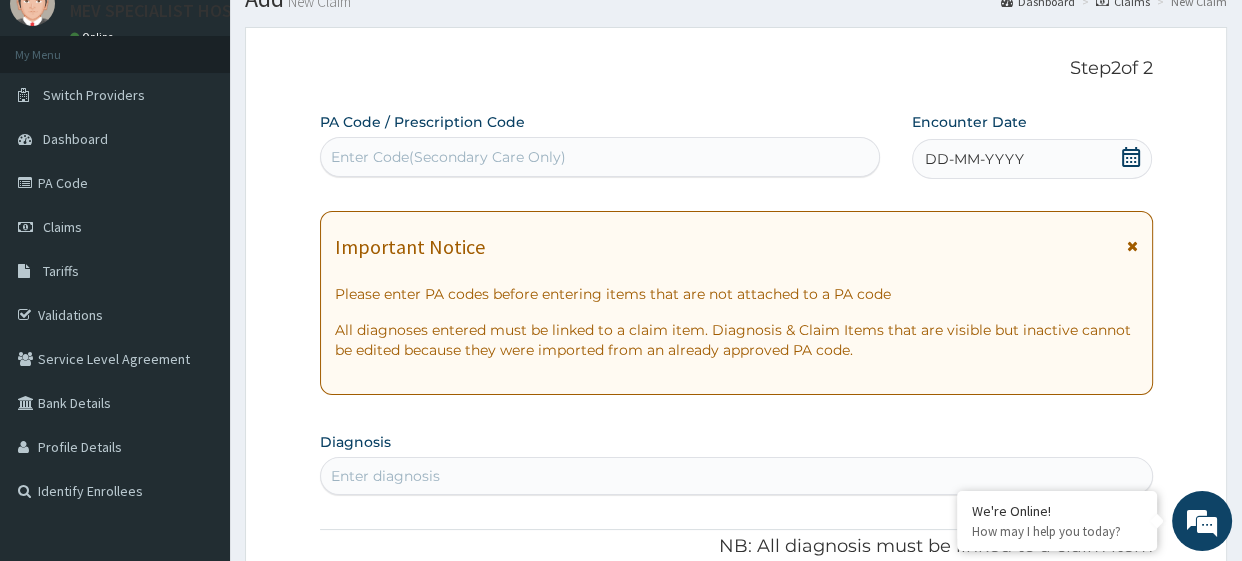 scroll, scrollTop: 25, scrollLeft: 0, axis: vertical 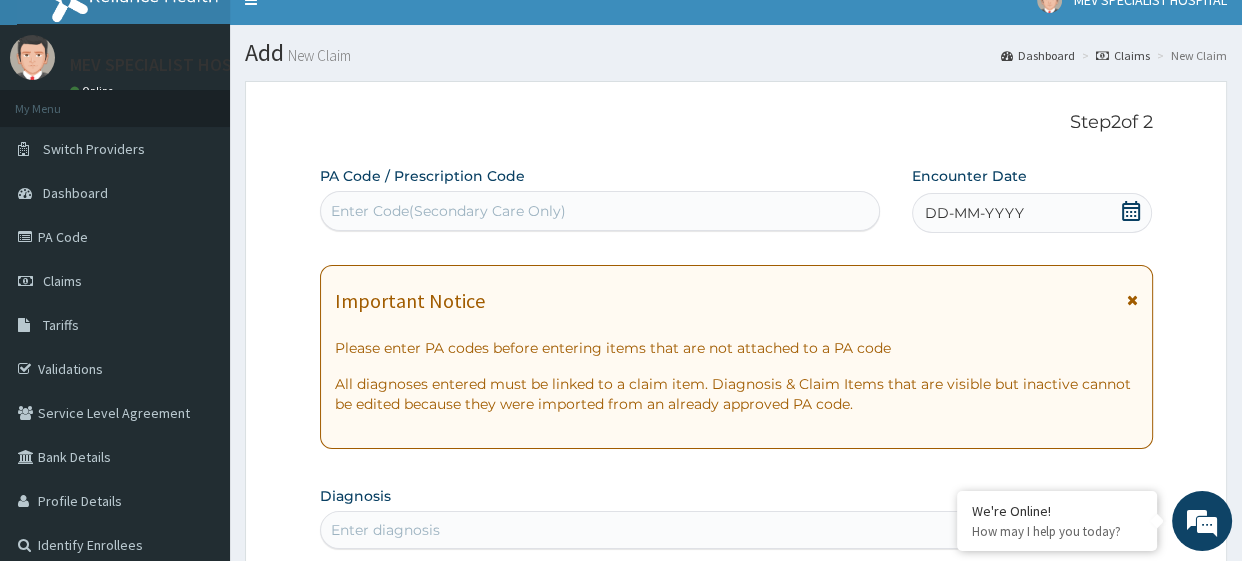 click on "DD-MM-YYYY" at bounding box center [1032, 213] 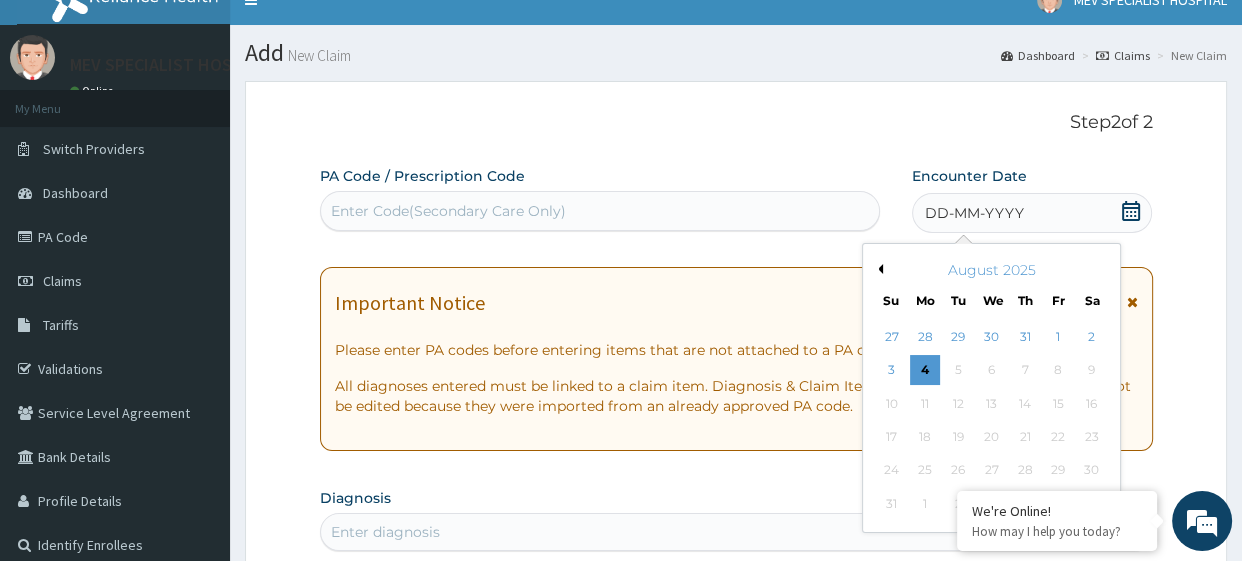 click on "Previous Month" at bounding box center (878, 269) 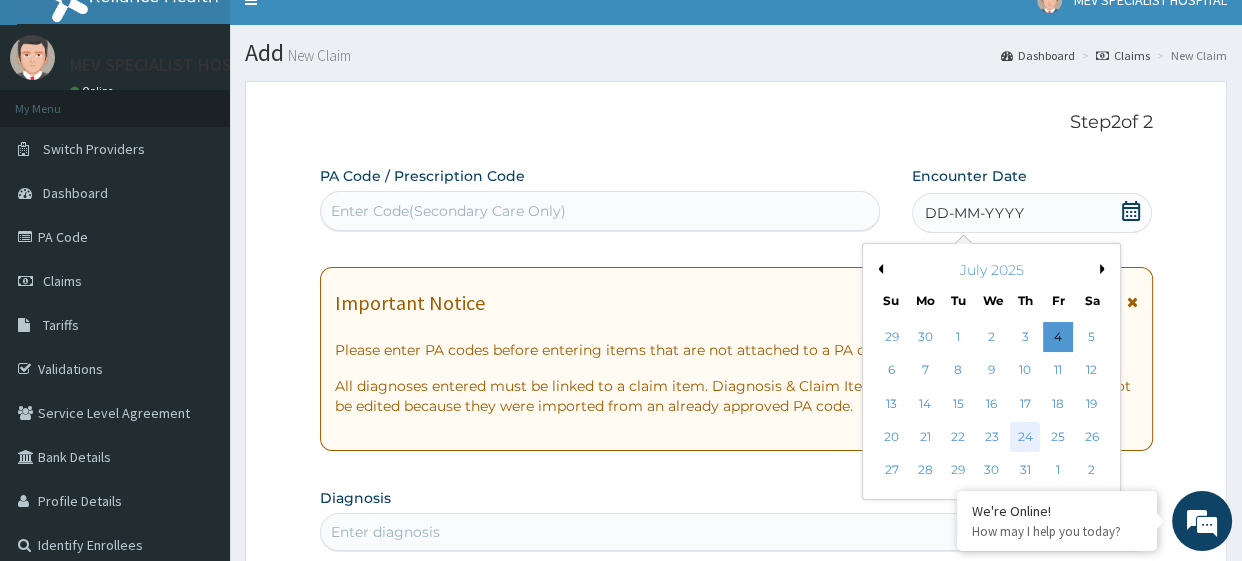 click on "24" at bounding box center [1025, 437] 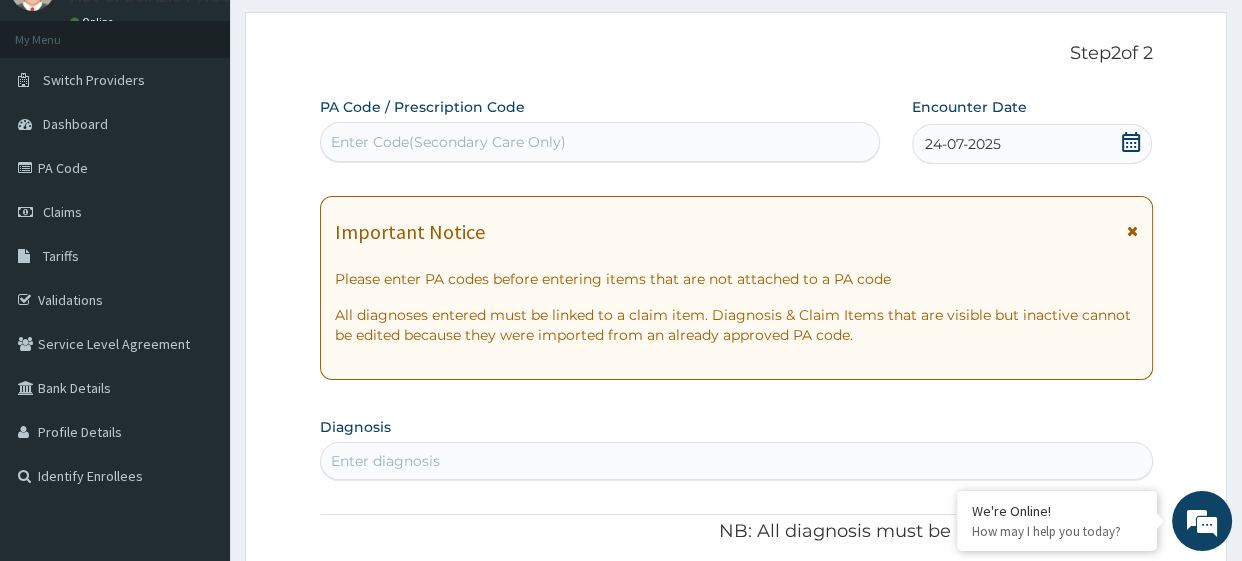 scroll, scrollTop: 240, scrollLeft: 0, axis: vertical 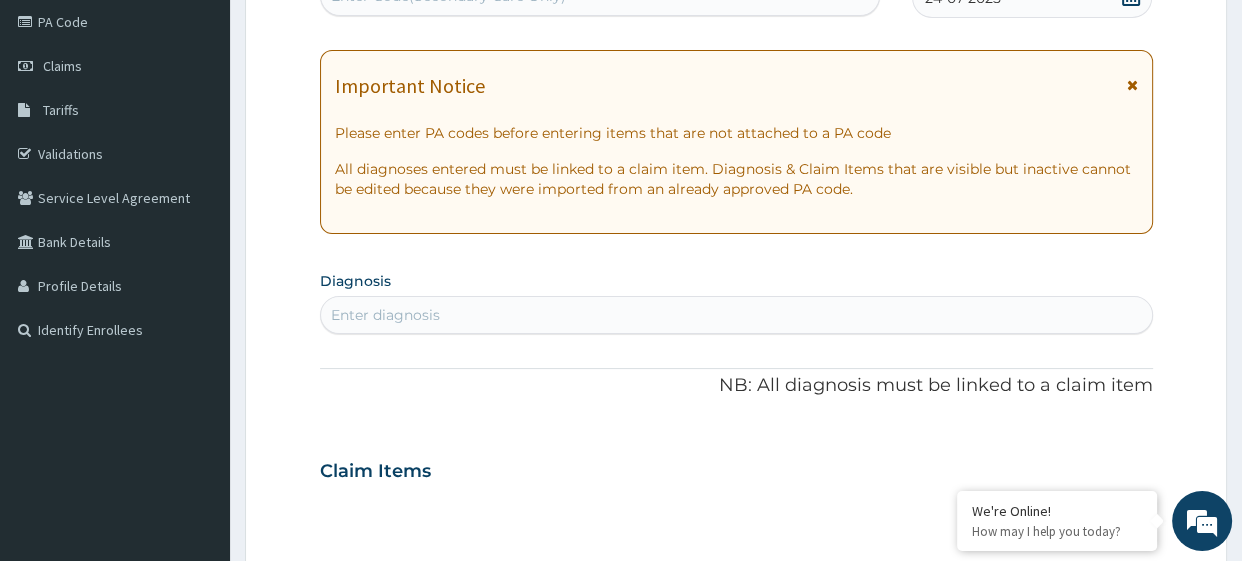 click on "Enter diagnosis" at bounding box center (736, 315) 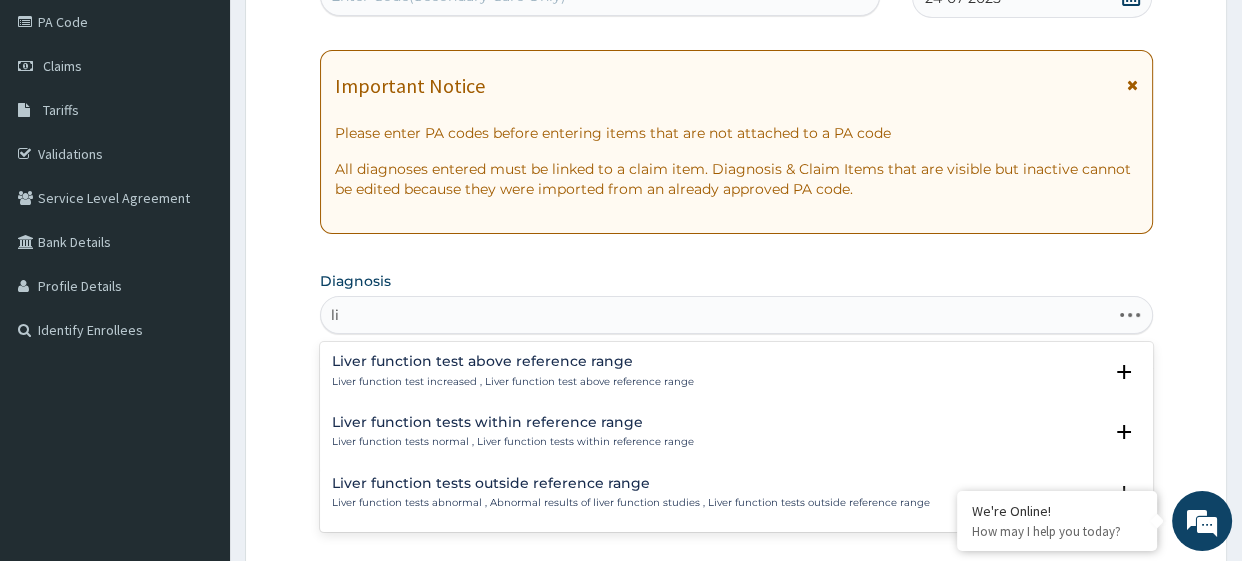 type on "l" 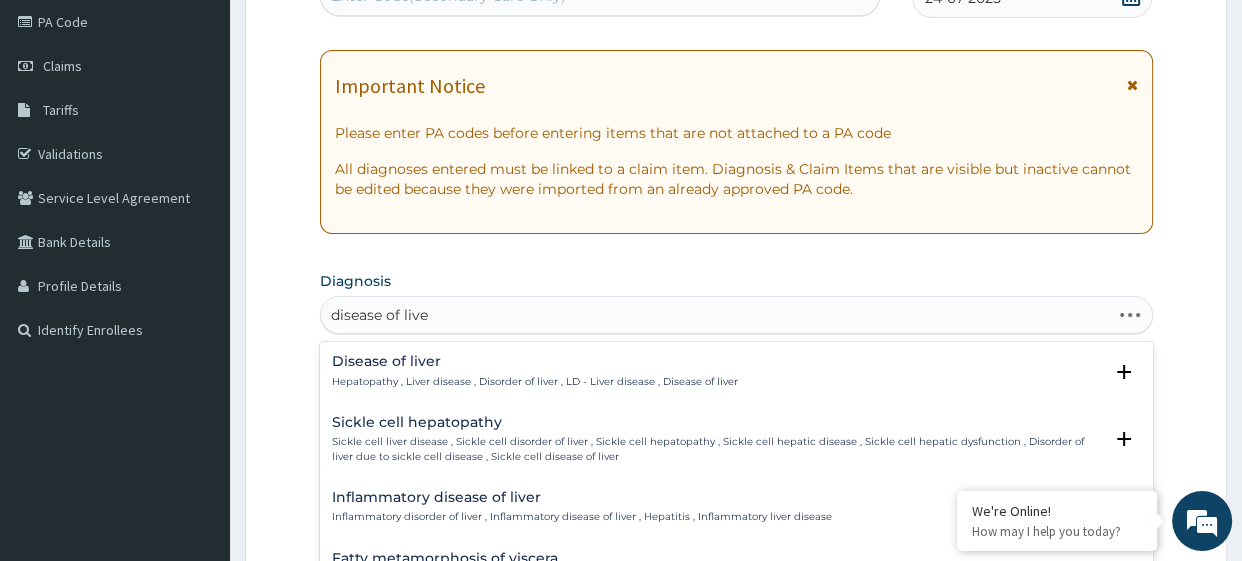 type on "disease of liver" 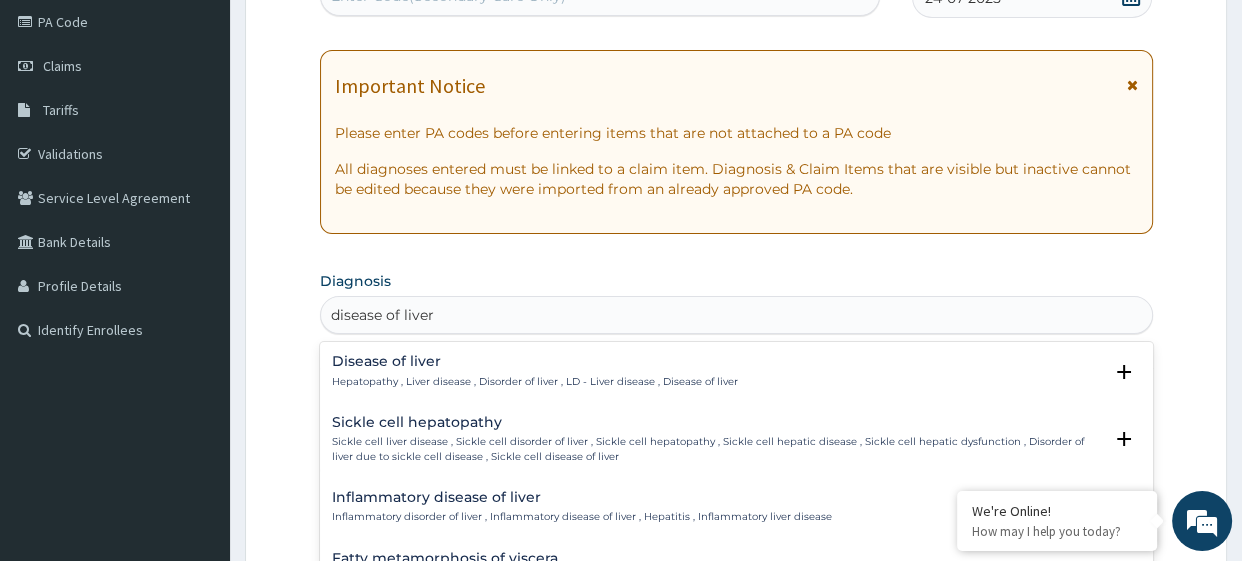 click on "Disease of liver" at bounding box center [535, 361] 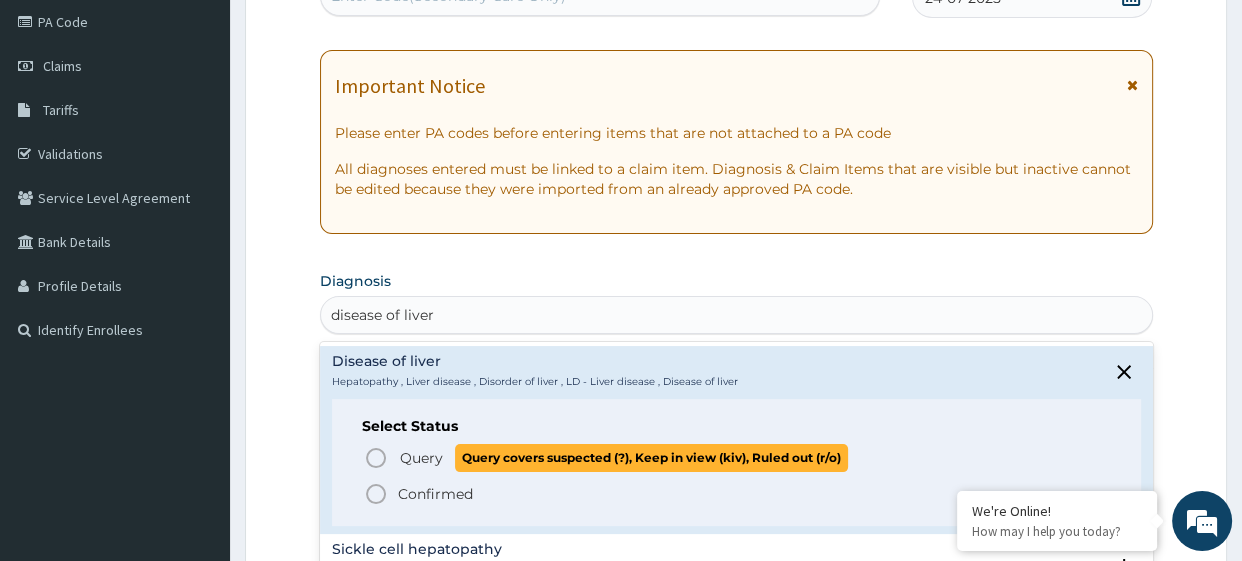 click on "Query covers suspected (?), Keep in view (kiv), Ruled out (r/o)" at bounding box center (651, 457) 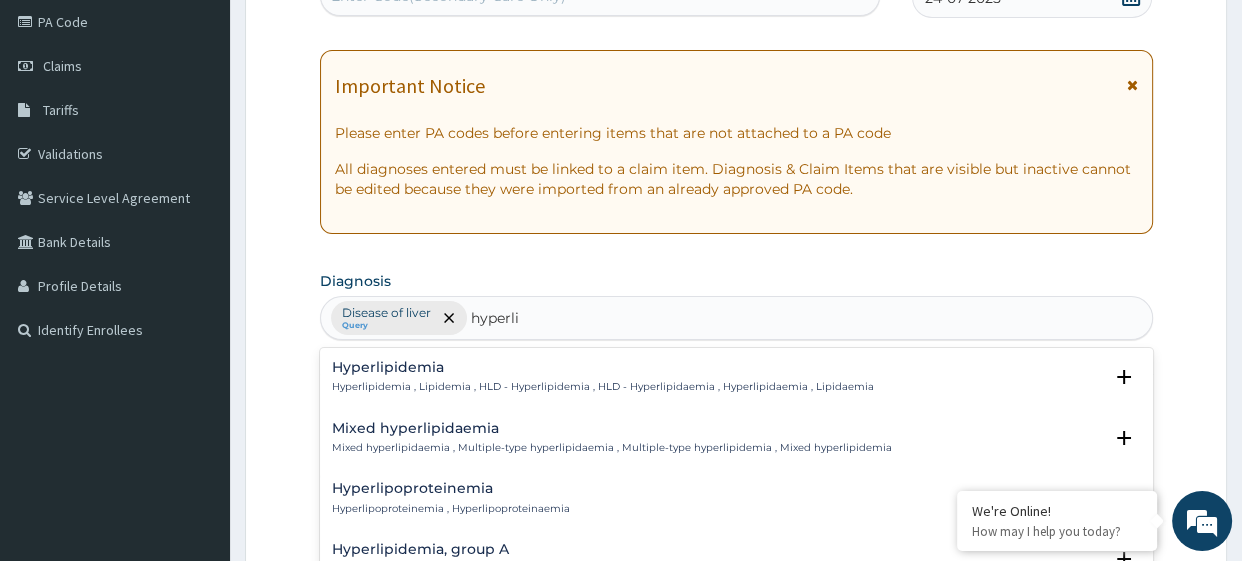 type on "hyperlip" 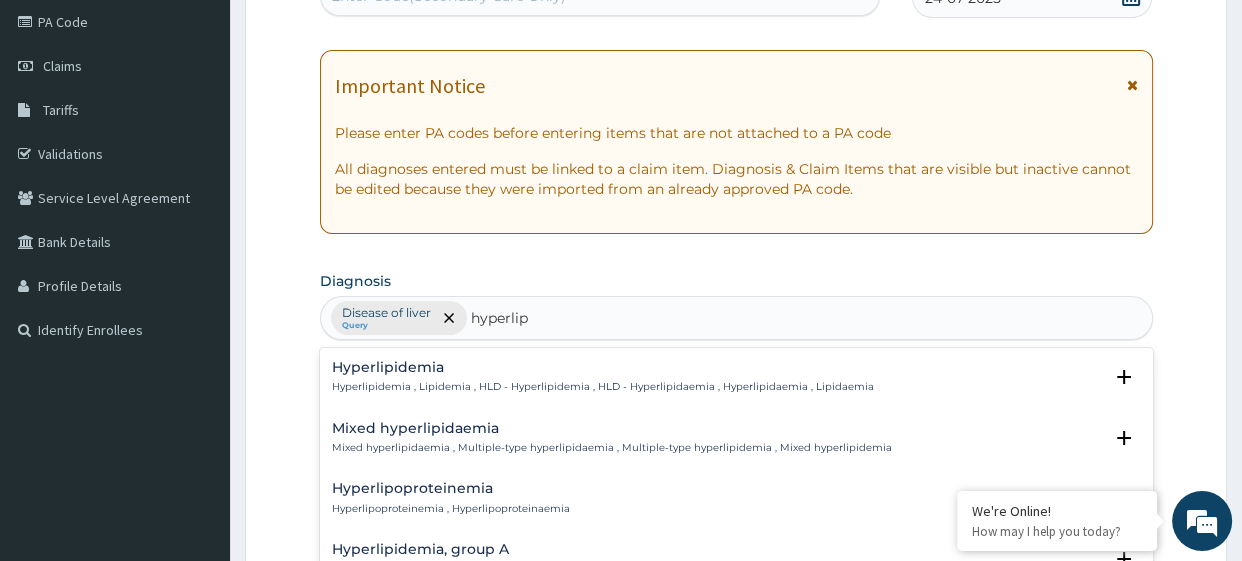 click on "Hyperlipidemia" at bounding box center (603, 367) 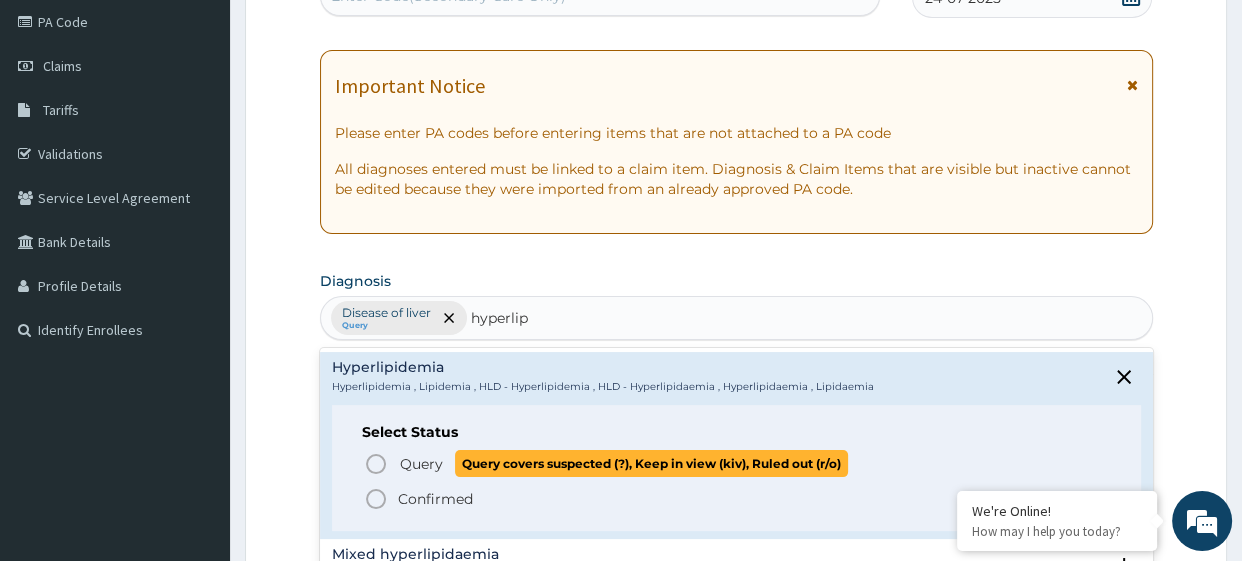 click on "Query covers suspected (?), Keep in view (kiv), Ruled out (r/o)" at bounding box center (651, 463) 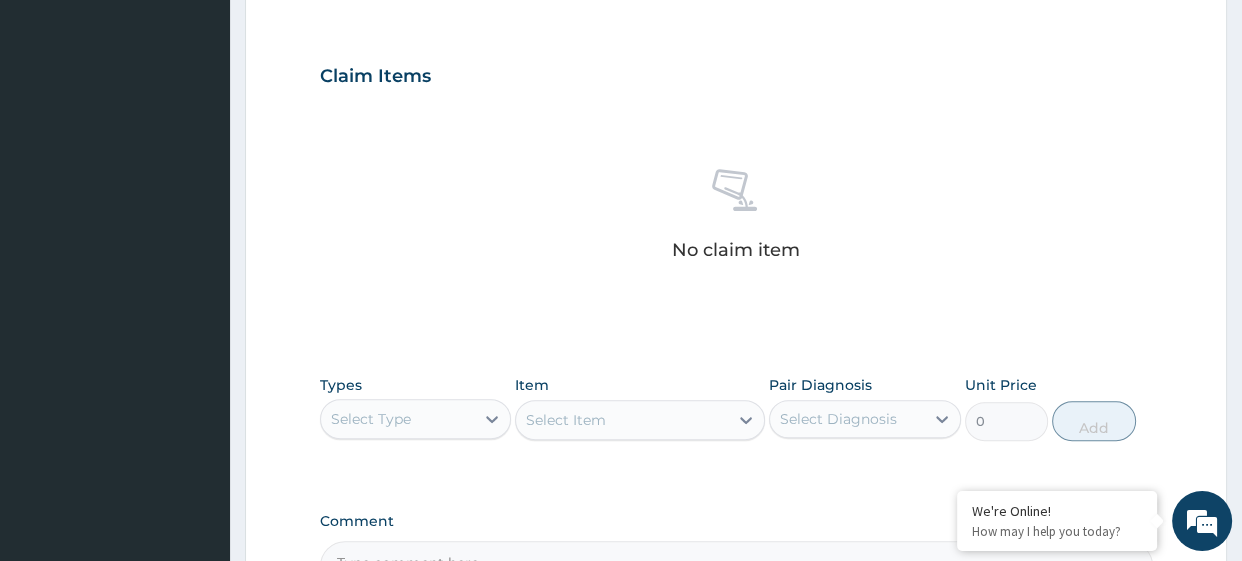 scroll, scrollTop: 686, scrollLeft: 0, axis: vertical 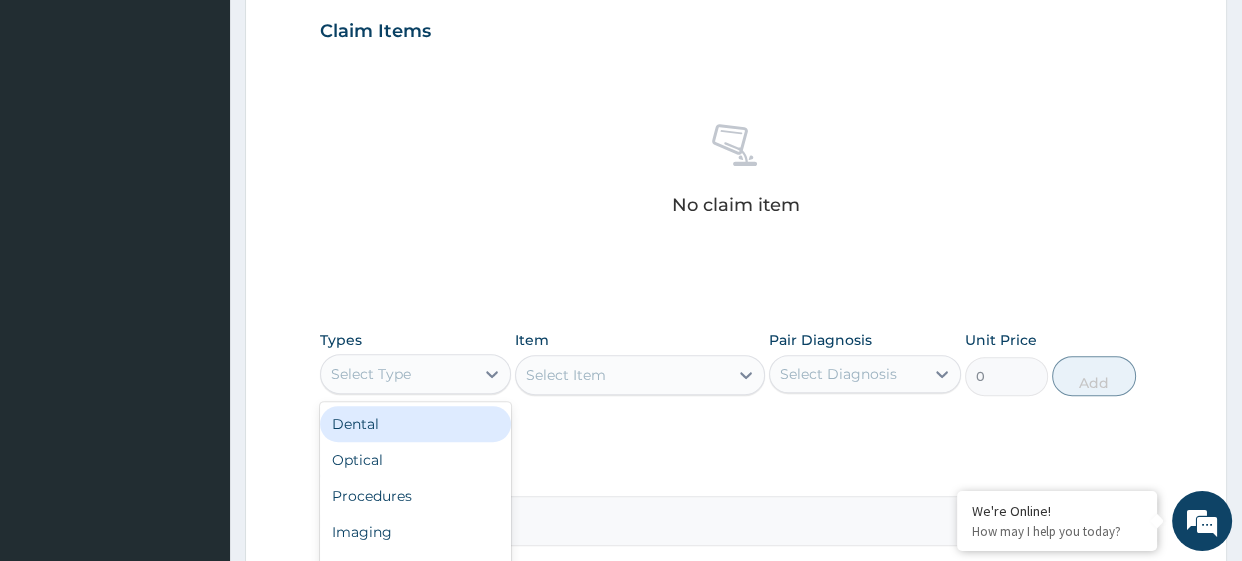 click on "Select Type" at bounding box center (398, 374) 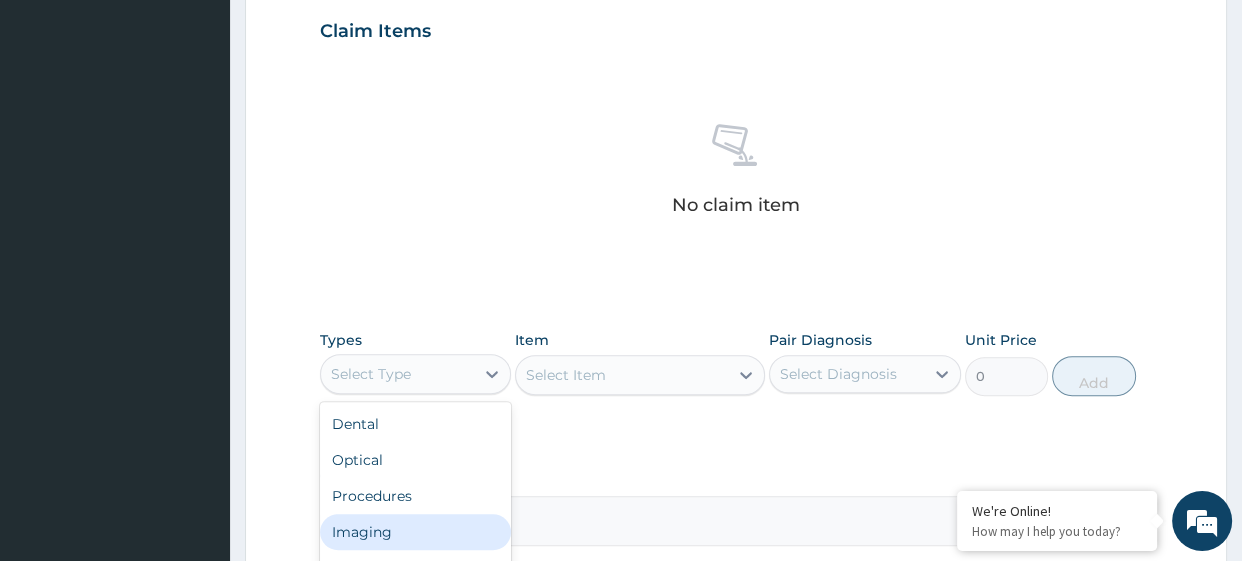click on "Imaging" at bounding box center [416, 532] 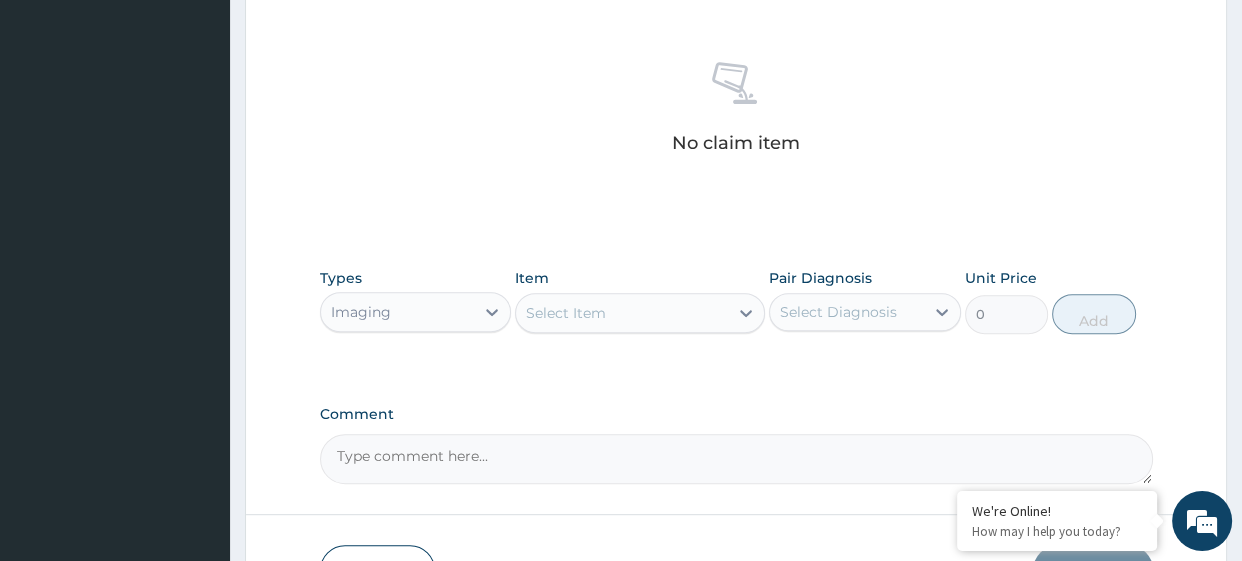 scroll, scrollTop: 754, scrollLeft: 0, axis: vertical 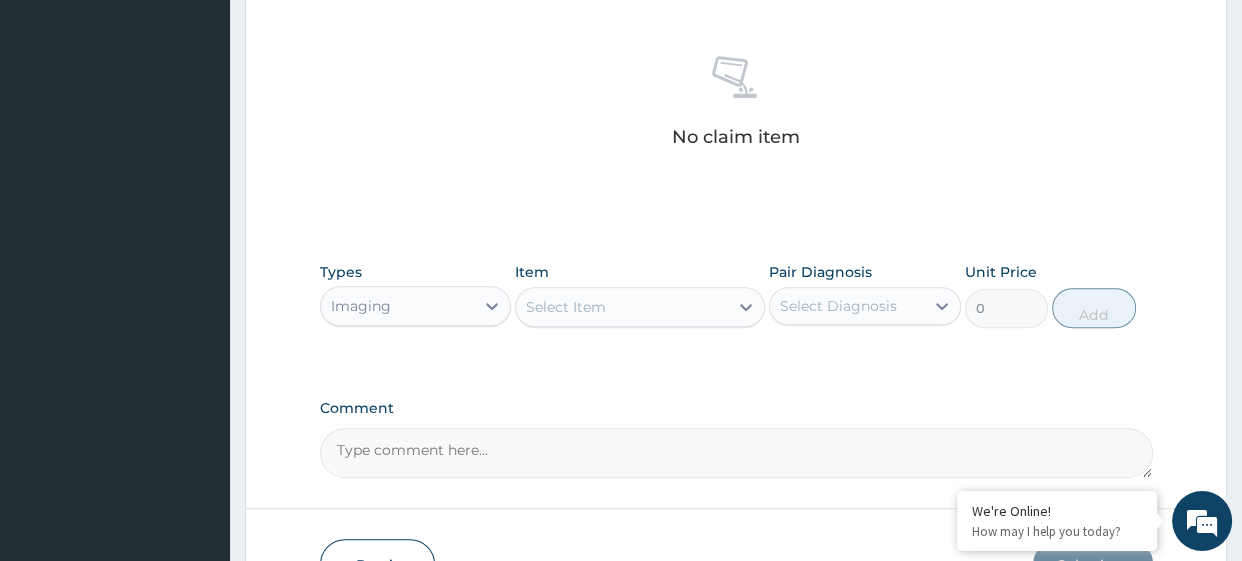 click on "Select Item" at bounding box center (622, 307) 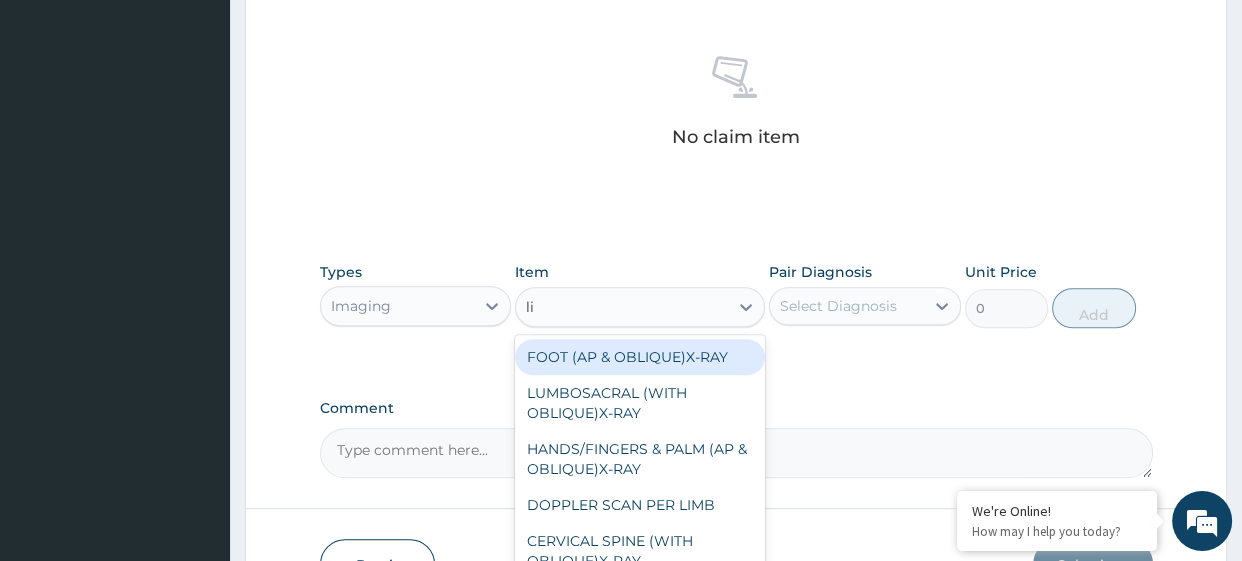 type on "l" 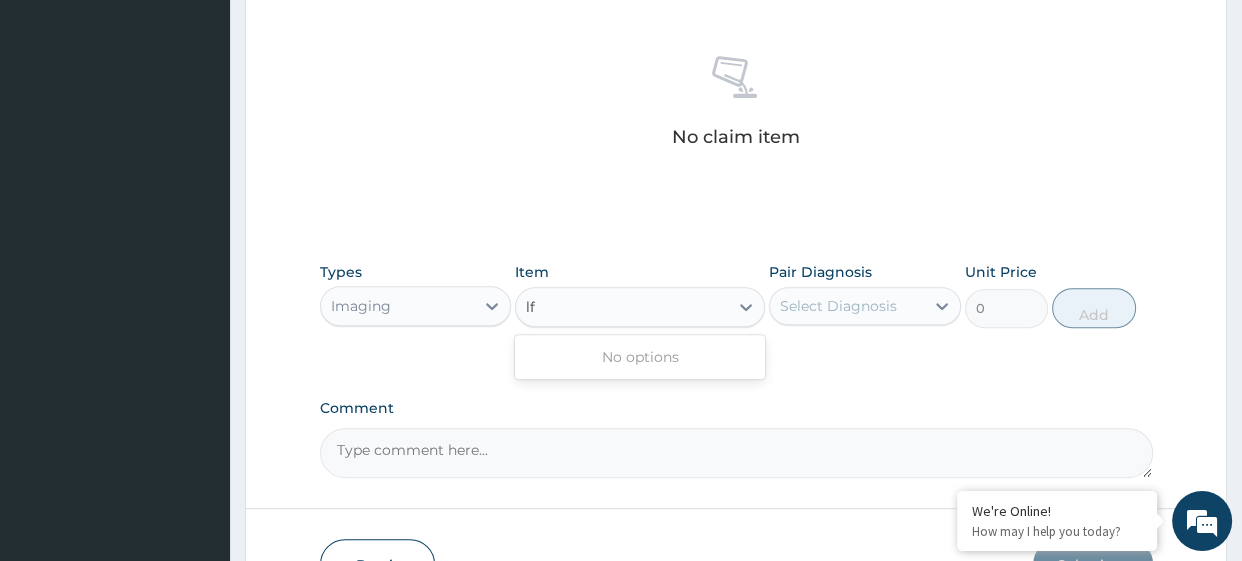 type on "l" 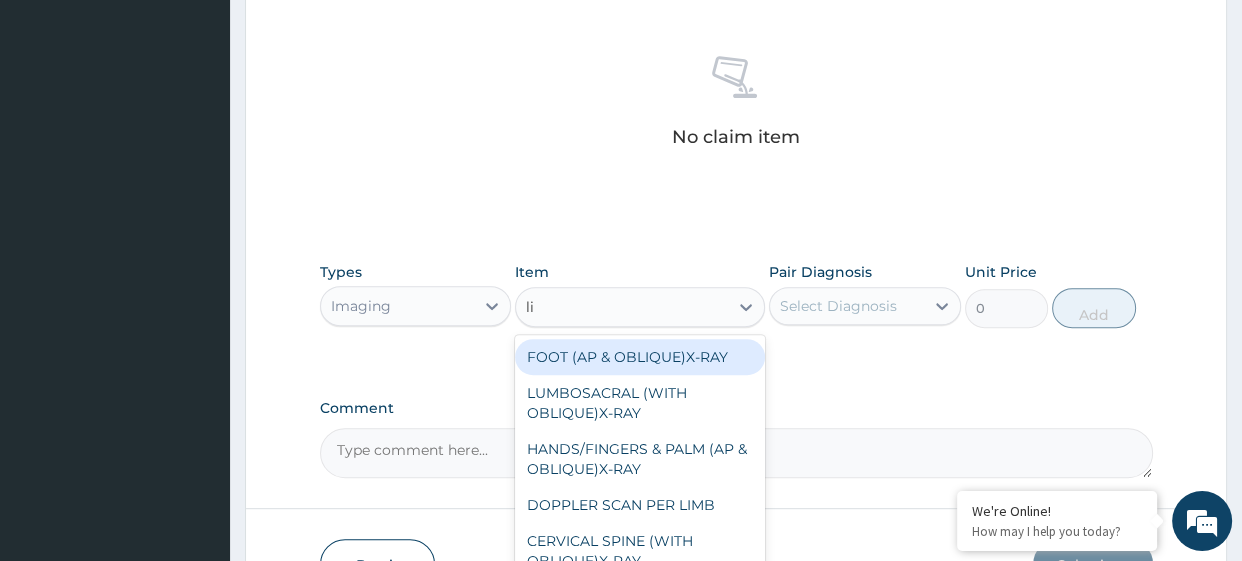 type on "l" 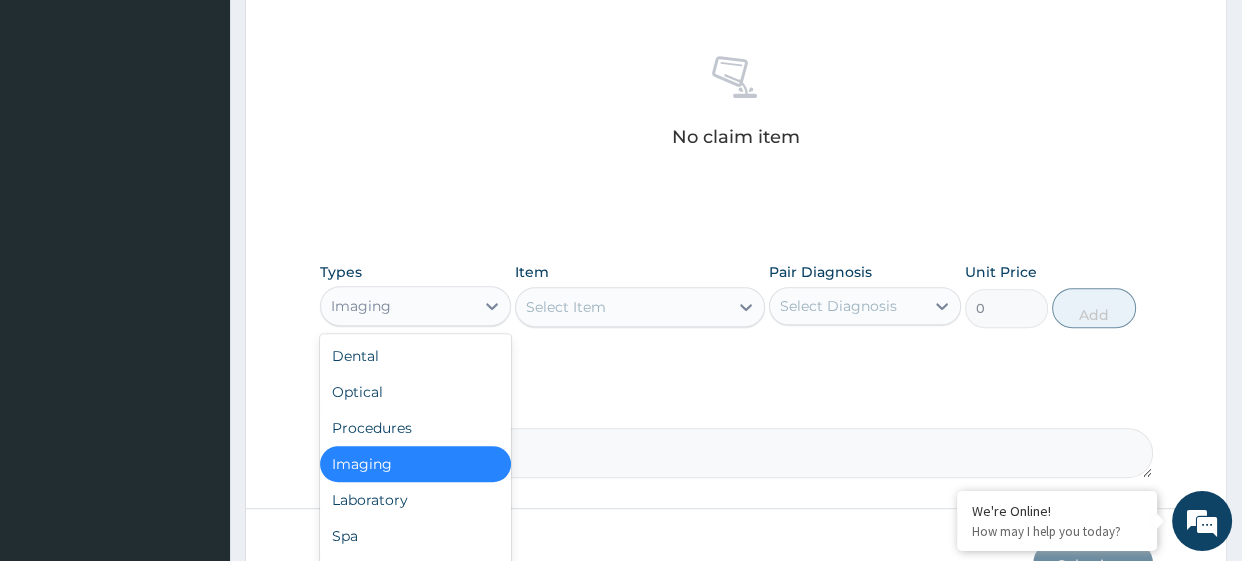 click on "Imaging" at bounding box center (398, 306) 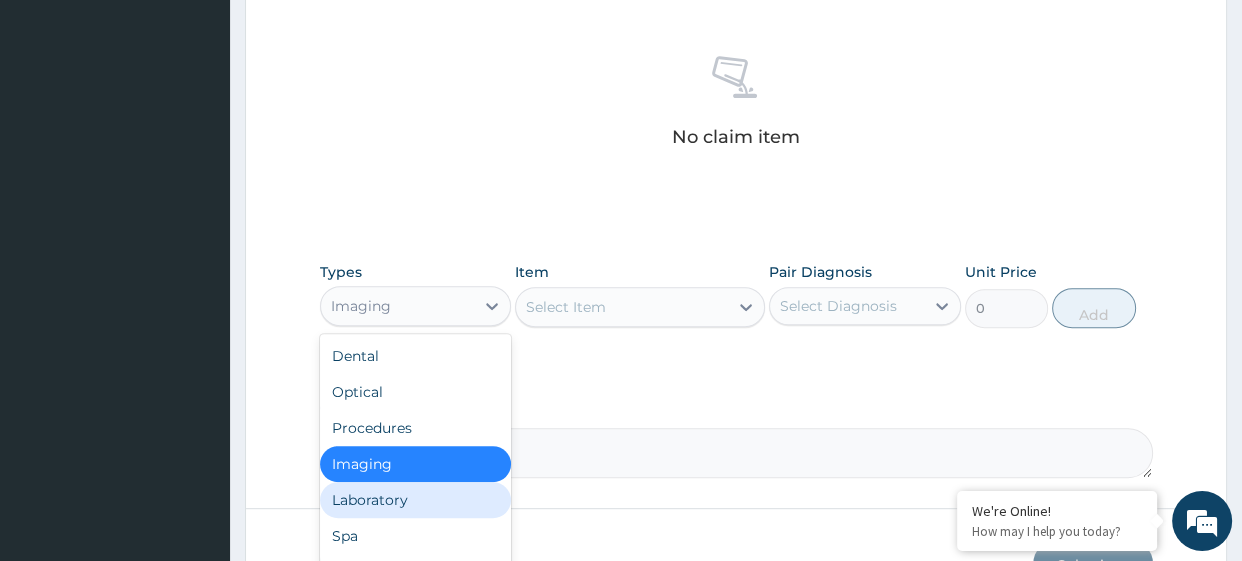 click on "Laboratory" at bounding box center (416, 500) 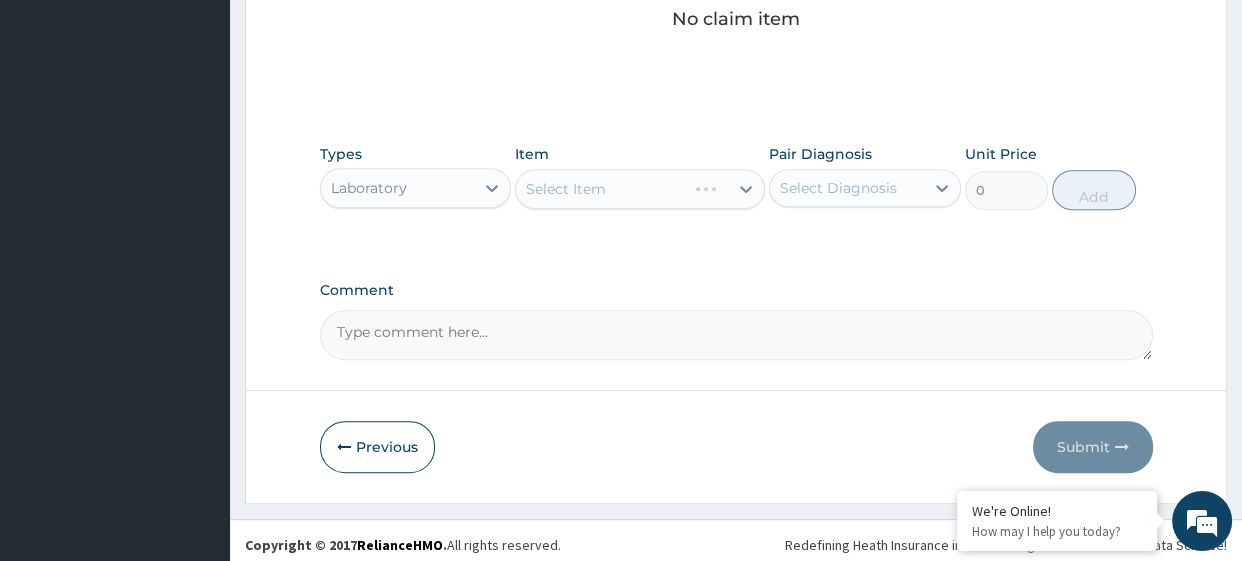 scroll, scrollTop: 873, scrollLeft: 0, axis: vertical 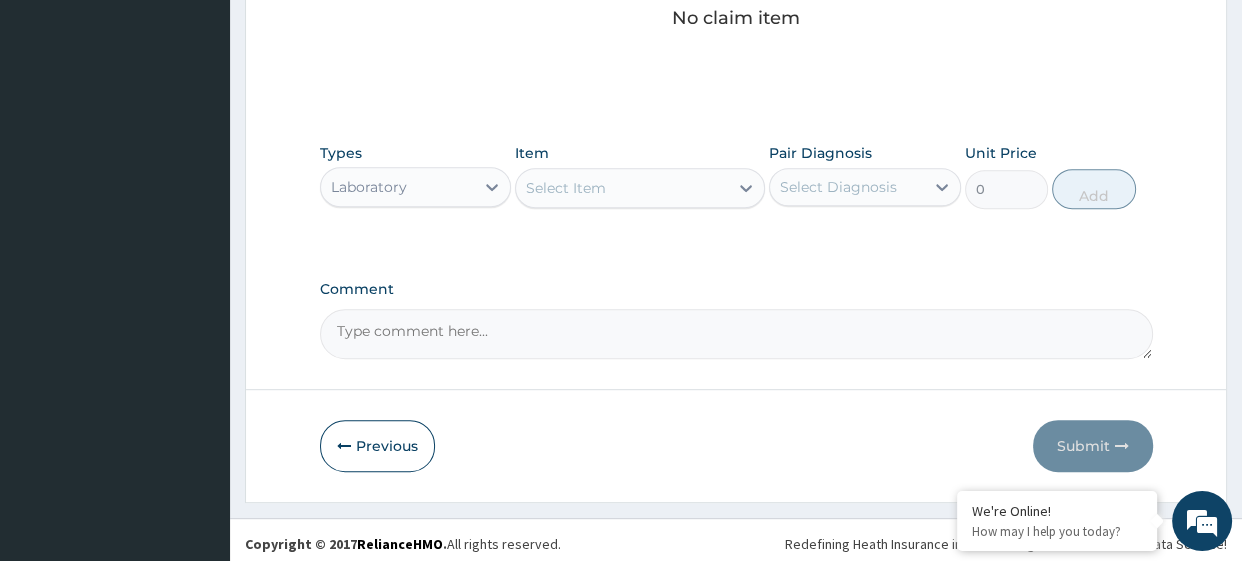 click on "Select Item" at bounding box center [566, 188] 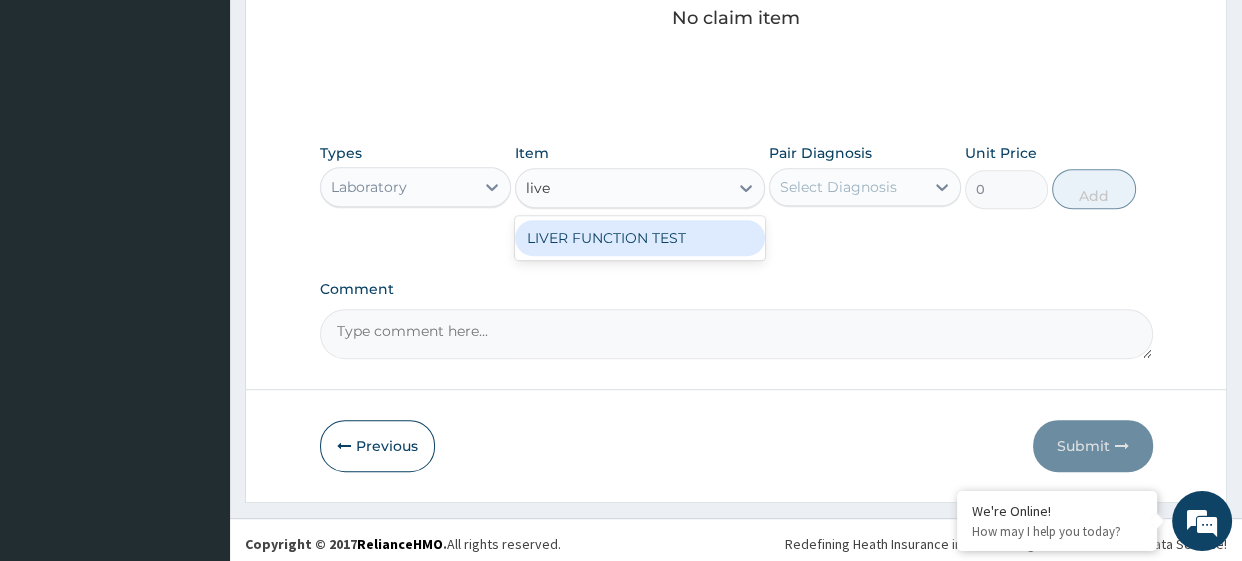 type on "liver" 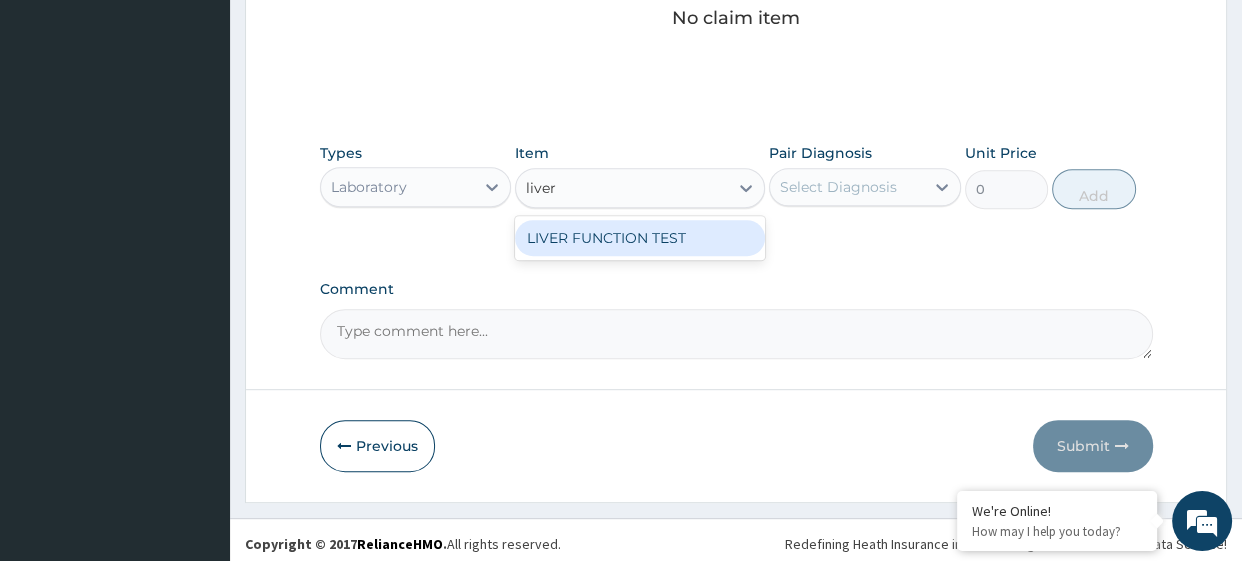 click on "LIVER FUNCTION TEST" at bounding box center (640, 238) 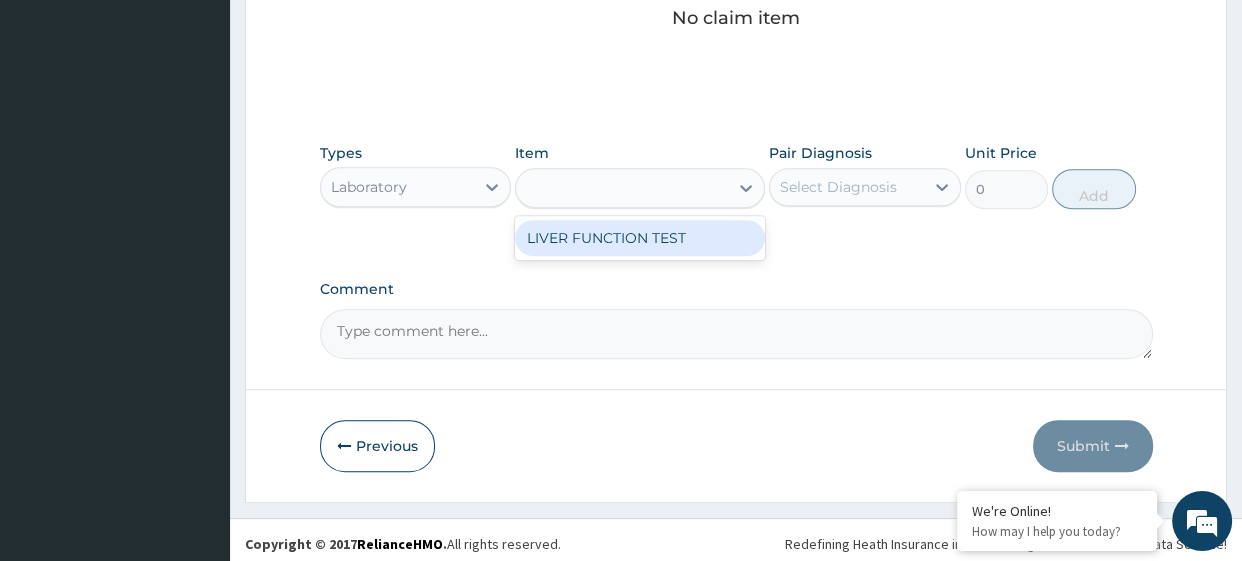 type on "6730" 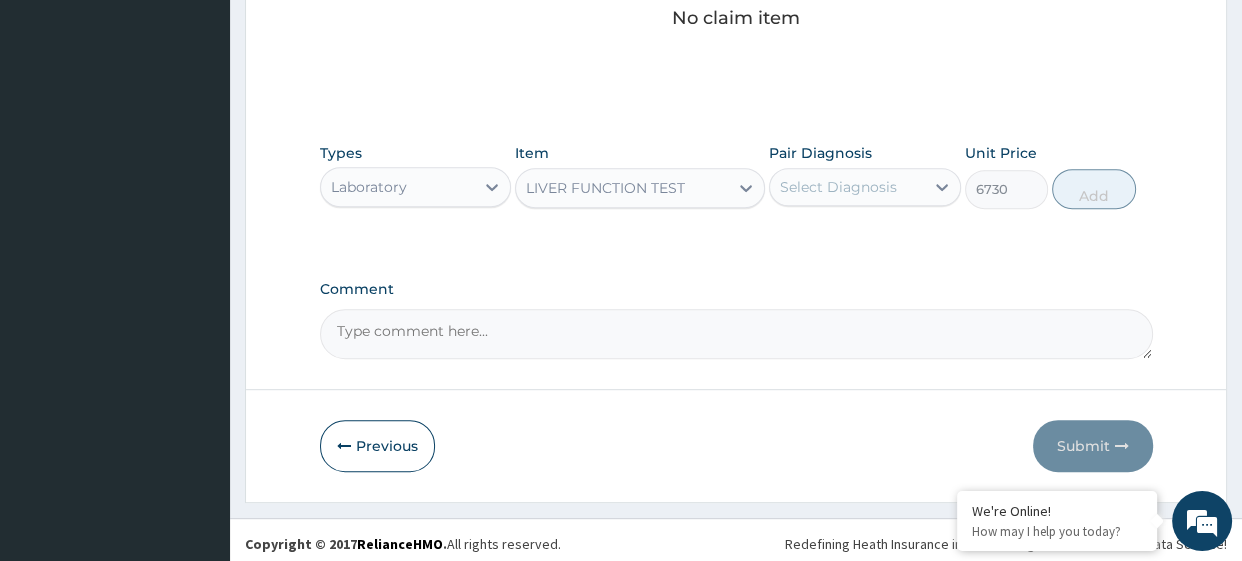click on "Select Diagnosis" at bounding box center (838, 187) 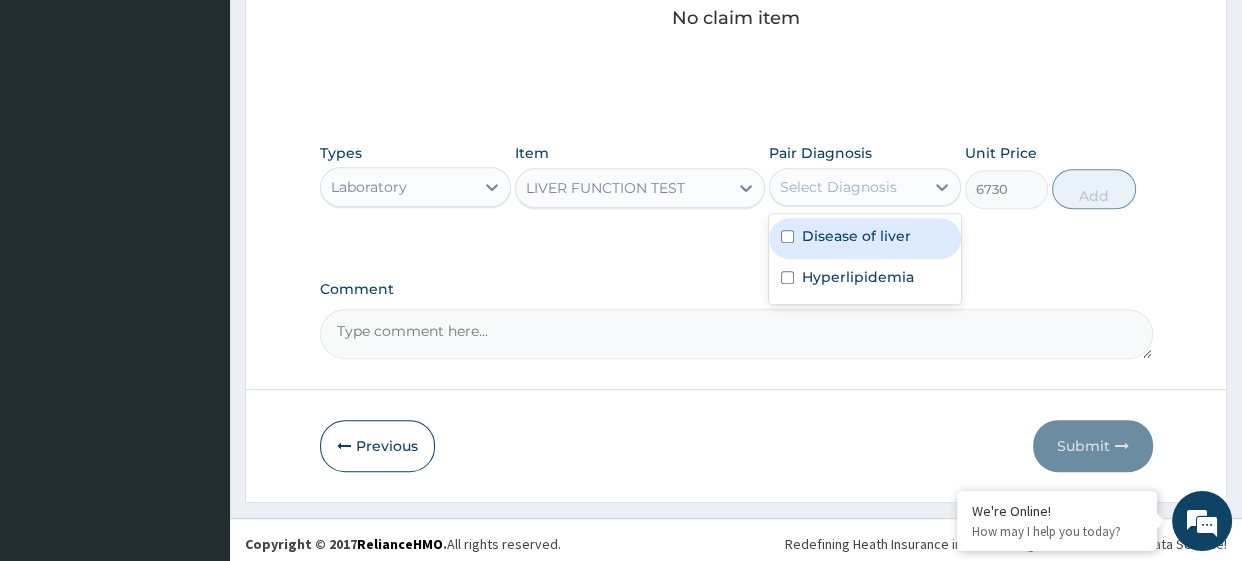 click on "Disease of liver" at bounding box center [856, 236] 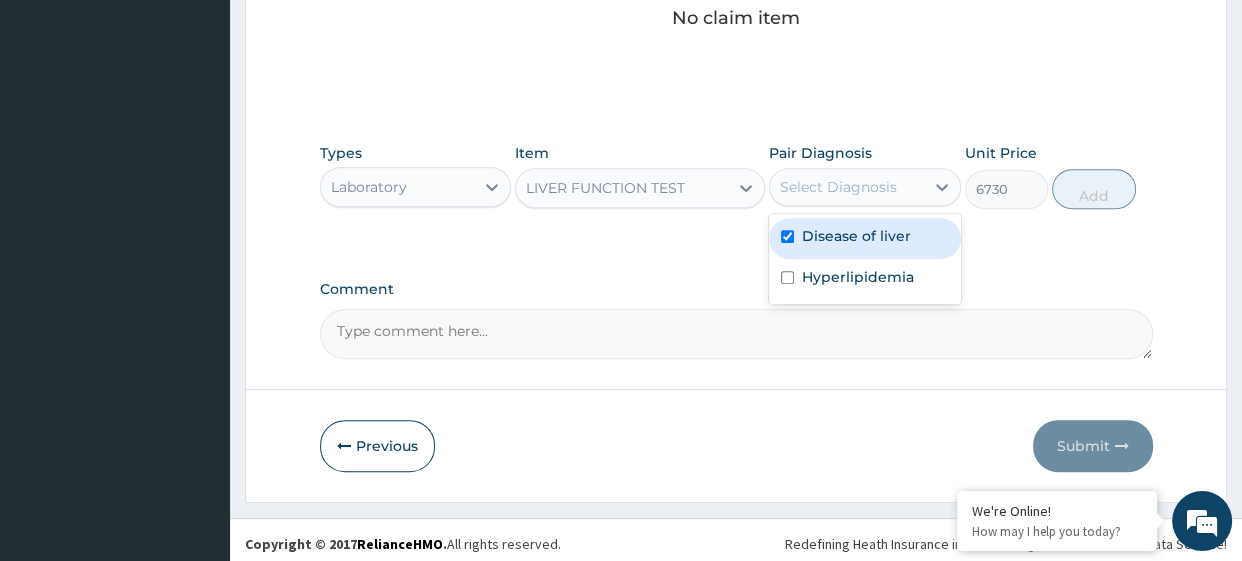 checkbox on "true" 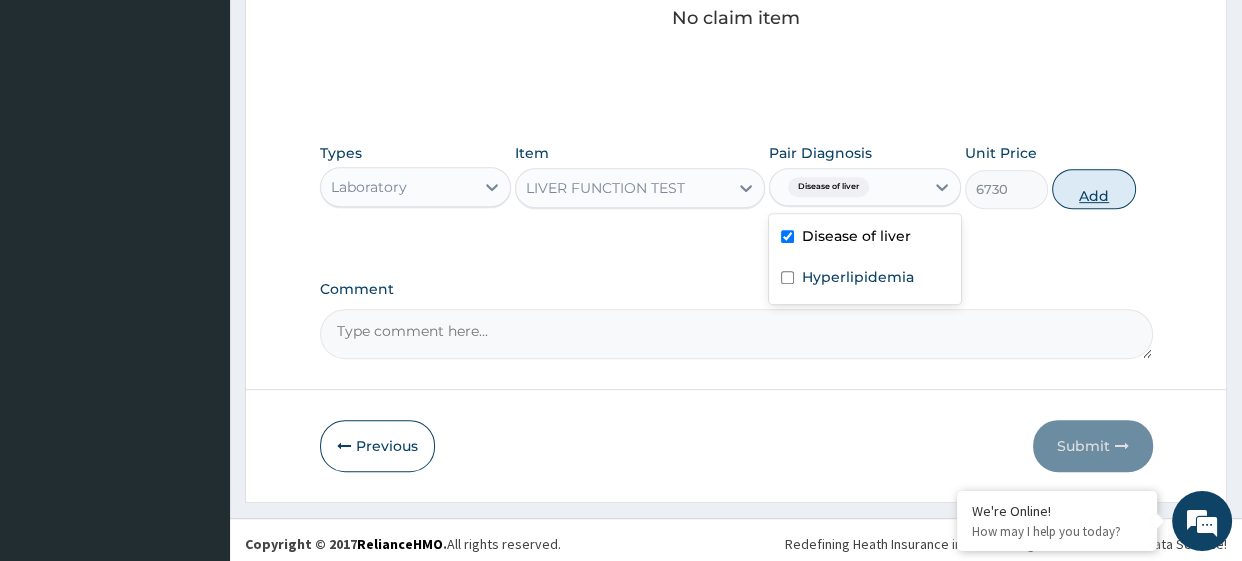 click on "Add" at bounding box center (1093, 189) 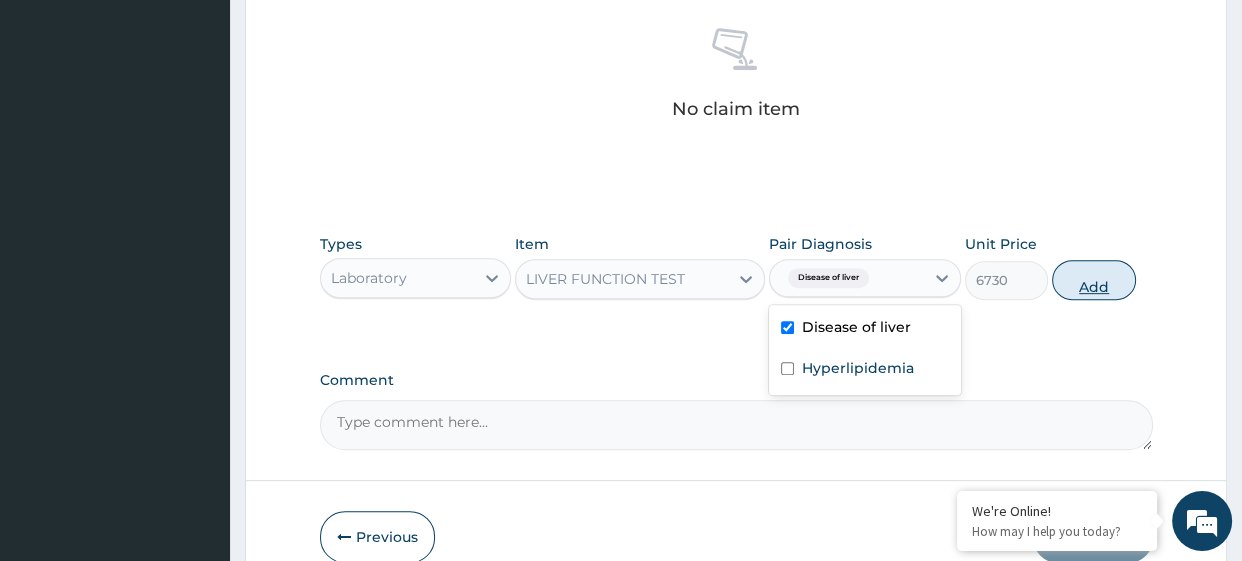 type on "0" 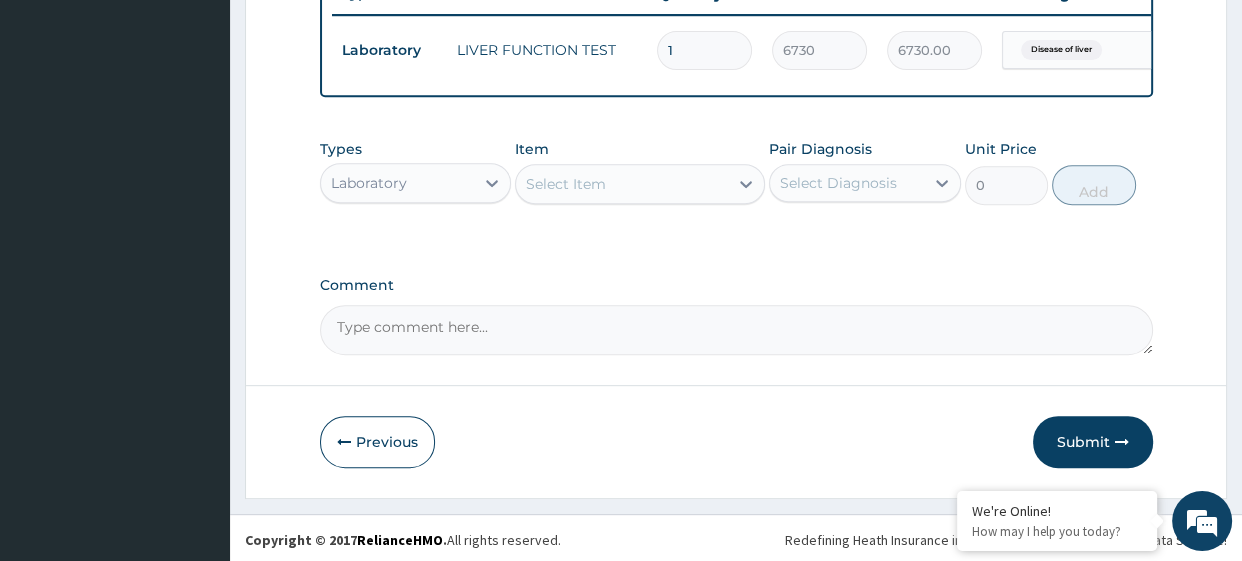 click on "Comment" at bounding box center (736, 285) 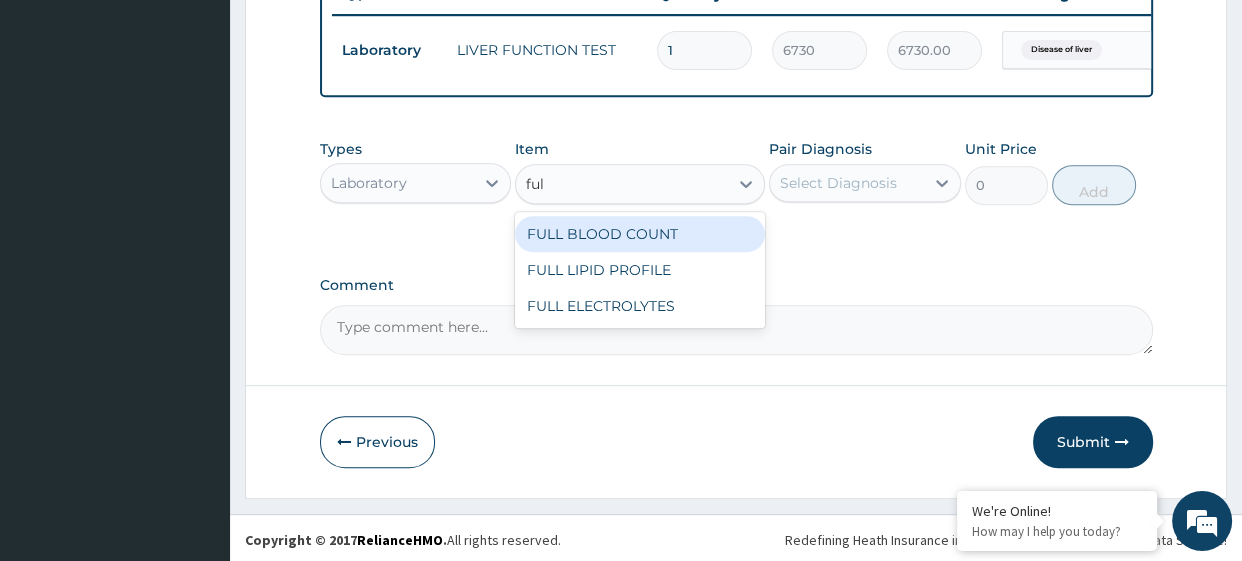 type on "full" 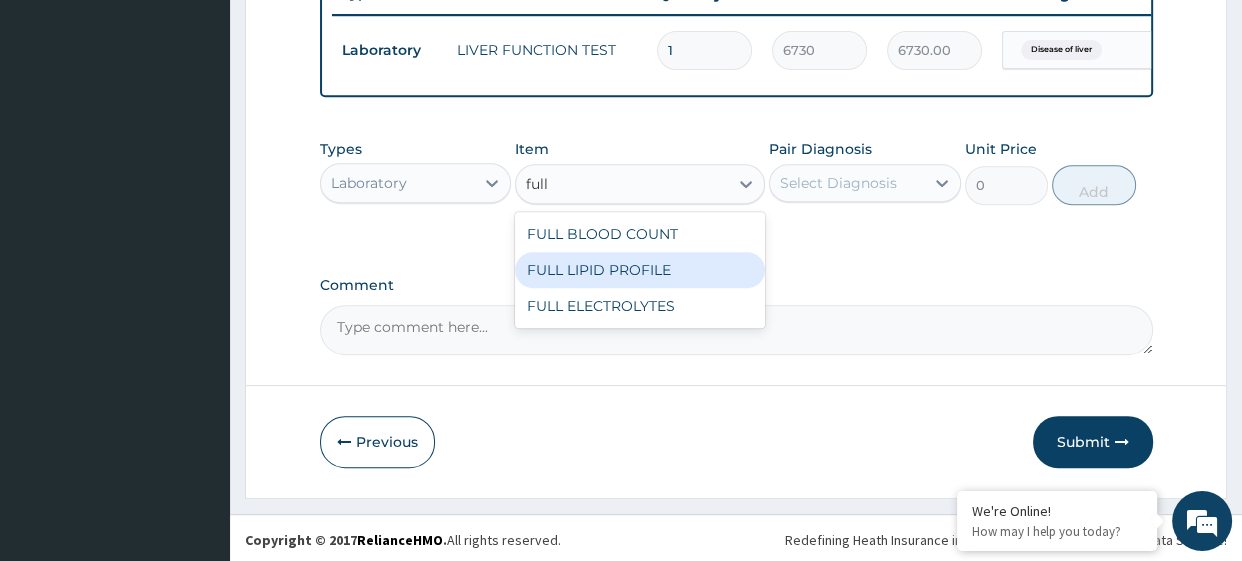 click on "FULL LIPID PROFILE" at bounding box center (640, 270) 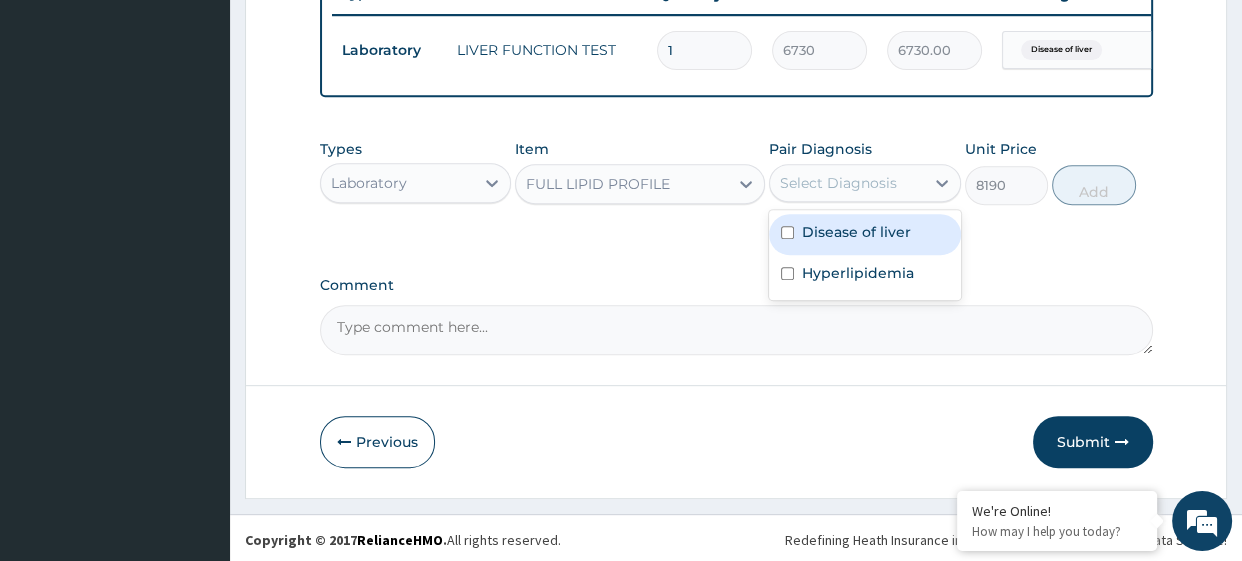click on "Select Diagnosis" at bounding box center (838, 183) 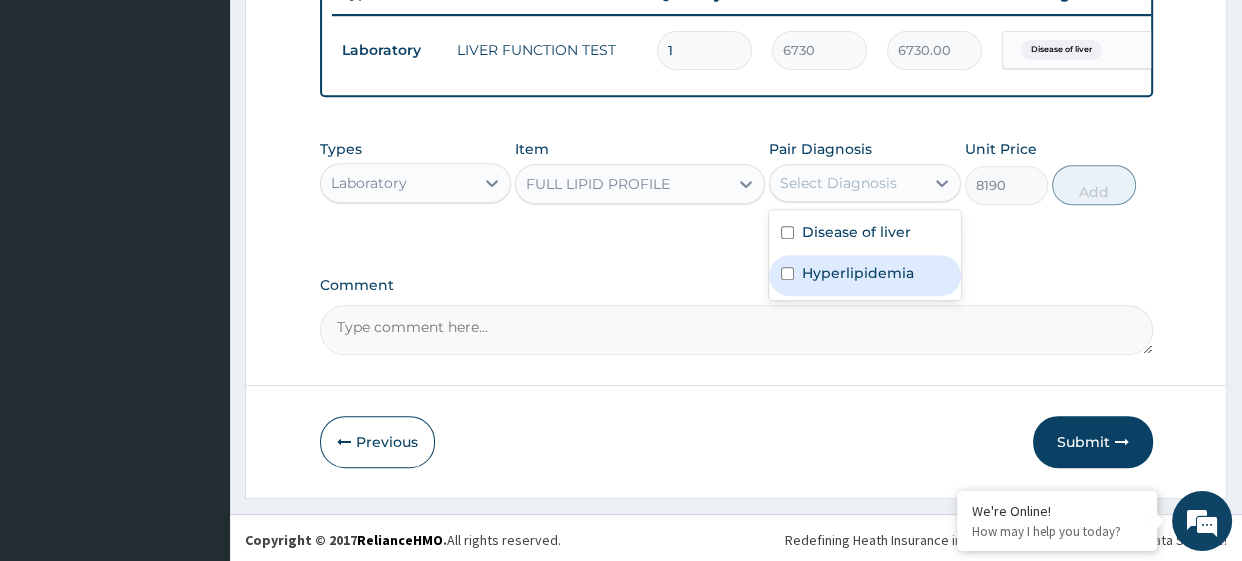 click on "Hyperlipidemia" at bounding box center [865, 275] 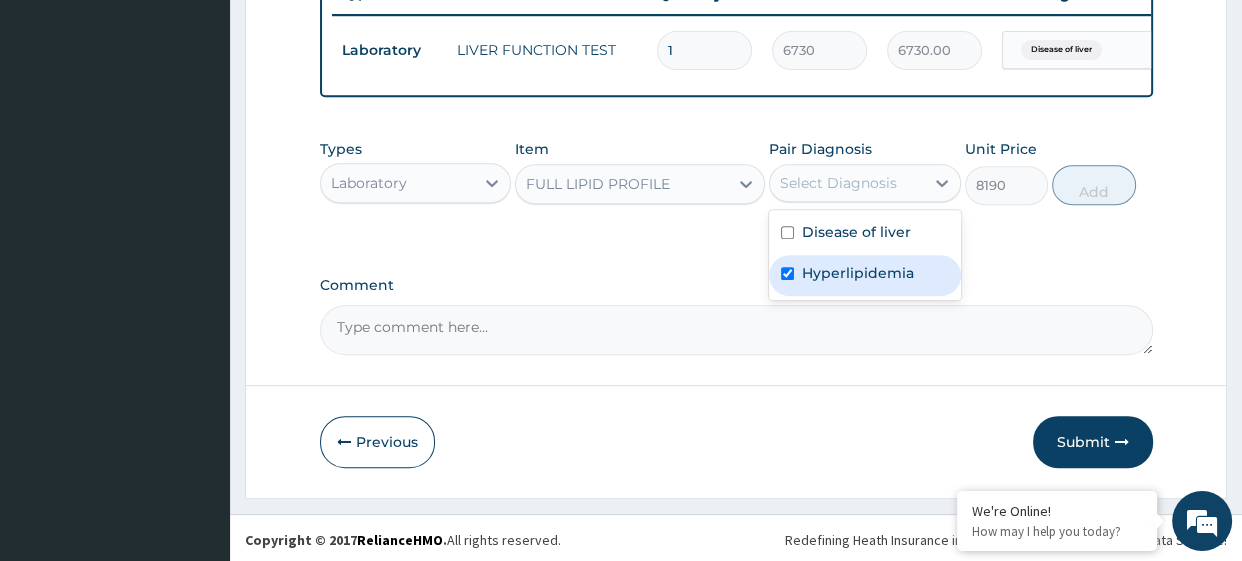 checkbox on "true" 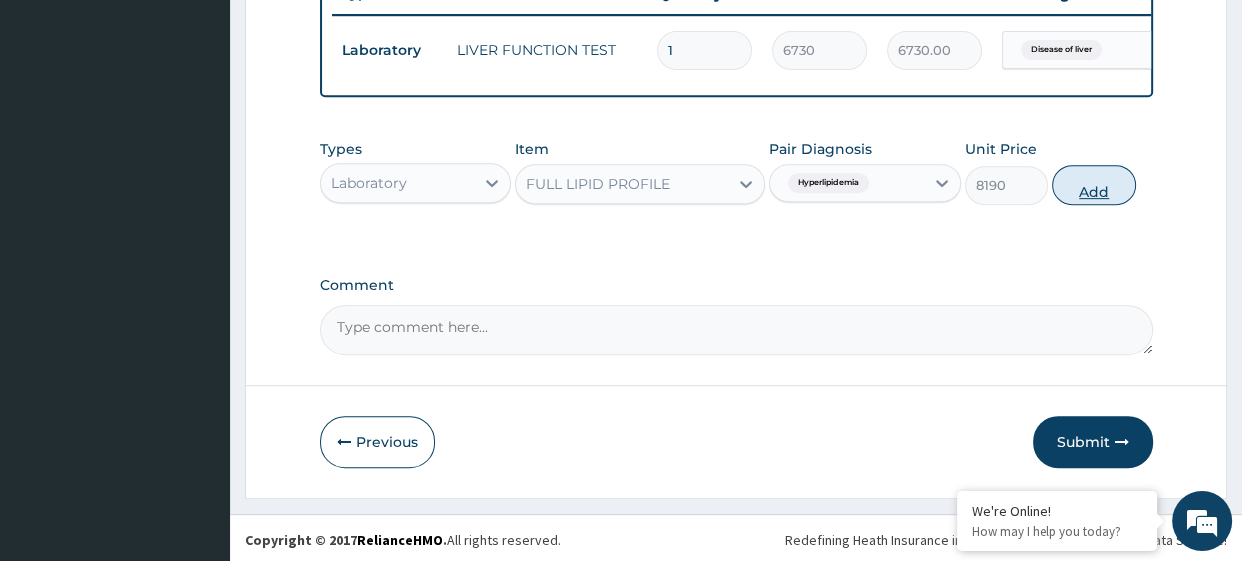 click on "Add" at bounding box center (1093, 185) 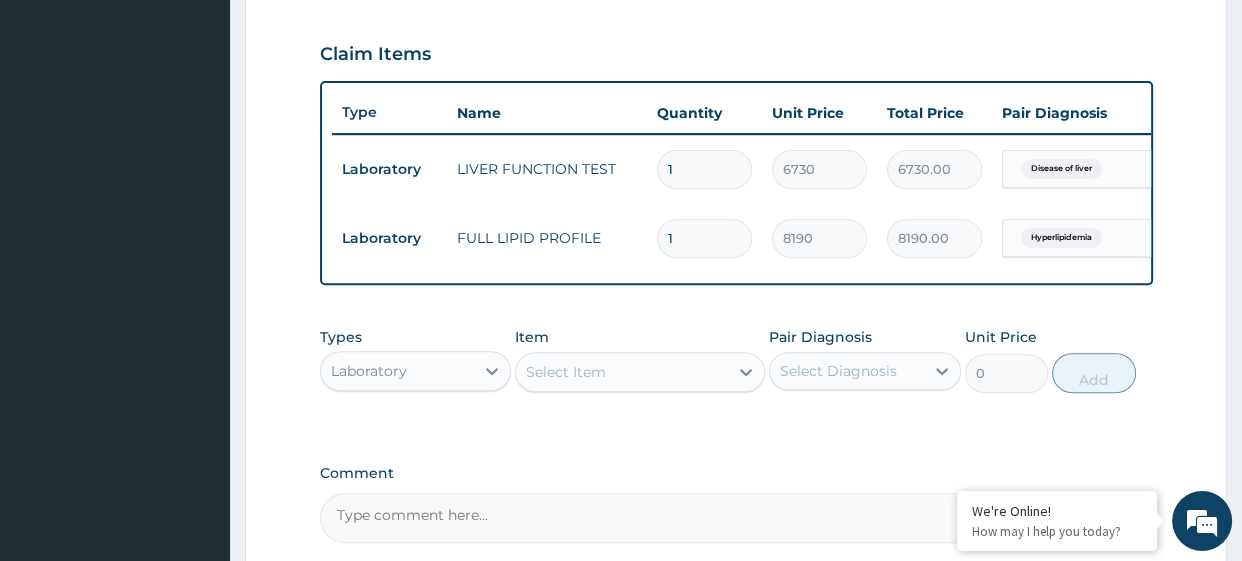 scroll, scrollTop: 683, scrollLeft: 0, axis: vertical 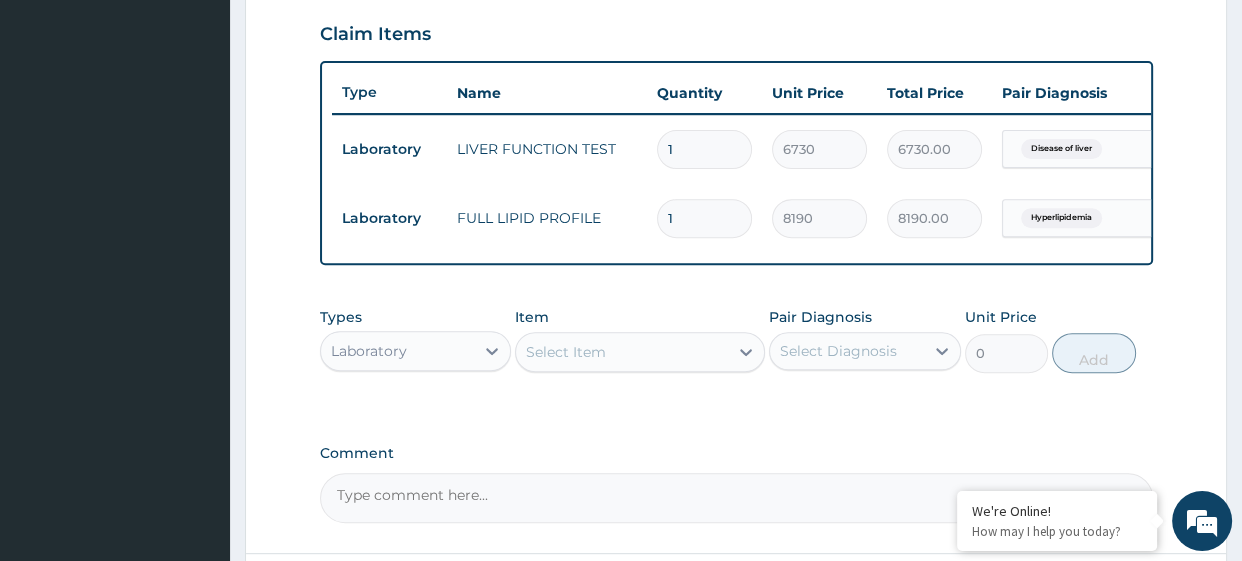 click on "PA Code / Prescription Code Enter Code(Secondary Care Only) Encounter Date 24-07-2025 Important Notice Please enter PA codes before entering items that are not attached to a PA code   All diagnoses entered must be linked to a claim item. Diagnosis & Claim Items that are visible but inactive cannot be edited because they were imported from an already approved PA code. Diagnosis Disease of liver Query Hyperlipidemia Query NB: All diagnosis must be linked to a claim item Claim Items Type Name Quantity Unit Price Total Price Pair Diagnosis Actions Laboratory LIVER FUNCTION TEST 1 6730 6730.00 Disease of liver Delete Laboratory FULL LIPID PROFILE 1 8190 8190.00 Hyperlipidemia Delete Types Laboratory Item Select Item Pair Diagnosis Select Diagnosis Unit Price 0 Add Comment" at bounding box center [736, 15] 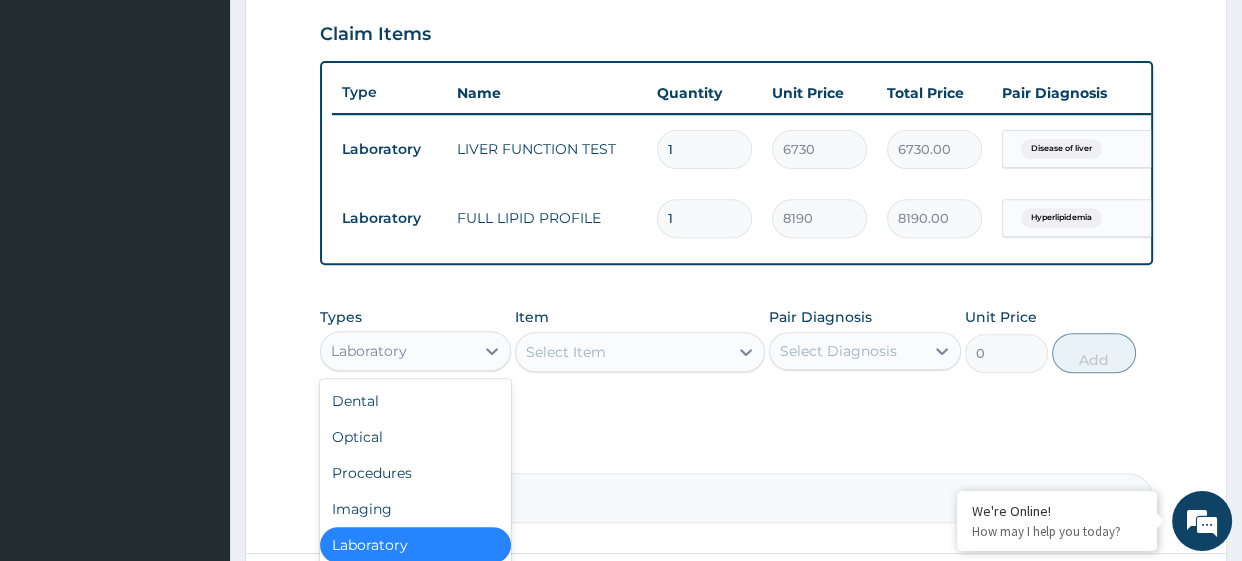 click on "Laboratory" at bounding box center (369, 351) 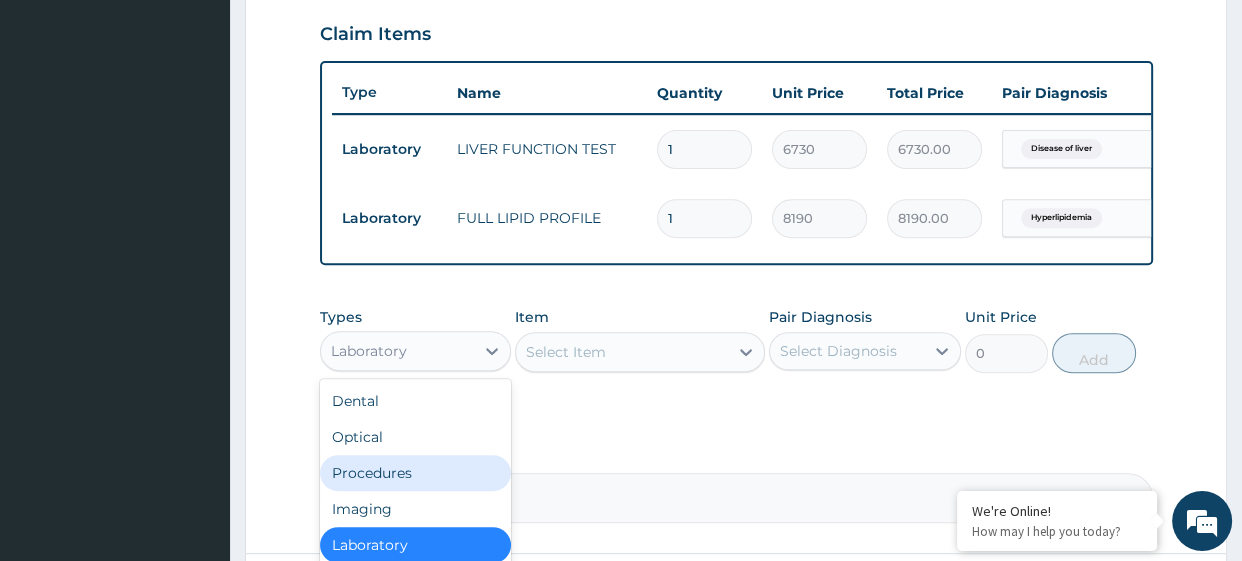click on "Procedures" at bounding box center (416, 473) 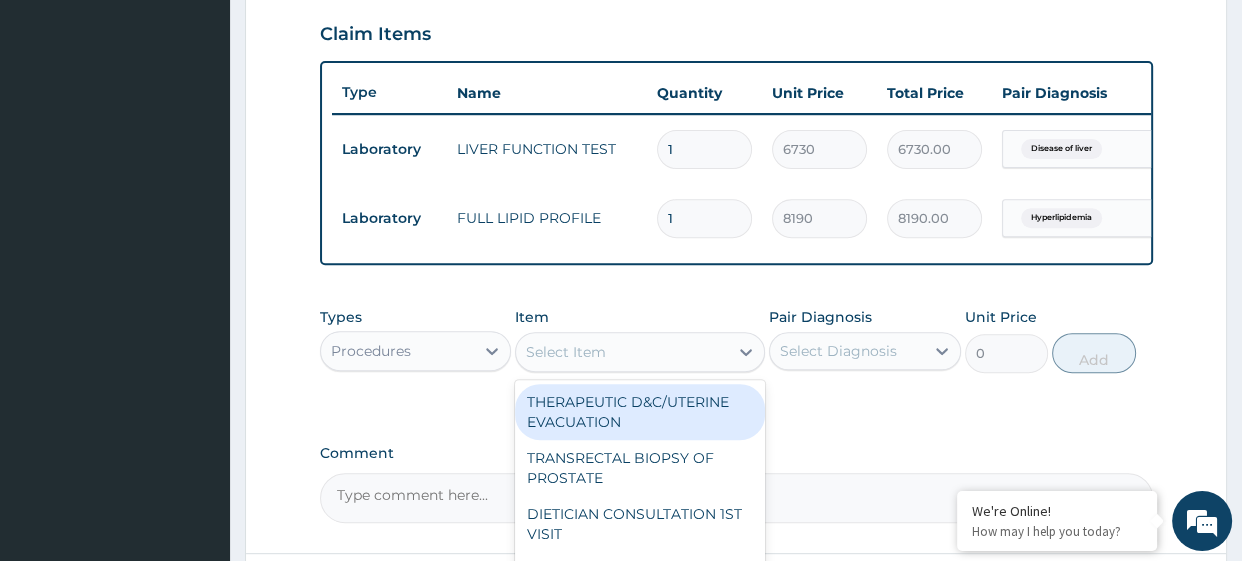 click on "Select Item" at bounding box center [622, 352] 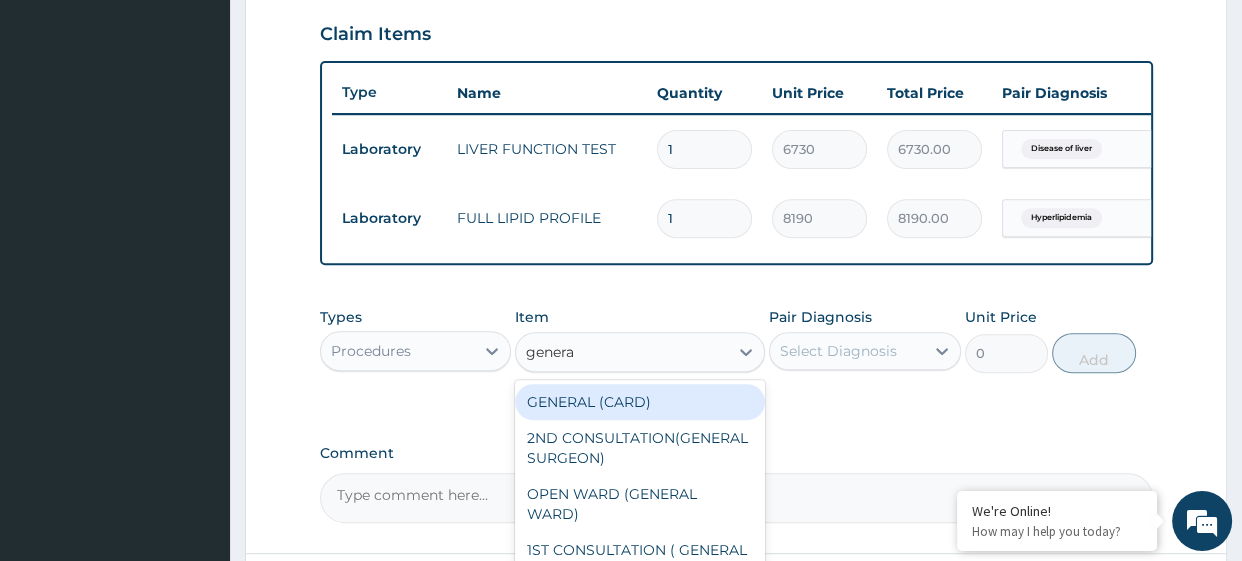 type on "general" 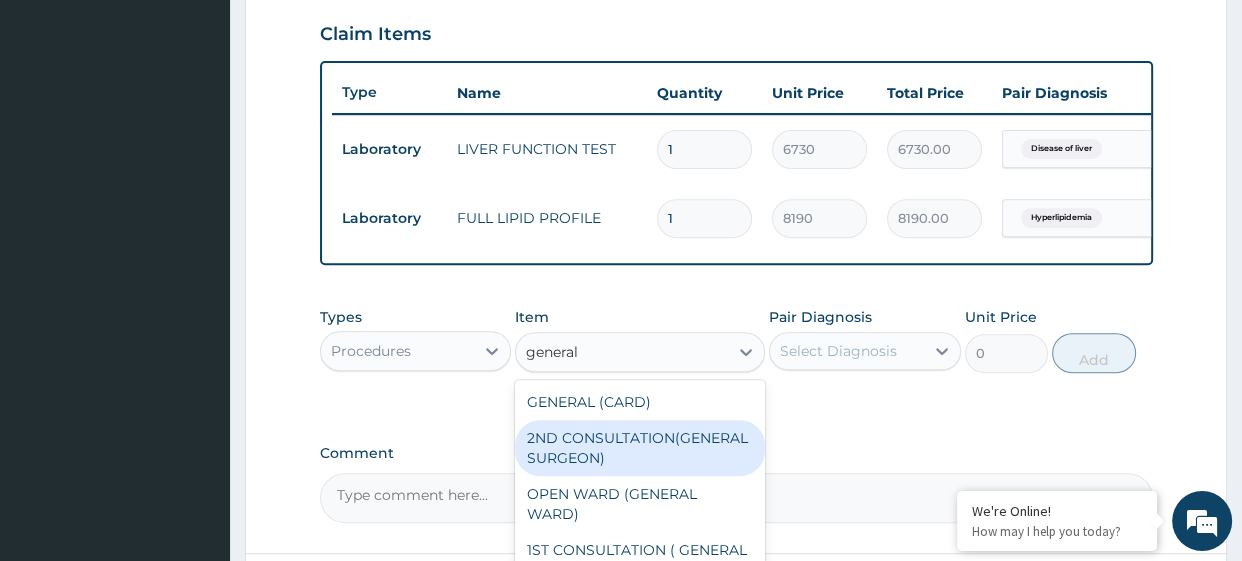 scroll, scrollTop: 40, scrollLeft: 0, axis: vertical 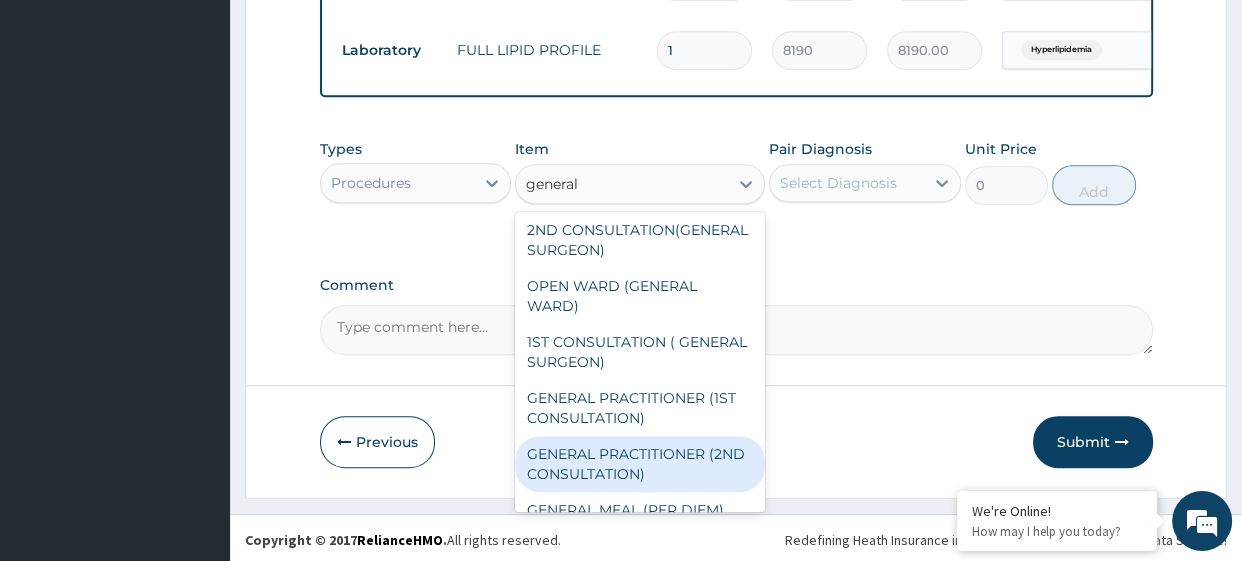 click on "GENERAL PRACTITIONER (2ND CONSULTATION)" at bounding box center [640, 464] 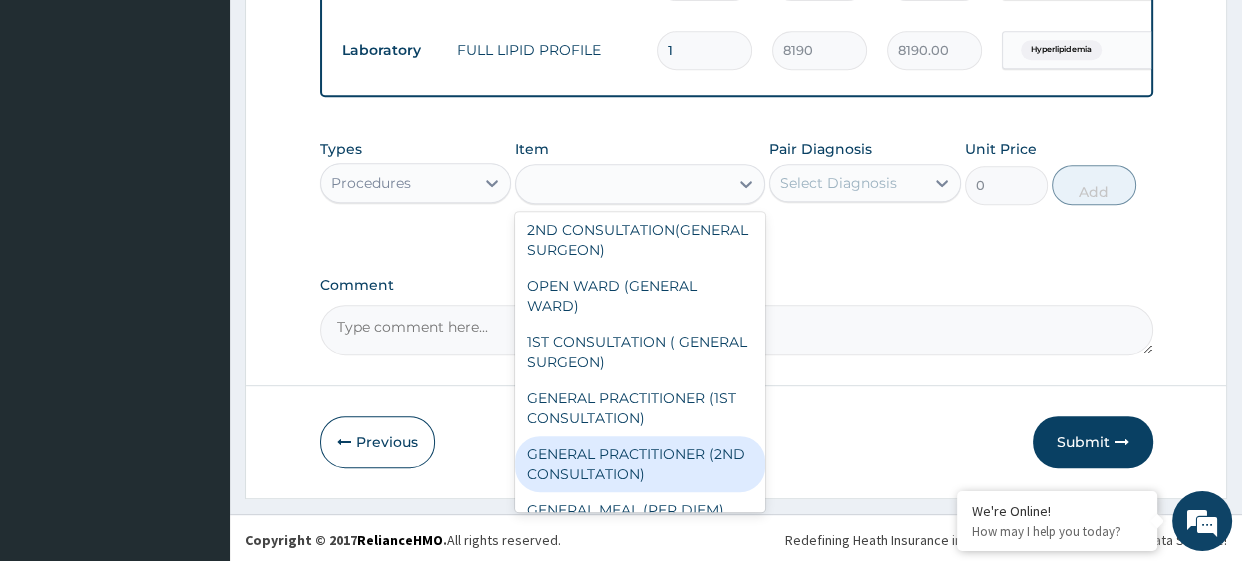 type on "1800" 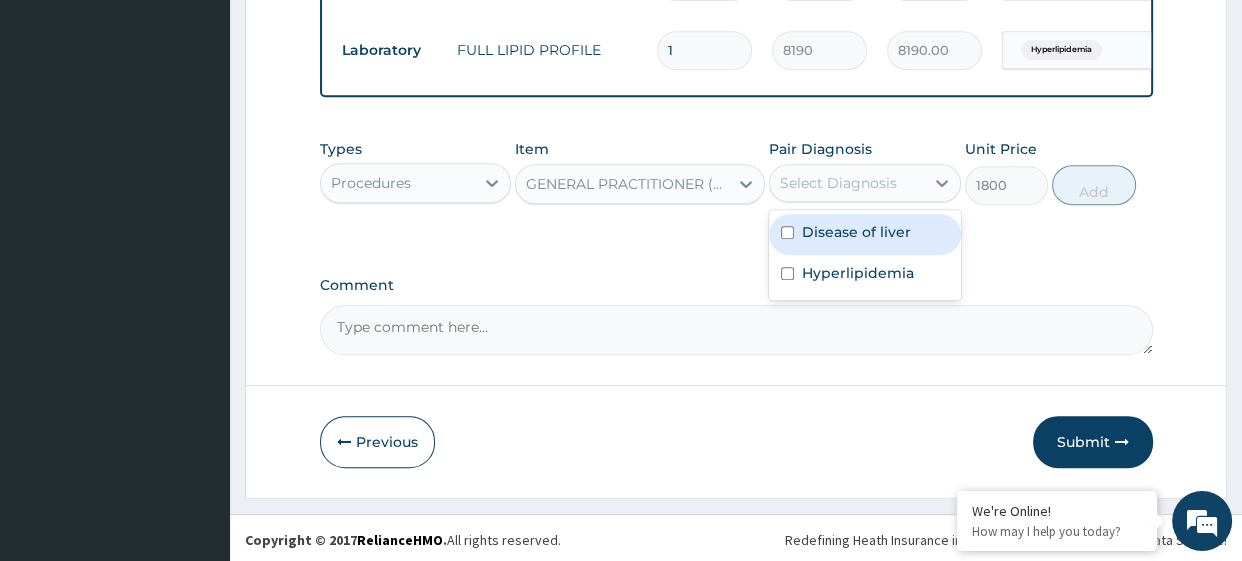 click on "Select Diagnosis" at bounding box center [838, 183] 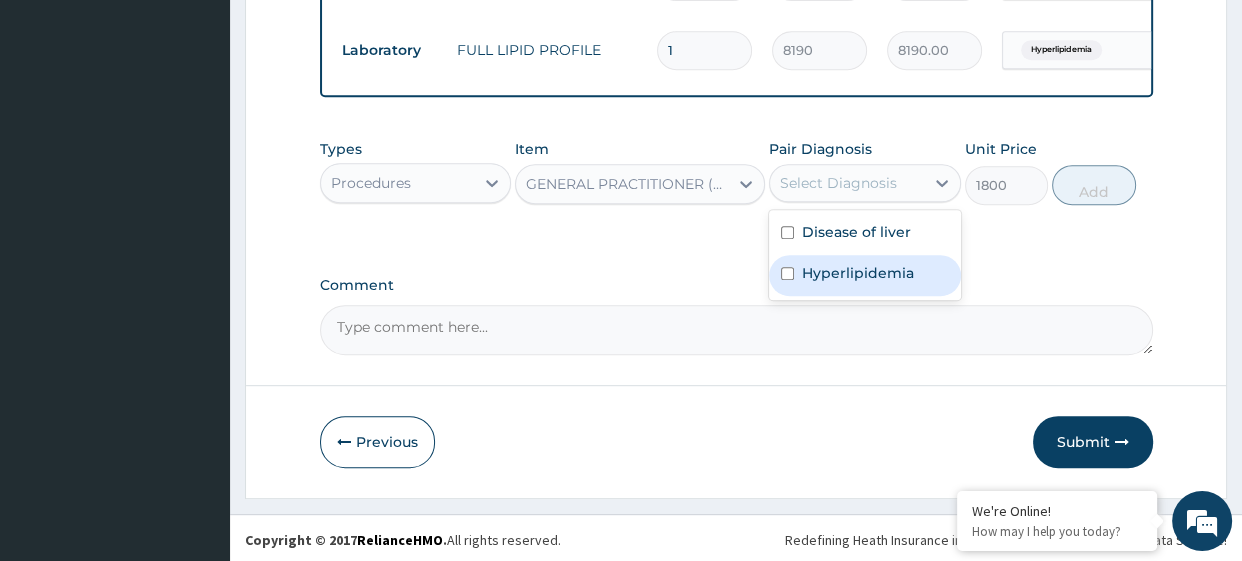 click on "Hyperlipidemia" at bounding box center [858, 273] 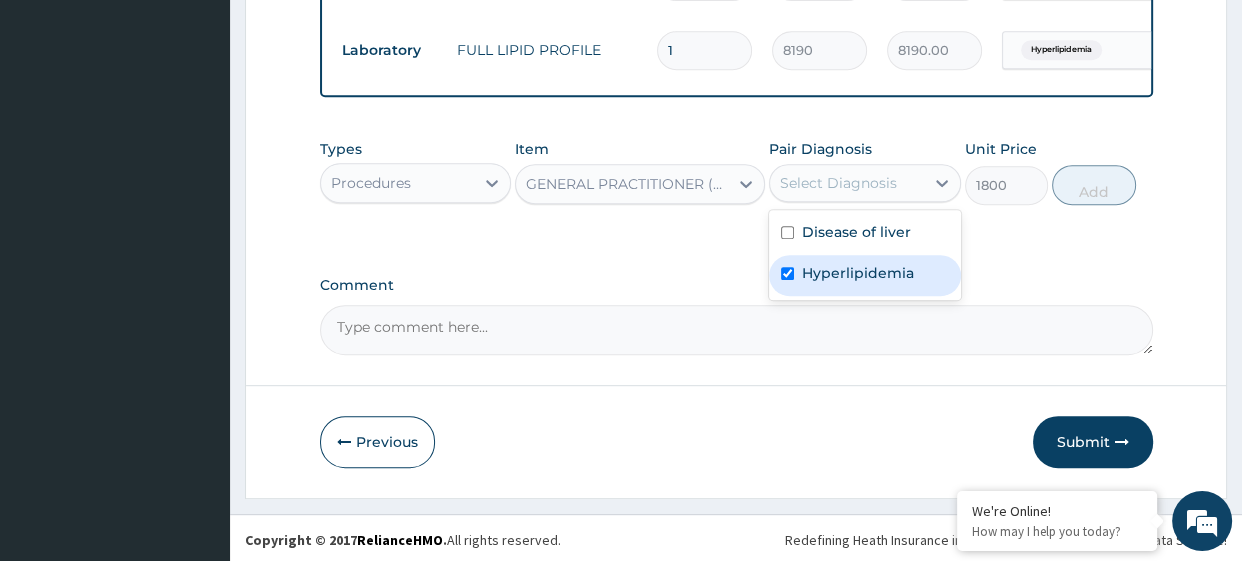 checkbox on "true" 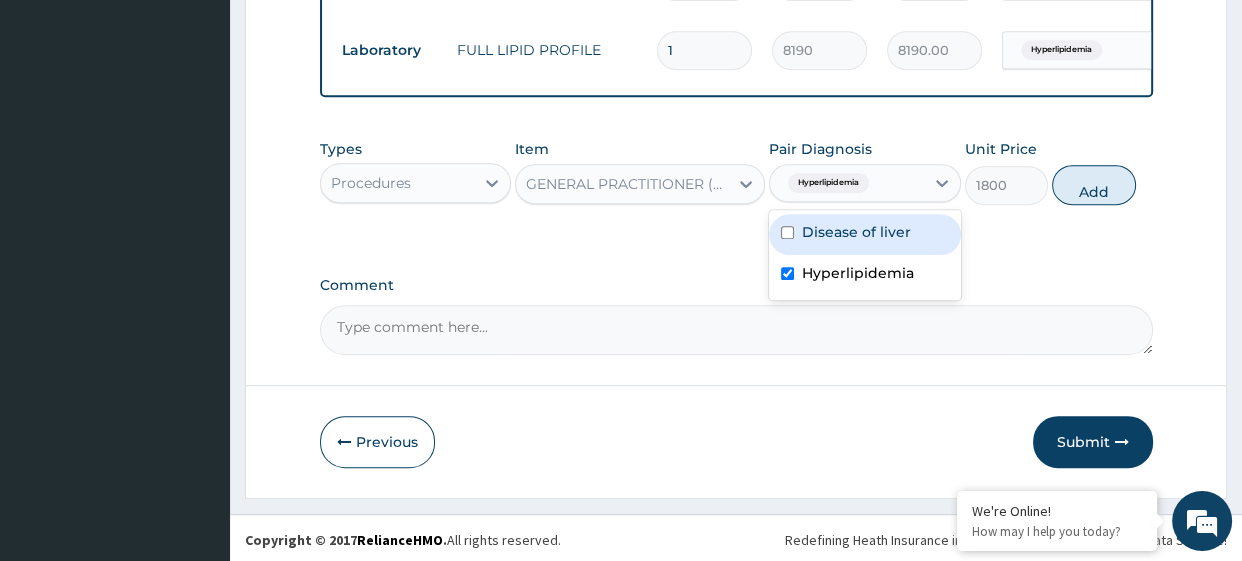 click at bounding box center [787, 232] 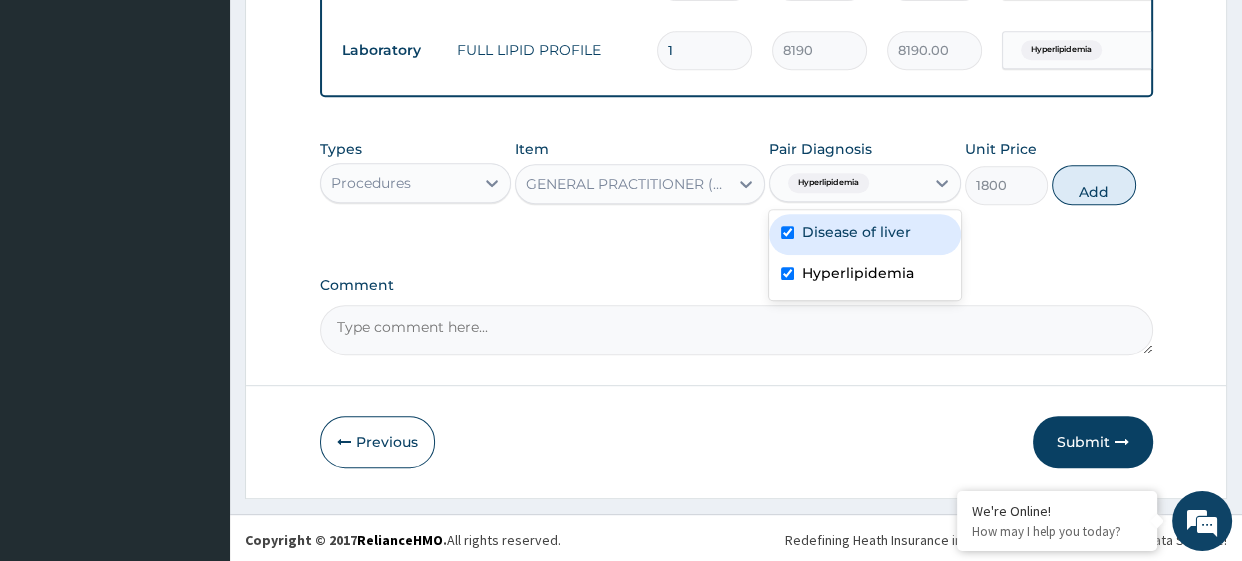 checkbox on "true" 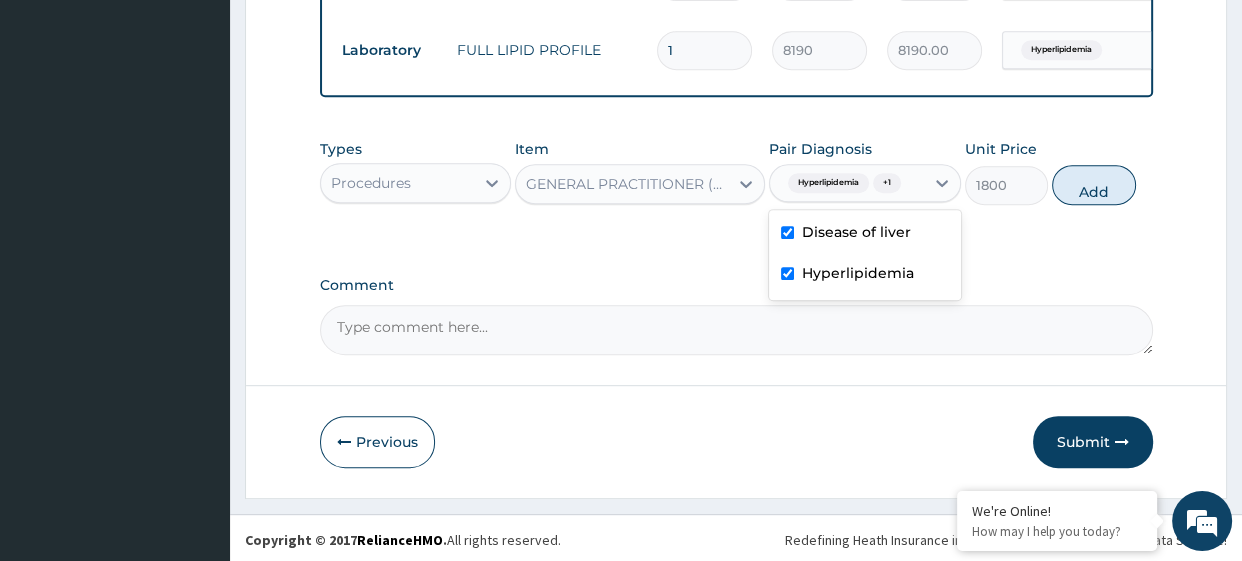 click at bounding box center (787, 273) 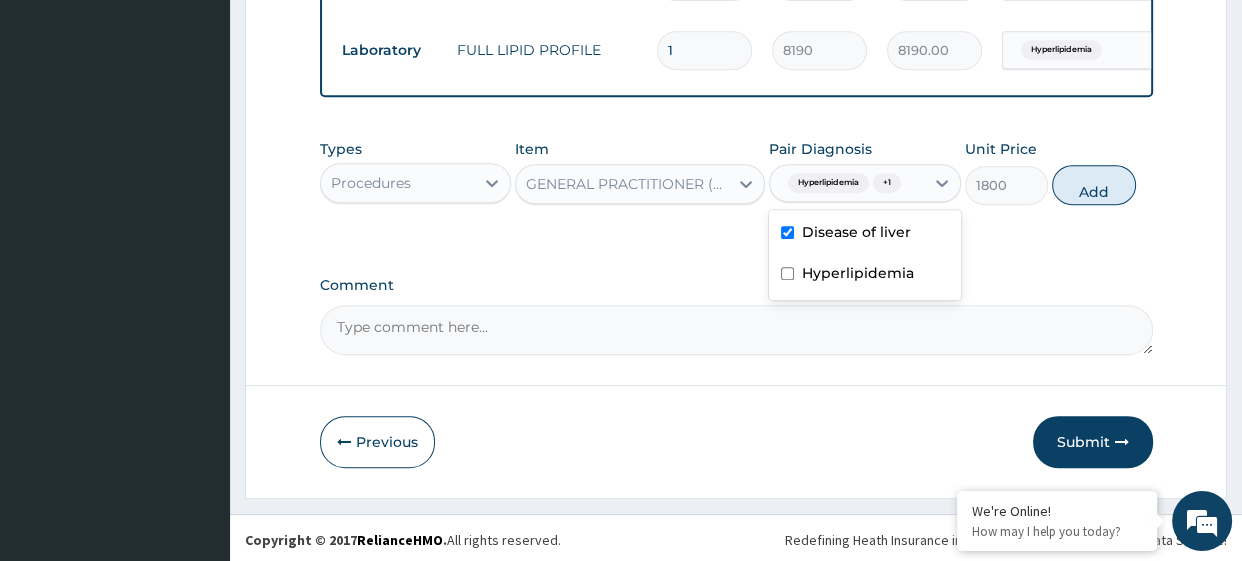 checkbox on "false" 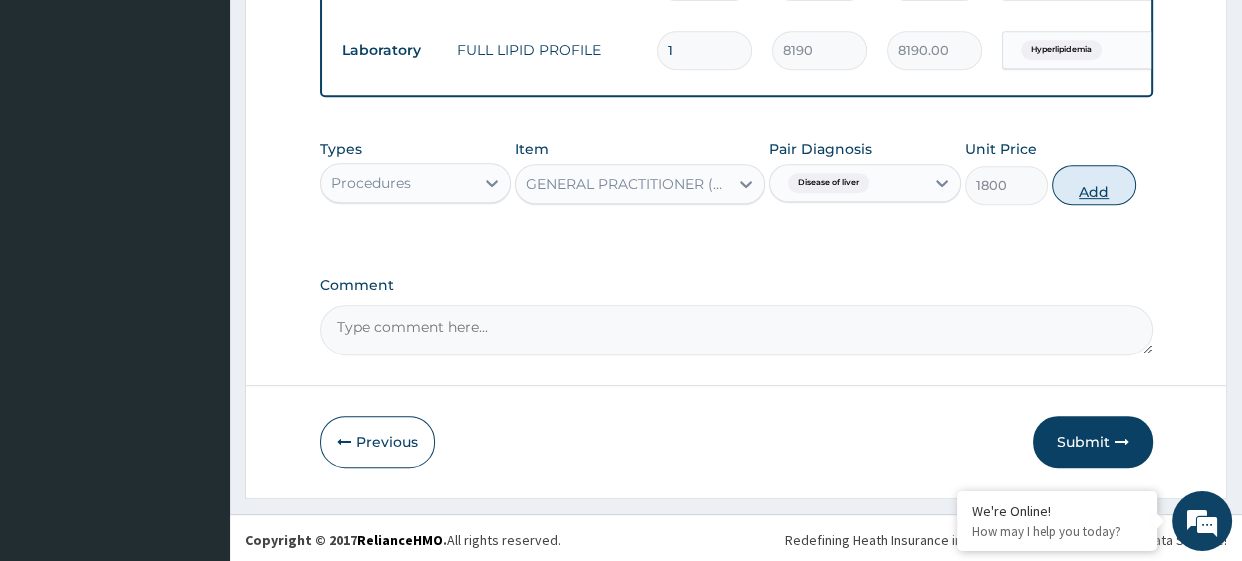 click on "Add" at bounding box center [1093, 185] 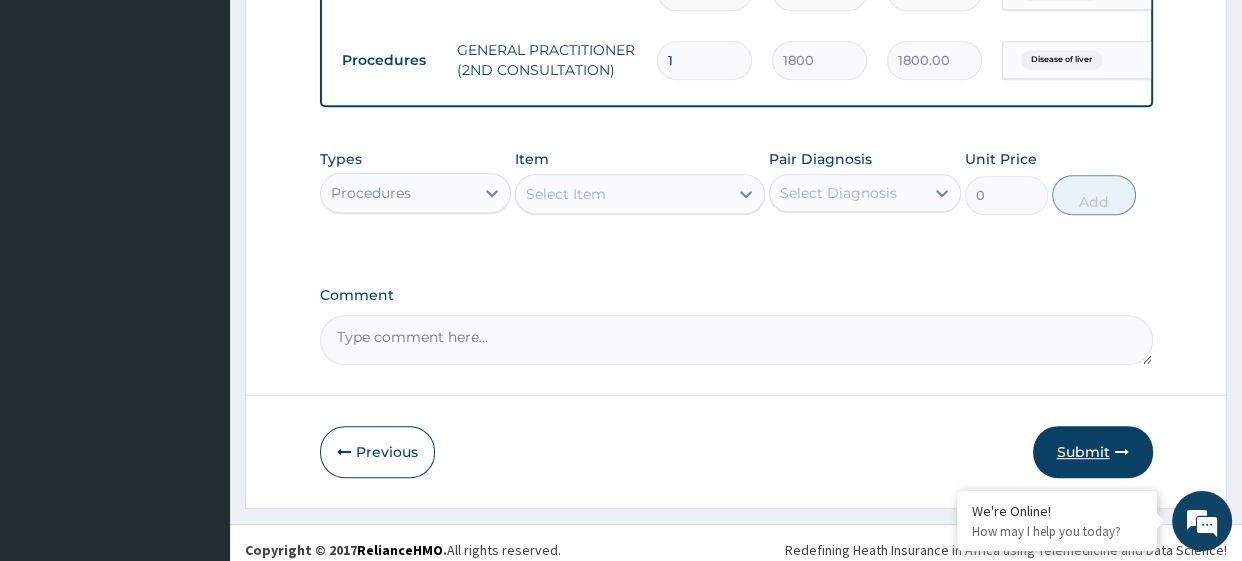 scroll, scrollTop: 921, scrollLeft: 0, axis: vertical 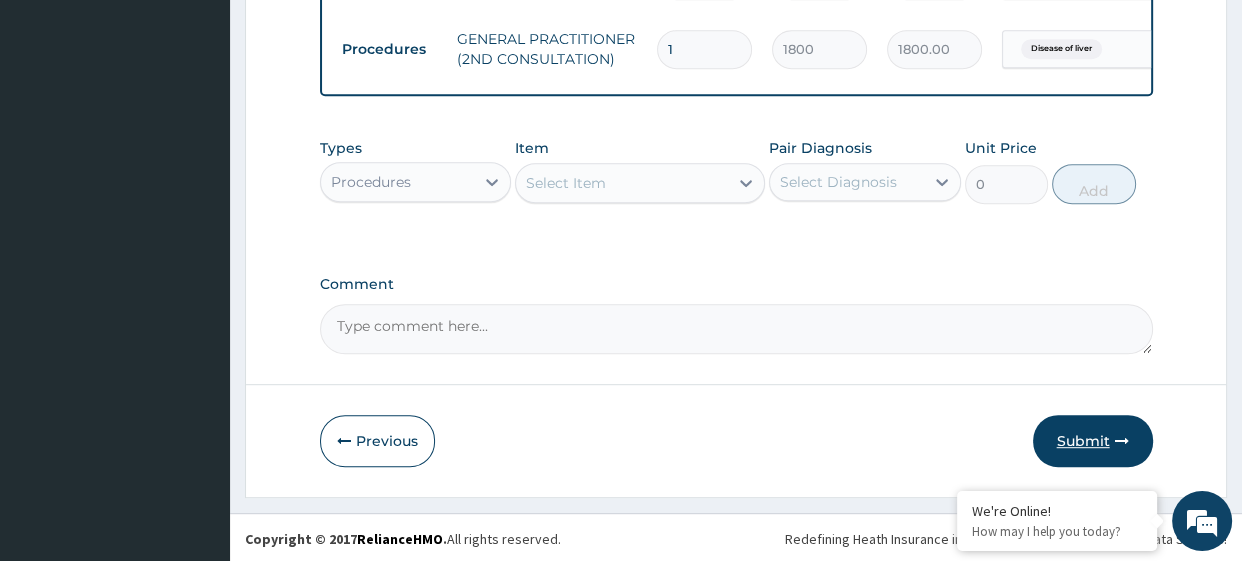 click on "Submit" at bounding box center [1093, 441] 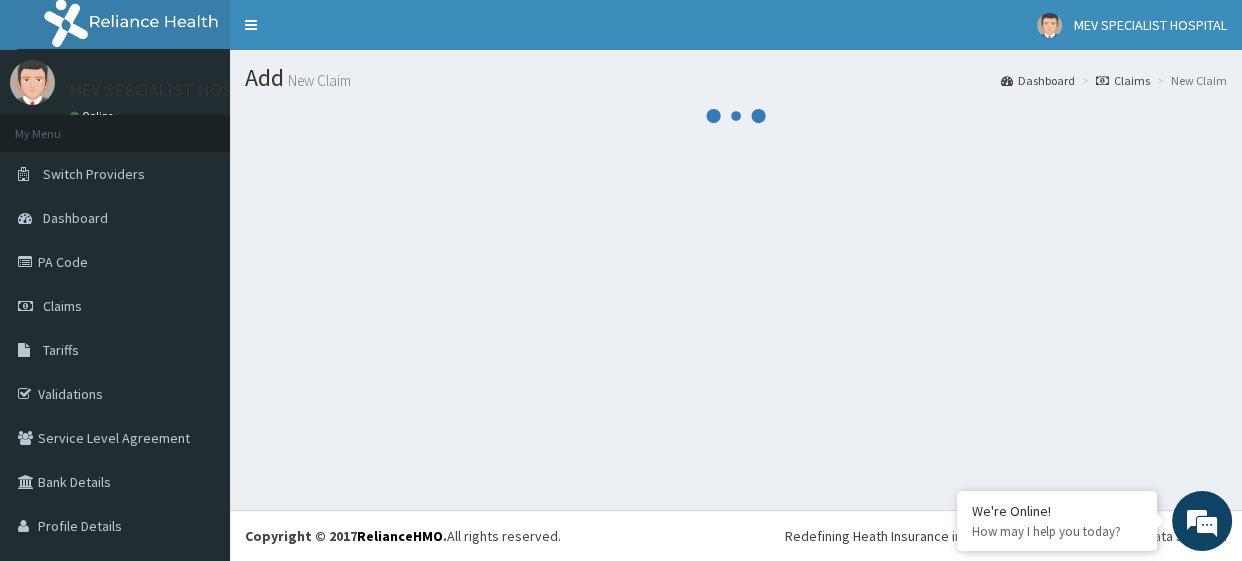 scroll, scrollTop: 0, scrollLeft: 0, axis: both 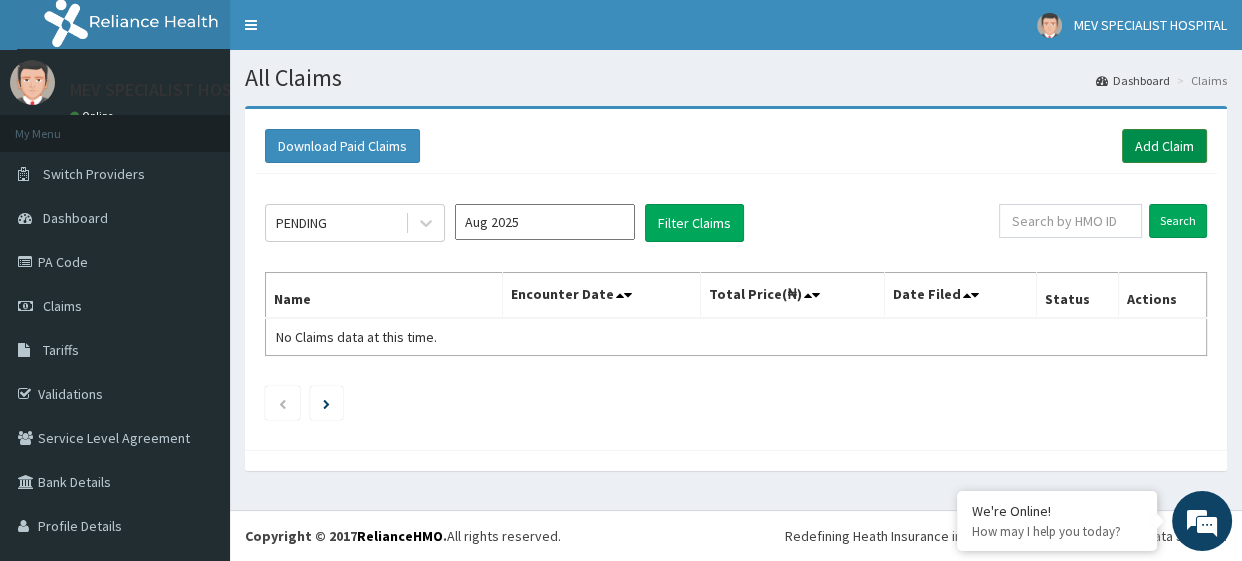 click on "Add Claim" at bounding box center [1164, 146] 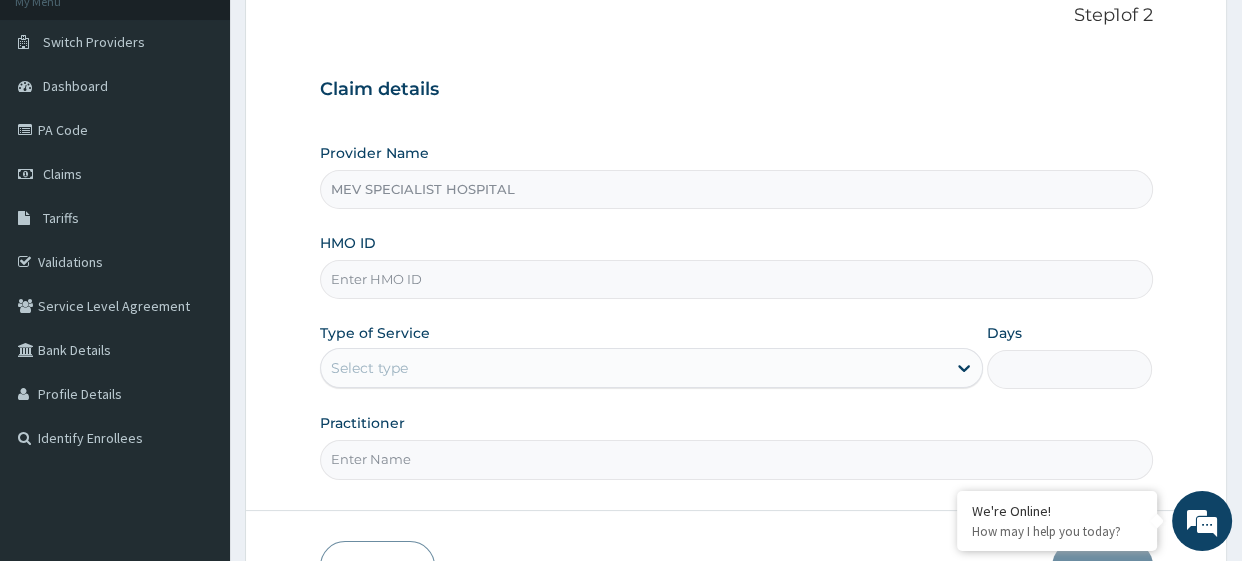scroll, scrollTop: 149, scrollLeft: 0, axis: vertical 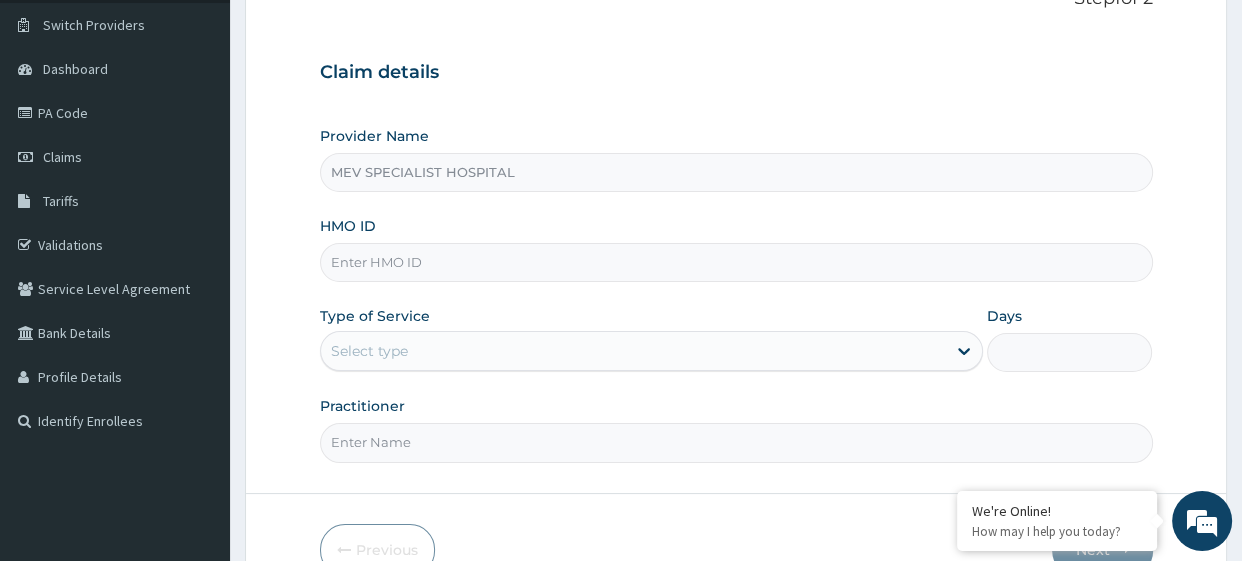 click on "HMO ID" at bounding box center (736, 262) 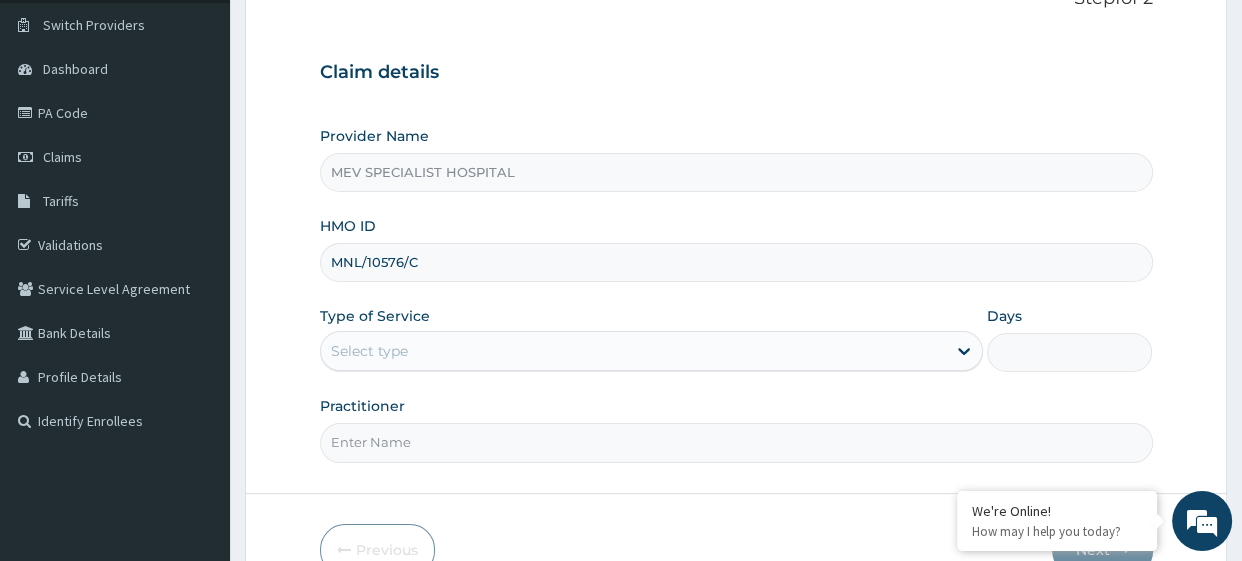 type on "MNL/10576/C" 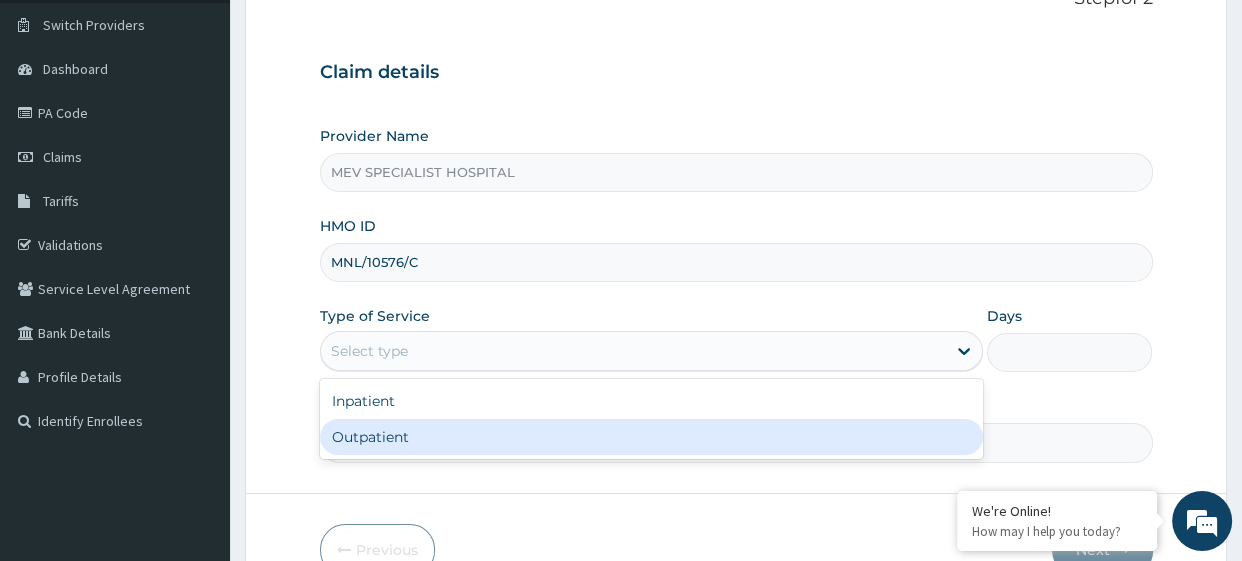 click on "Outpatient" at bounding box center [651, 437] 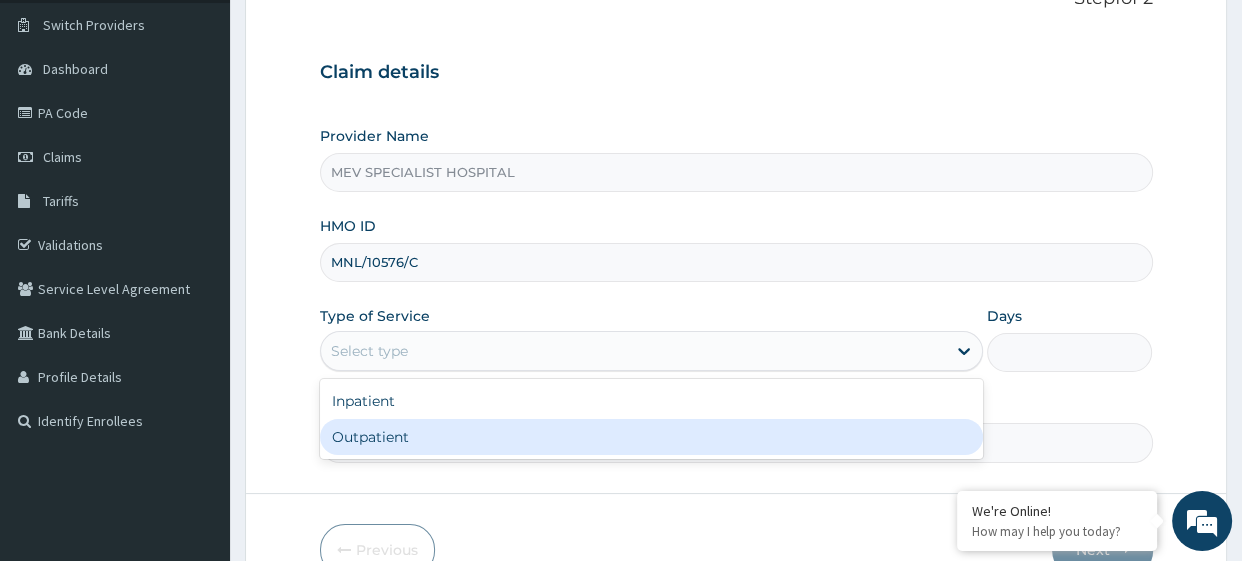 type on "1" 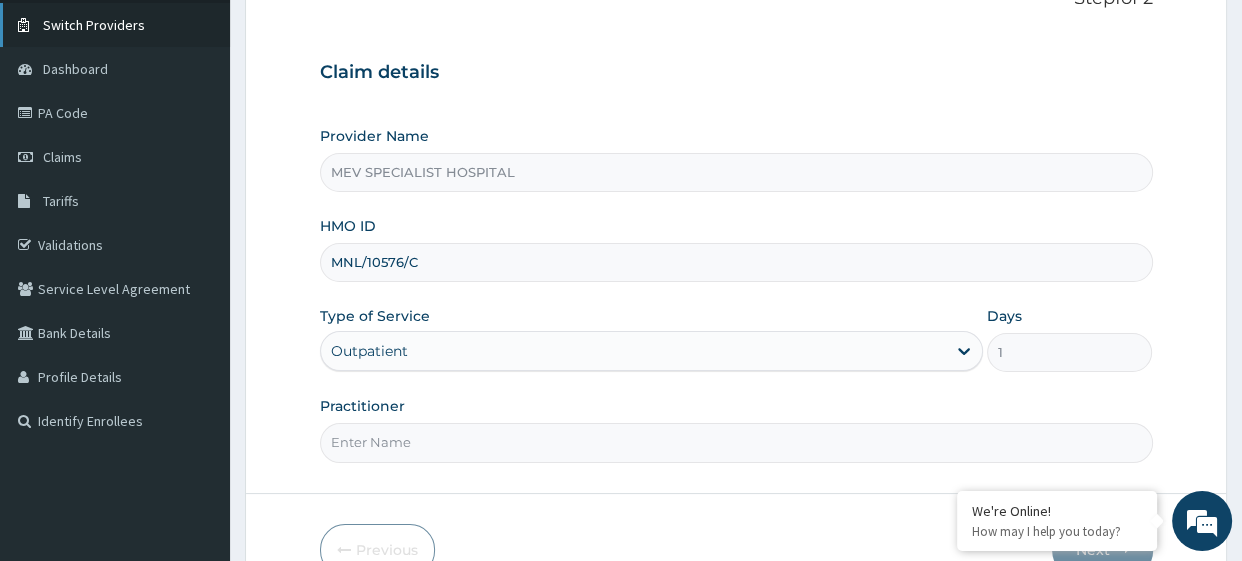 scroll, scrollTop: 0, scrollLeft: 0, axis: both 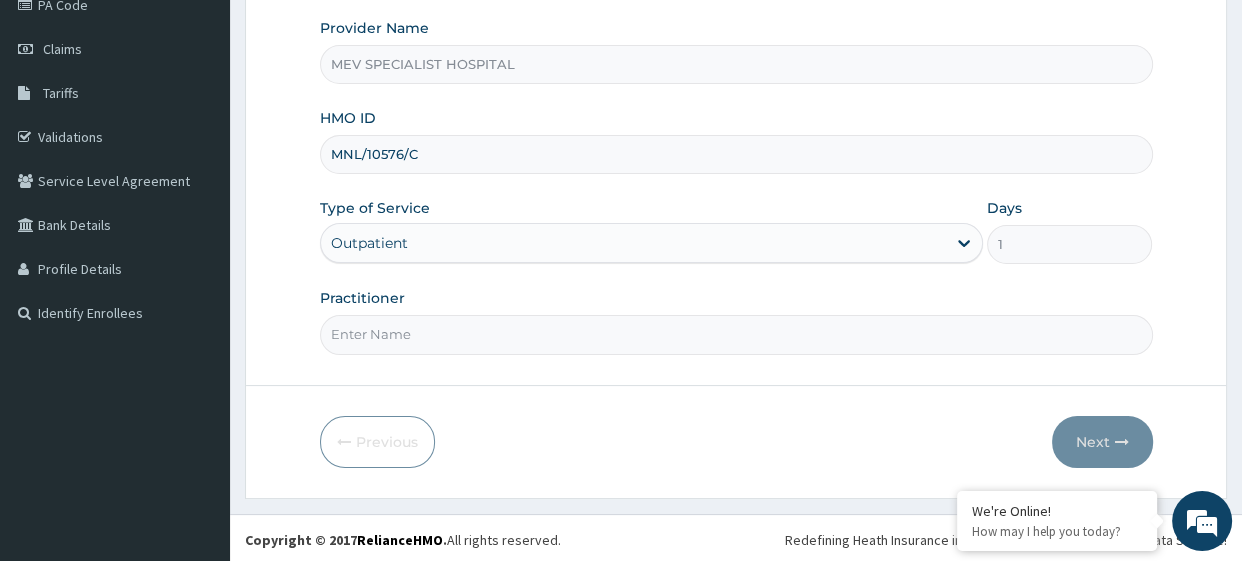 click on "Practitioner" at bounding box center [736, 334] 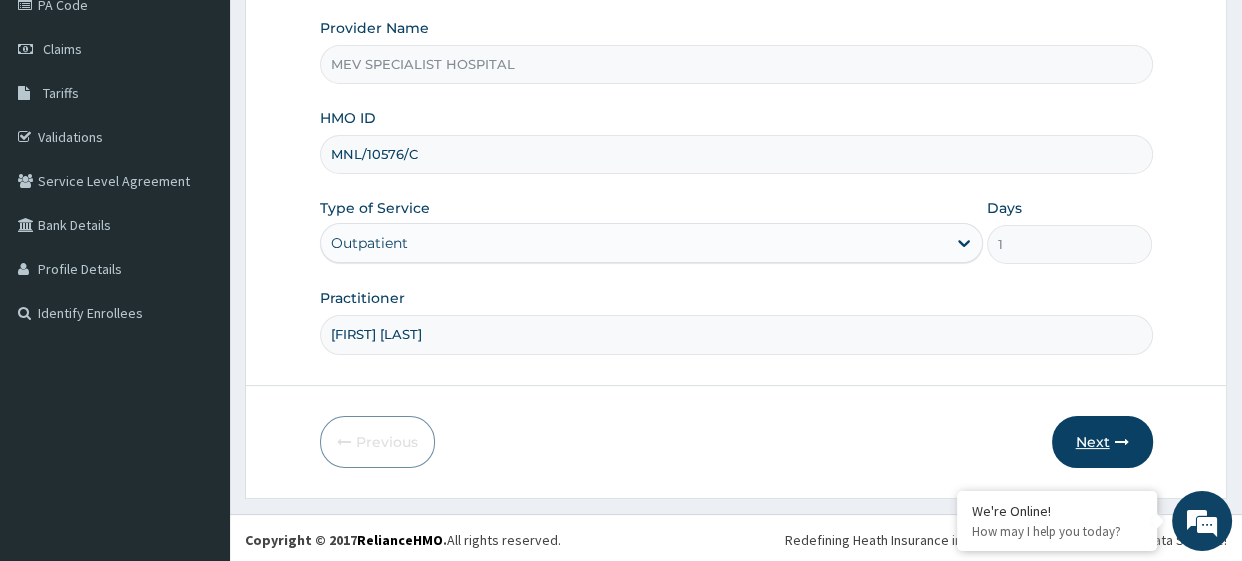 type on "Jane Ibe" 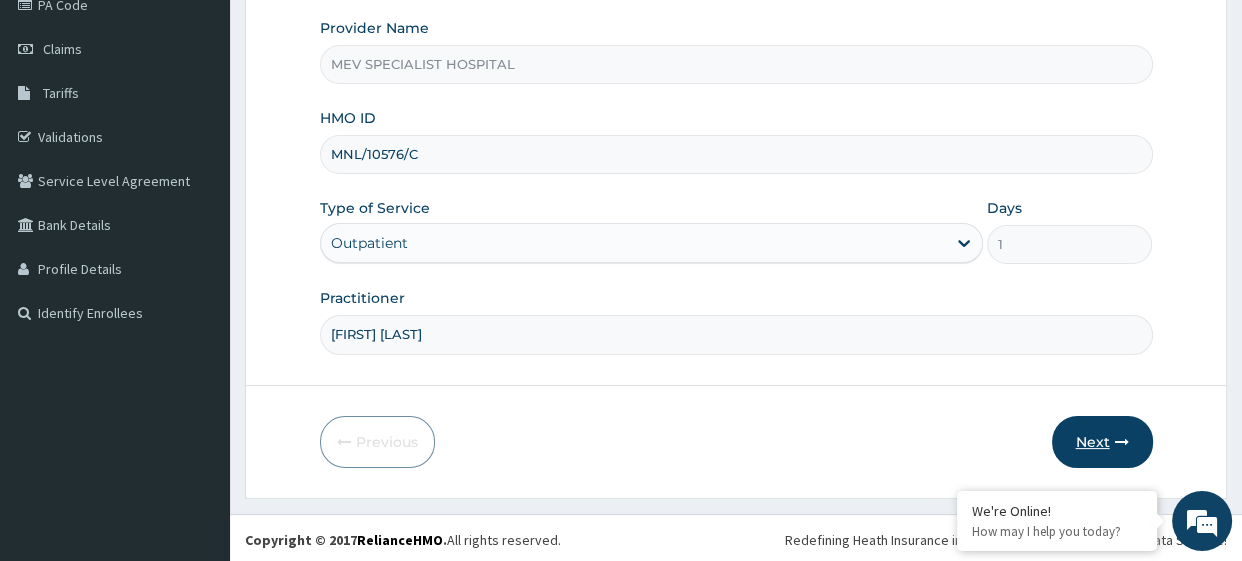 click on "Next" at bounding box center (1102, 442) 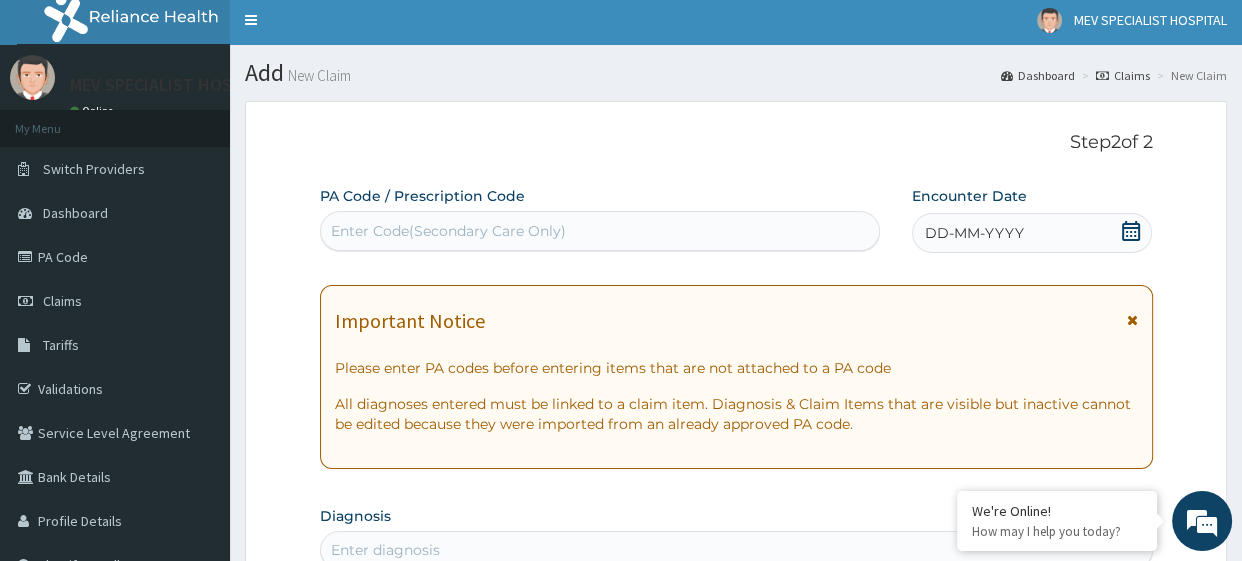 scroll, scrollTop: 0, scrollLeft: 0, axis: both 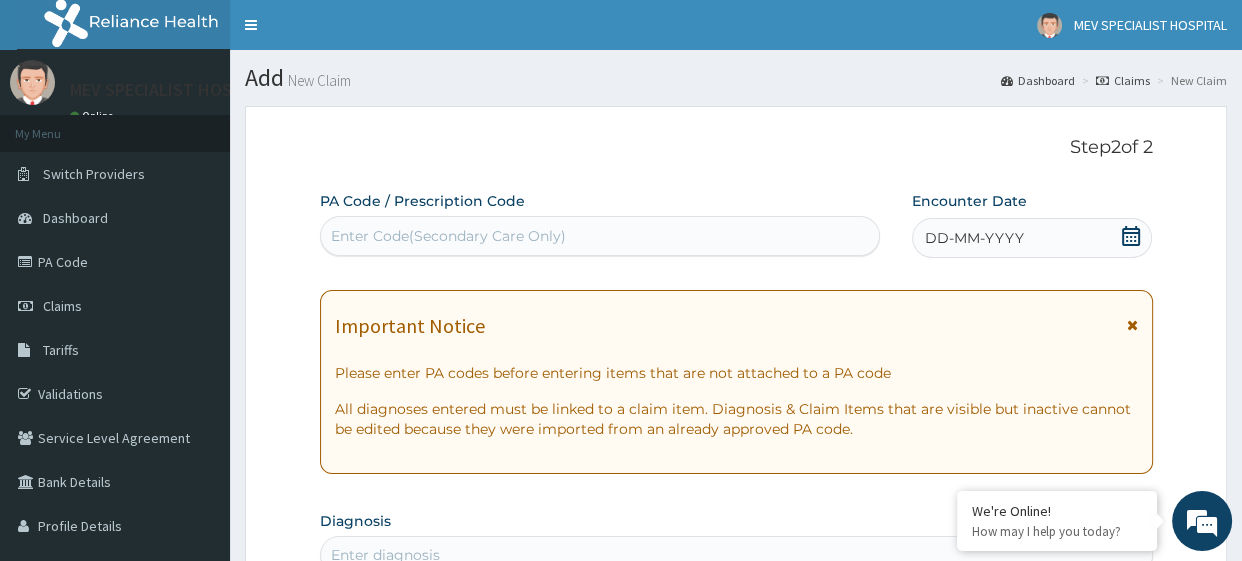 click on "Enter Code(Secondary Care Only)" at bounding box center (600, 236) 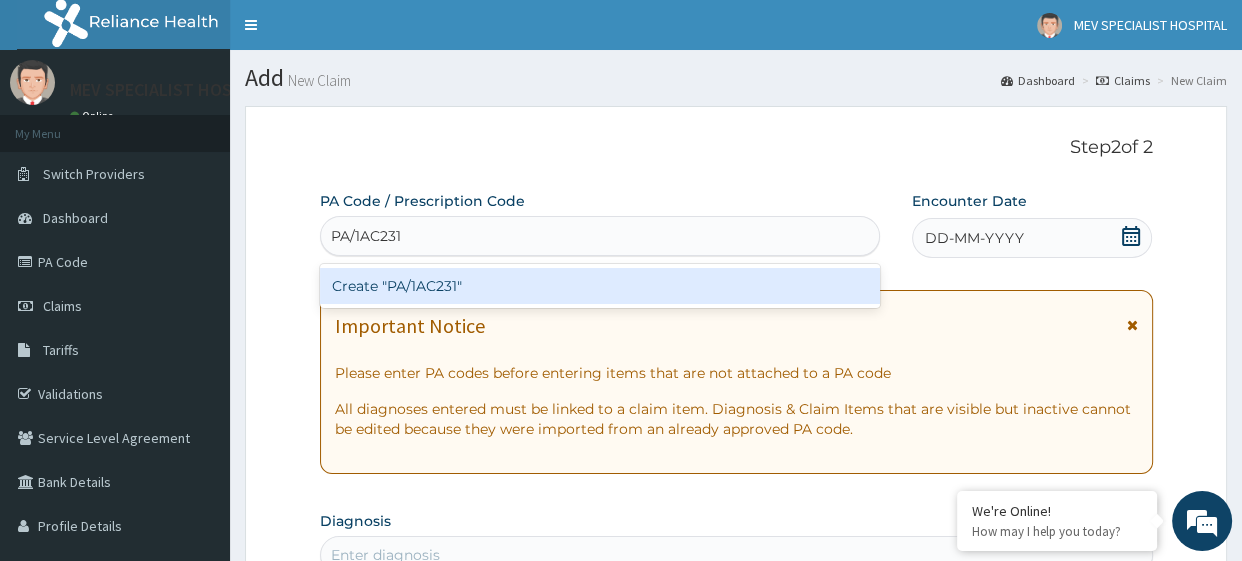 click on "Create "PA/1AC231"" at bounding box center (600, 286) 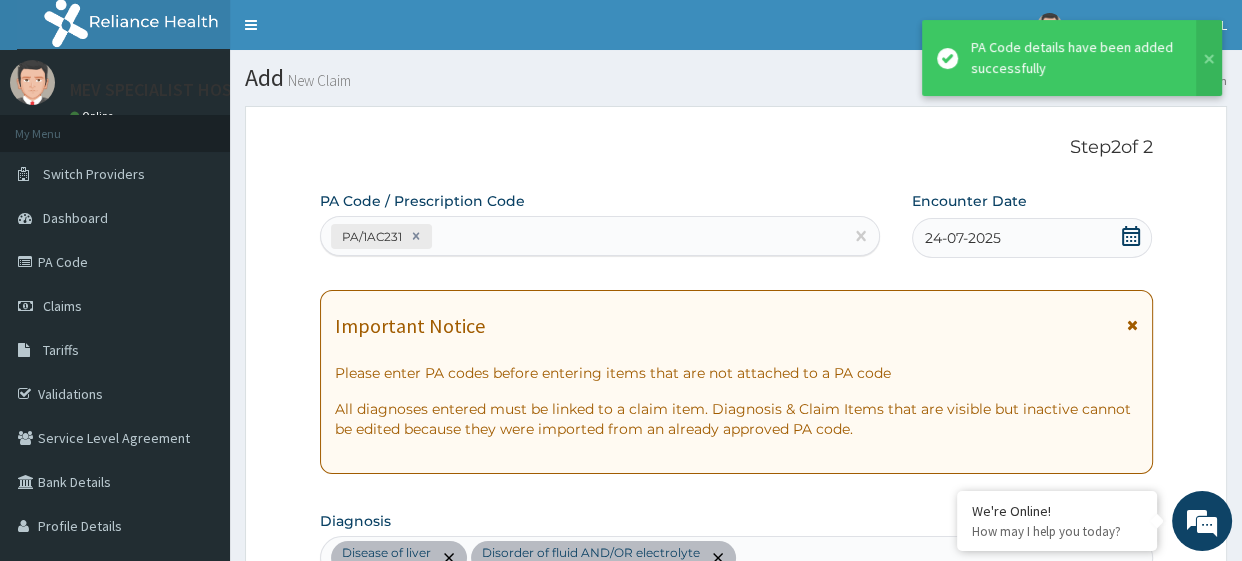 scroll, scrollTop: 688, scrollLeft: 0, axis: vertical 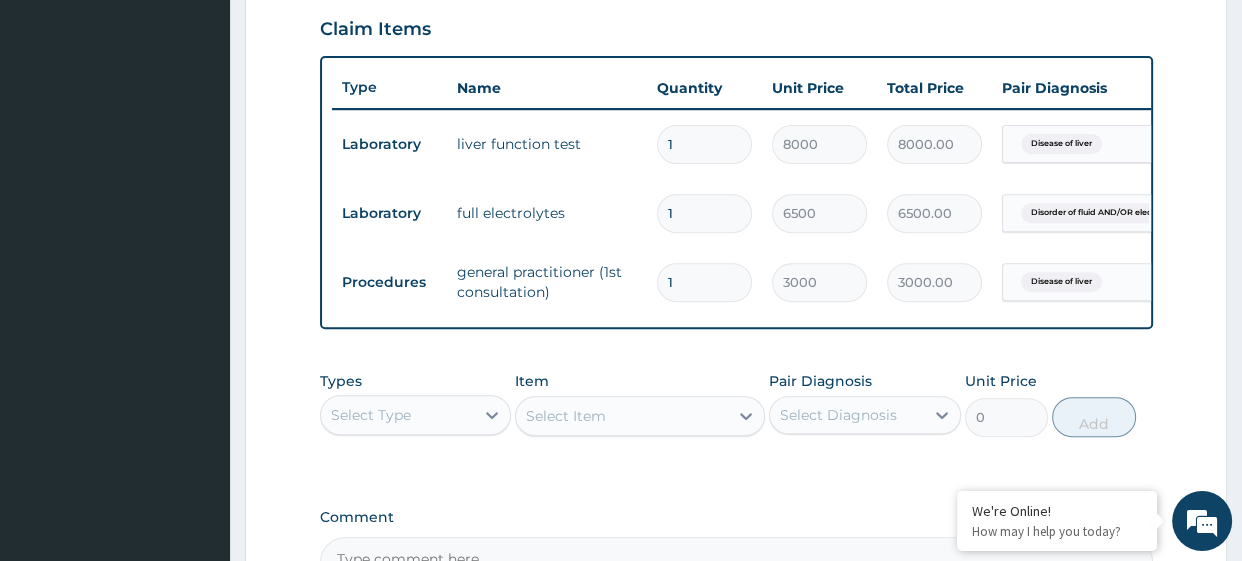 click on "Claim Items" at bounding box center [736, 25] 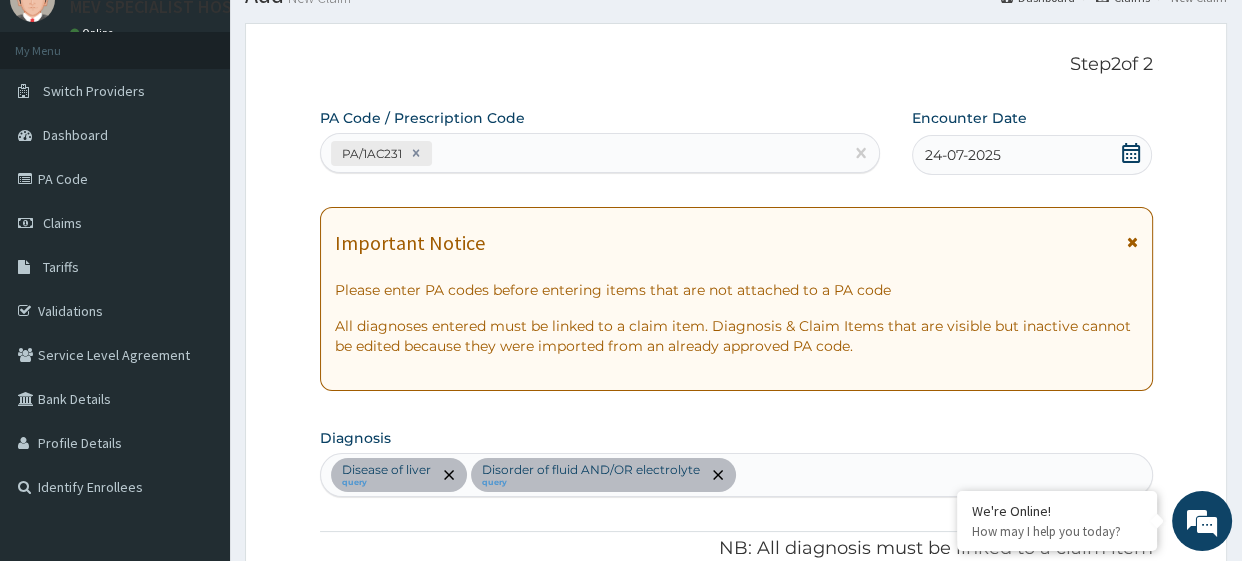 scroll, scrollTop: 81, scrollLeft: 0, axis: vertical 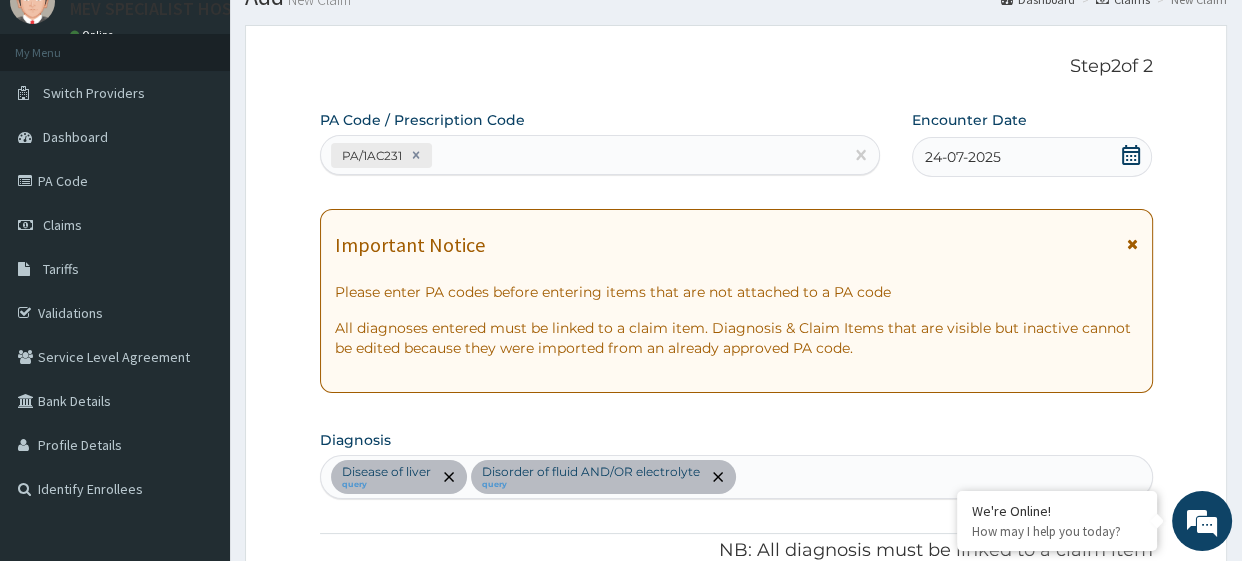 click on "PA/1AC231" at bounding box center [582, 155] 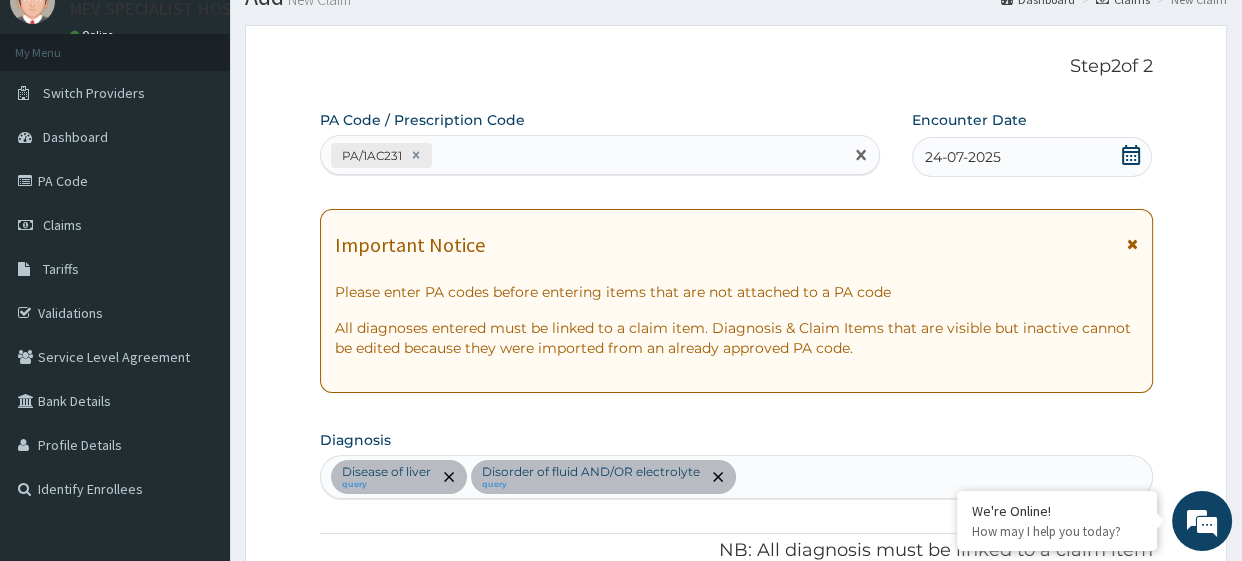 paste on "PA/B27D67" 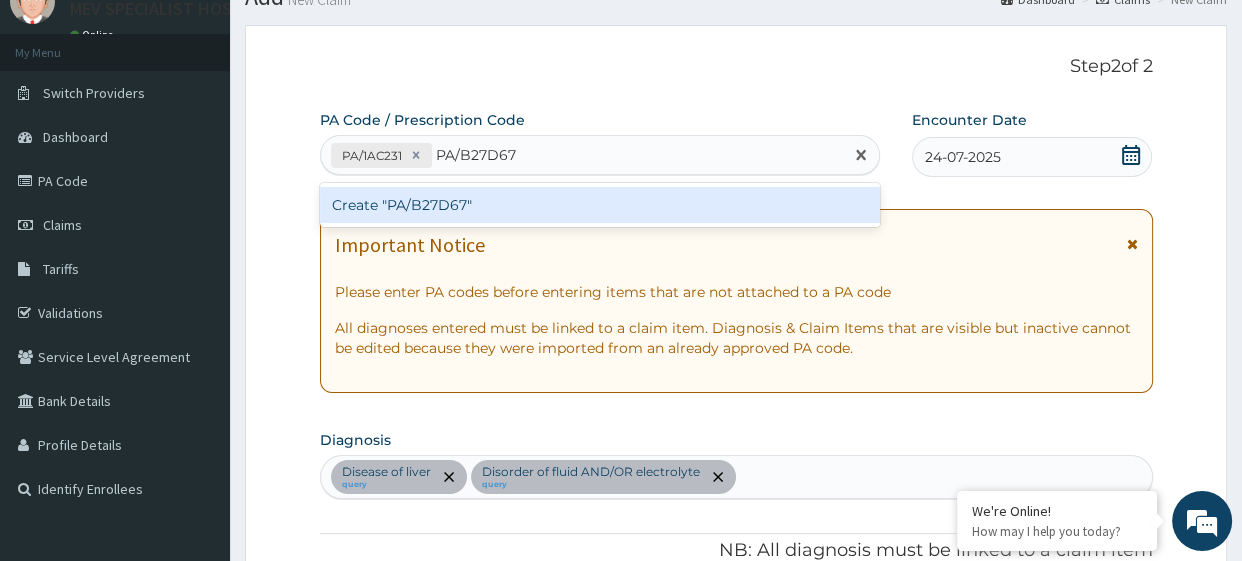 click on "Create "PA/B27D67"" at bounding box center [600, 205] 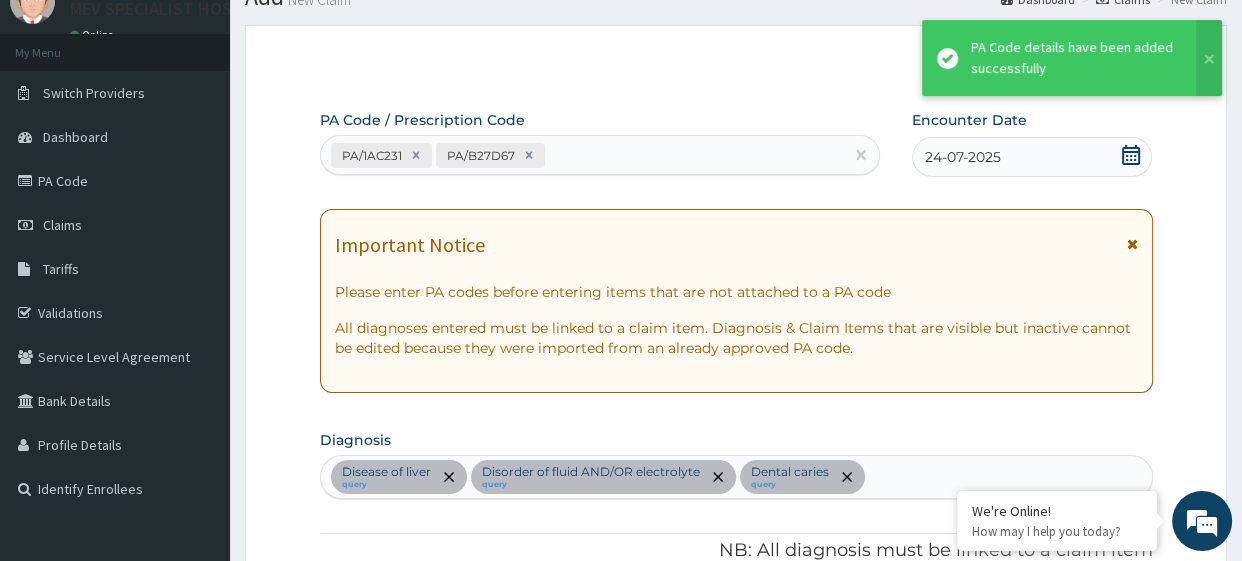 scroll, scrollTop: 827, scrollLeft: 0, axis: vertical 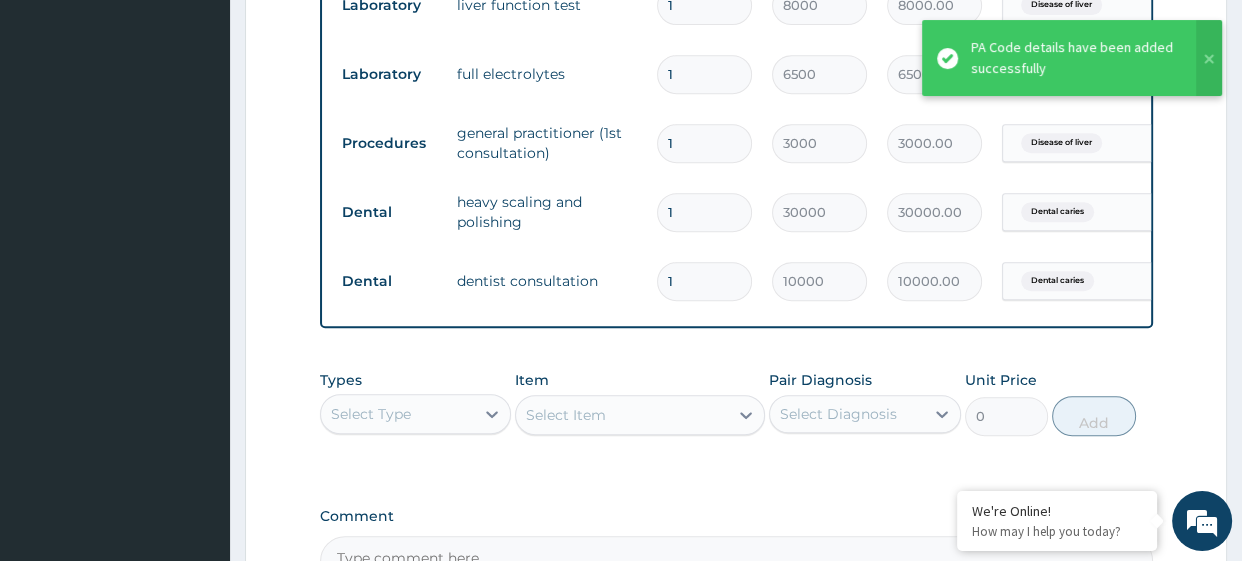 click on "PA Code / Prescription Code PA/1AC231 PA/B27D67 Encounter Date 24-07-2025 Important Notice Please enter PA codes before entering items that are not attached to a PA code   All diagnoses entered must be linked to a claim item. Diagnosis & Claim Items that are visible but inactive cannot be edited because they were imported from an already approved PA code. Diagnosis Disease of liver query Disorder of fluid AND/OR electrolyte query Dental caries query NB: All diagnosis must be linked to a claim item Claim Items Type Name Quantity Unit Price Total Price Pair Diagnosis Actions Laboratory liver function test 1 8000 8000.00 Disease of liver Delete Laboratory full electrolytes 1 6500 6500.00 Disorder of fluid AND/OR elect... Delete Procedures general practitioner (1st consultation) 1 3000 3000.00 Disease of liver Delete Dental heavy scaling and polishing  1 30000 30000.00 Dental caries Delete Dental dentist consultation 1 10000 10000.00 Dental caries Delete Types Select Type Item Select Item Pair Diagnosis 0 Add" at bounding box center (736, -25) 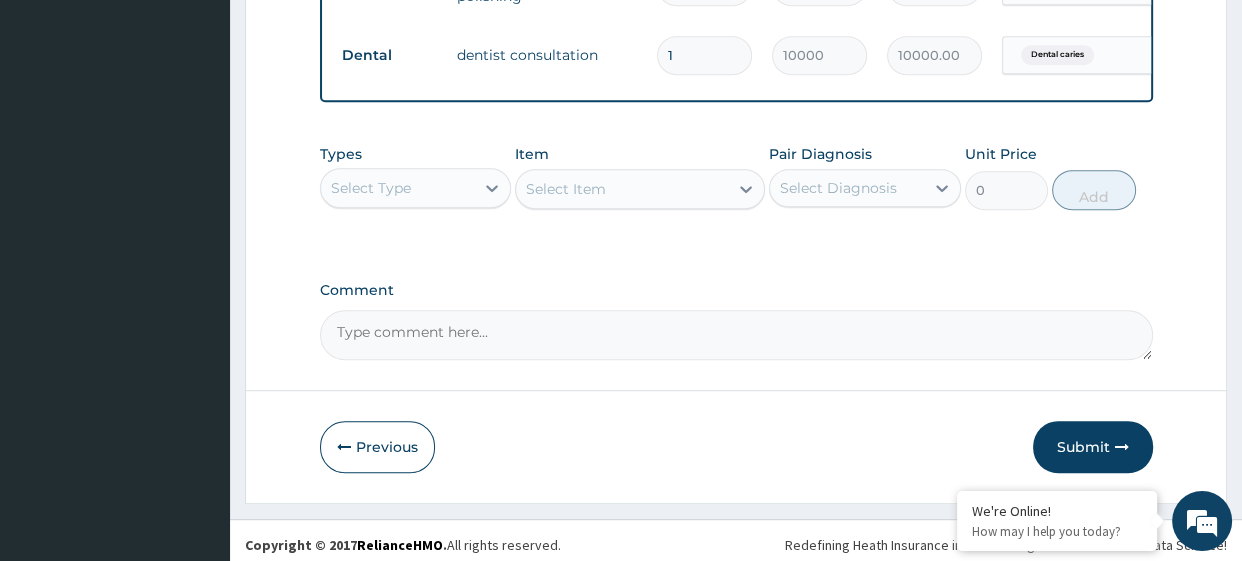 scroll, scrollTop: 1060, scrollLeft: 0, axis: vertical 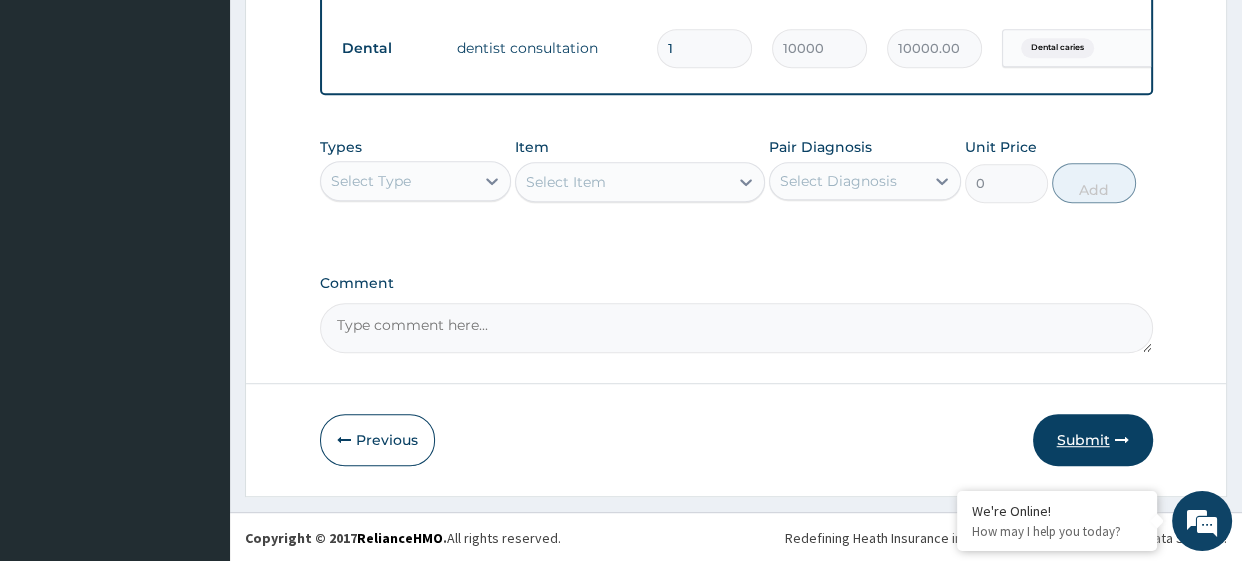 click on "Submit" at bounding box center (1093, 440) 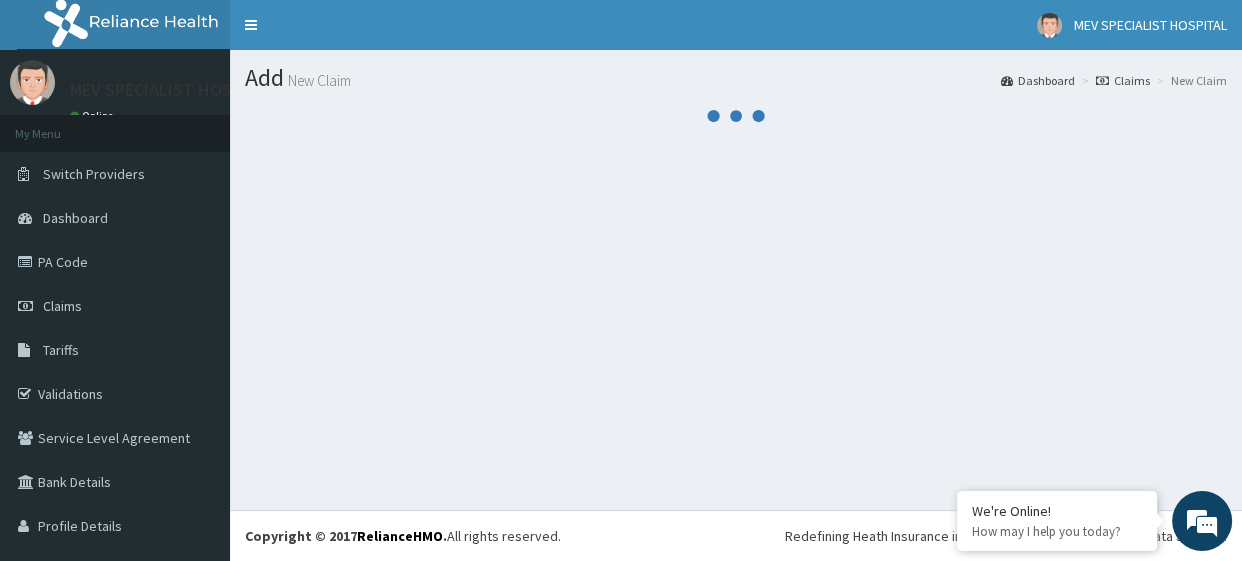 scroll, scrollTop: 0, scrollLeft: 0, axis: both 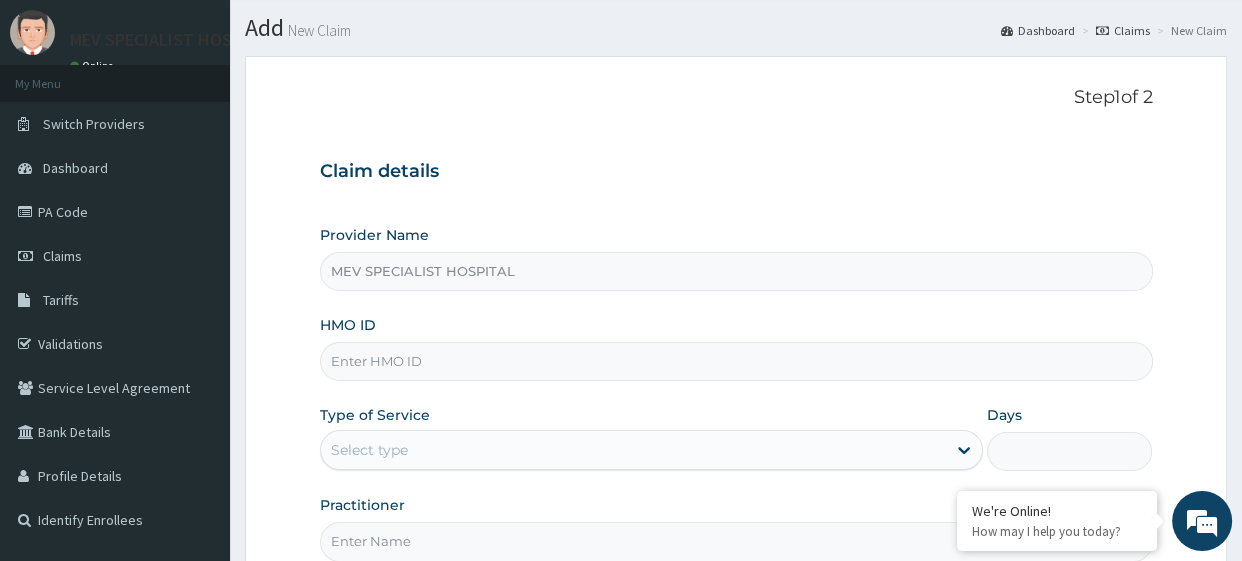 click on "HMO ID" at bounding box center (736, 361) 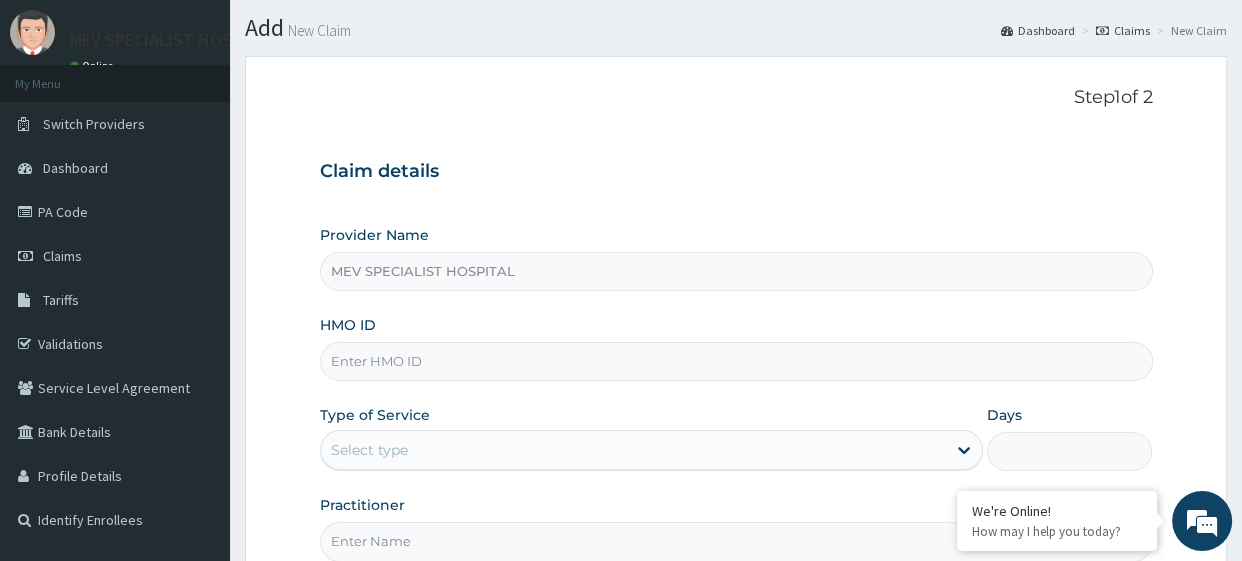 scroll, scrollTop: 0, scrollLeft: 0, axis: both 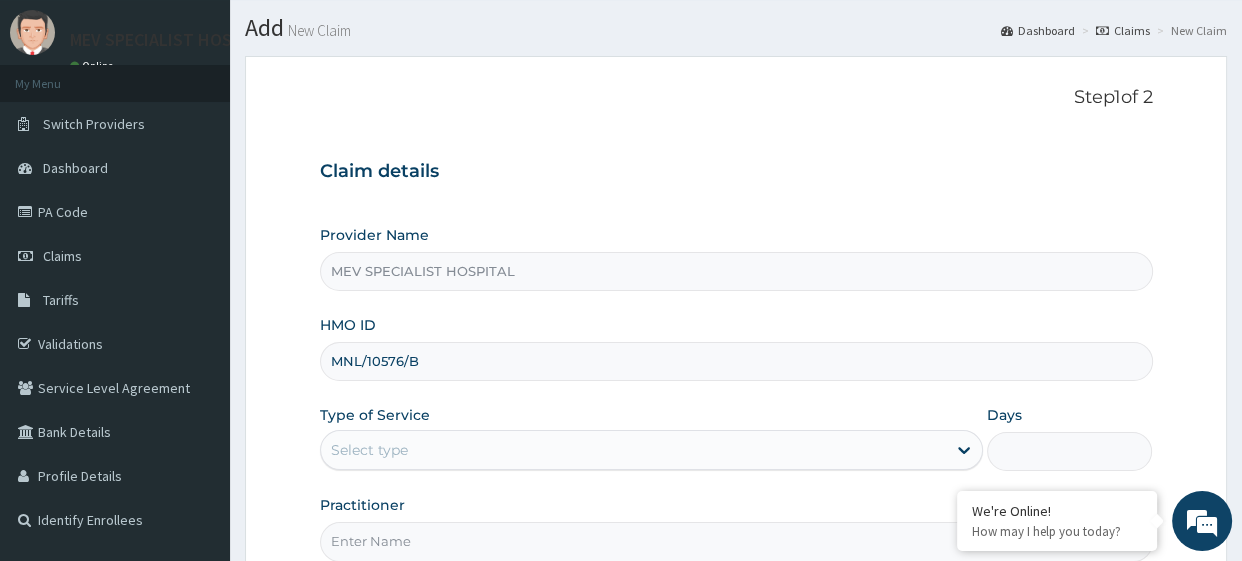 type on "MNL/10576/B" 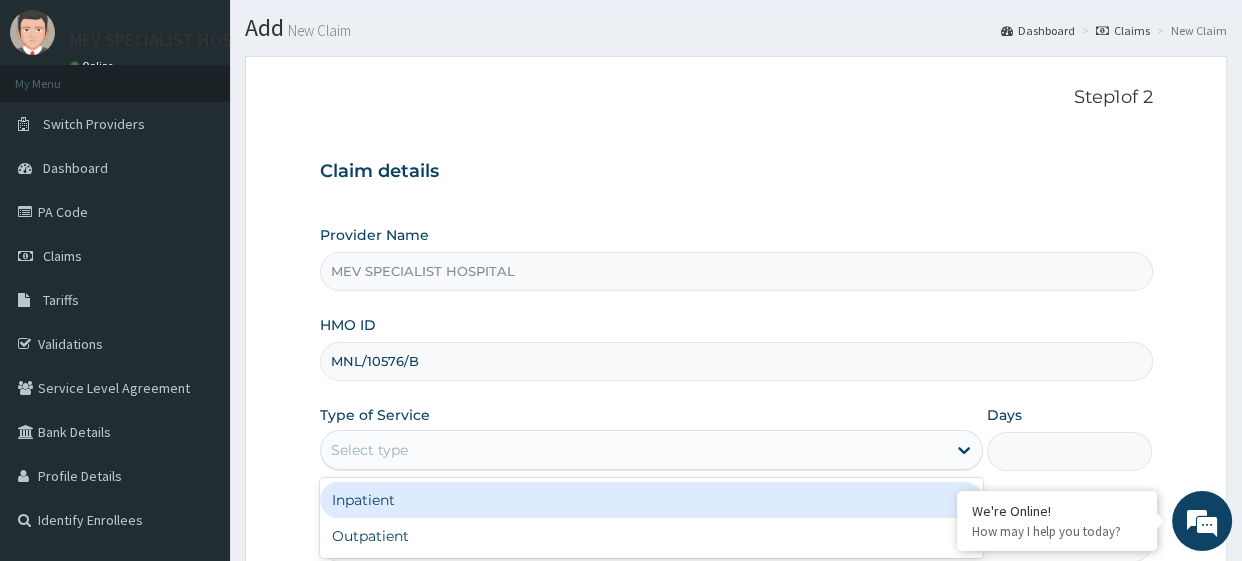 click on "Select type" at bounding box center (633, 450) 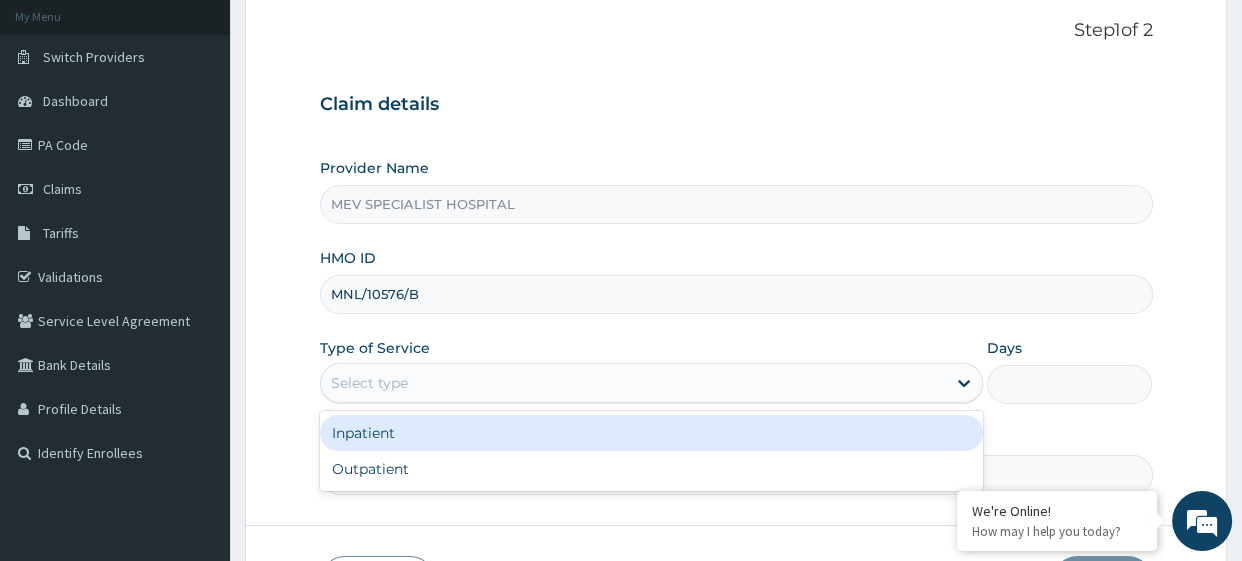 scroll, scrollTop: 148, scrollLeft: 0, axis: vertical 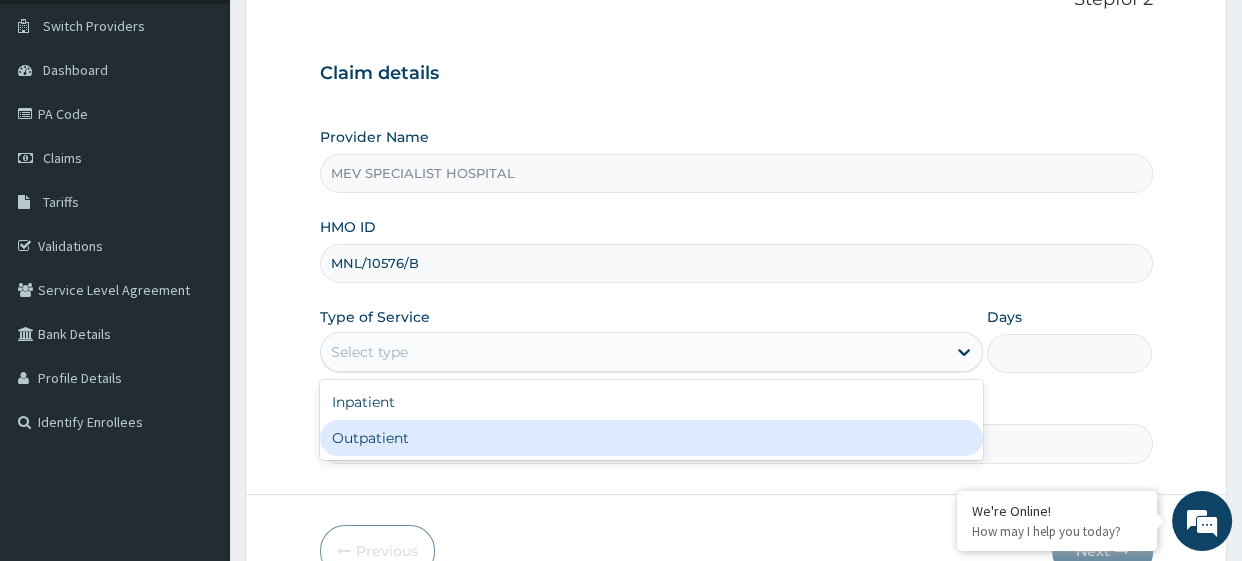 click on "Outpatient" at bounding box center (651, 438) 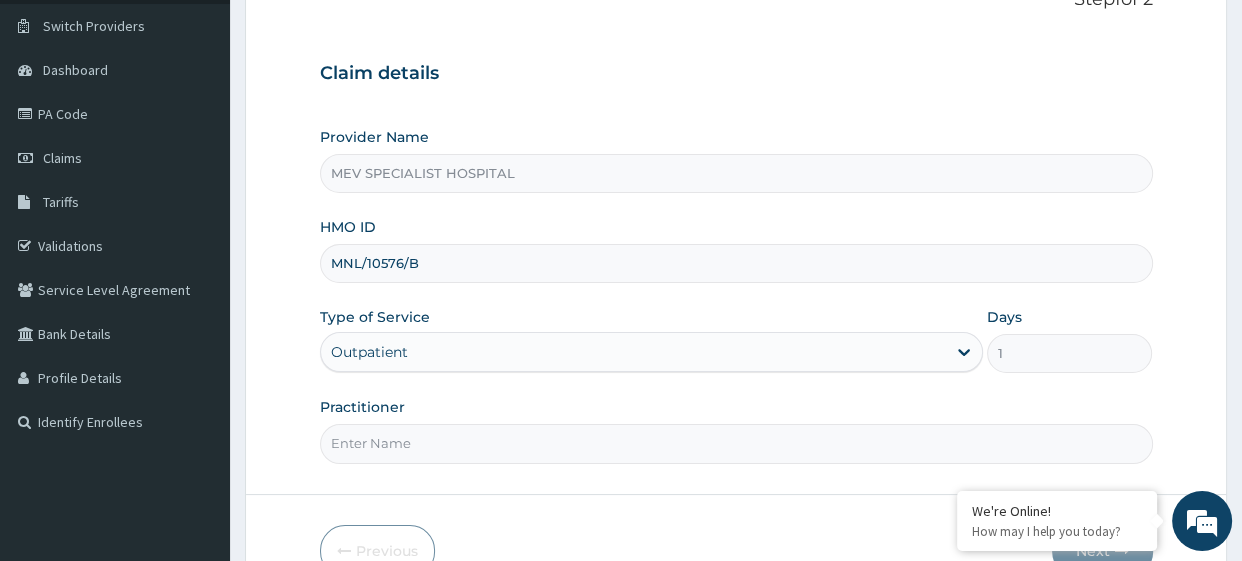 click on "Practitioner" at bounding box center (736, 443) 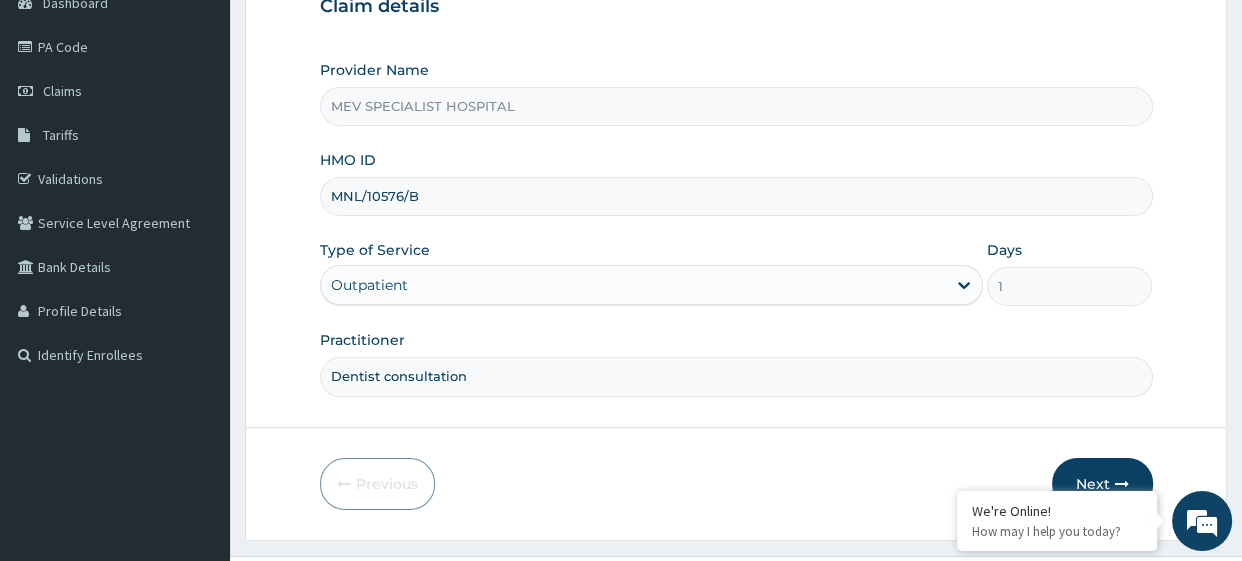scroll, scrollTop: 243, scrollLeft: 0, axis: vertical 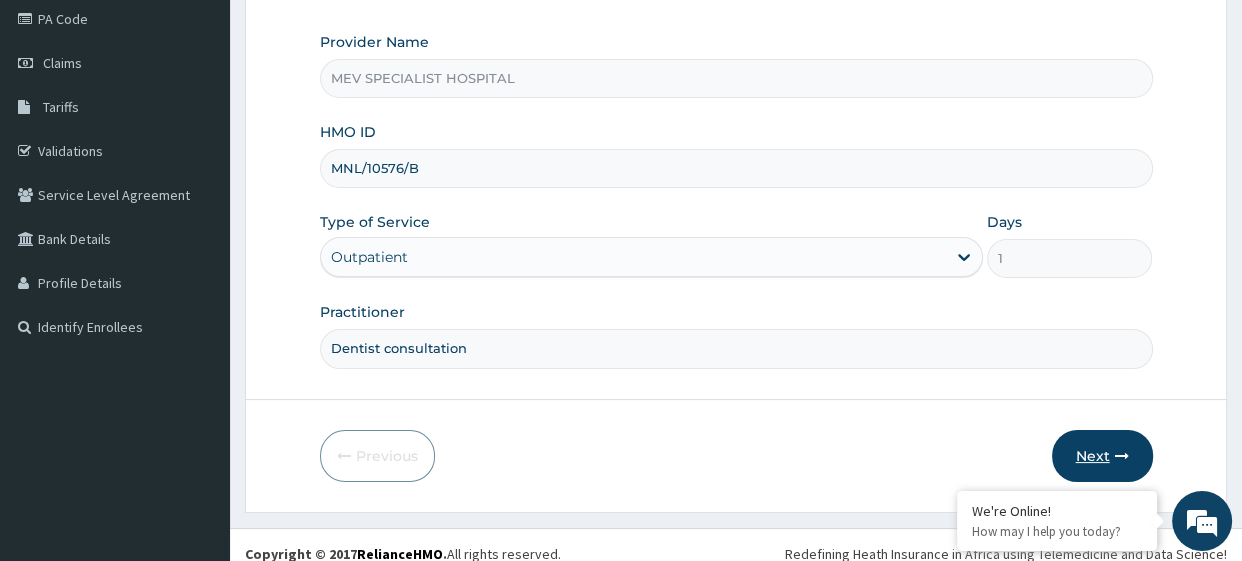 type on "Dentist consultation" 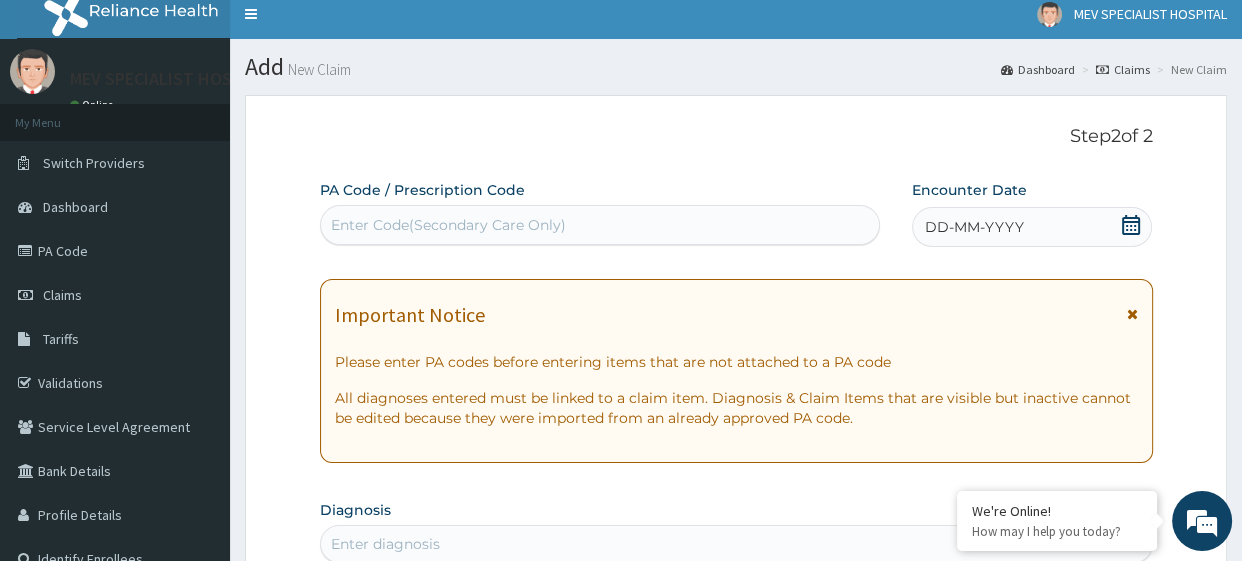 scroll, scrollTop: 0, scrollLeft: 0, axis: both 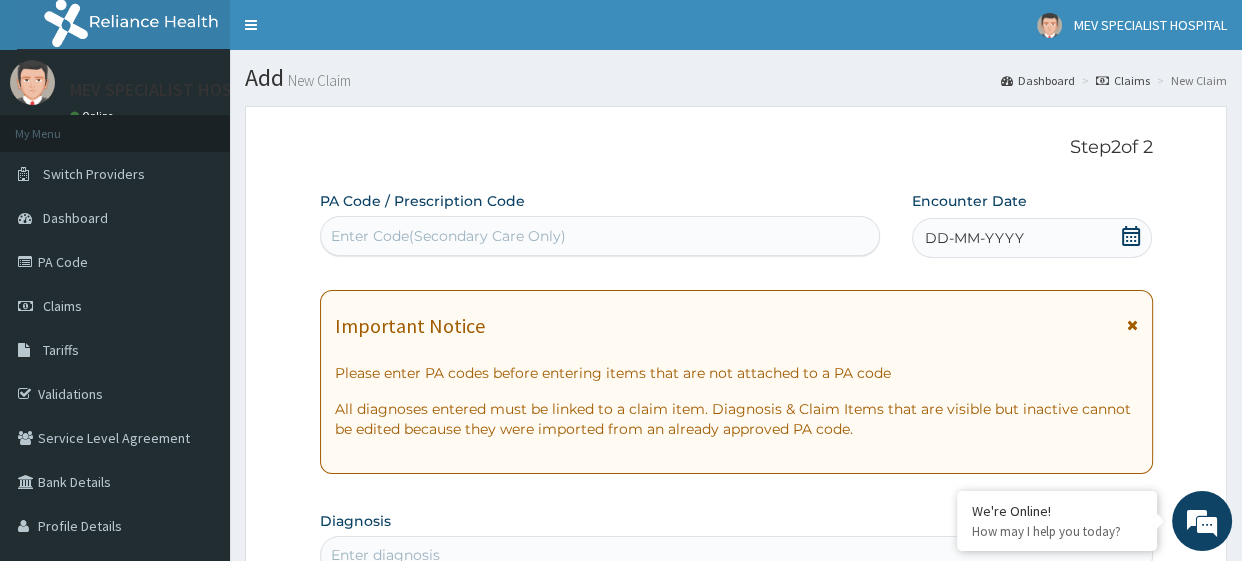 click on "Enter Code(Secondary Care Only)" at bounding box center [600, 236] 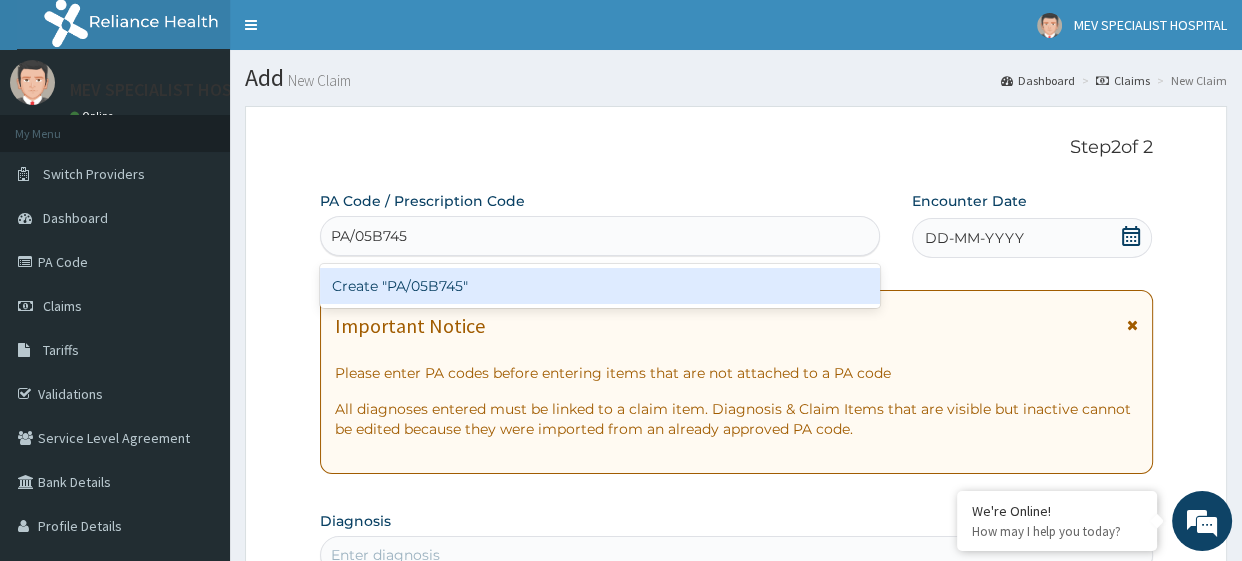 click on "Create "PA/05B745"" at bounding box center (600, 286) 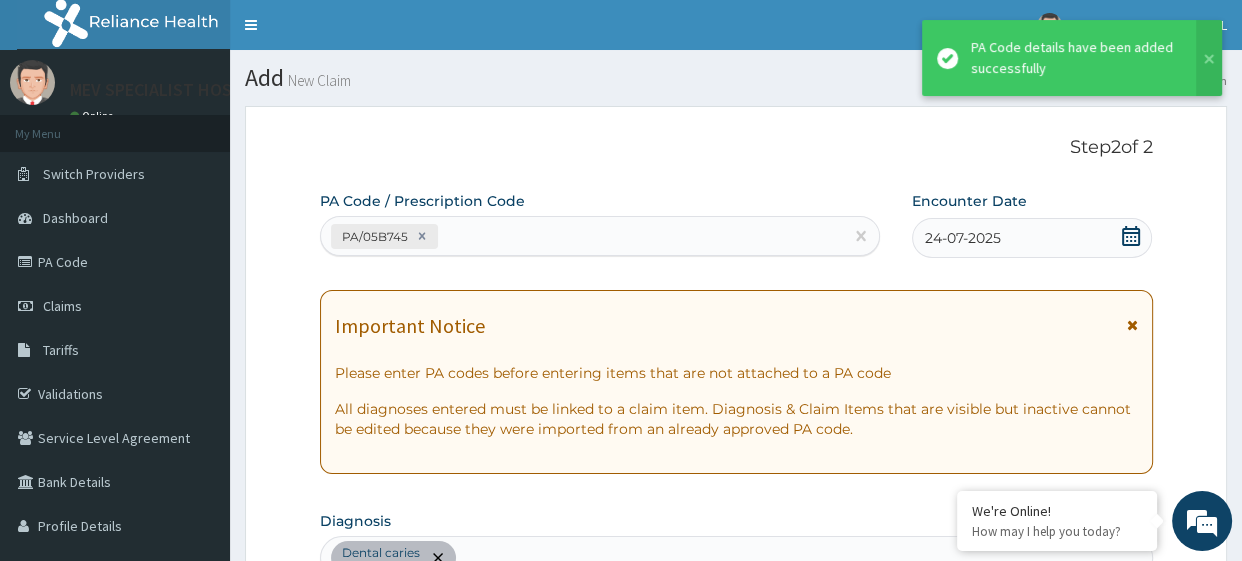 scroll, scrollTop: 619, scrollLeft: 0, axis: vertical 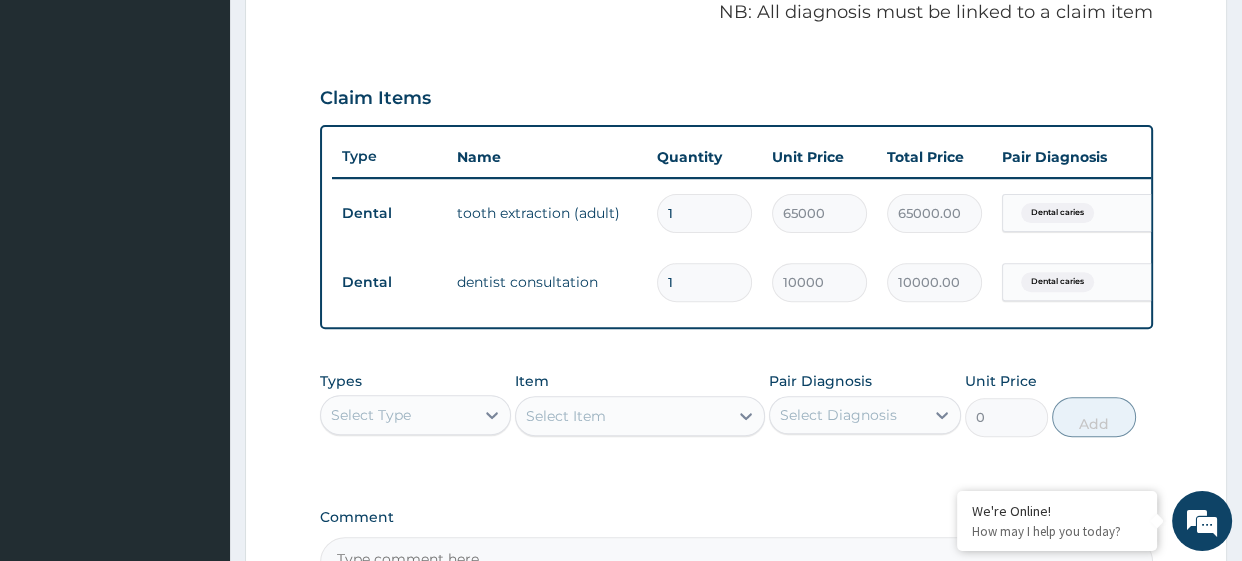 click on "PA Code / Prescription Code PA/05B745 Encounter Date [DAY]-[MONTH]-[YEAR] Important Notice Please enter PA codes before entering items that are not attached to a PA code   All diagnoses entered must be linked to a claim item. Diagnosis & Claim Items that are visible but inactive cannot be edited because they were imported from an already approved PA code. Diagnosis Dental caries query NB: All diagnosis must be linked to a claim item Claim Items Type Name Quantity Unit Price Total Price Pair Diagnosis Actions Dental tooth extraction (adult) 1 65000 65000.00 Dental caries Delete Dental dentist consultation 1 10000 10000.00 Dental caries Delete Types Select Type Item Select Item Pair Diagnosis Select Diagnosis Unit Price 0 Add Comment" at bounding box center (736, 79) 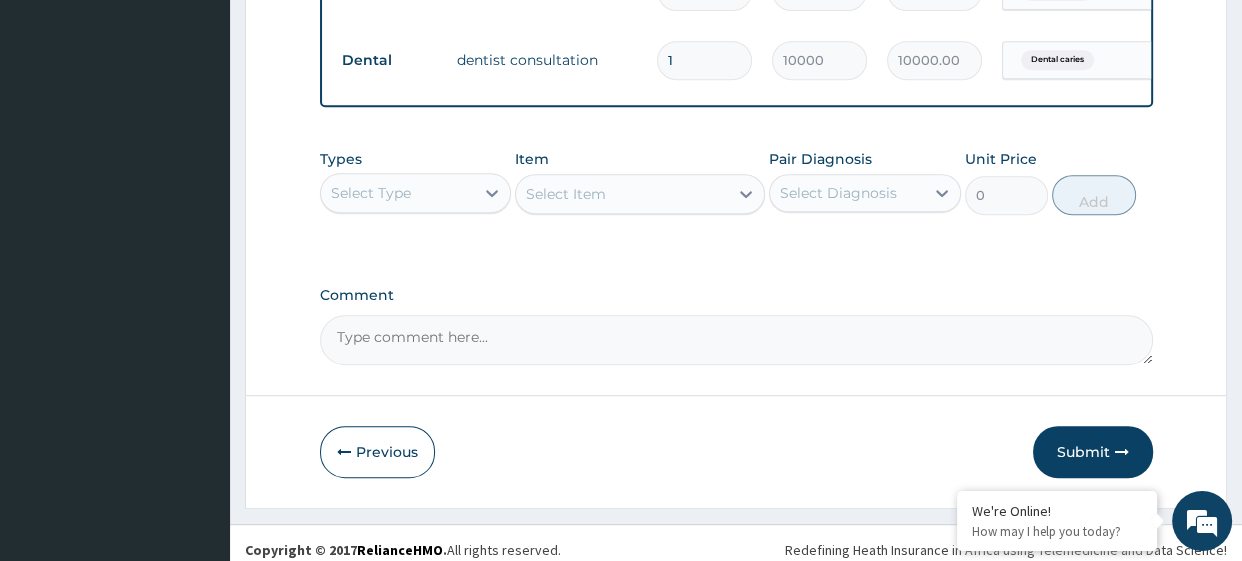 scroll, scrollTop: 851, scrollLeft: 0, axis: vertical 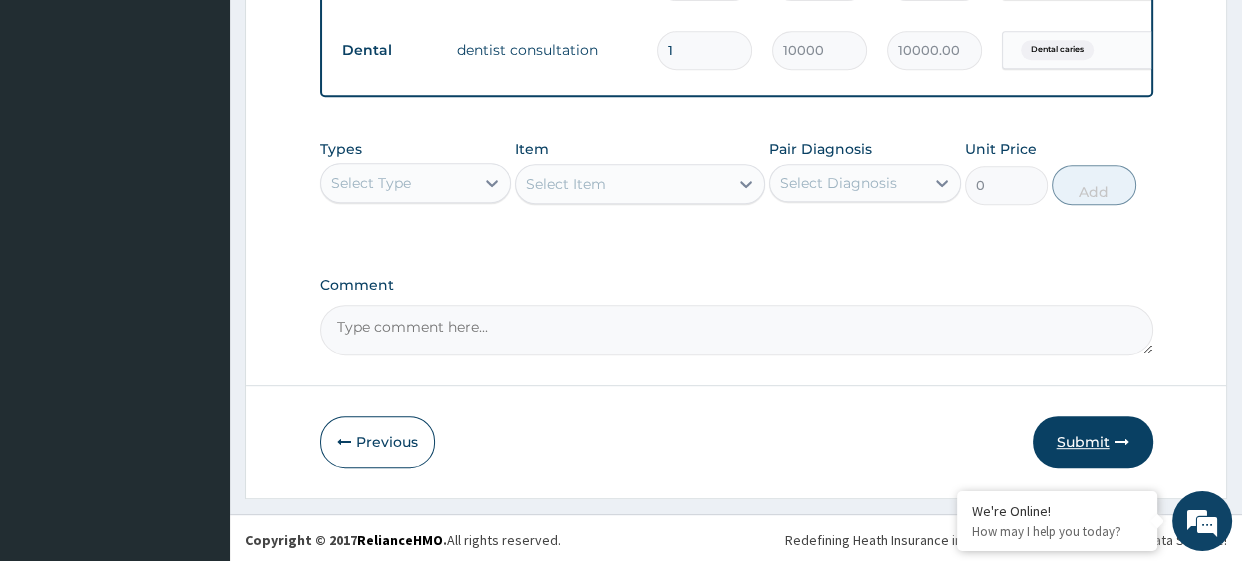 click on "Submit" at bounding box center [1093, 442] 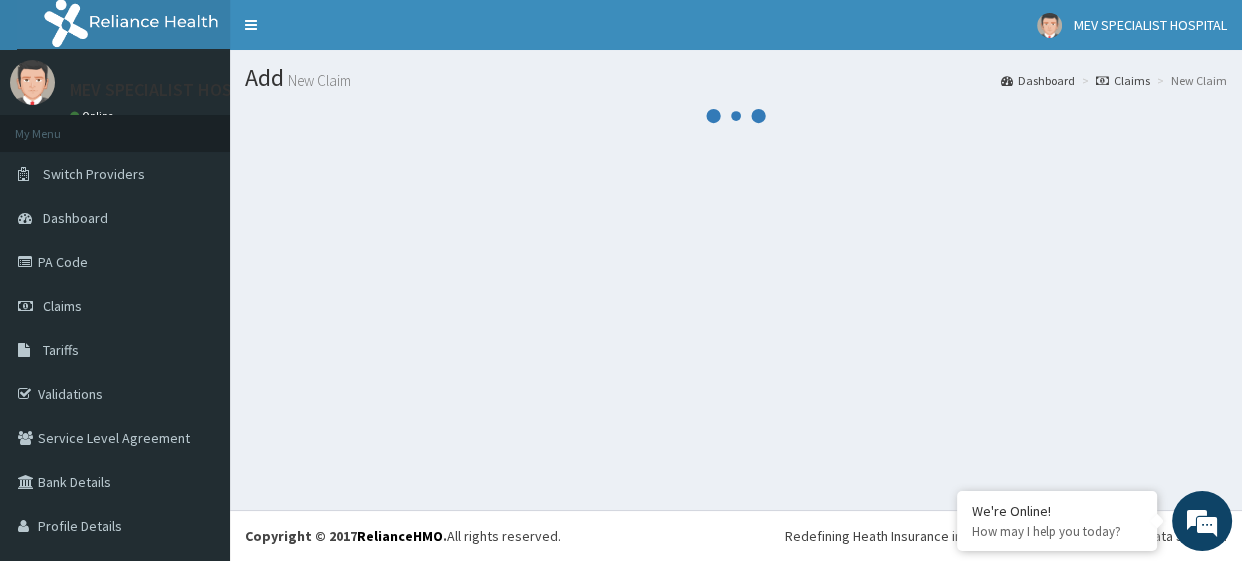 scroll, scrollTop: 0, scrollLeft: 0, axis: both 